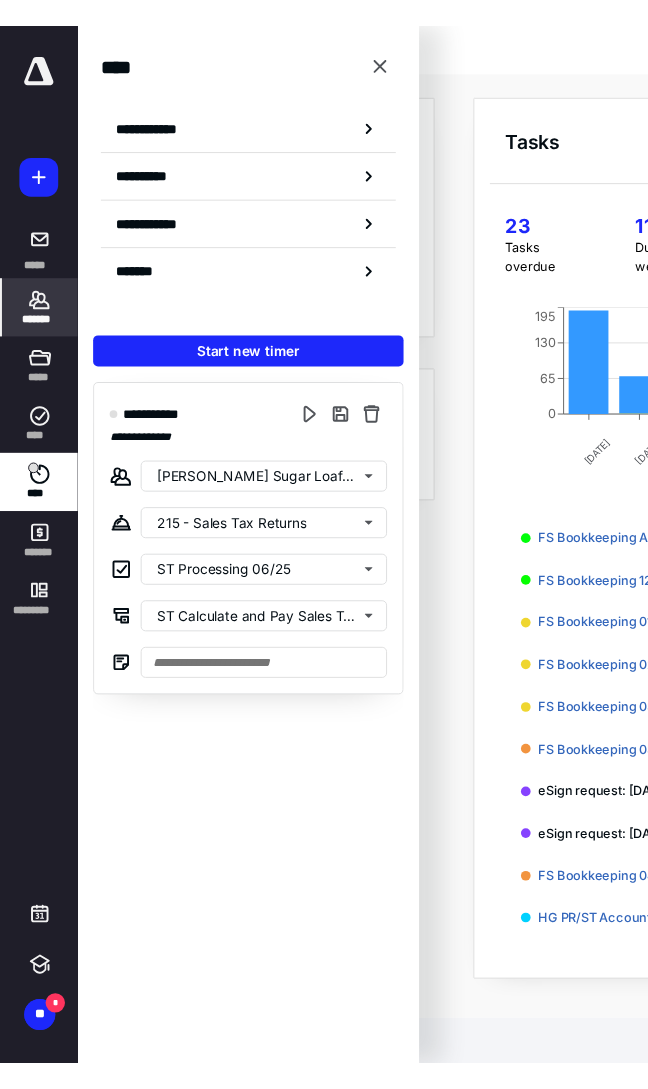 scroll, scrollTop: 0, scrollLeft: 0, axis: both 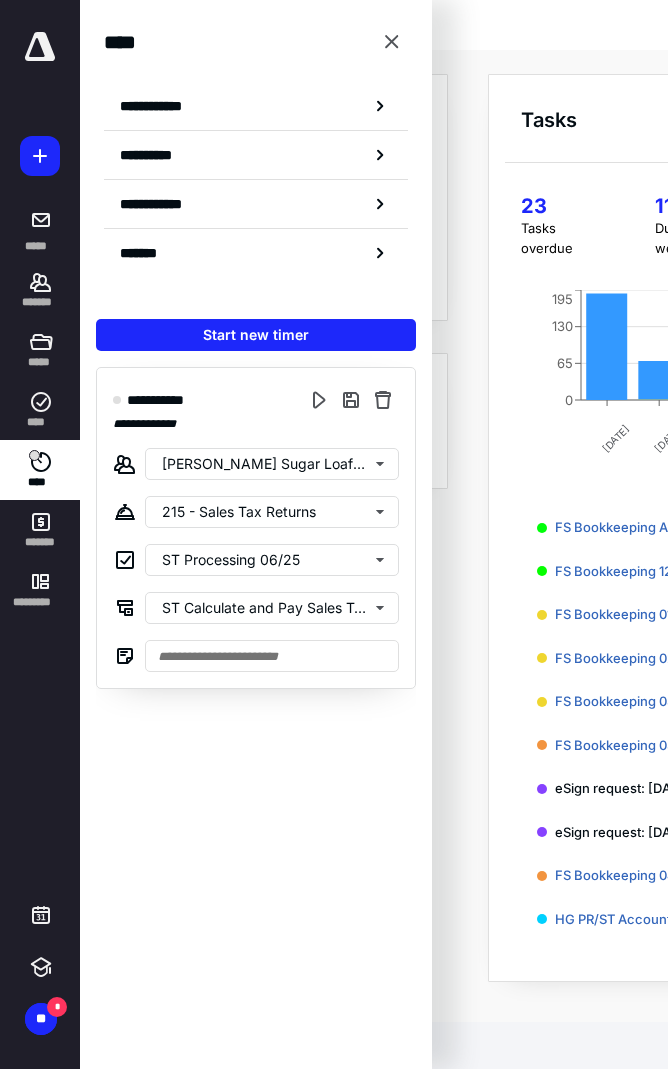 click on "**********" at bounding box center [580, 528] 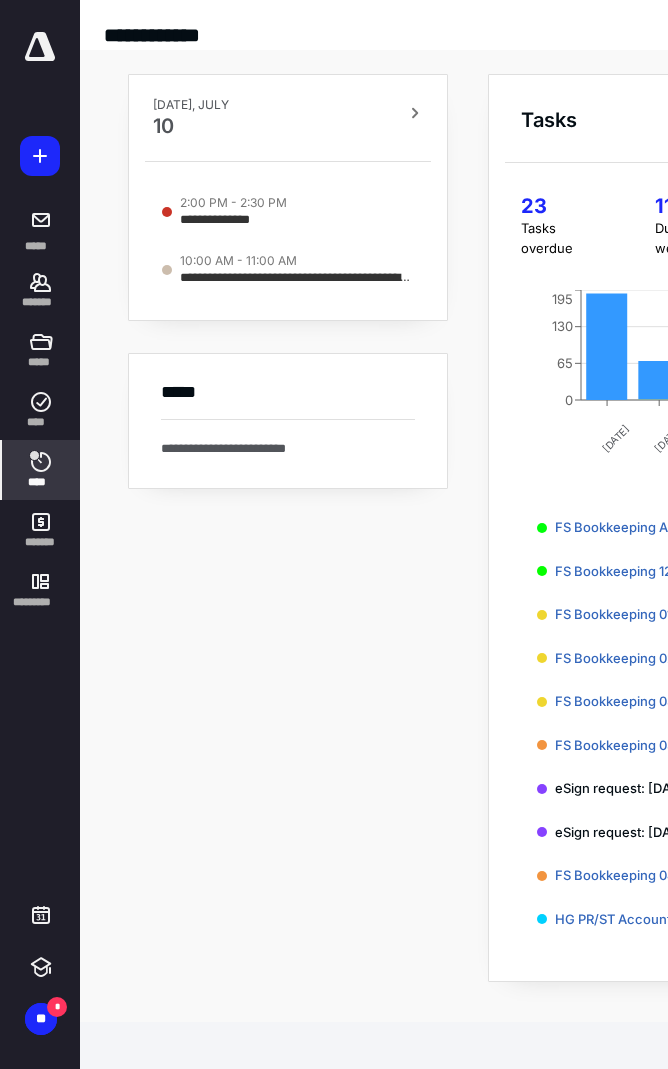 click on "****" at bounding box center [41, 470] 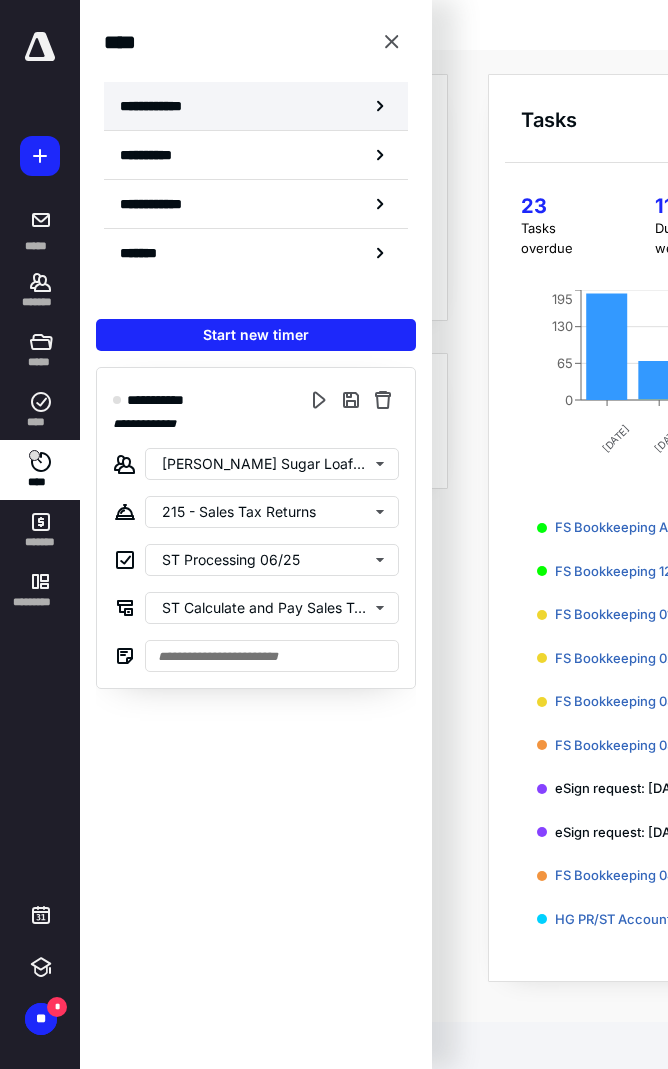 click on "**********" at bounding box center (162, 106) 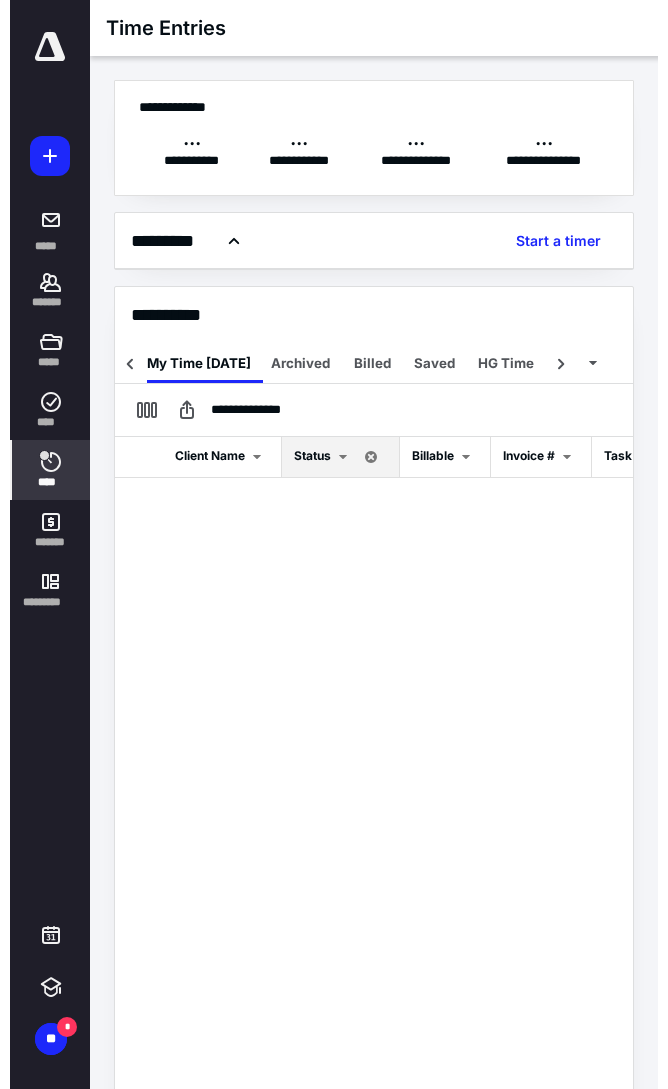 scroll, scrollTop: 0, scrollLeft: 148, axis: horizontal 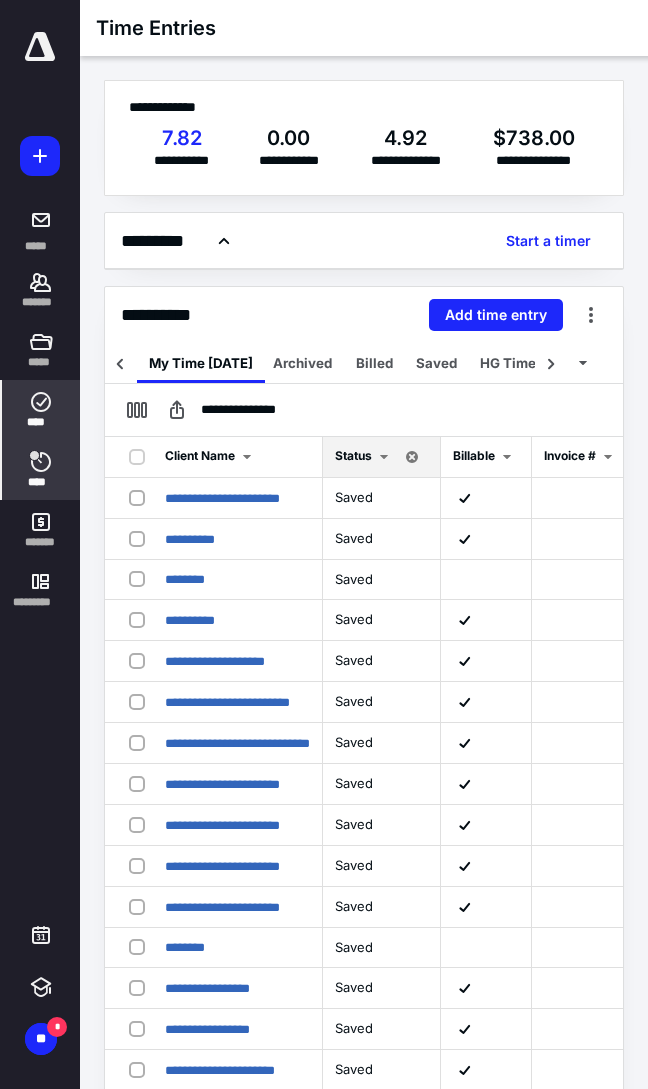 drag, startPoint x: 38, startPoint y: 461, endPoint x: 77, endPoint y: 429, distance: 50.447994 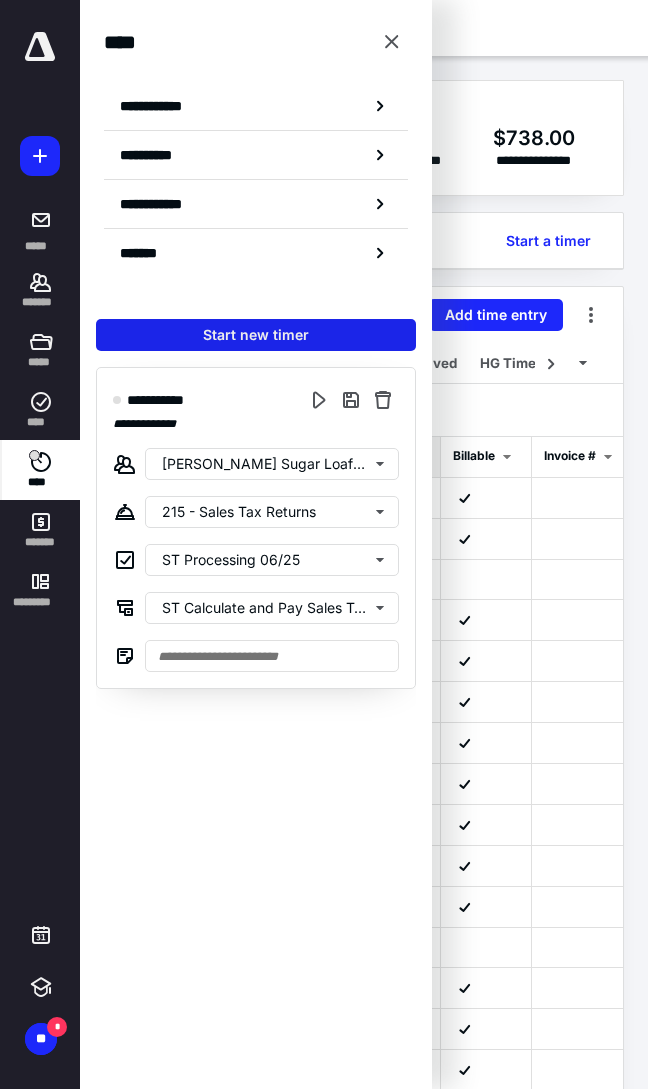 click on "Start new timer" at bounding box center [256, 335] 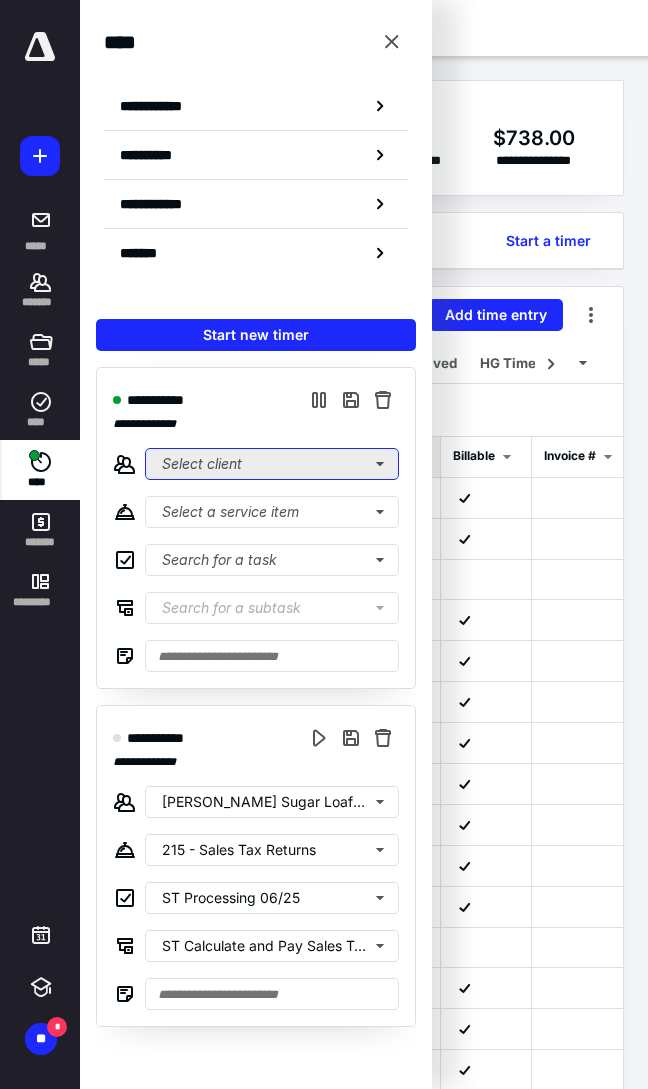 click on "Select client" at bounding box center [272, 464] 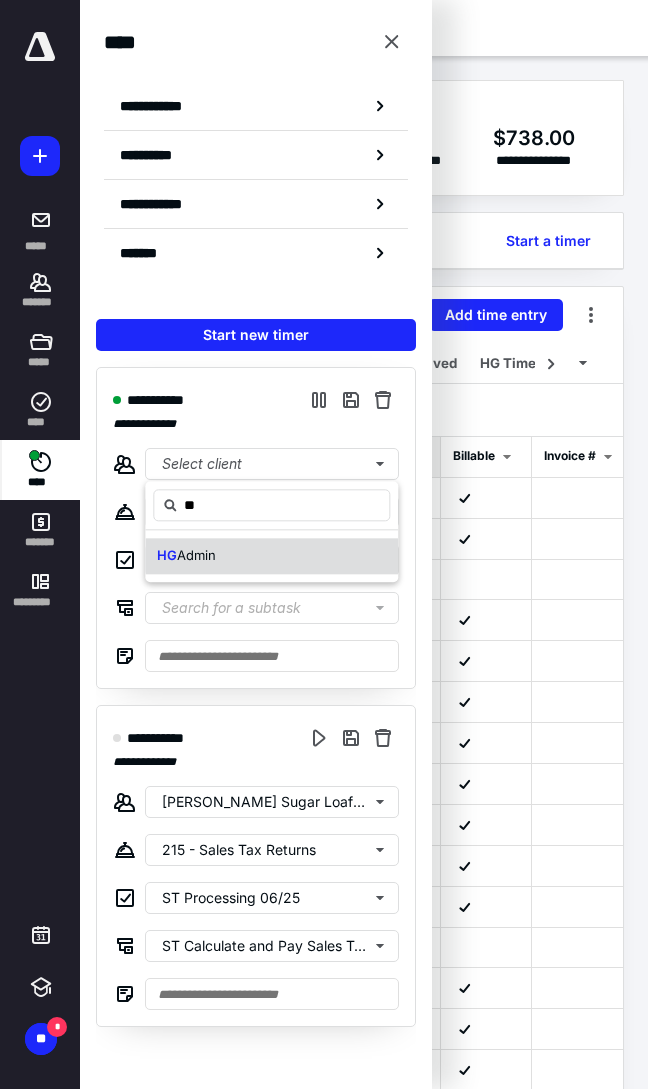 click on "HG  Admin" at bounding box center [271, 556] 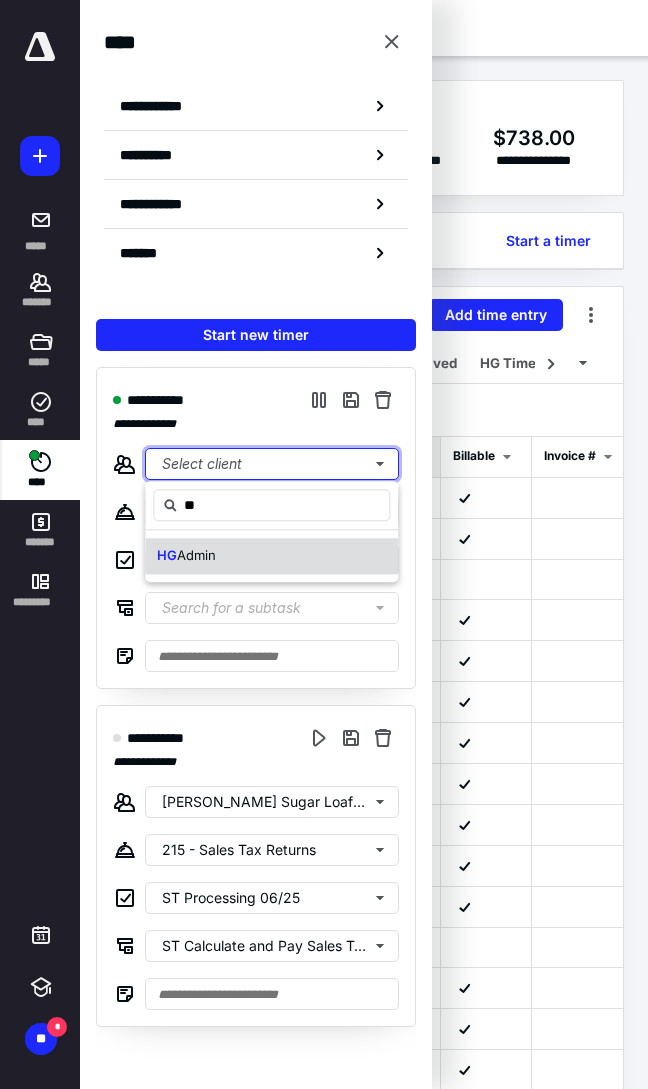 type 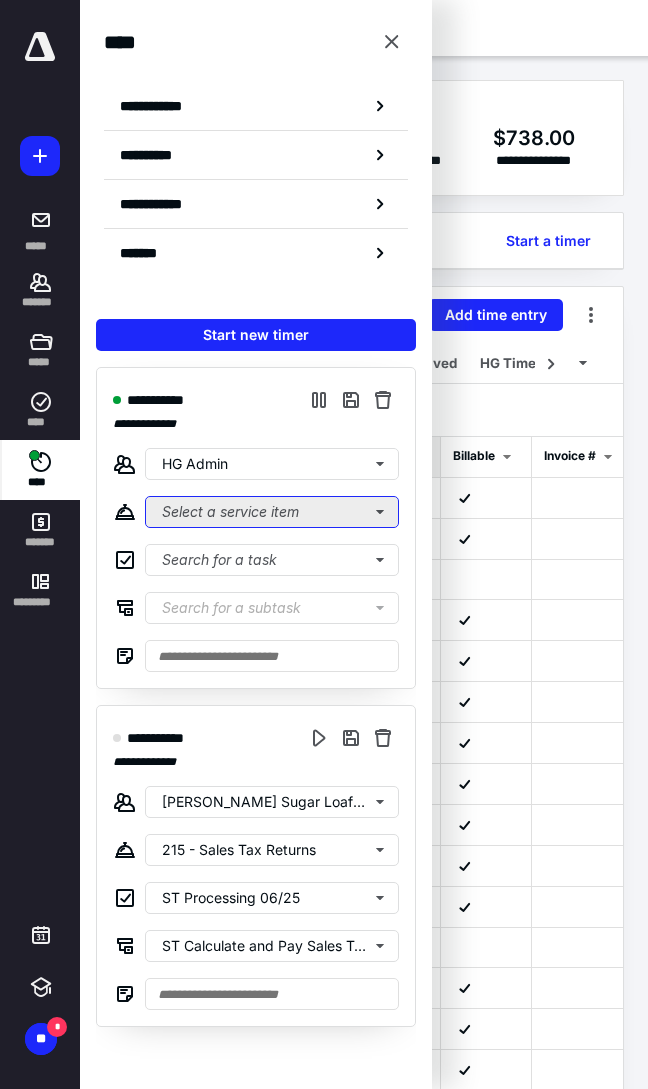 click on "Select a service item" at bounding box center [272, 512] 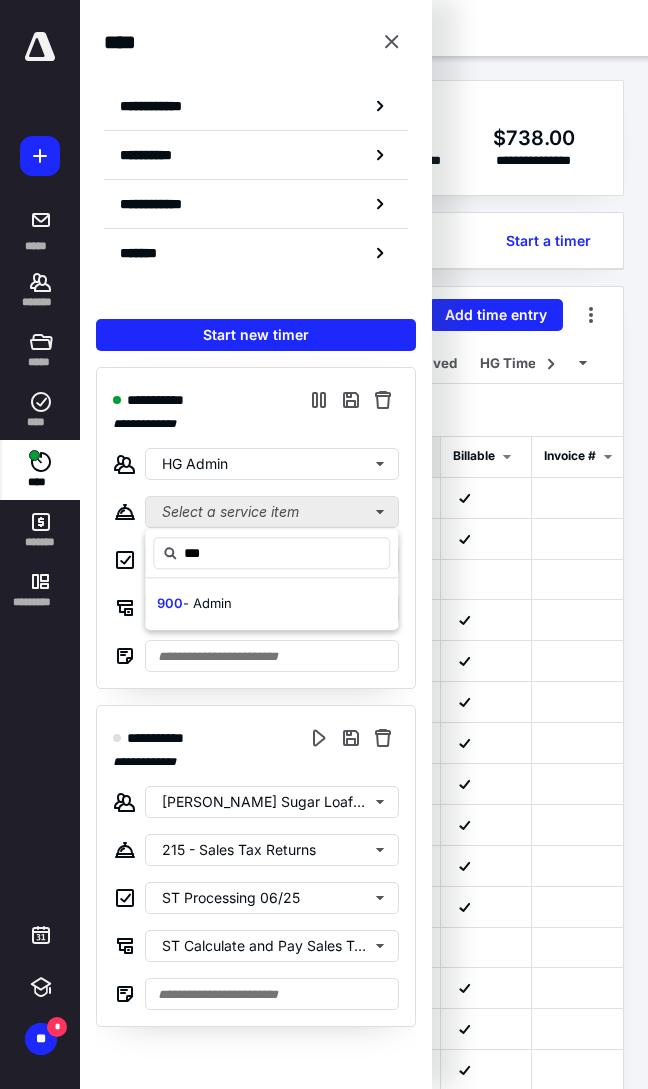type on "***" 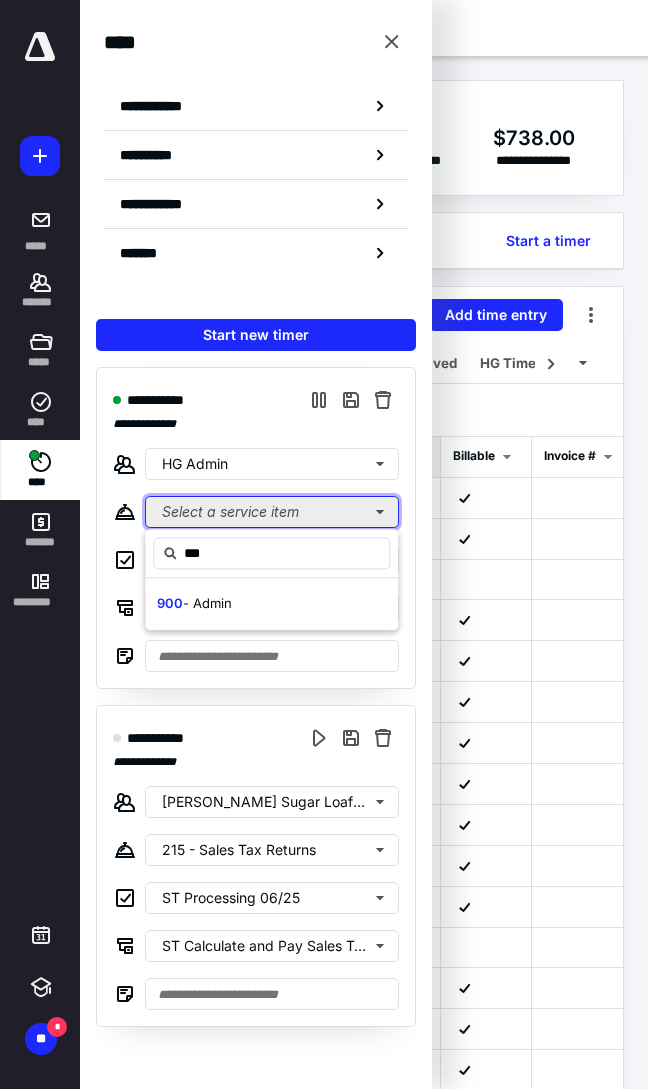 type 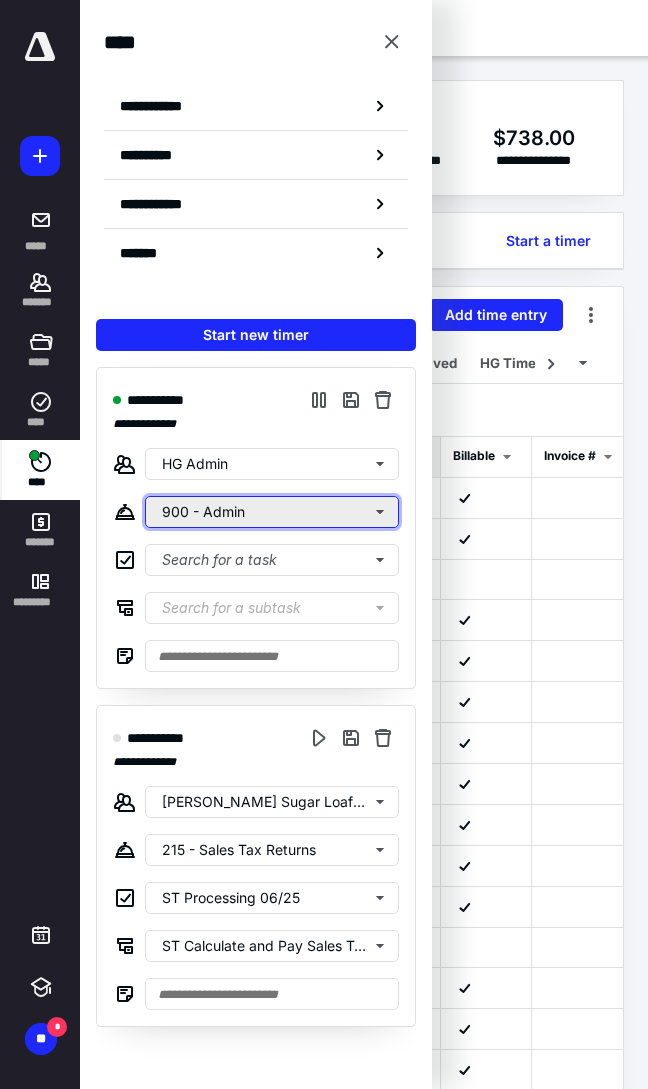 type 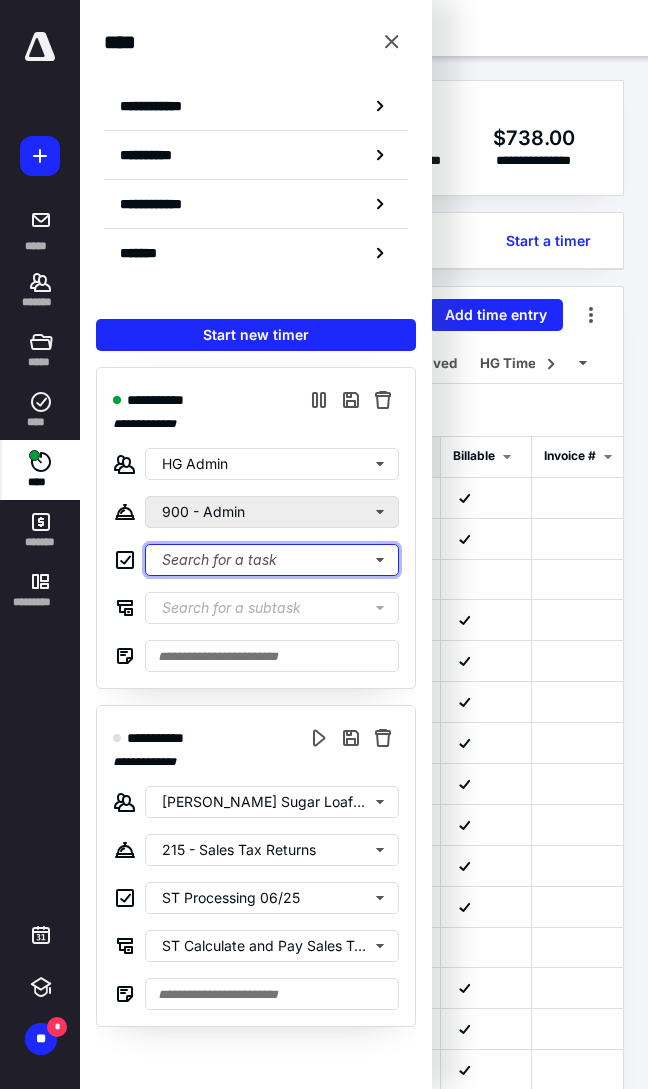 type 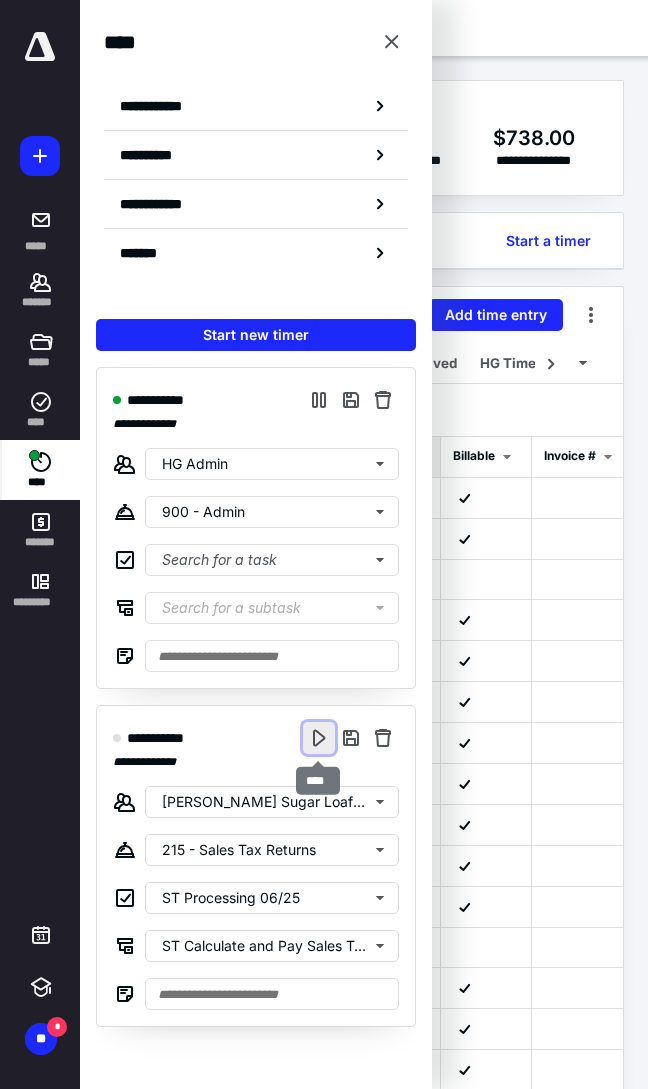 click at bounding box center (319, 738) 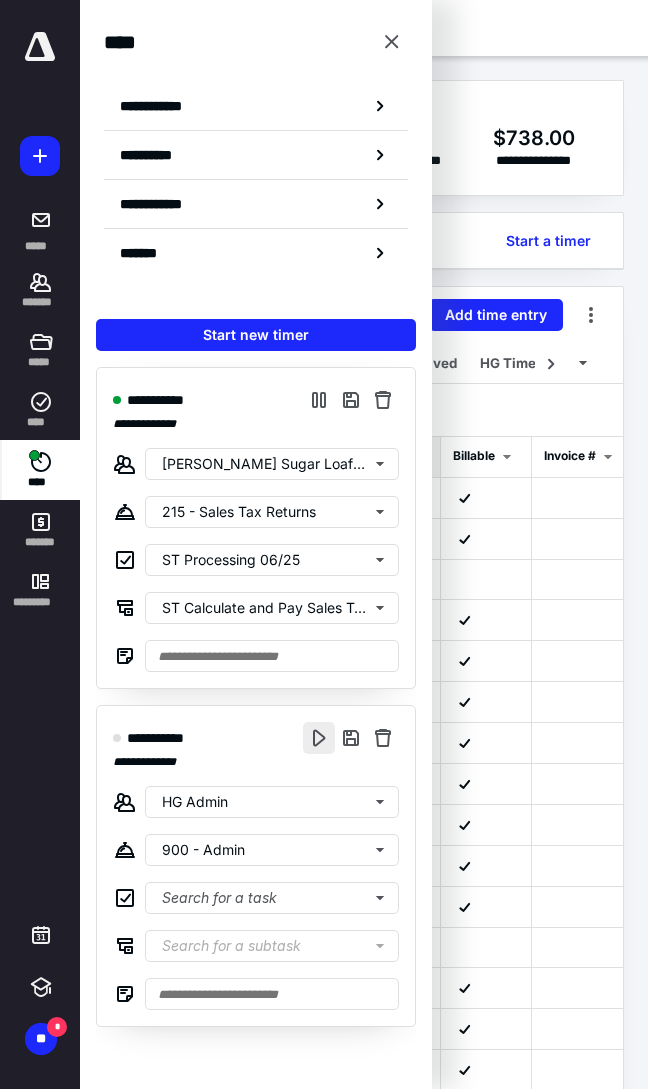 click at bounding box center (319, 738) 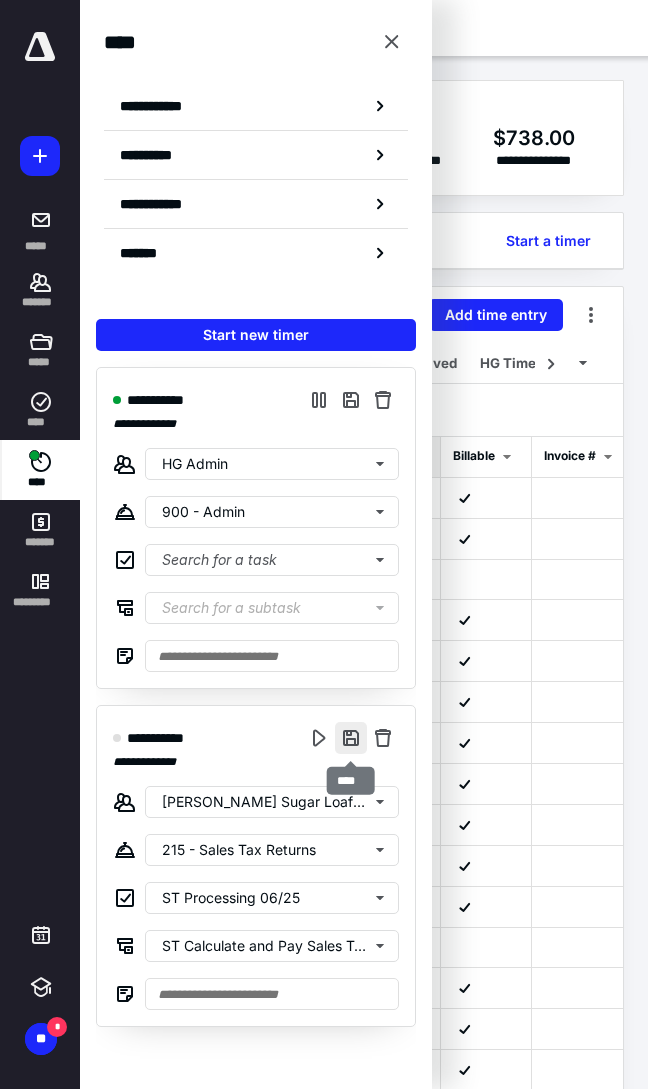 click at bounding box center (351, 738) 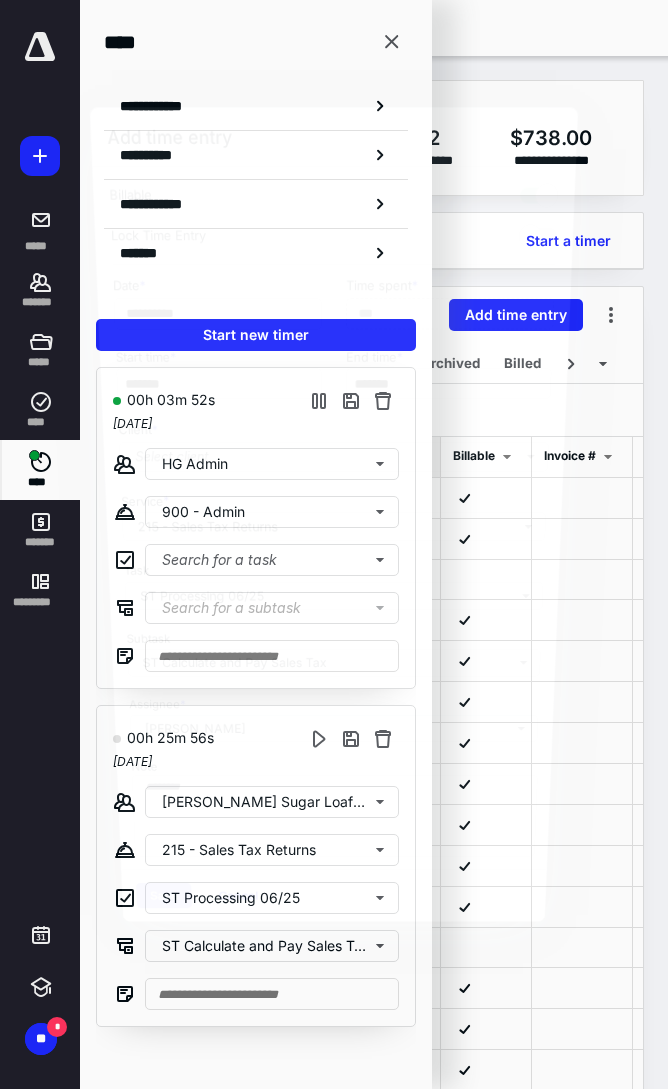 scroll, scrollTop: 0, scrollLeft: 141, axis: horizontal 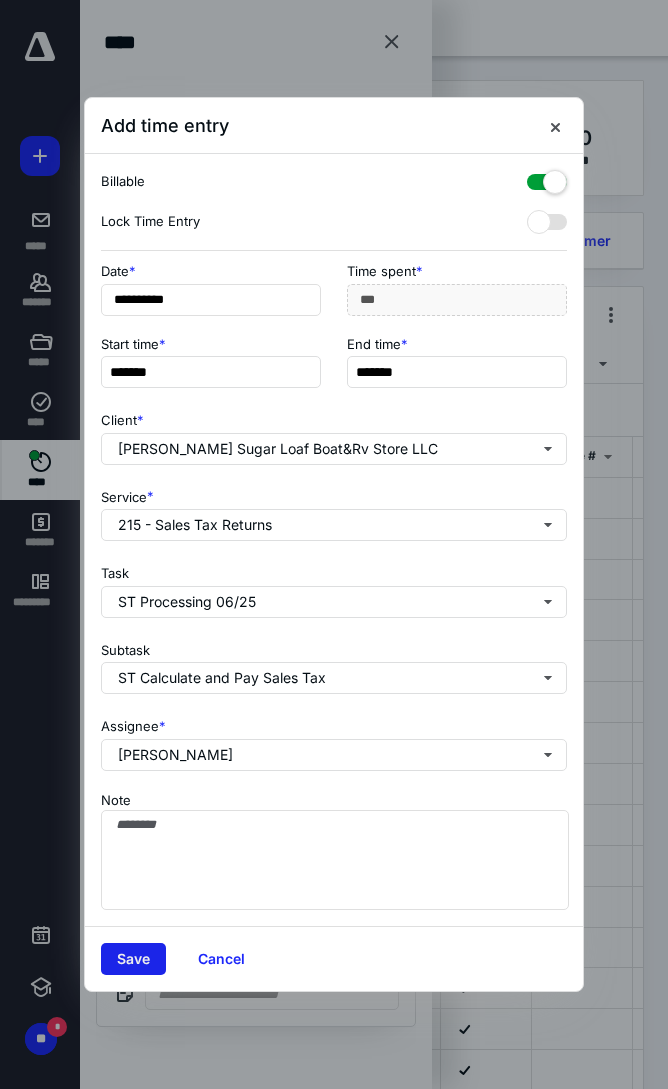 click on "Save" at bounding box center [133, 959] 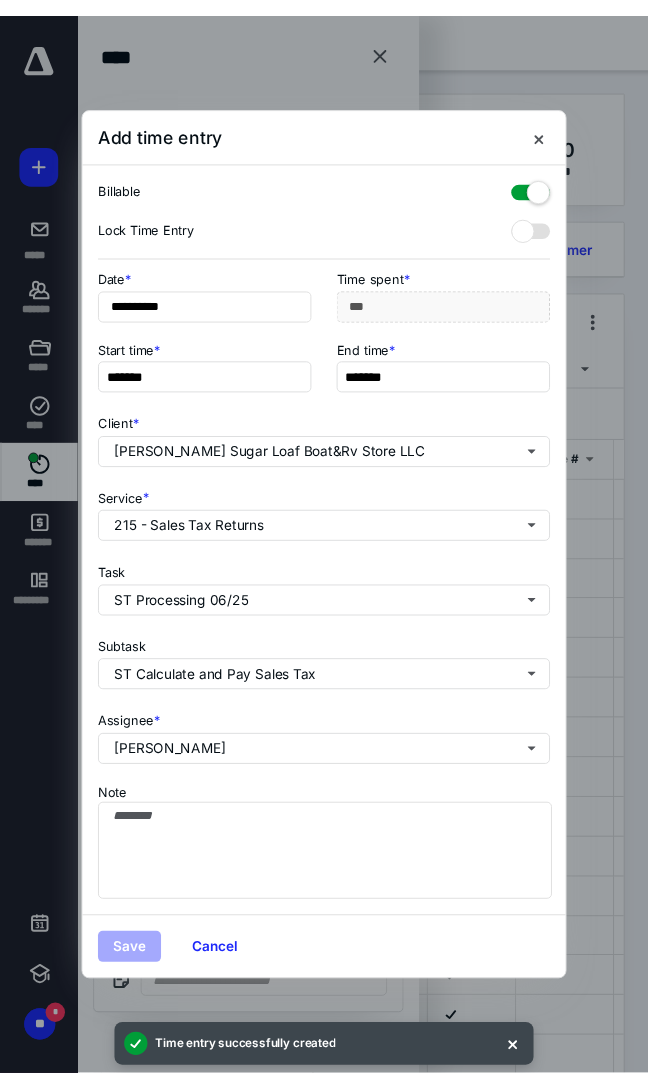 scroll, scrollTop: 0, scrollLeft: 141, axis: horizontal 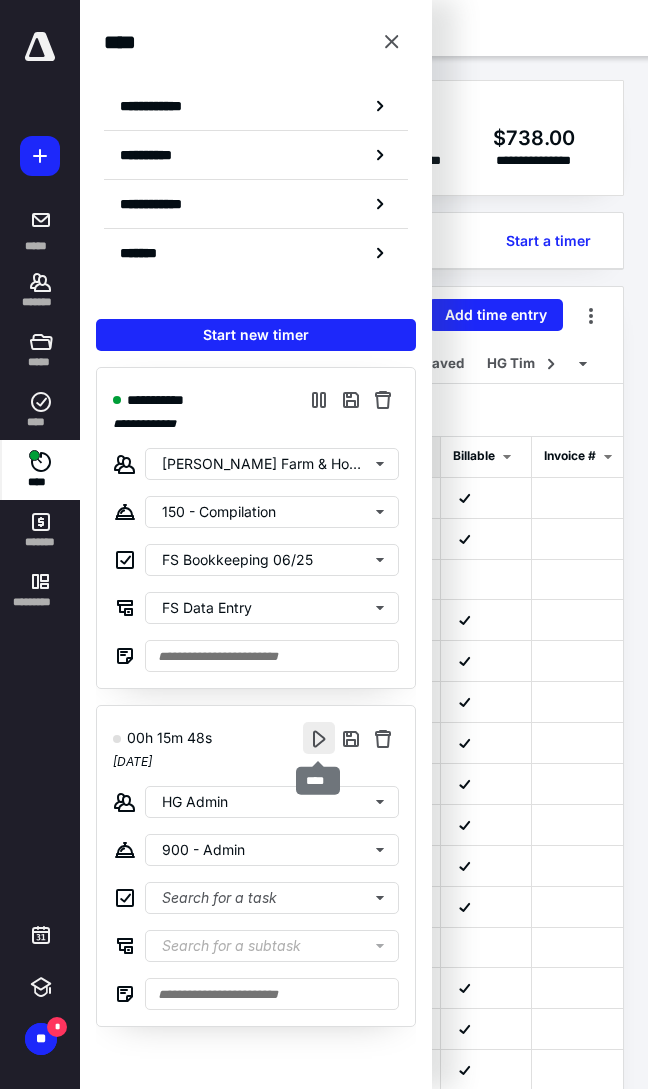click at bounding box center (319, 738) 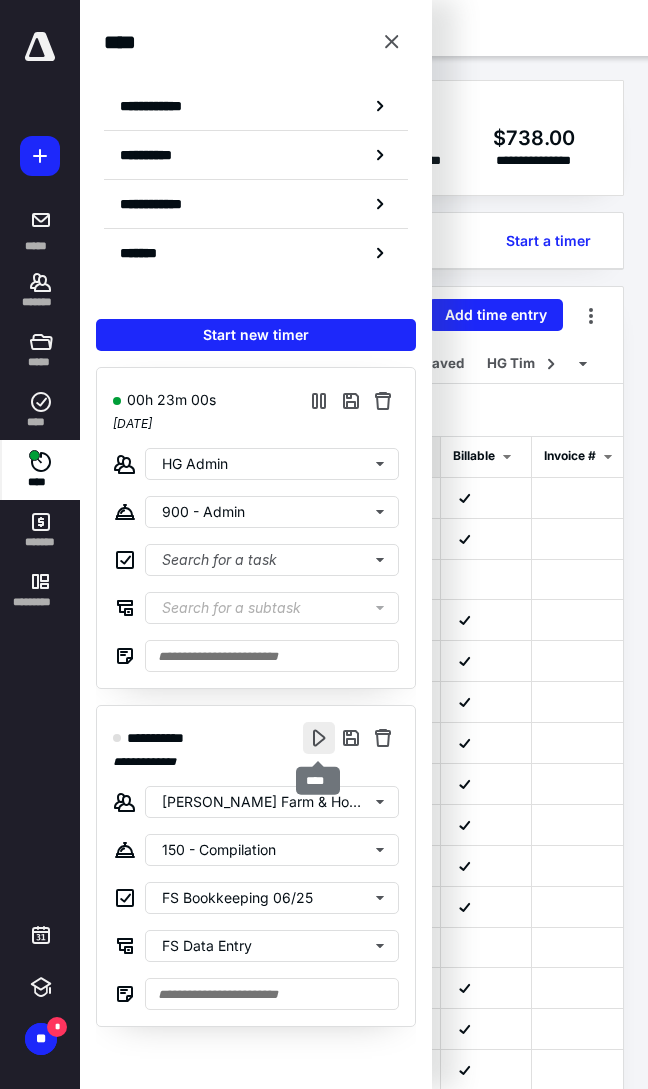 click at bounding box center (319, 738) 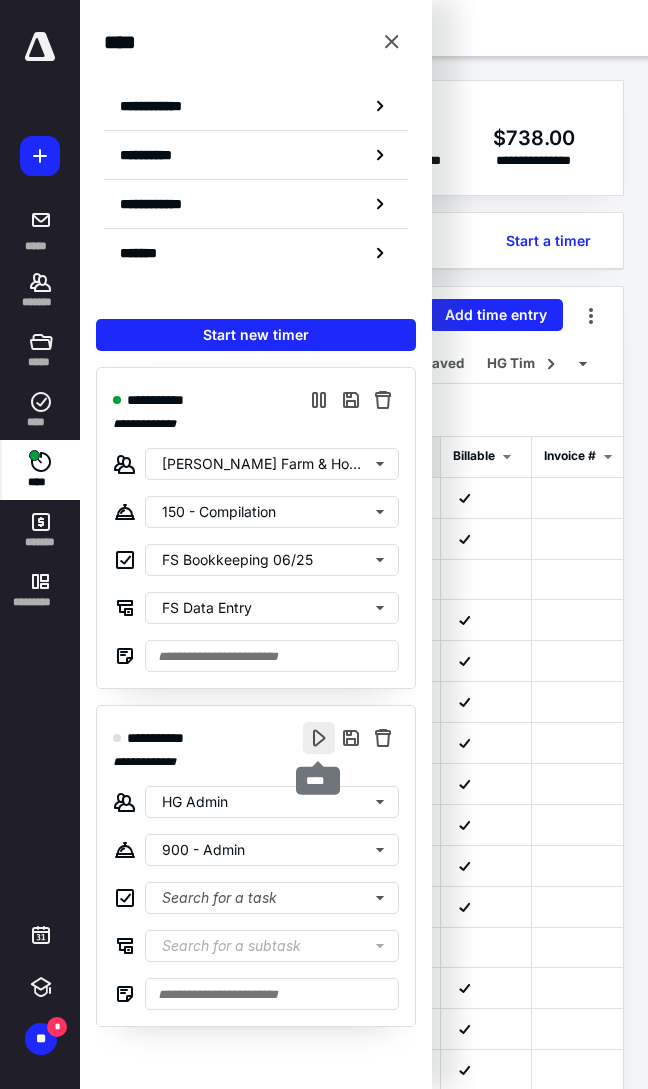 click at bounding box center (319, 738) 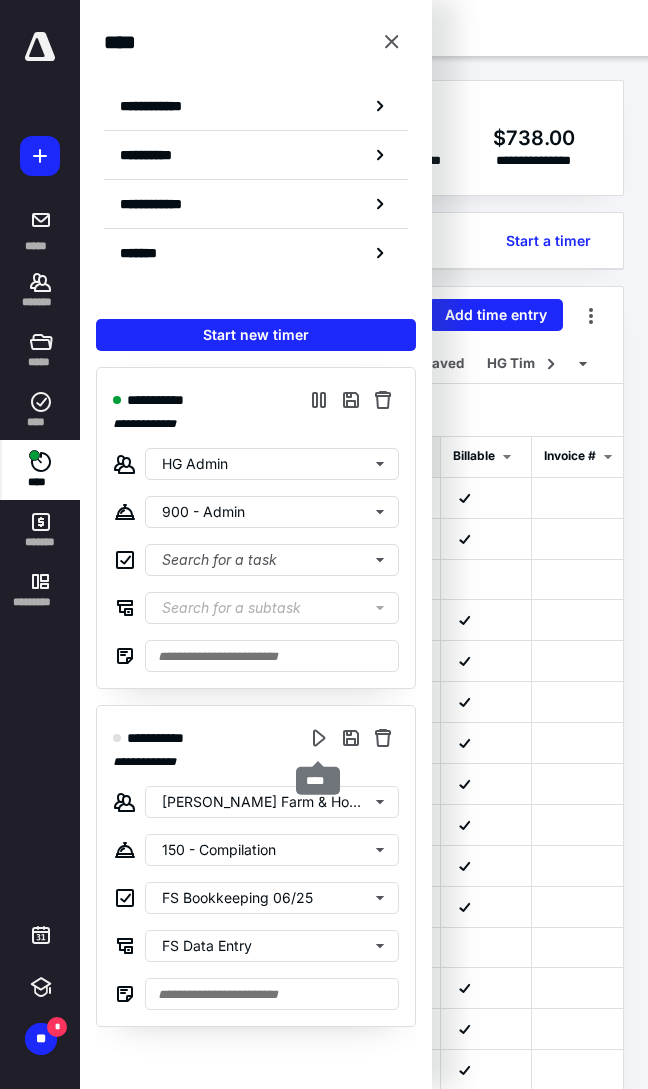 drag, startPoint x: 309, startPoint y: 742, endPoint x: 278, endPoint y: 732, distance: 32.572994 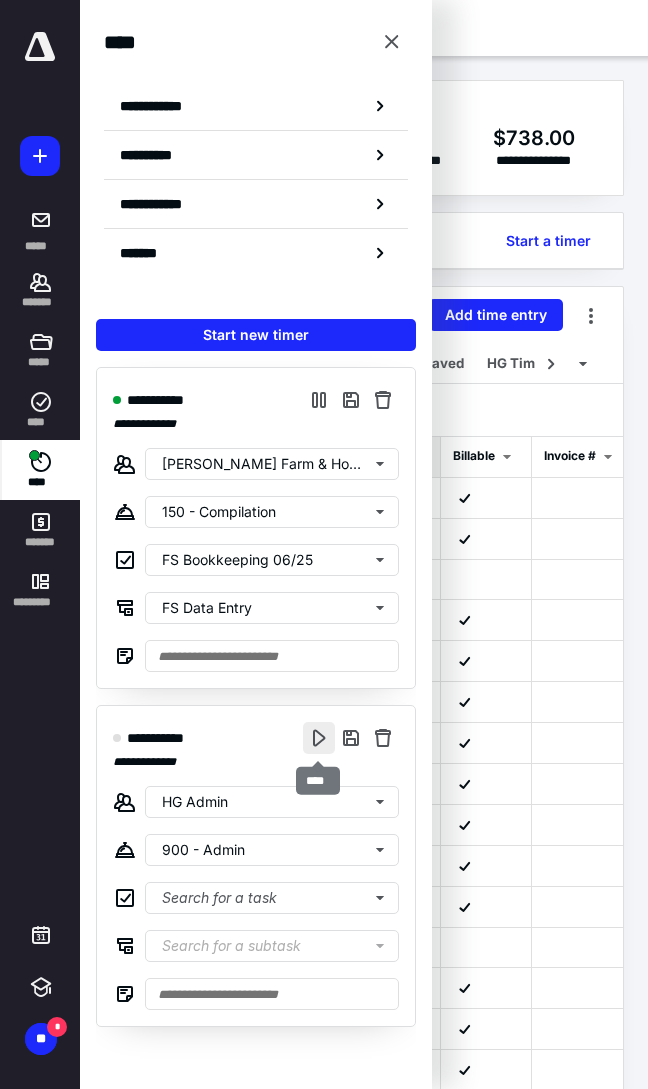 click at bounding box center (319, 738) 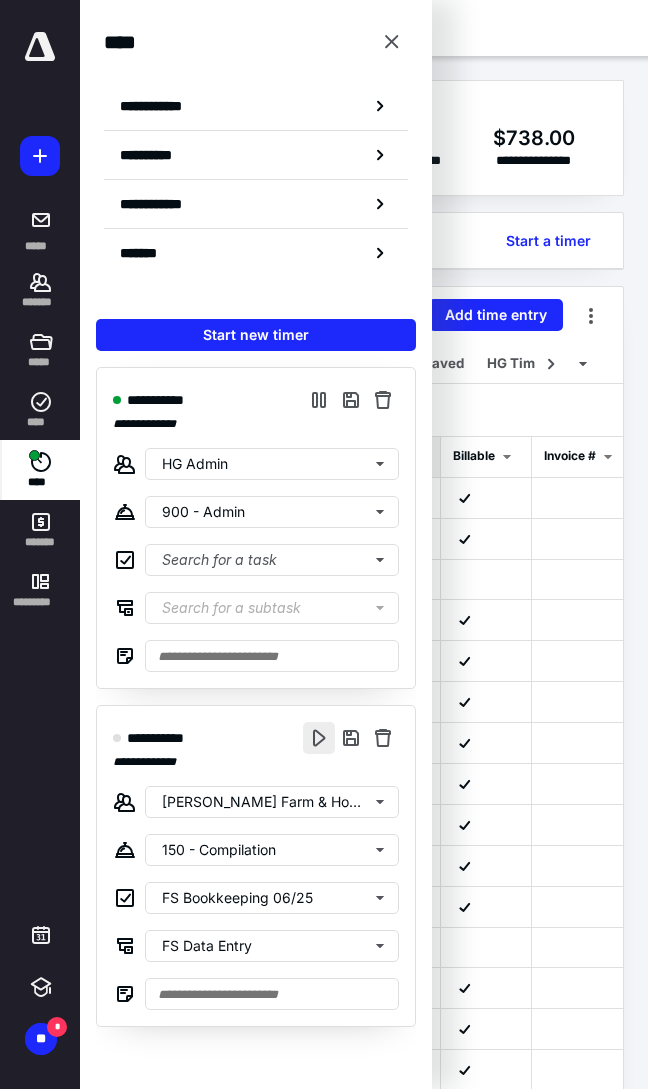 click at bounding box center (319, 738) 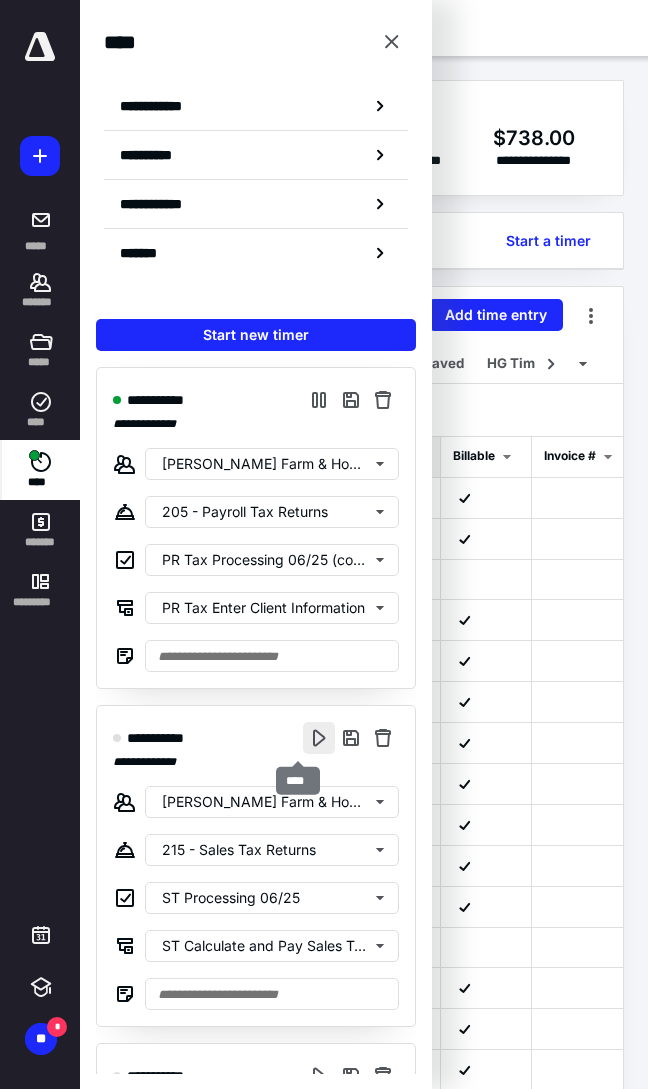 click at bounding box center (319, 738) 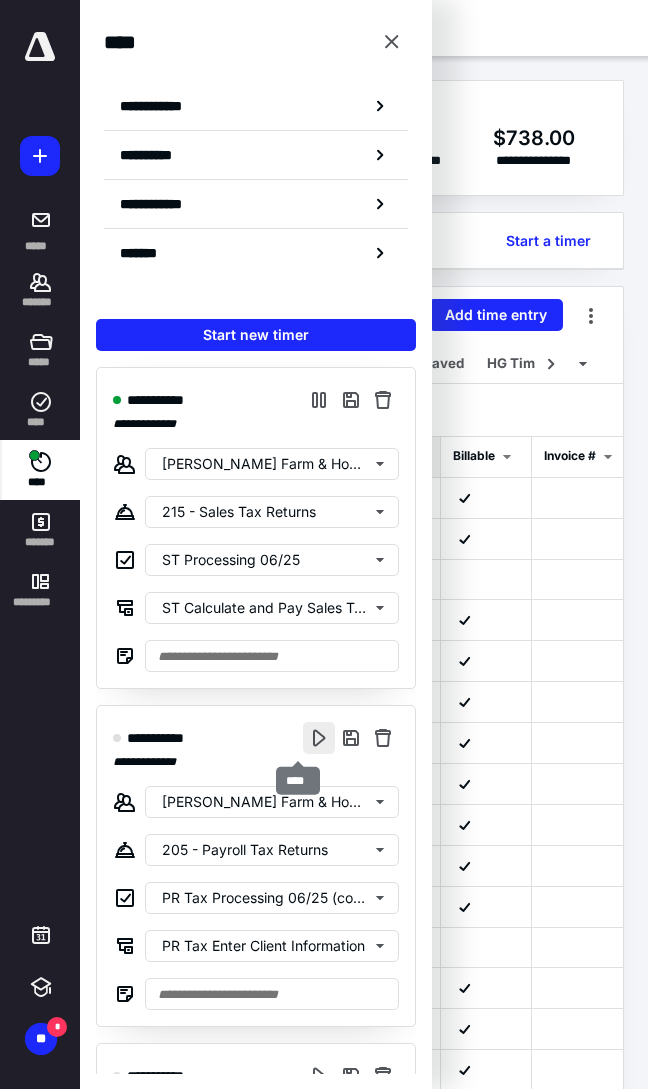 click at bounding box center [319, 738] 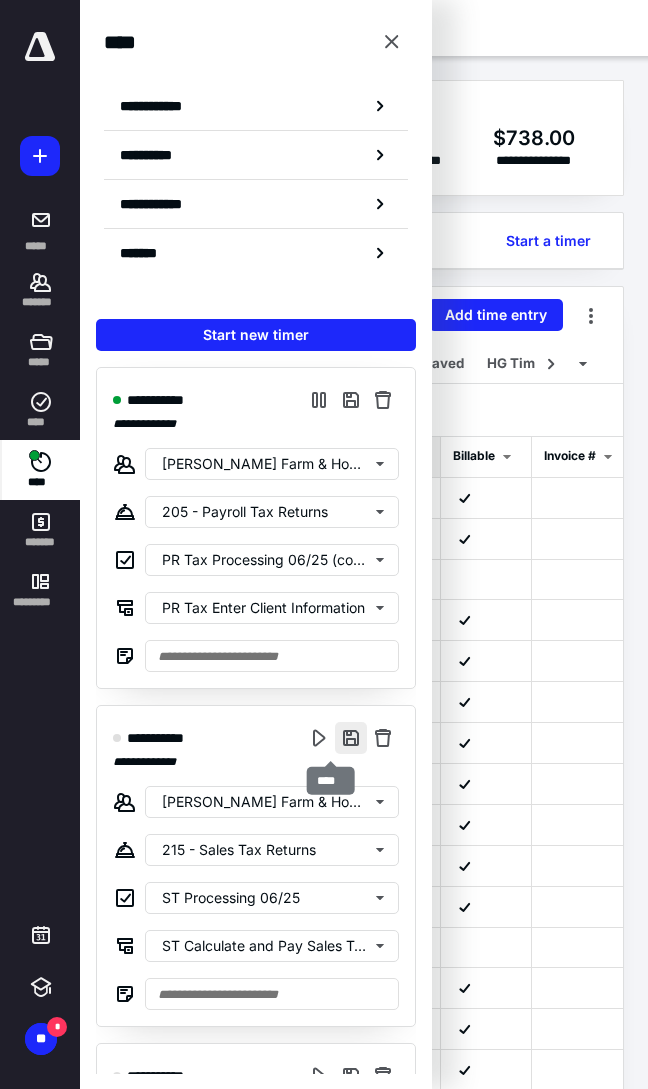 click at bounding box center [351, 738] 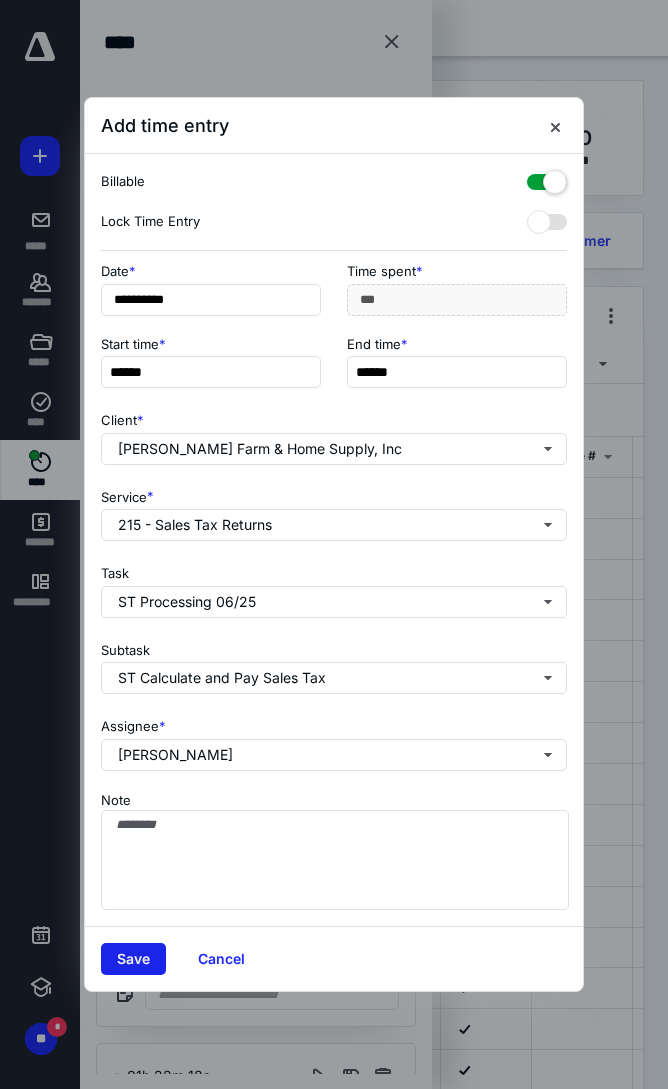 click on "Save" at bounding box center [133, 959] 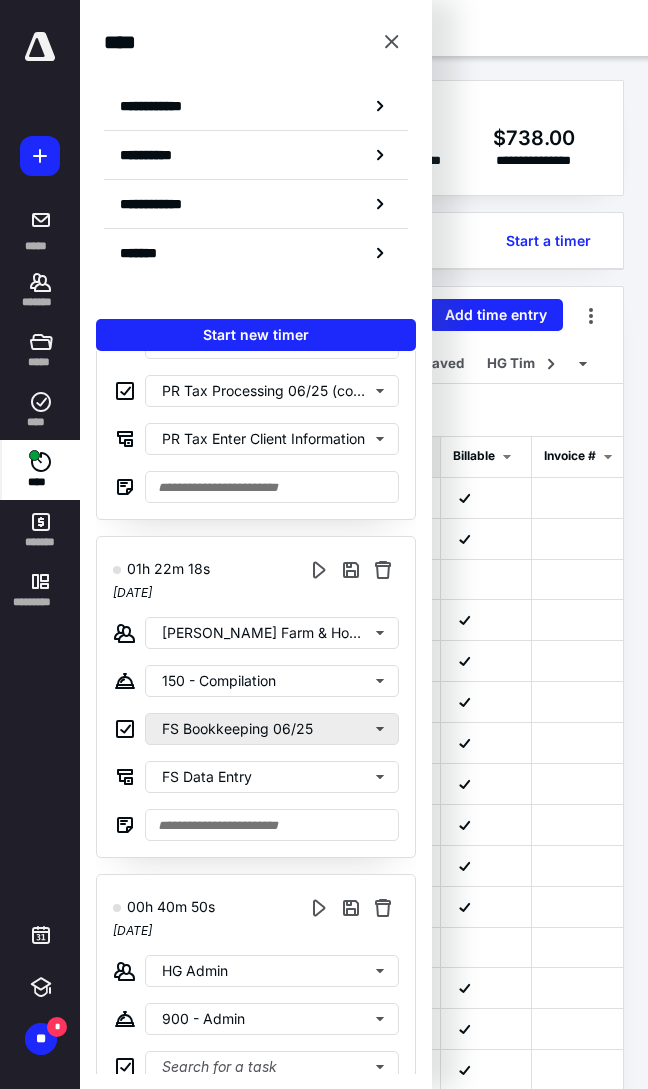 scroll, scrollTop: 266, scrollLeft: 0, axis: vertical 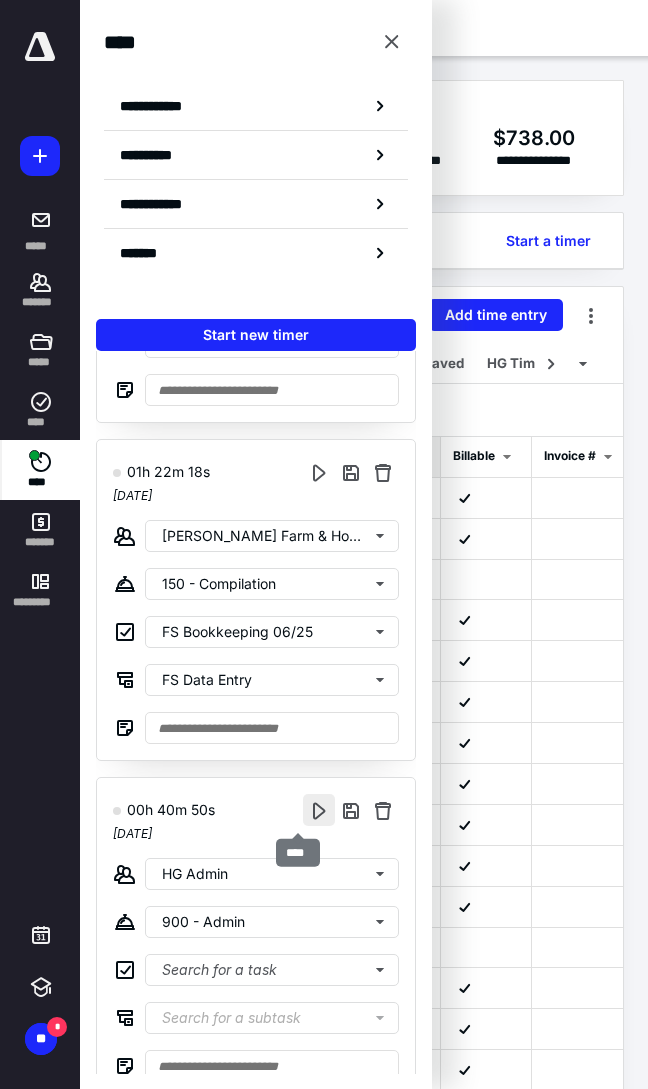 click at bounding box center (319, 810) 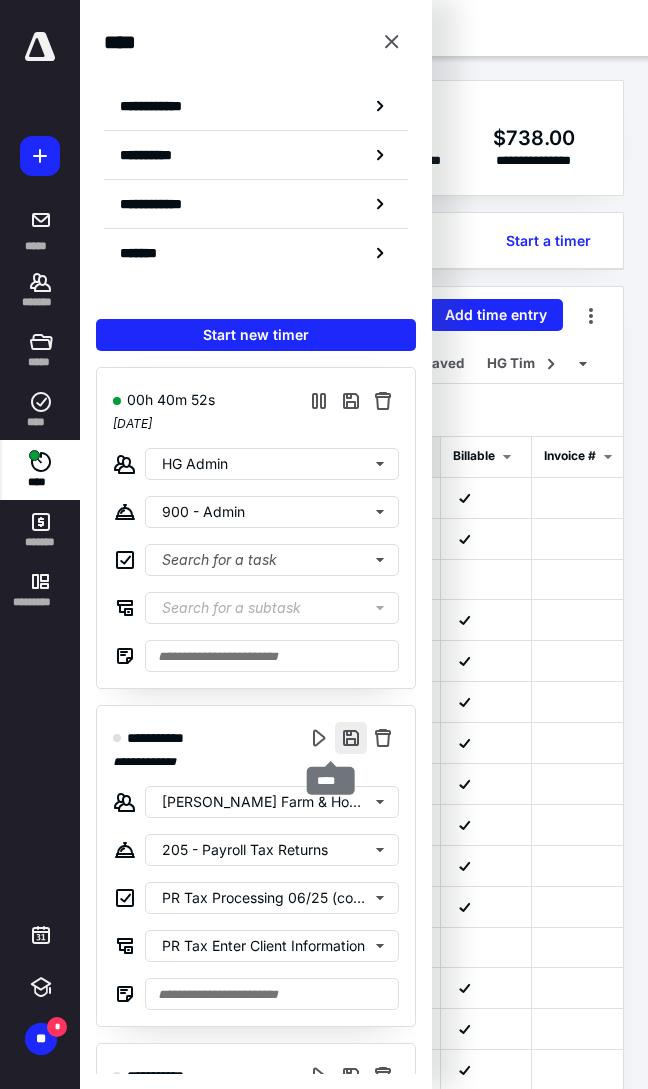 click at bounding box center [351, 738] 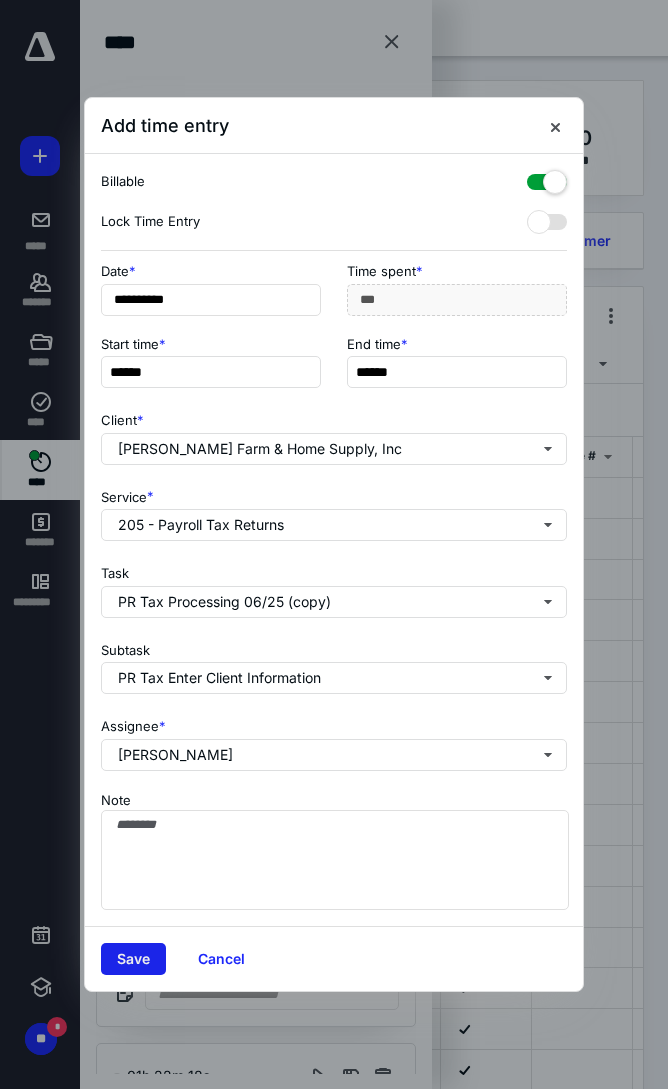 click on "Save" at bounding box center (133, 959) 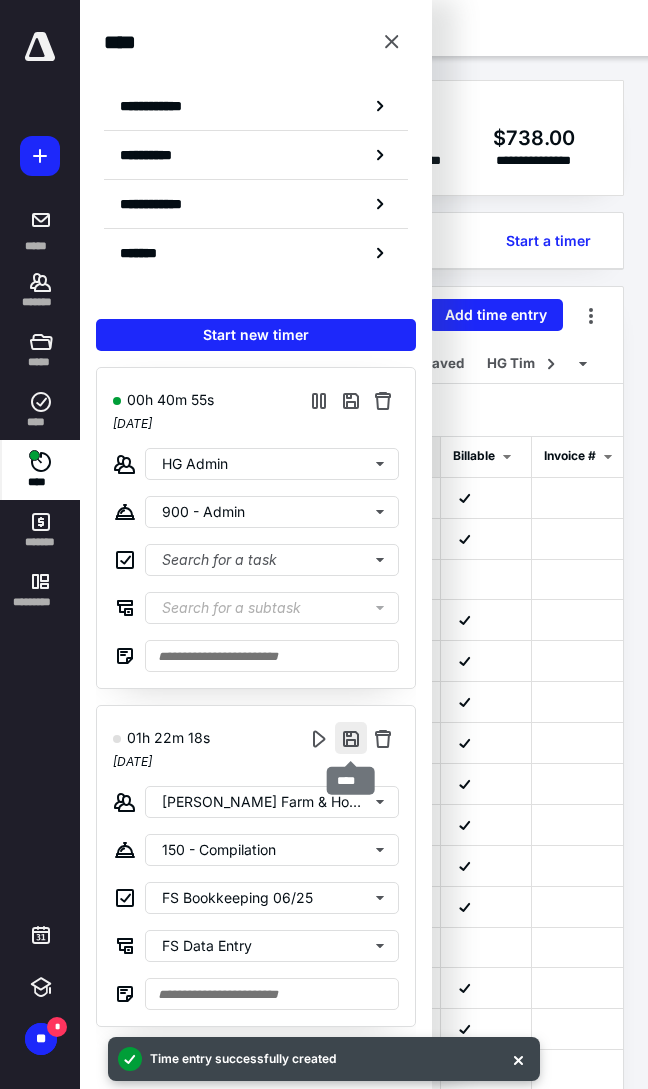 click at bounding box center [351, 738] 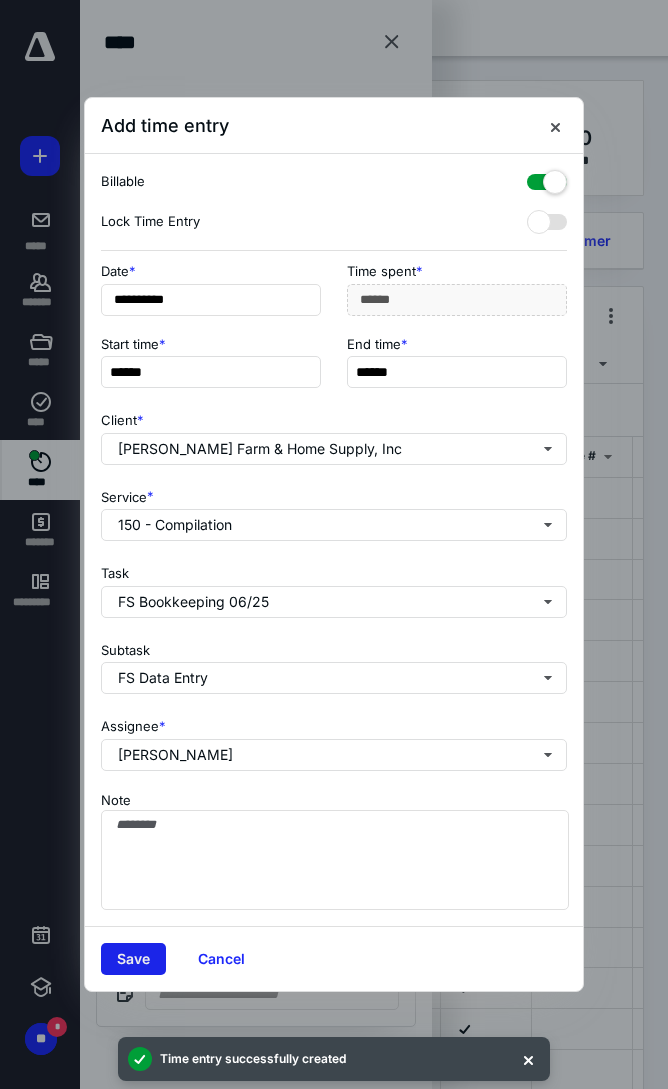 click on "Save" at bounding box center (133, 959) 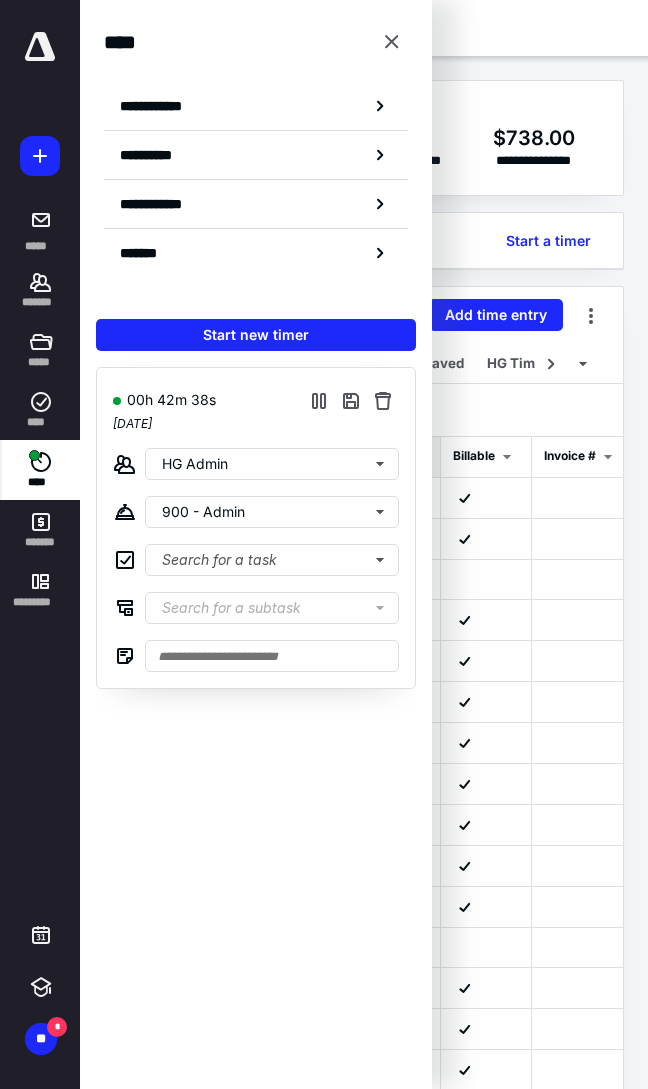 click on "00h 42m 38s July 10, 2025 HG Admin 900 - Admin Search for a task Search for a subtask" at bounding box center [256, 712] 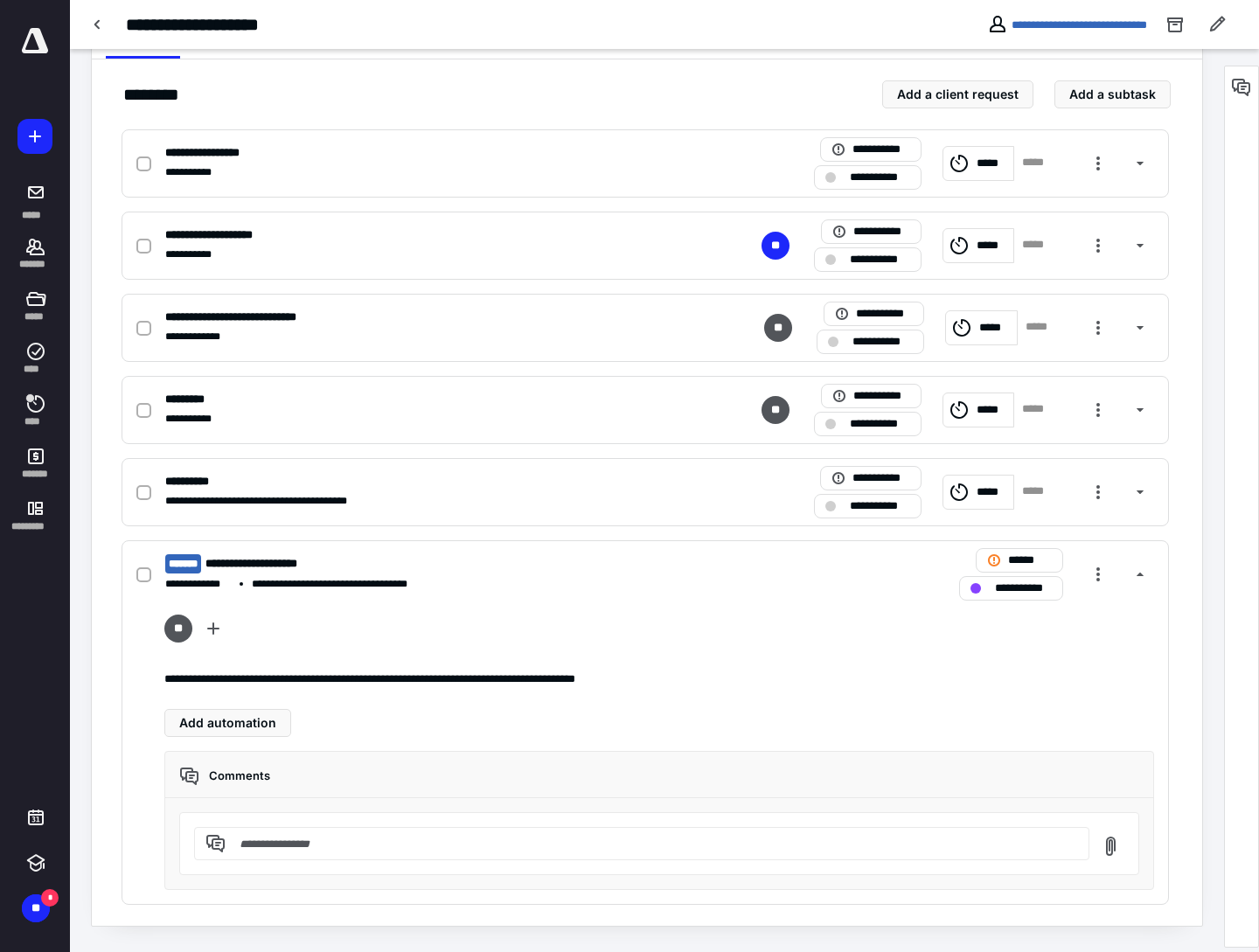 scroll, scrollTop: 376, scrollLeft: 0, axis: vertical 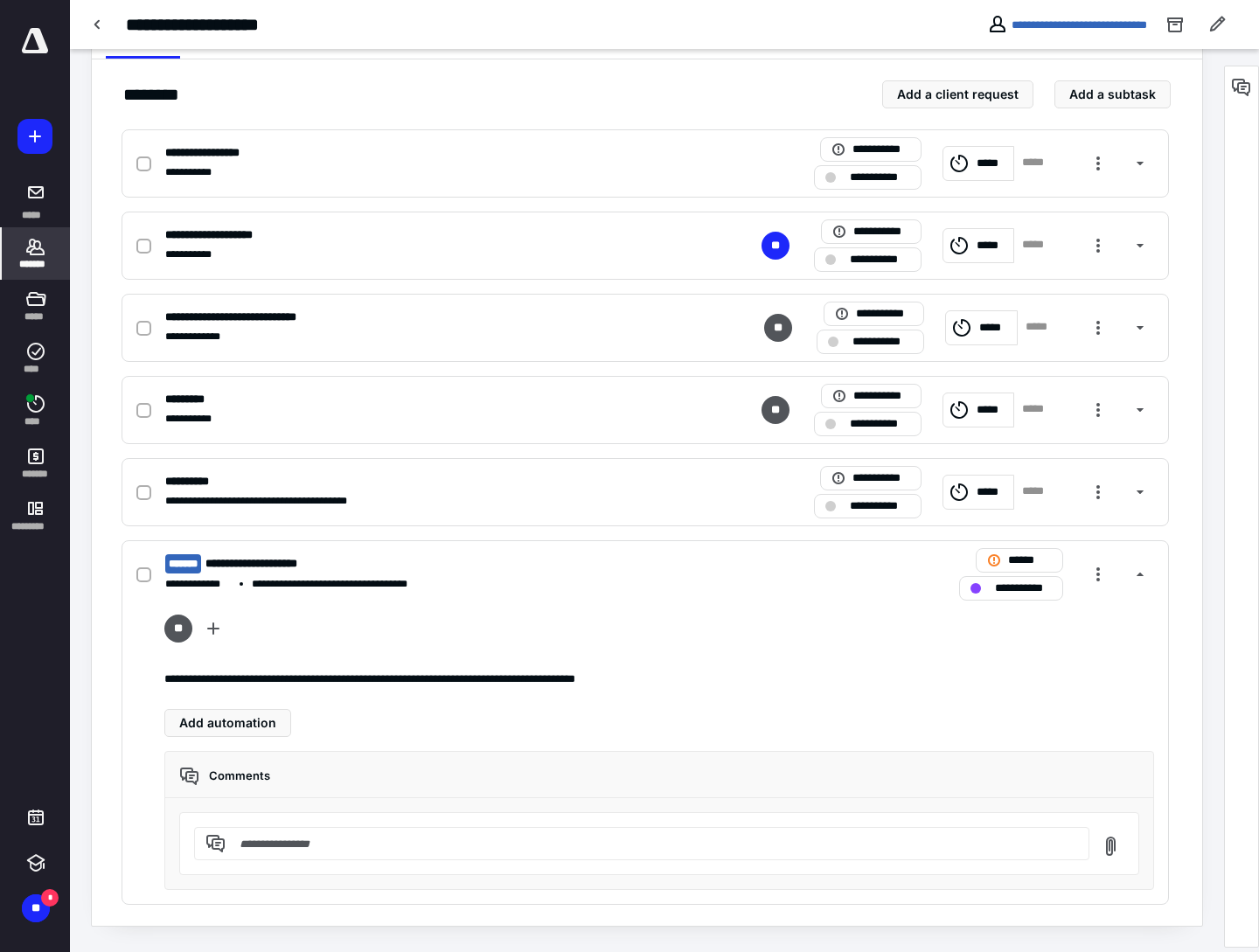 click 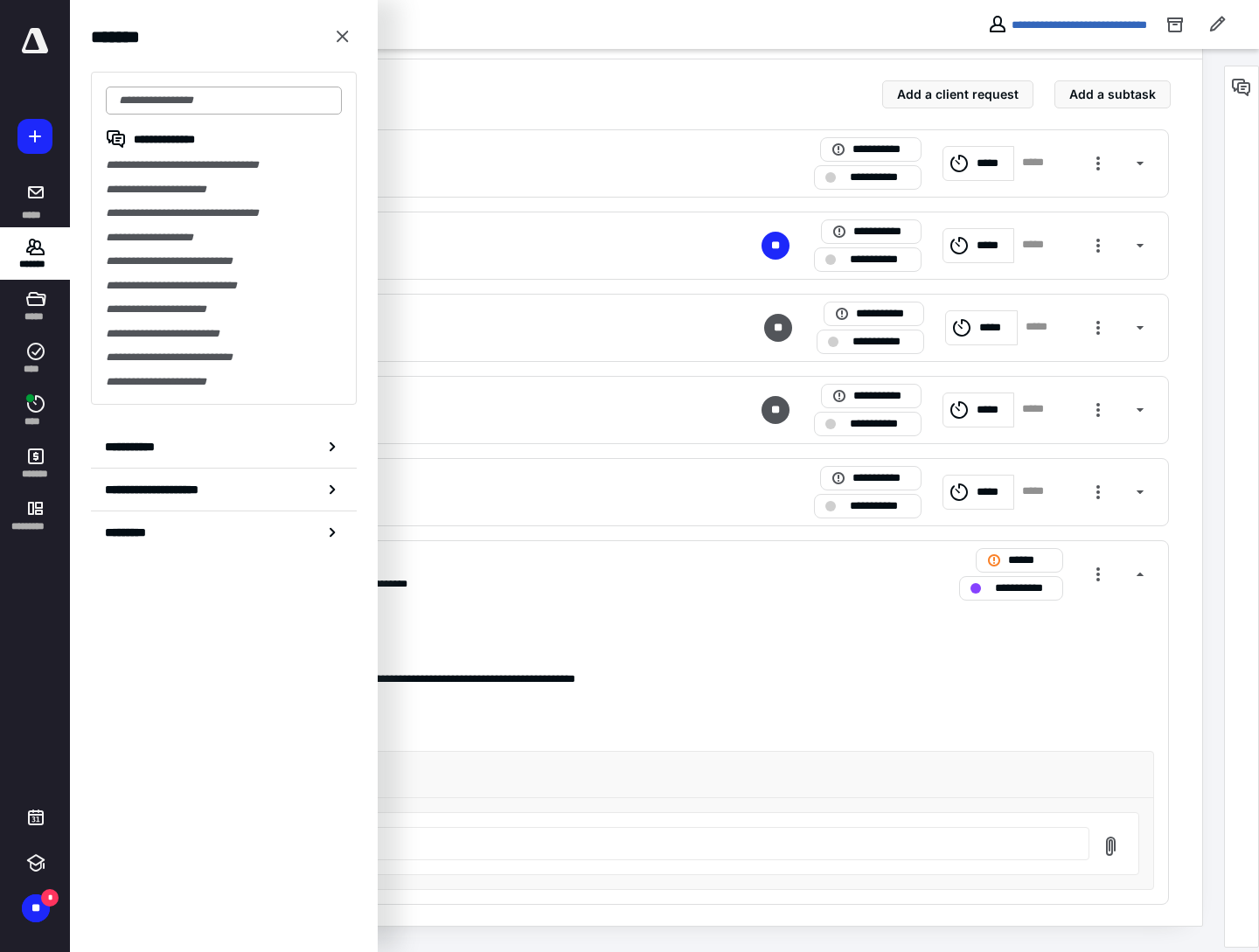 click at bounding box center [224, 101] 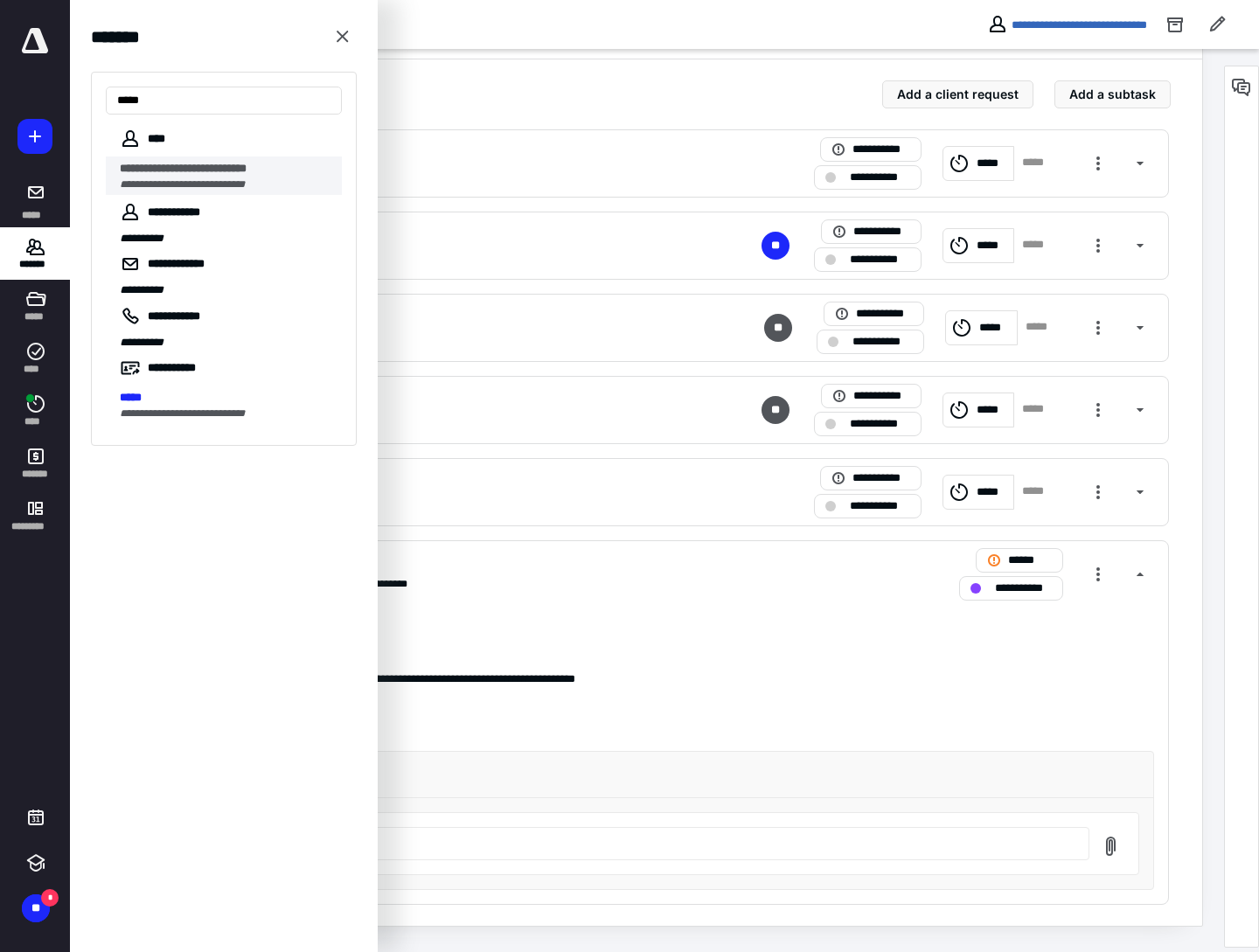 type on "*****" 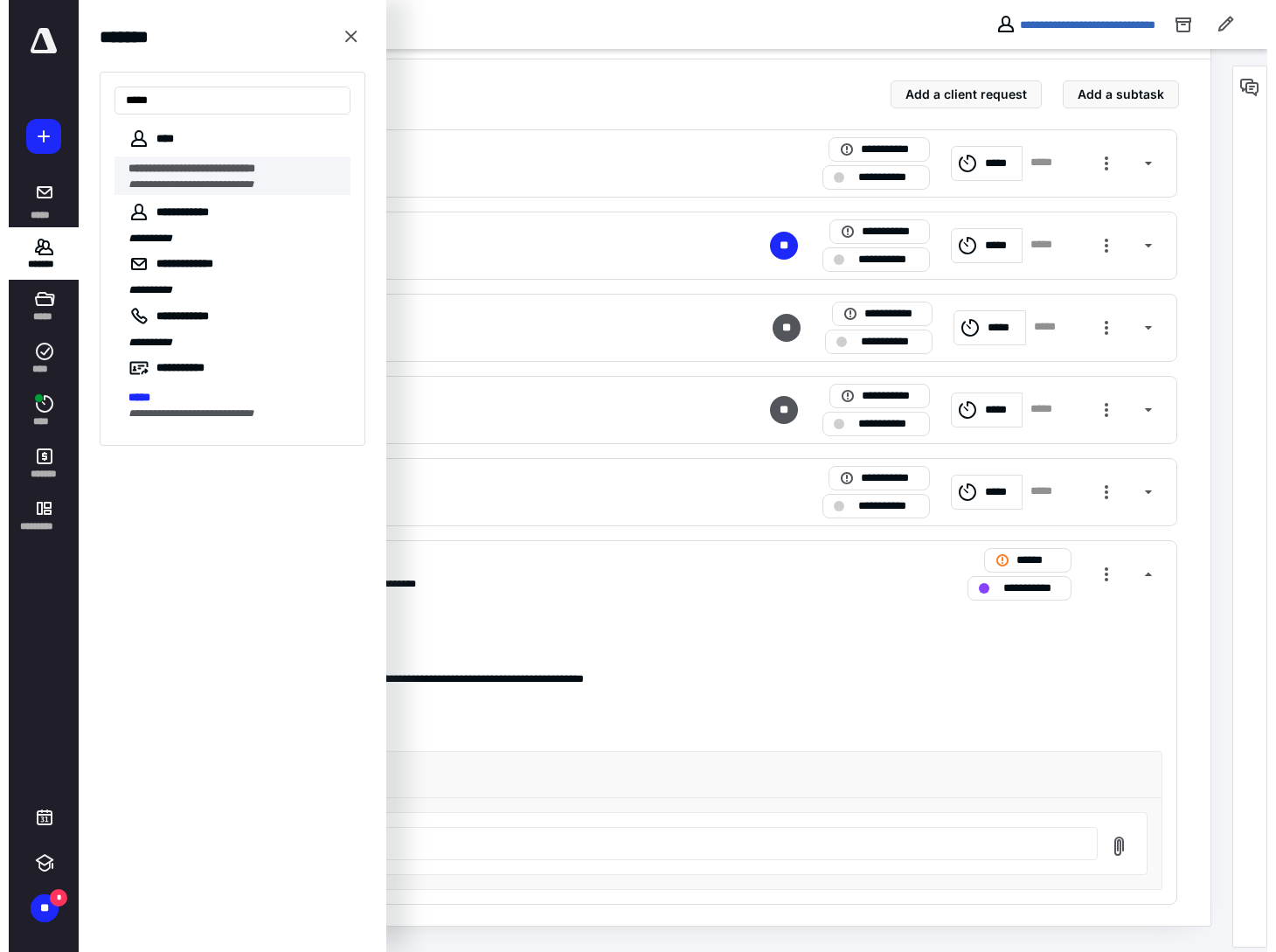 scroll, scrollTop: 0, scrollLeft: 0, axis: both 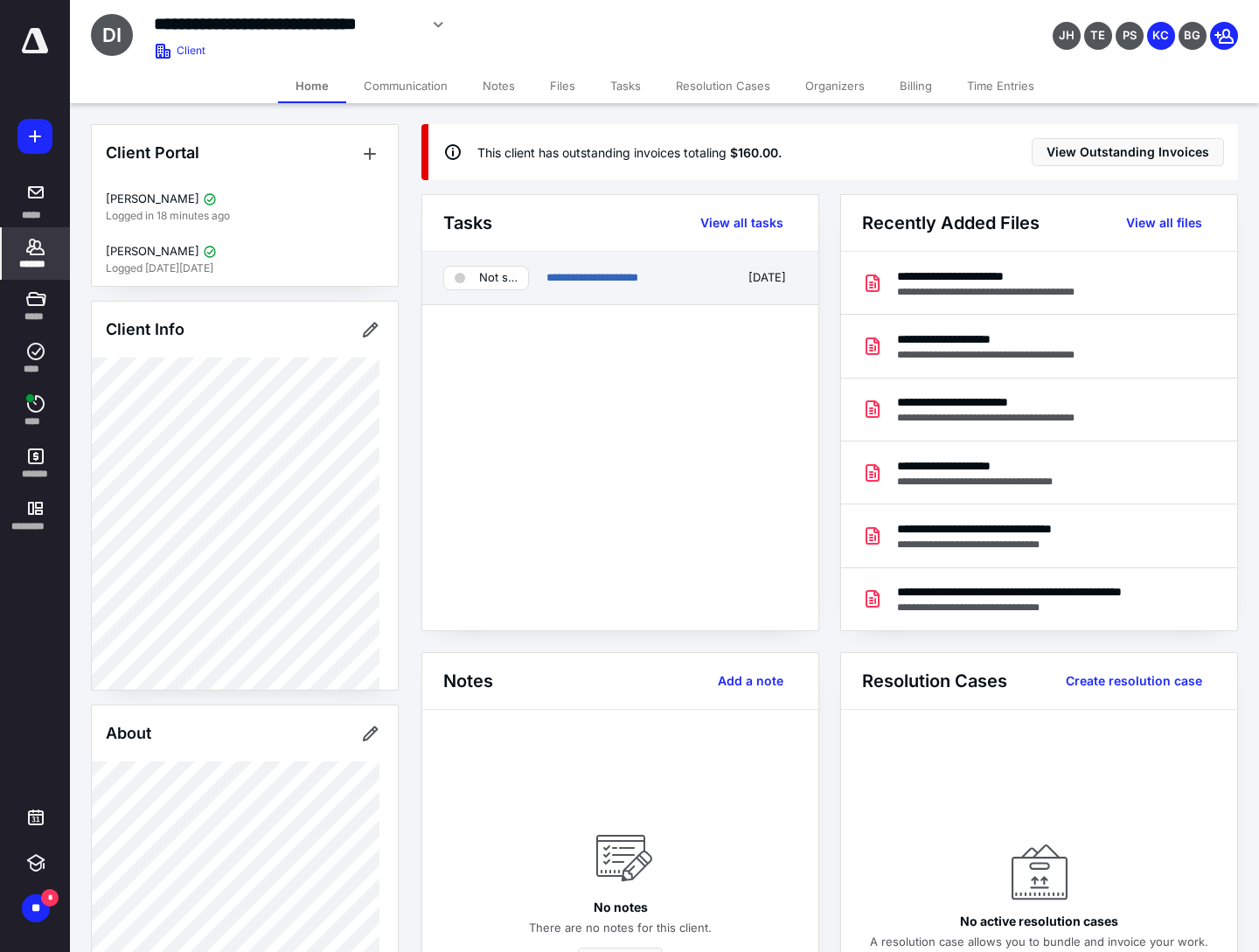 click on "**********" at bounding box center [632, 278] 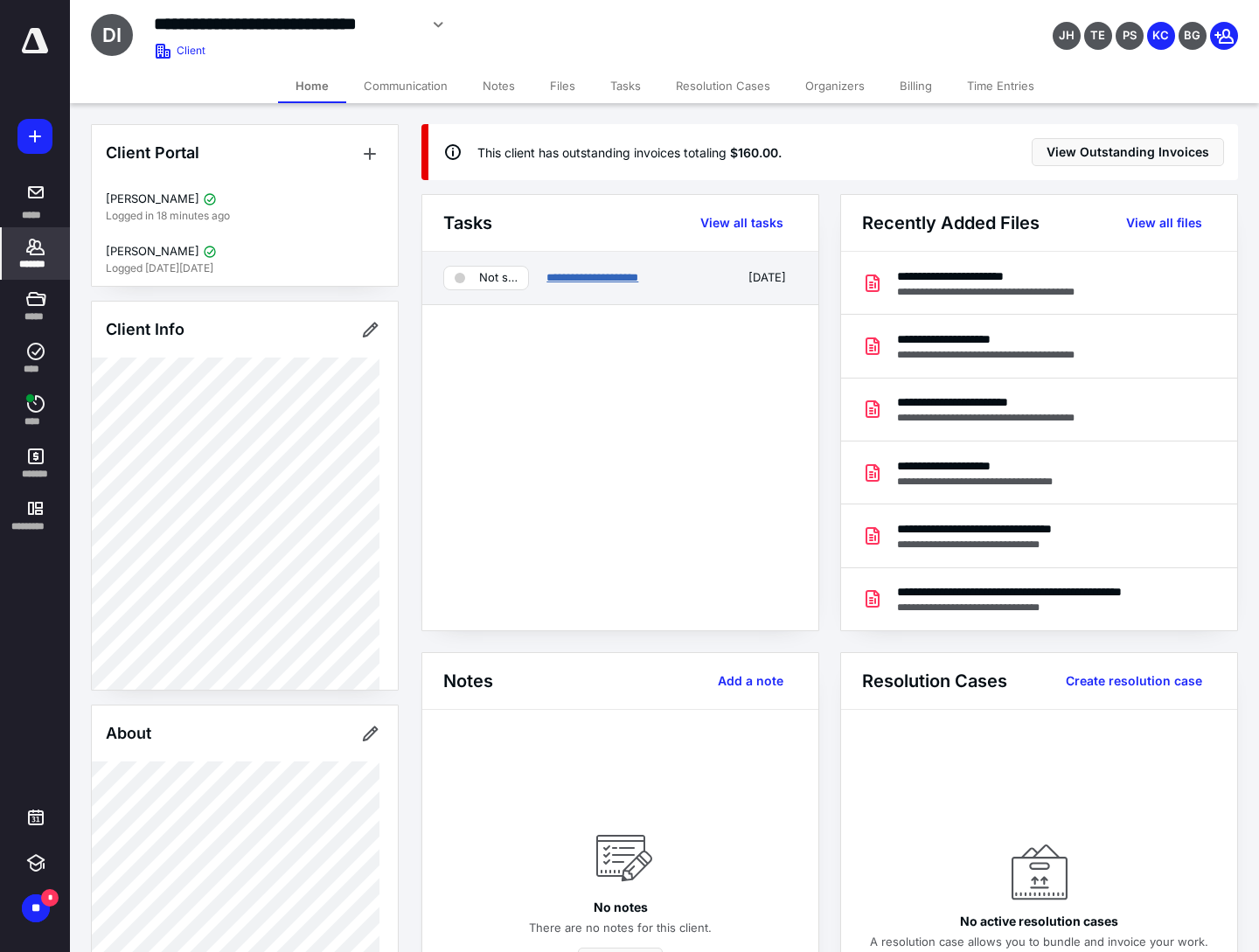 click on "**********" at bounding box center [592, 277] 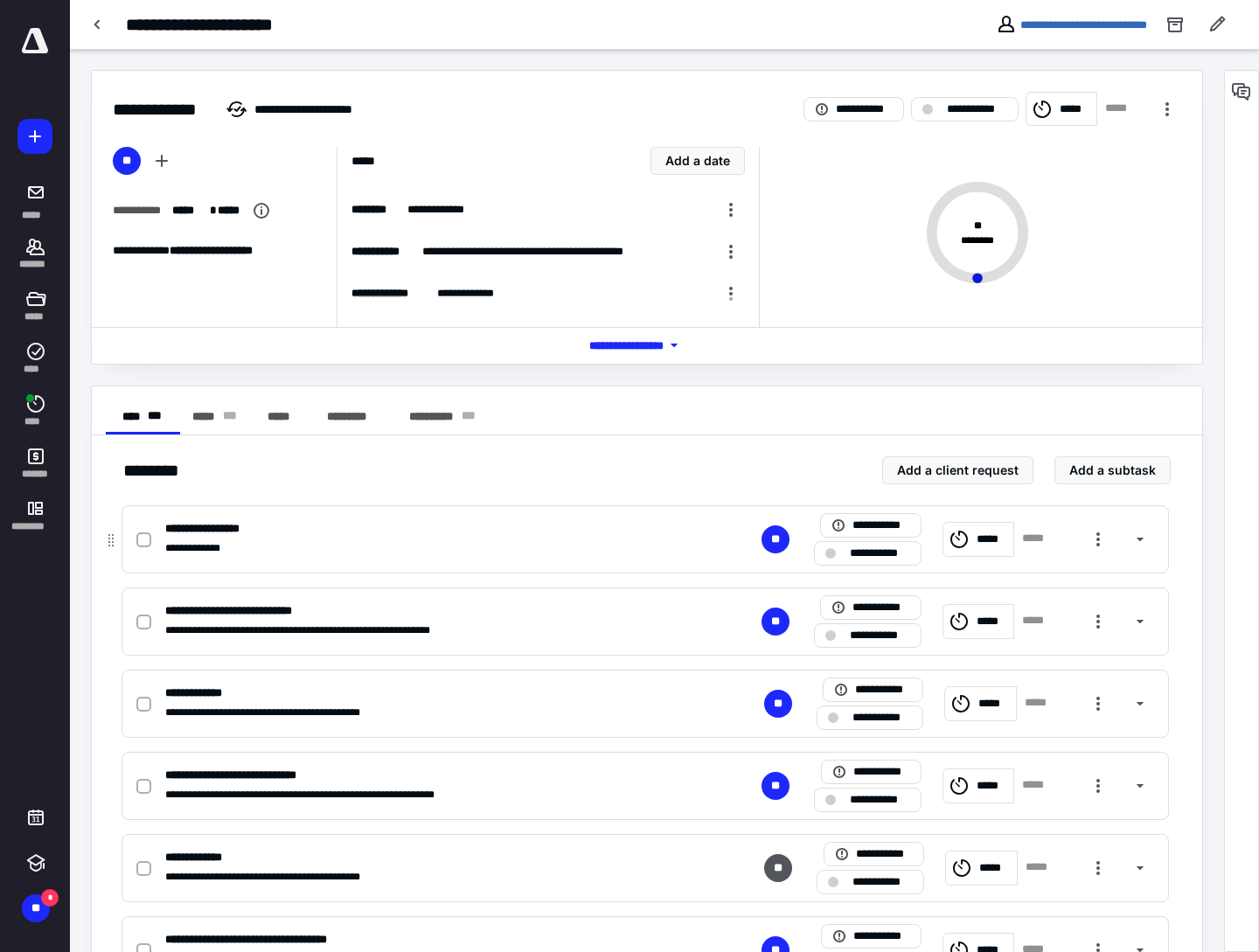 click at bounding box center (143, 540) 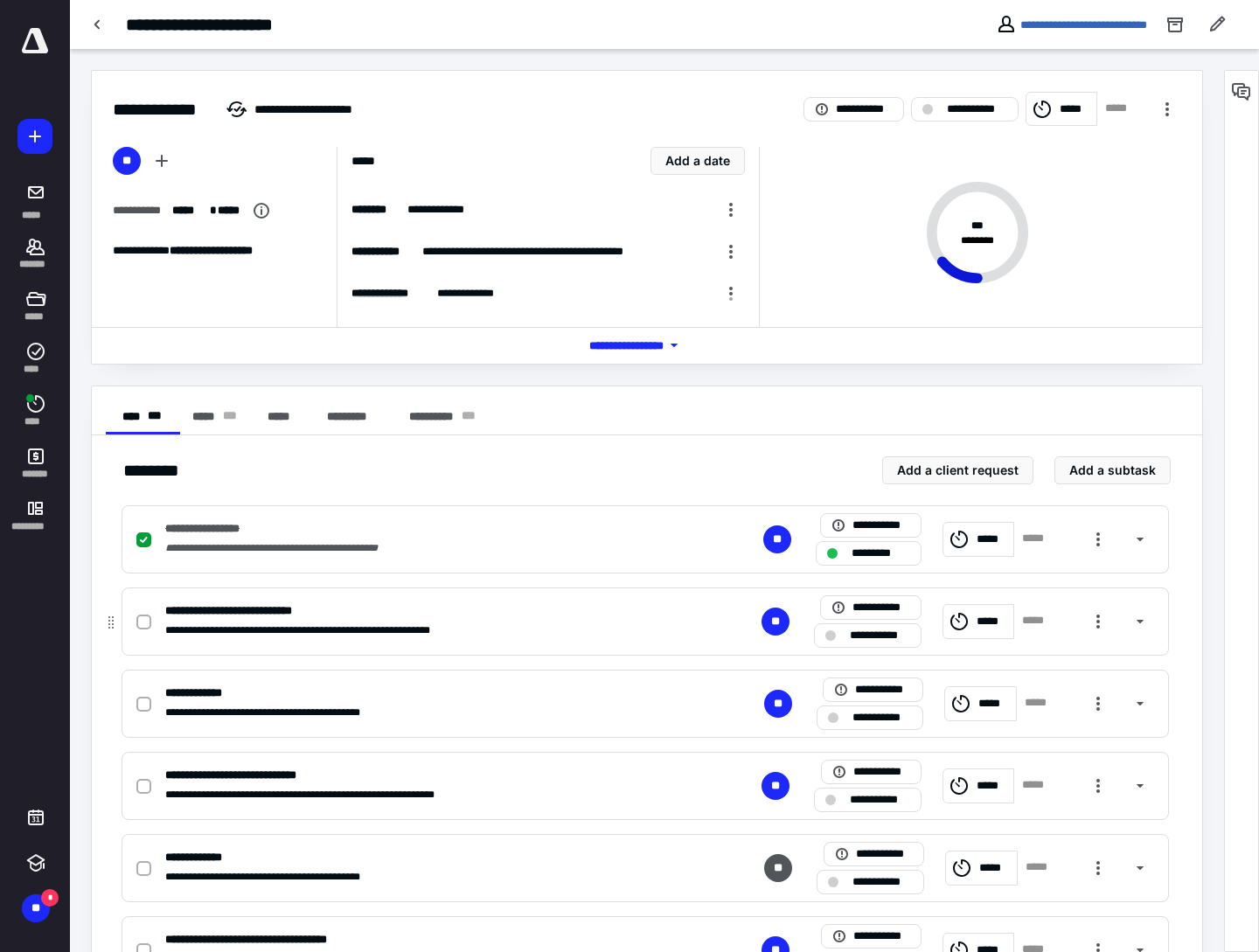 click at bounding box center [143, 622] 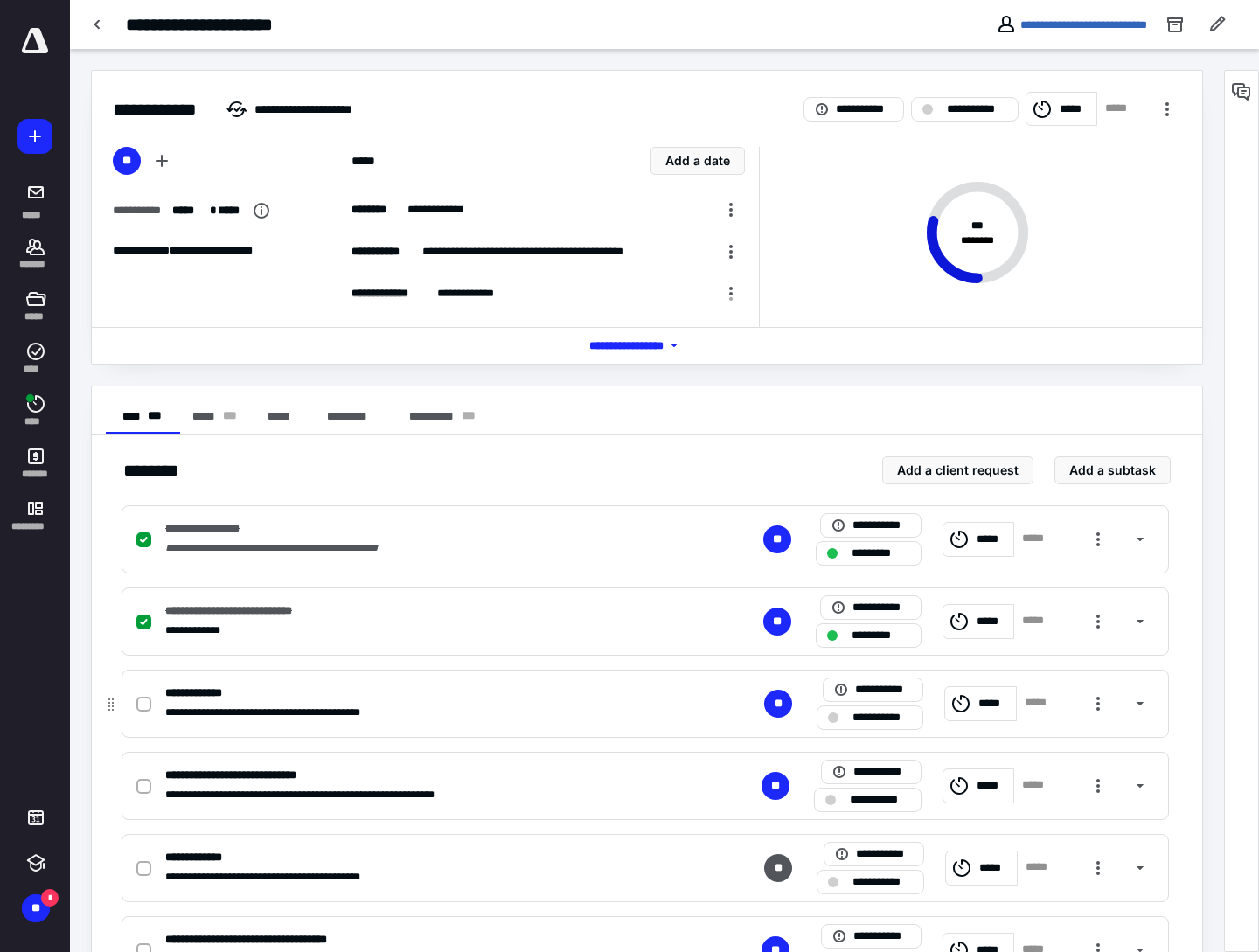click on "**********" at bounding box center (415, 693) 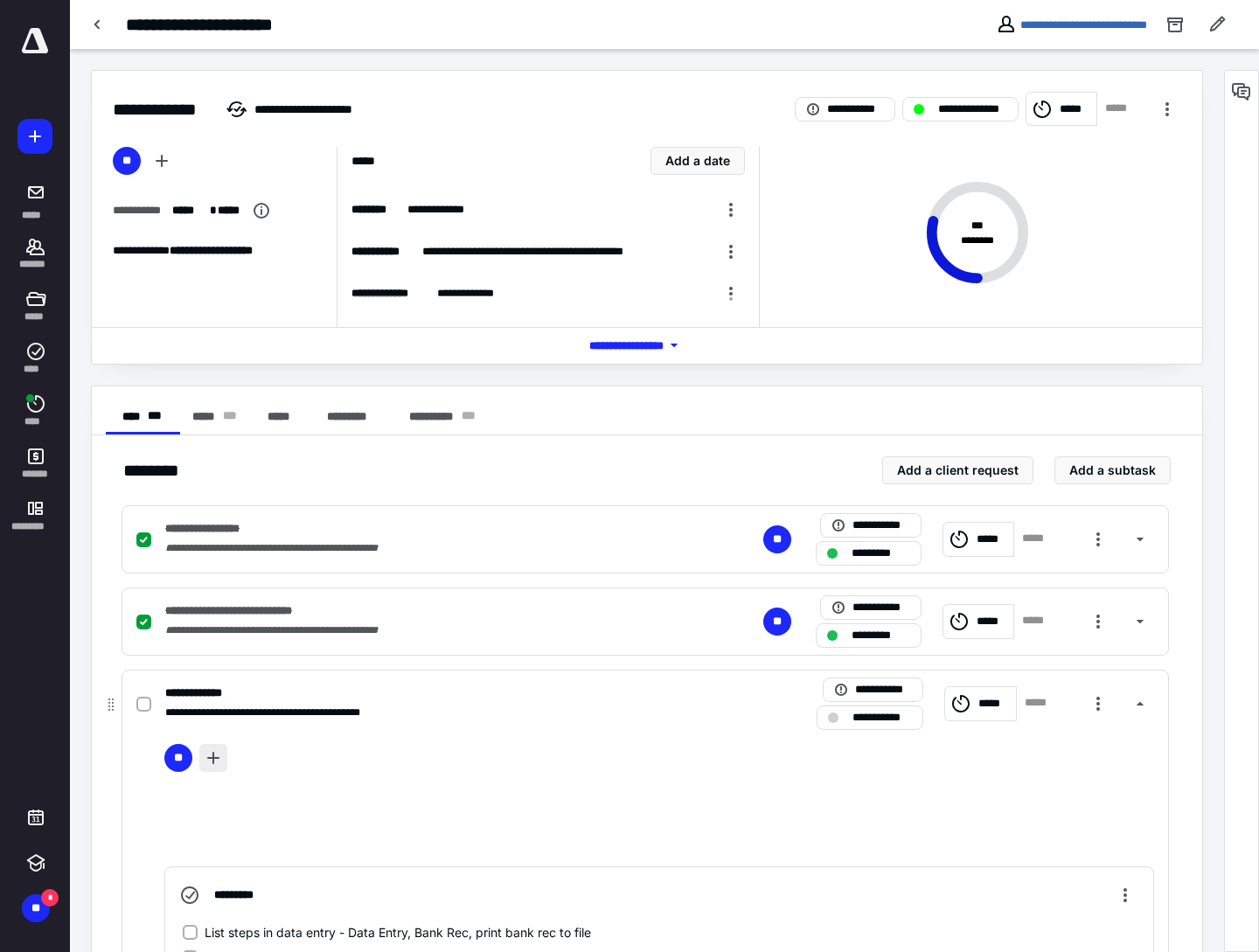 click at bounding box center (213, 758) 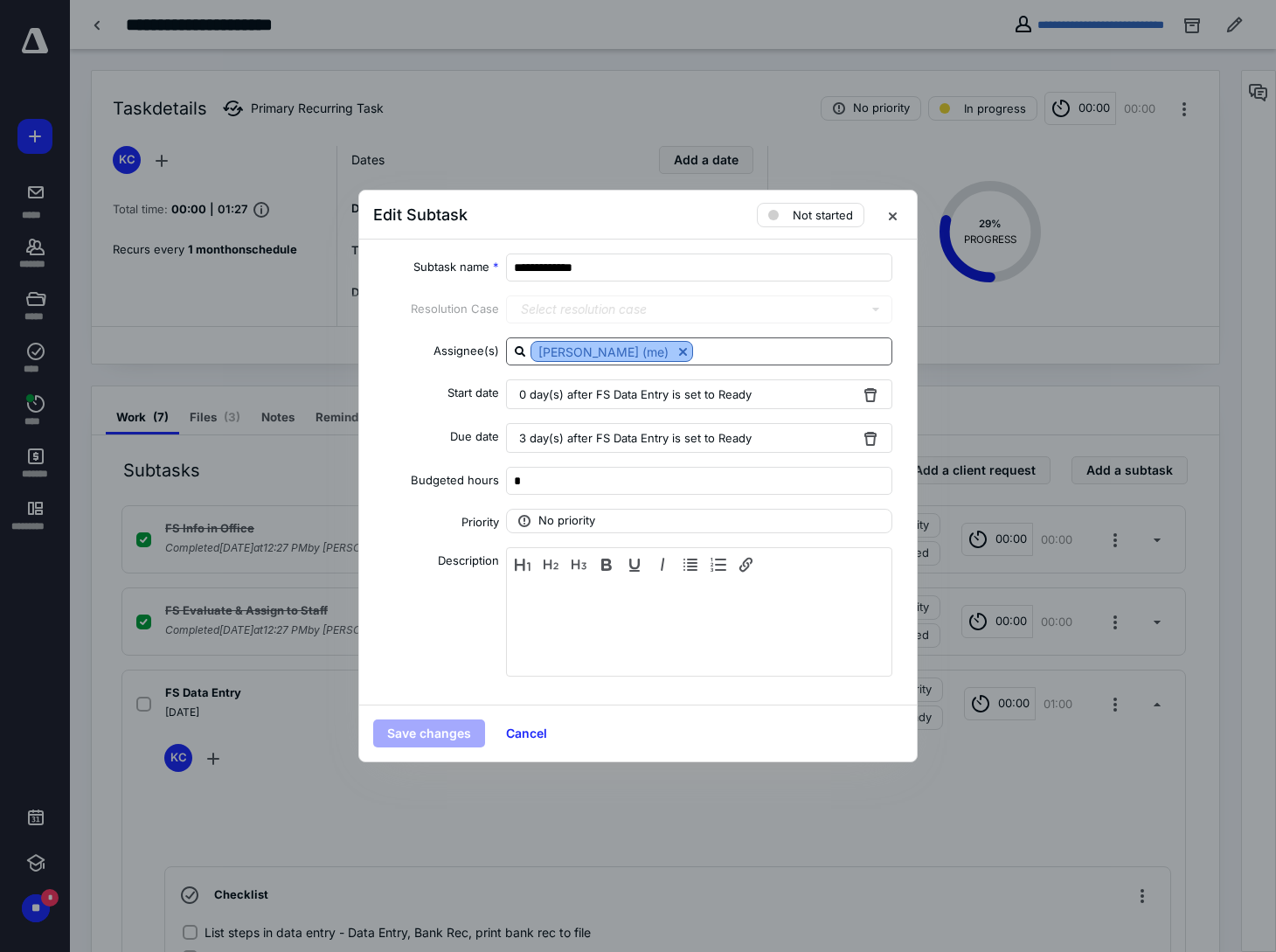 click at bounding box center (683, 351) 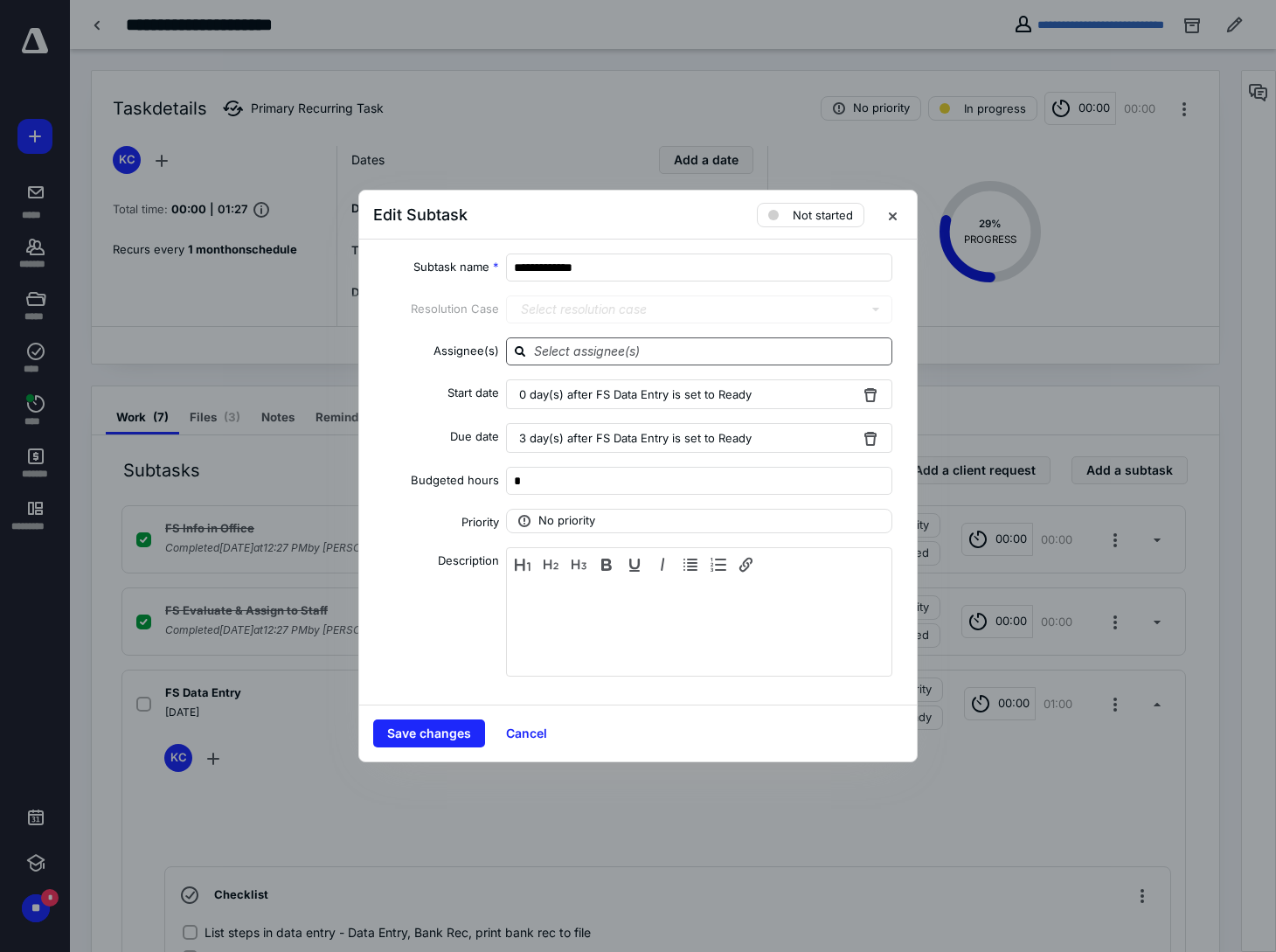 click at bounding box center [710, 351] 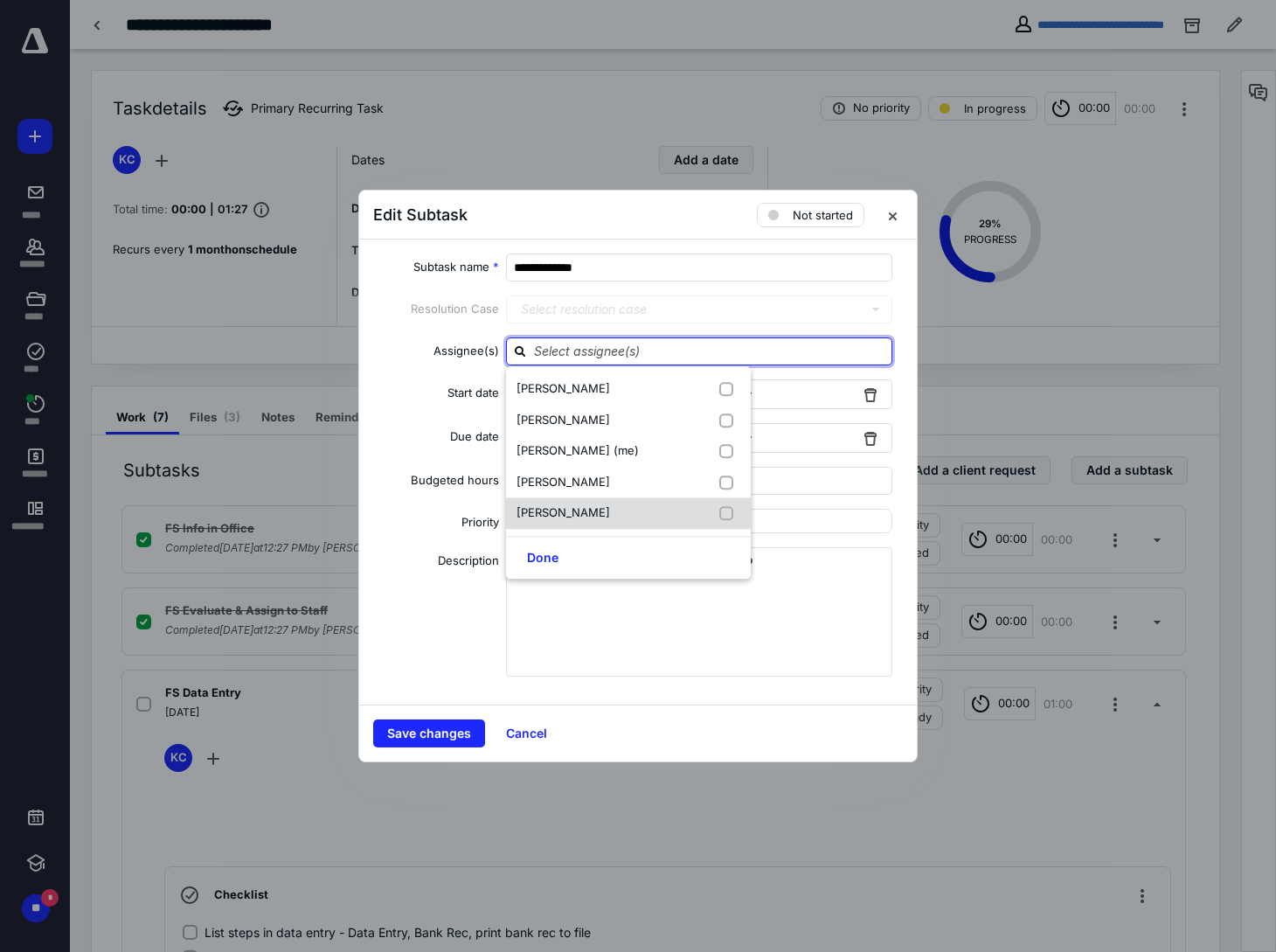 click on "[PERSON_NAME]" at bounding box center [628, 513] 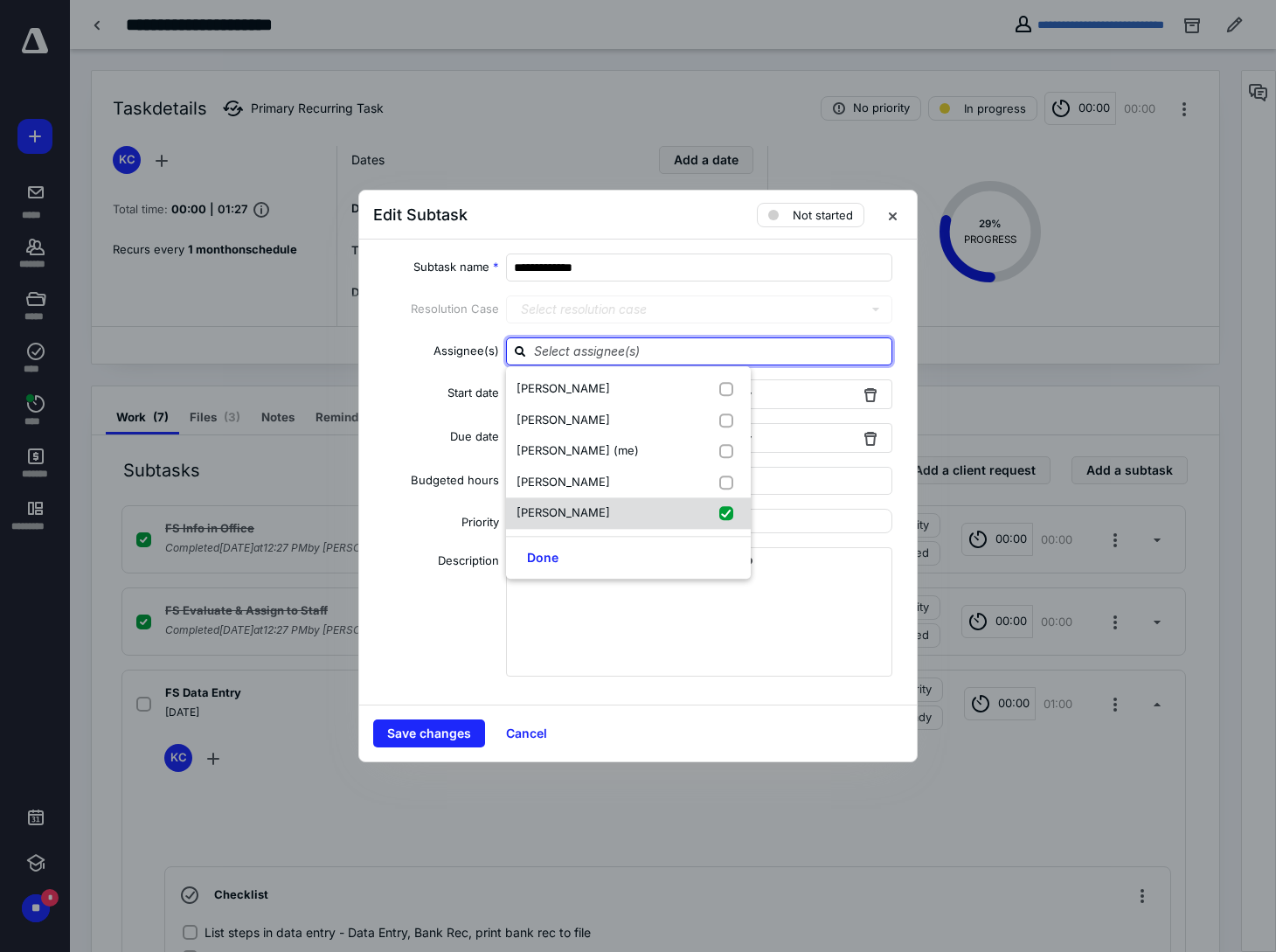 checkbox on "true" 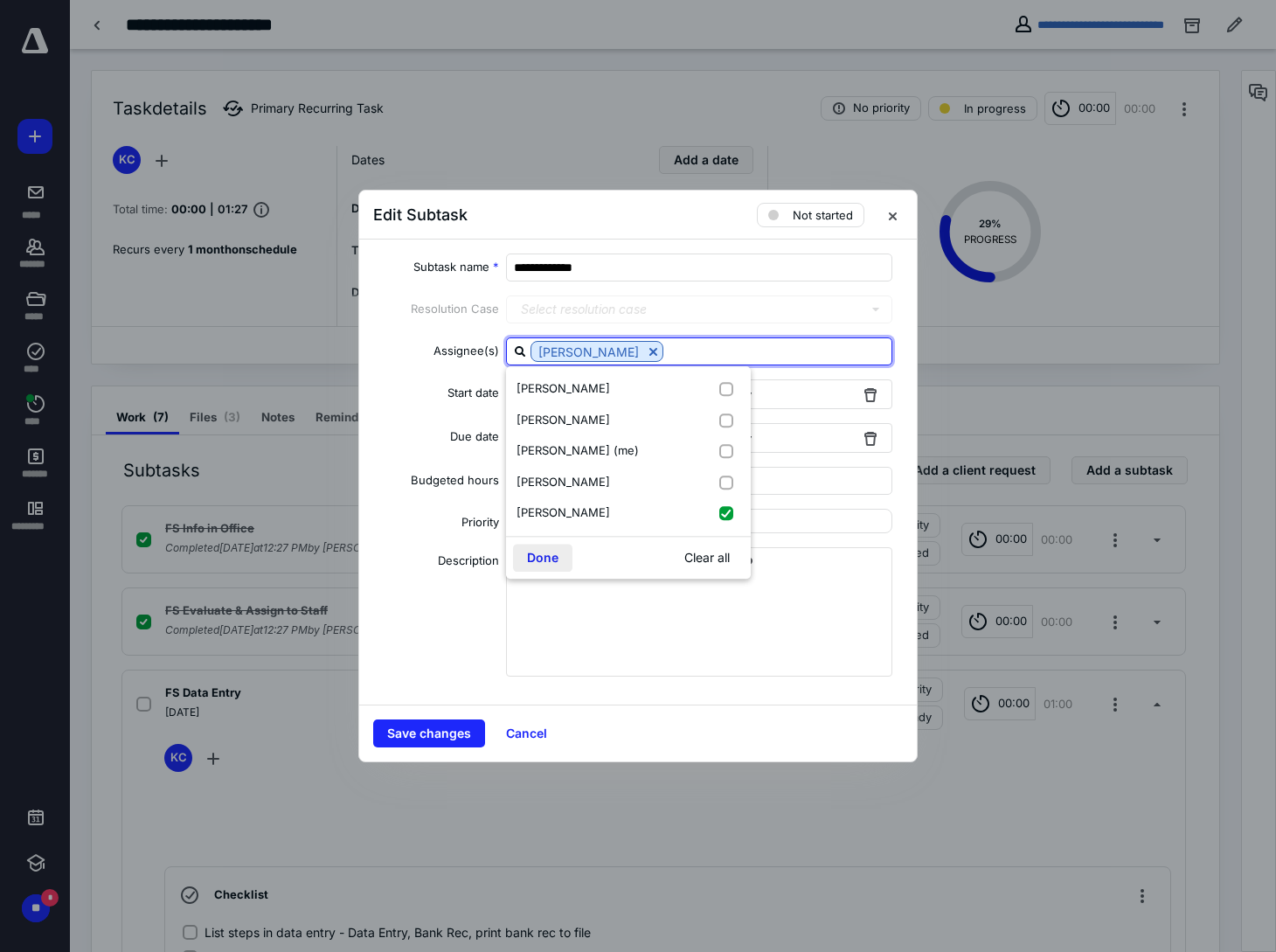click on "Done" at bounding box center (543, 558) 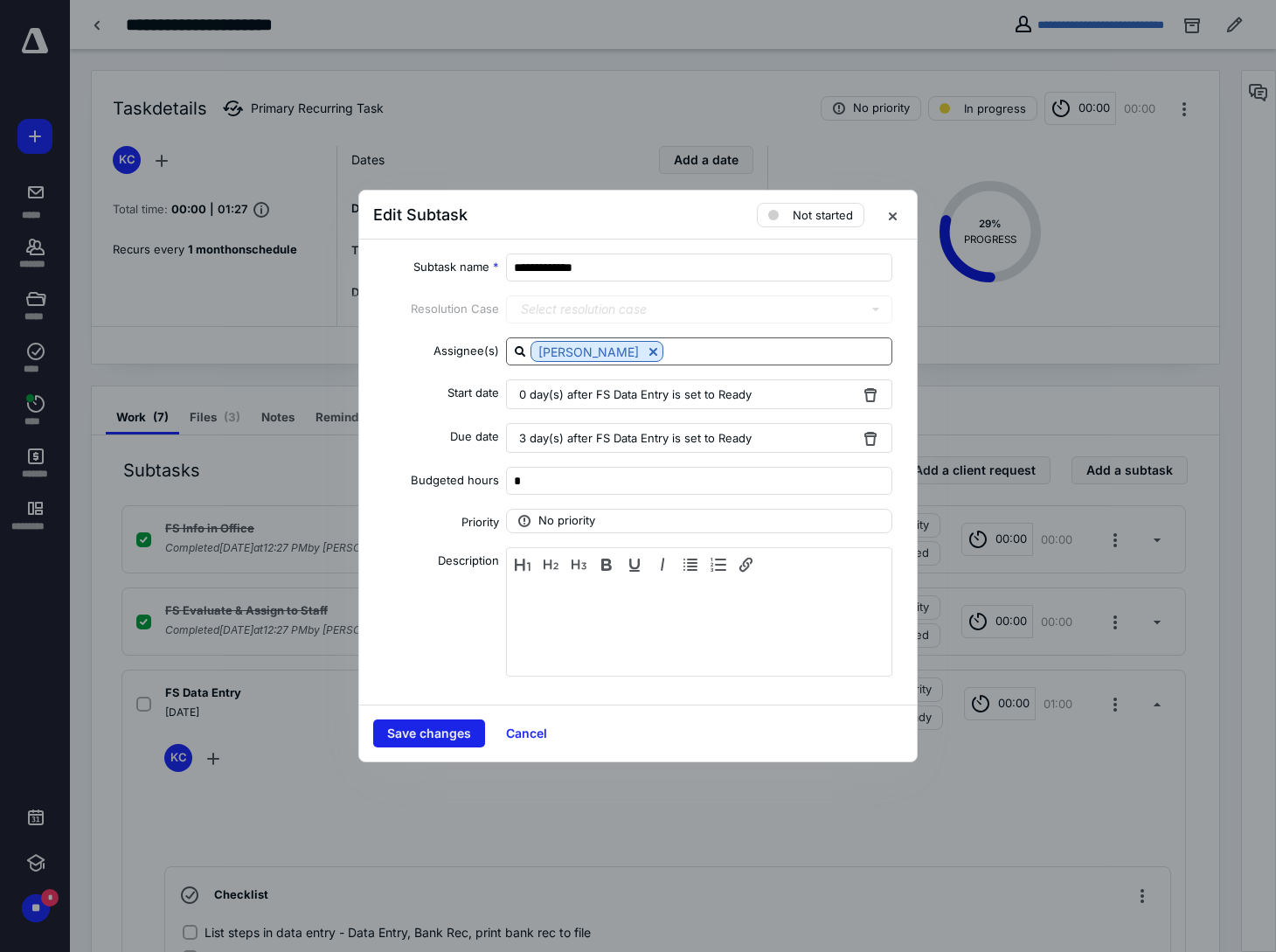 click on "Save changes" at bounding box center (429, 733) 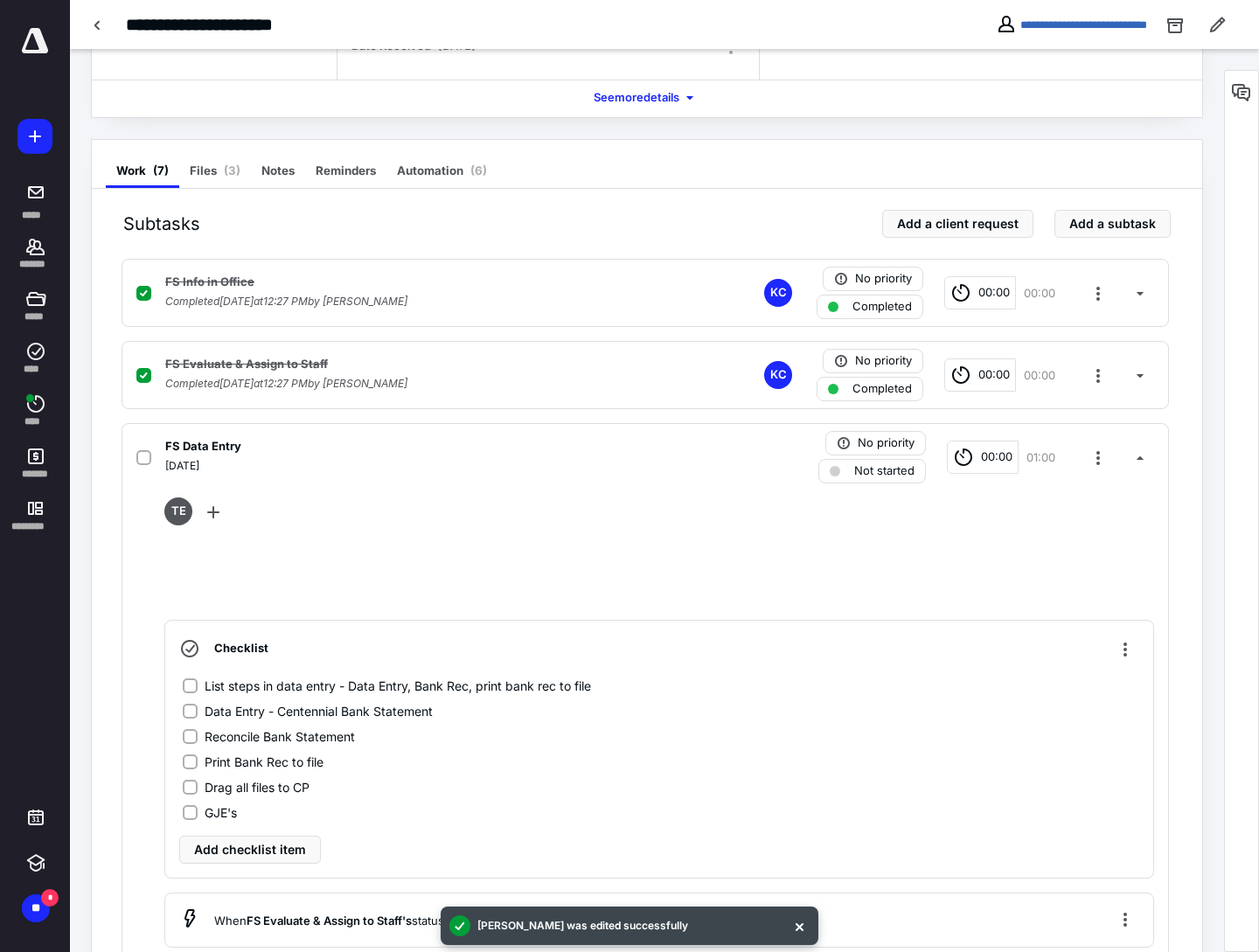 scroll, scrollTop: 233, scrollLeft: 0, axis: vertical 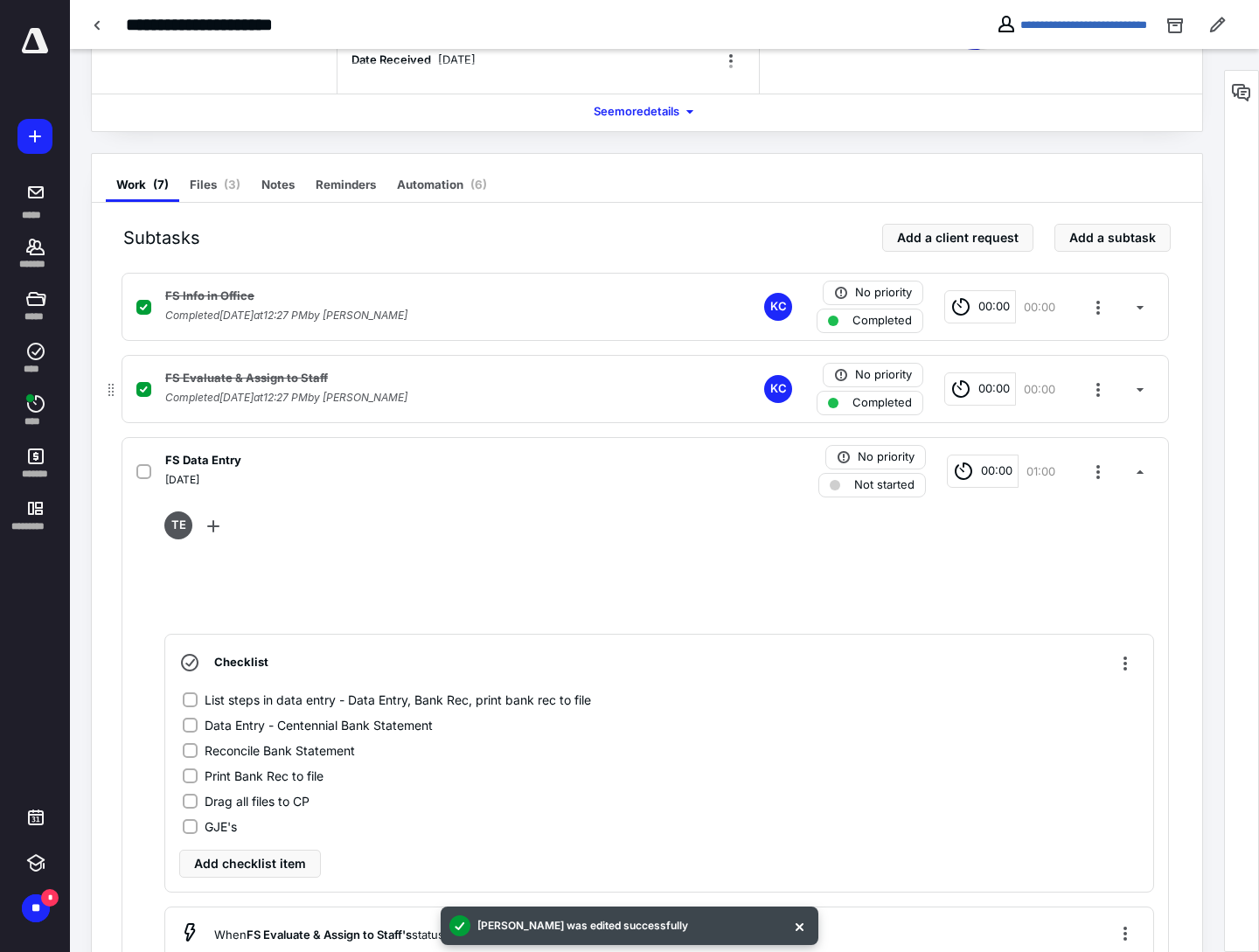 click on "FS Evaluate & Assign to Staff" at bounding box center (415, 379) 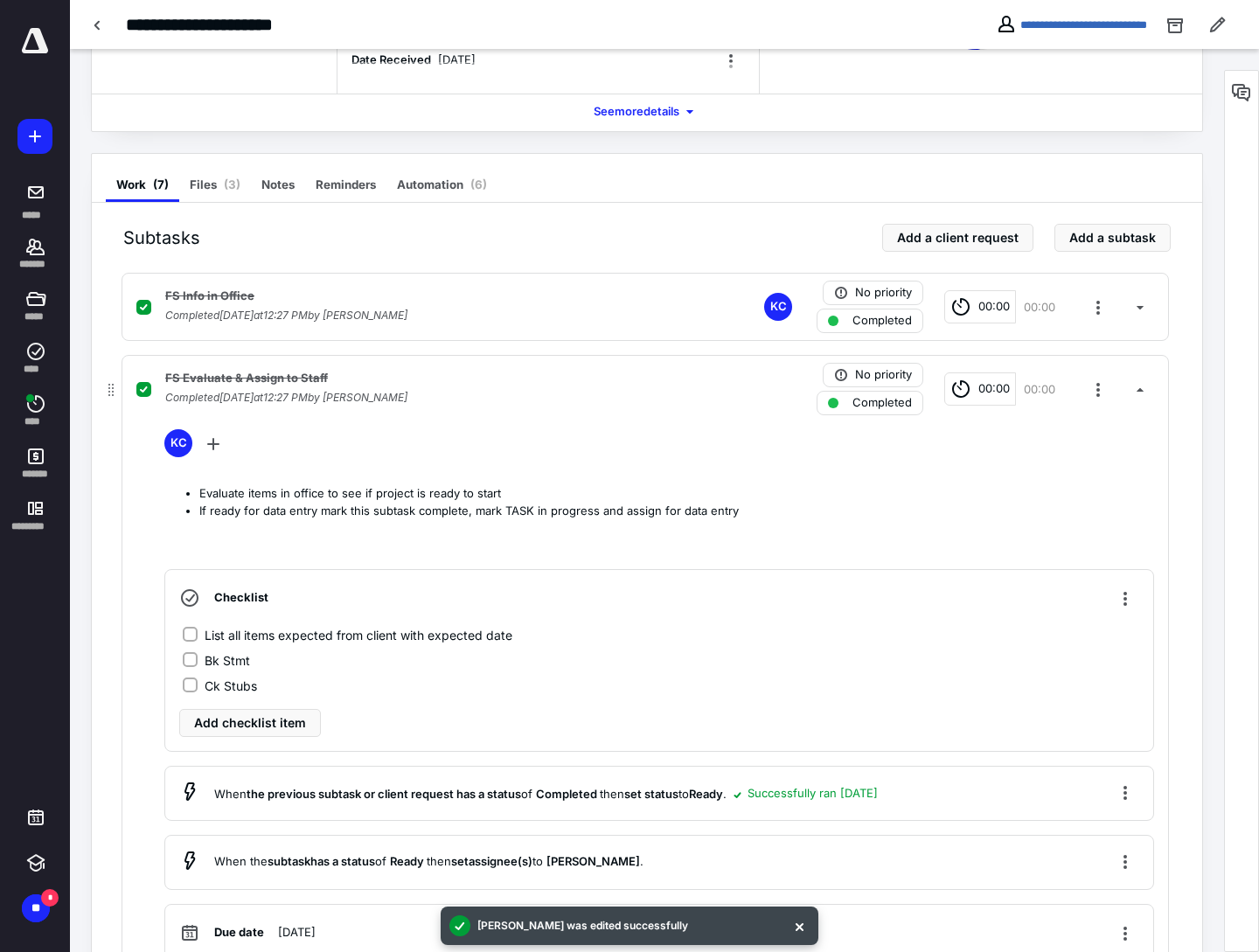 click 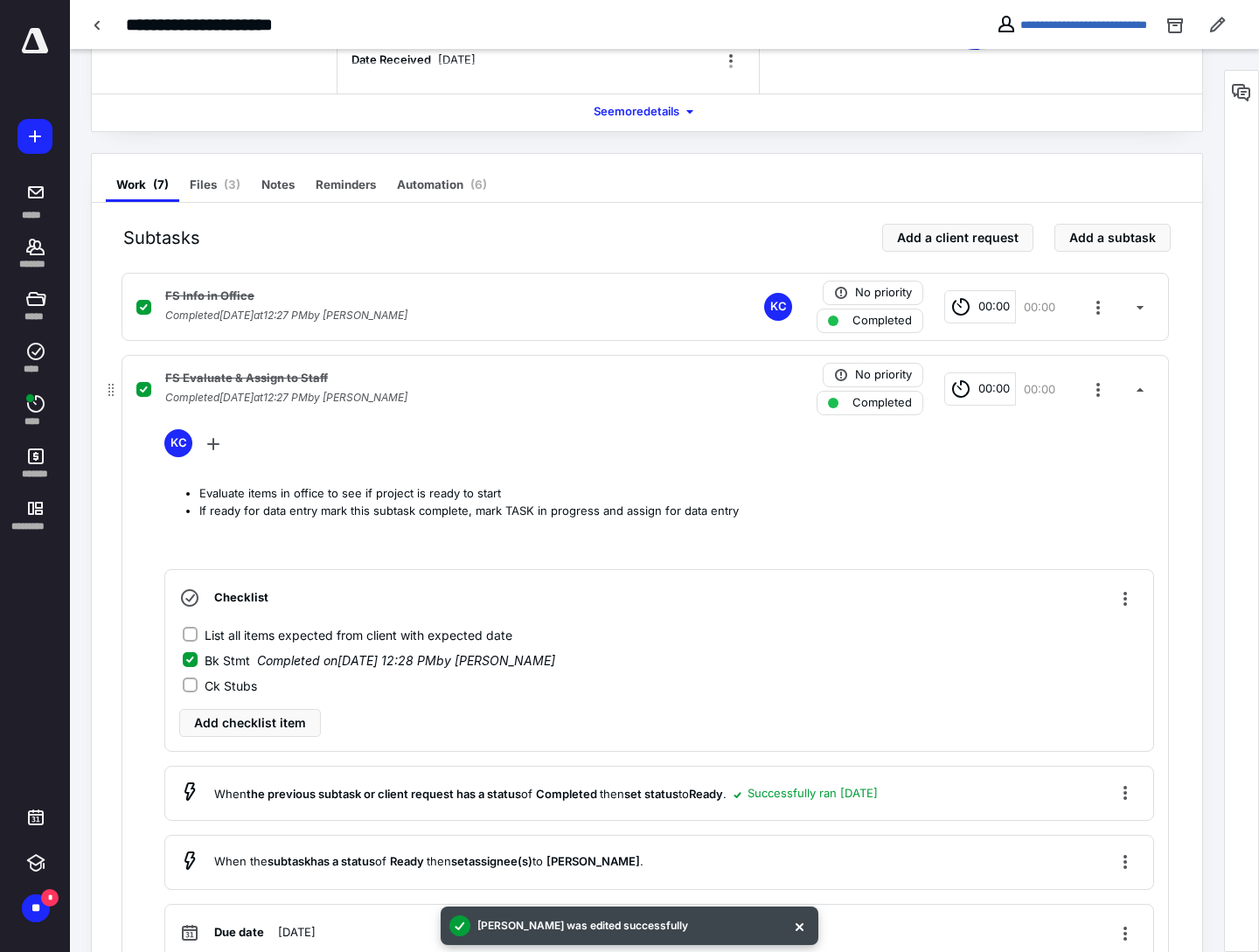 click 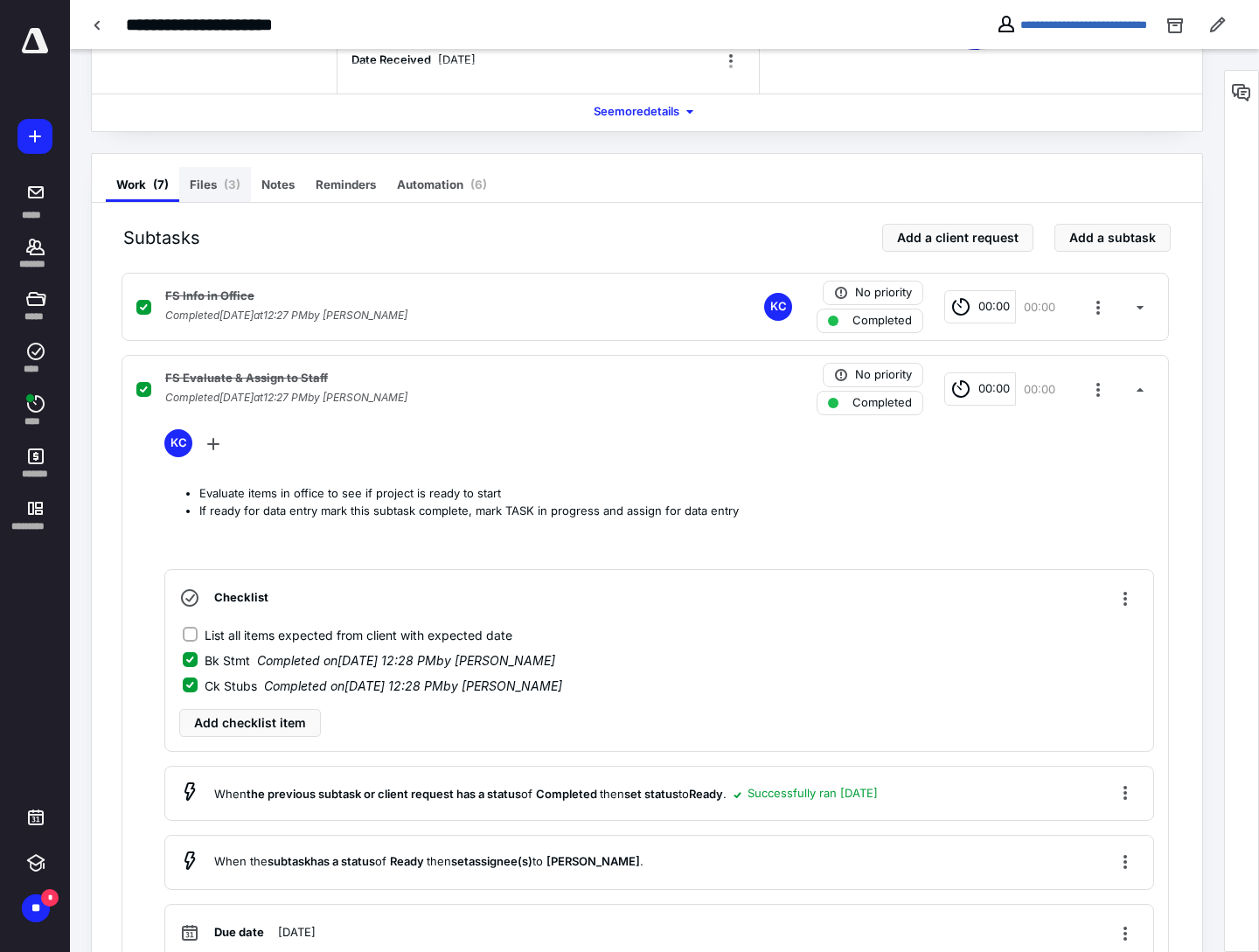 click on "( 3 )" at bounding box center (232, 184) 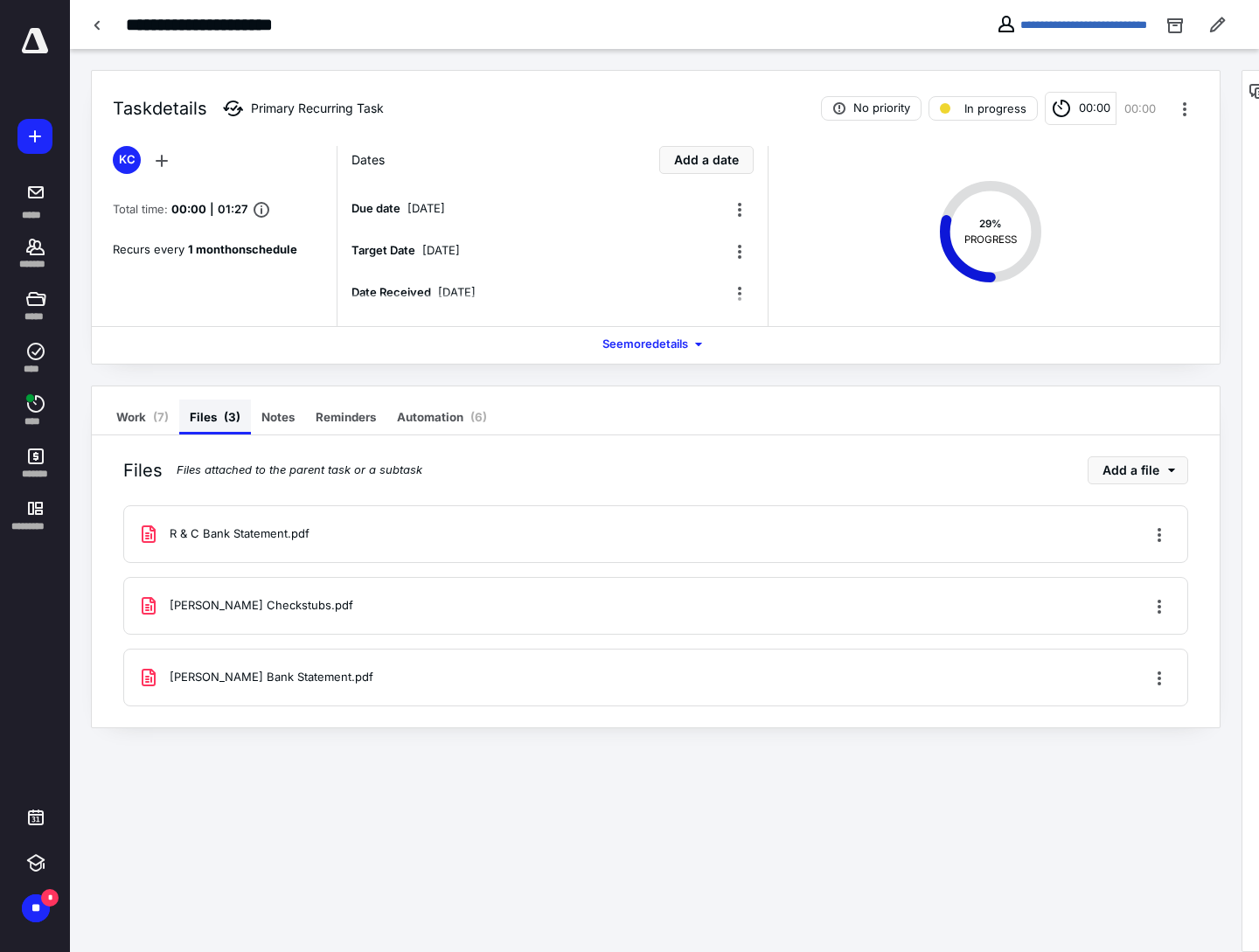 scroll, scrollTop: 0, scrollLeft: 0, axis: both 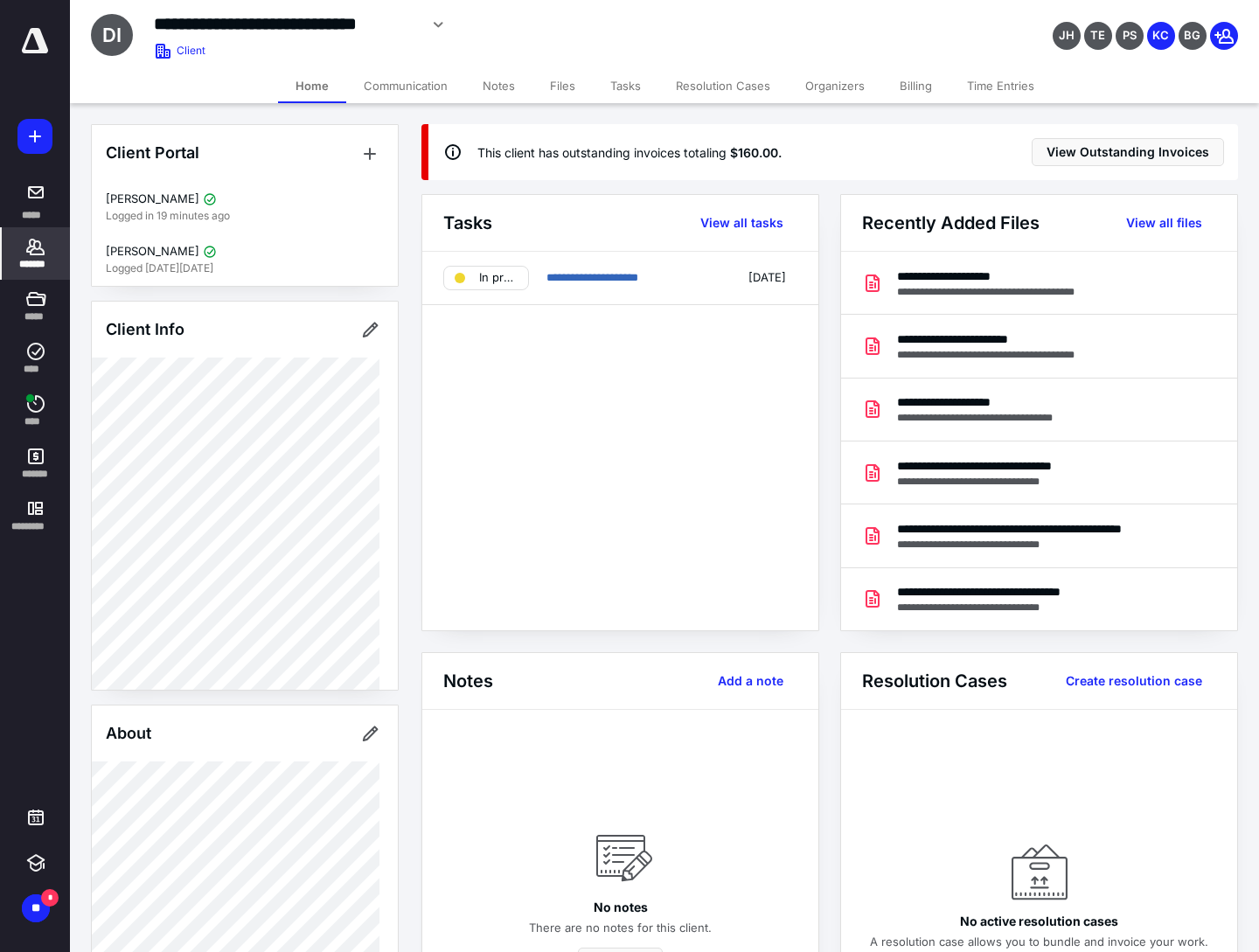 click on "*******" at bounding box center (36, 254) 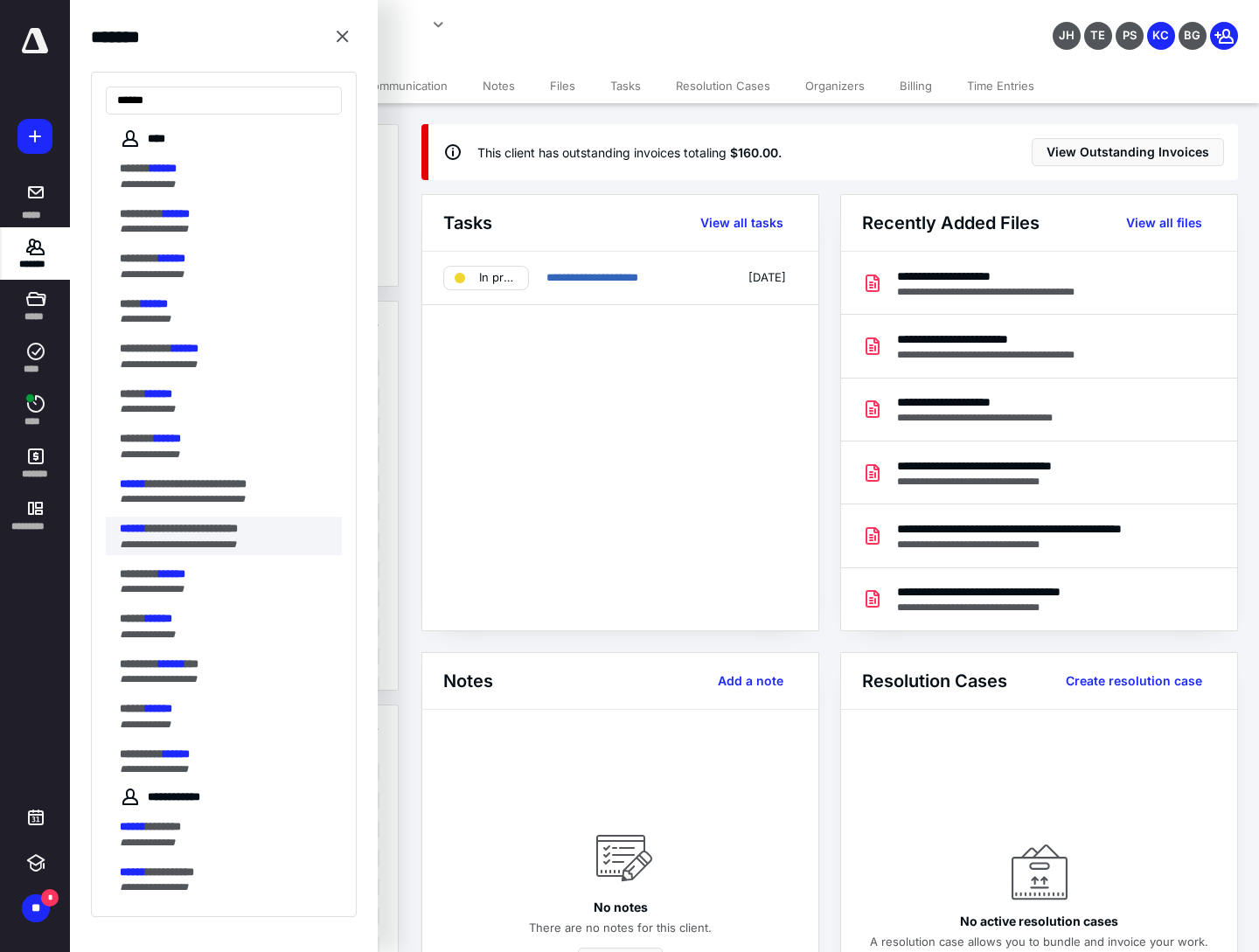 type on "******" 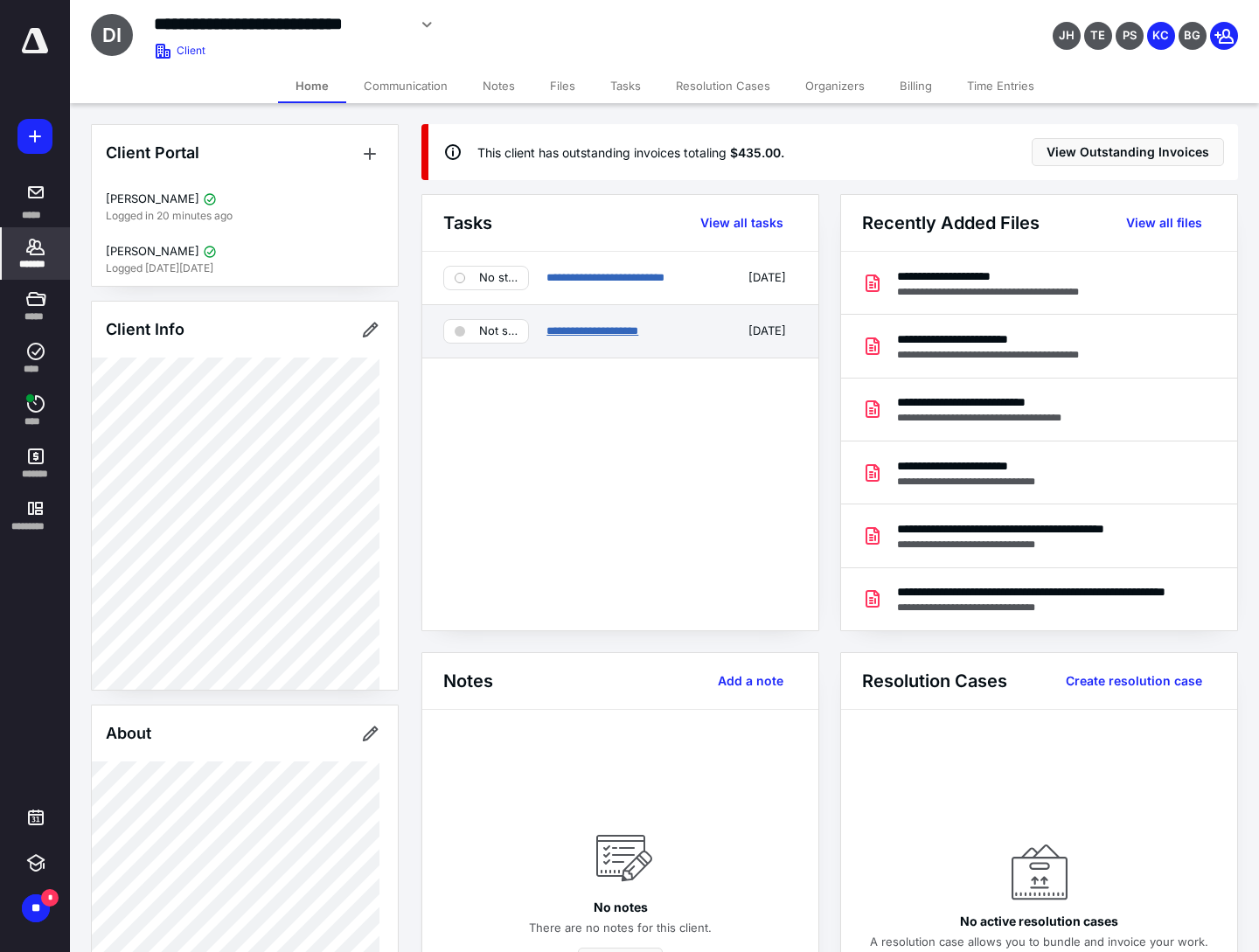 click on "**********" at bounding box center [592, 330] 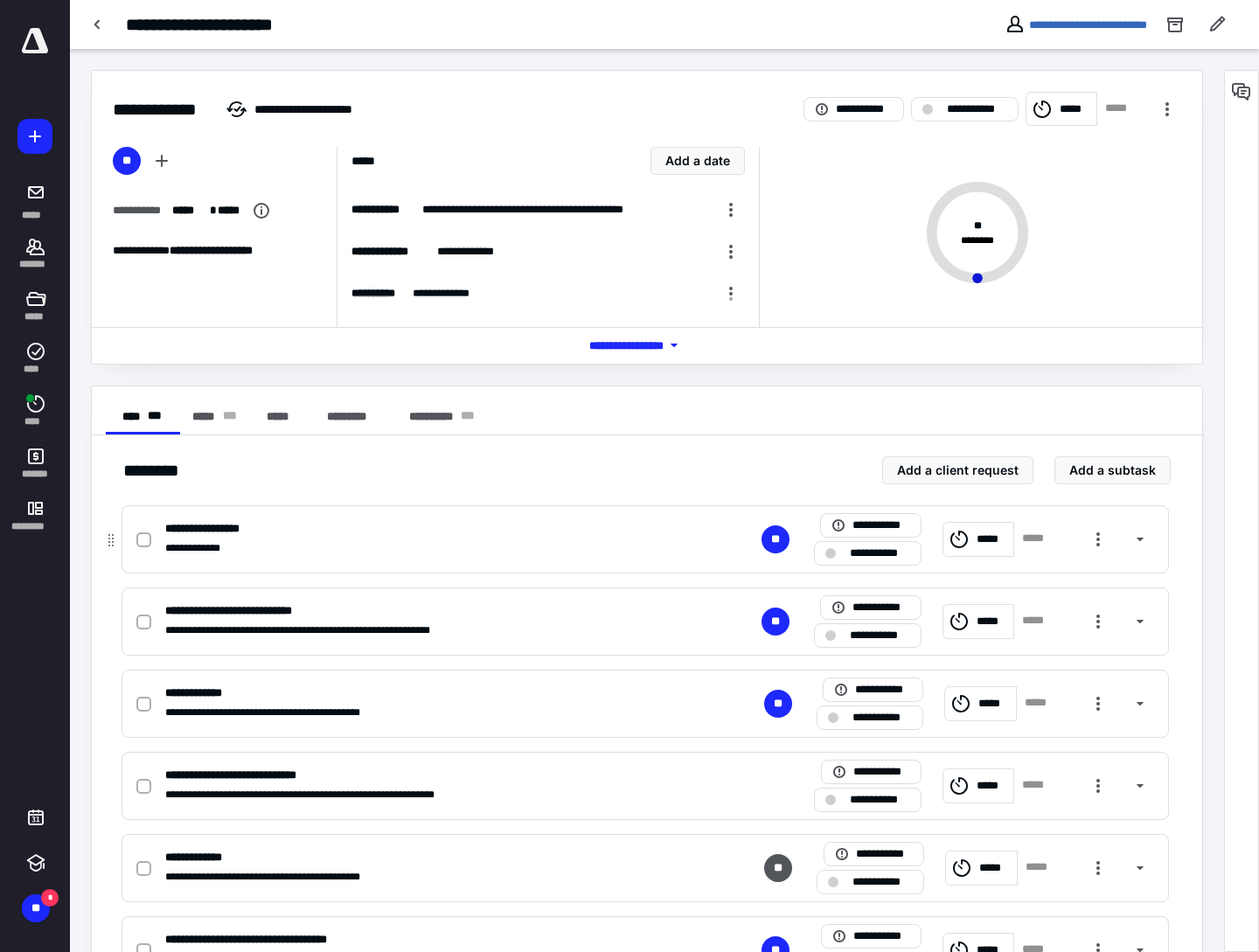 click 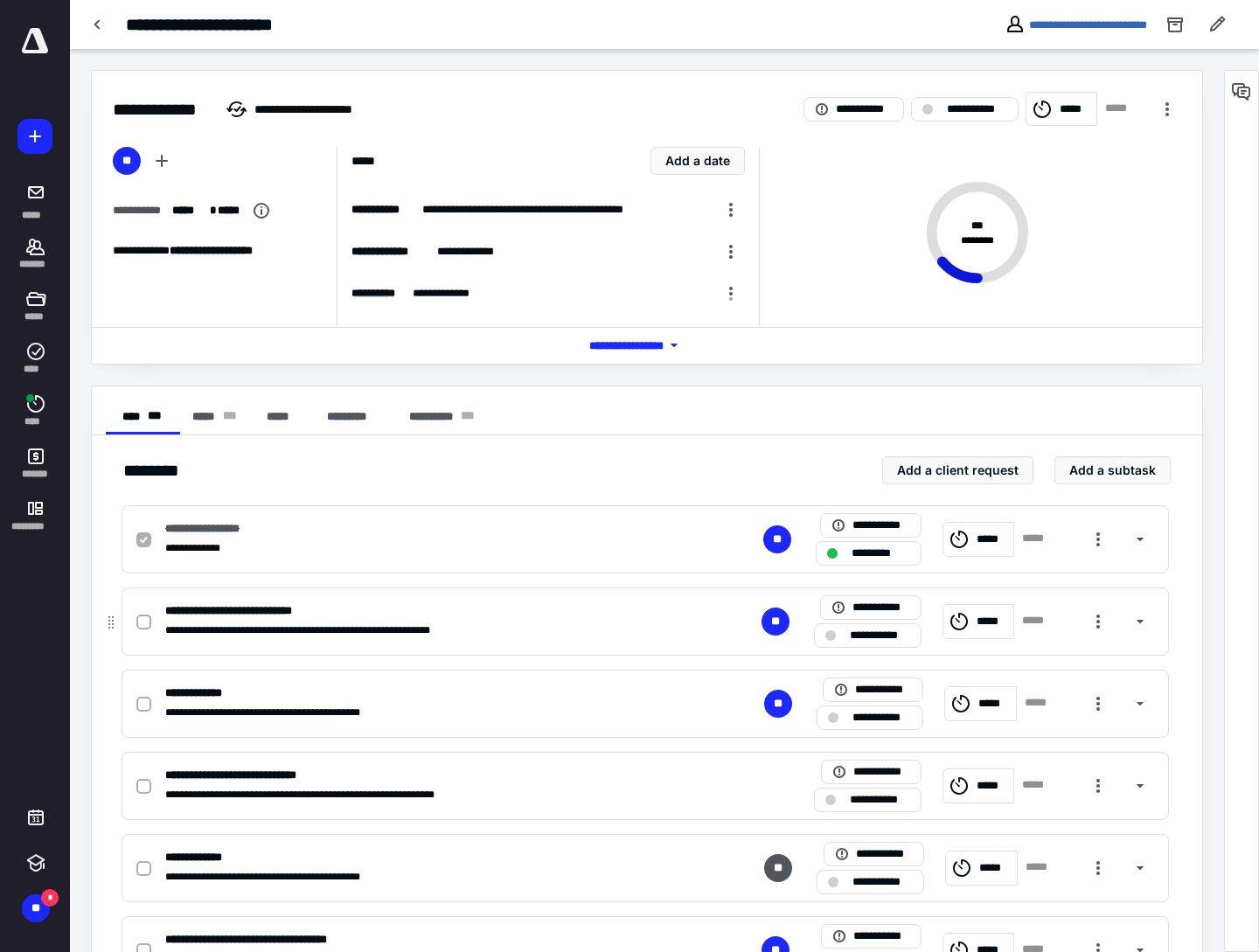 click on "**********" at bounding box center (415, 611) 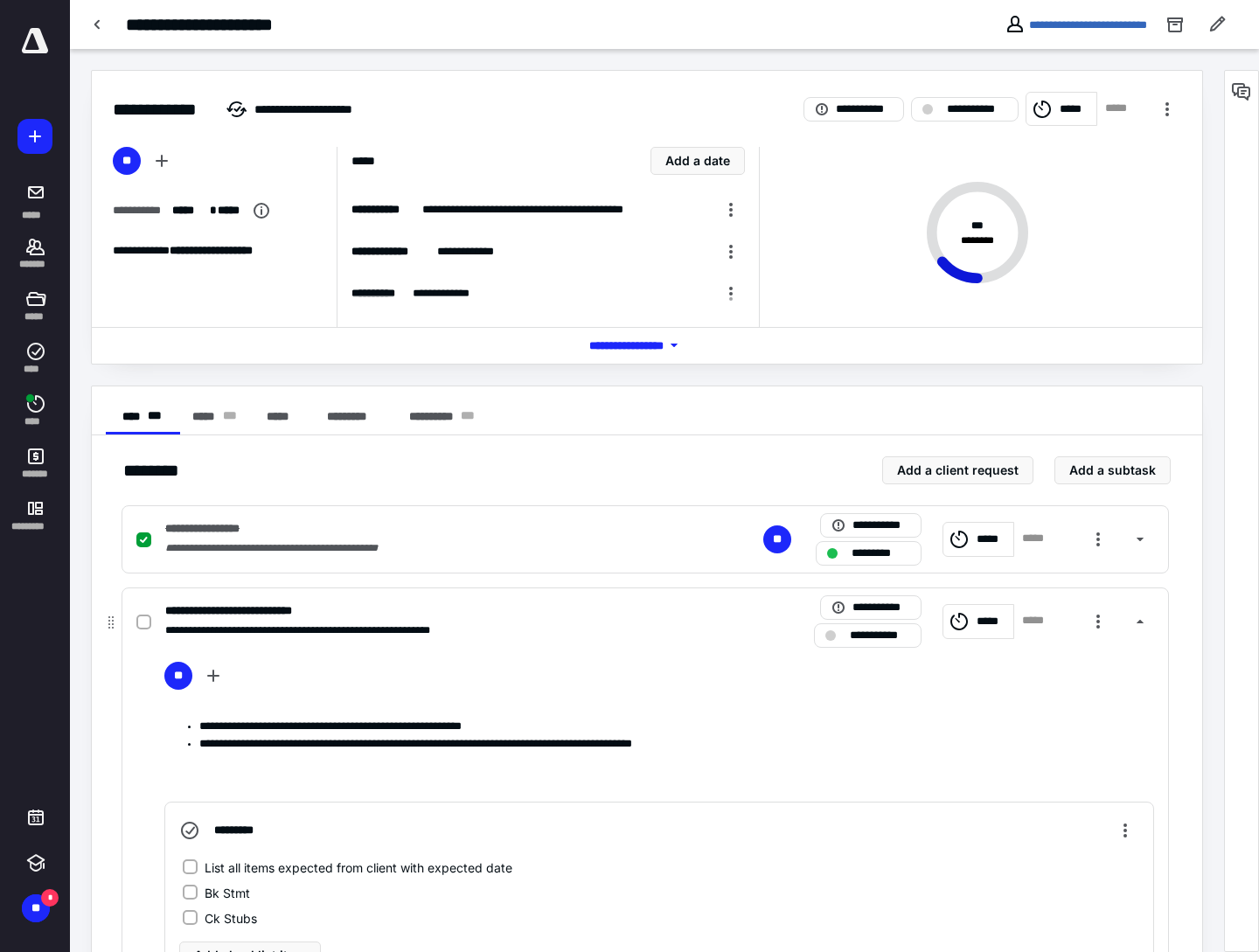 scroll, scrollTop: 350, scrollLeft: 0, axis: vertical 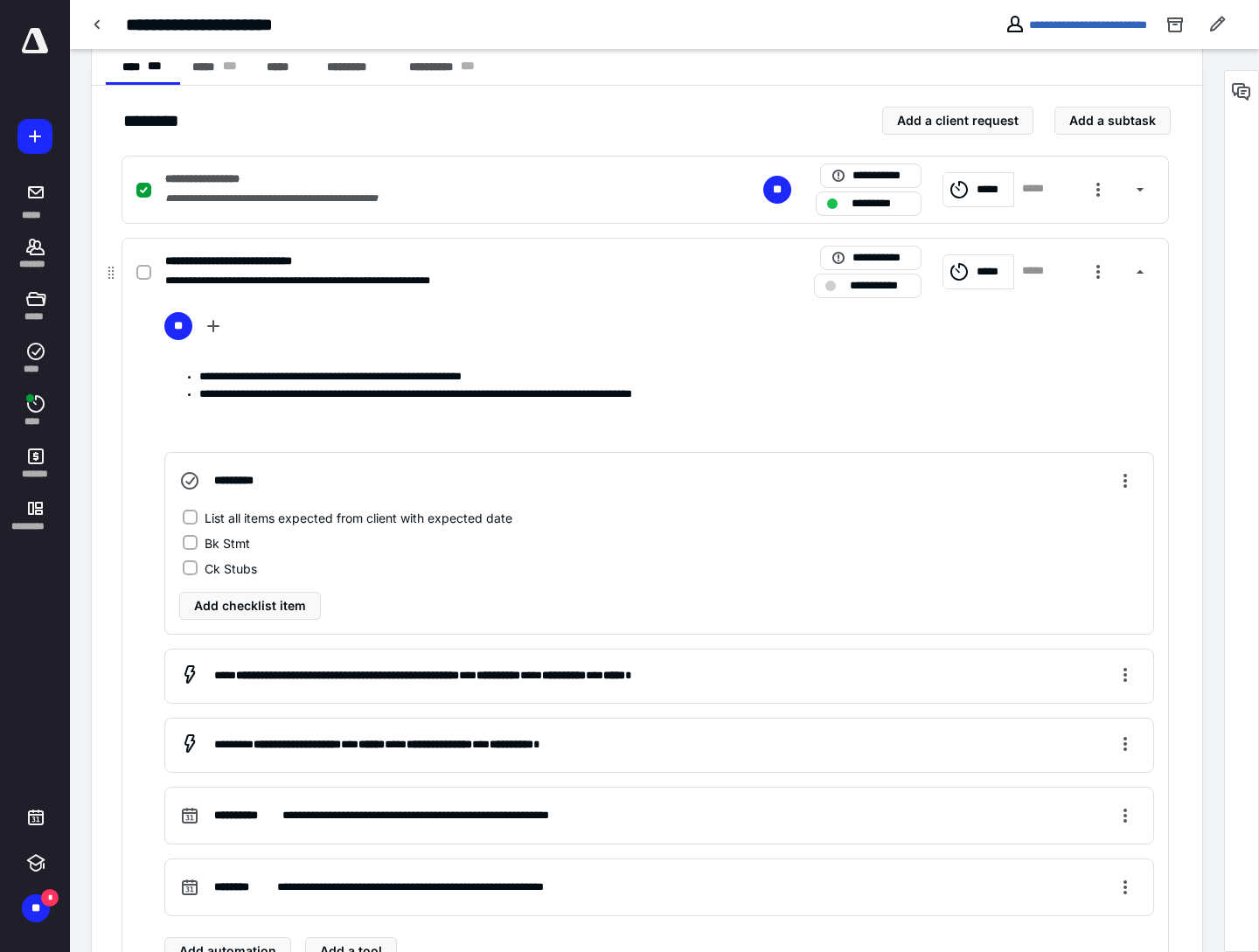 click on "Bk Stmt" at bounding box center (190, 543) 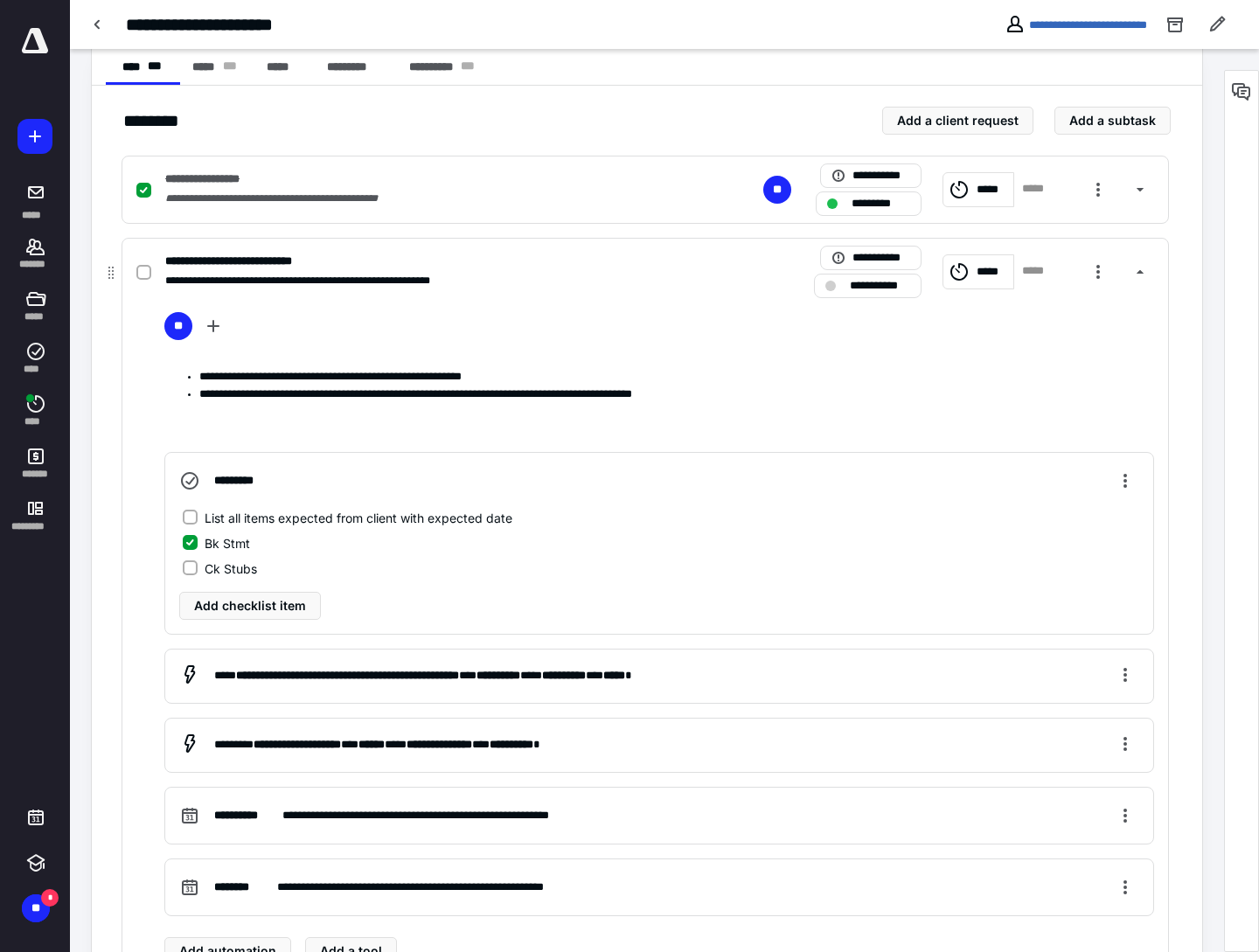 click on "Ck Stubs" at bounding box center (190, 568) 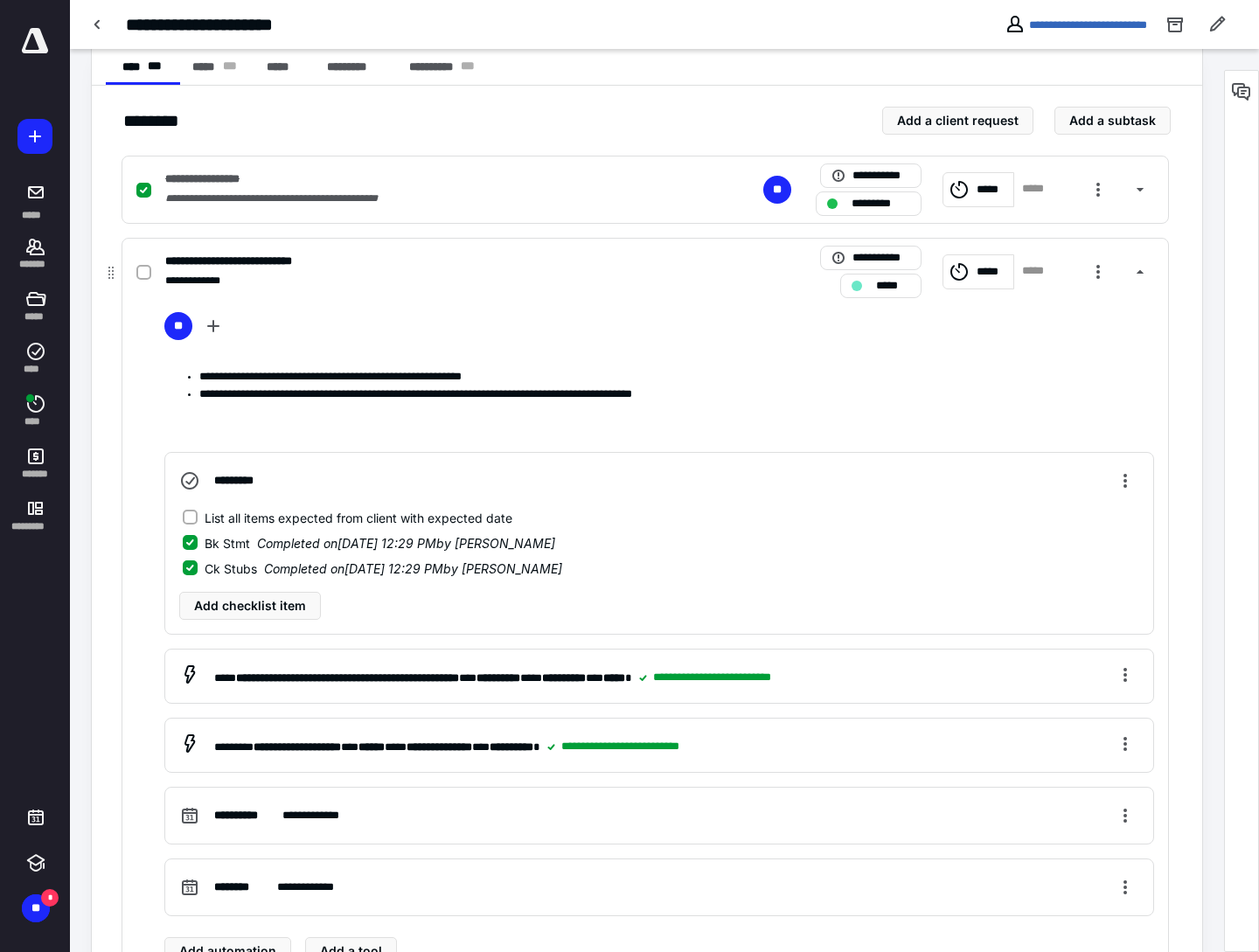 click 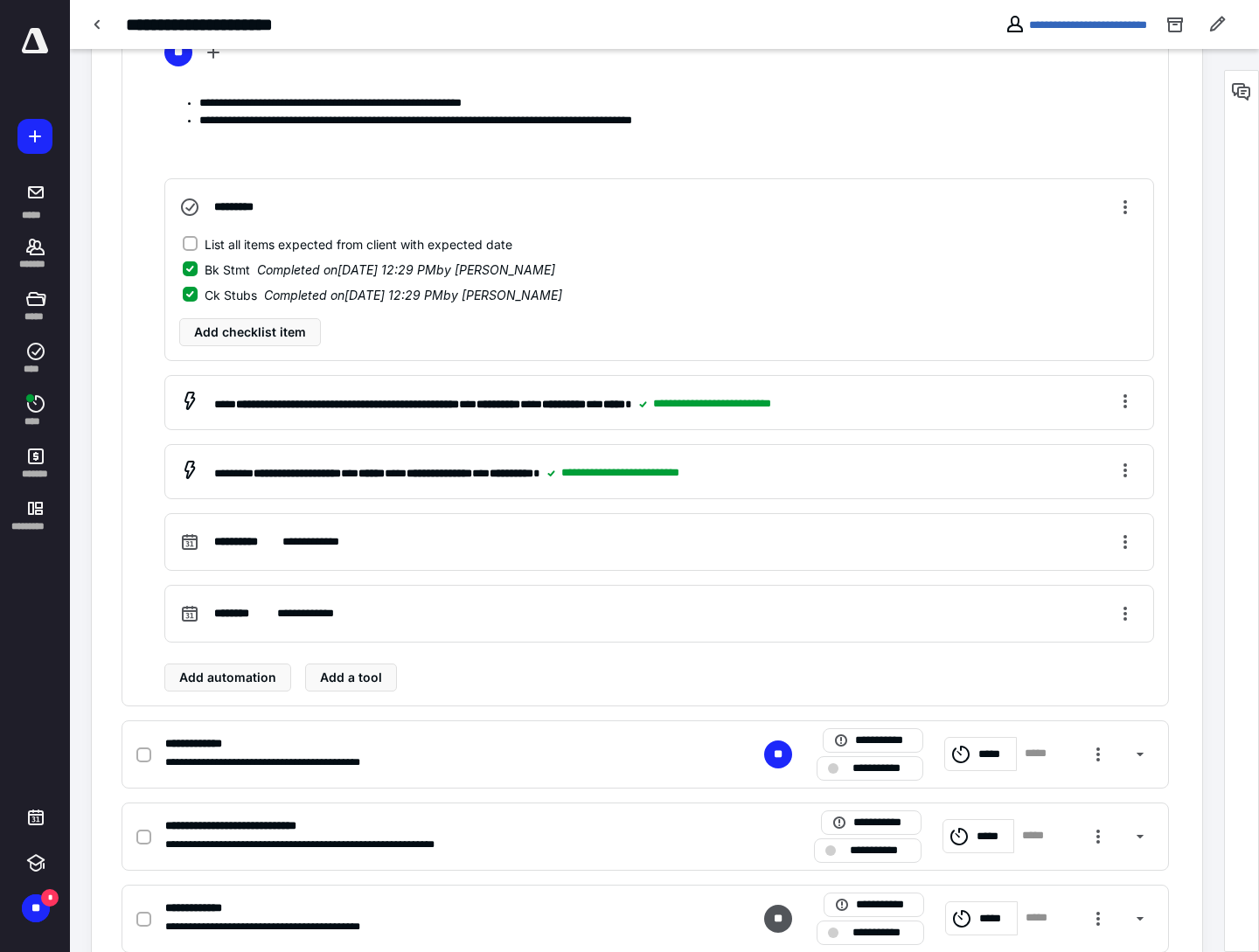 scroll, scrollTop: 816, scrollLeft: 0, axis: vertical 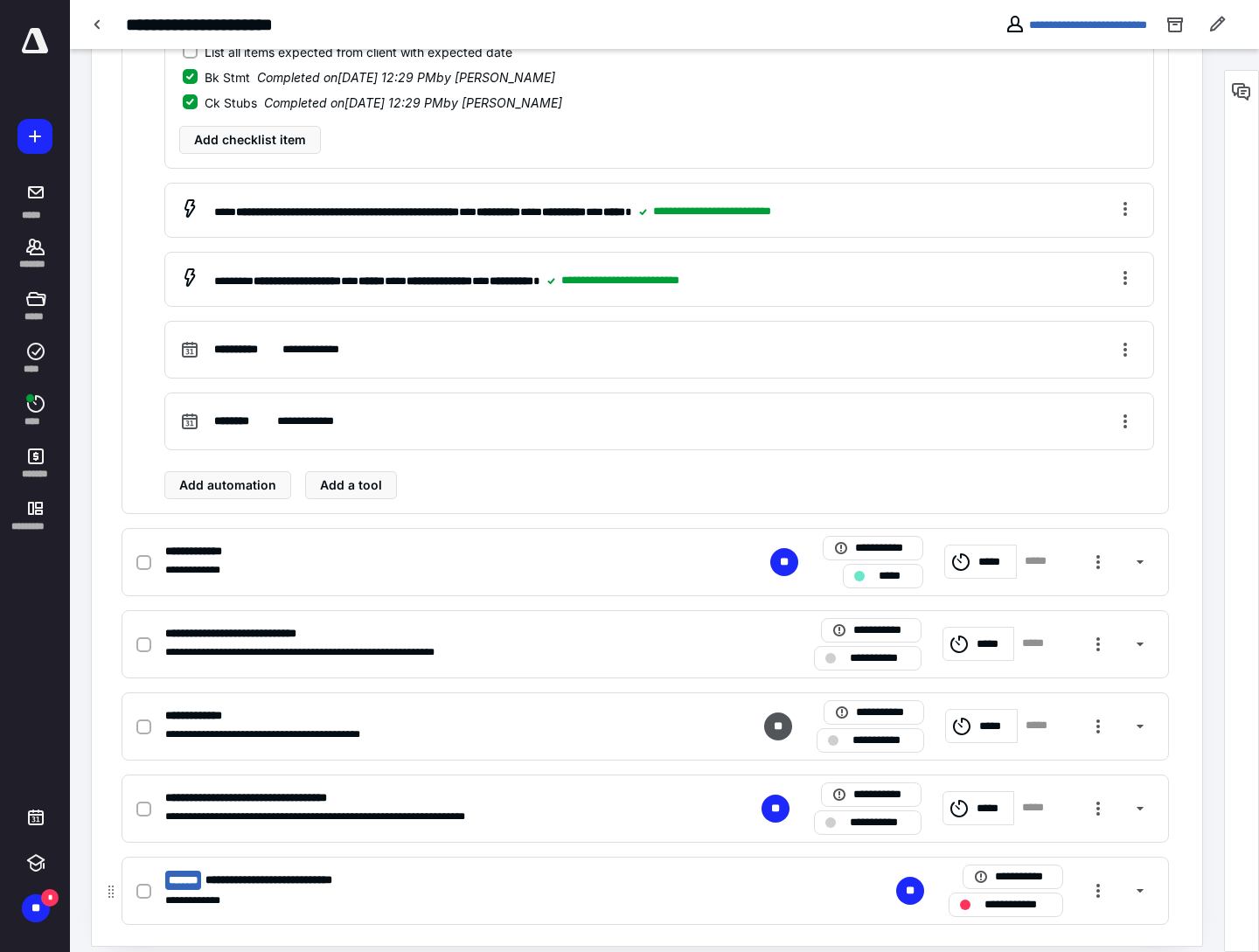click 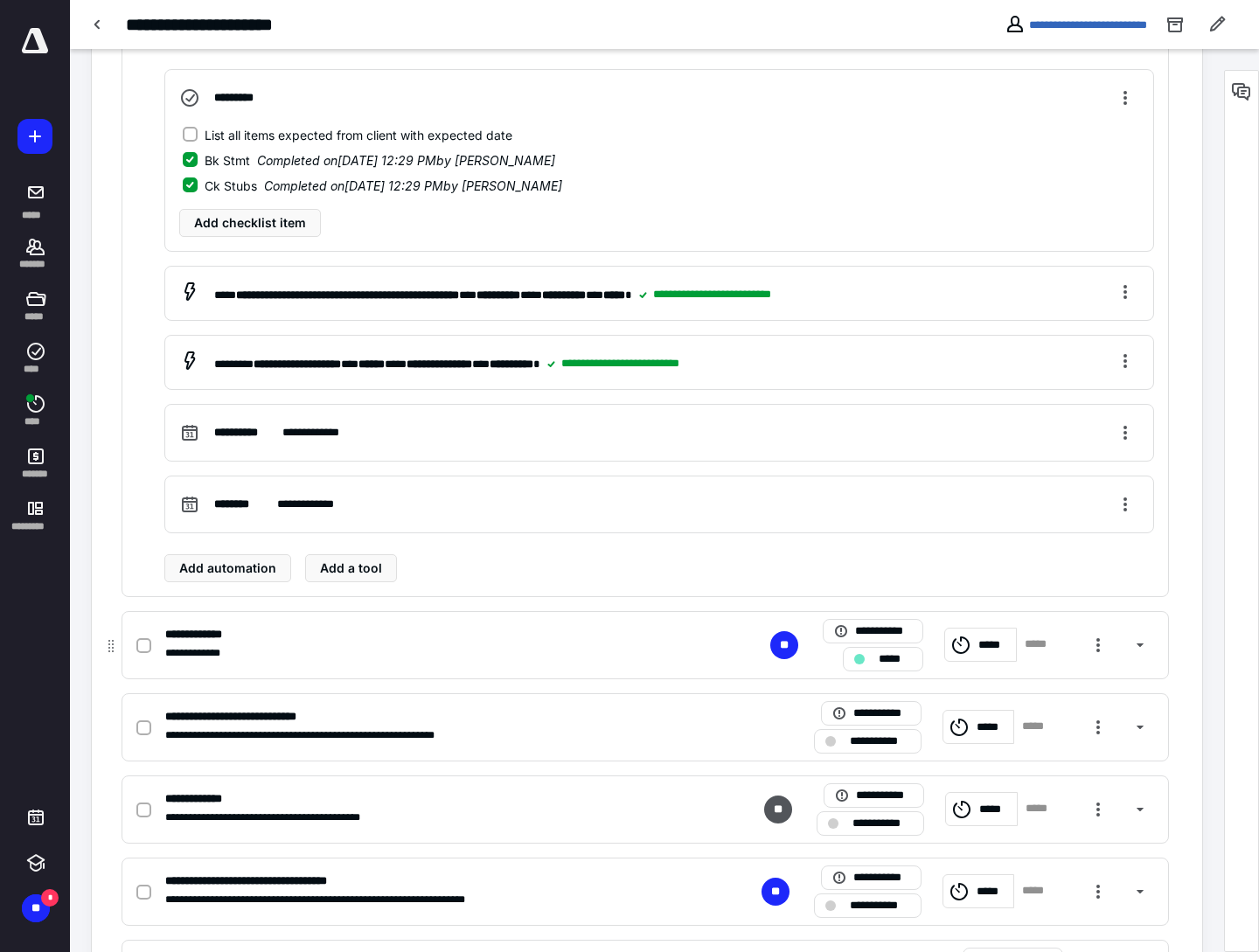 scroll, scrollTop: 605, scrollLeft: 0, axis: vertical 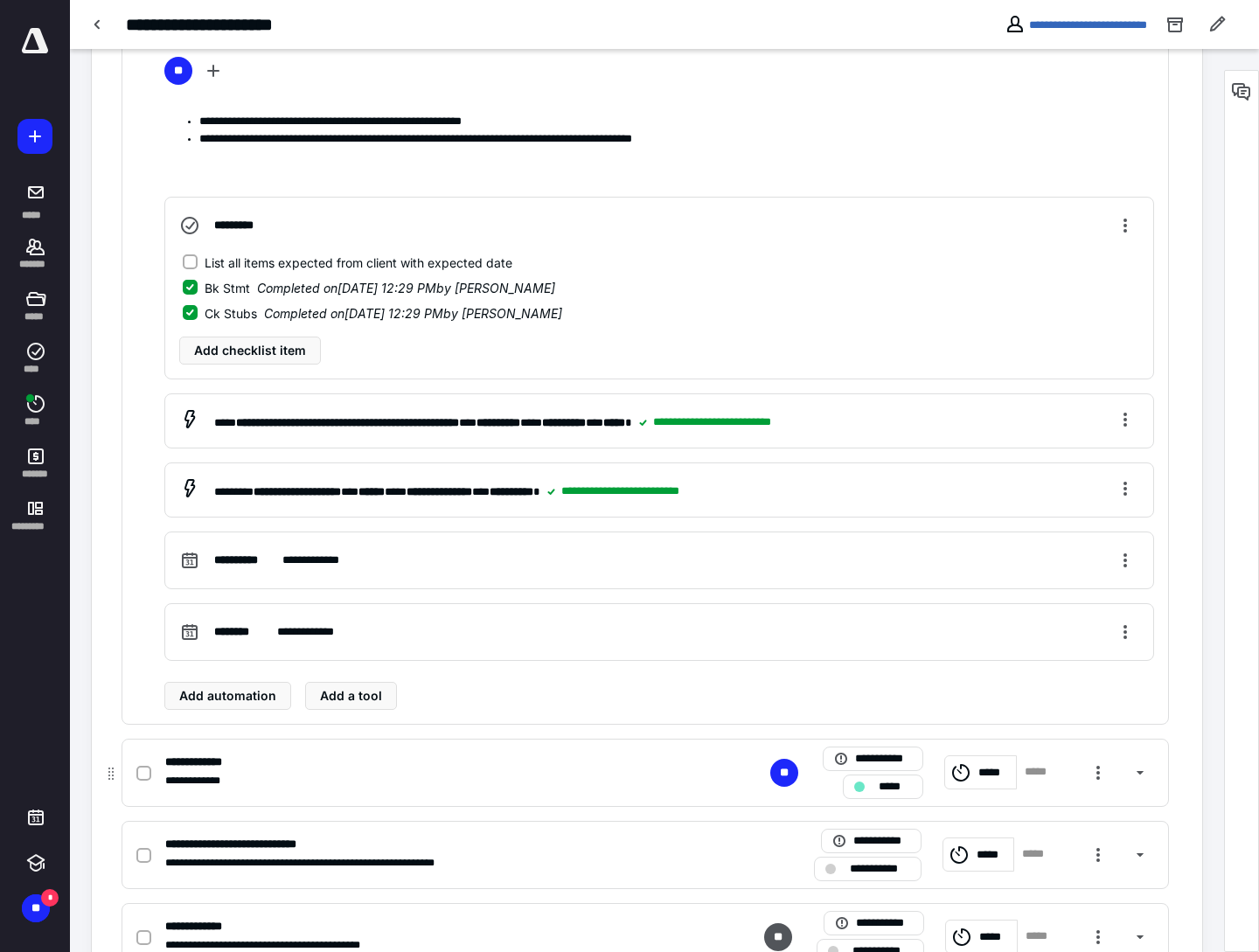 click on "**********" at bounding box center [415, 762] 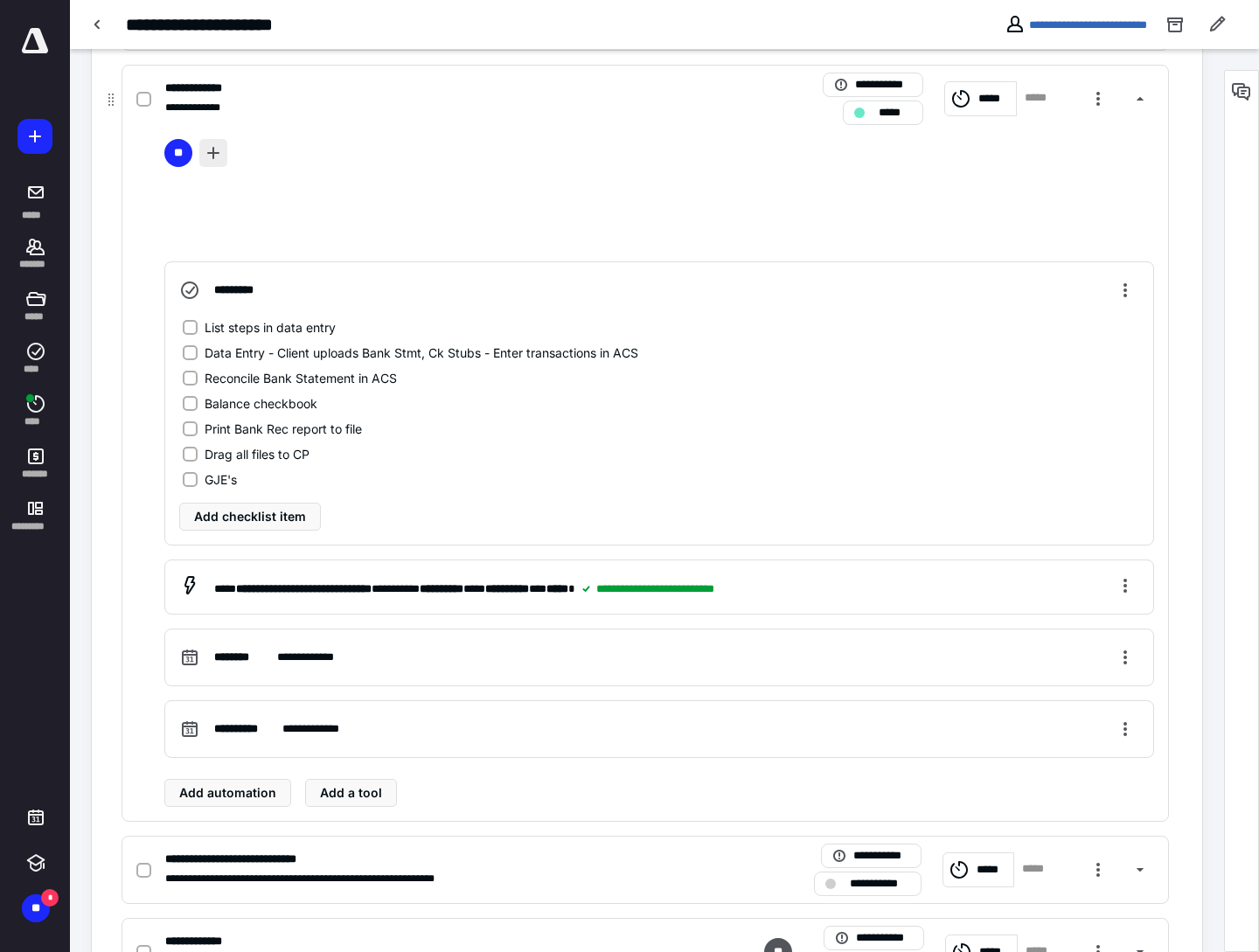 click at bounding box center [213, 153] 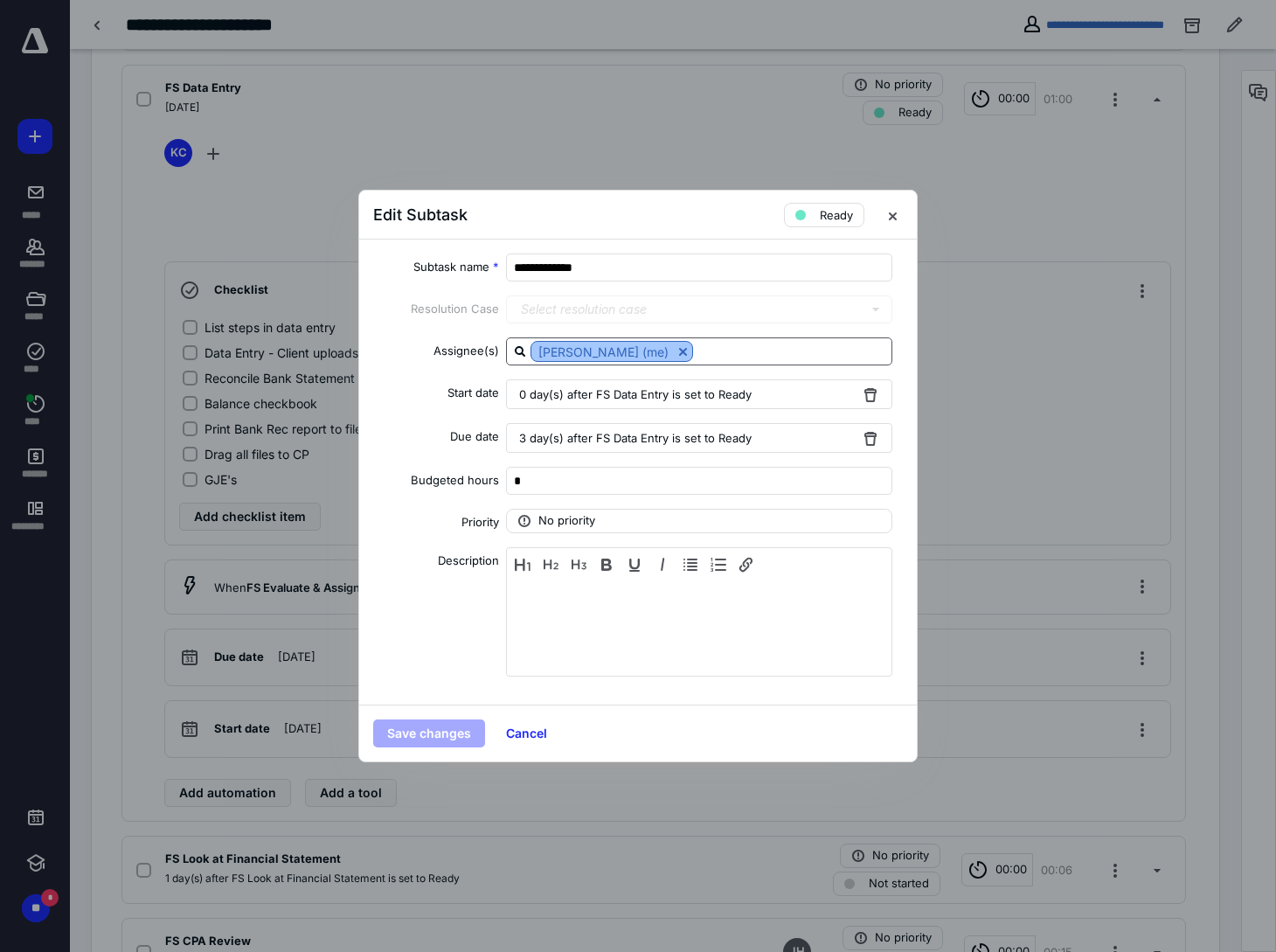 click at bounding box center (683, 351) 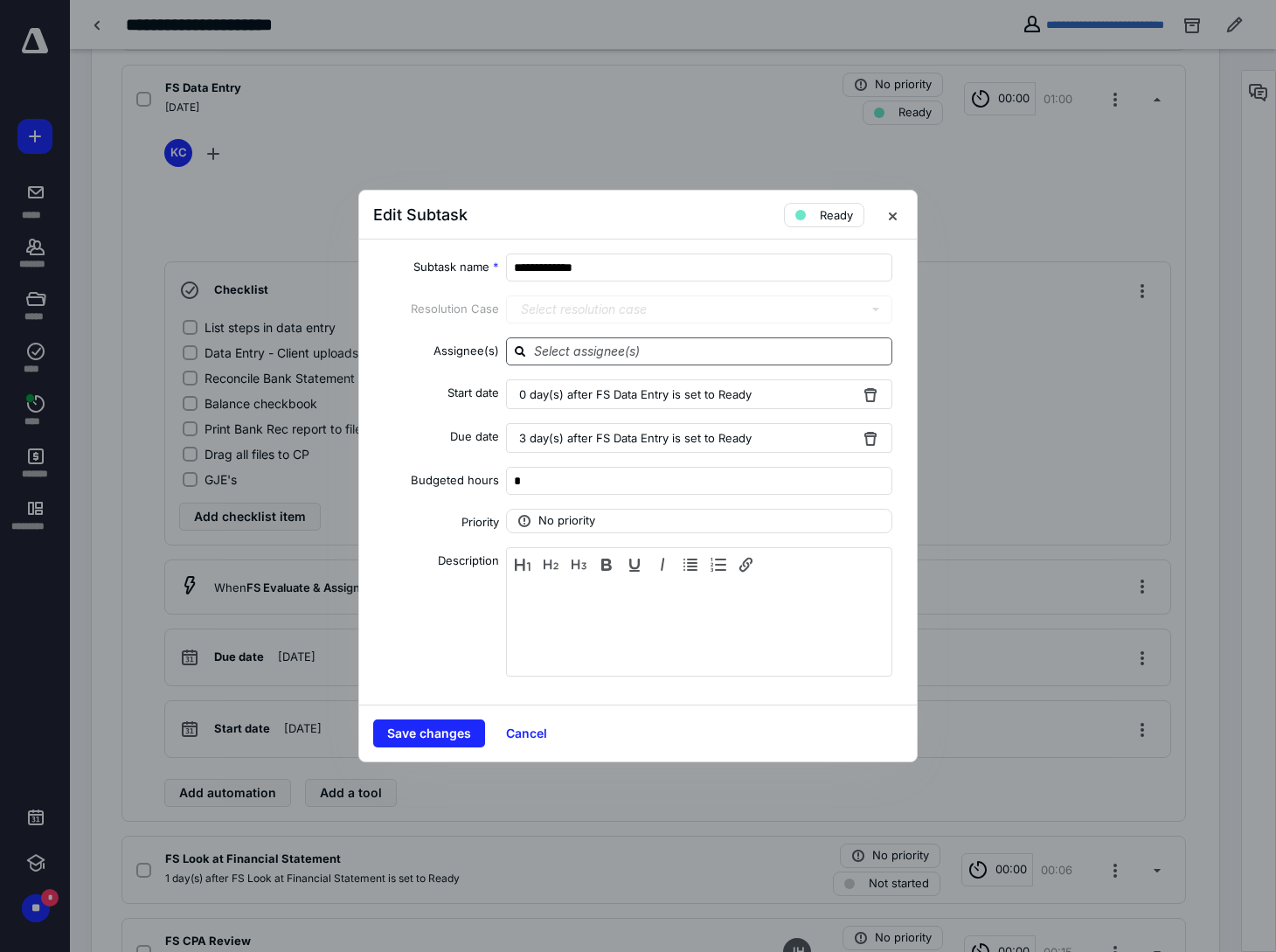 click at bounding box center [710, 351] 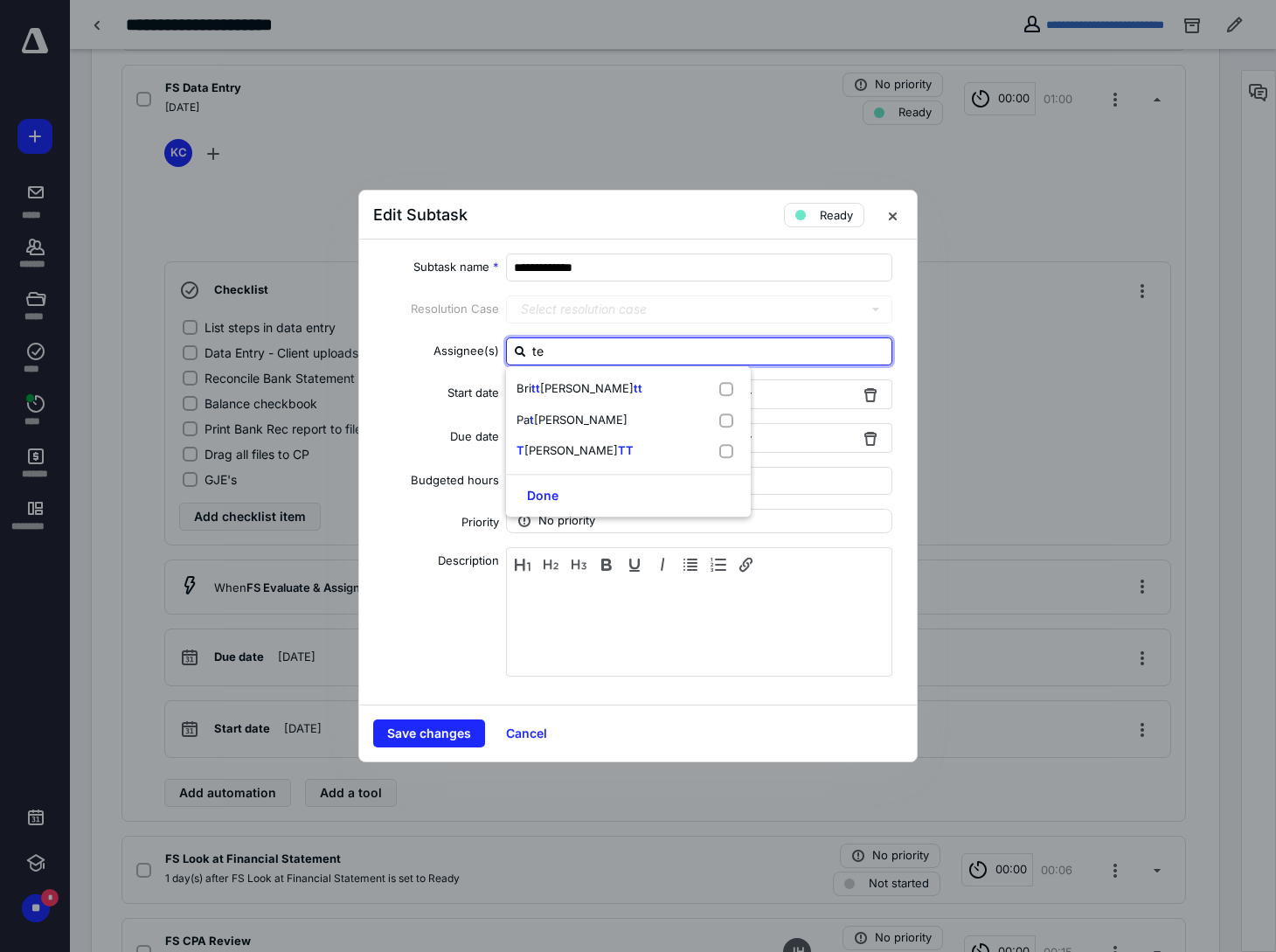 type on "ter" 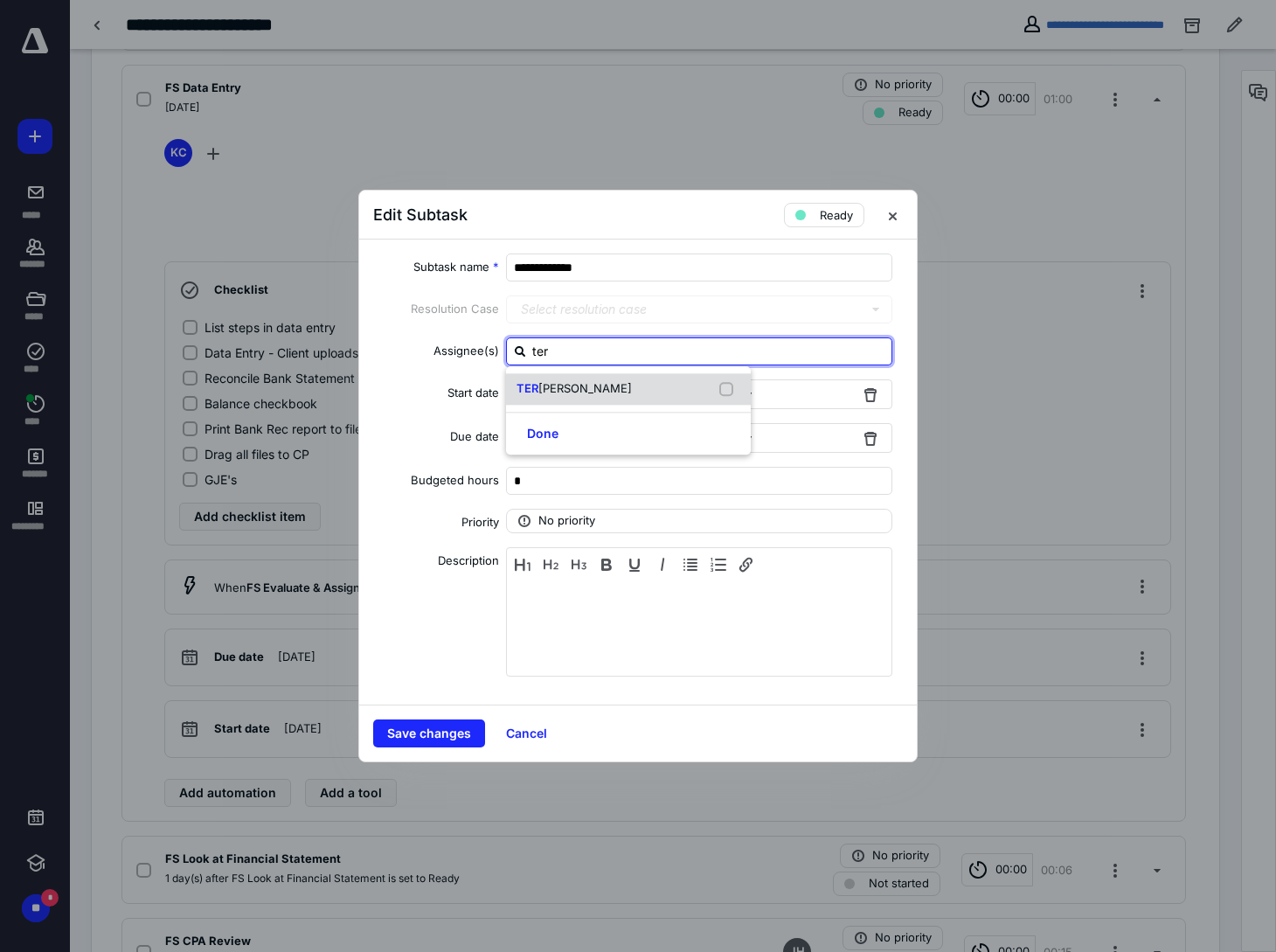 click on "RI ELLIOTT" at bounding box center (585, 388) 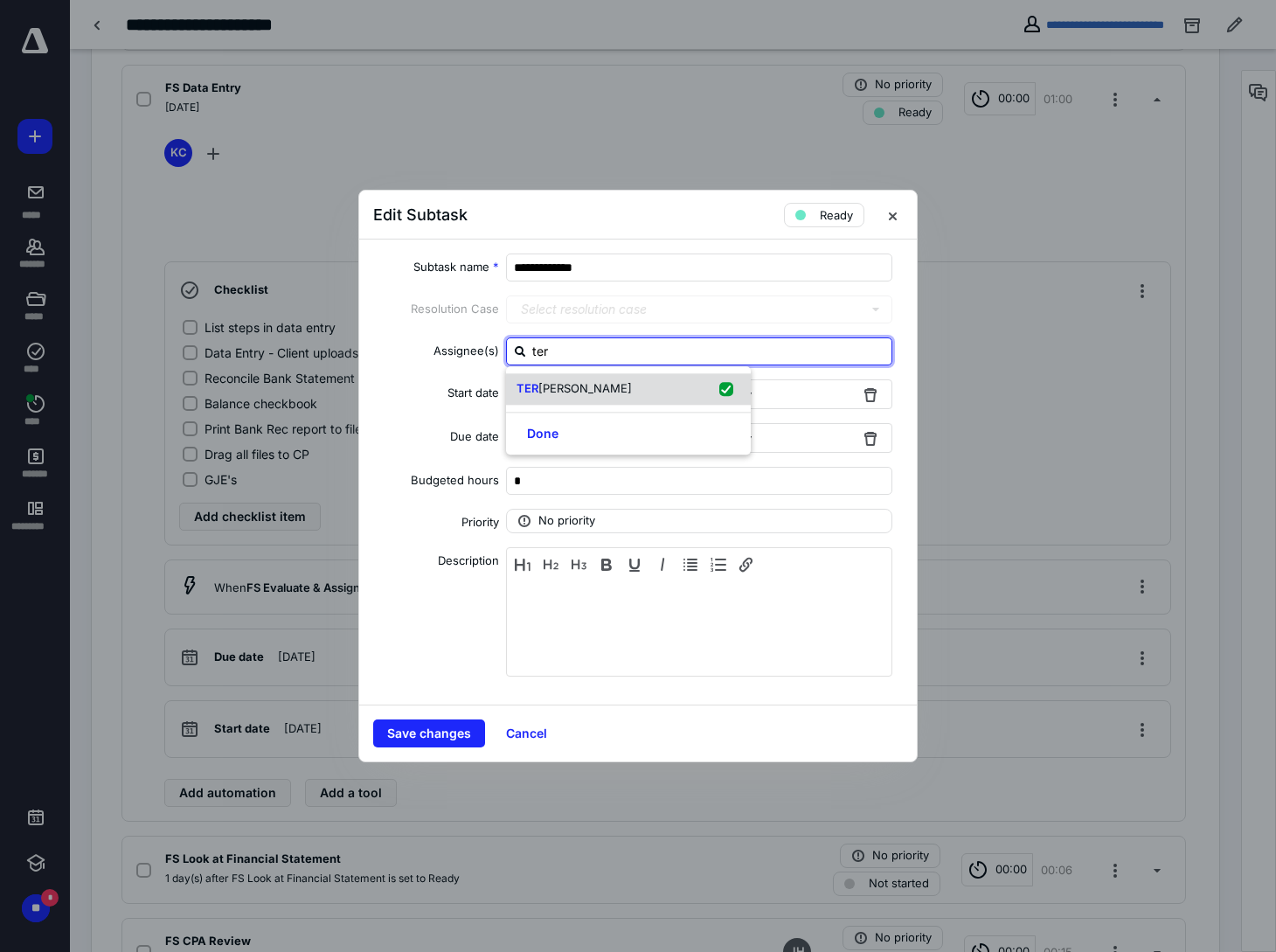 checkbox on "true" 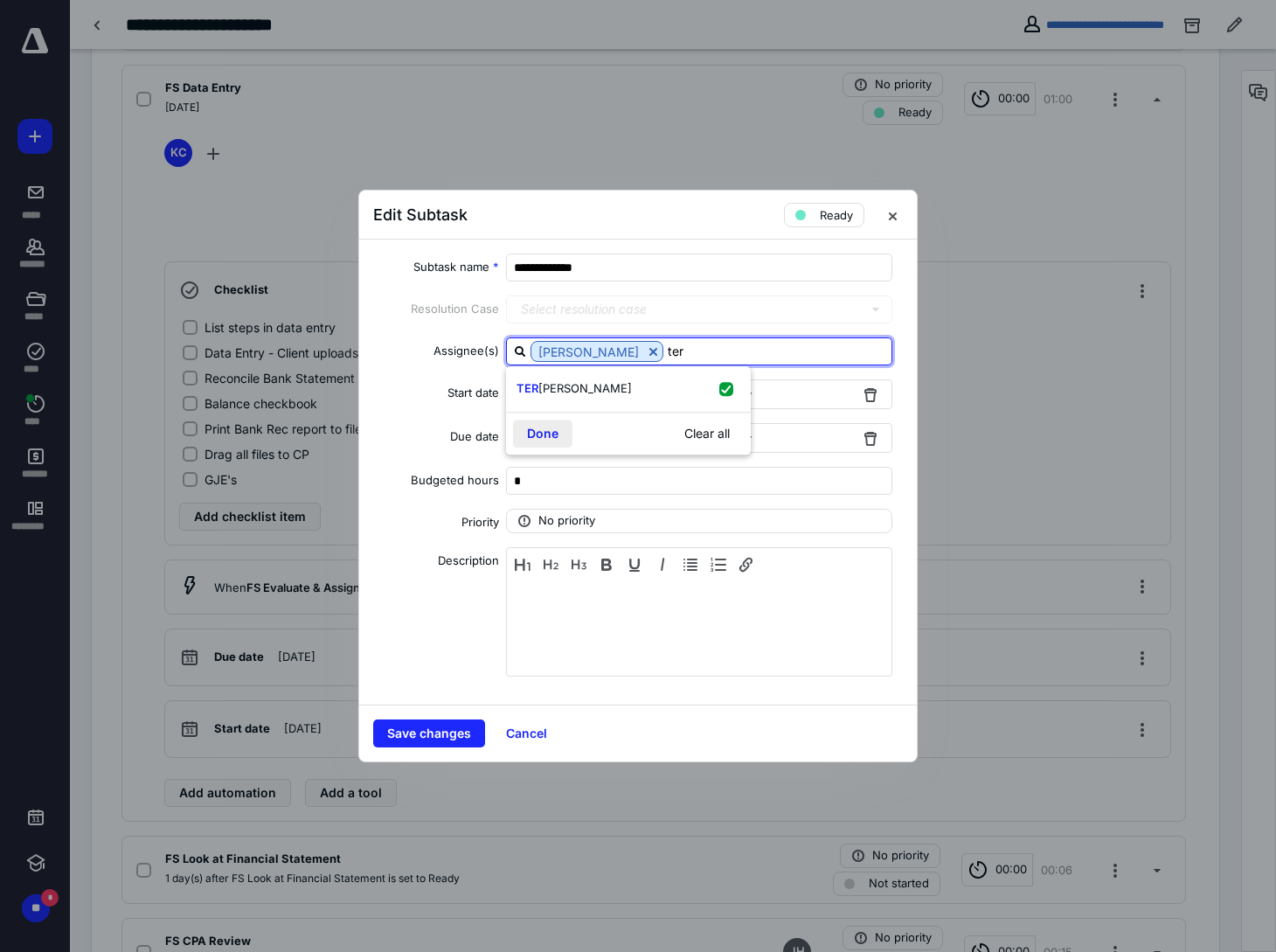 type on "ter" 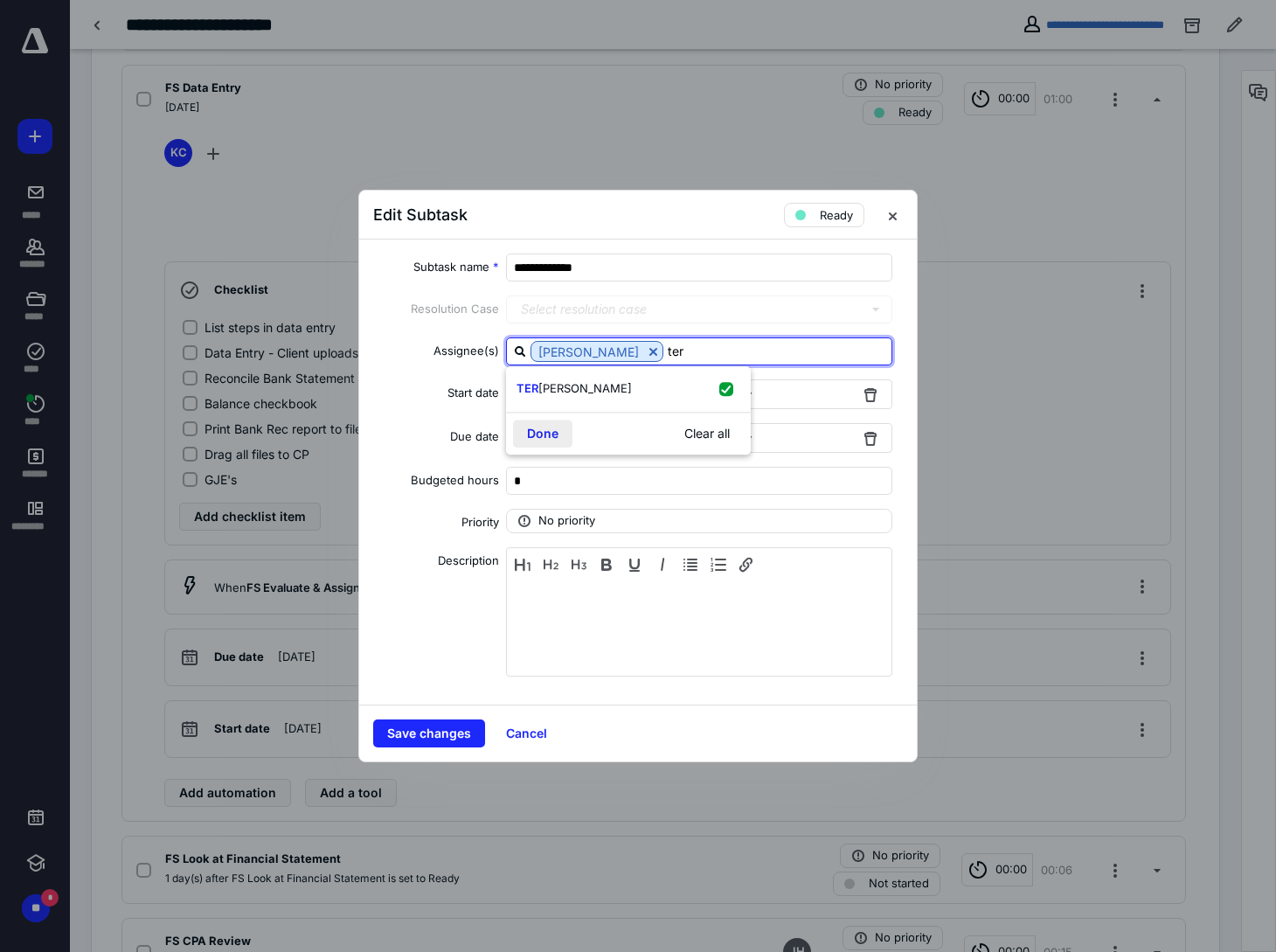 click on "Done" at bounding box center [543, 434] 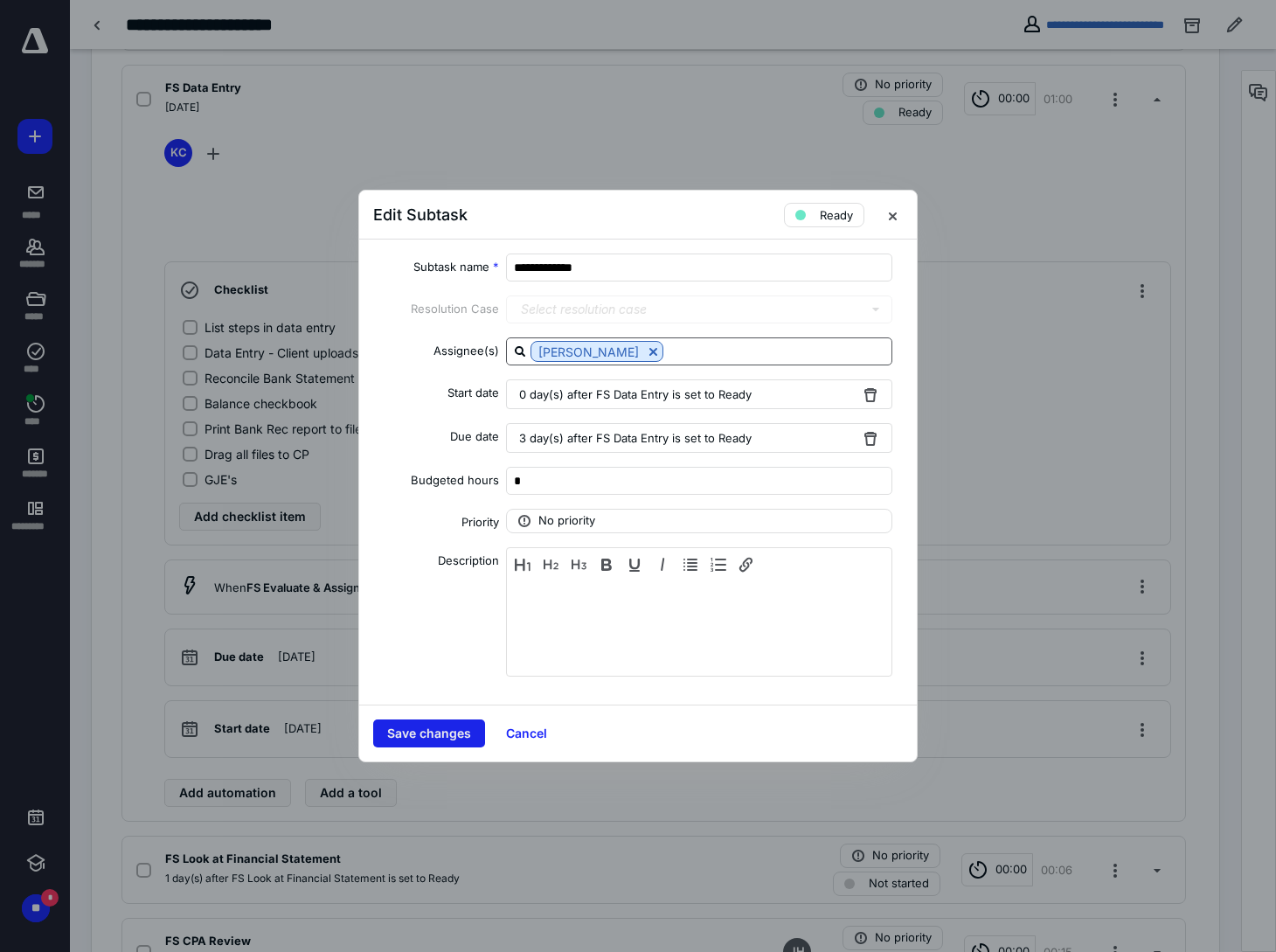 click on "Save changes" at bounding box center [429, 733] 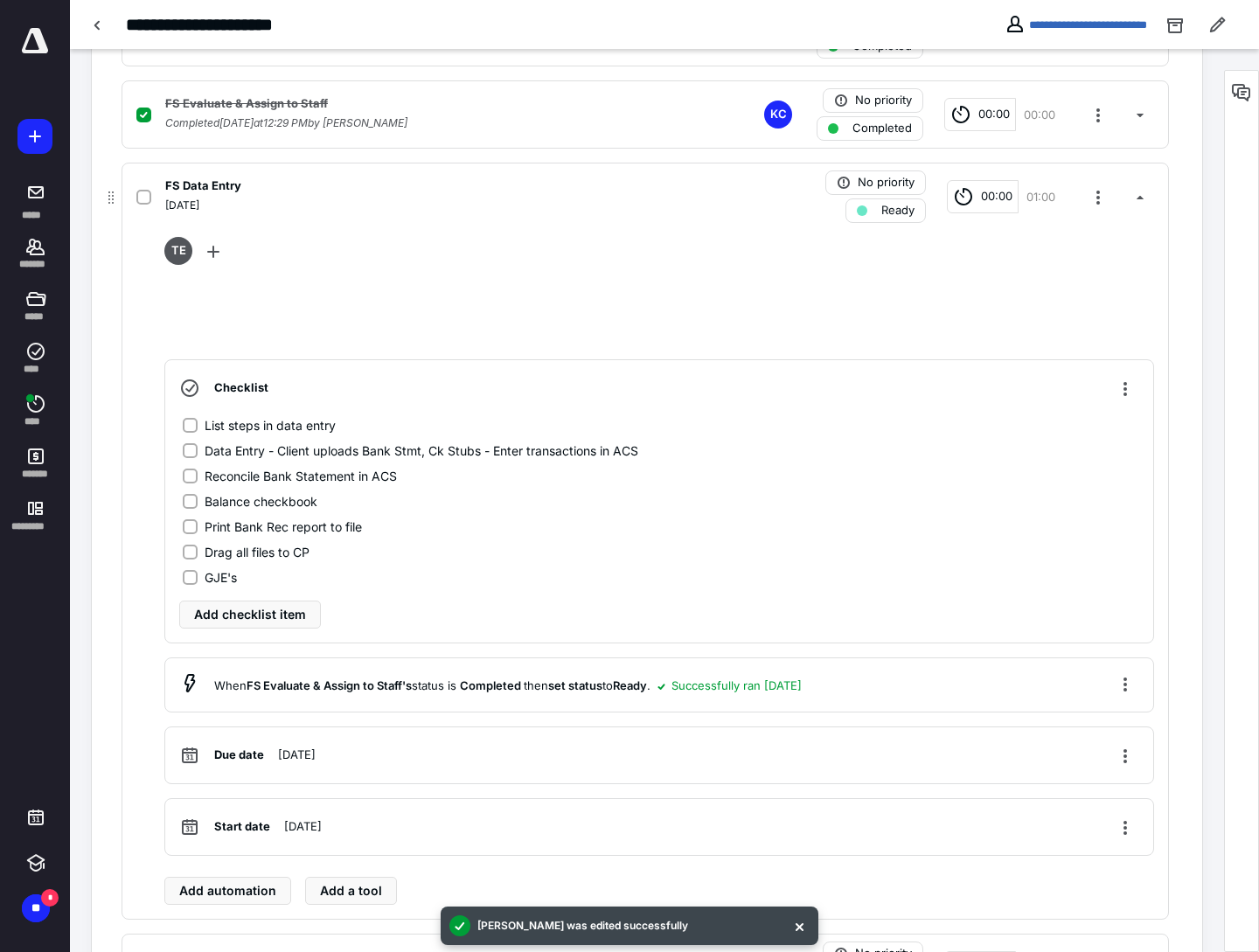 scroll, scrollTop: 504, scrollLeft: 0, axis: vertical 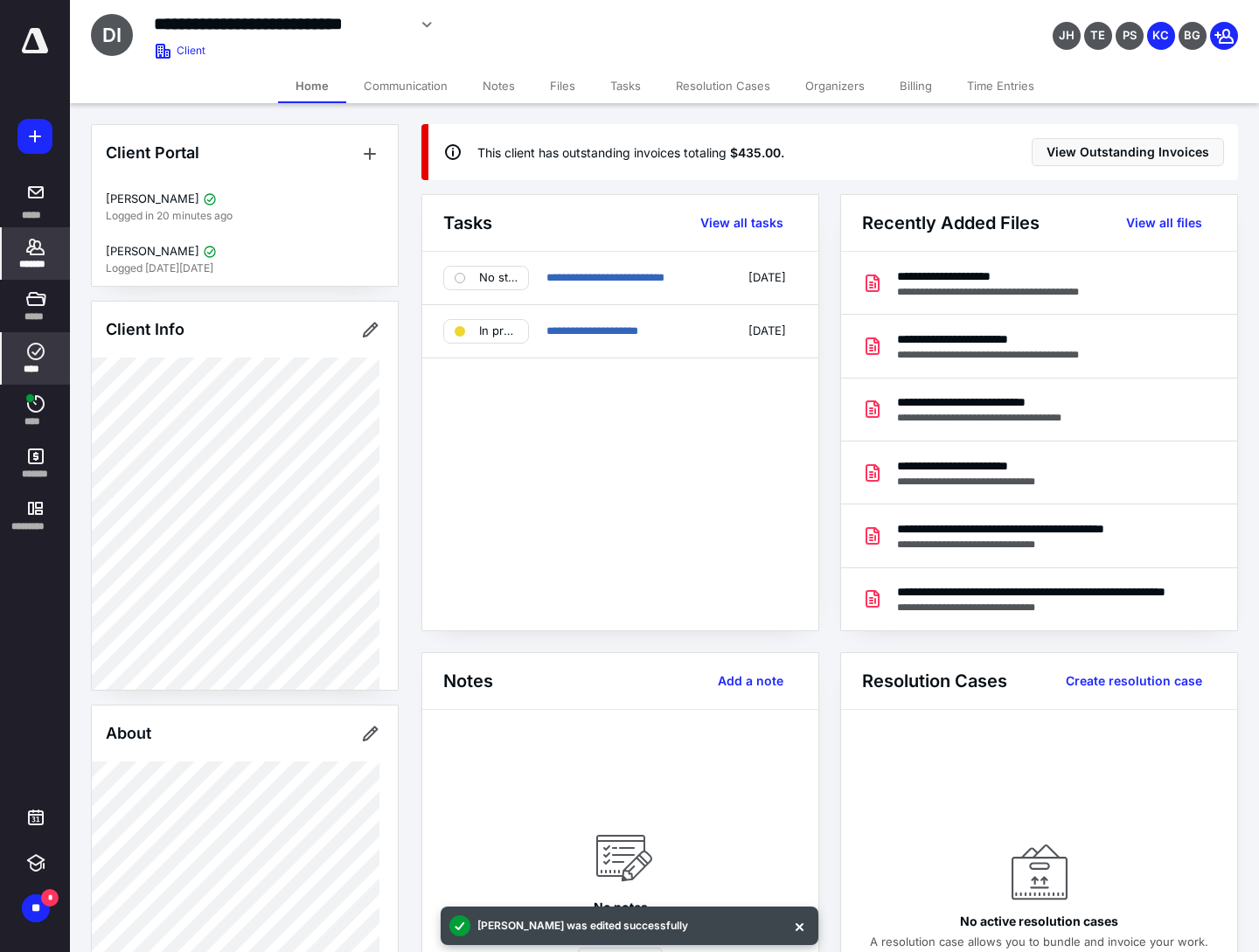 click 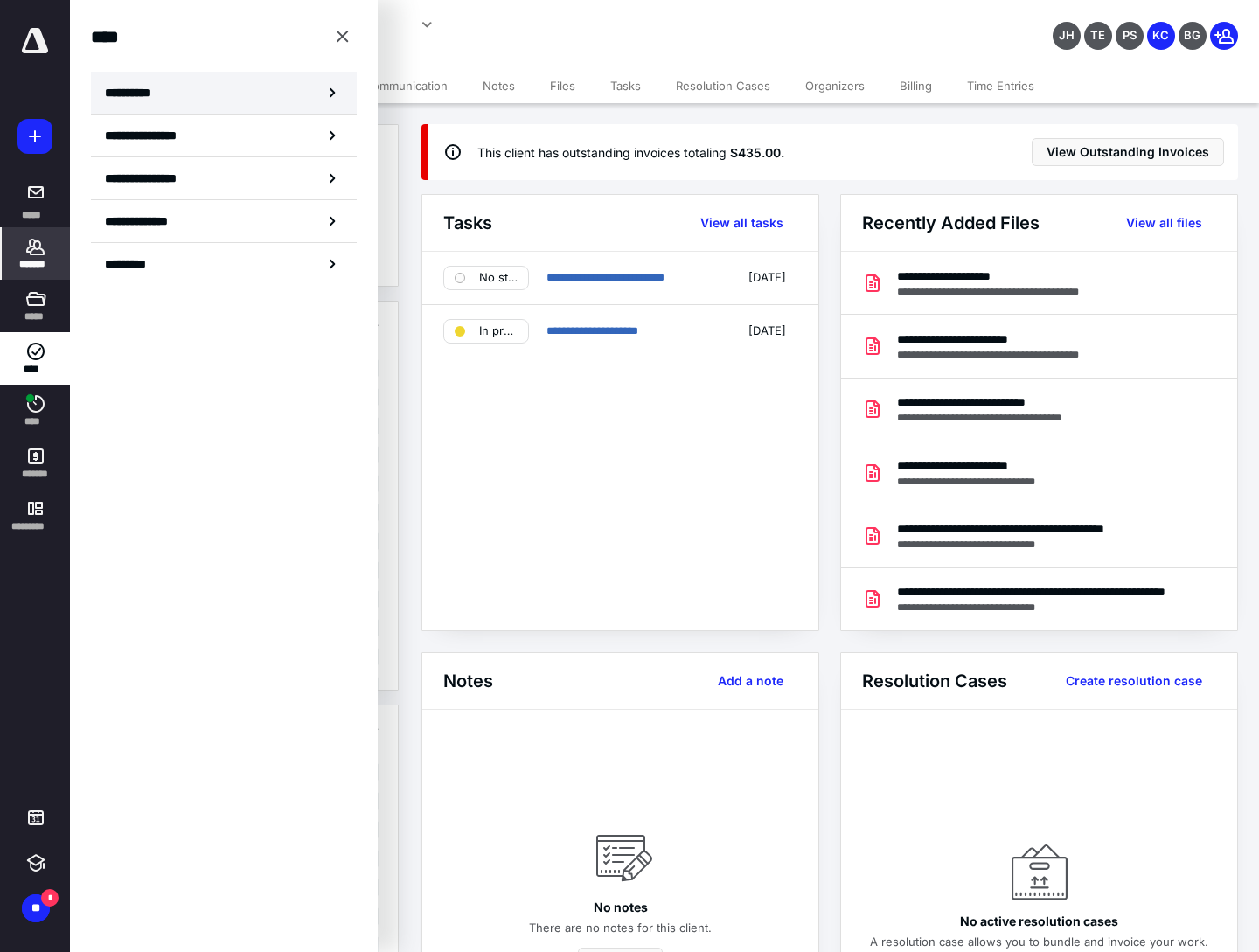 click on "**********" at bounding box center [224, 93] 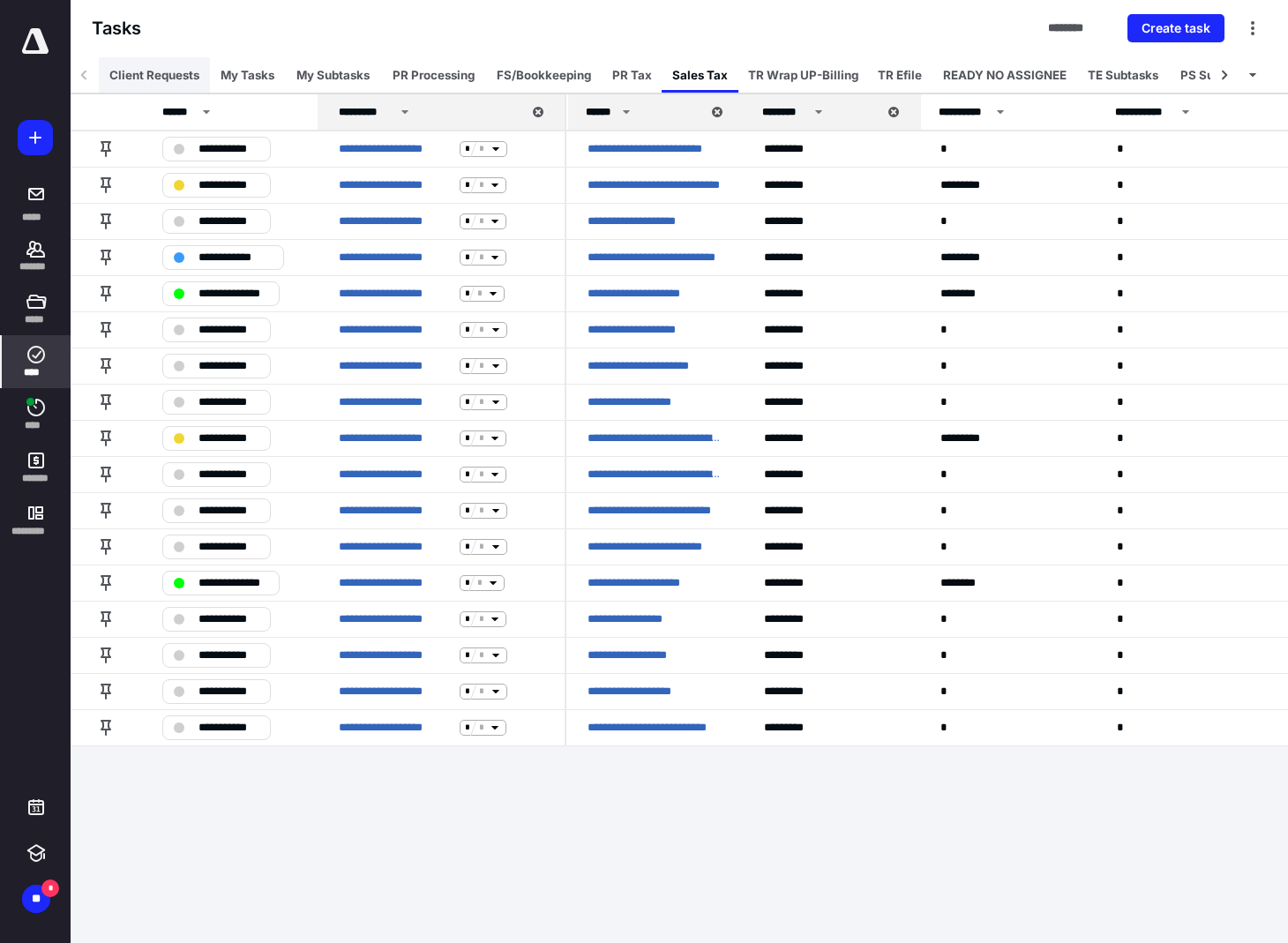 click on "Client Requests" at bounding box center [154, 75] 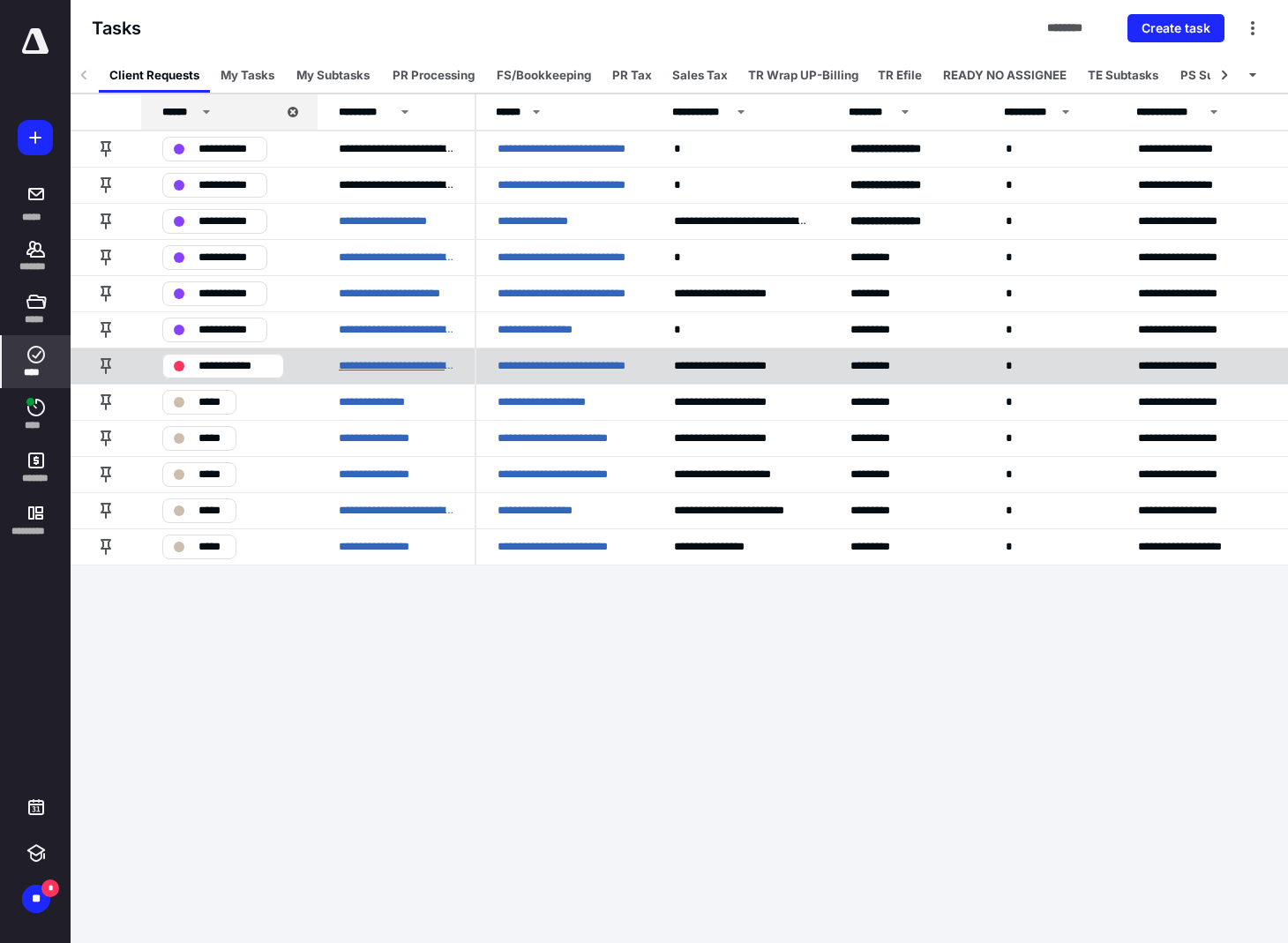 click on "**********" at bounding box center [396, 366] 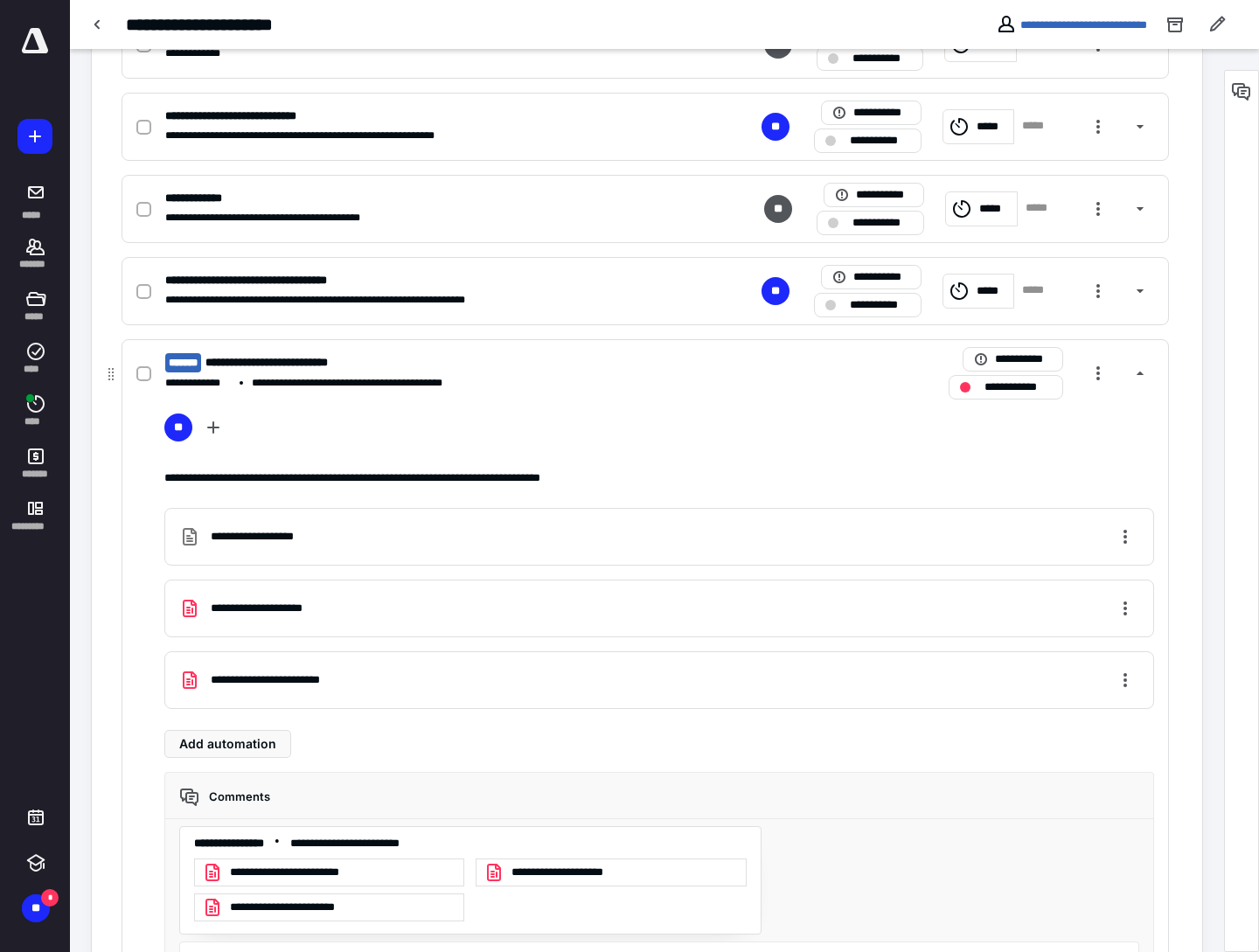 scroll, scrollTop: 699, scrollLeft: 0, axis: vertical 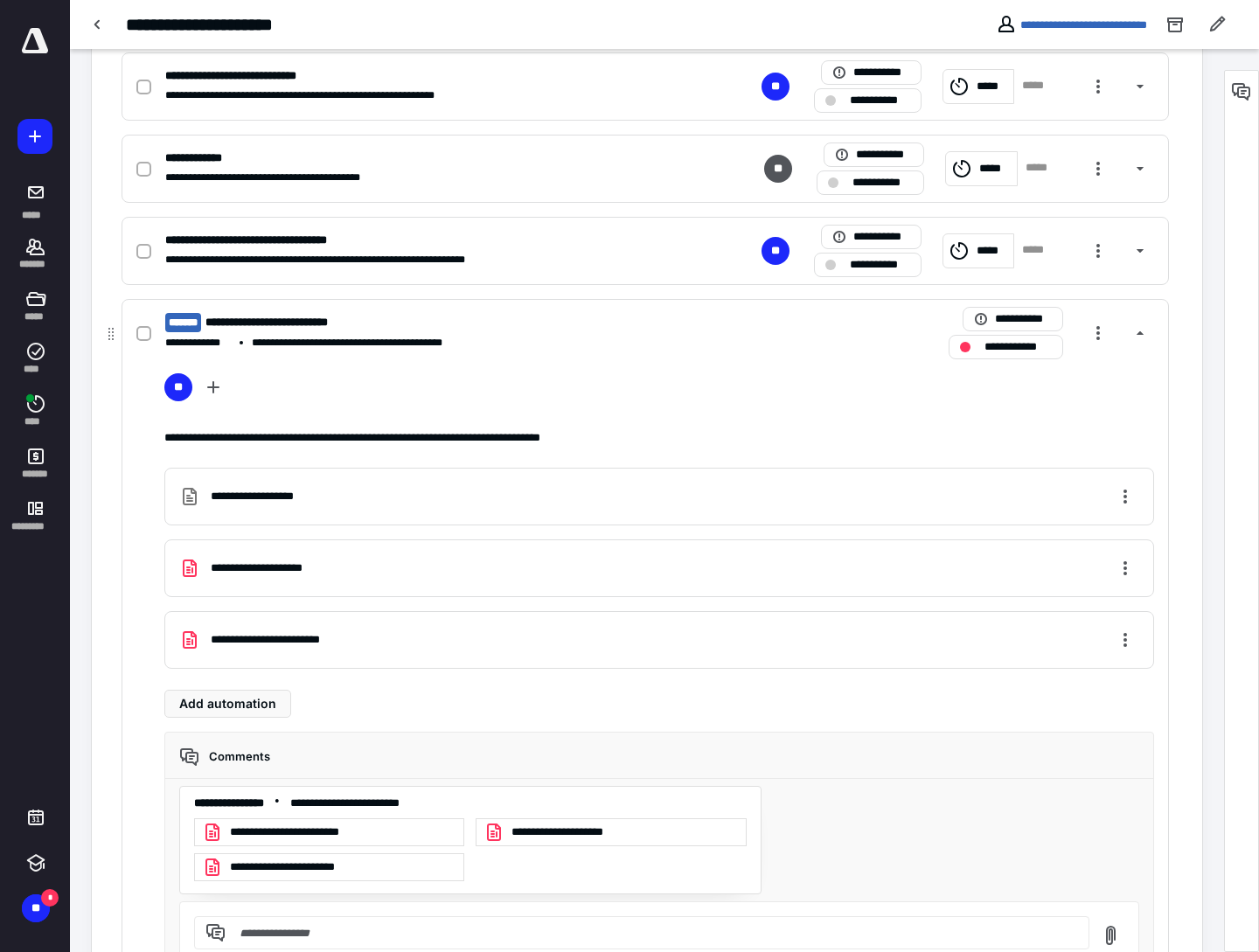click at bounding box center (143, 334) 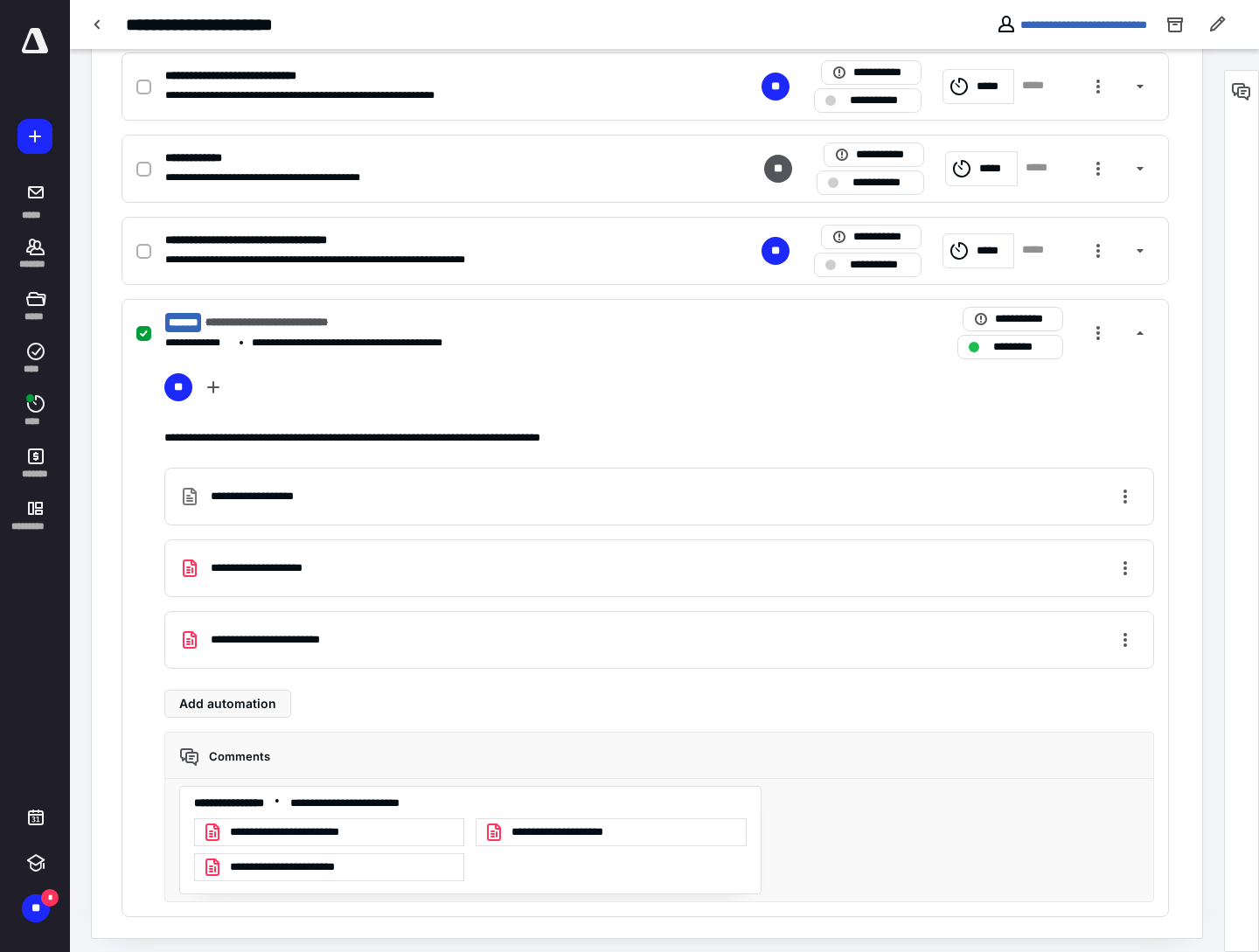 drag, startPoint x: 472, startPoint y: 309, endPoint x: 502, endPoint y: 299, distance: 31.62278 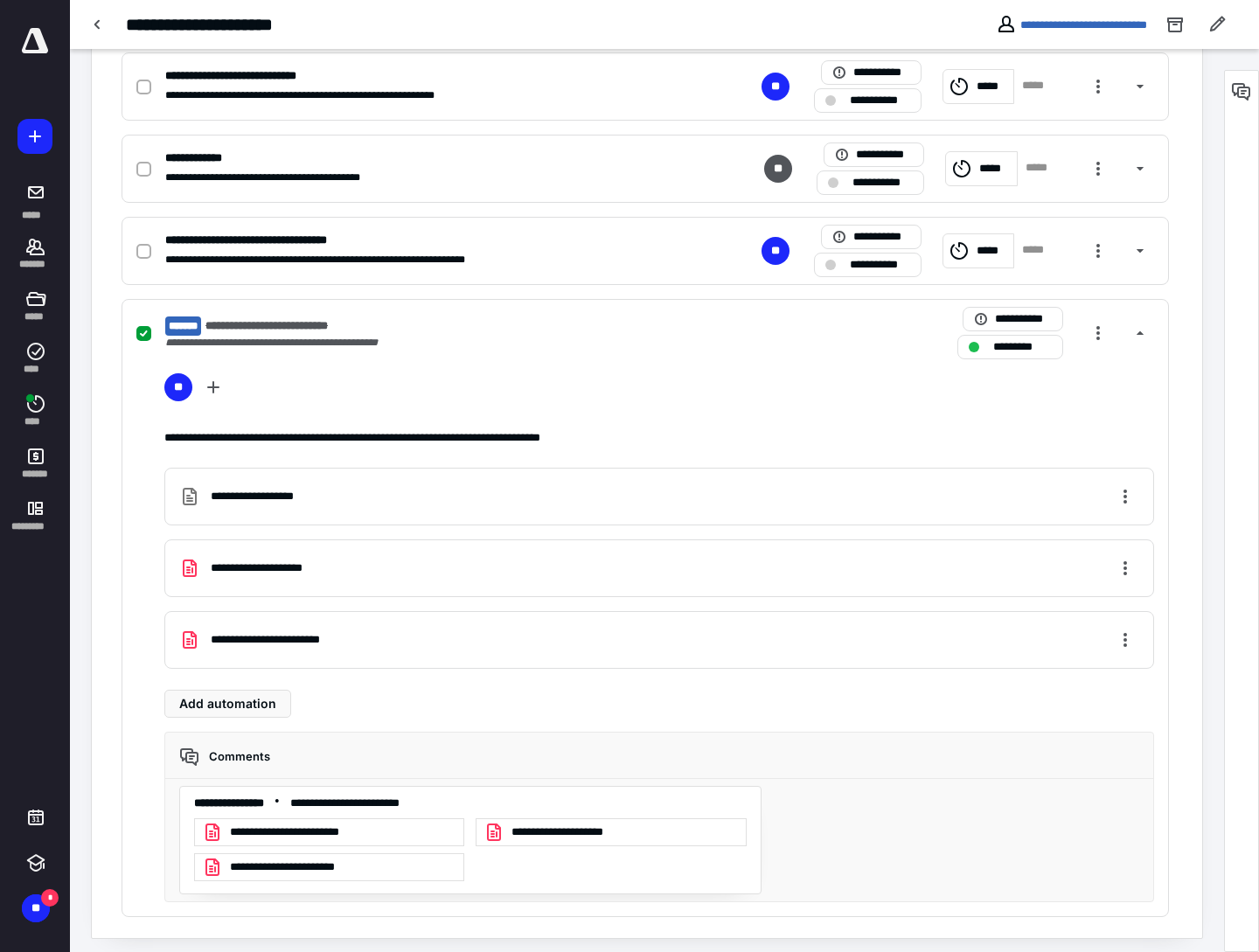 scroll, scrollTop: 0, scrollLeft: 0, axis: both 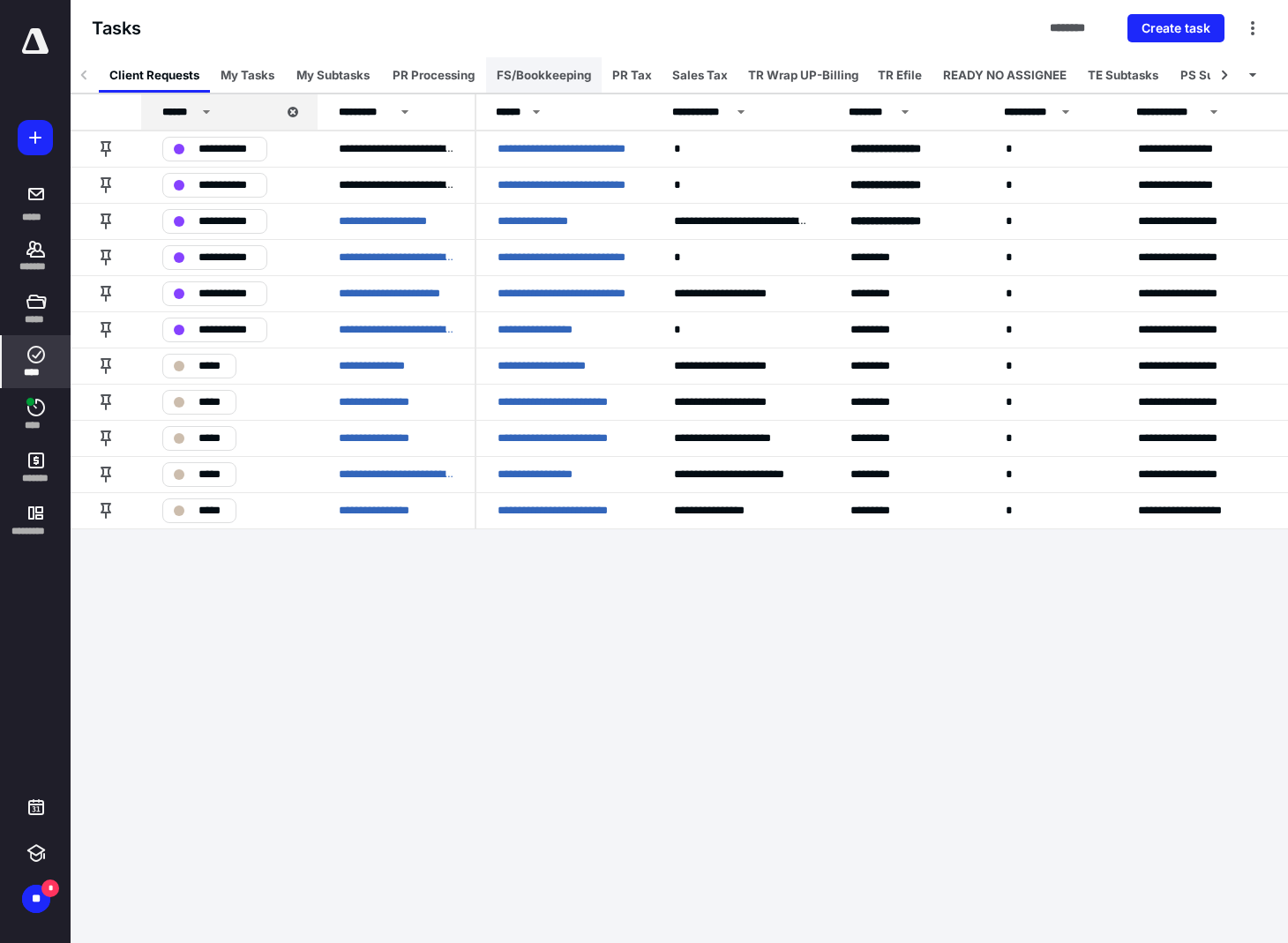 click on "FS/Bookkeeping" at bounding box center (543, 75) 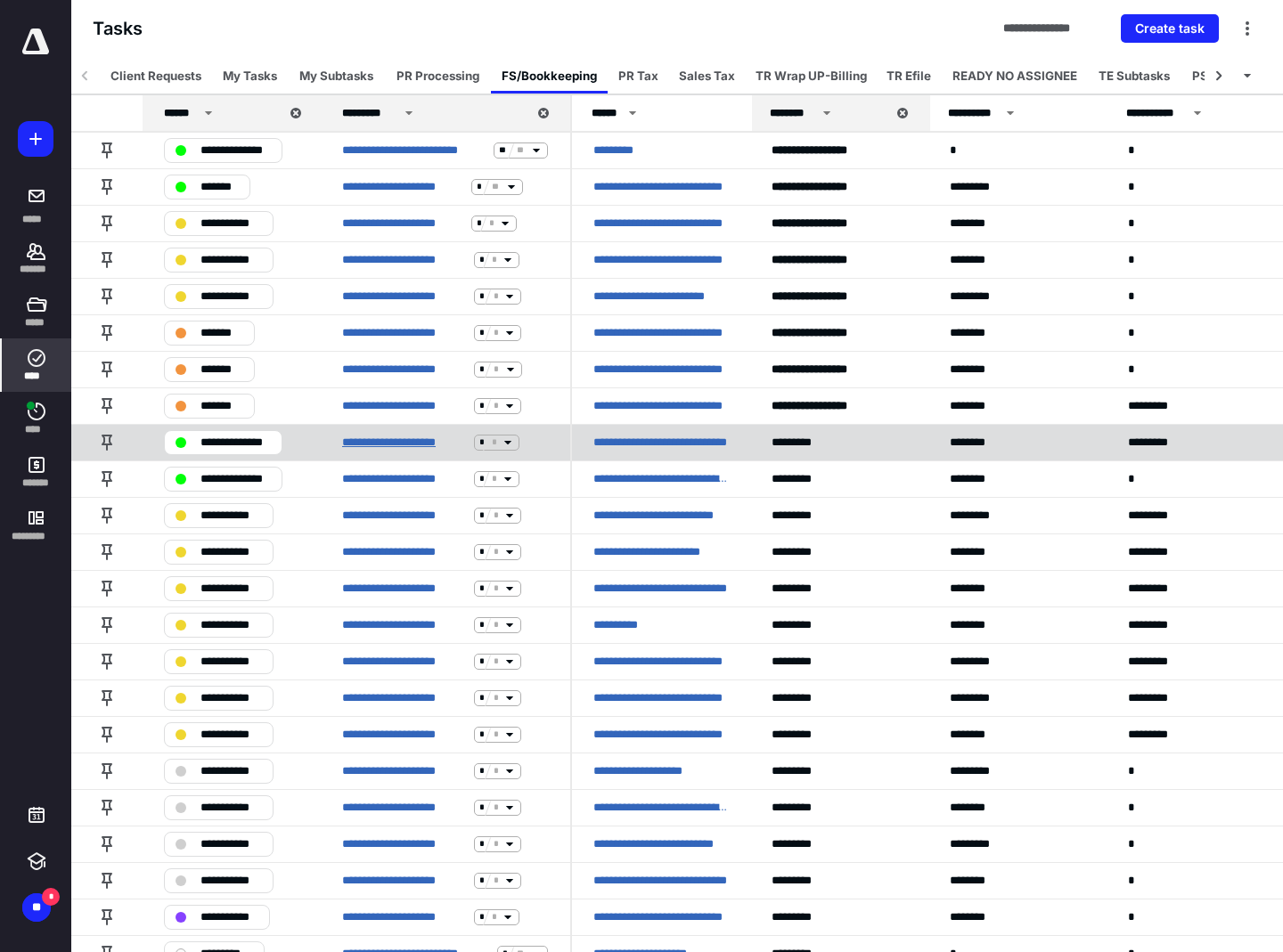 click on "**********" at bounding box center [405, 443] 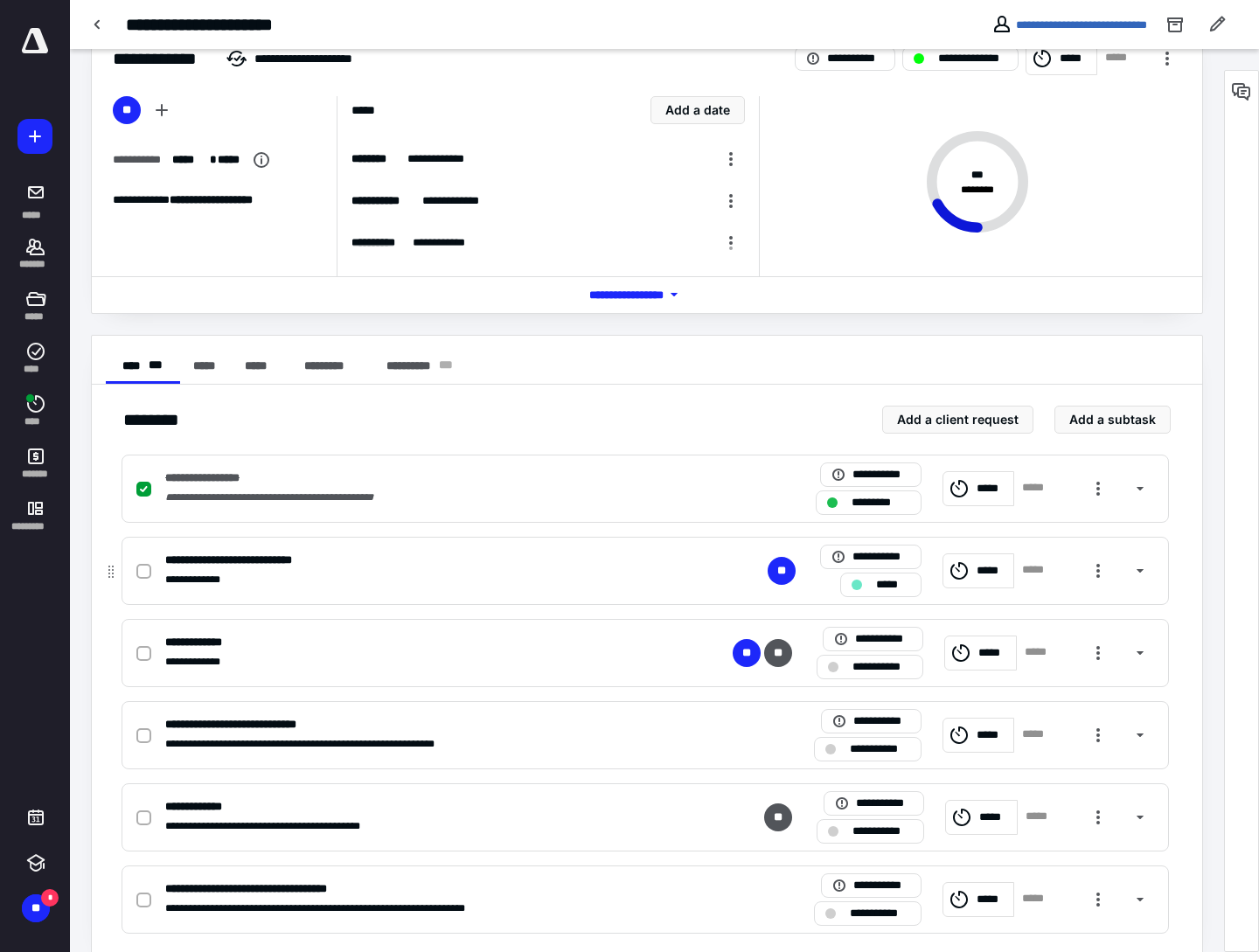 scroll, scrollTop: 79, scrollLeft: 0, axis: vertical 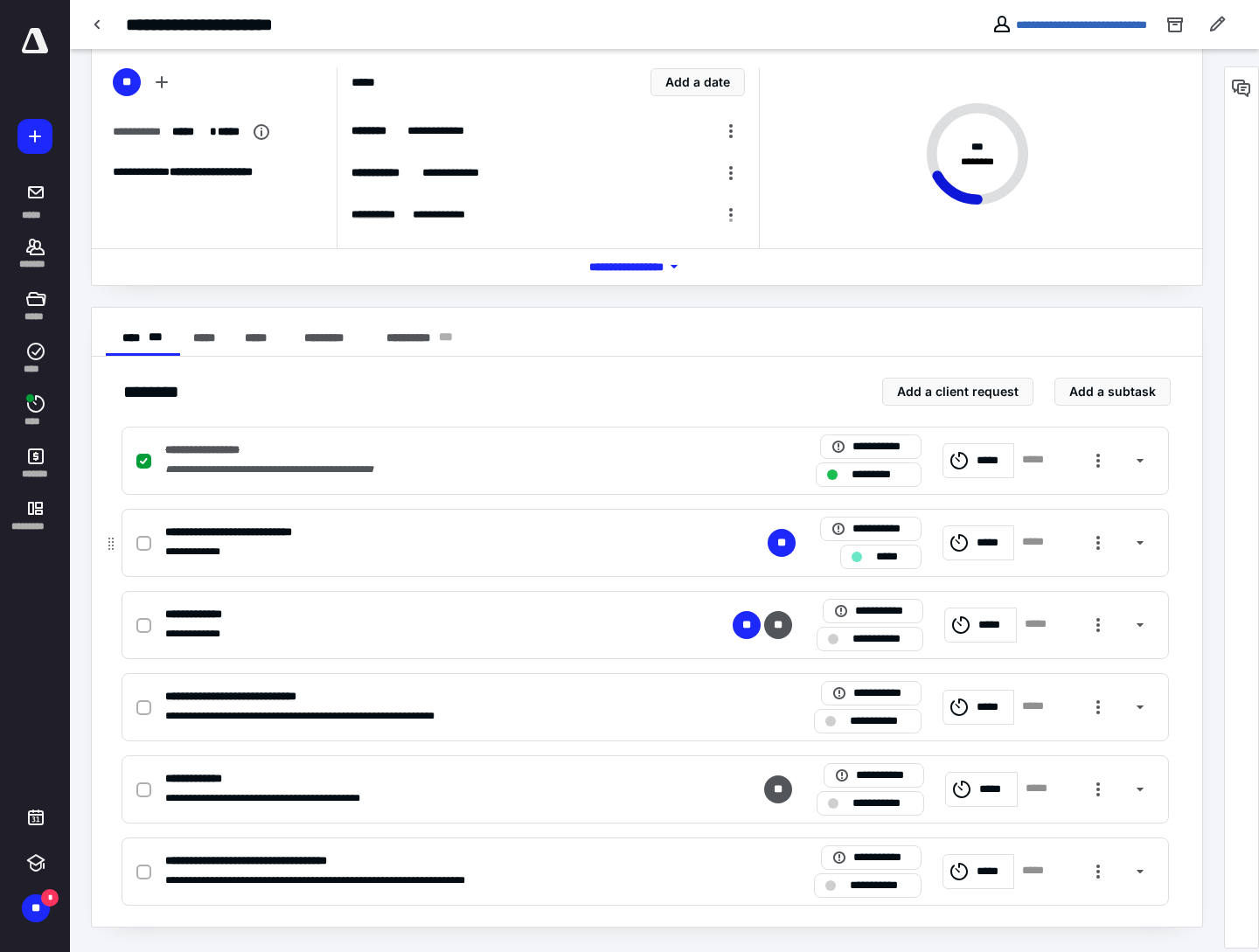 click 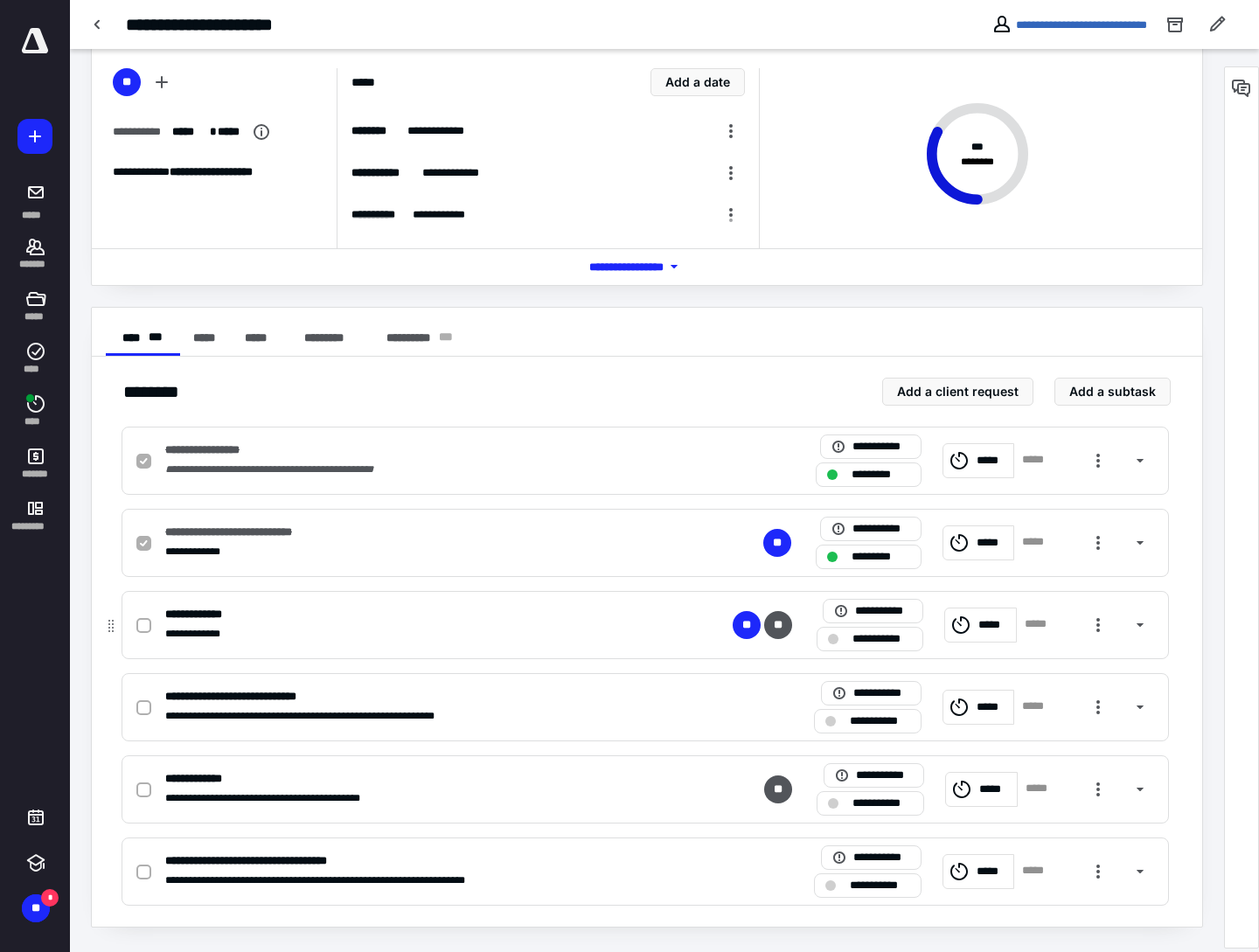 click on "**********" at bounding box center [415, 634] 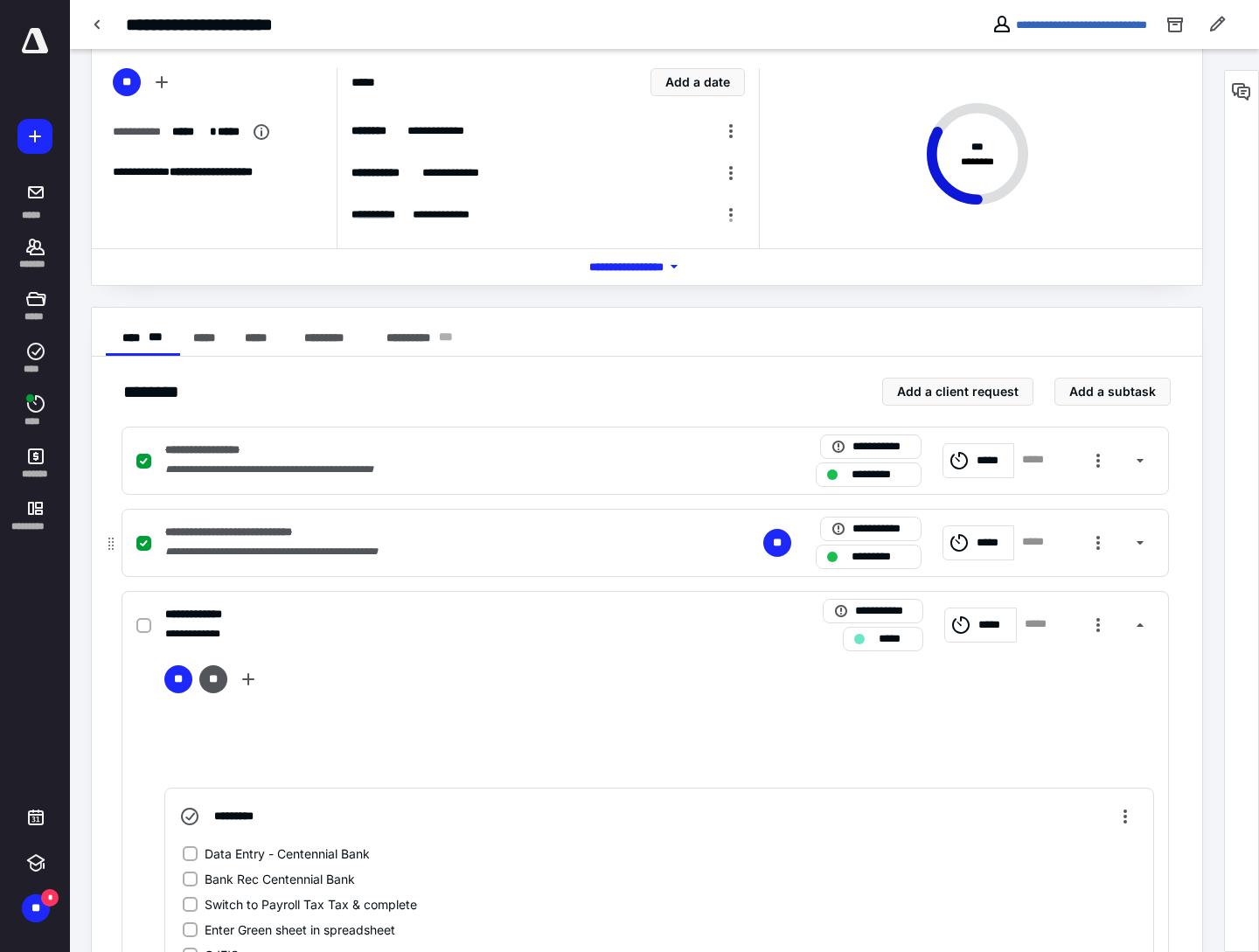 click on "**********" at bounding box center [415, 532] 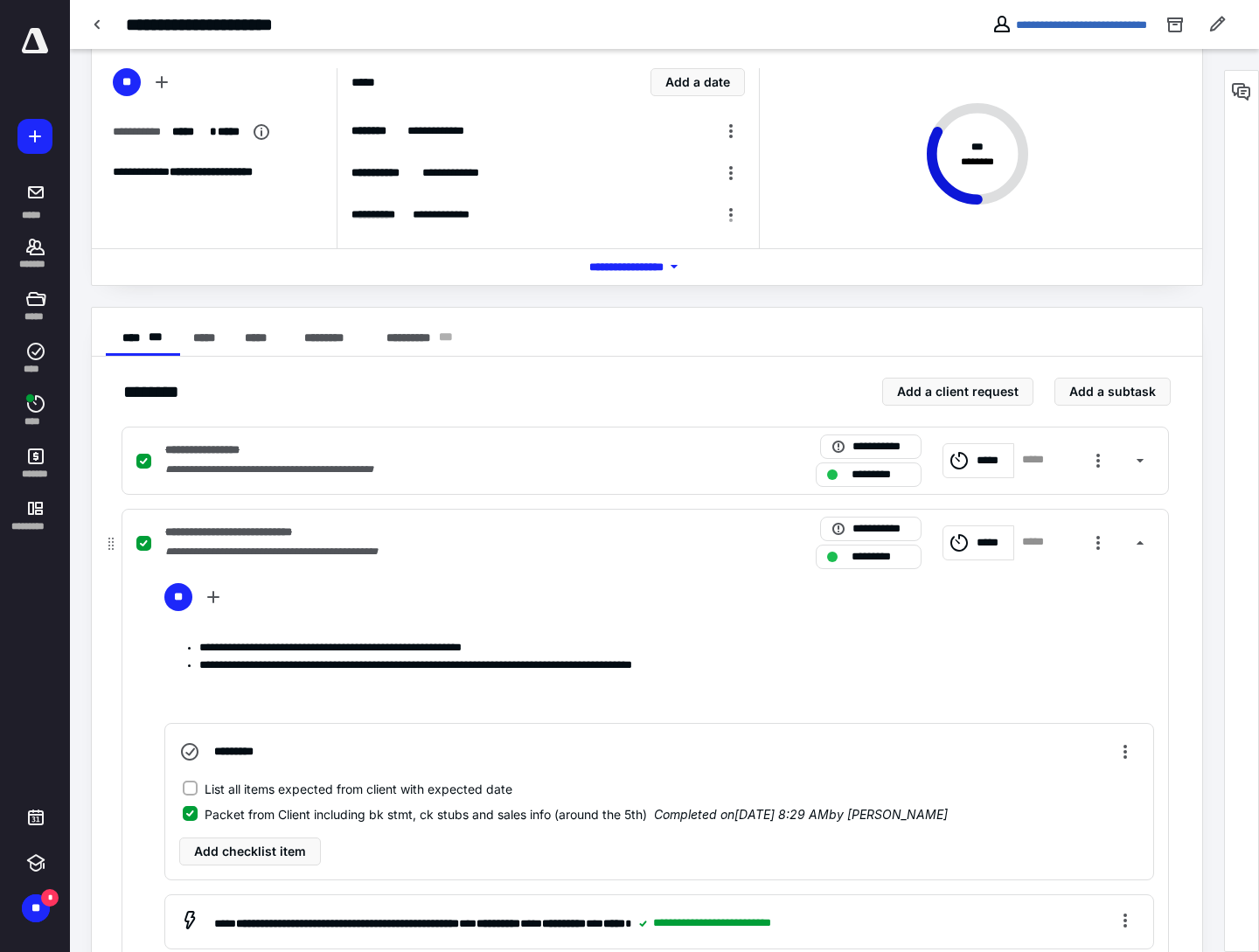 click on "**" at bounding box center (659, 601) 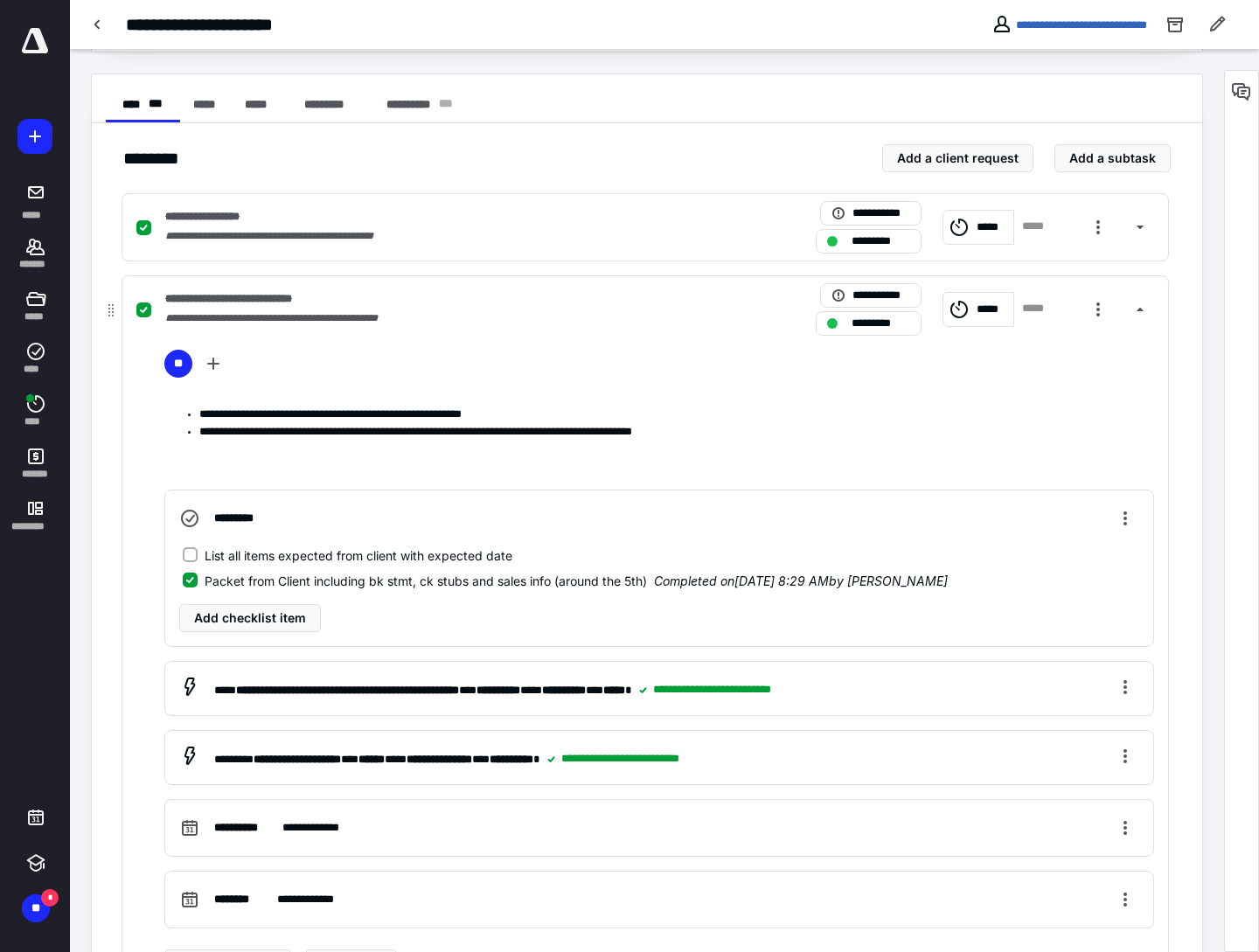 scroll, scrollTop: 545, scrollLeft: 0, axis: vertical 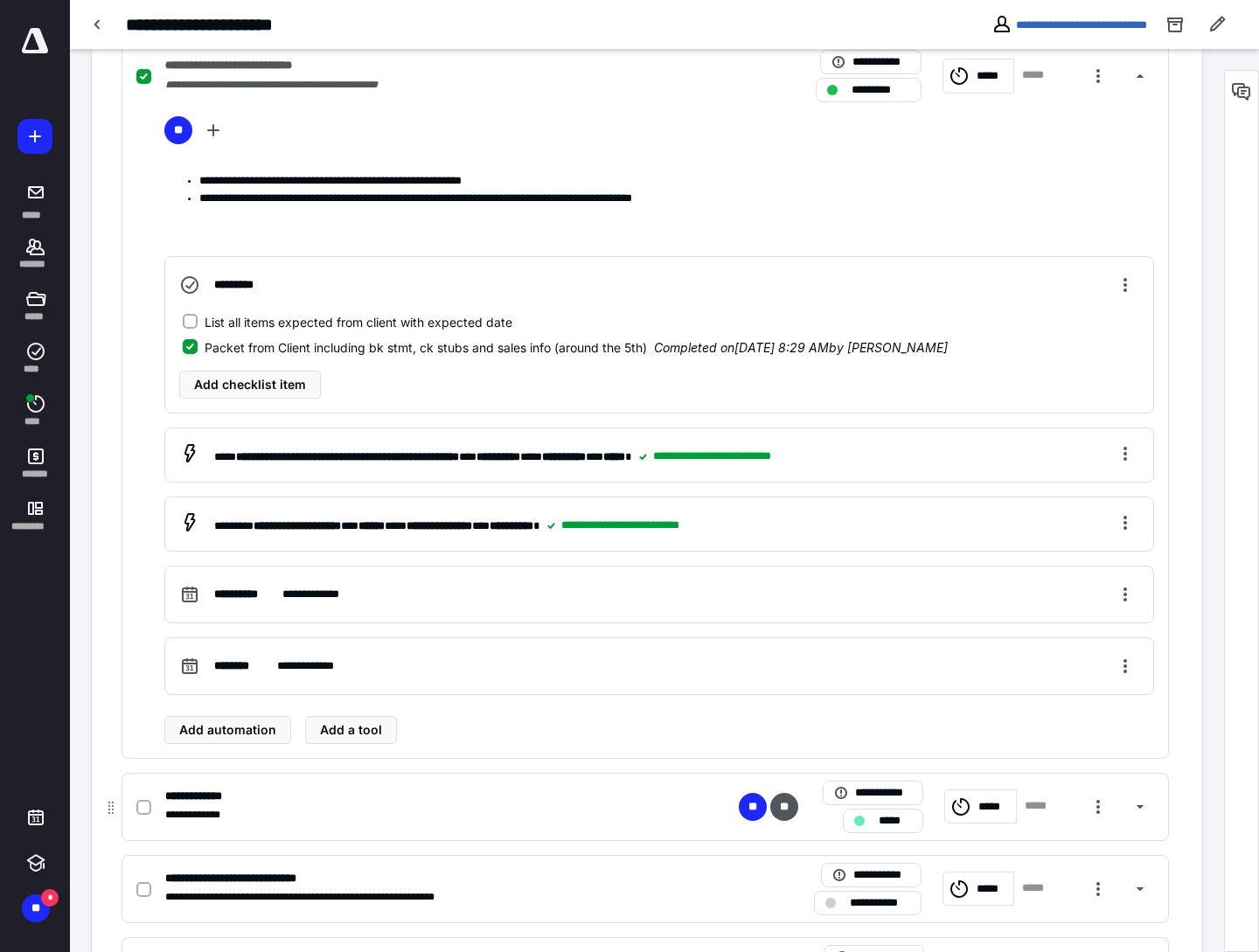 click on "**********" at bounding box center (415, 815) 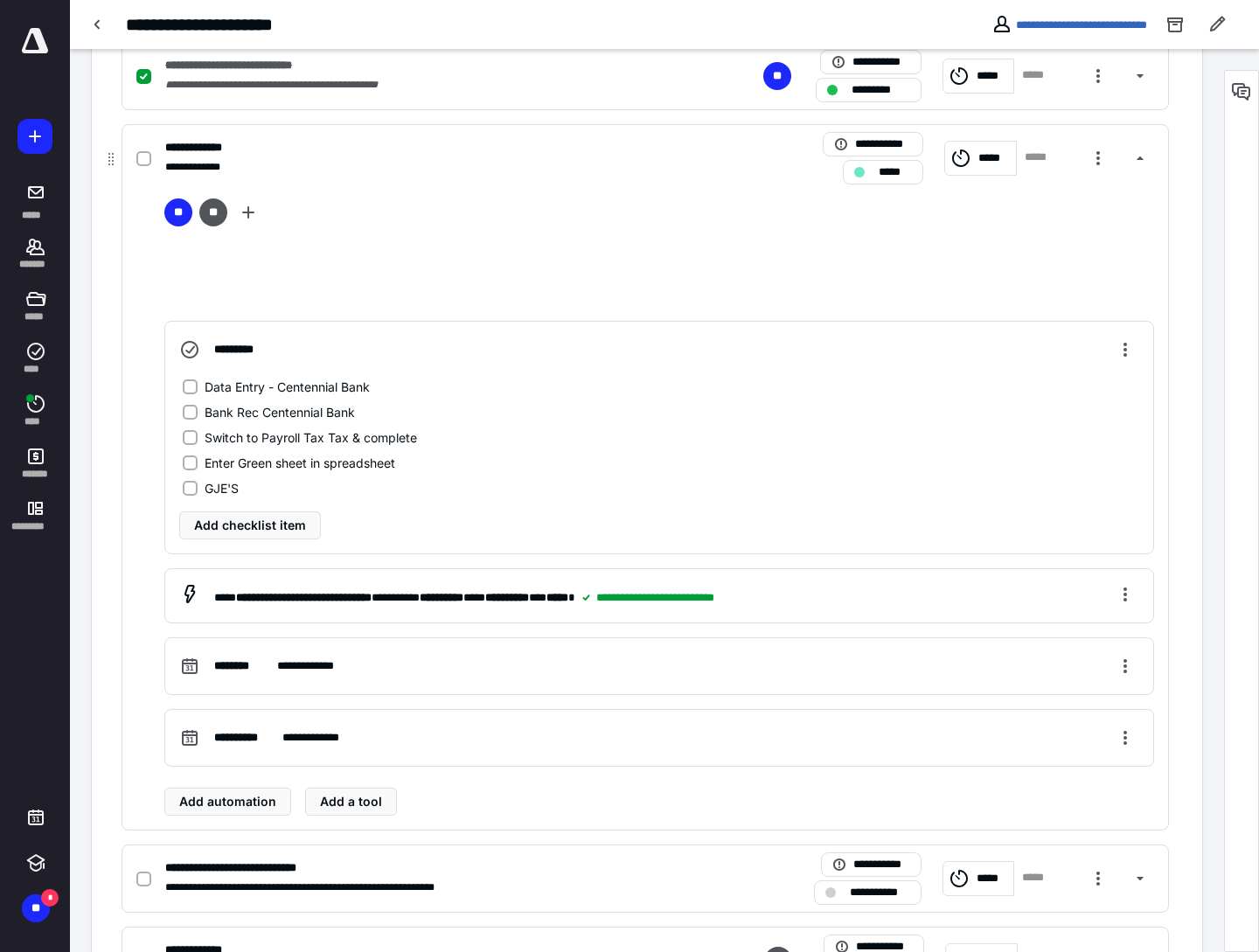 click on "*****" at bounding box center (994, 158) 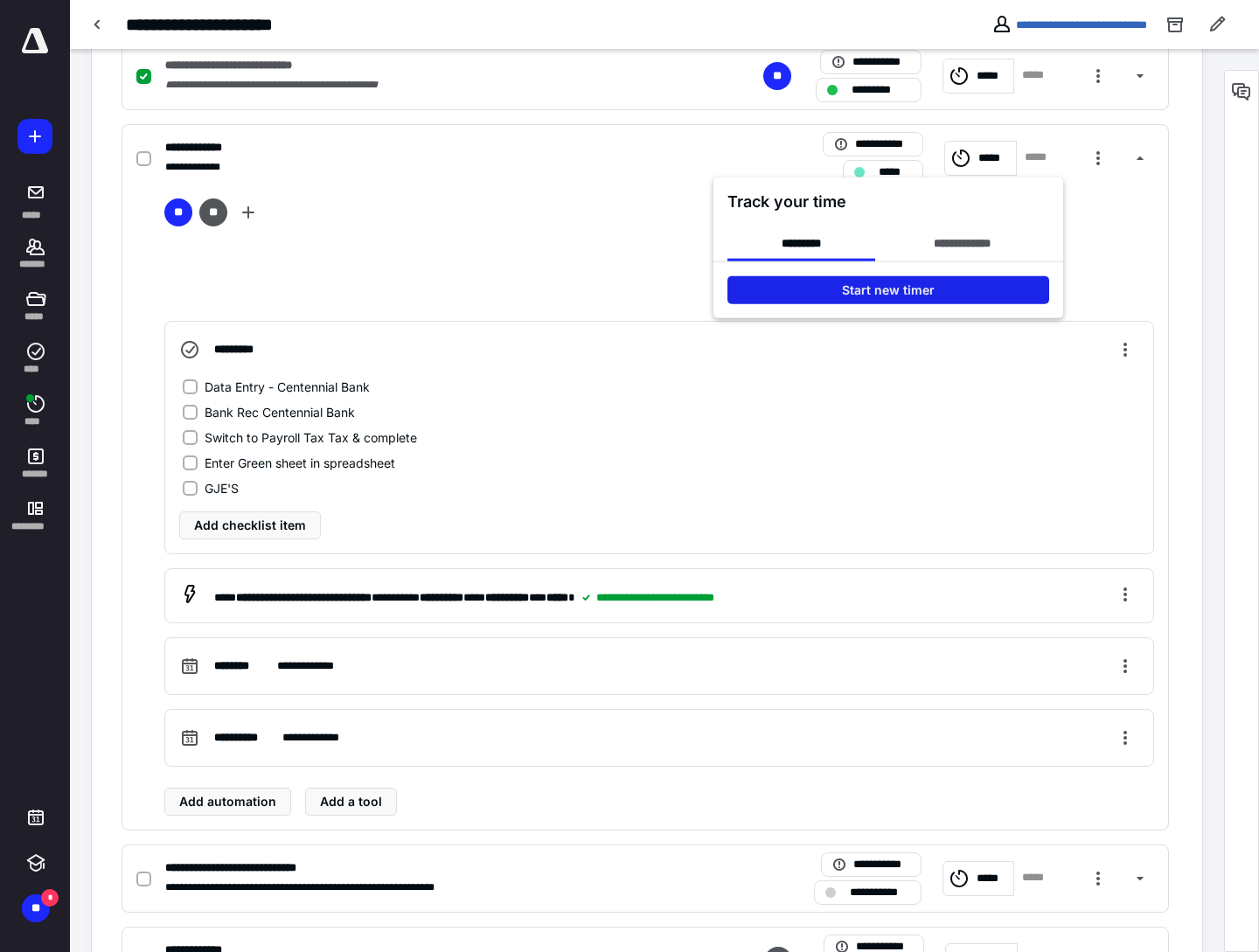 click on "Start new timer" at bounding box center [888, 290] 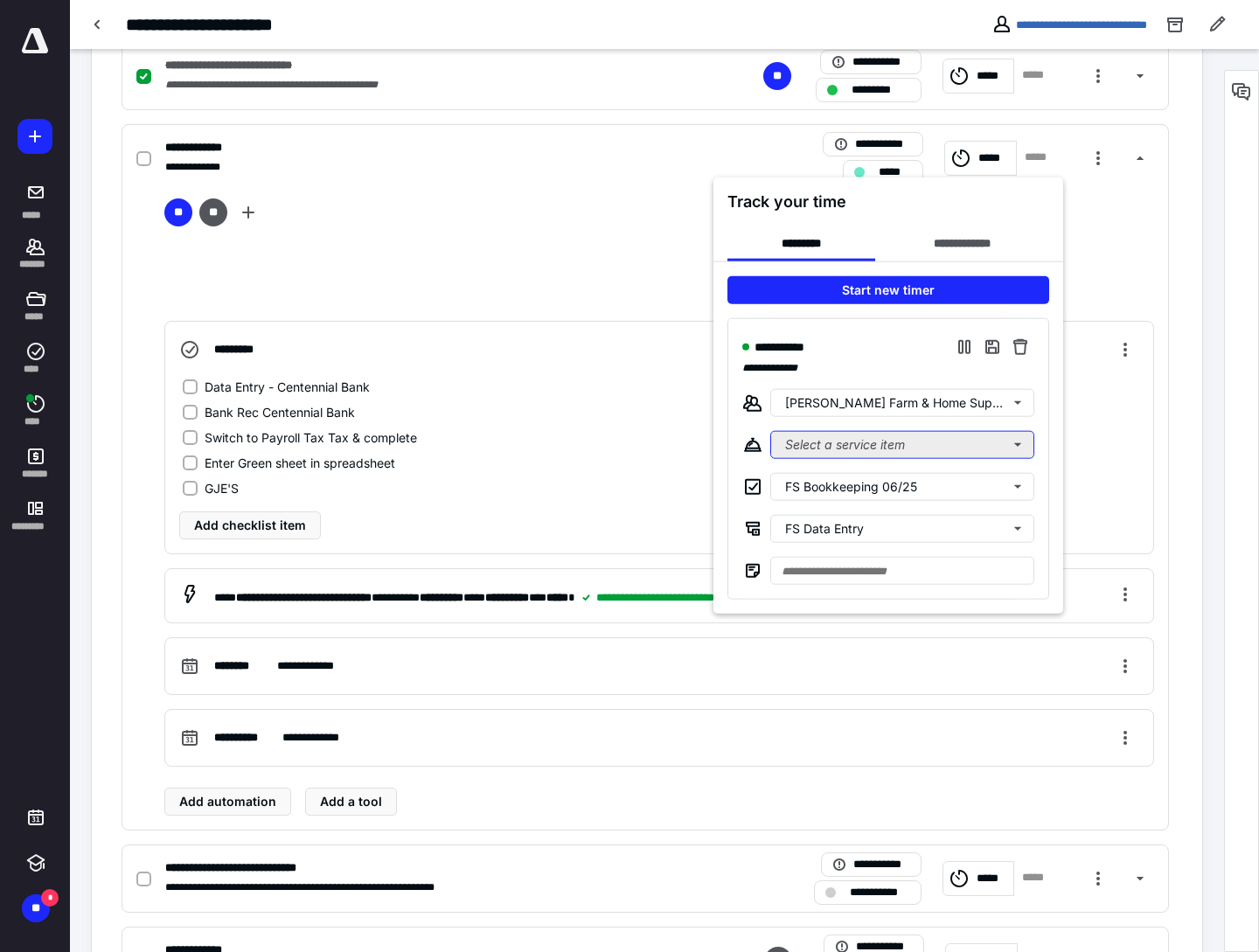 click on "Select a service item" at bounding box center (902, 445) 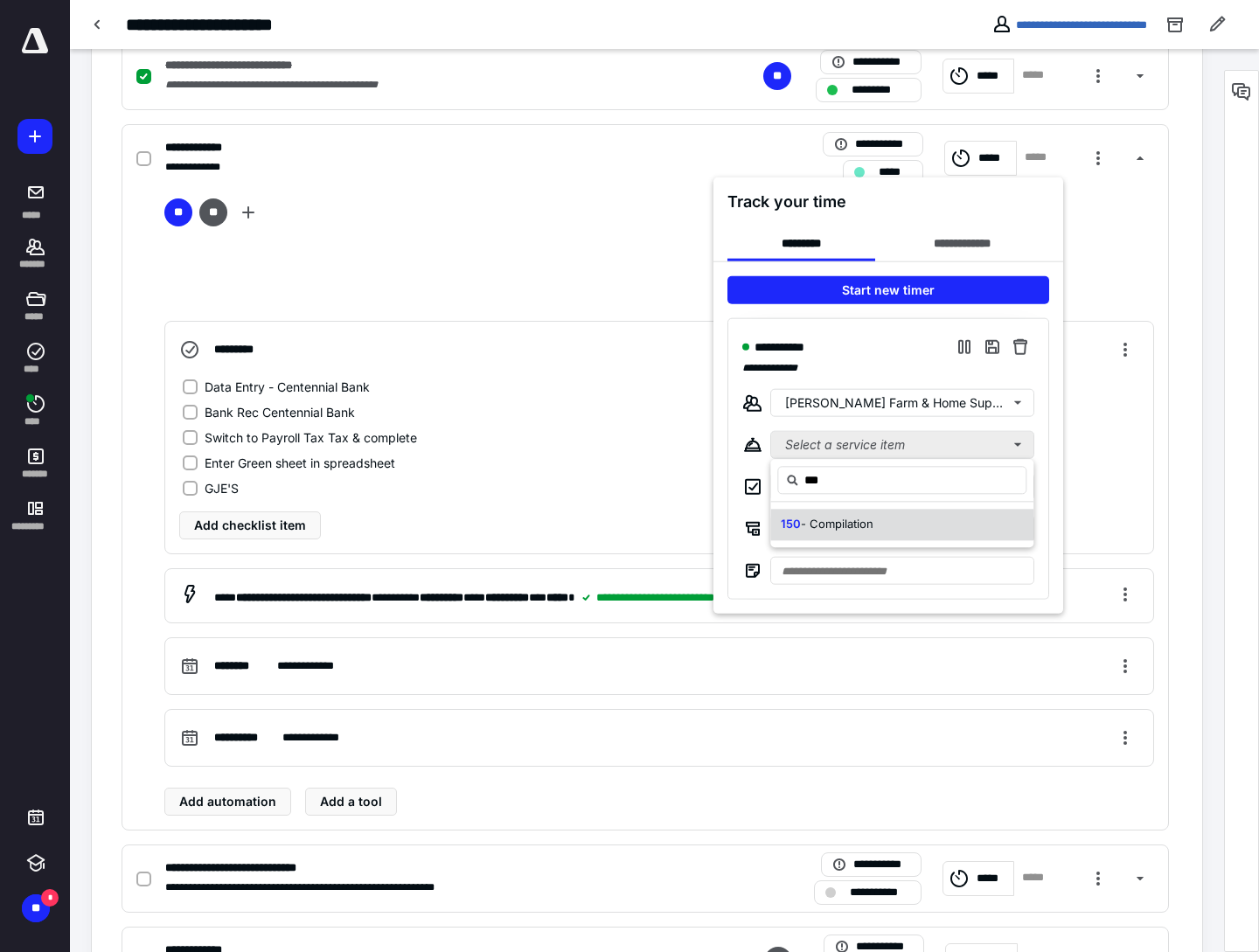 type on "***" 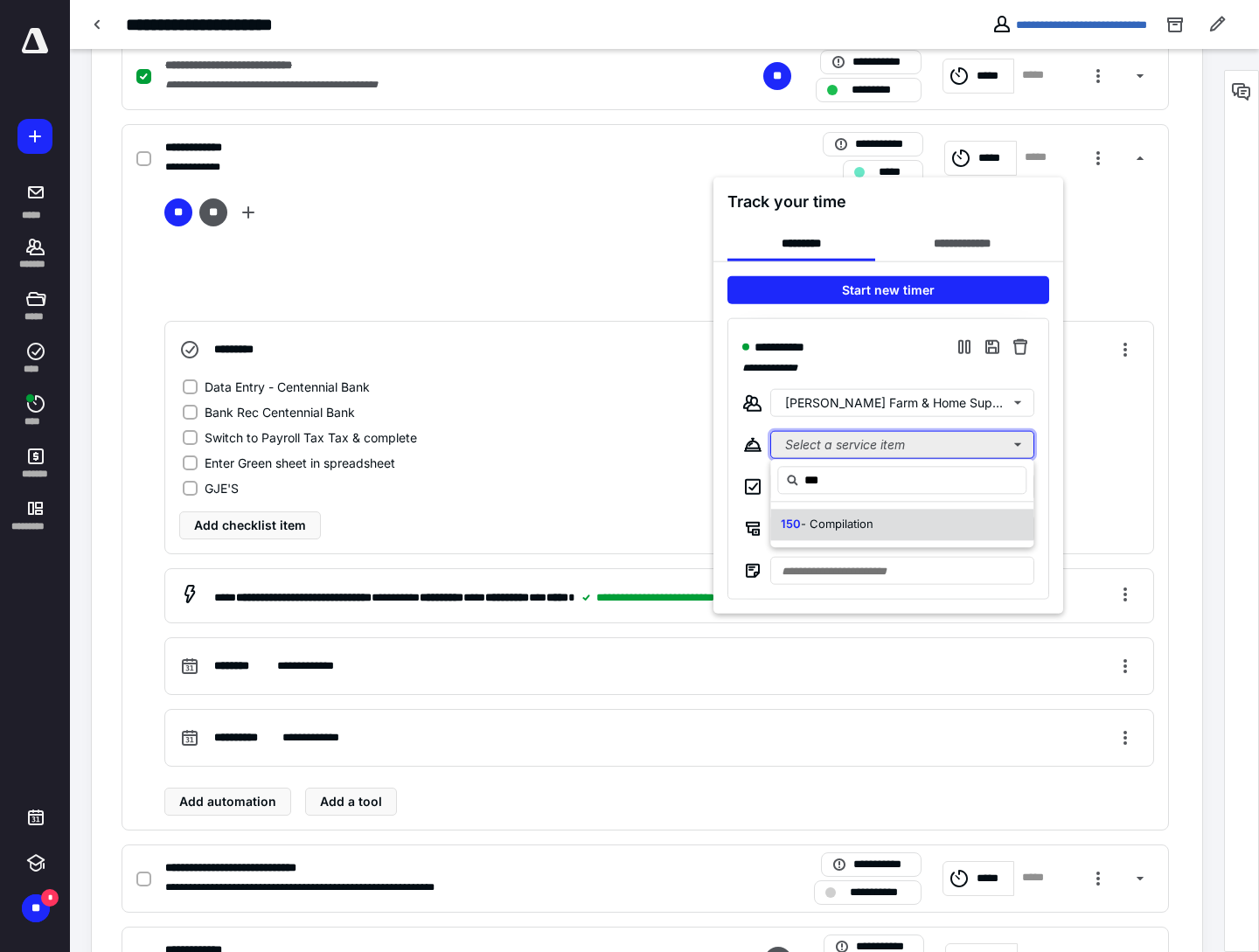 type 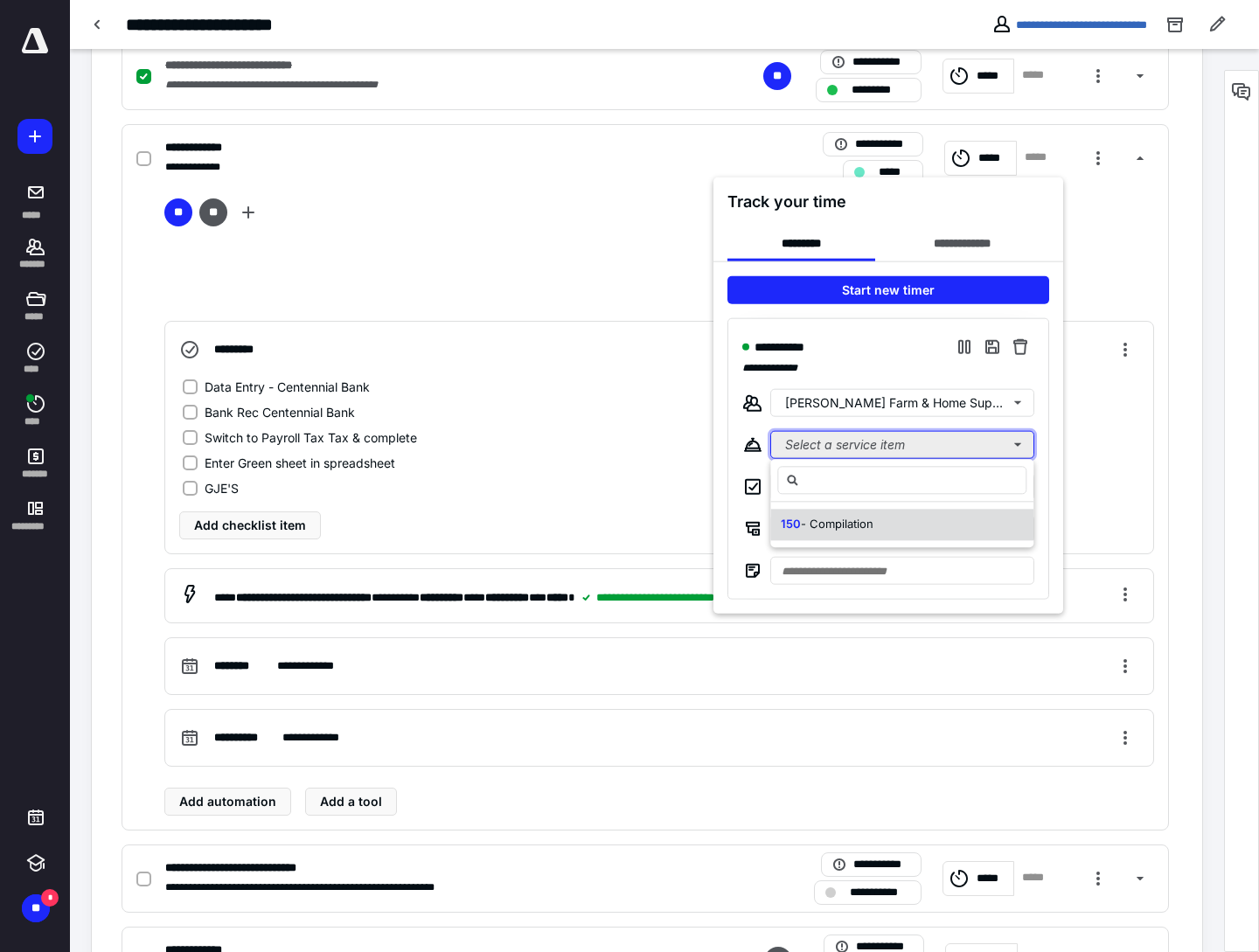 type 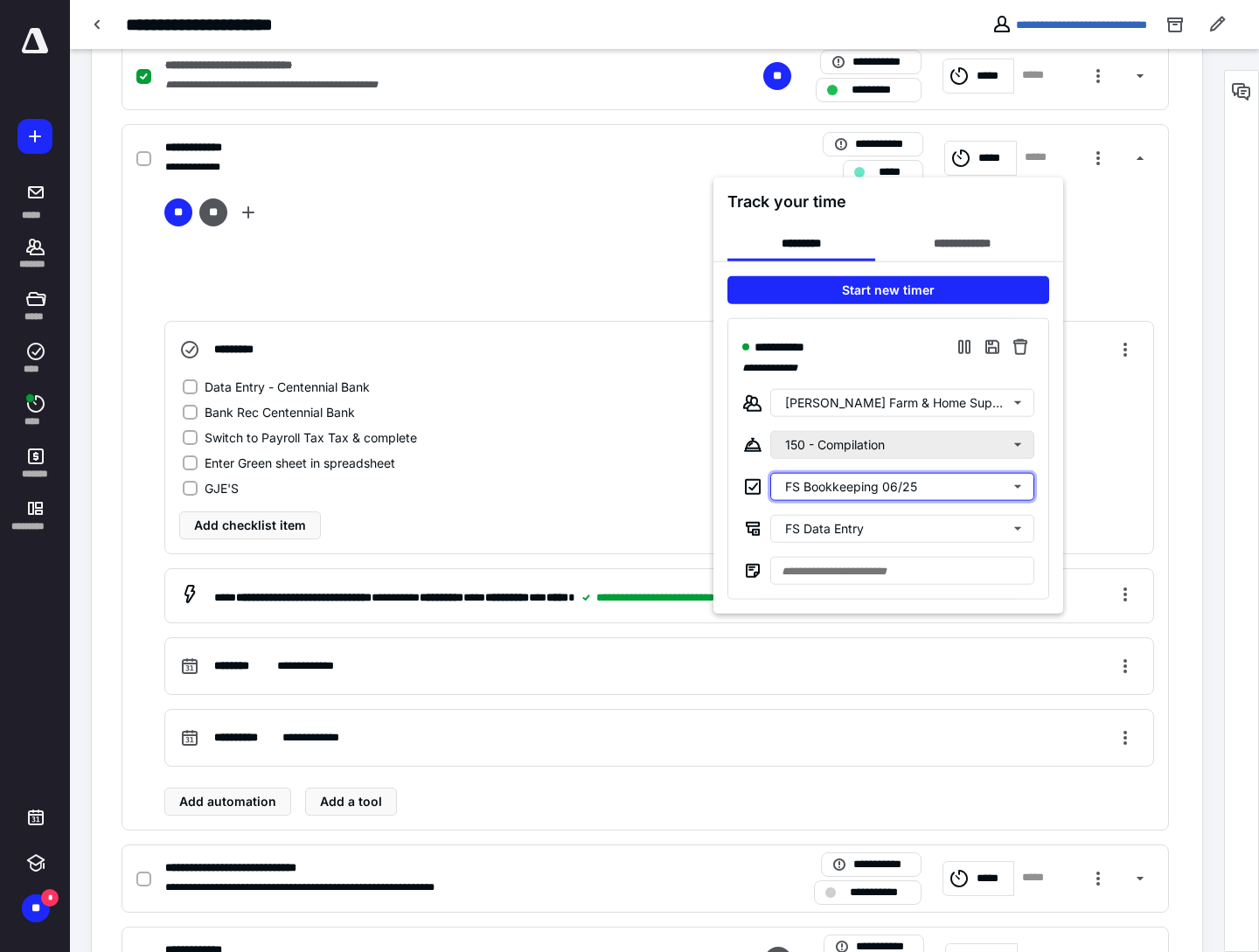 type 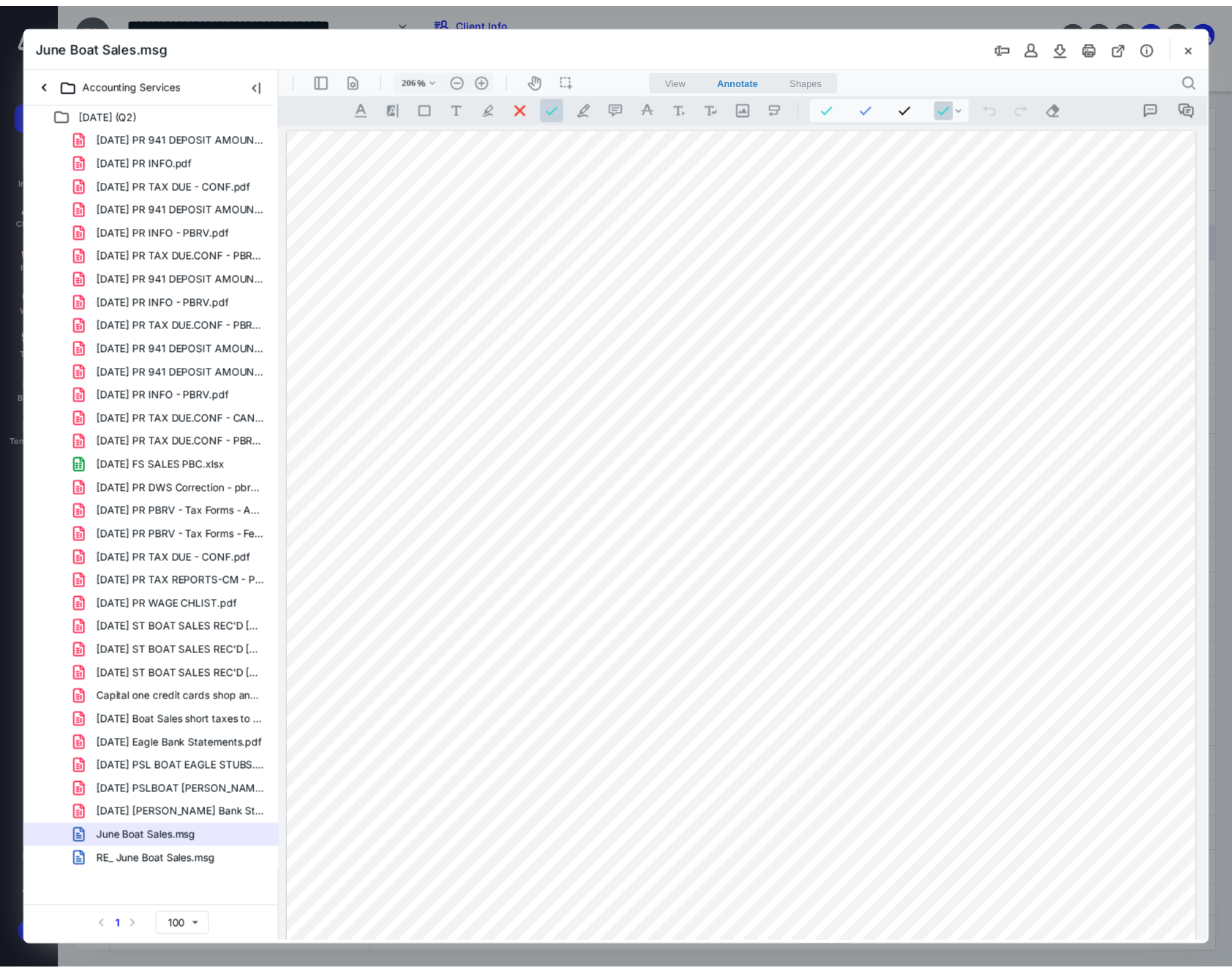 scroll, scrollTop: 0, scrollLeft: 0, axis: both 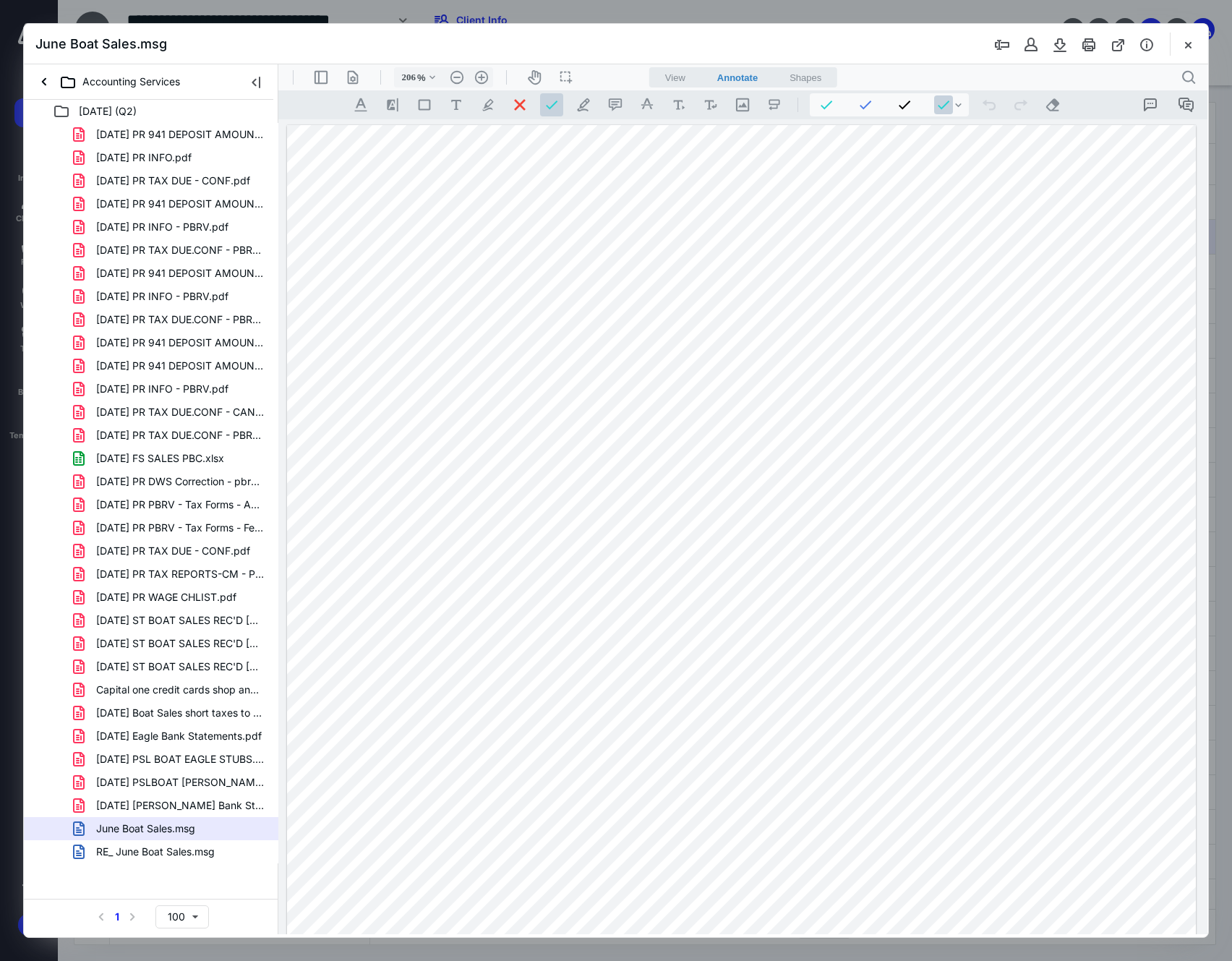drag, startPoint x: 1183, startPoint y: 43, endPoint x: 1170, endPoint y: 47, distance: 13.601471 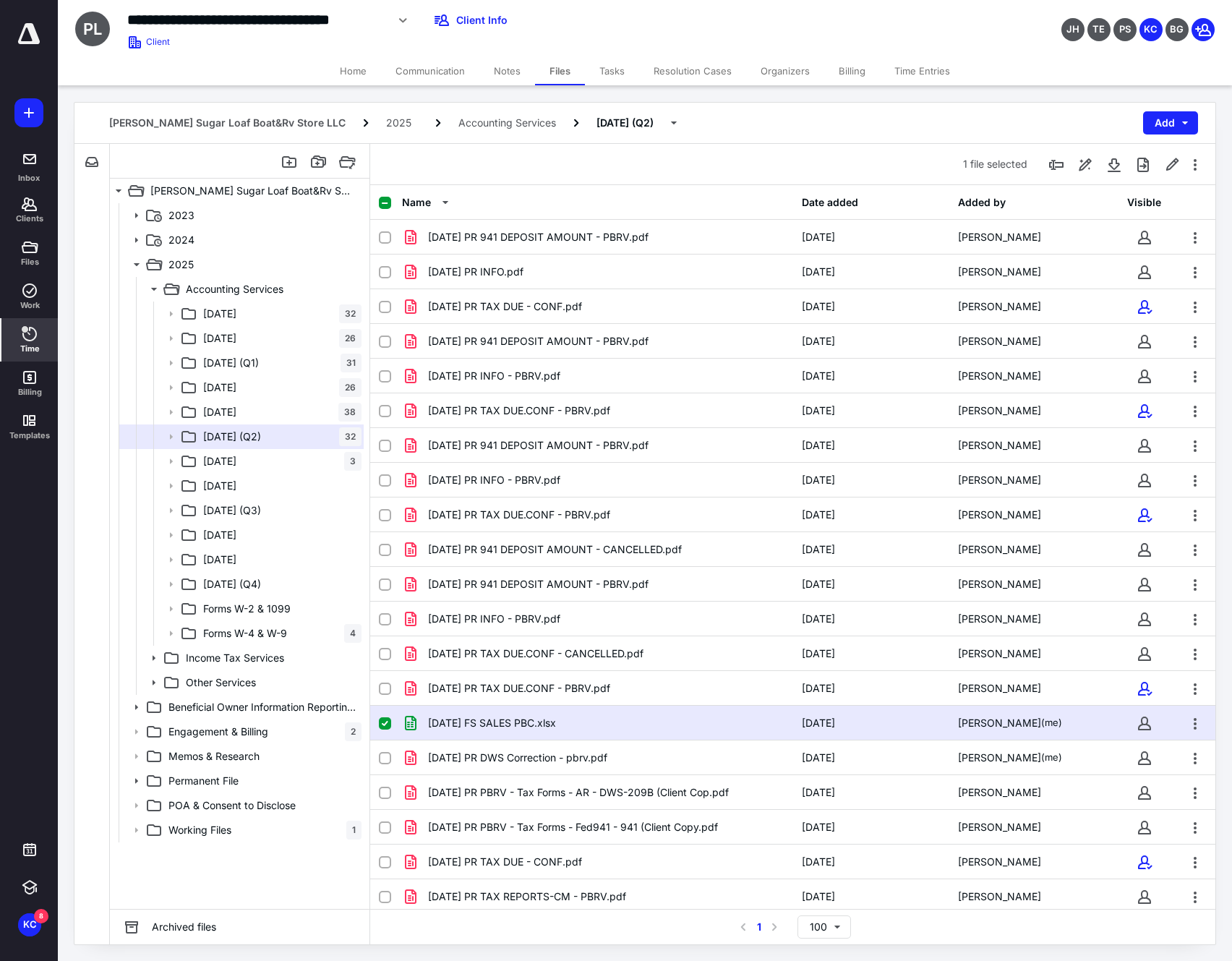 click on "Time" at bounding box center (30, 349) 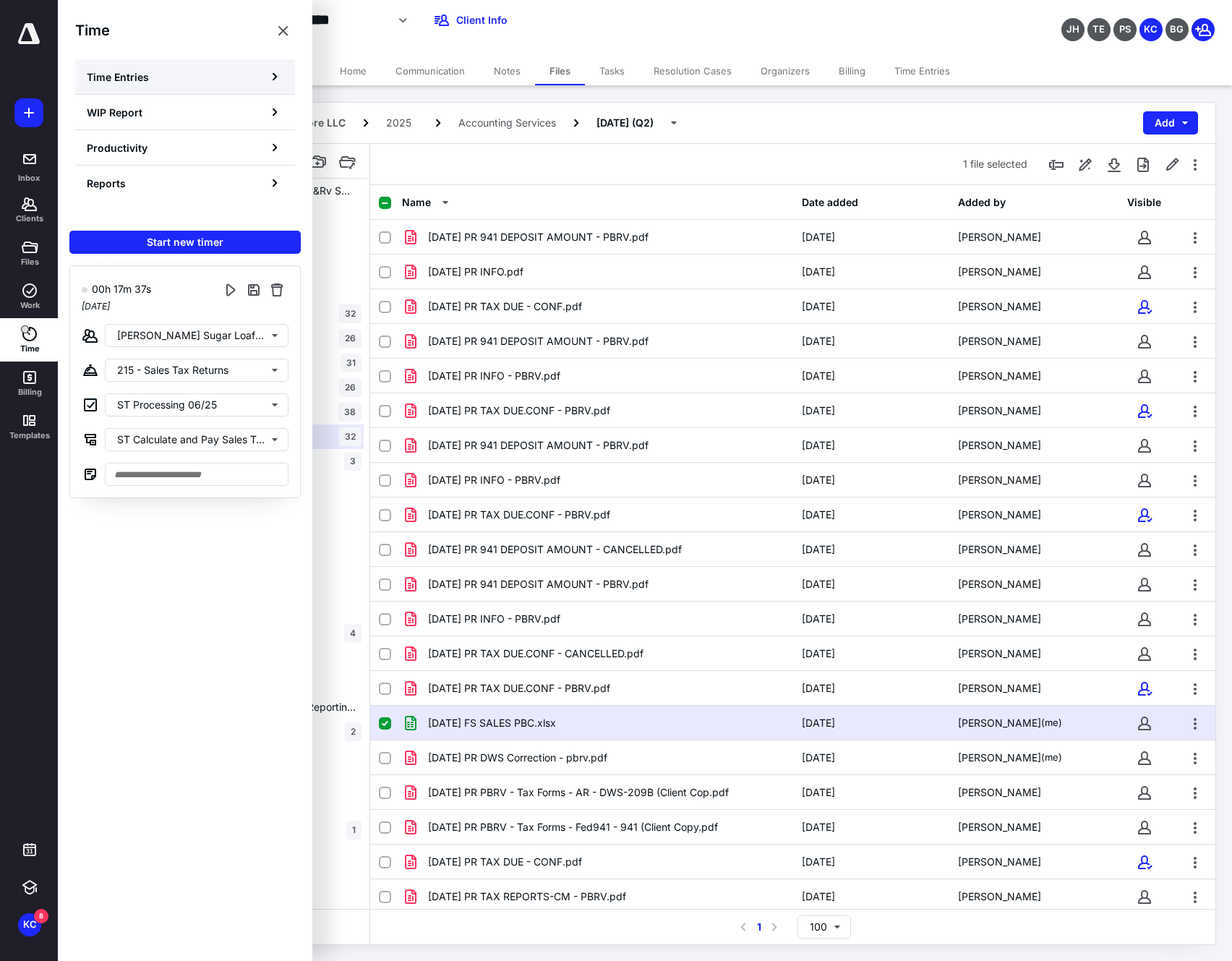 click on "Time Entries" at bounding box center [118, 77] 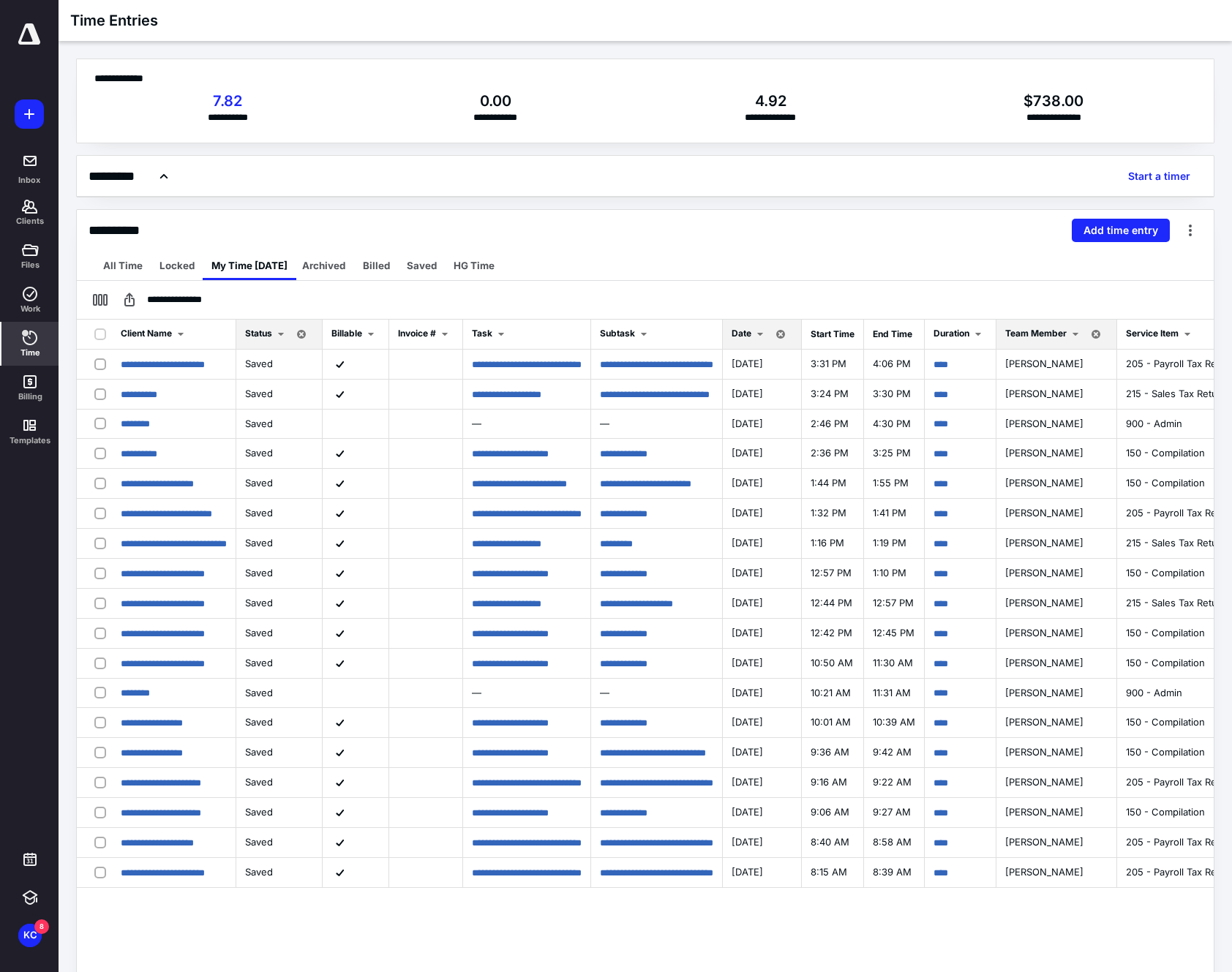 click on "Date" at bounding box center (741, 333) 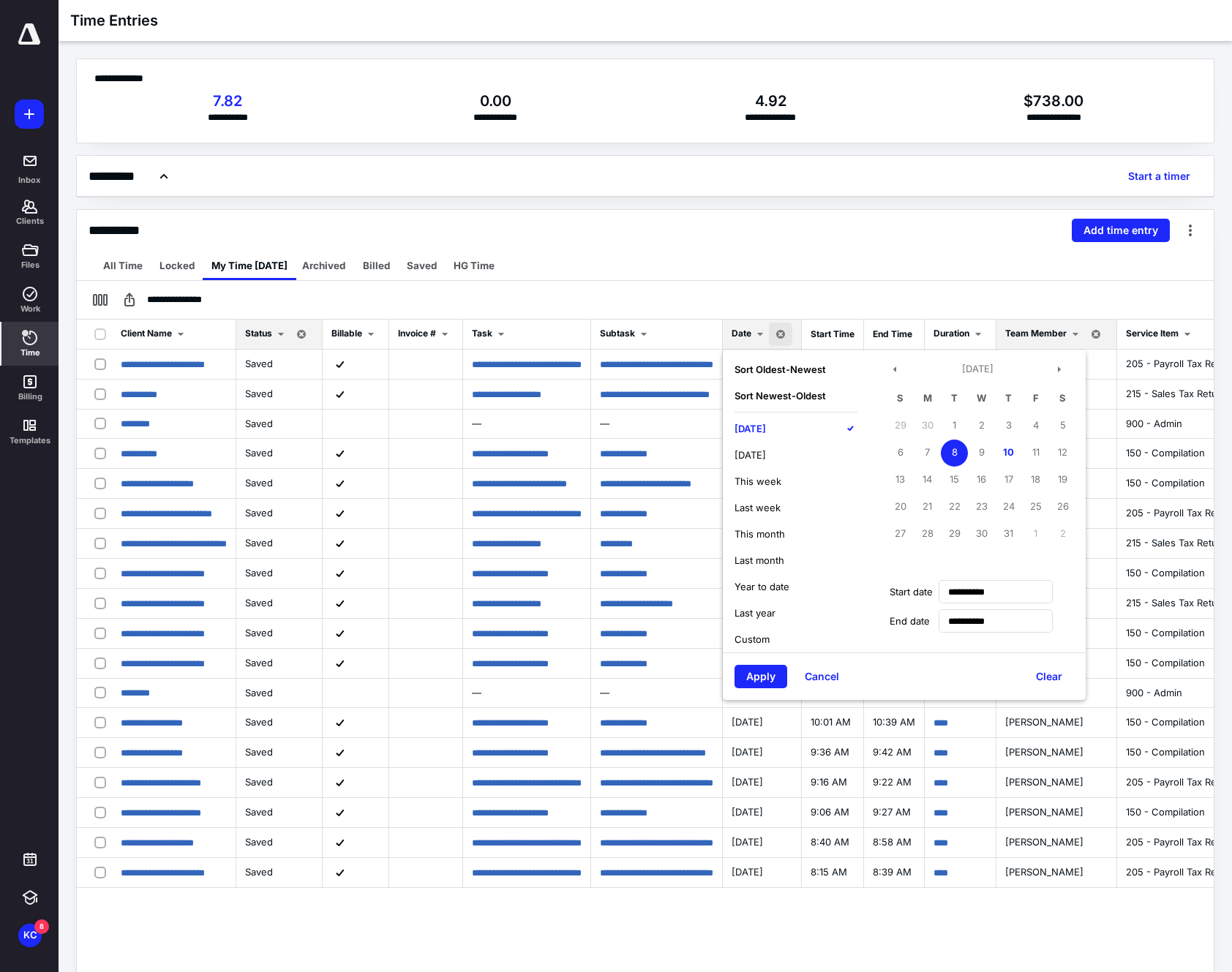 click on "Today" at bounding box center (750, 429) 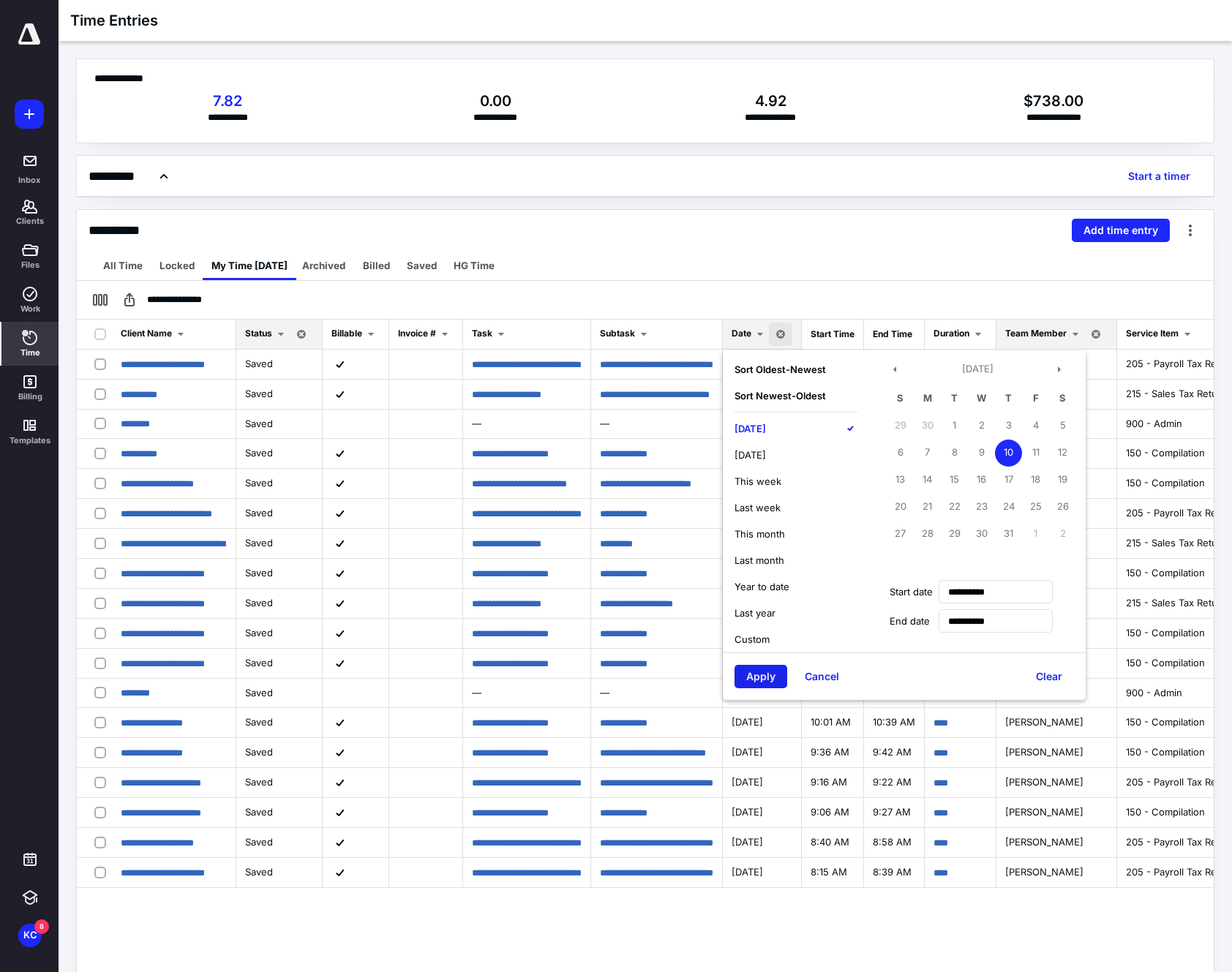 click on "Apply" at bounding box center [761, 677] 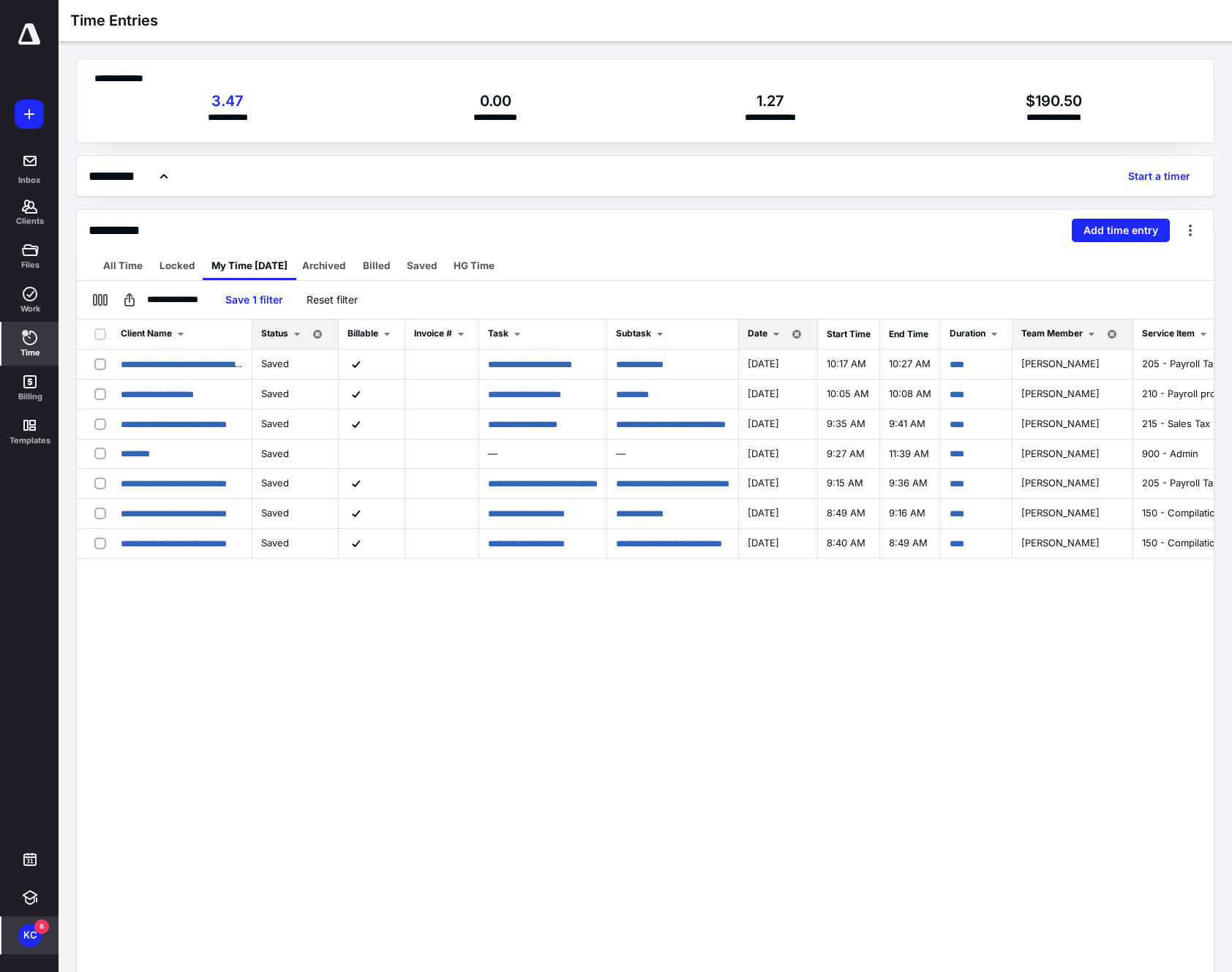 click on "KC" at bounding box center (30, 935) 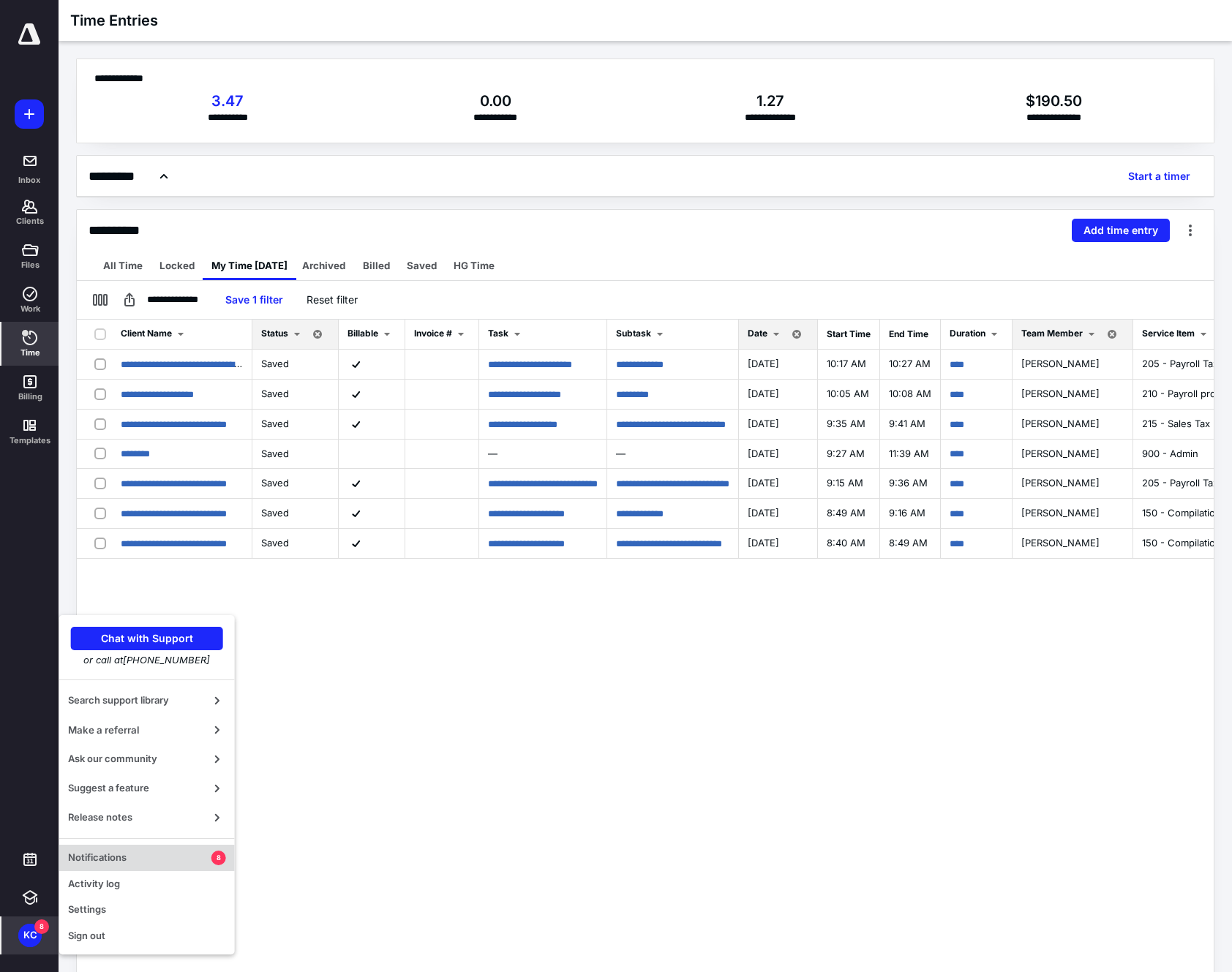 click on "Notifications" at bounding box center (140, 858) 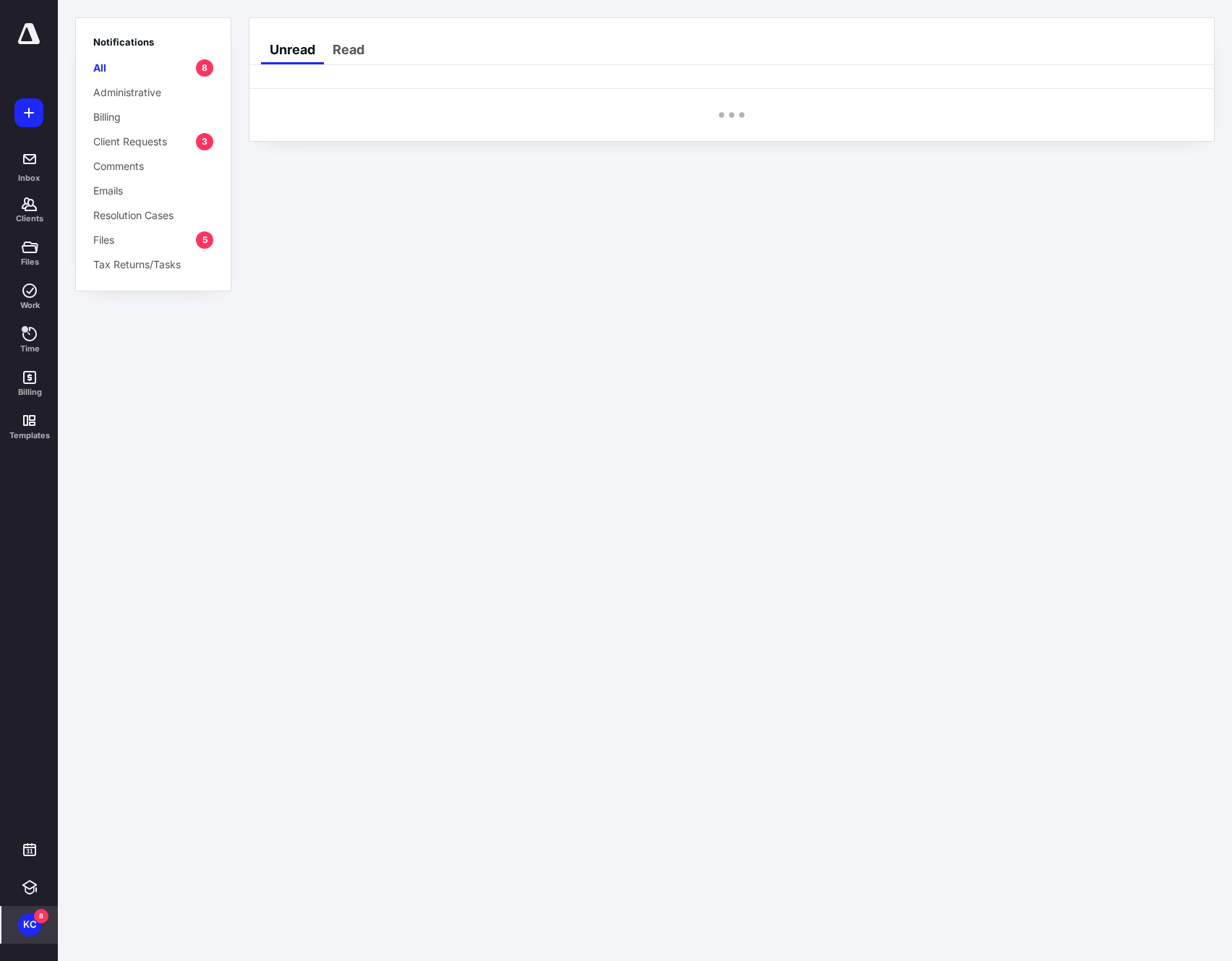 click on "Files" at bounding box center [103, 239] 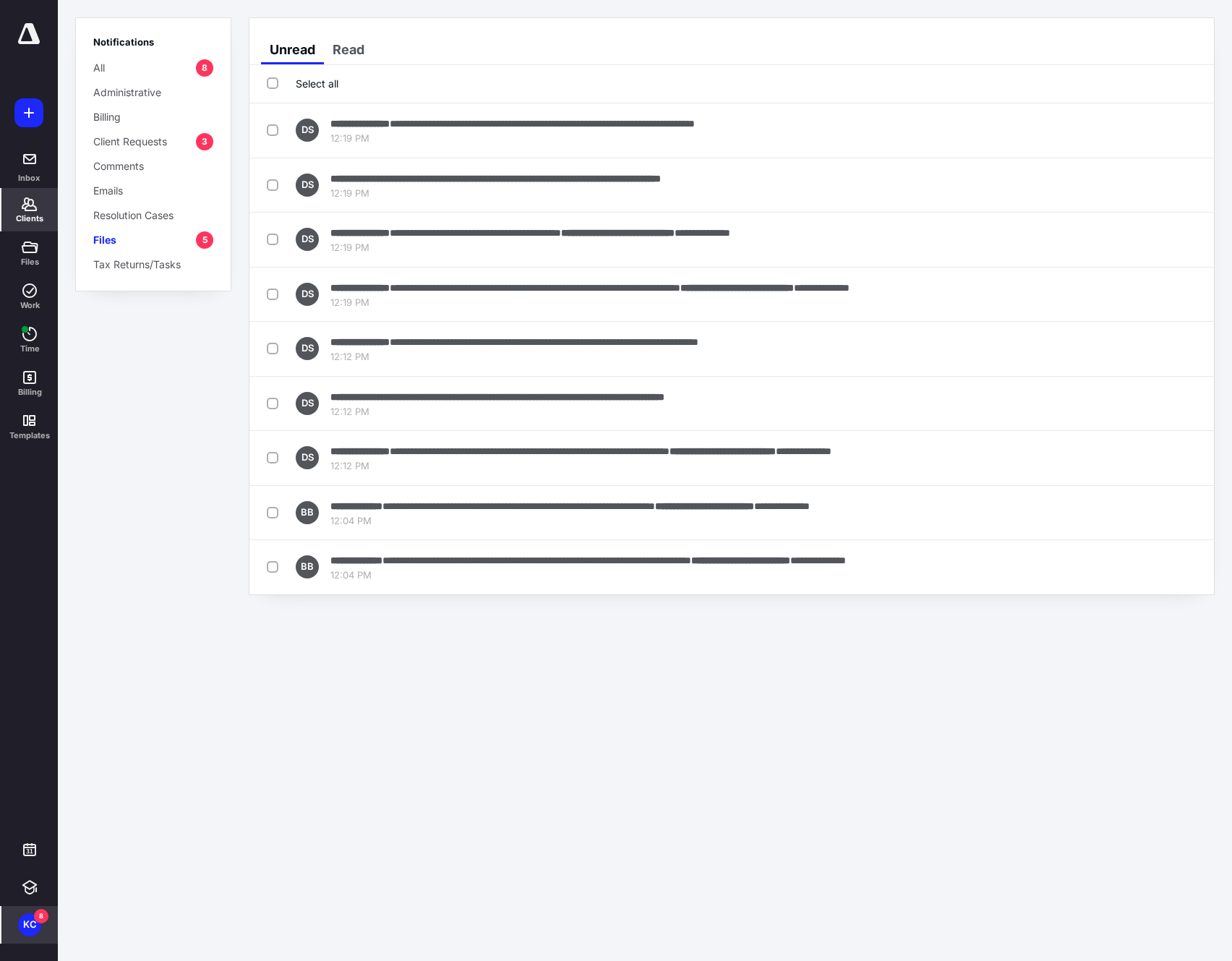 click 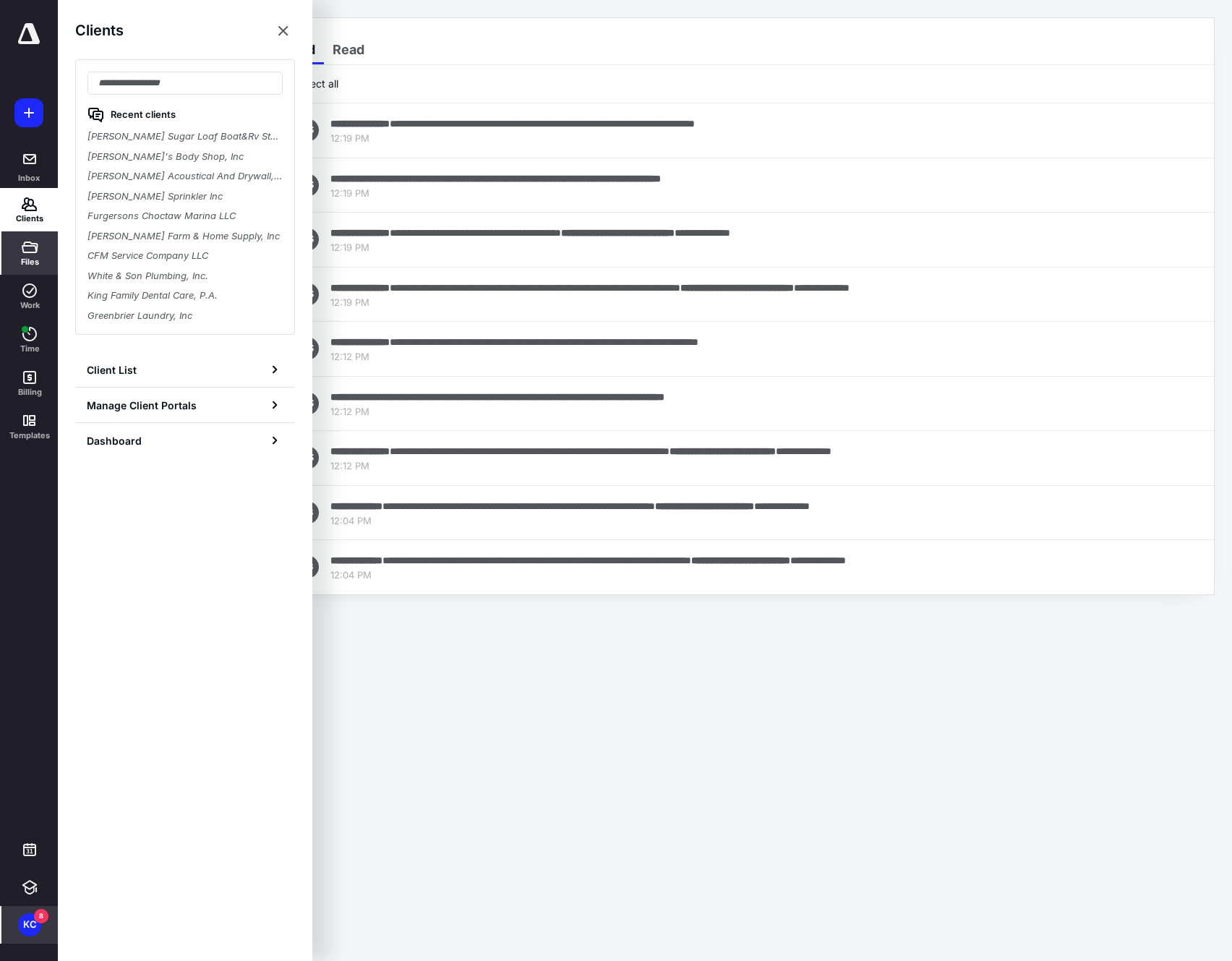click 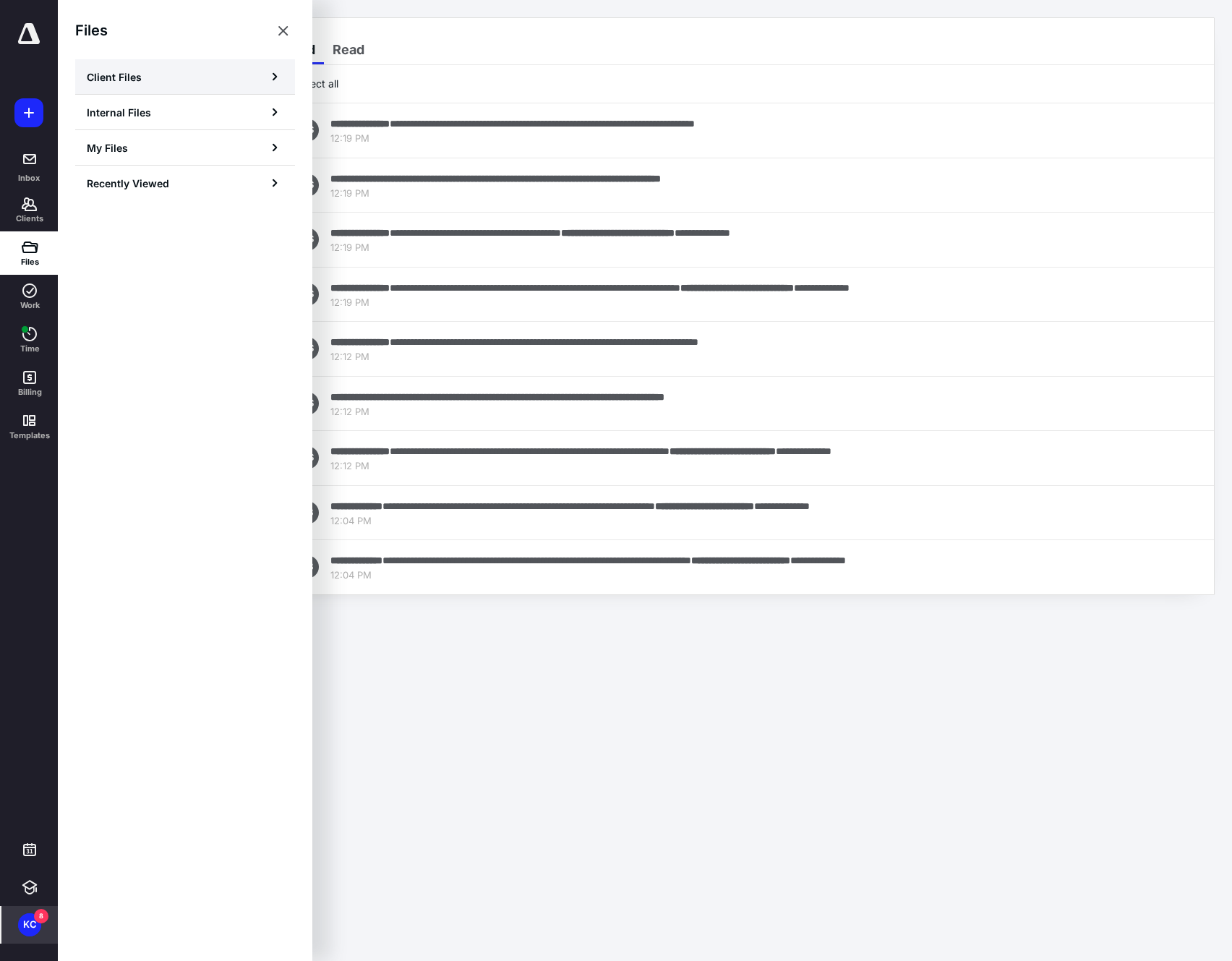 click on "Client Files" at bounding box center (114, 77) 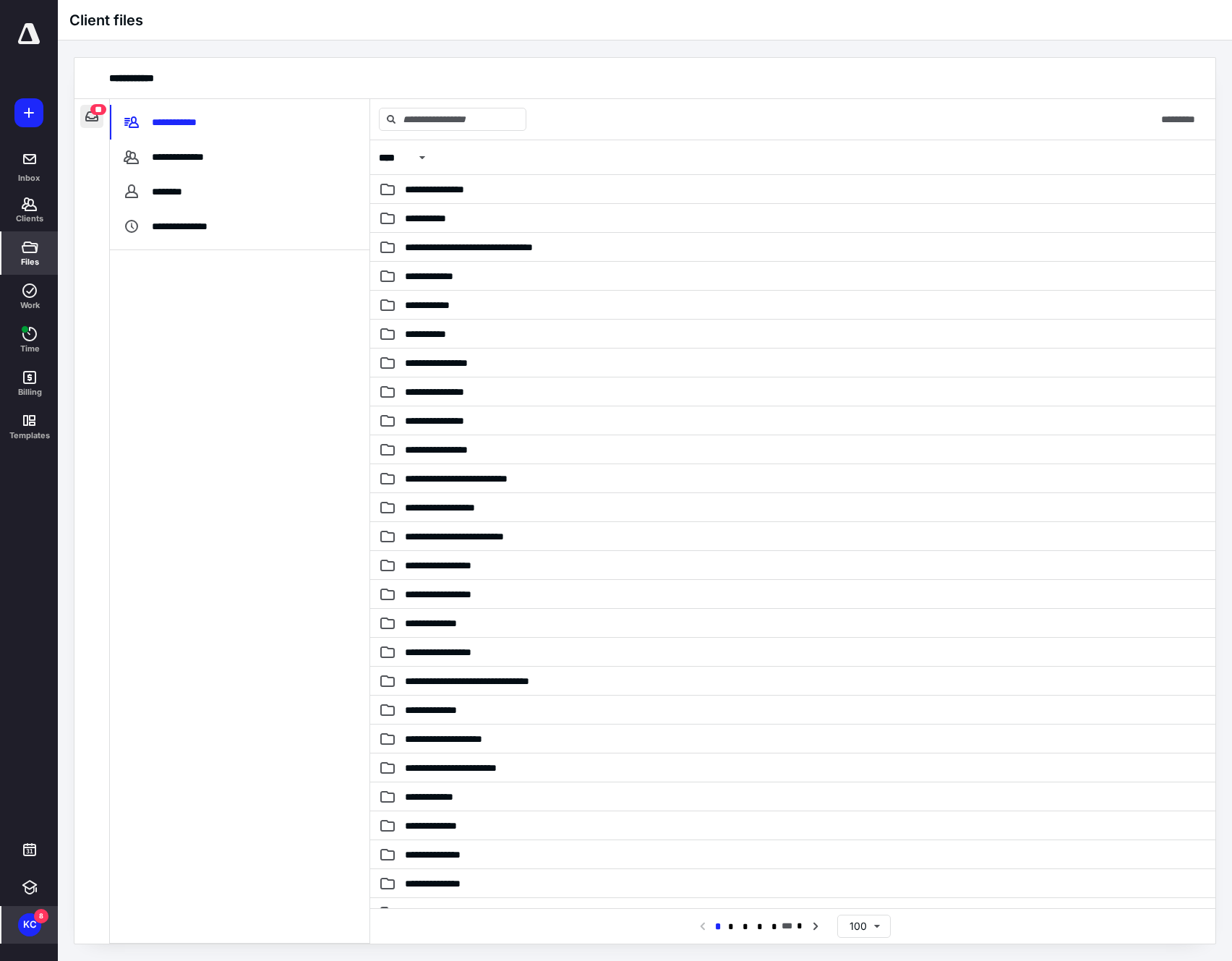 click at bounding box center [92, 116] 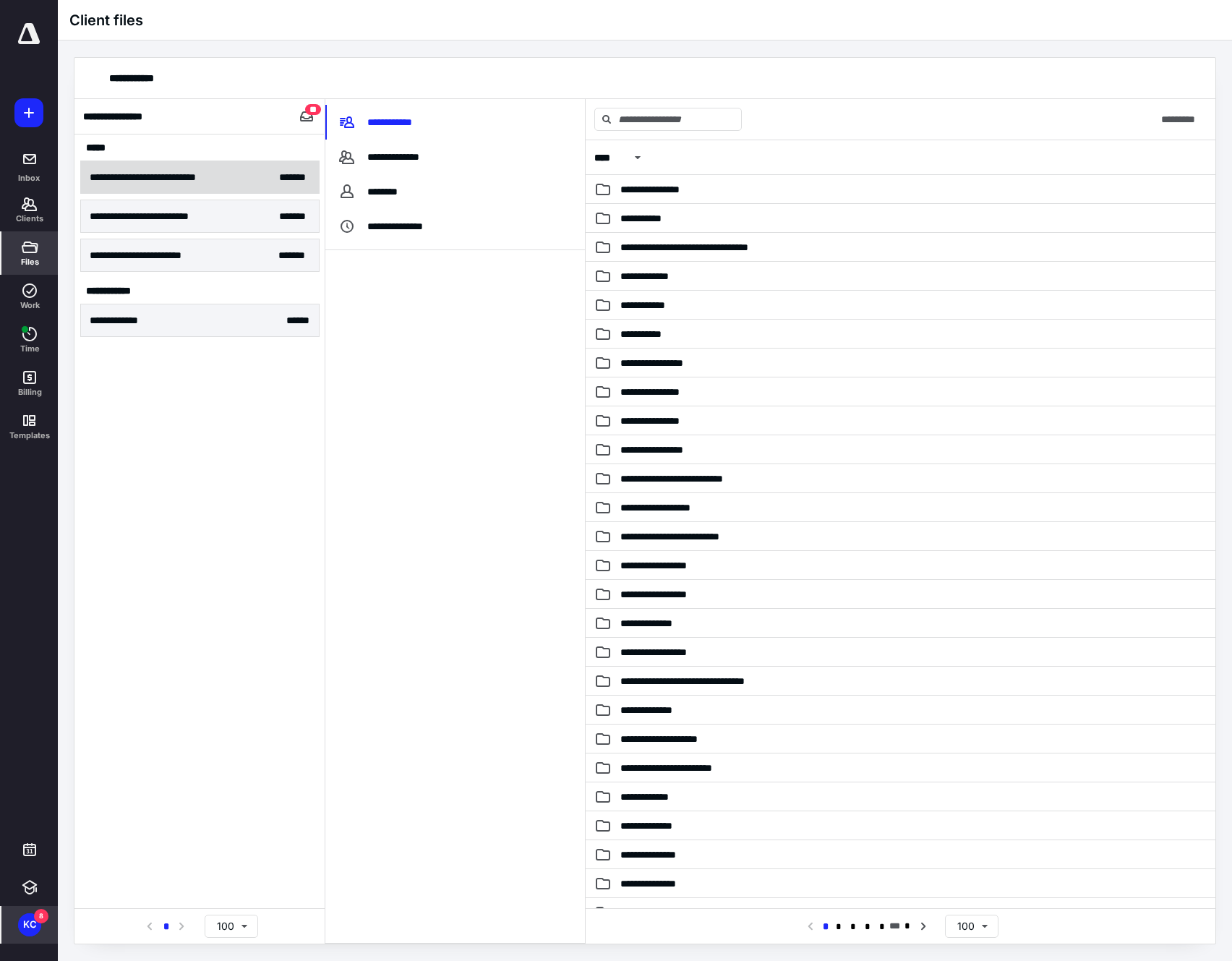 click on "**********" at bounding box center (165, 177) 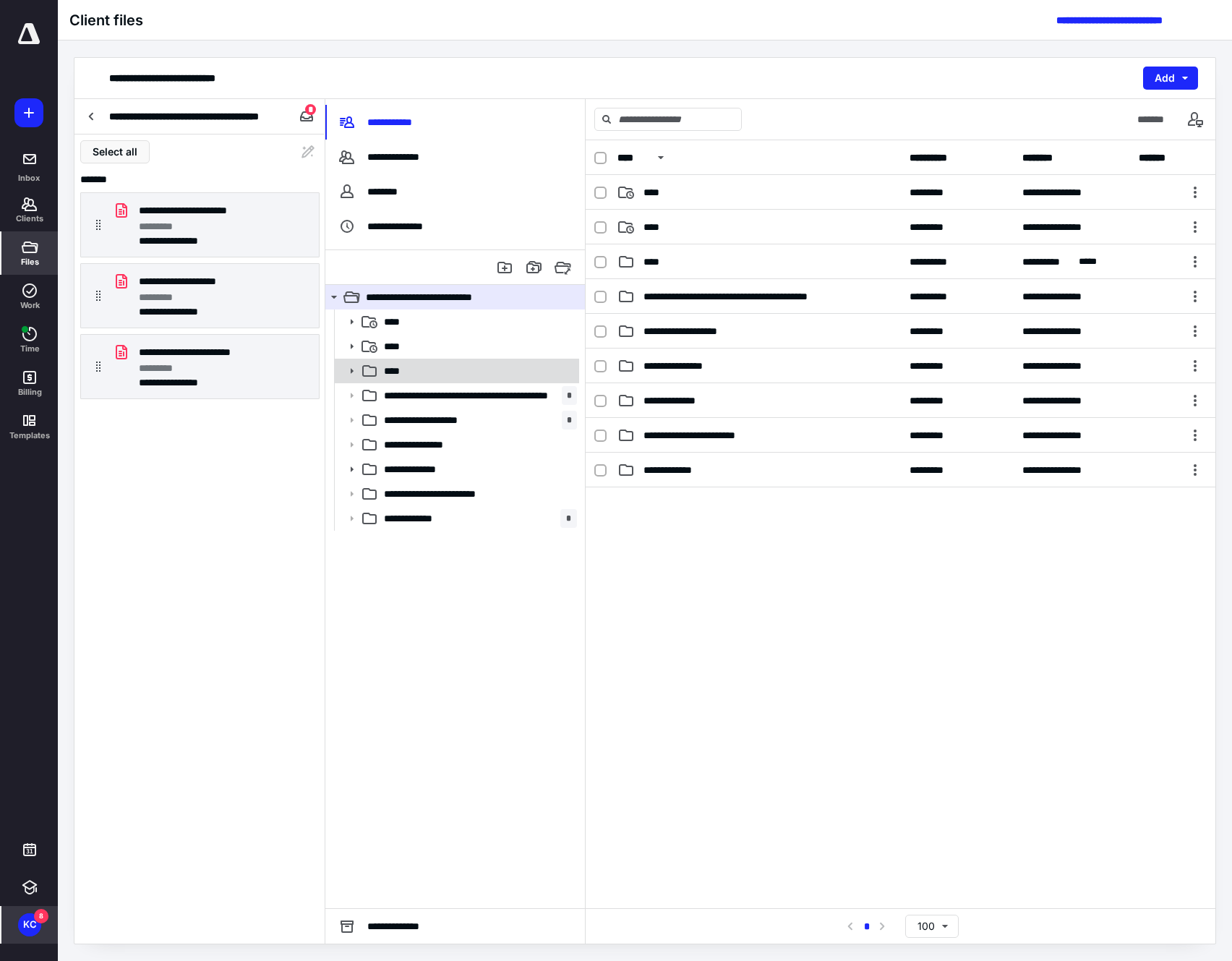 click 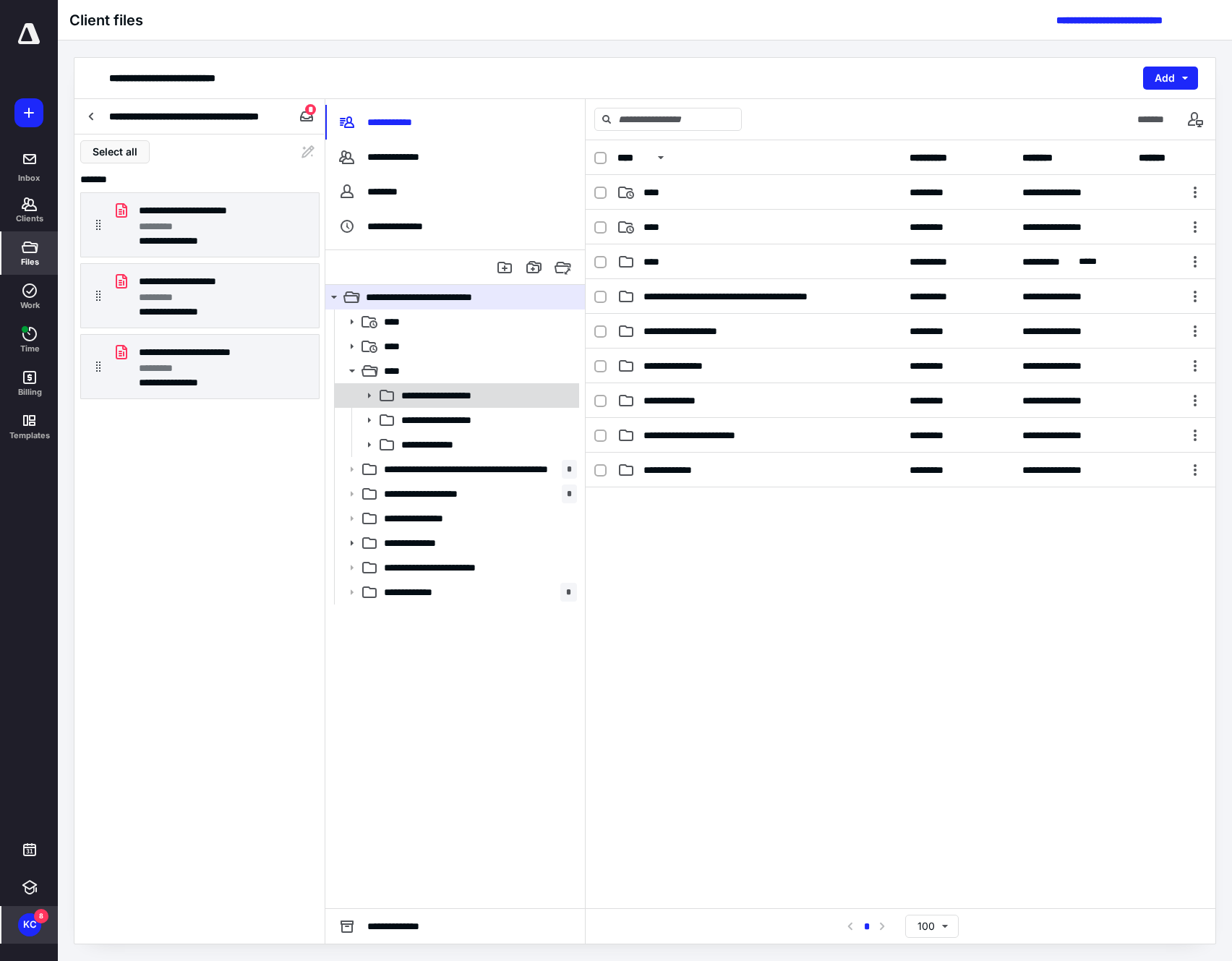 click 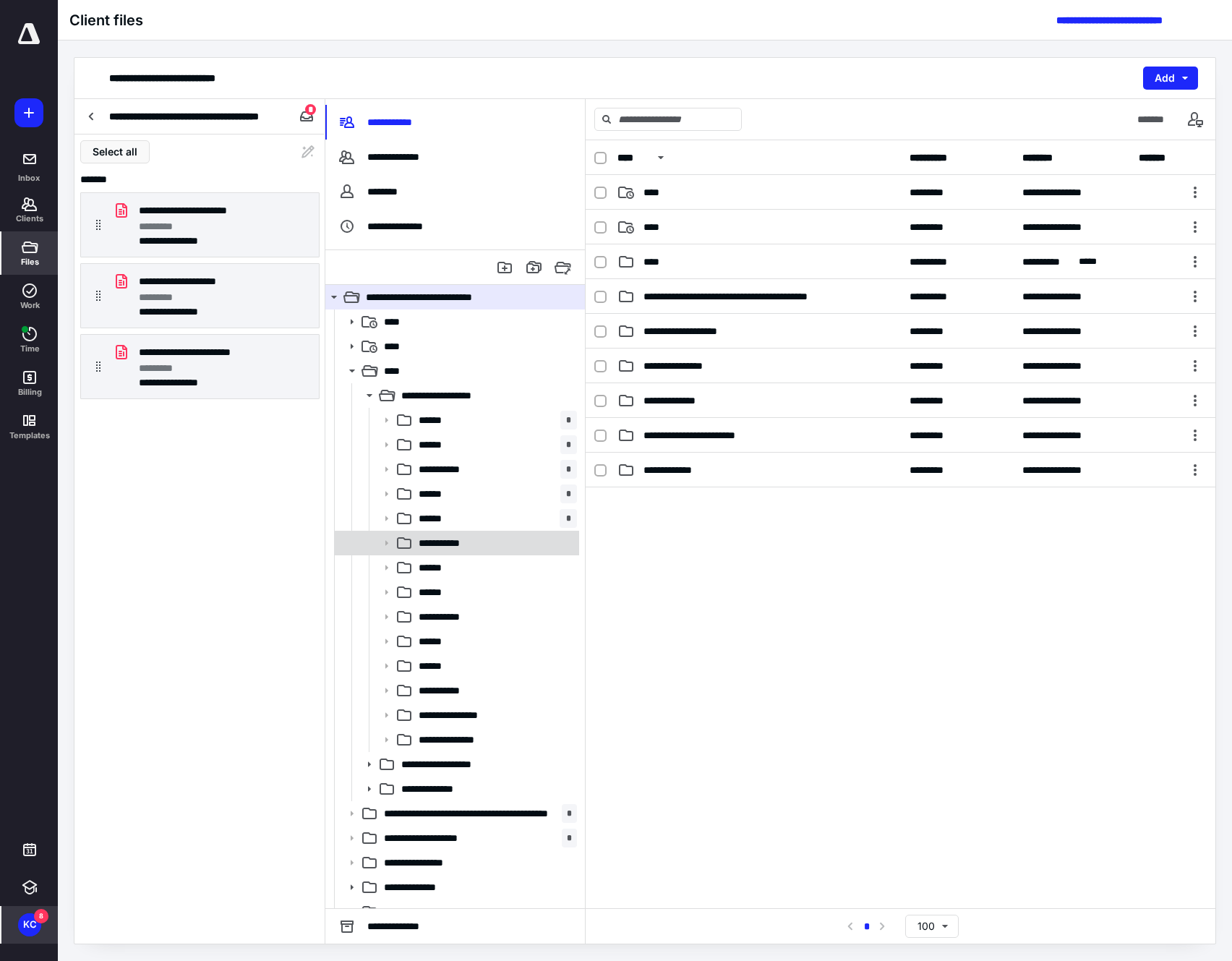 click on "**********" at bounding box center [447, 543] 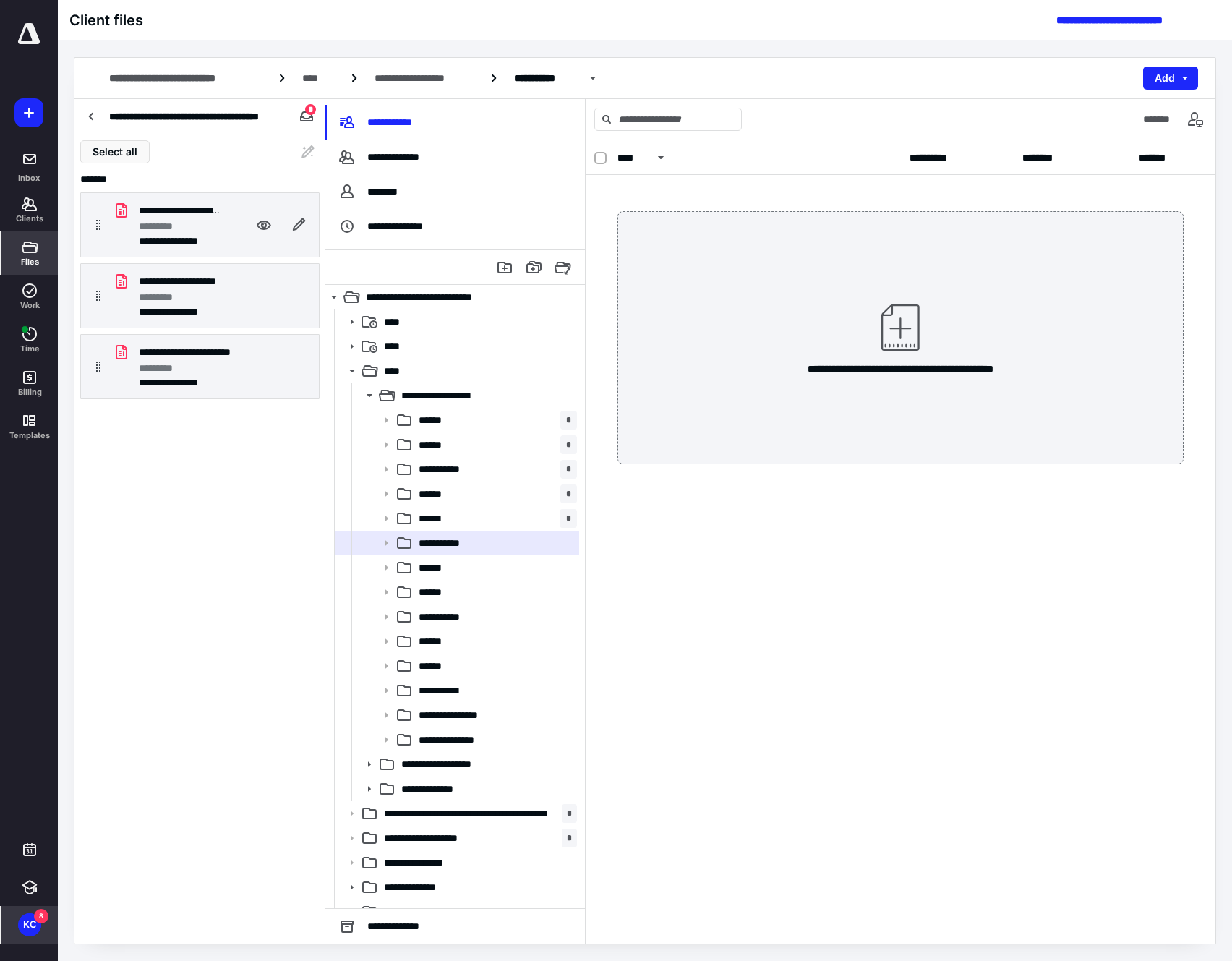 click on "*********" at bounding box center (163, 226) 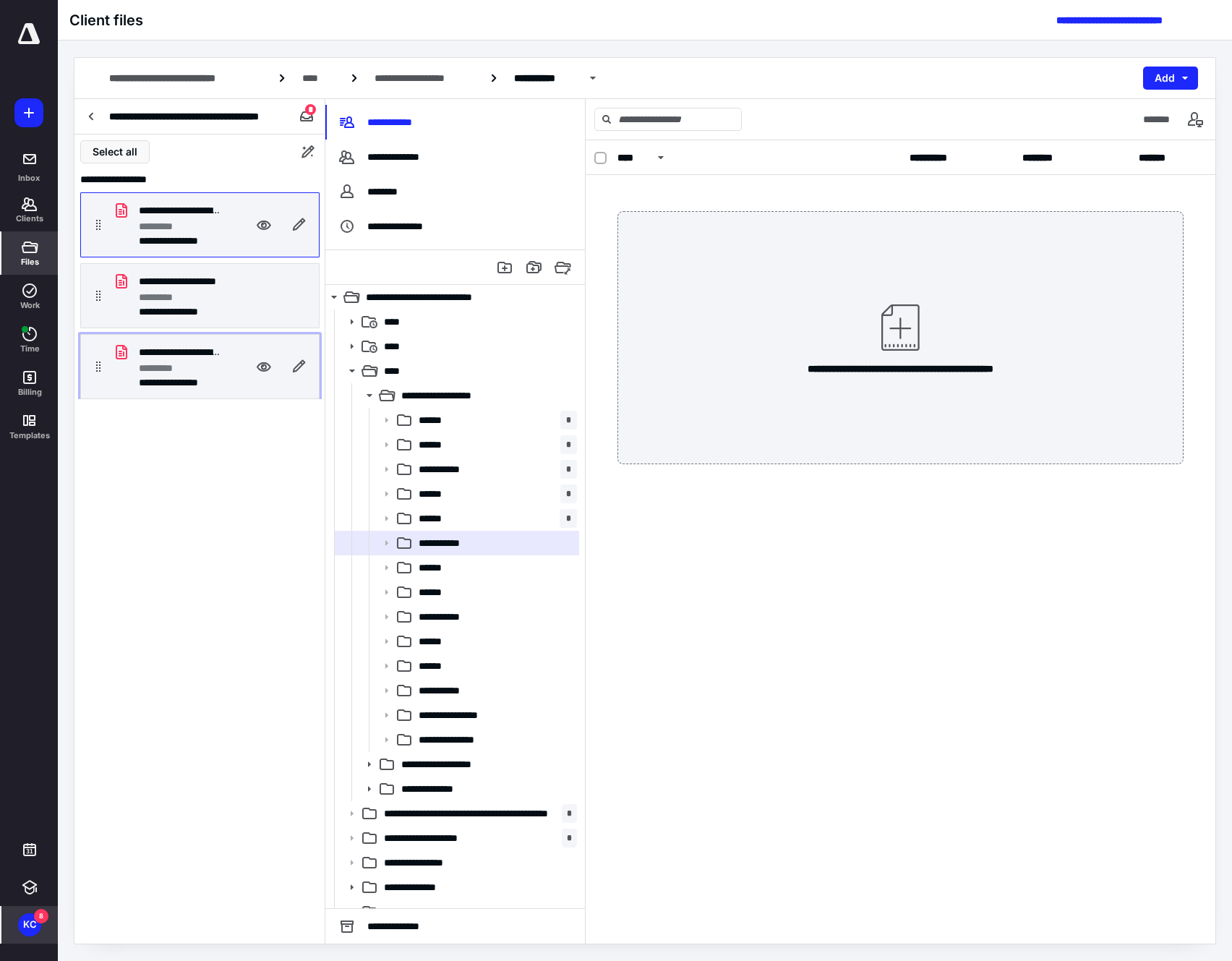 click on "*********" at bounding box center (163, 368) 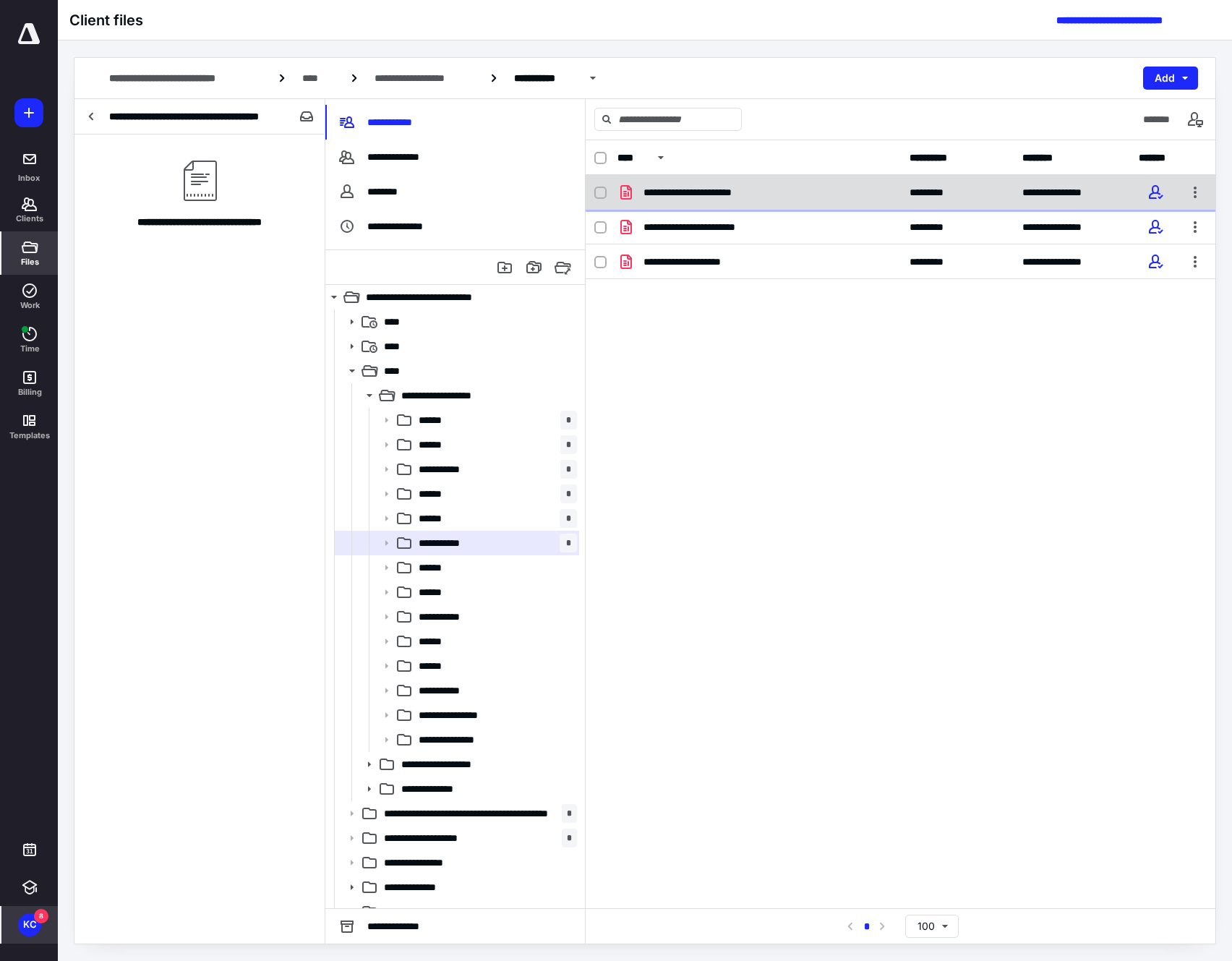 click on "**********" at bounding box center (759, 192) 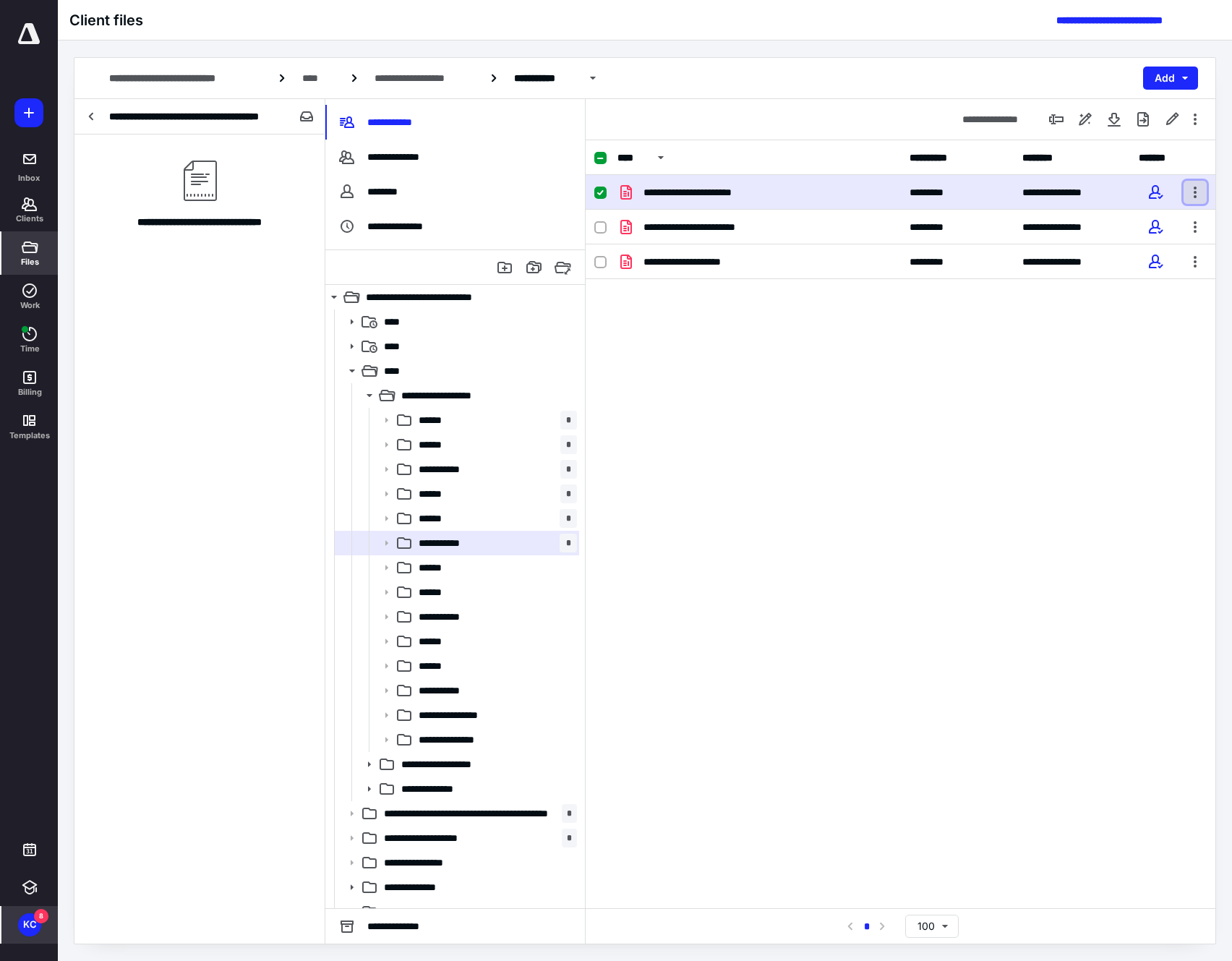 click at bounding box center (1195, 192) 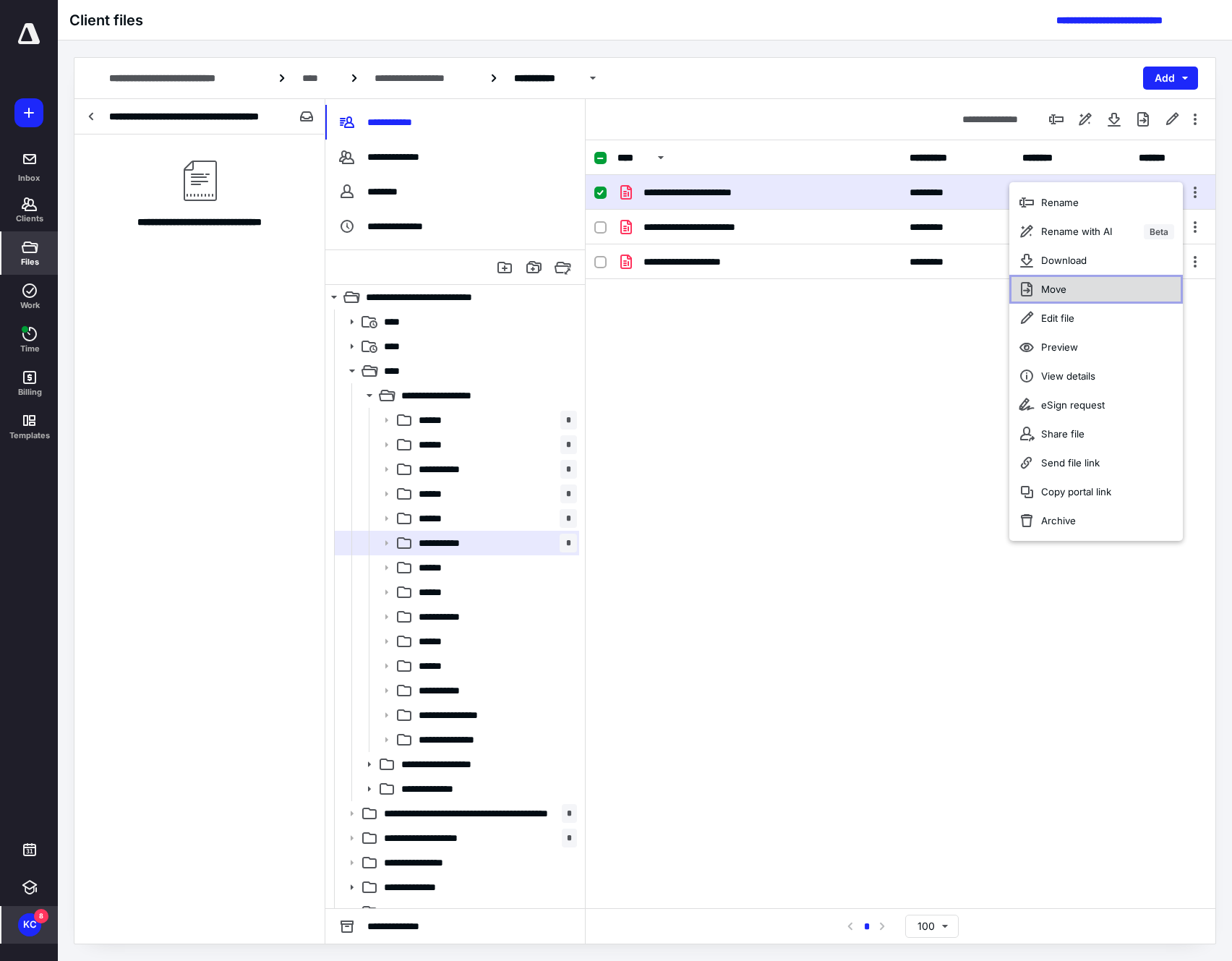 click on "Move" at bounding box center [1096, 289] 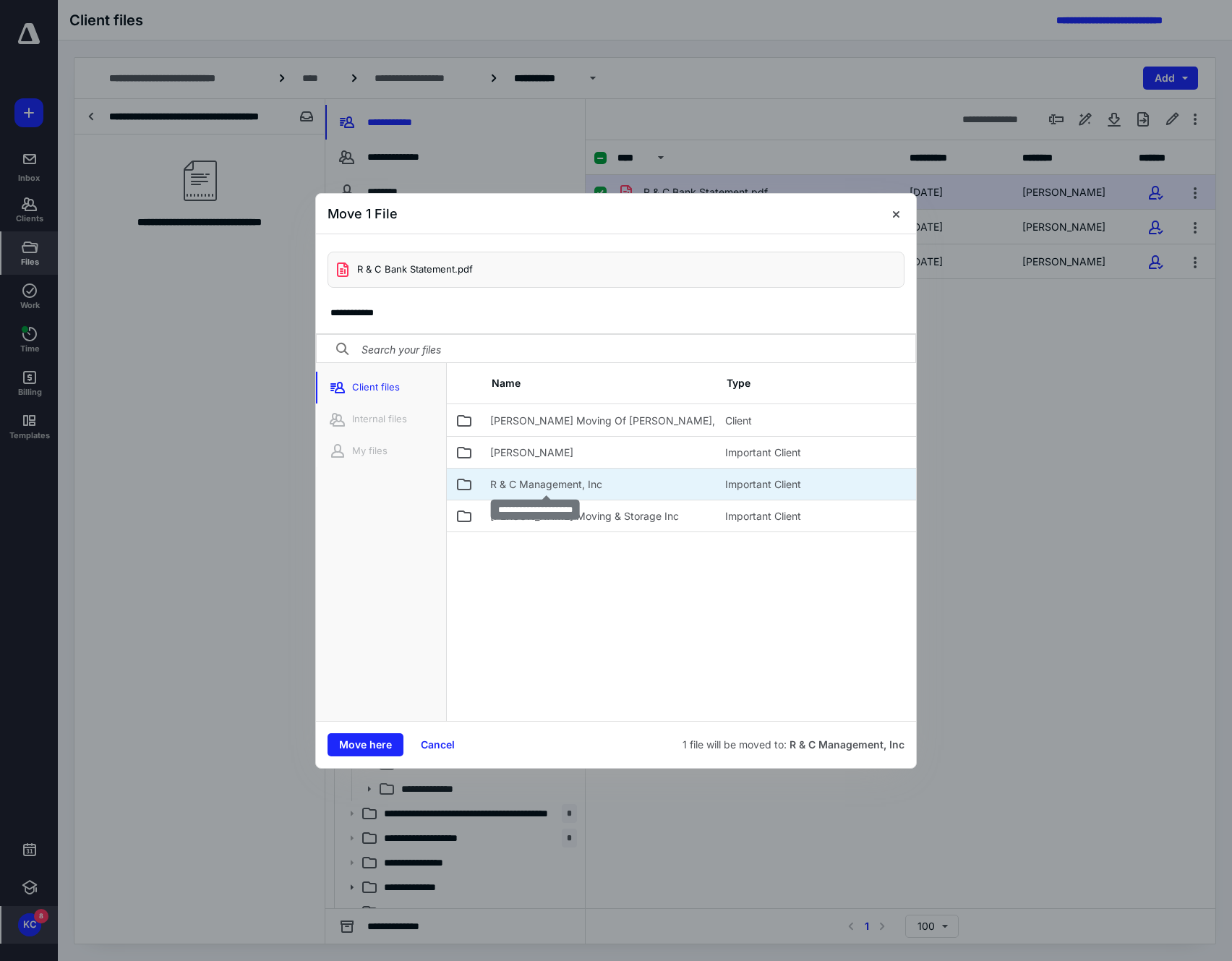 click on "R & C Management, Inc" at bounding box center (546, 484) 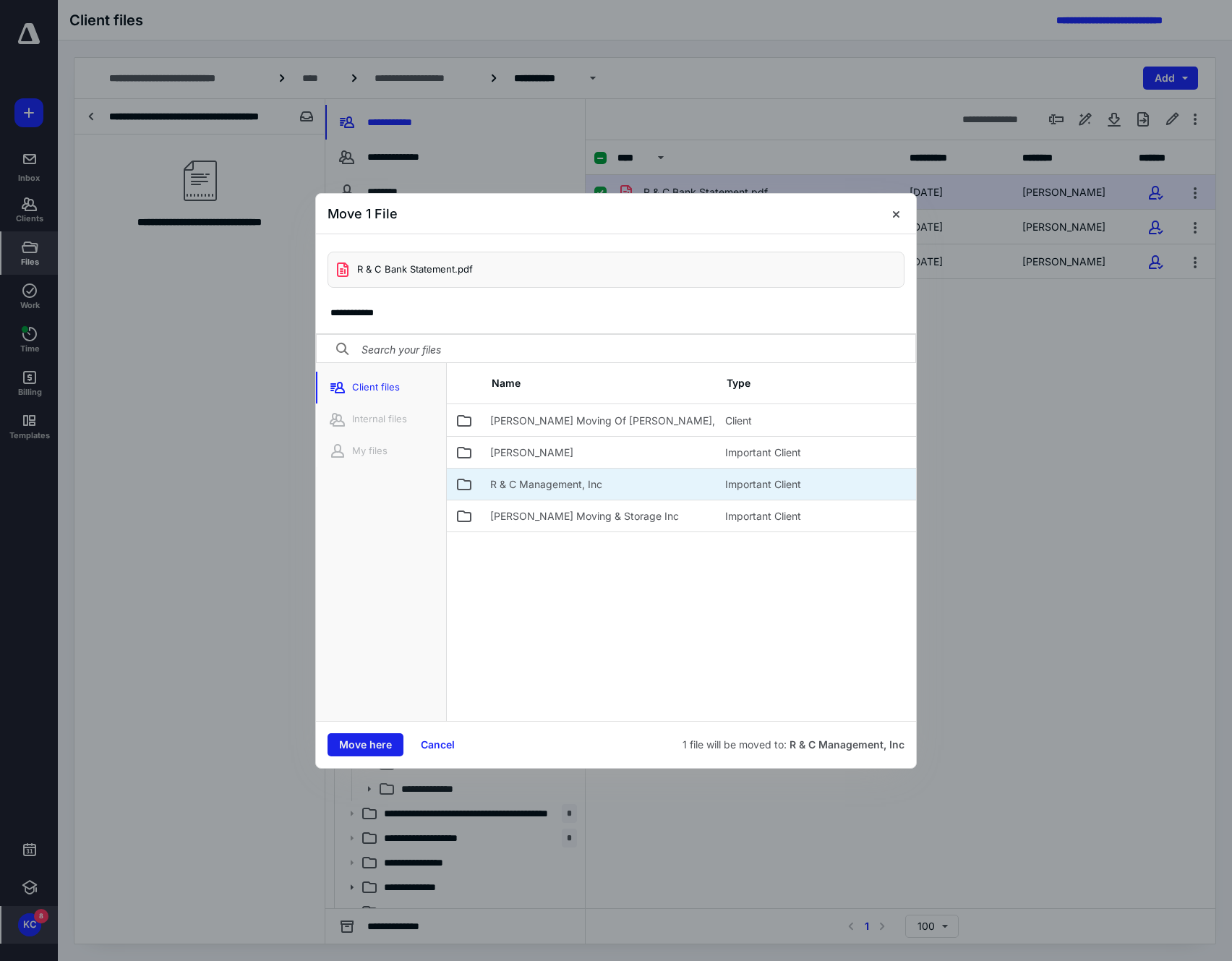 click on "Move here" at bounding box center (365, 745) 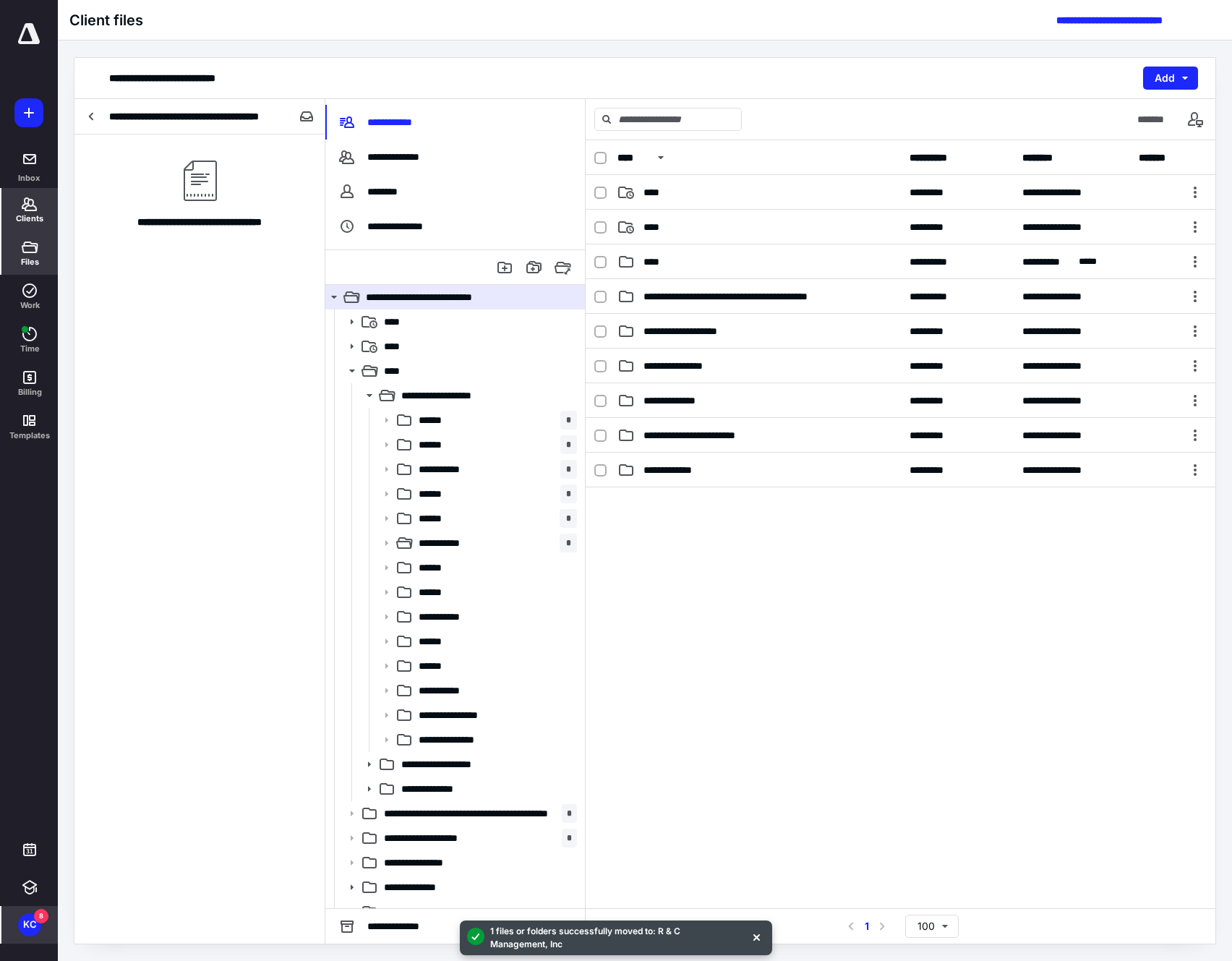 click 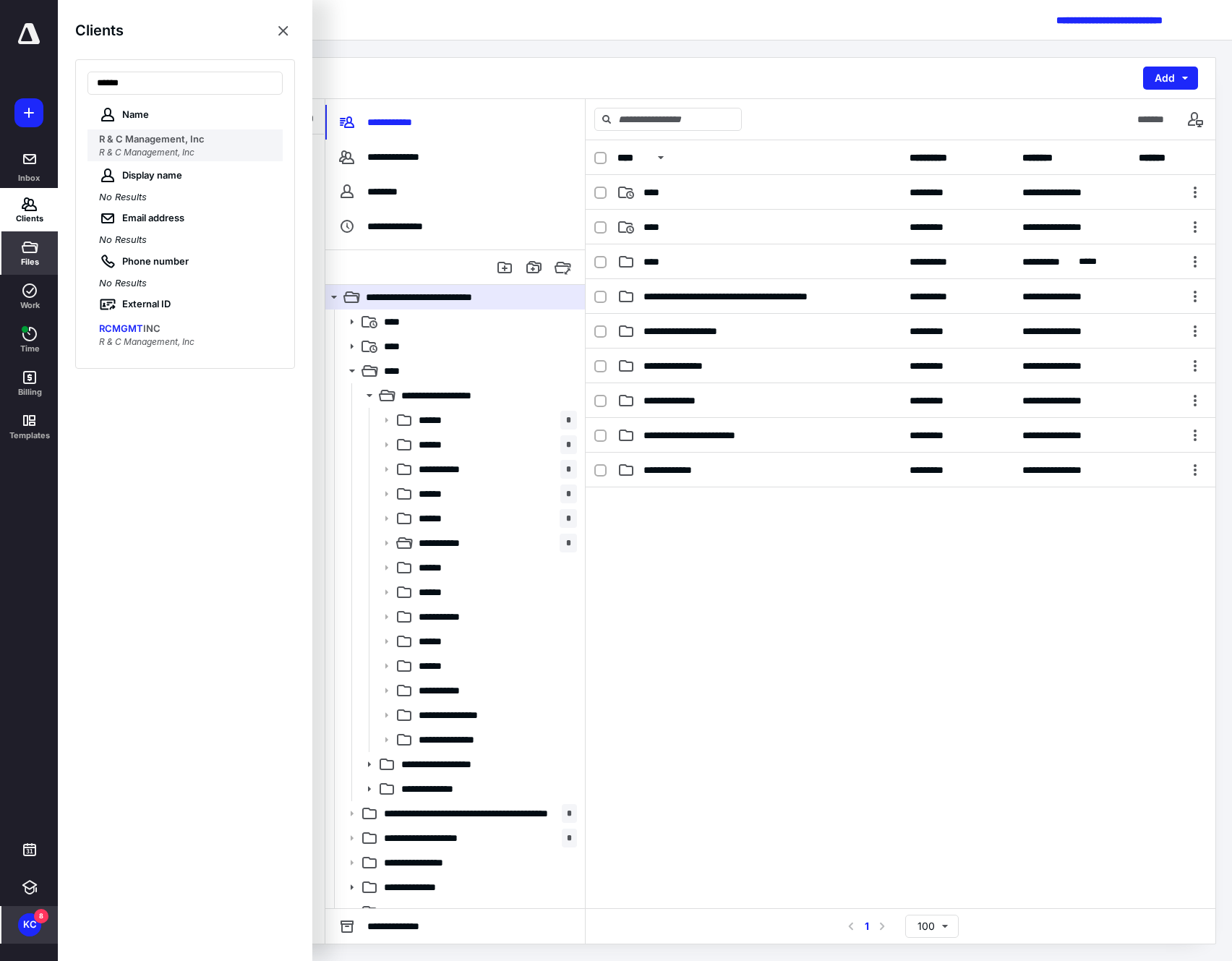type on "******" 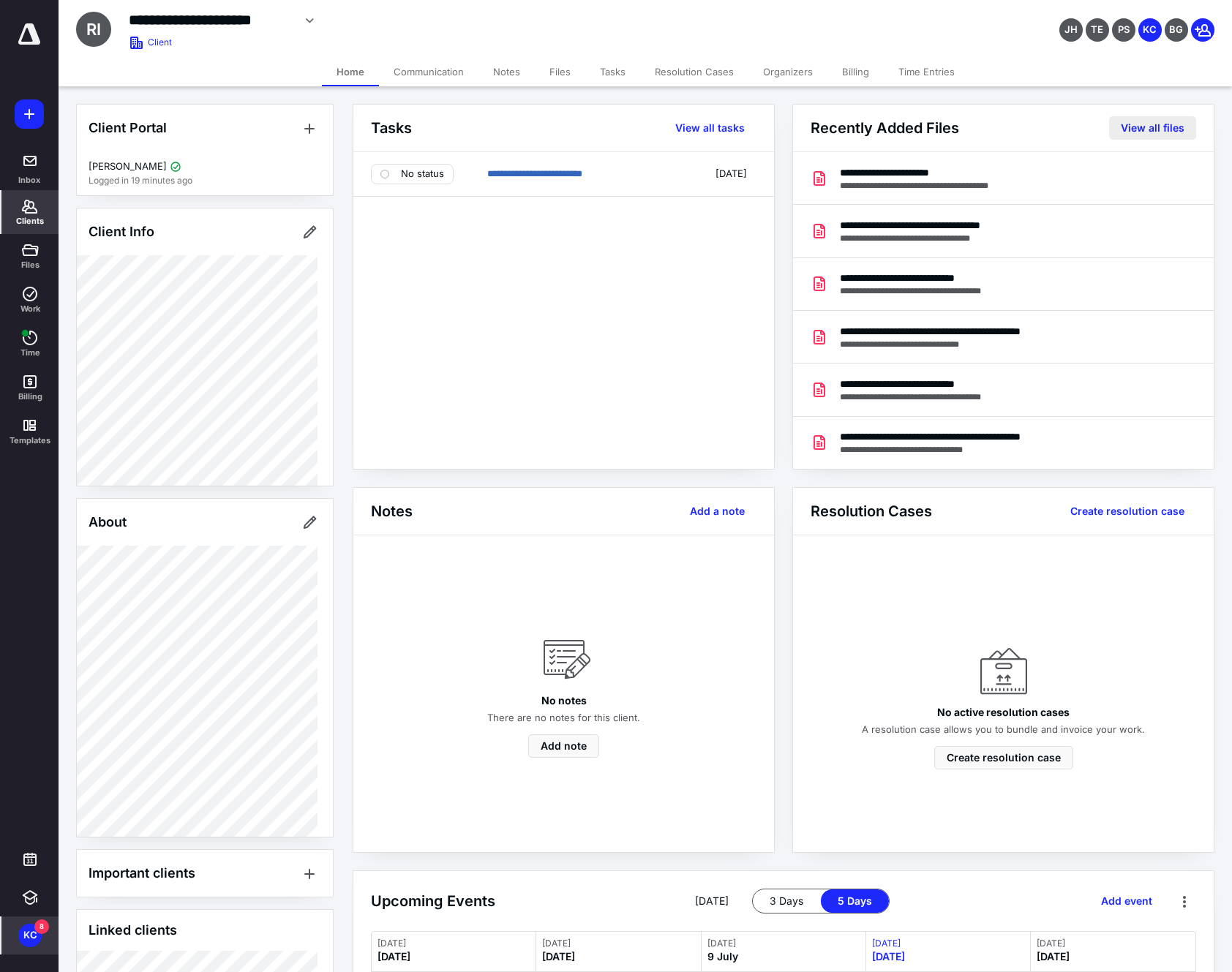 click on "View all files" at bounding box center [1152, 128] 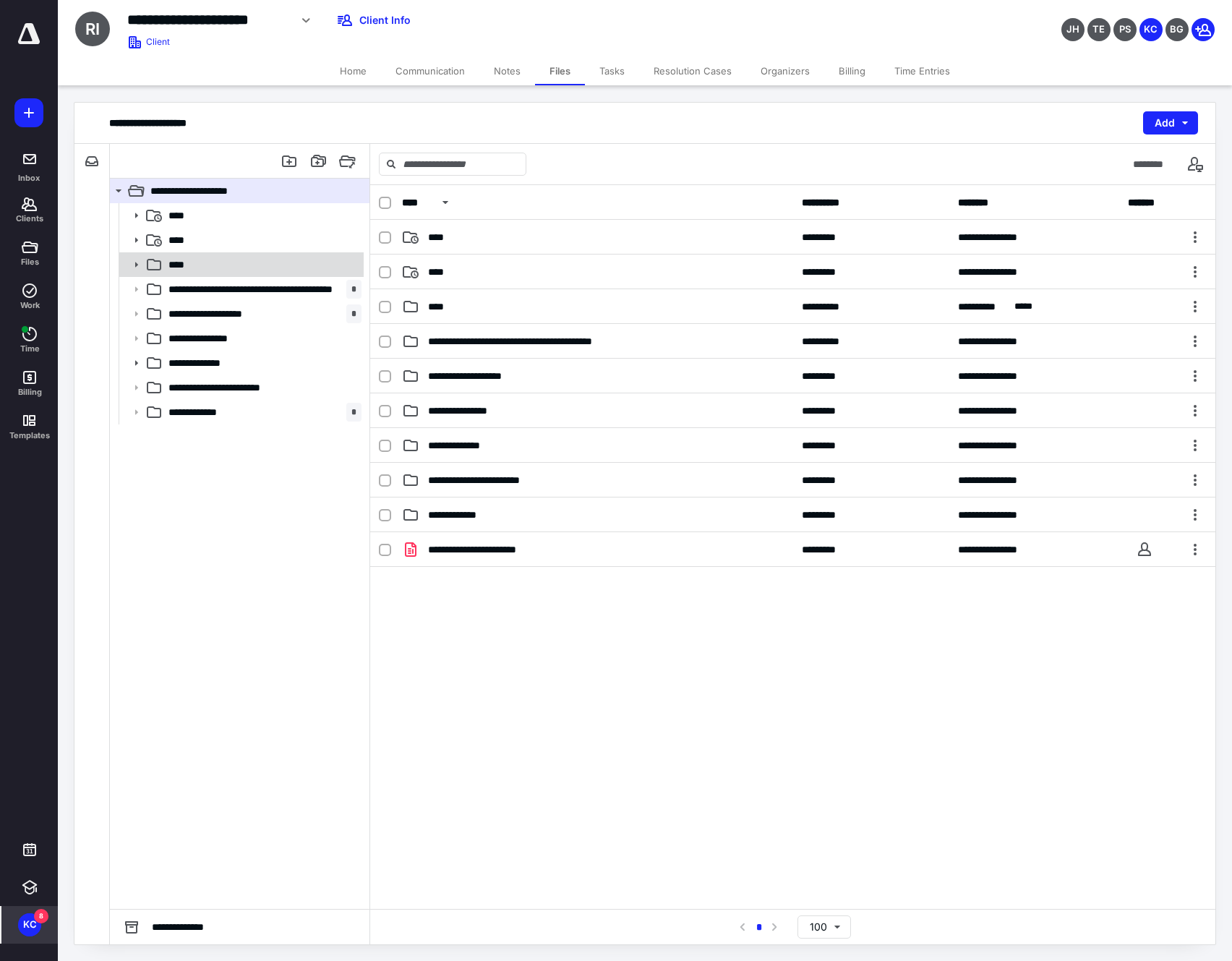 click 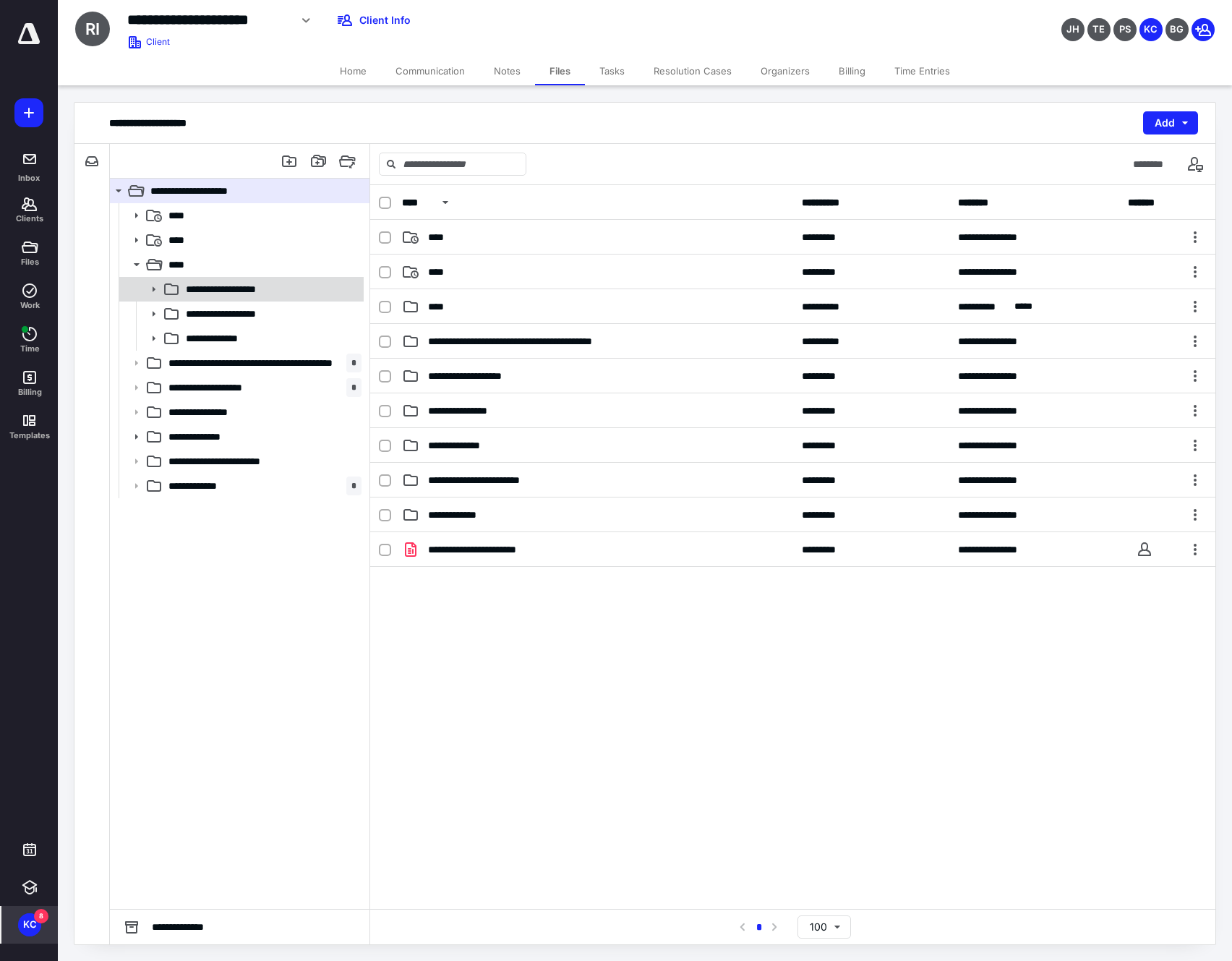 click 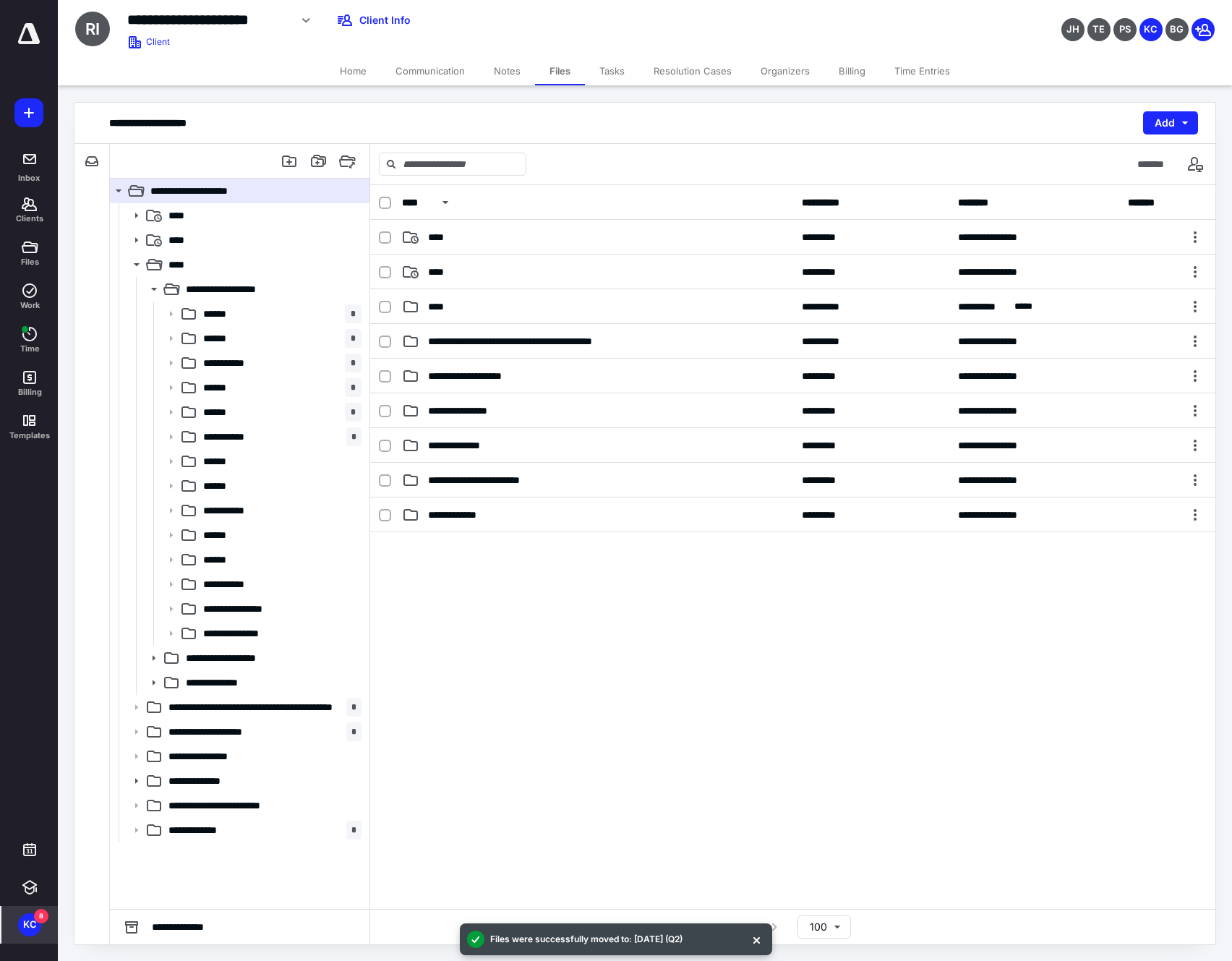 click on "Tasks" at bounding box center [612, 71] 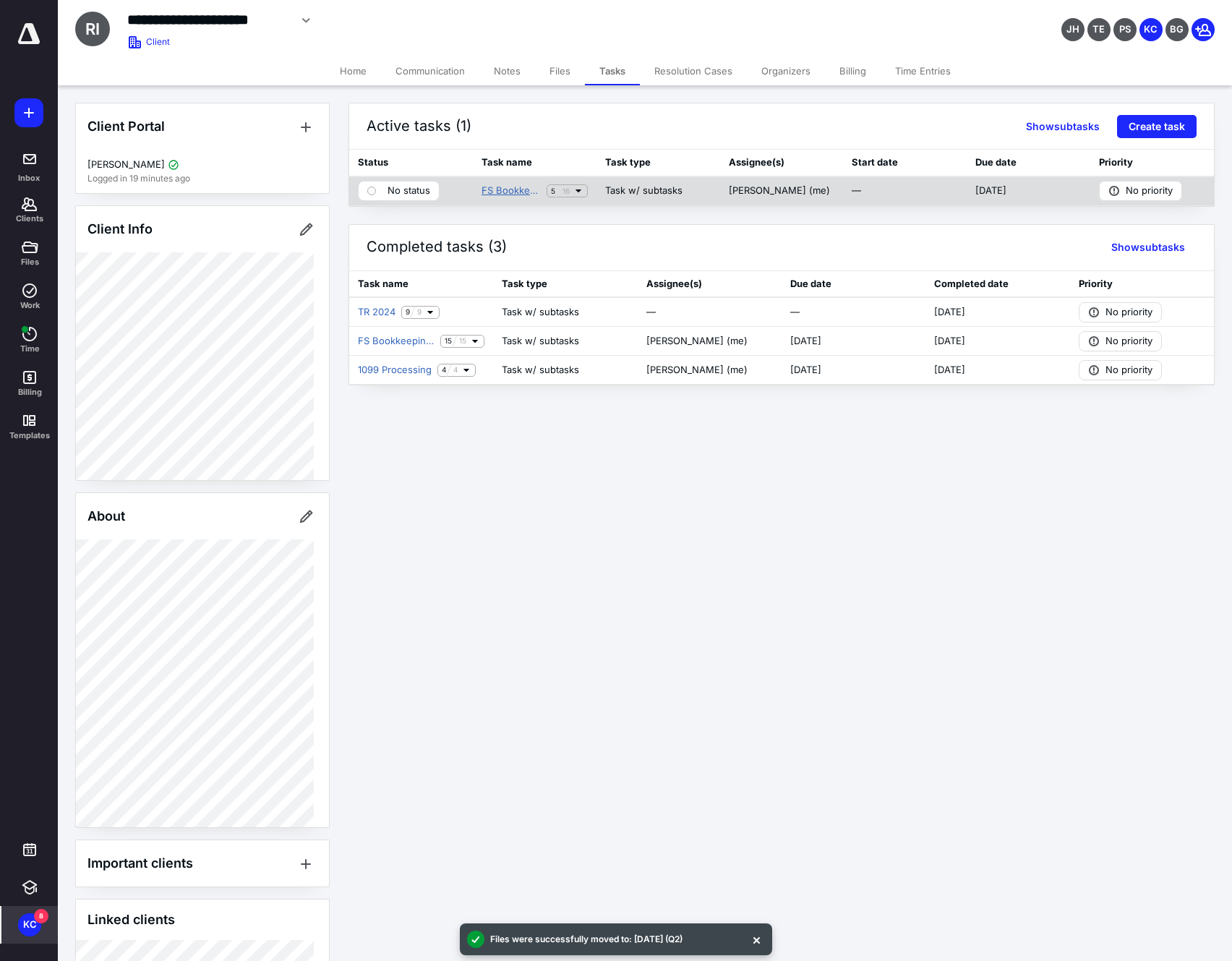 click on "FS Bookkeeping Annual 2025" at bounding box center (511, 191) 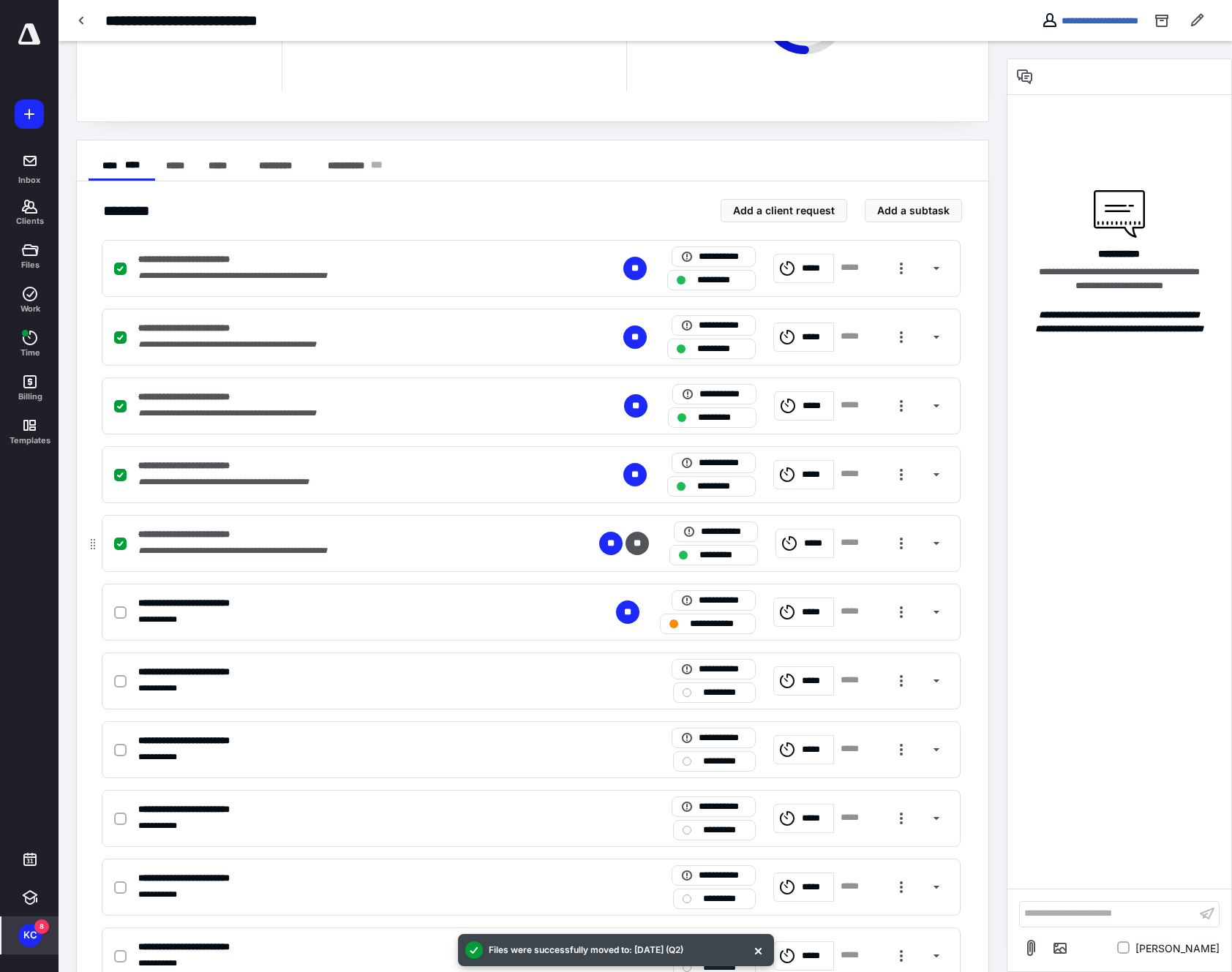 scroll, scrollTop: 195, scrollLeft: 0, axis: vertical 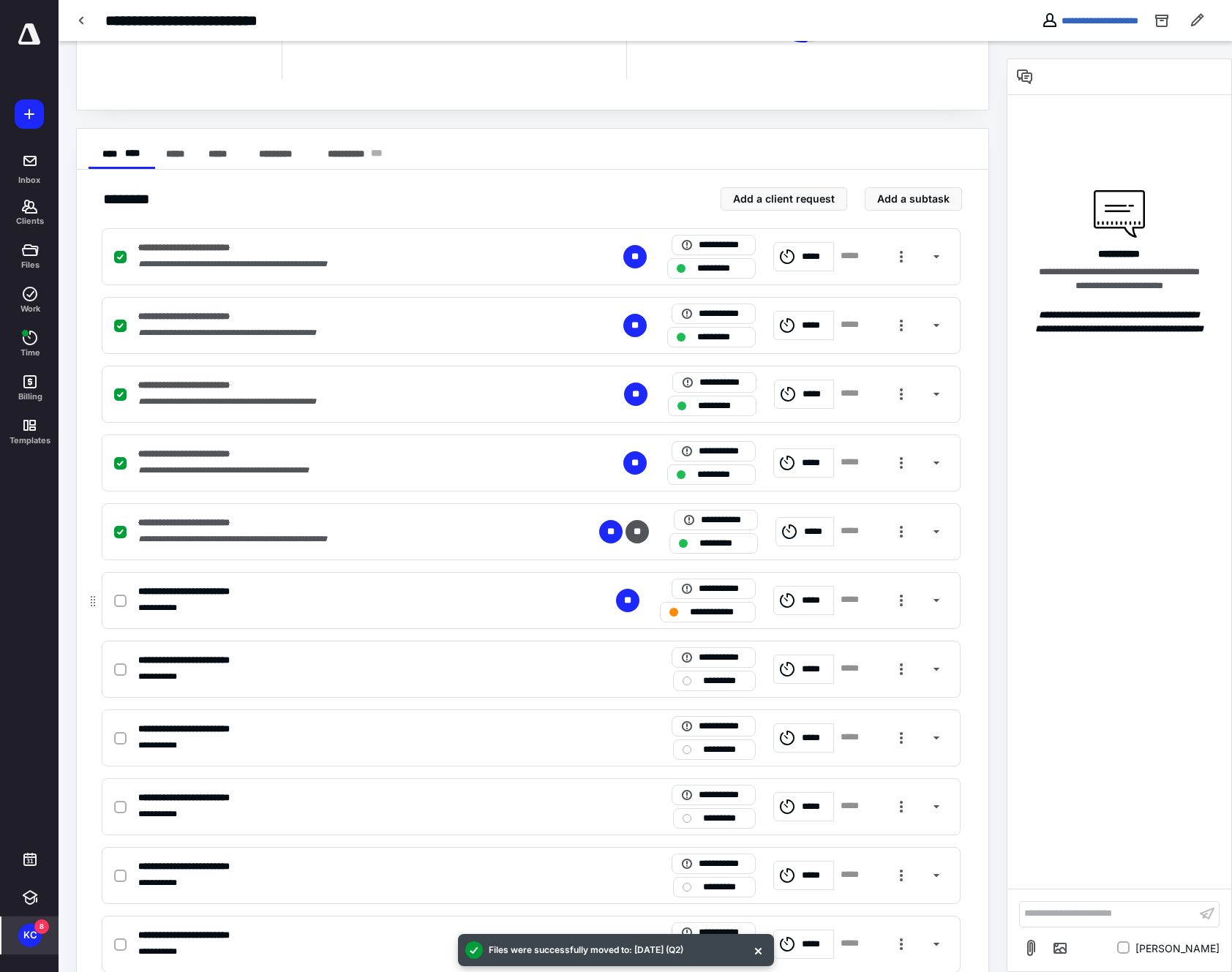 click on "**********" at bounding box center (339, 608) 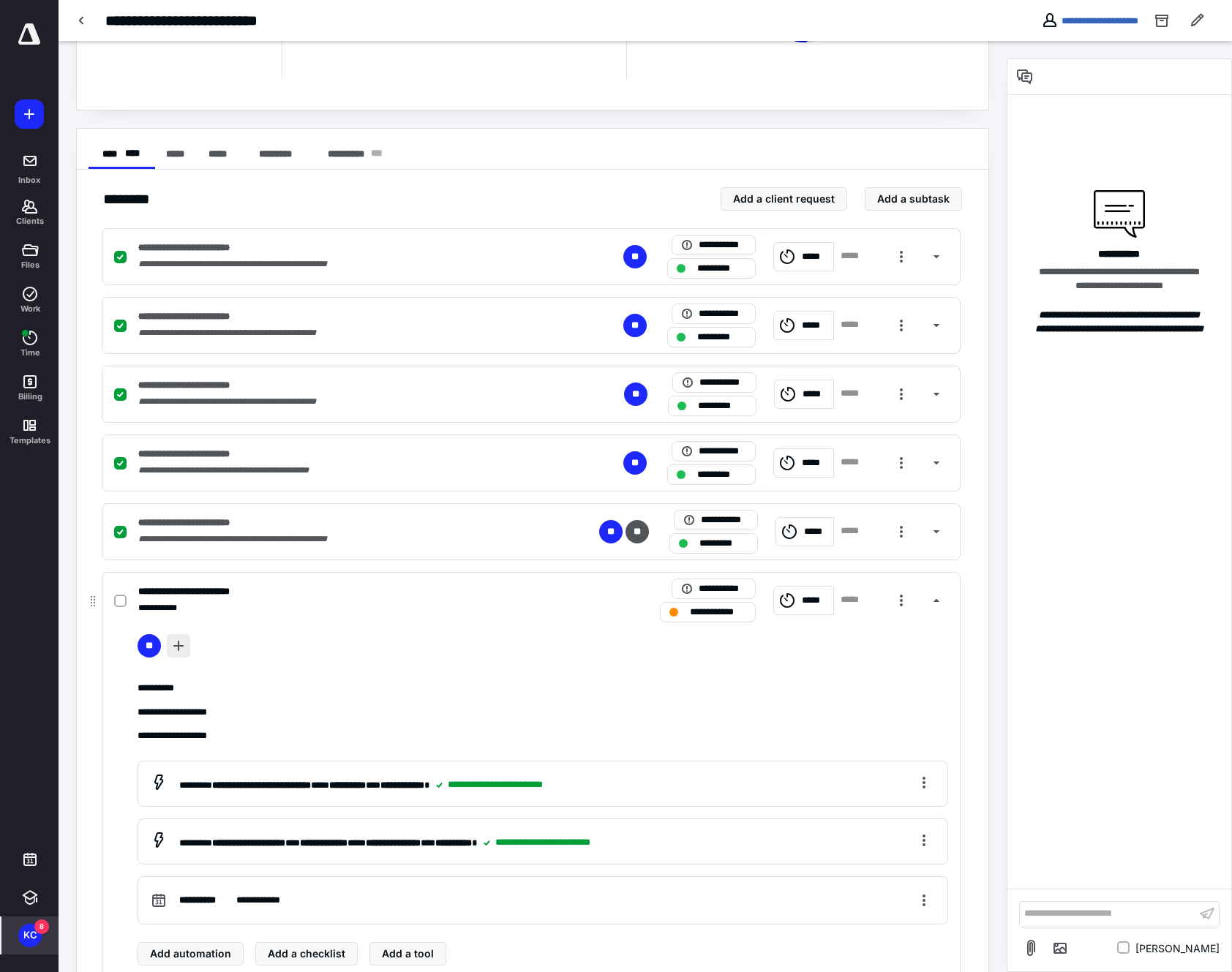 click at bounding box center [179, 646] 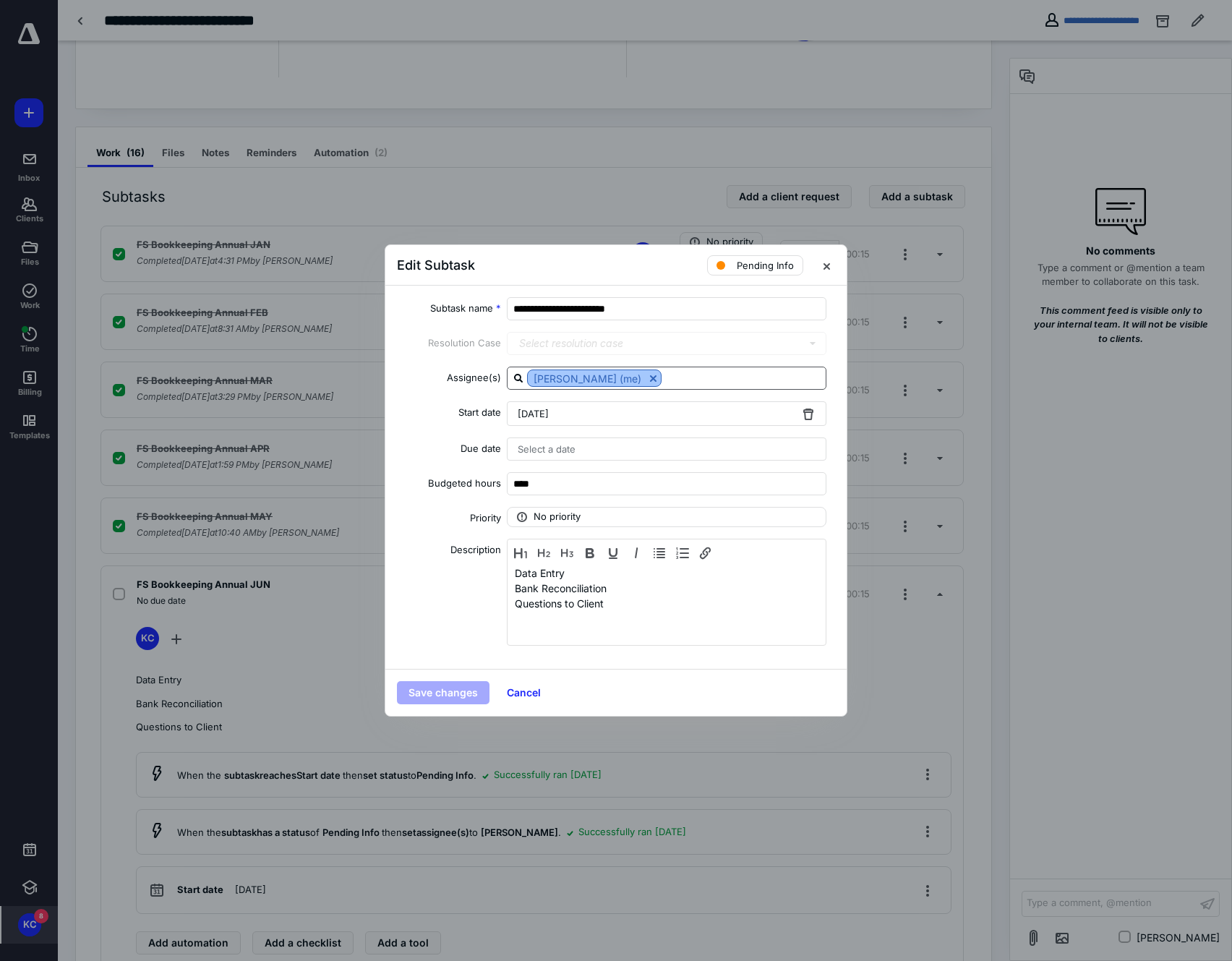 click at bounding box center (653, 378) 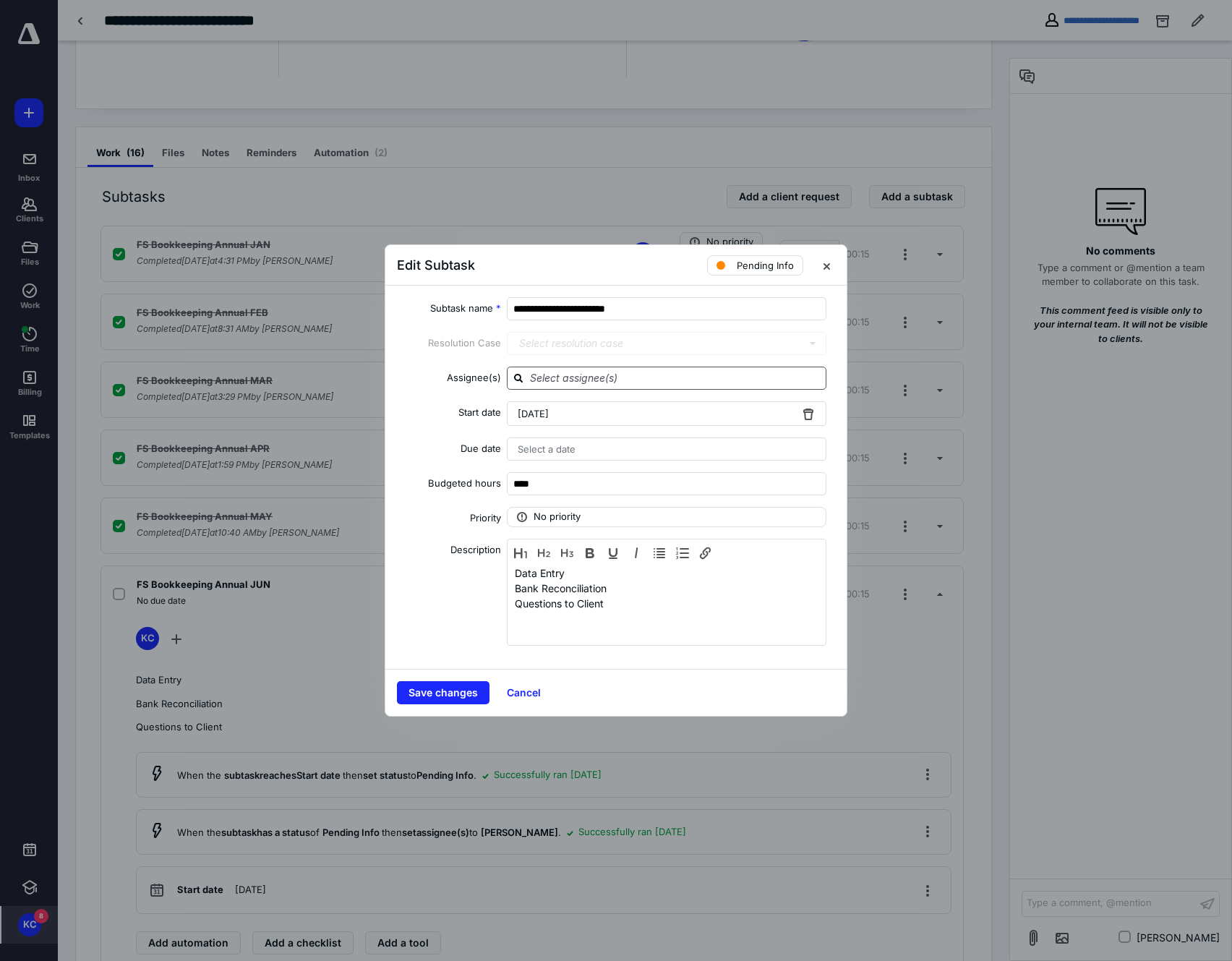 click at bounding box center [675, 377] 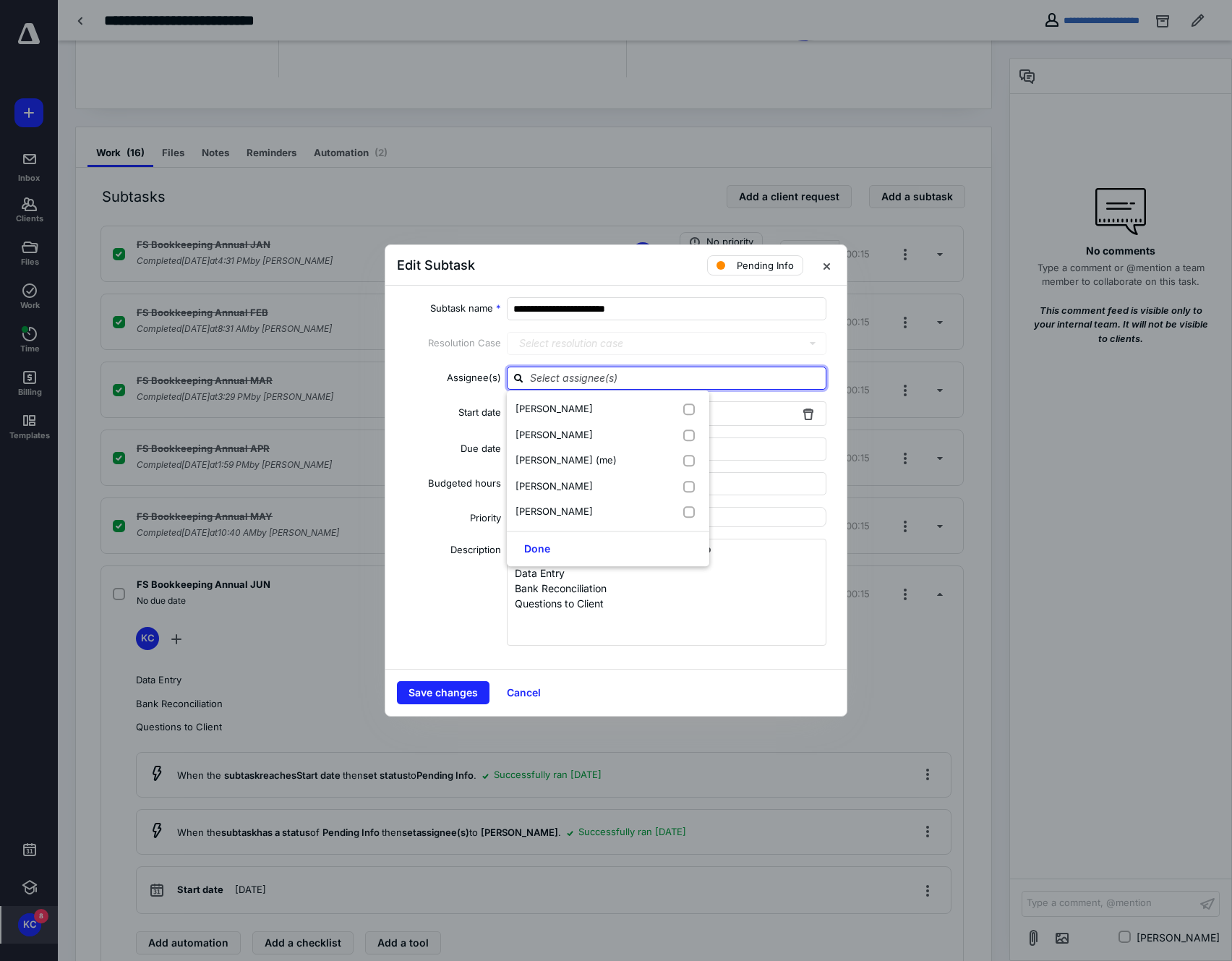 type on "t" 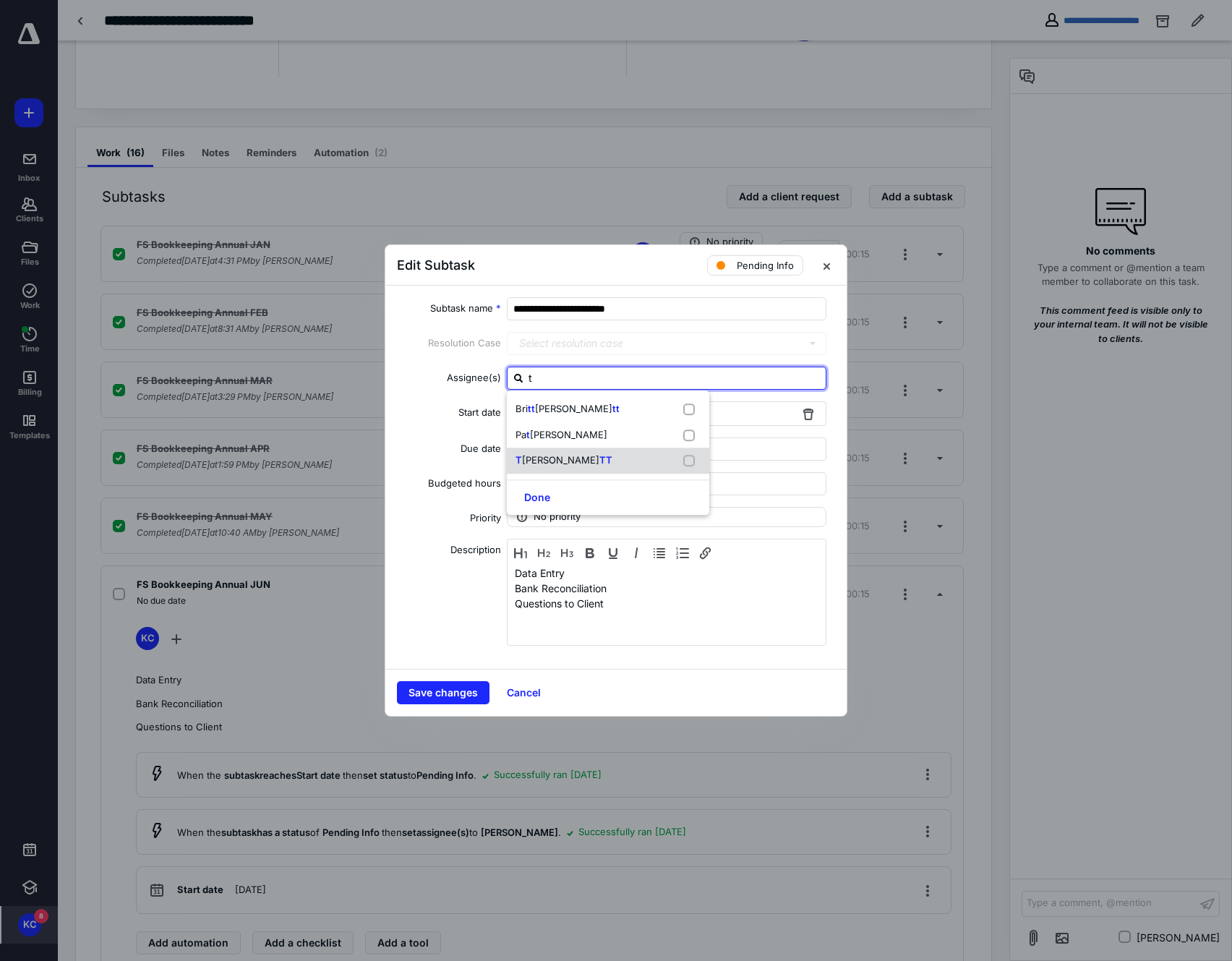click on "T ERRI ELLIO T T" at bounding box center [608, 461] 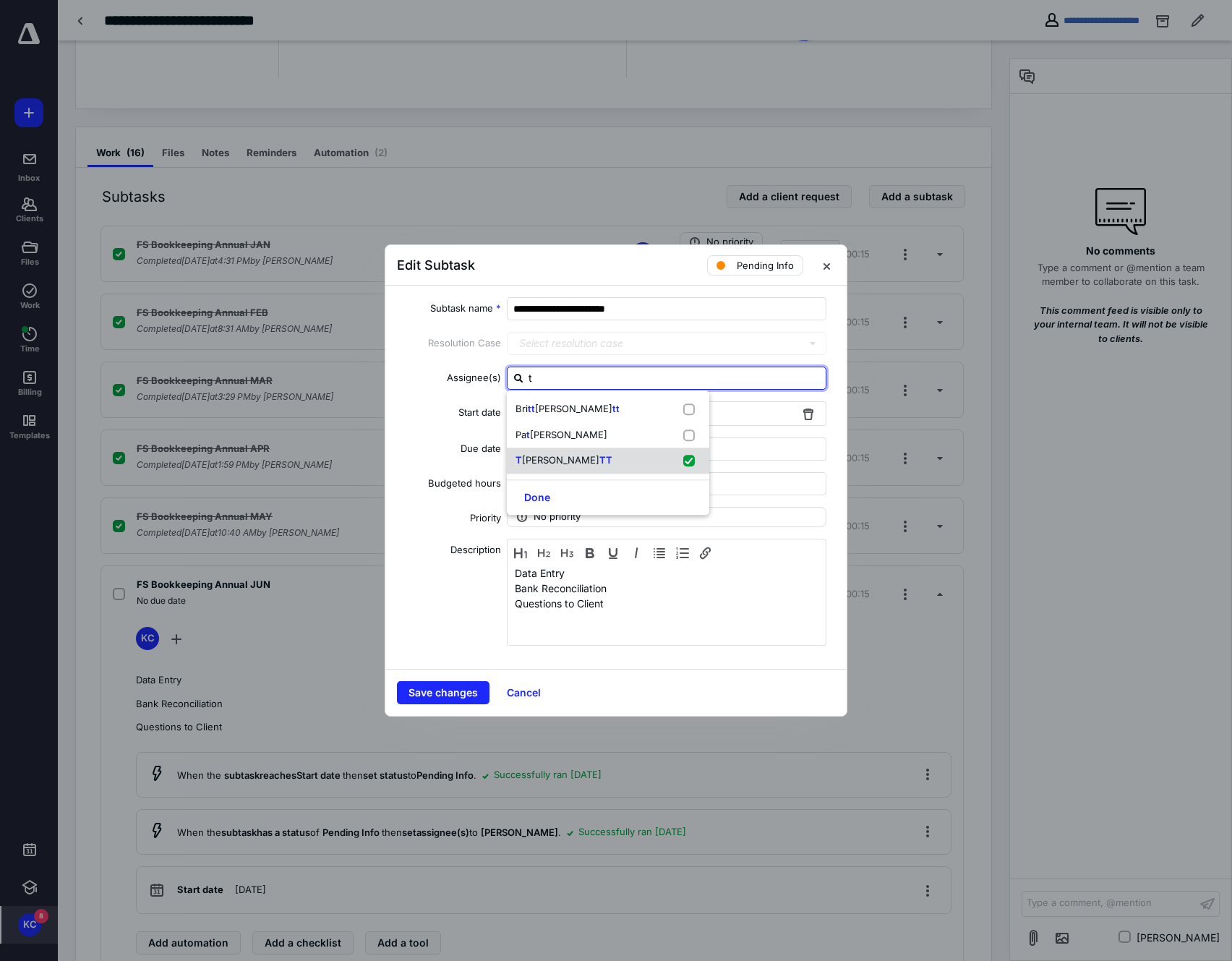 checkbox on "true" 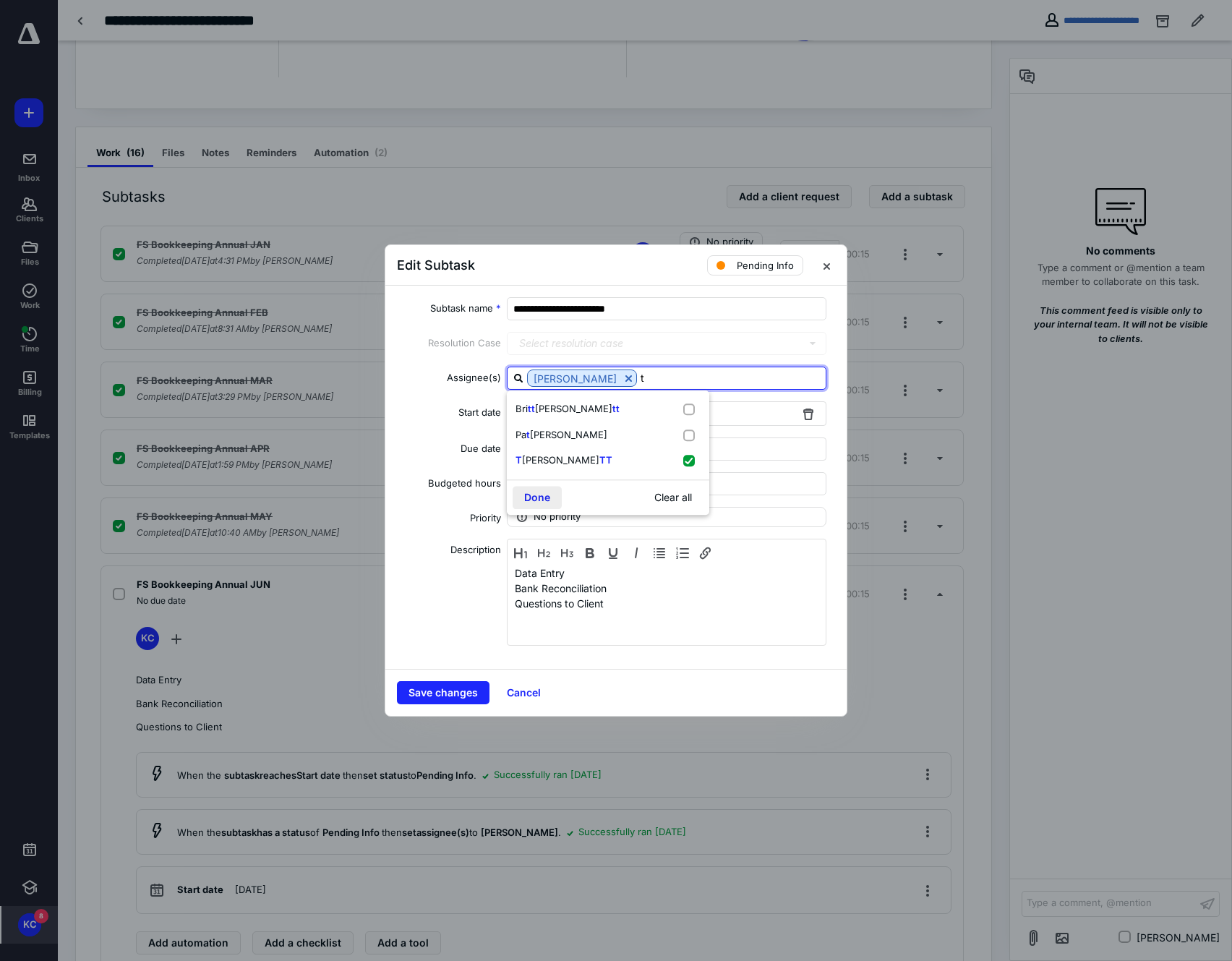 type on "t" 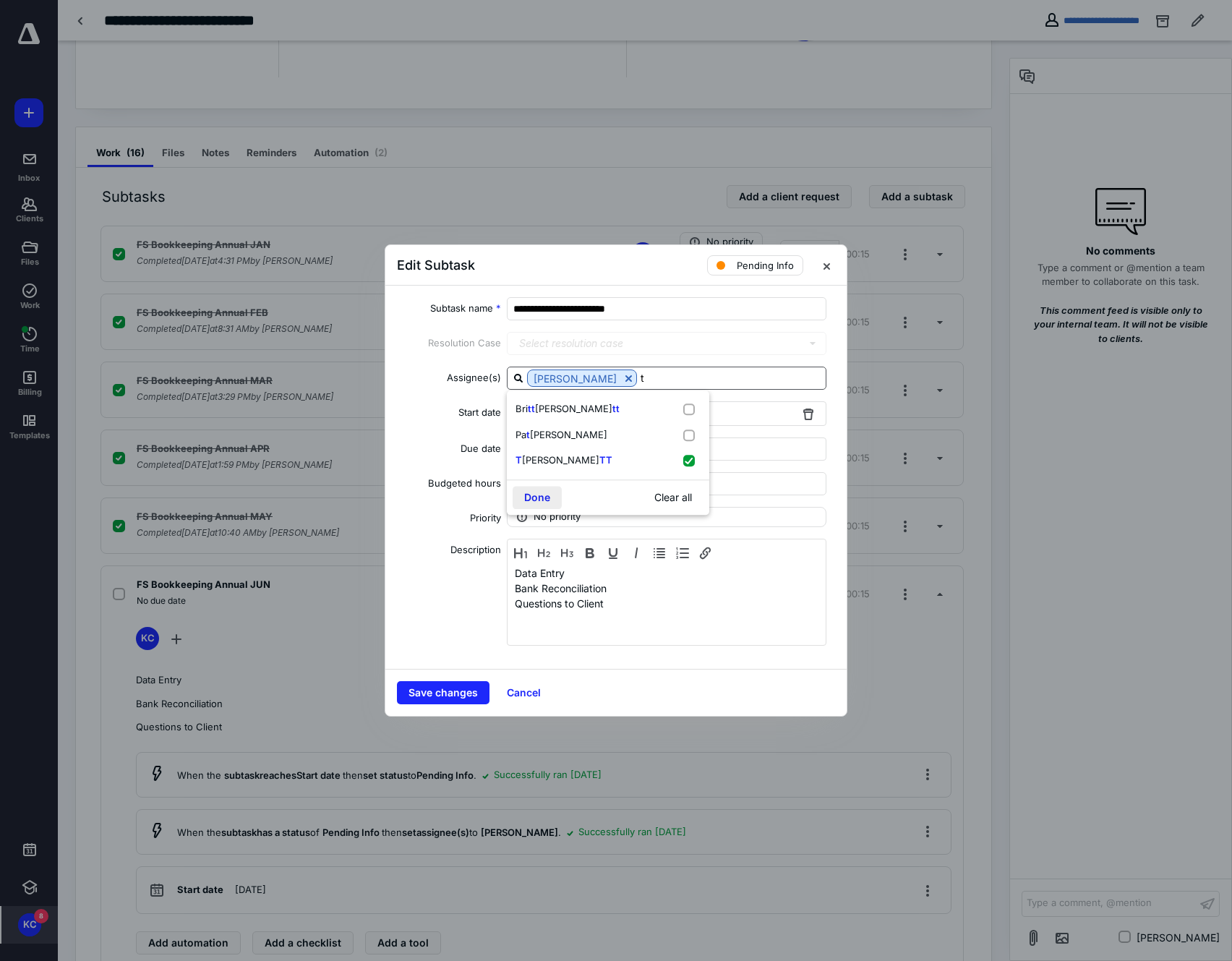 click on "Done" at bounding box center (537, 497) 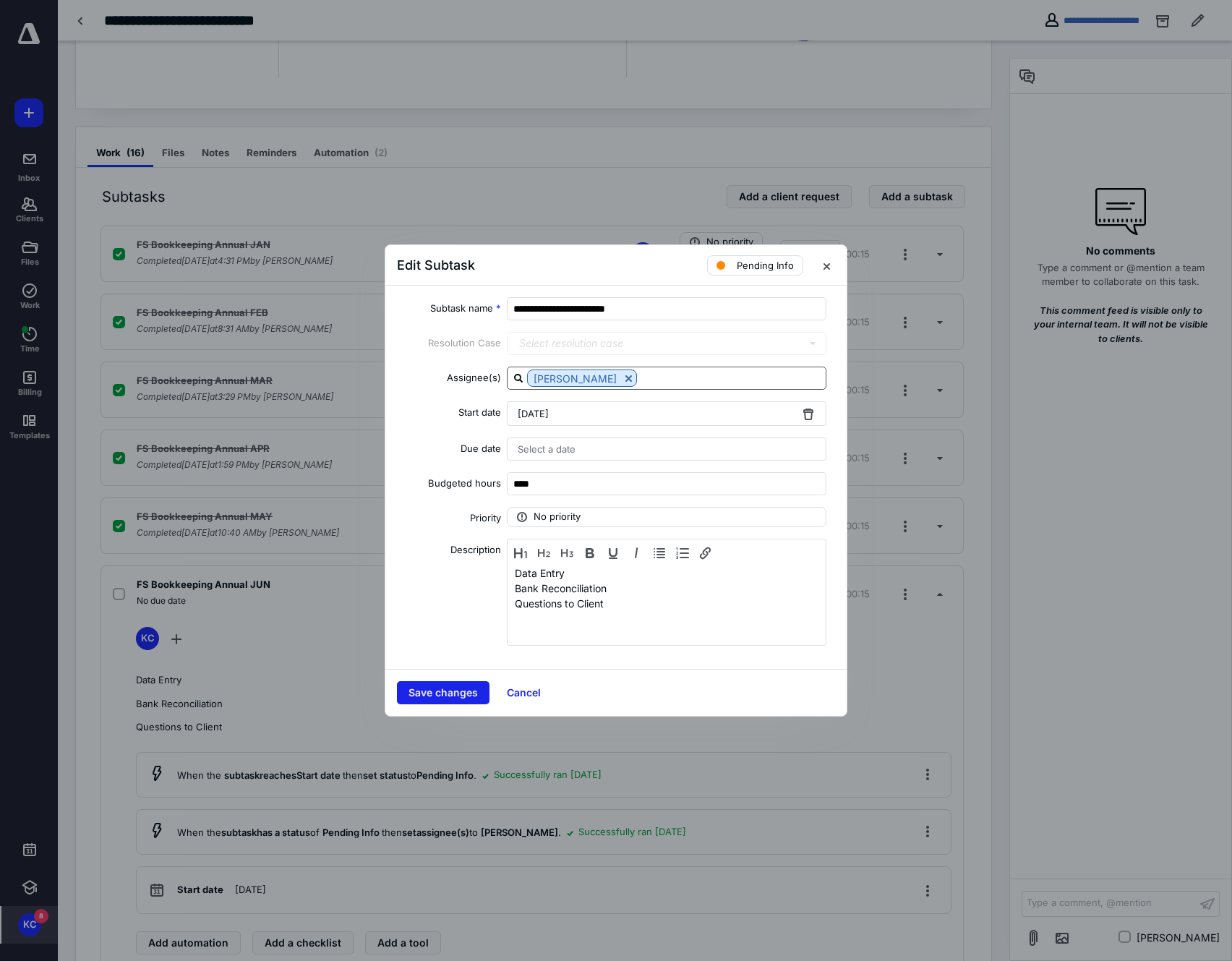 click on "Save changes" at bounding box center [443, 693] 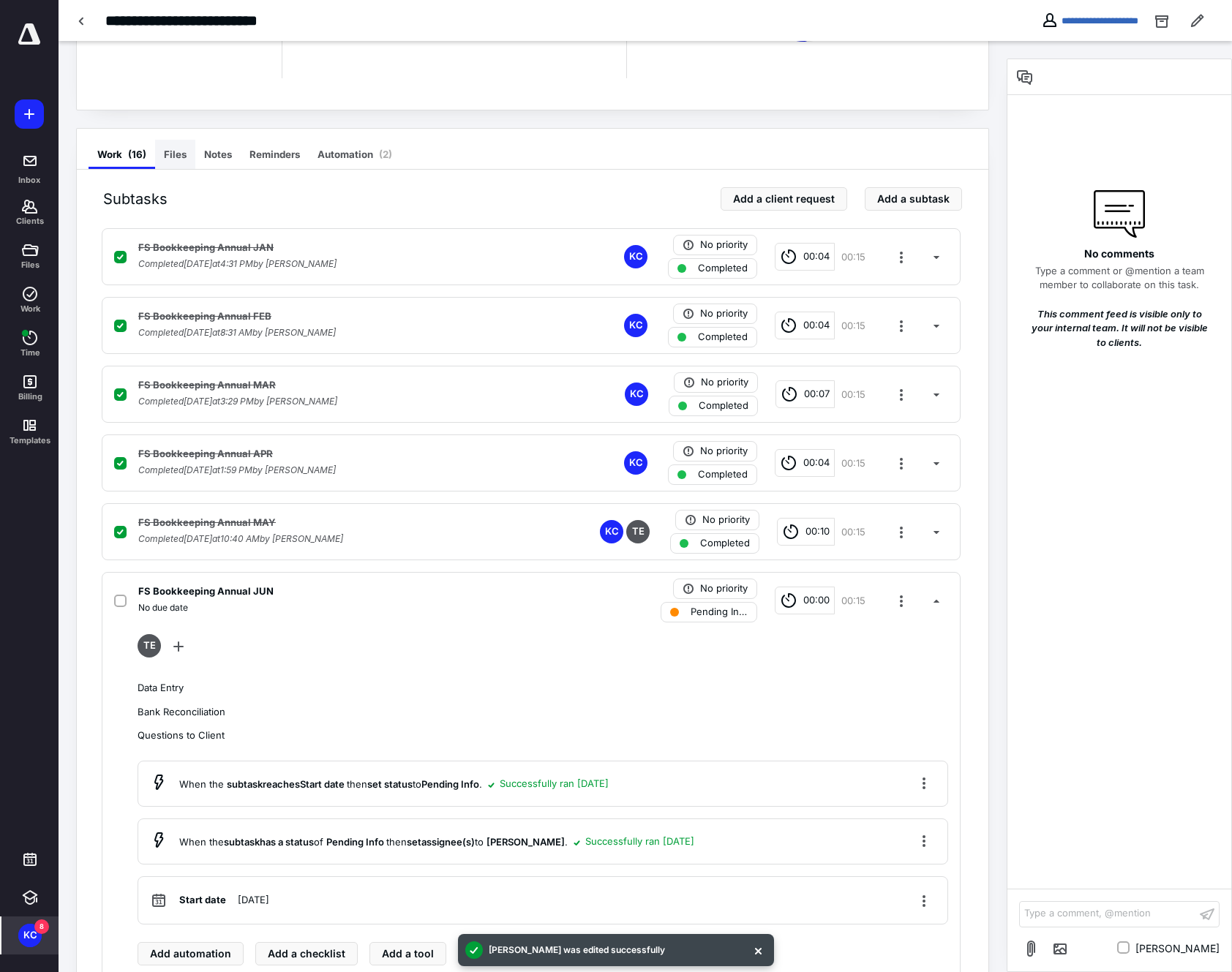 click on "Files" at bounding box center (175, 154) 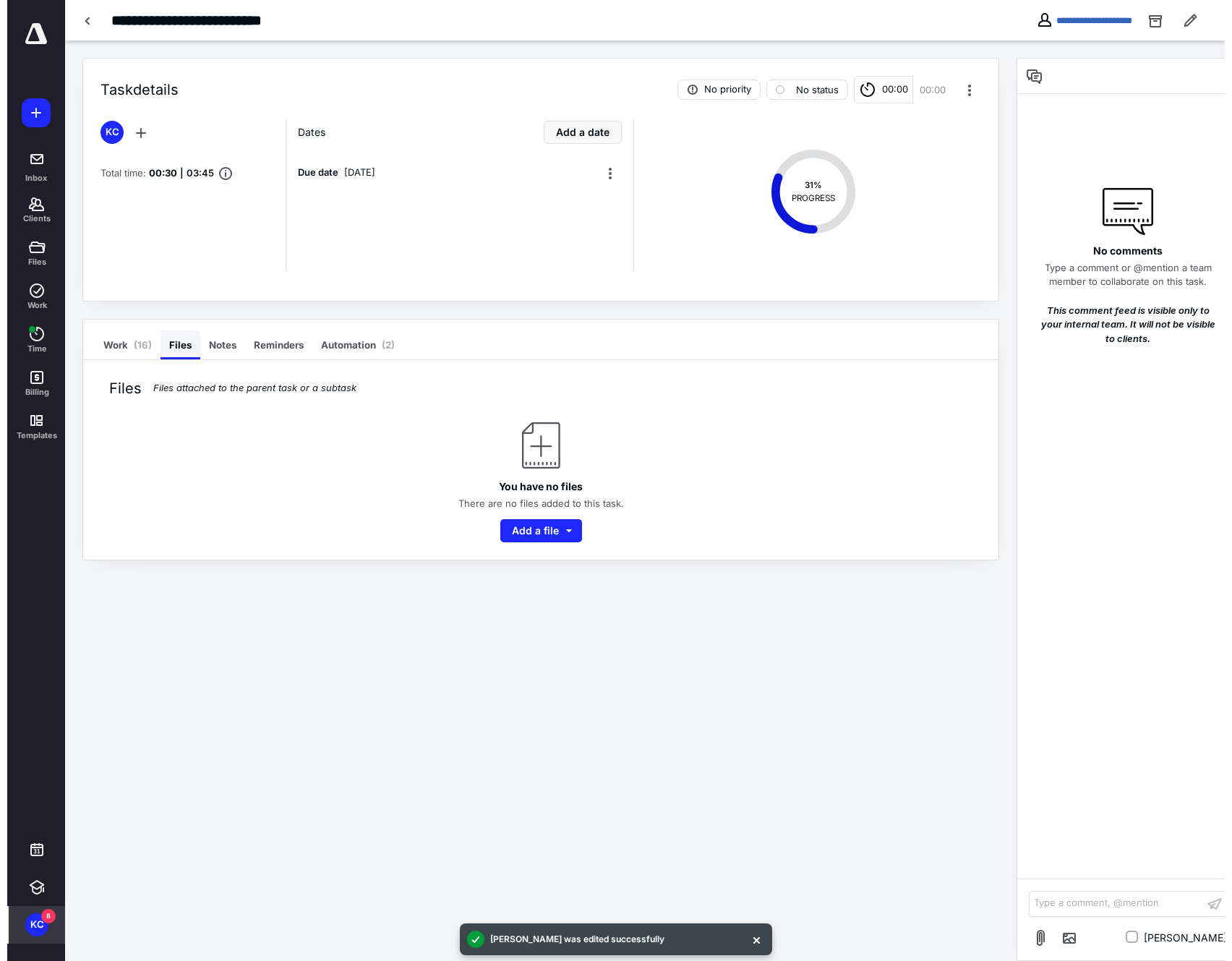 scroll, scrollTop: 0, scrollLeft: 0, axis: both 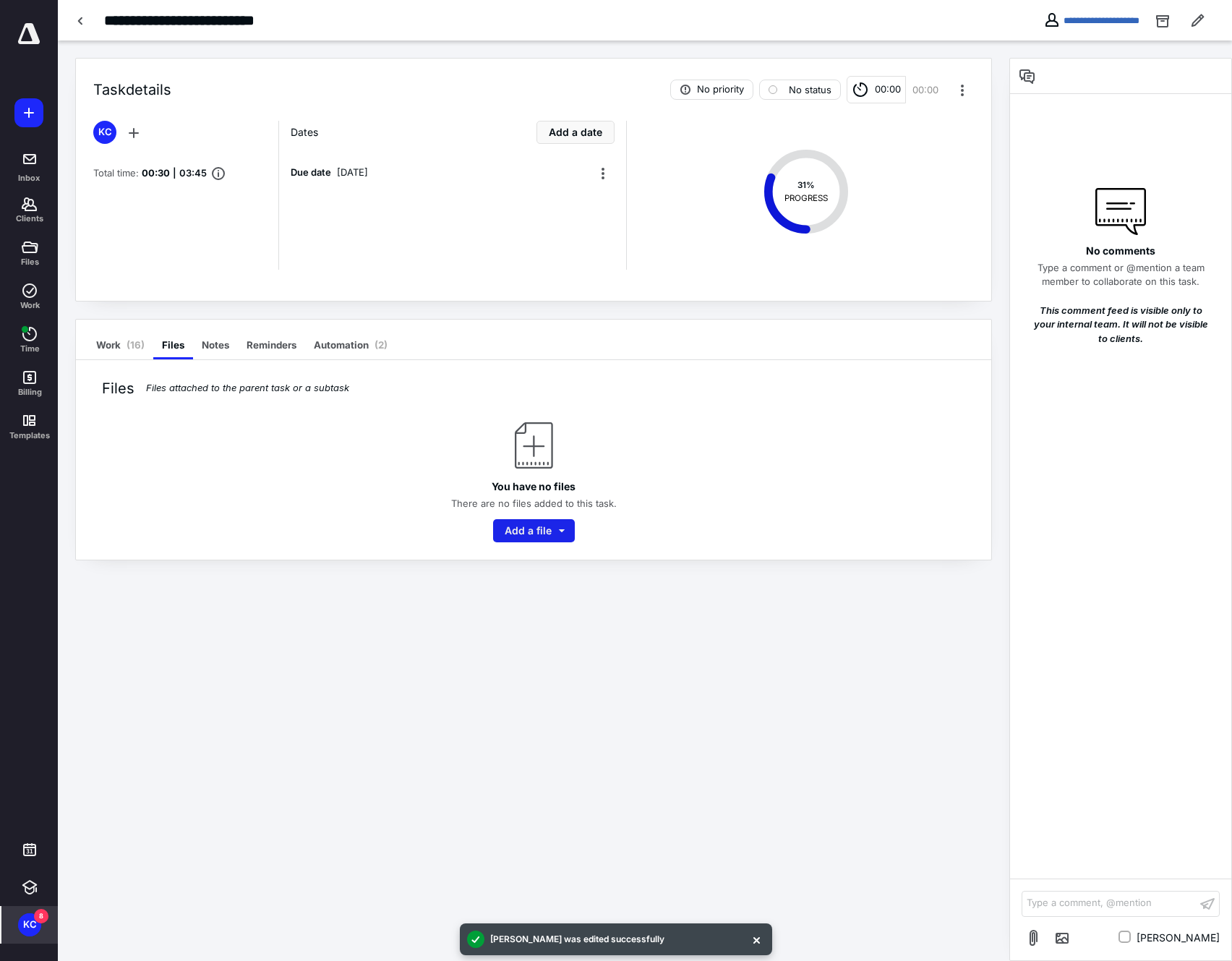 click on "Add a file" at bounding box center (534, 531) 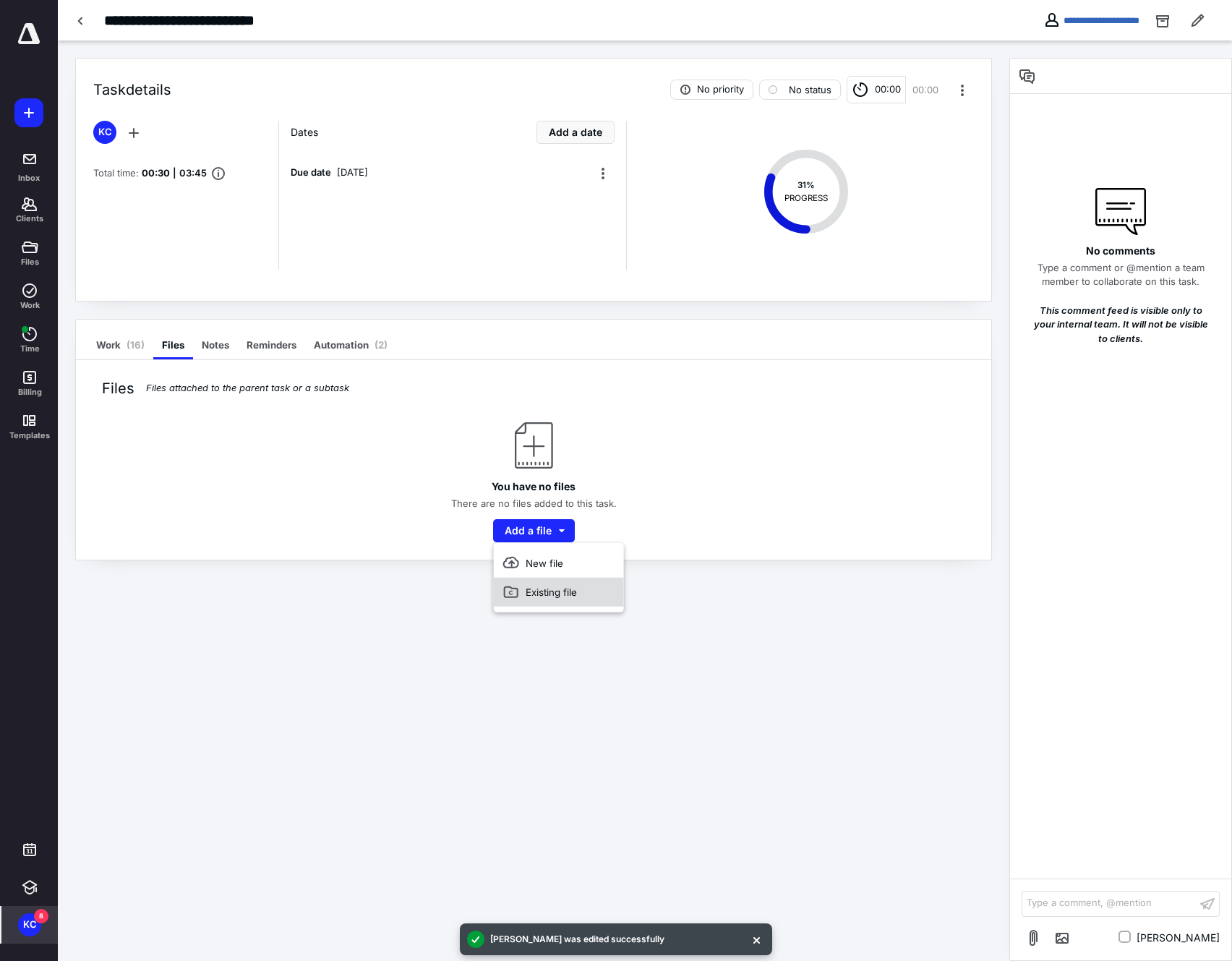 click on "Existing file" at bounding box center [559, 592] 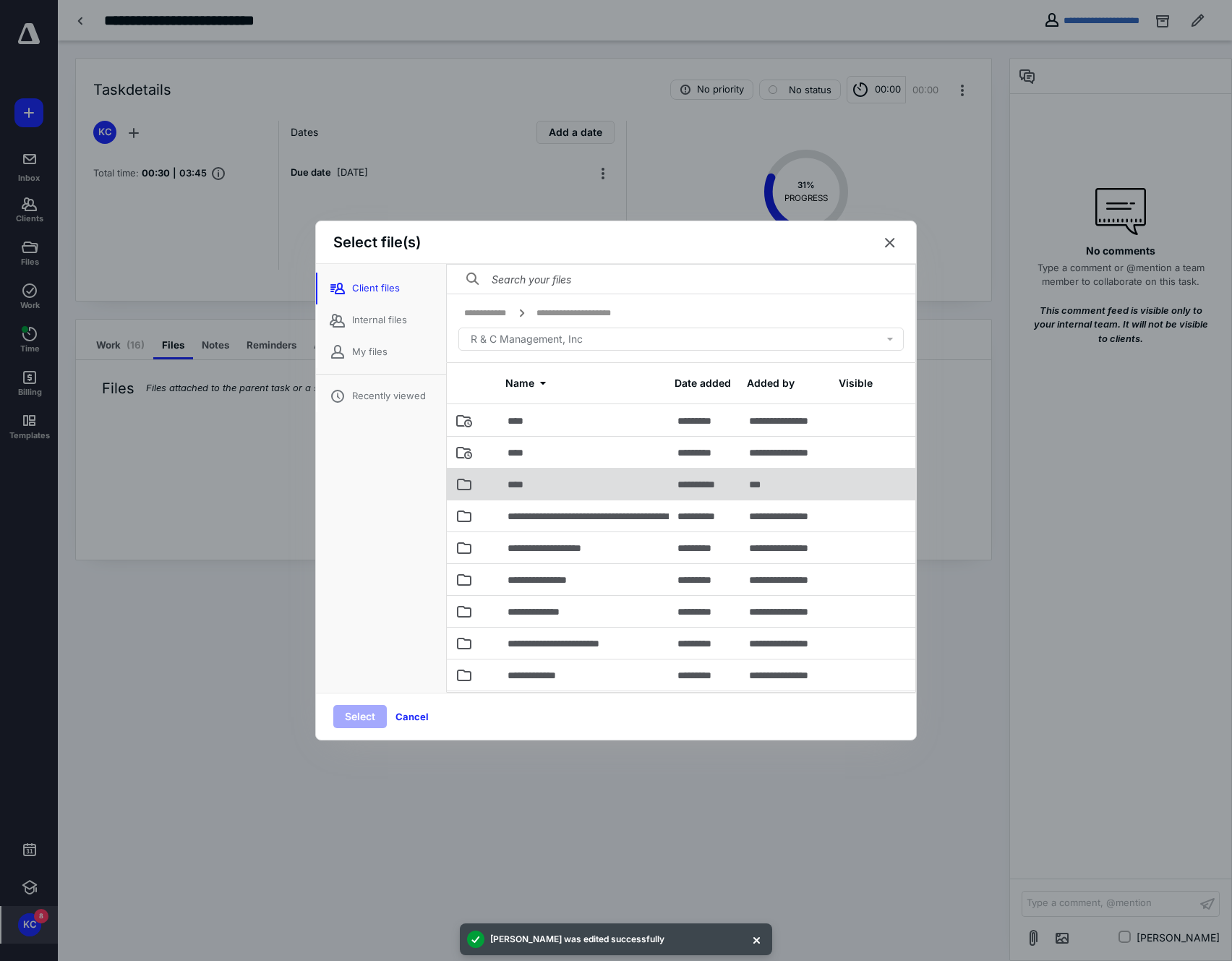 click on "****" at bounding box center [520, 484] 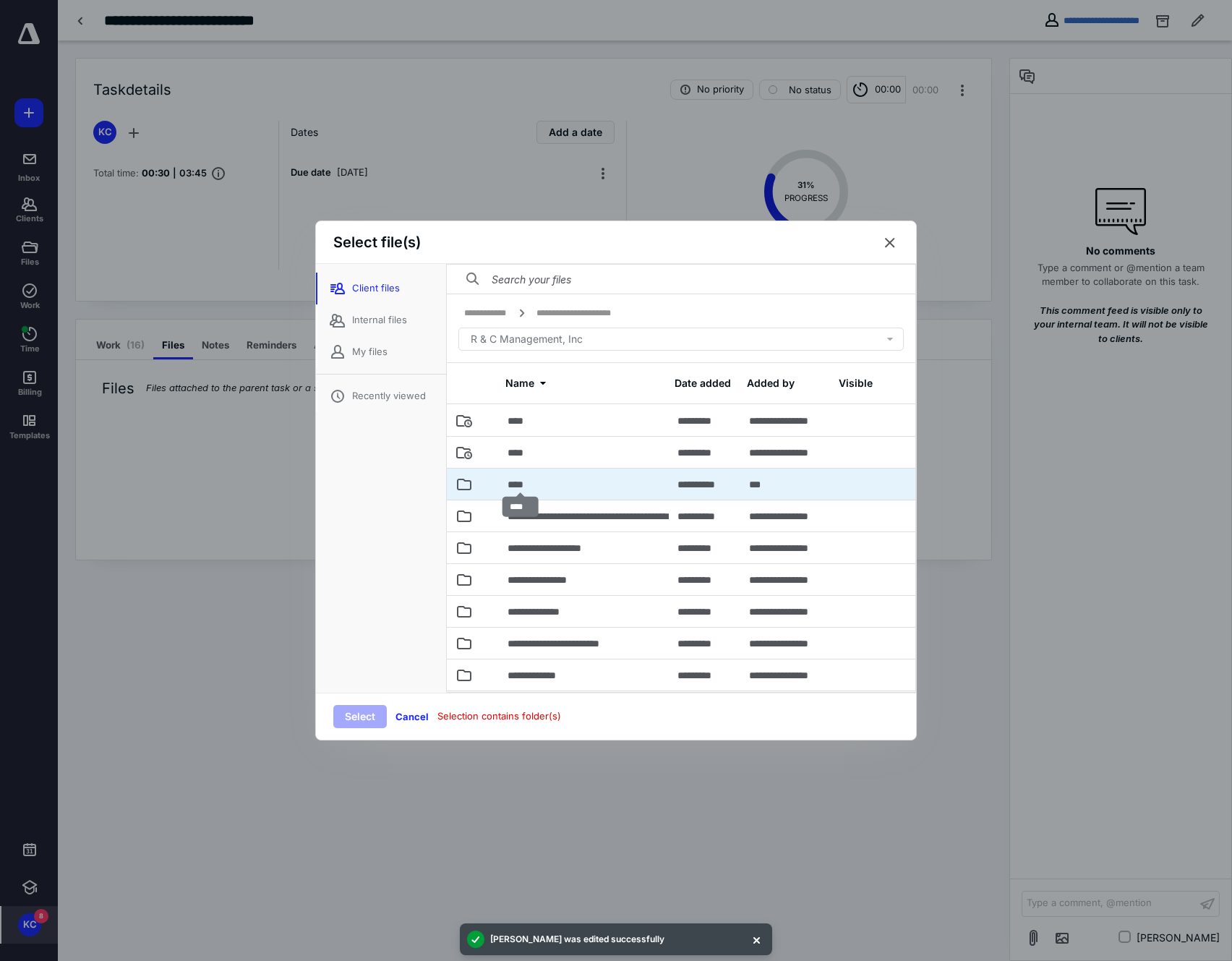 click on "****" at bounding box center (520, 484) 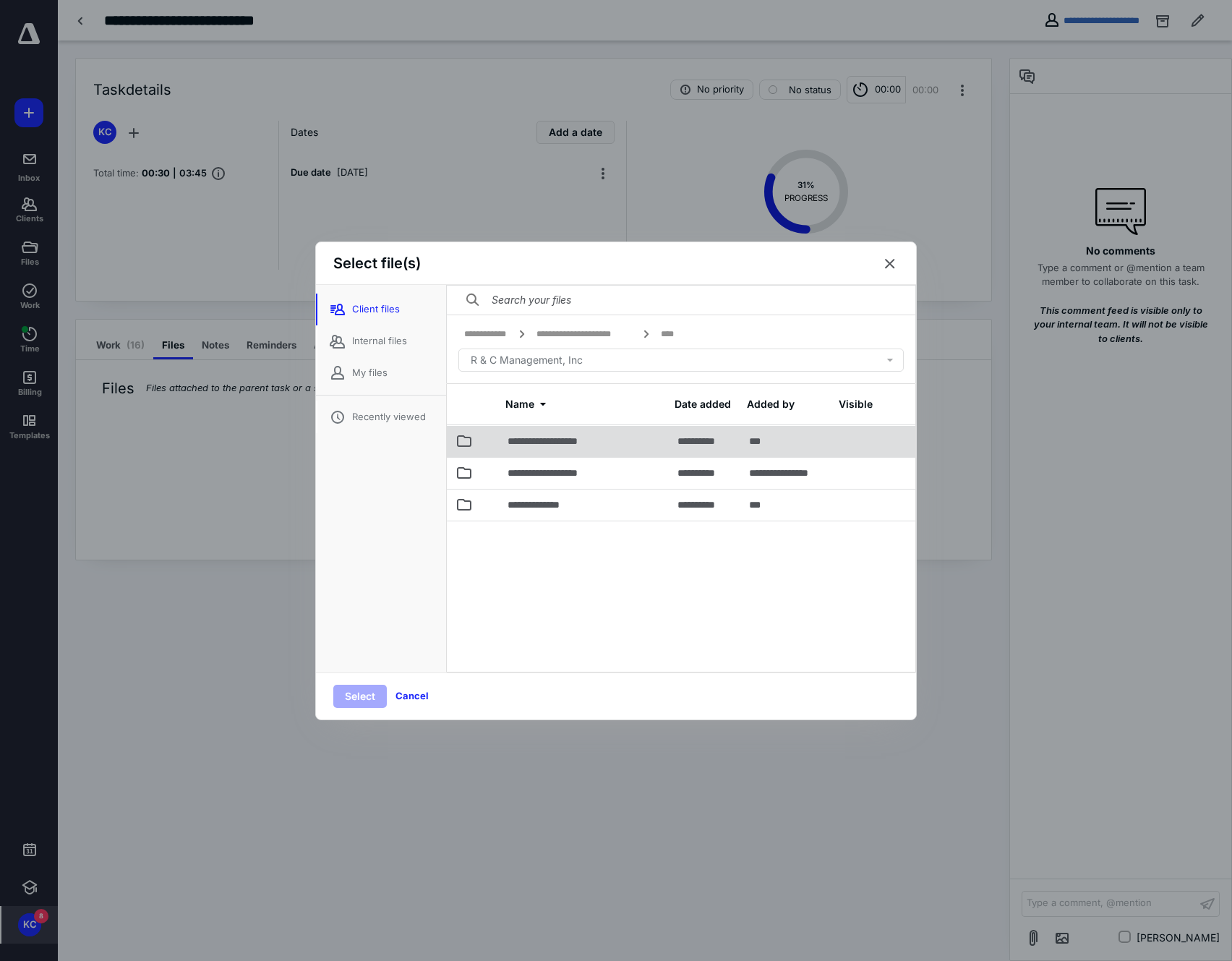 click on "**********" at bounding box center (557, 441) 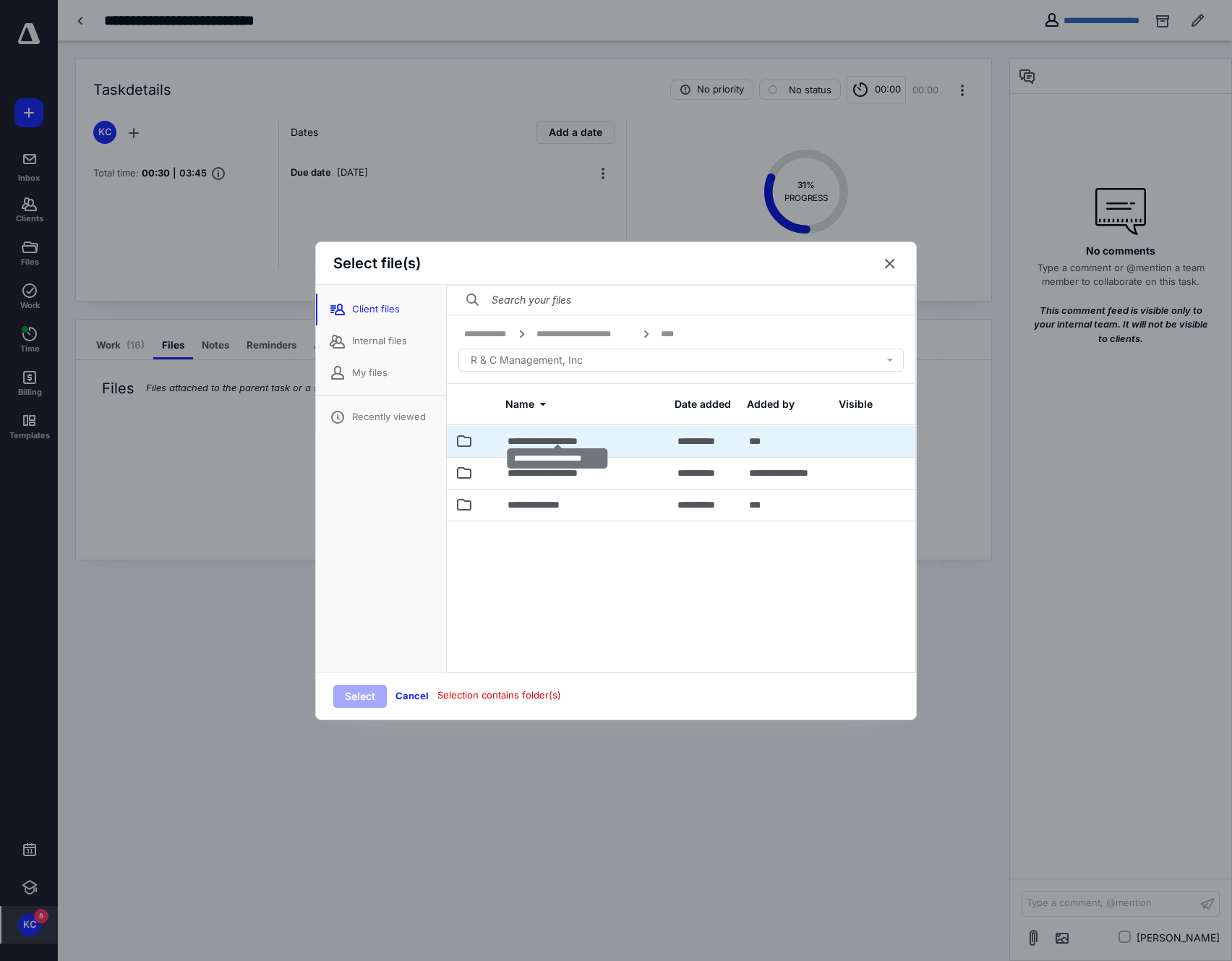 click on "**********" at bounding box center [557, 441] 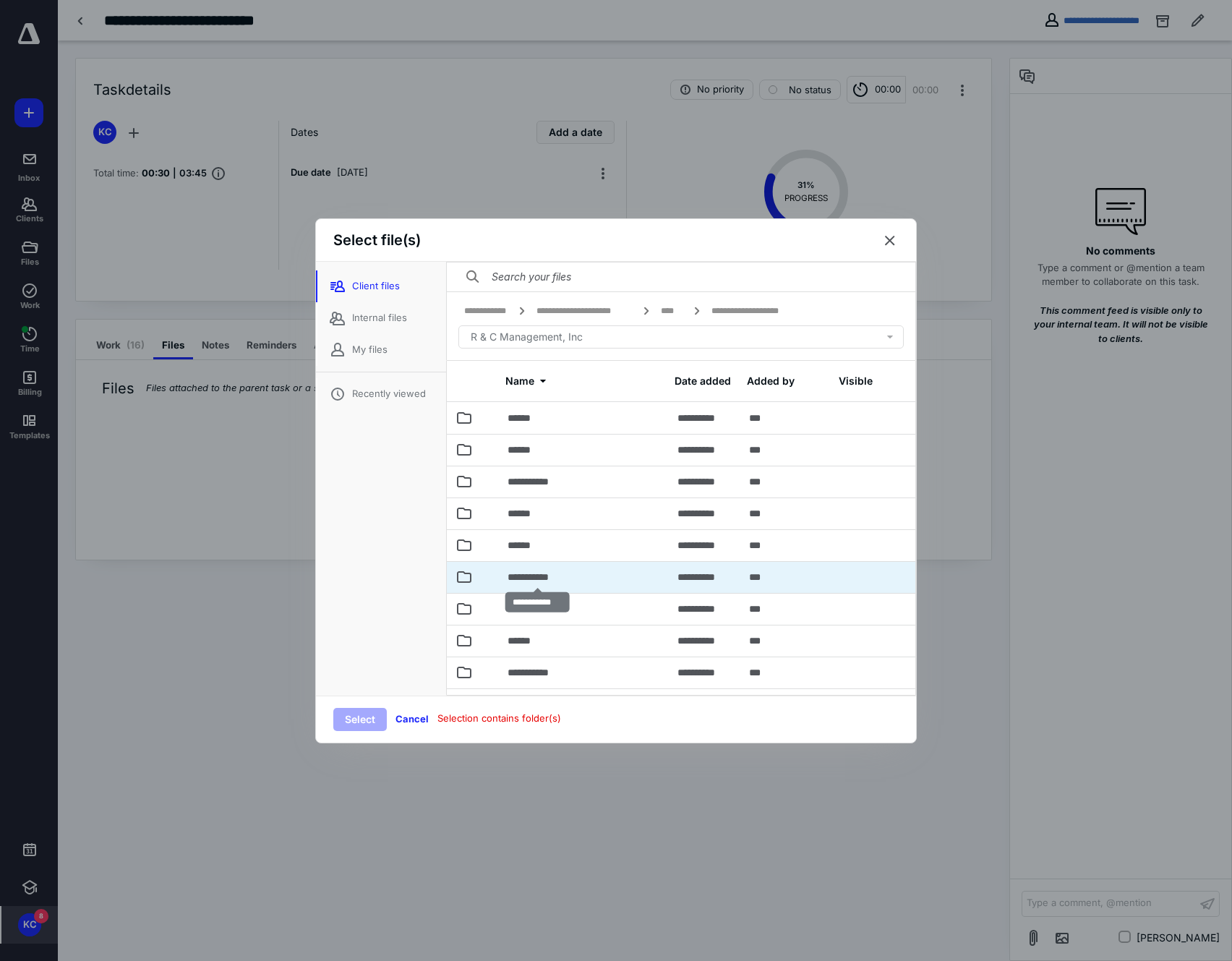 click on "**********" at bounding box center [536, 577] 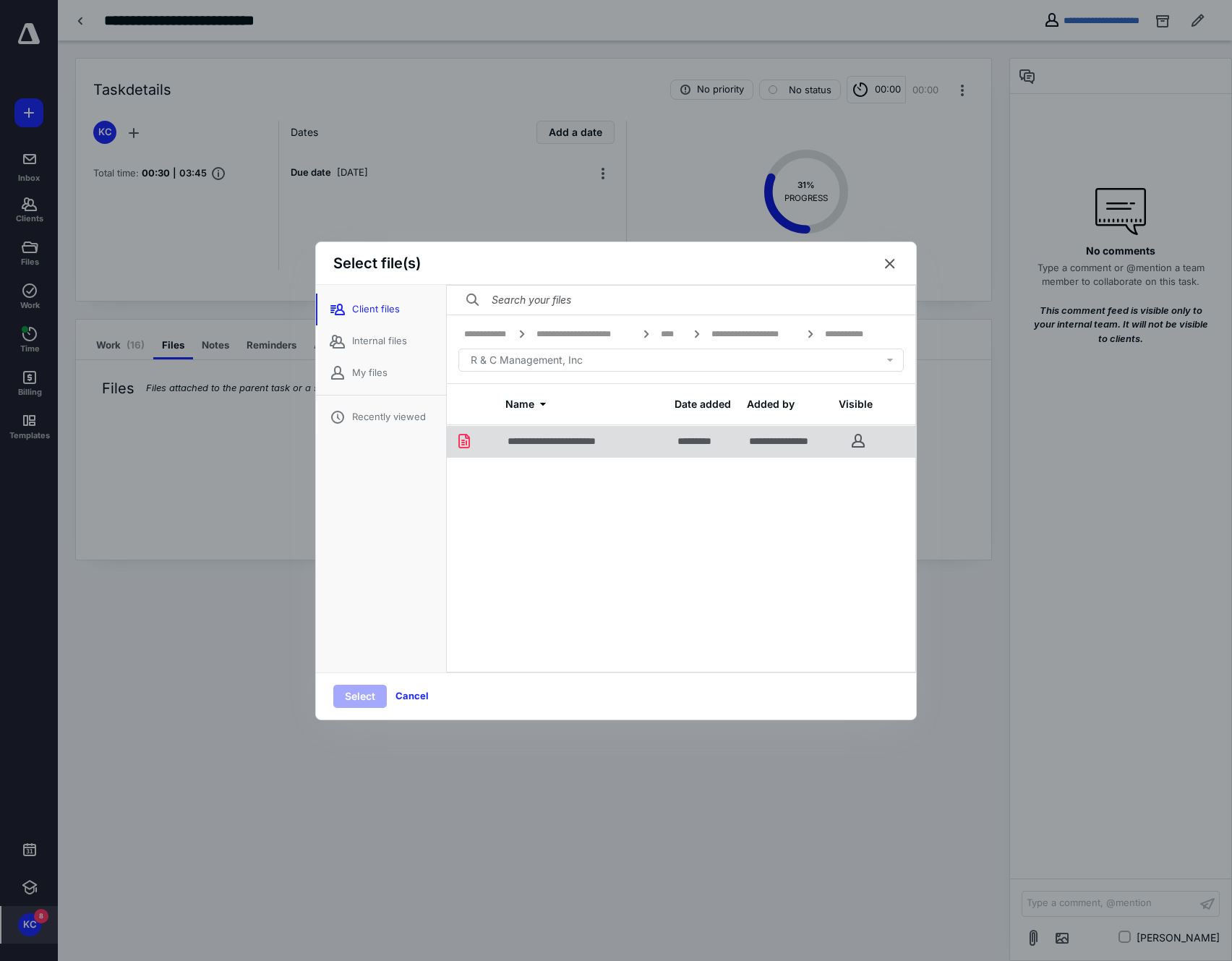 click on "**********" at bounding box center (569, 441) 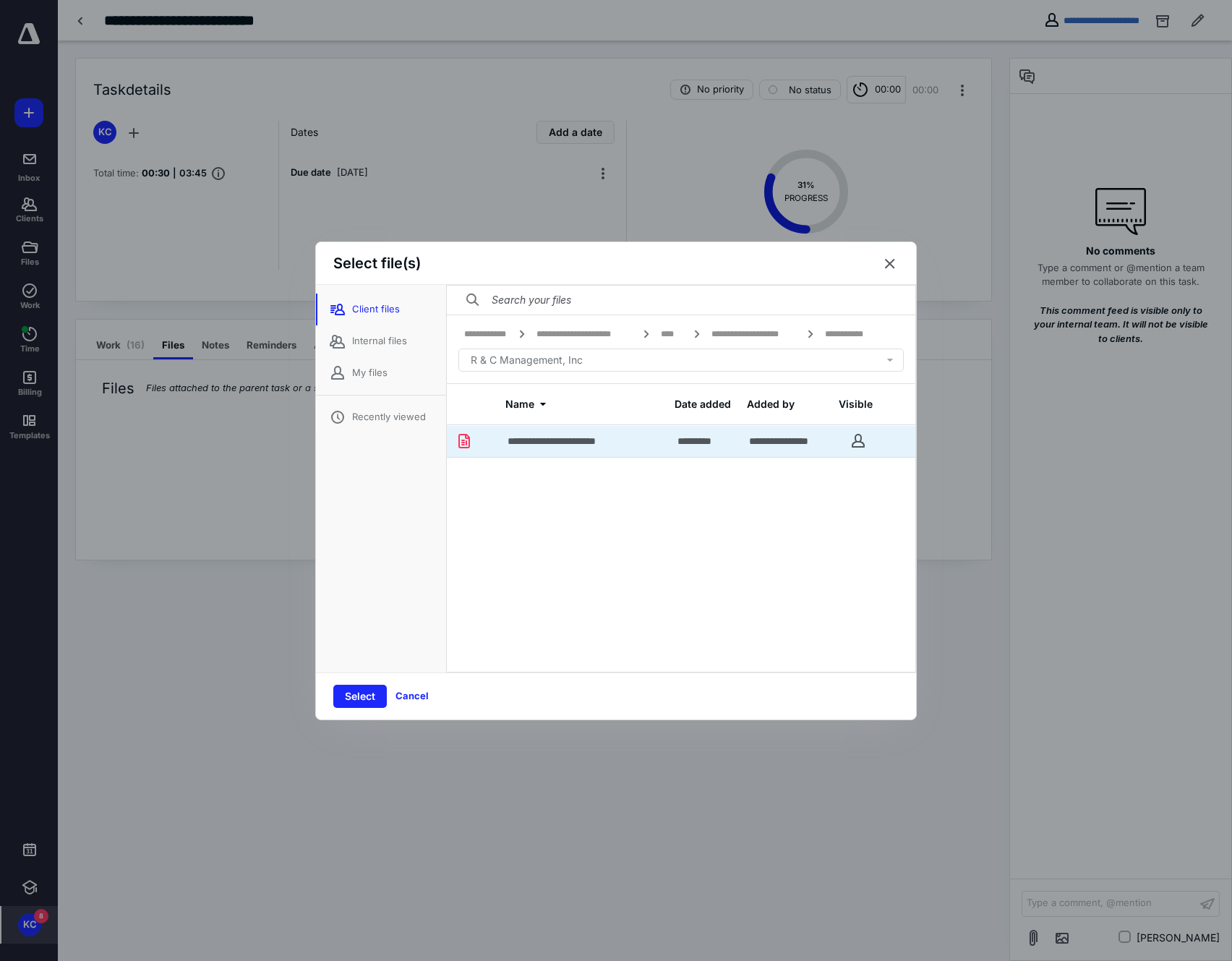 click on "Select" at bounding box center [360, 696] 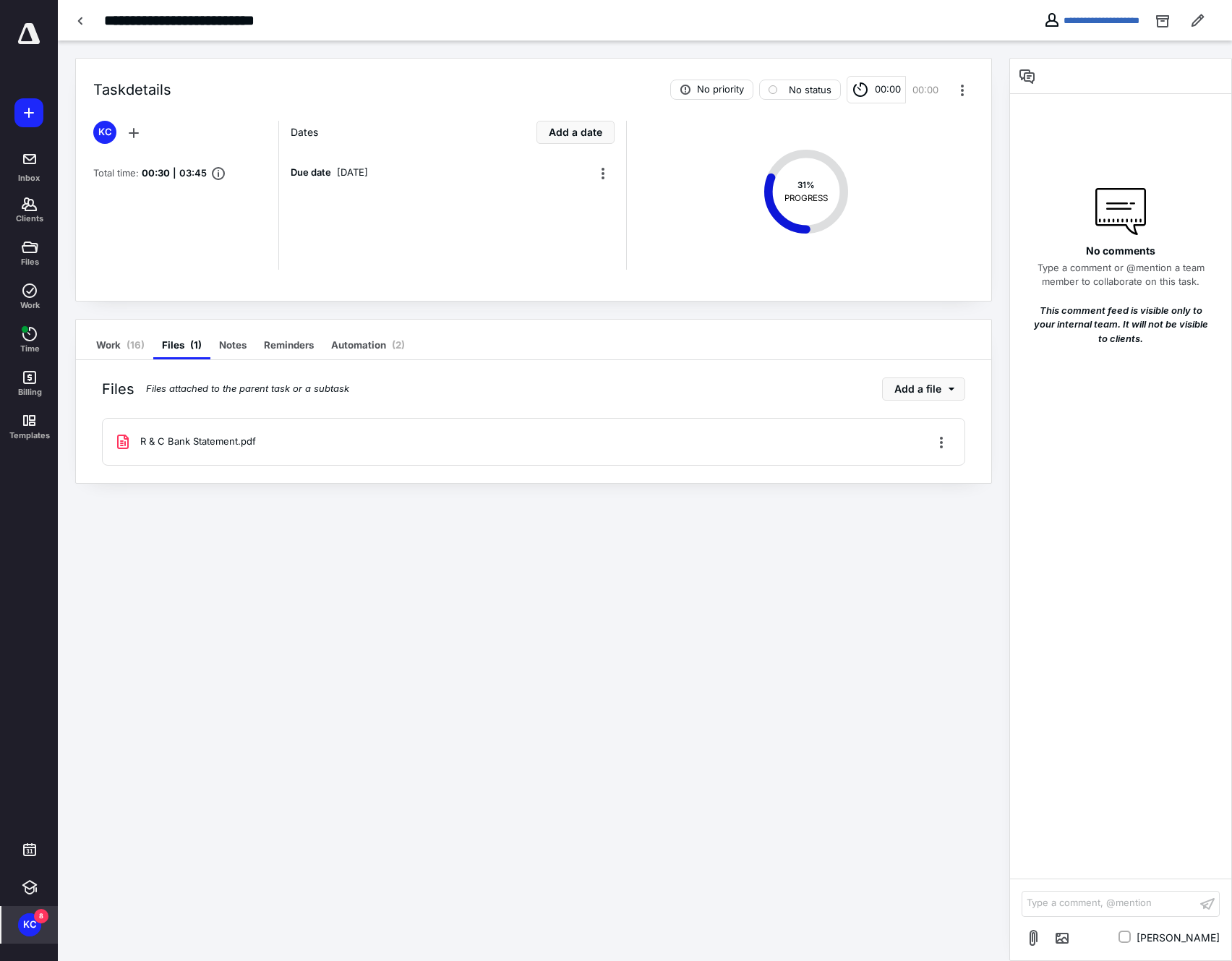 drag, startPoint x: 295, startPoint y: 594, endPoint x: 313, endPoint y: 587, distance: 19.31321 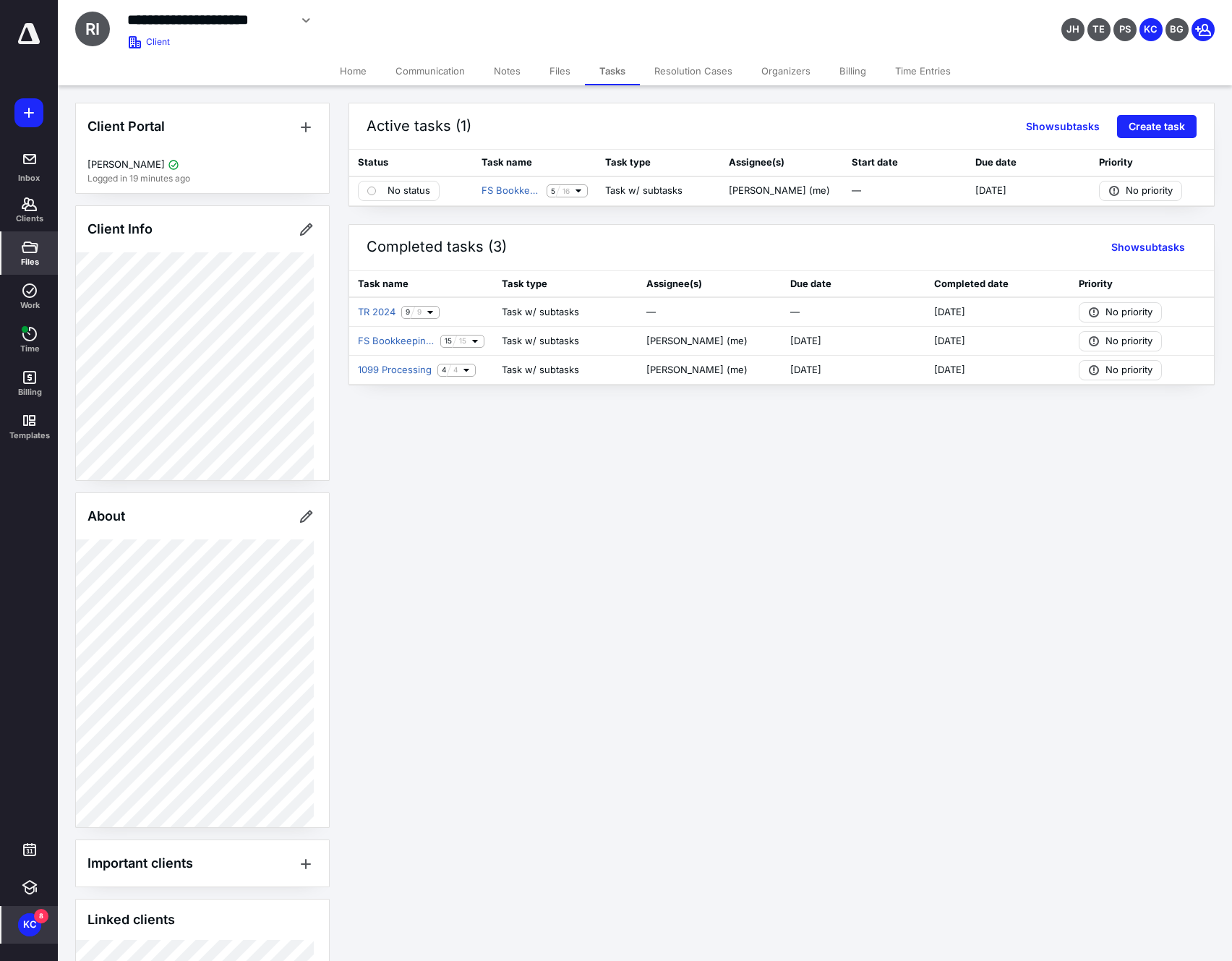 click 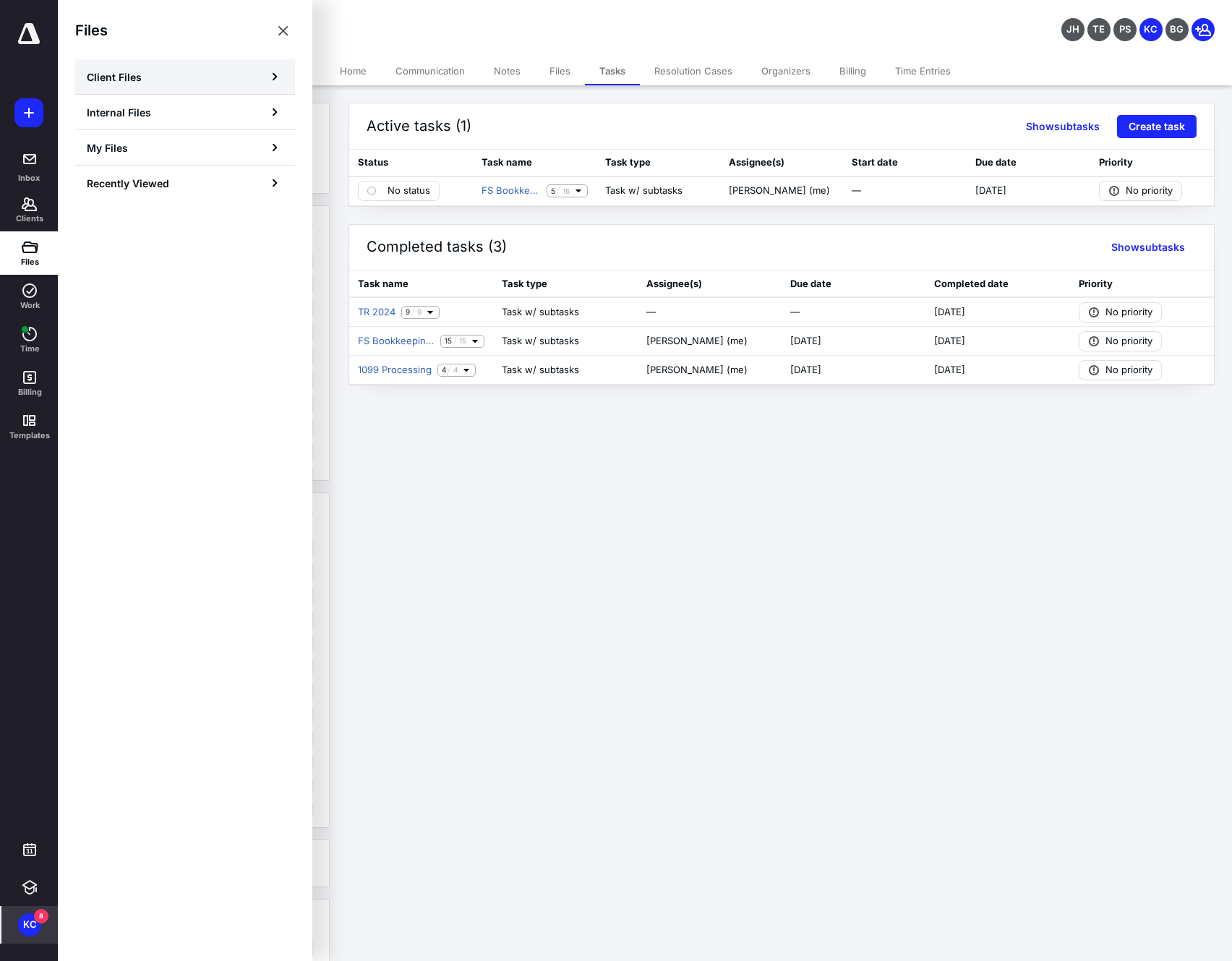 click on "Client Files" at bounding box center [185, 77] 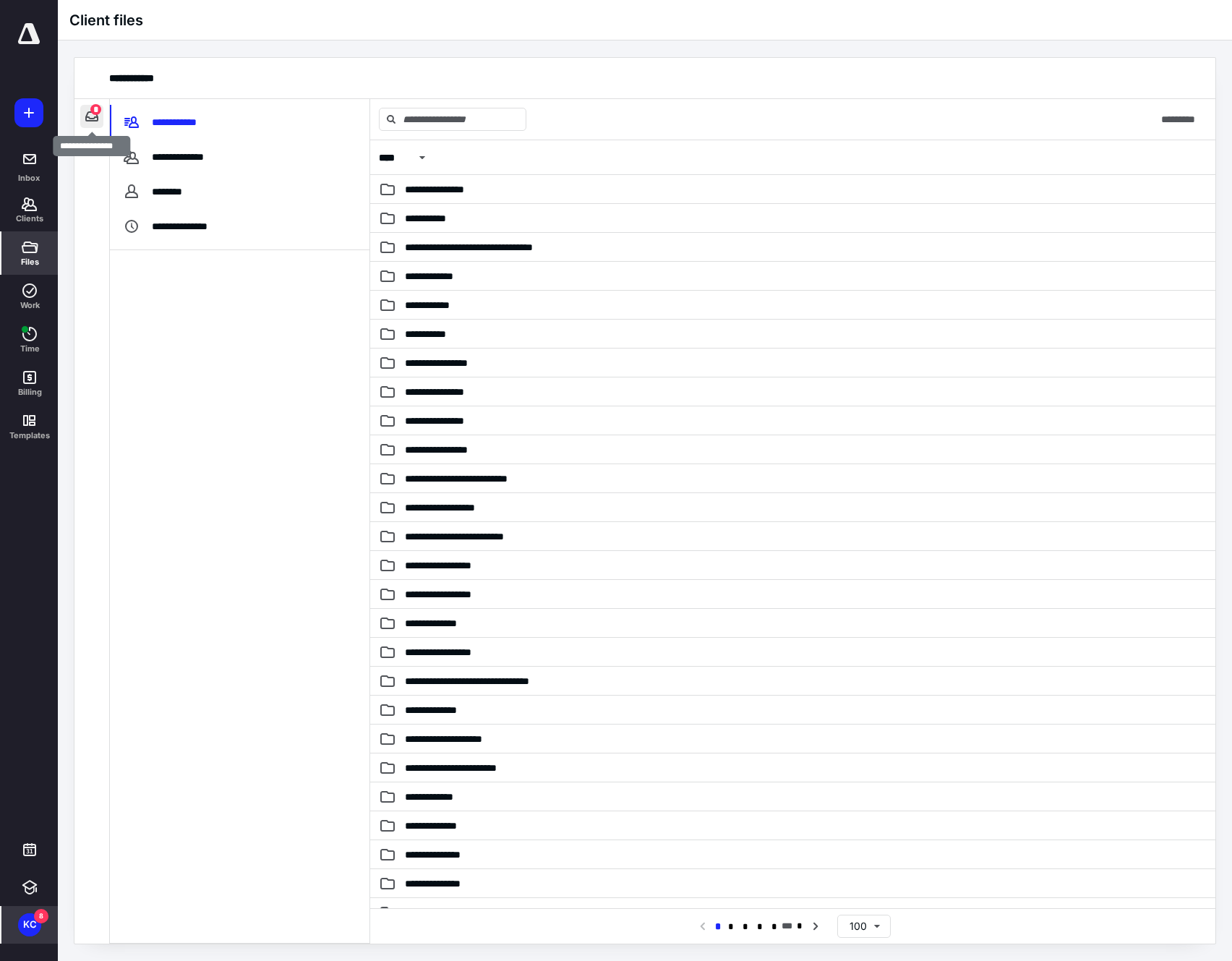 click at bounding box center [92, 116] 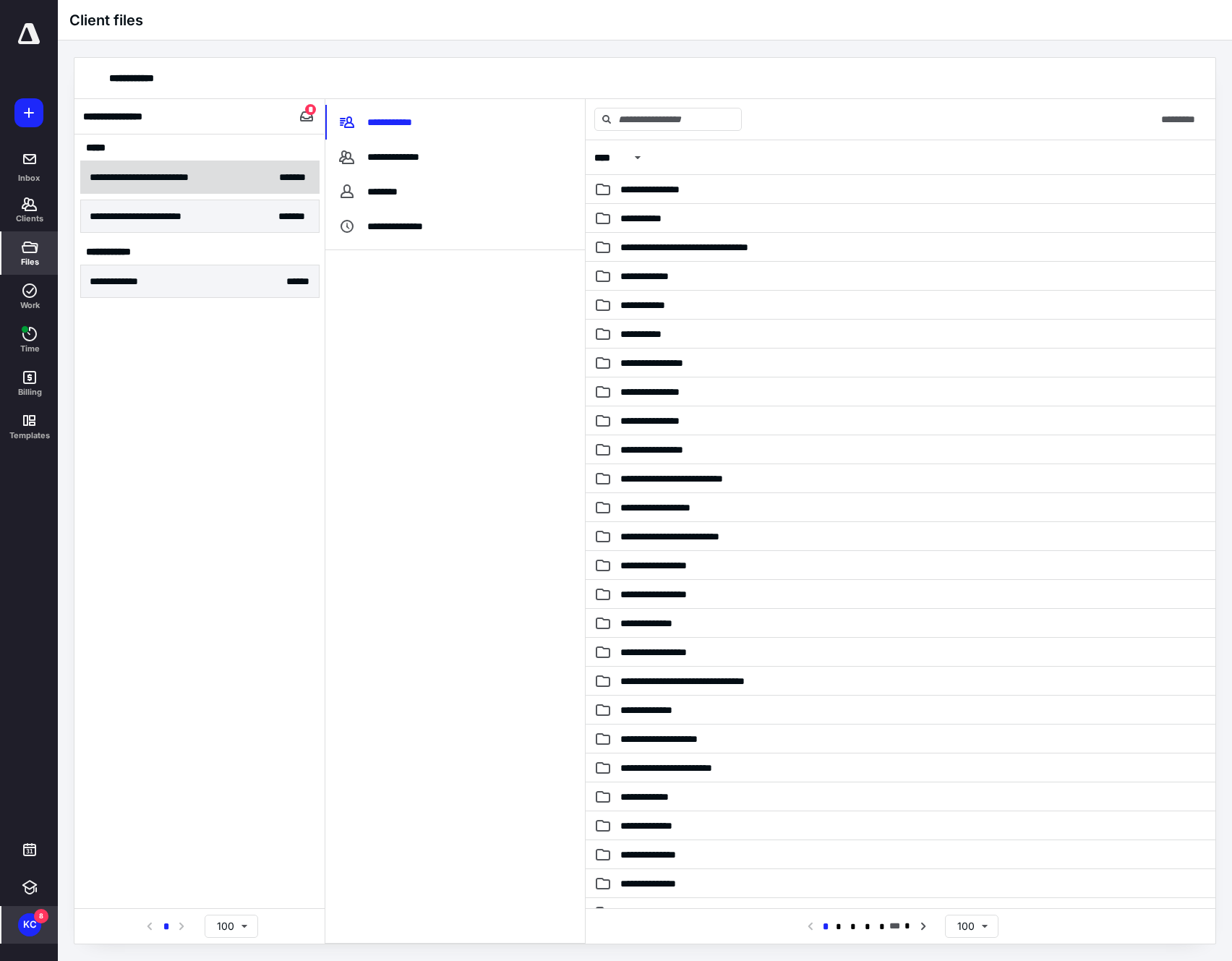 click on "**********" at bounding box center (161, 177) 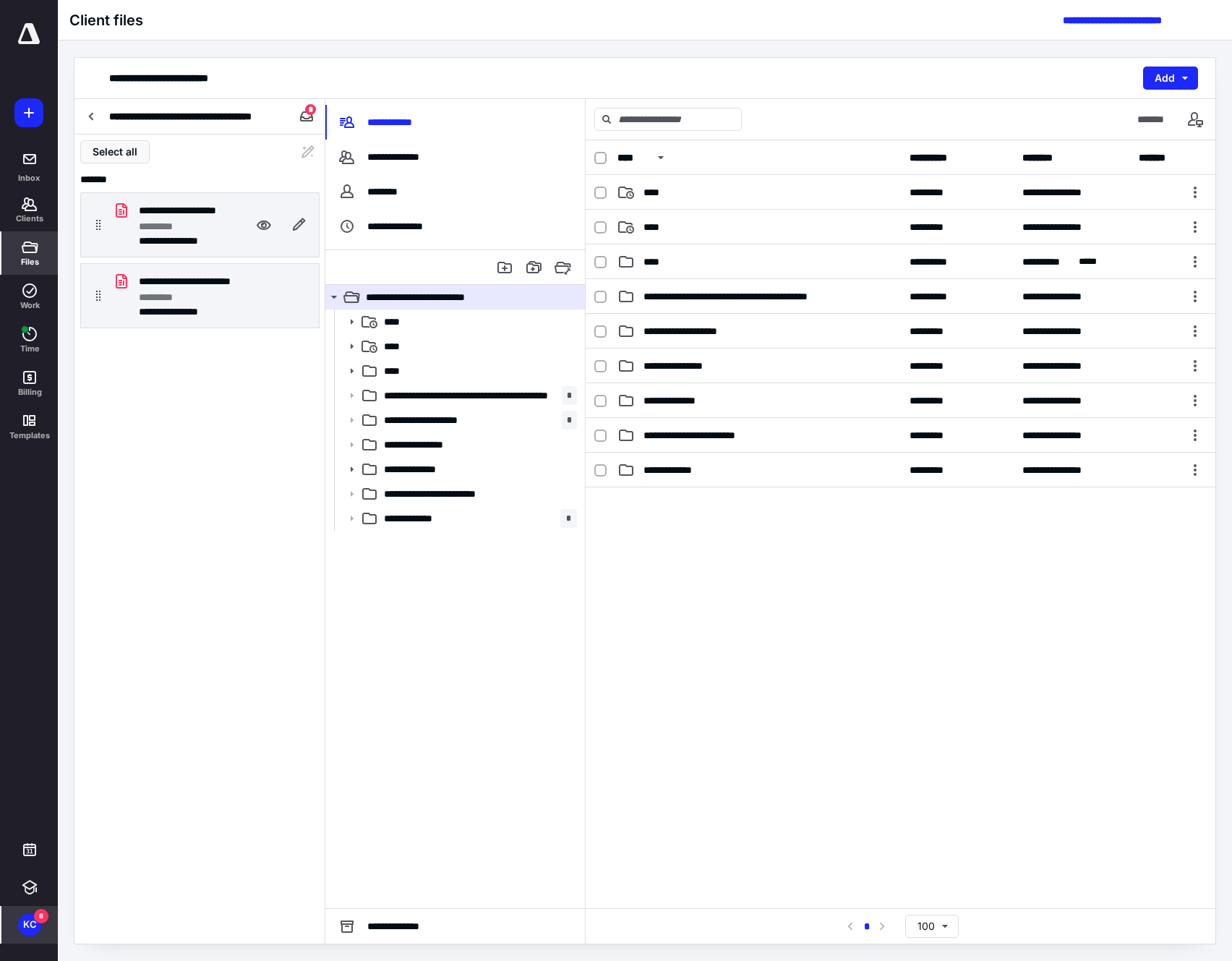 click on "*********" at bounding box center [179, 226] 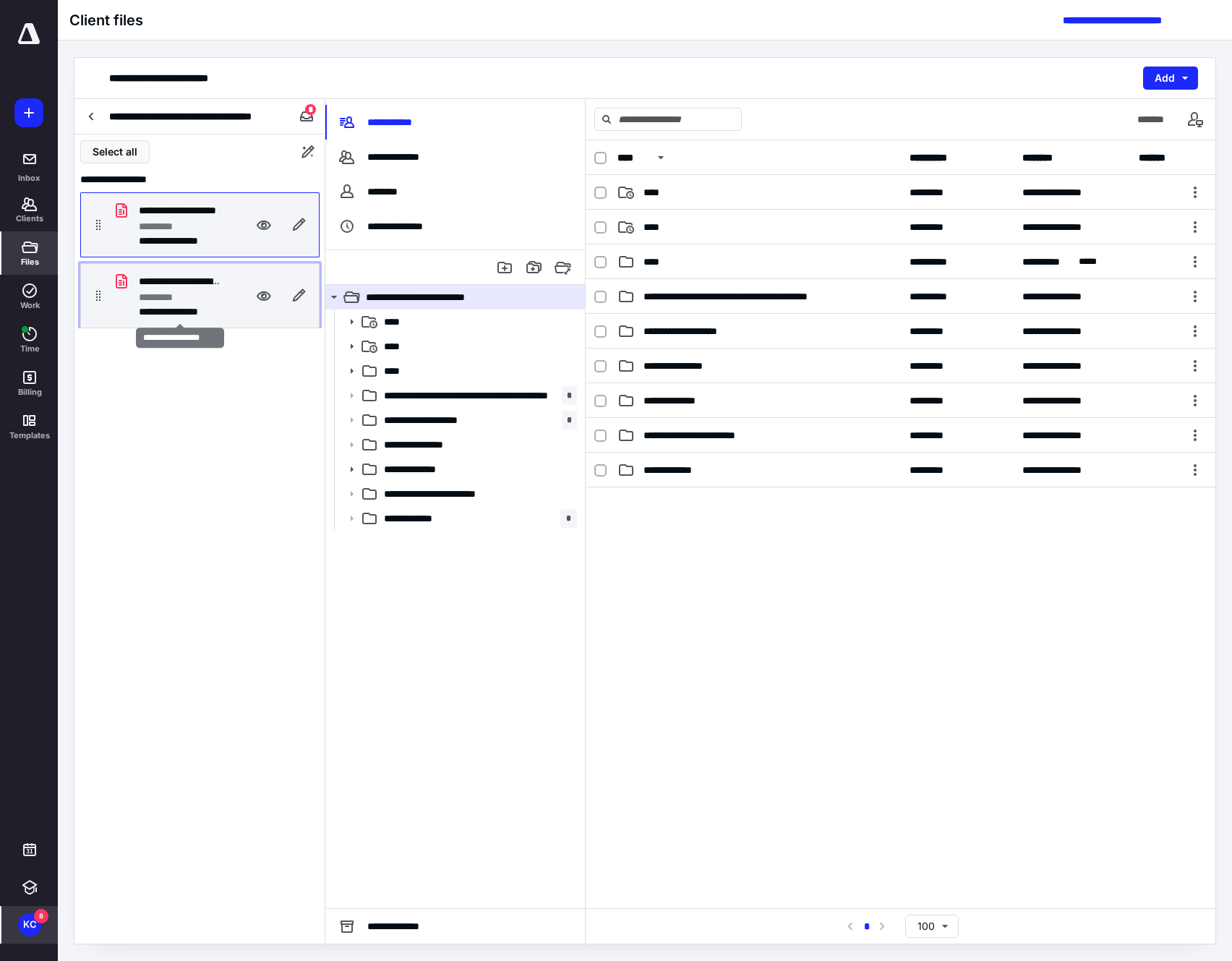 click on "*********" at bounding box center (163, 297) 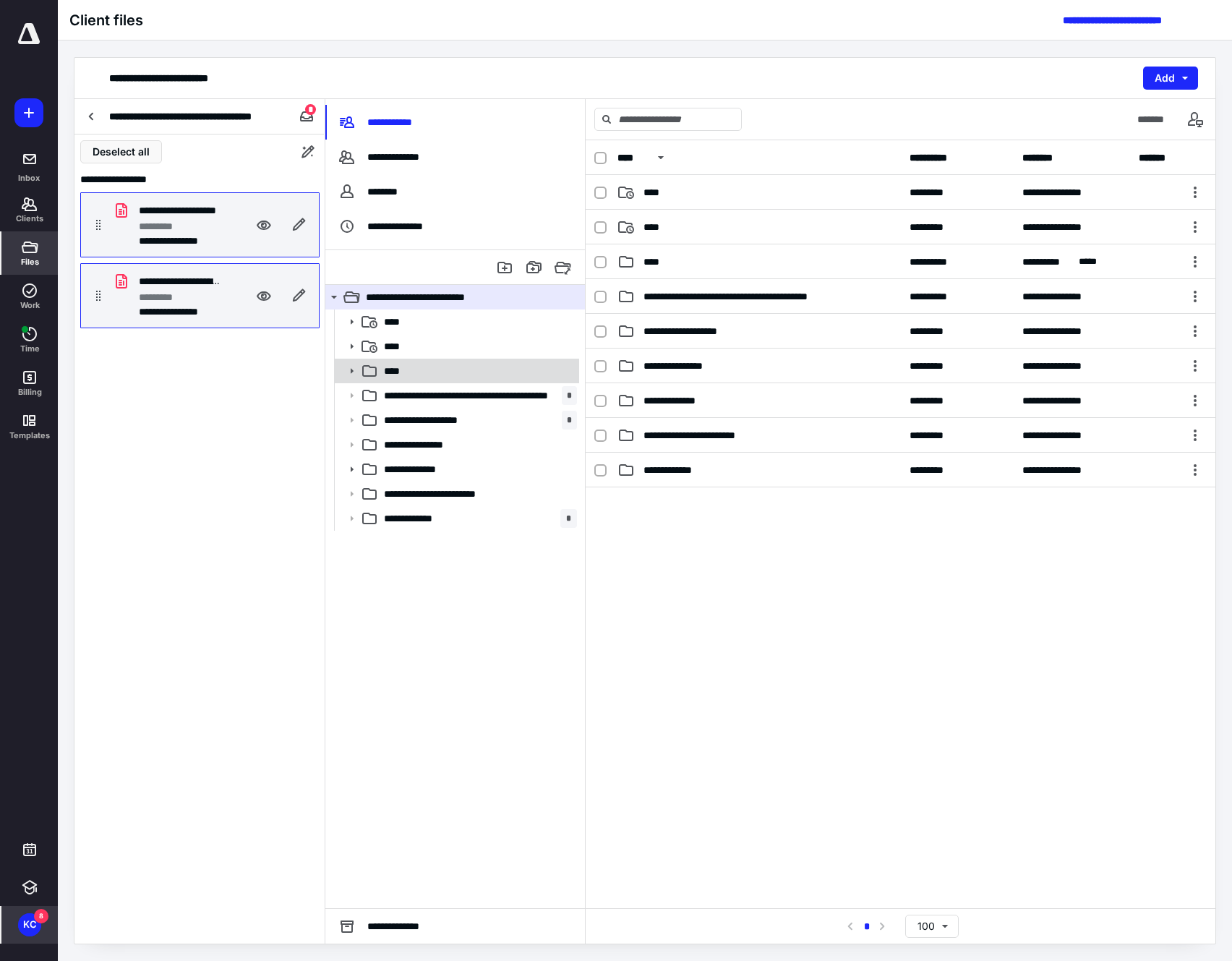 click 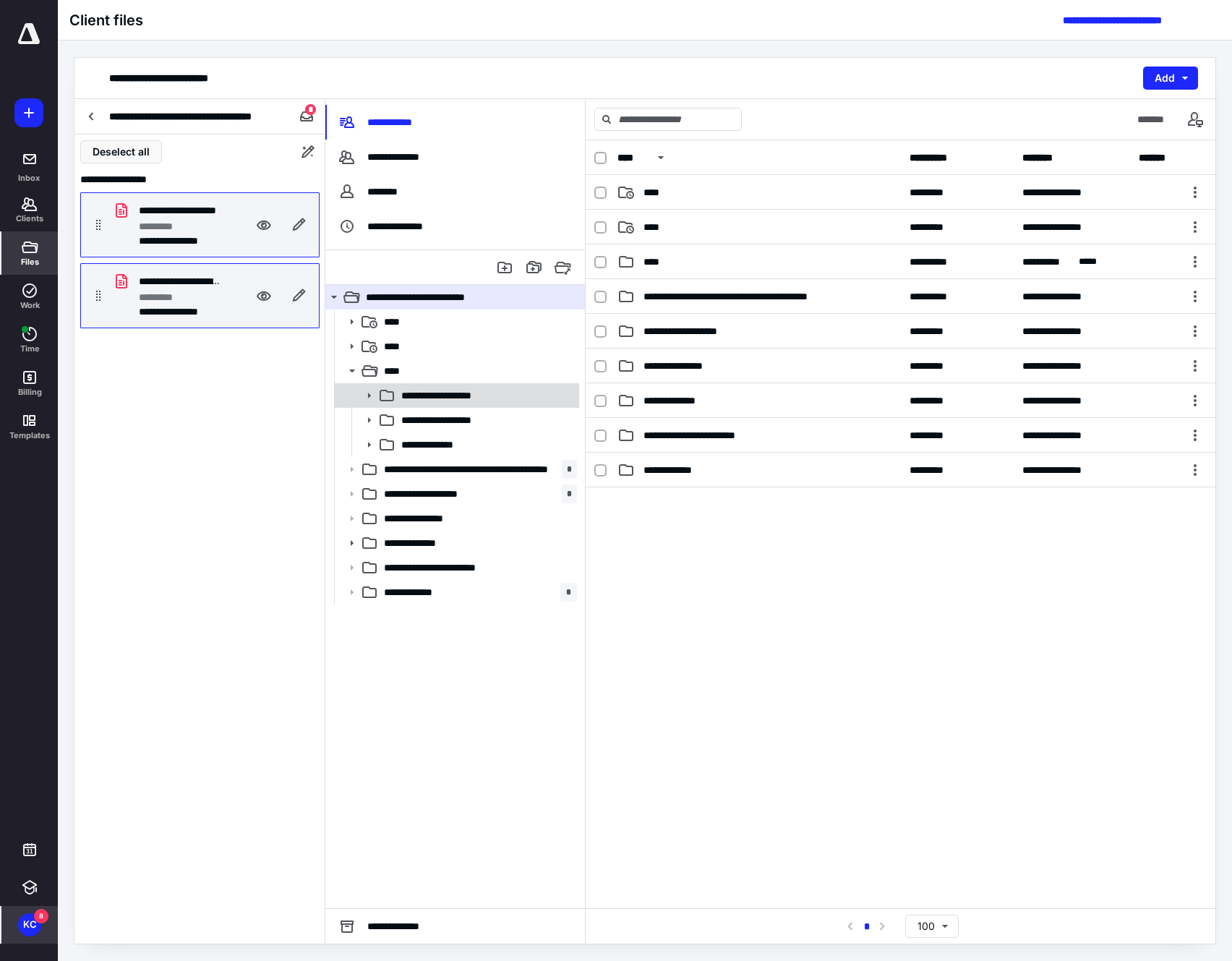 click 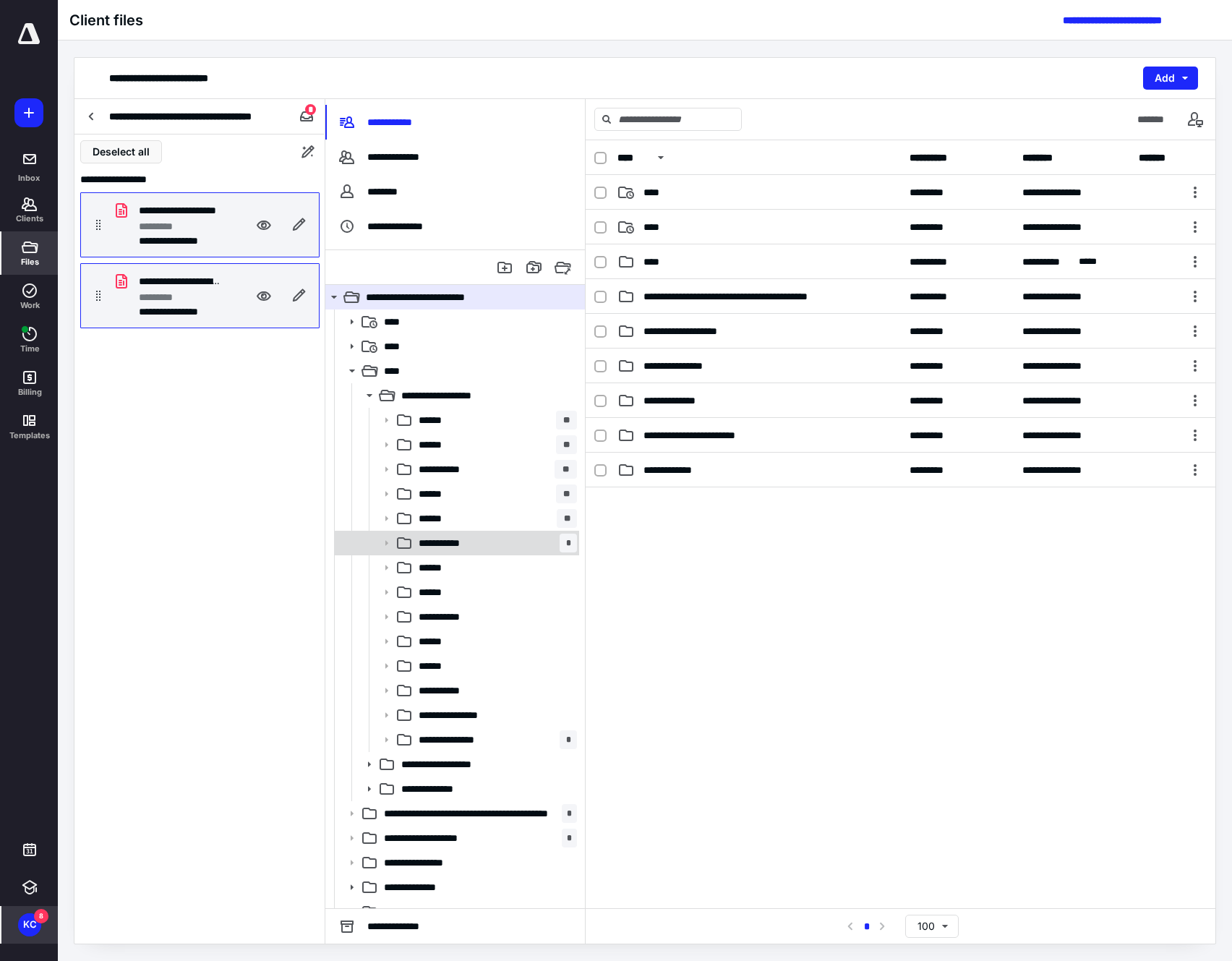 click on "**********" at bounding box center [447, 543] 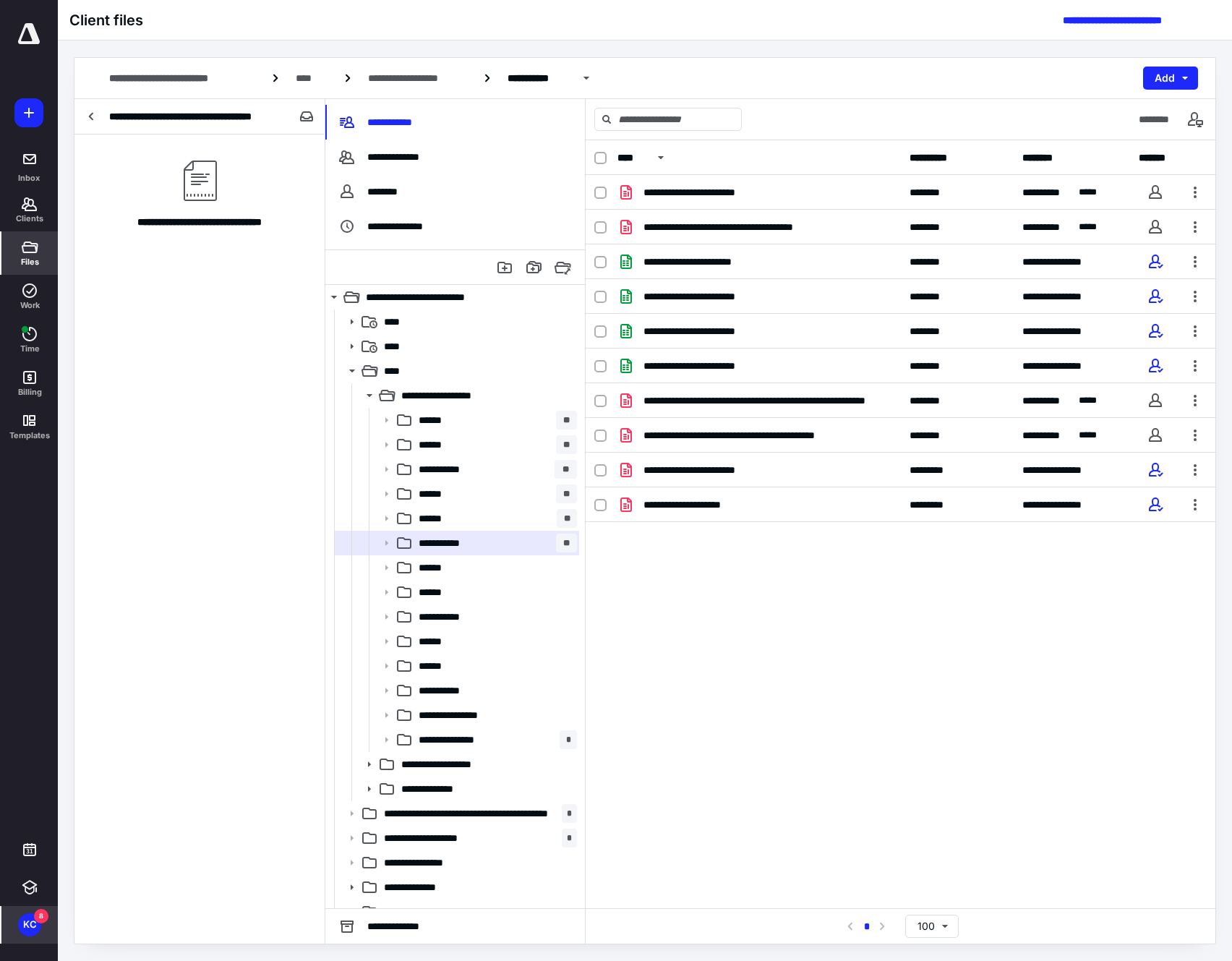 drag, startPoint x: 868, startPoint y: 690, endPoint x: 862, endPoint y: 701, distance: 12.529964 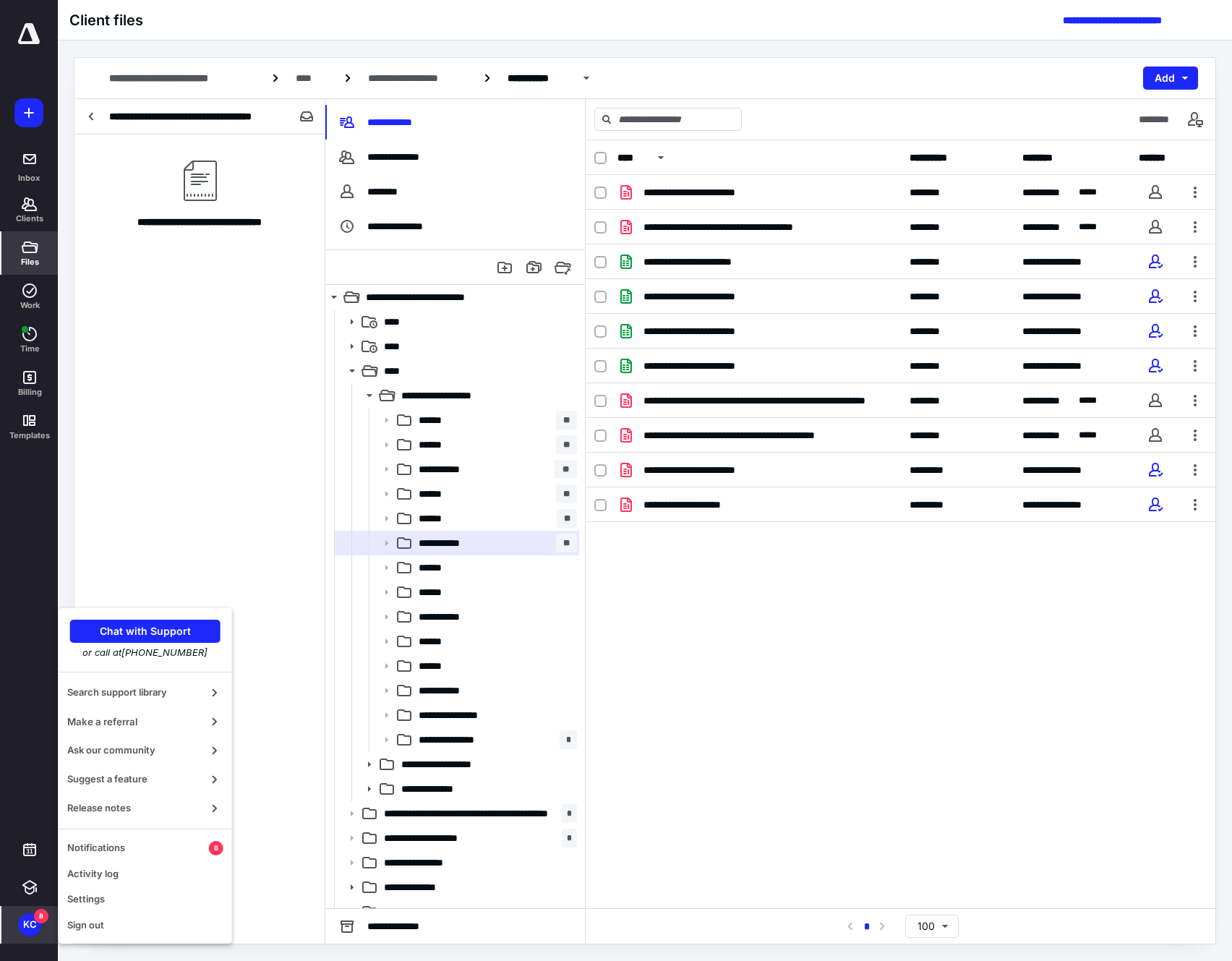 click on "KC" at bounding box center (30, 925) 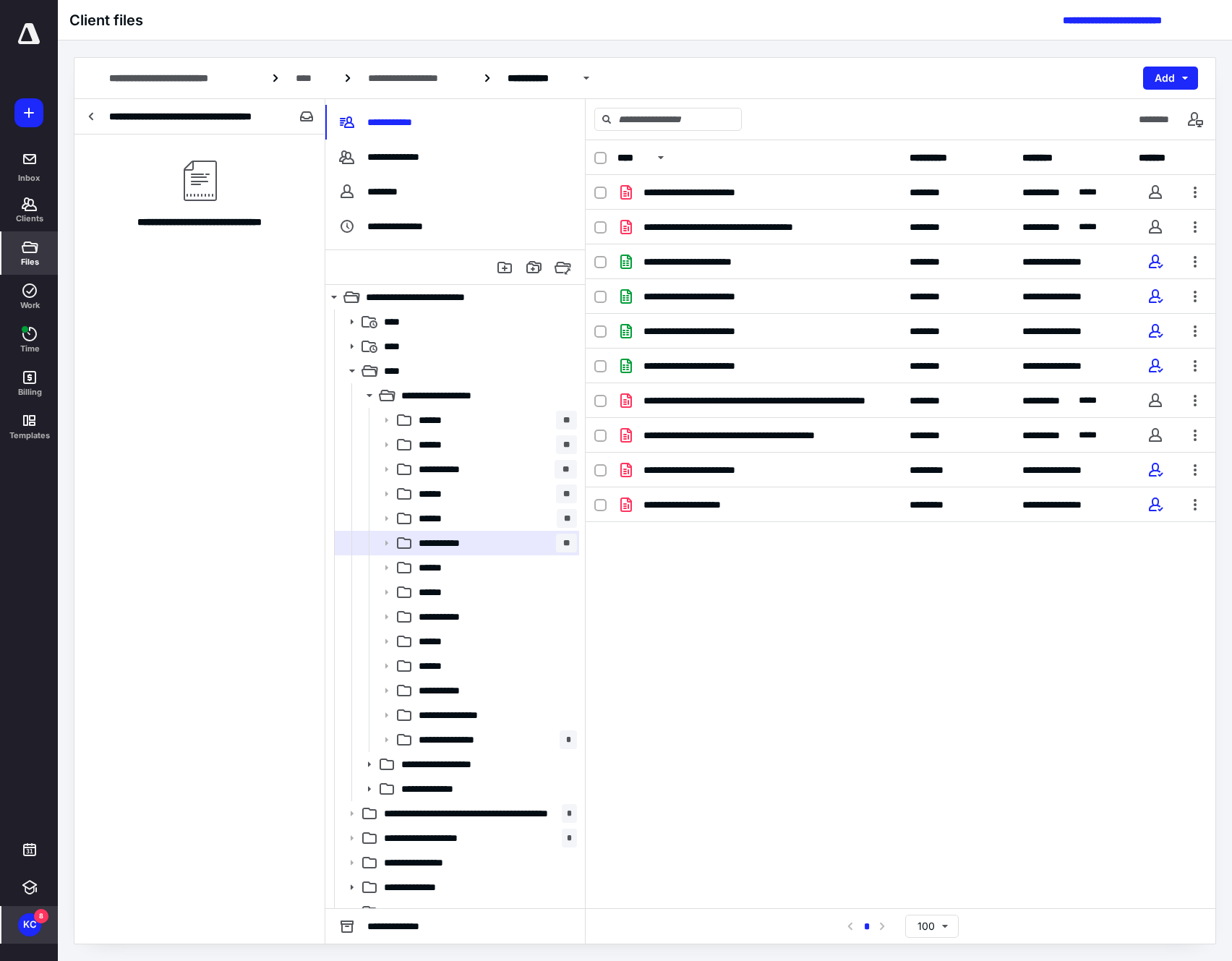 click on "KC" at bounding box center [30, 925] 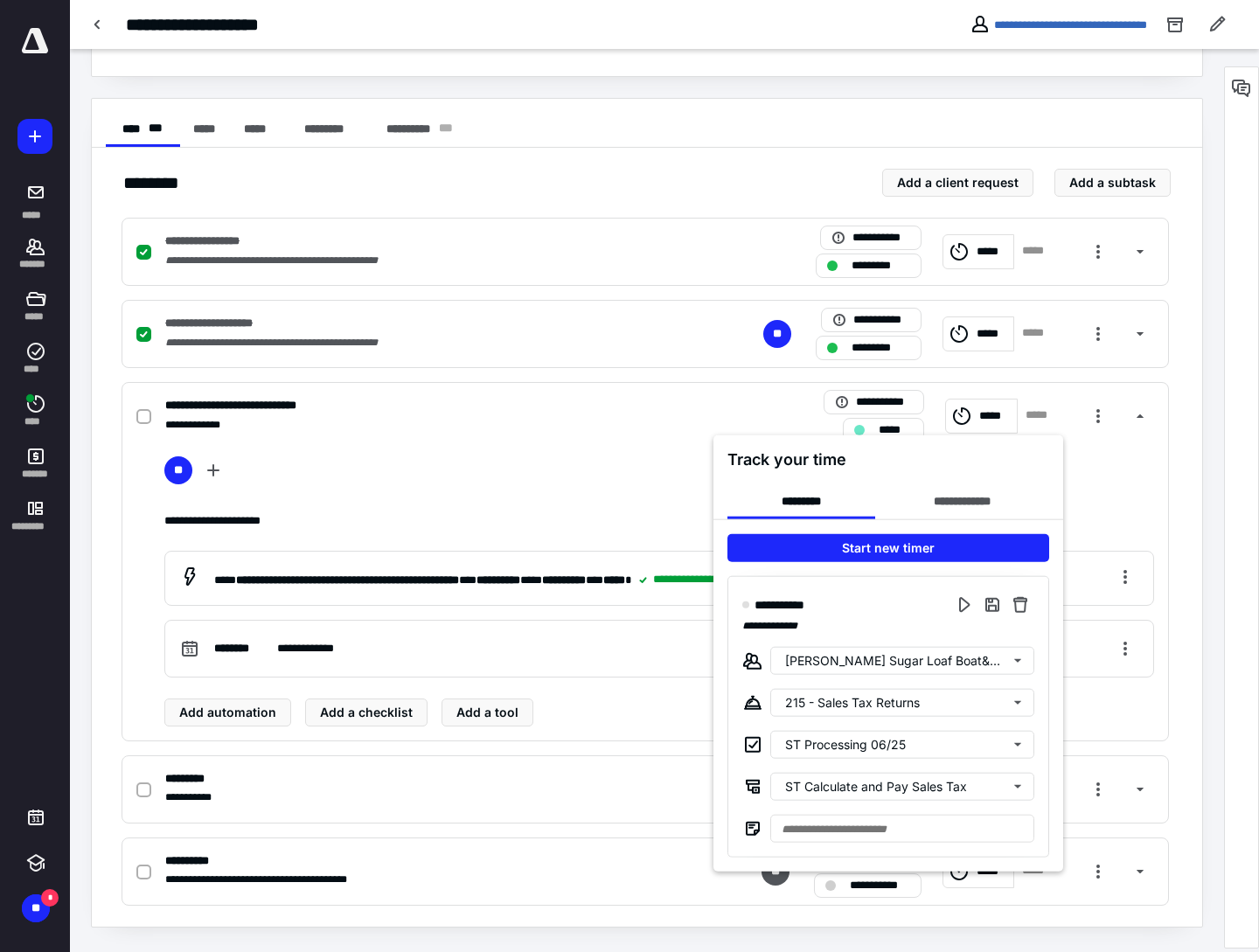 scroll, scrollTop: 0, scrollLeft: 0, axis: both 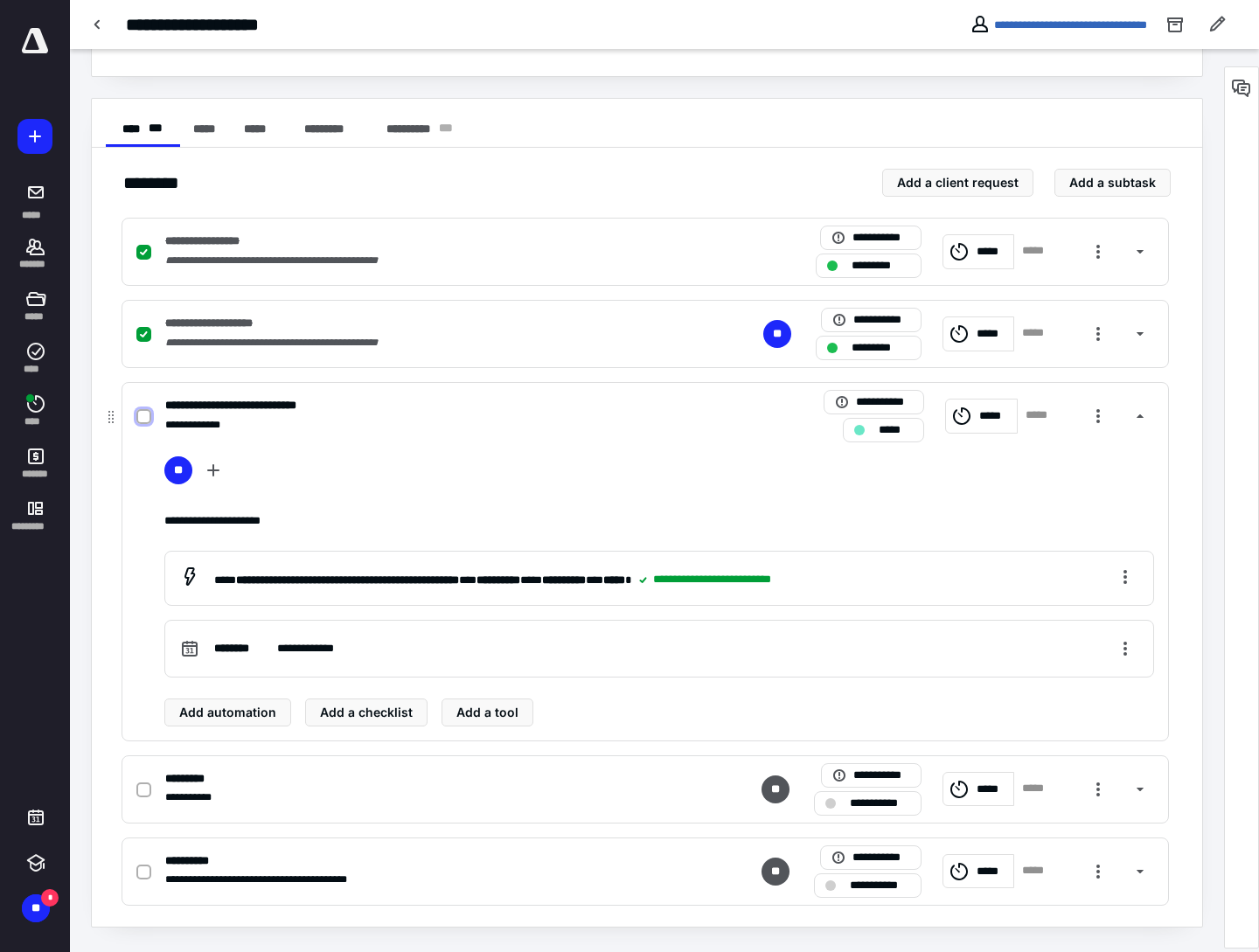 click at bounding box center [143, 417] 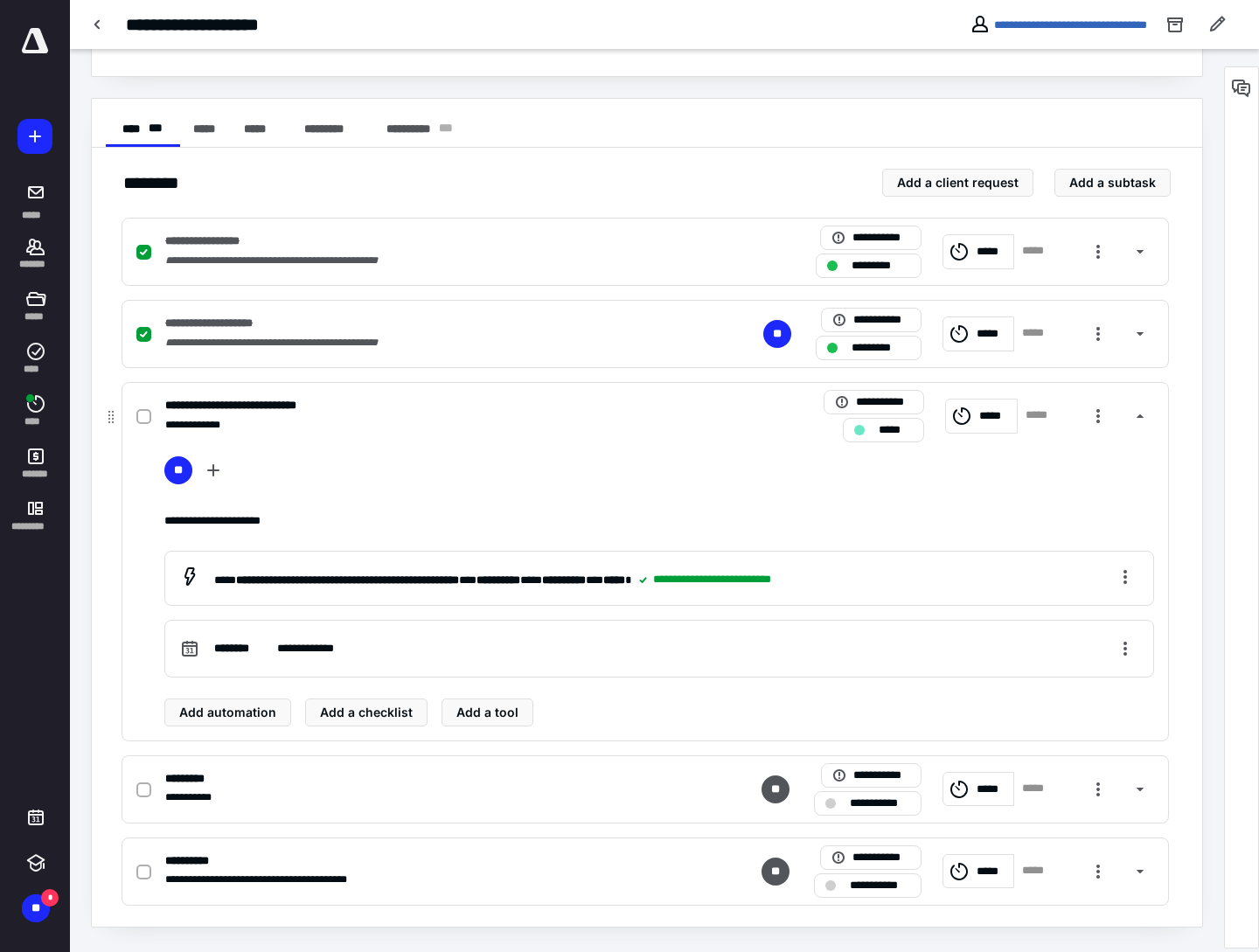 checkbox on "true" 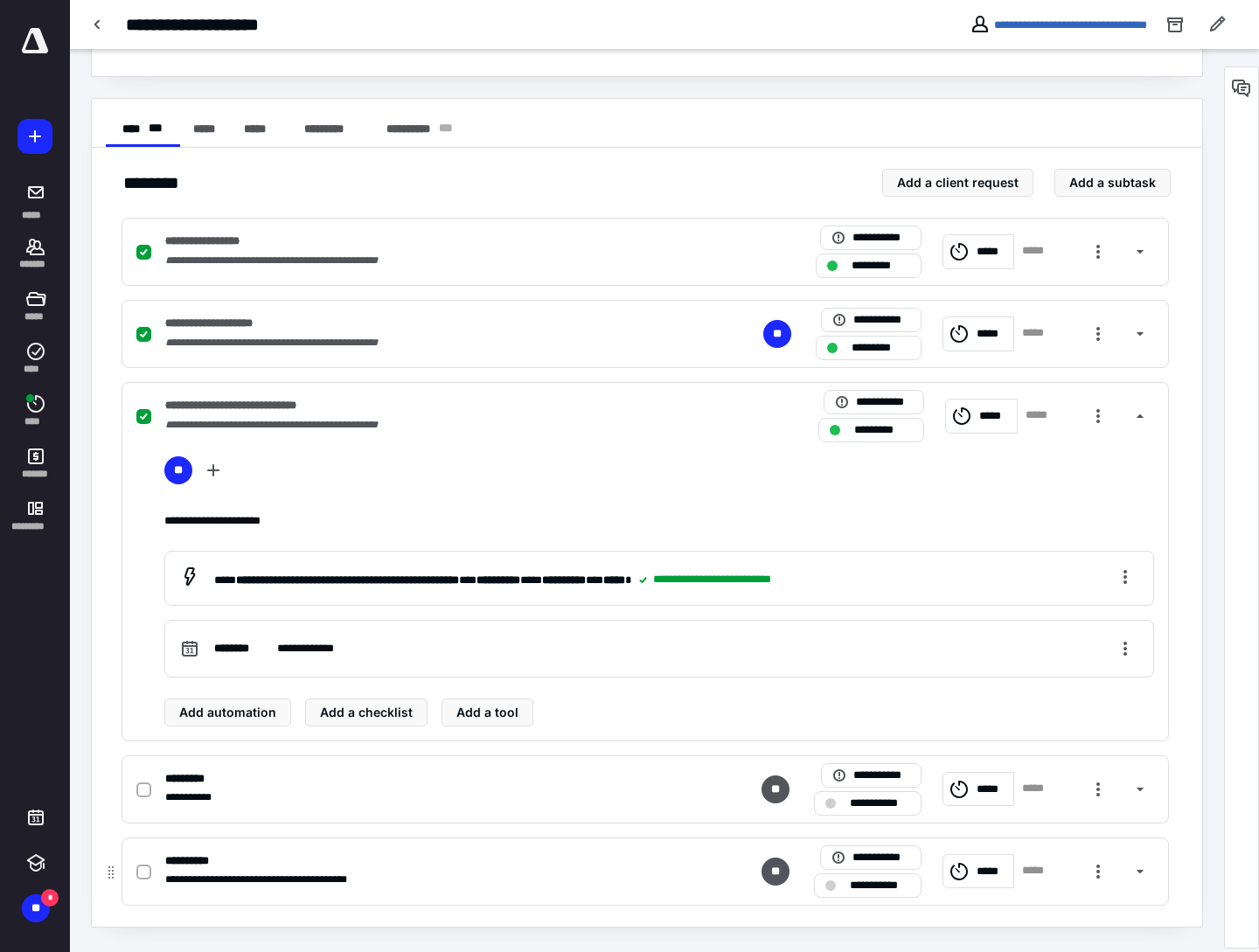 click on "**********" at bounding box center (415, 879) 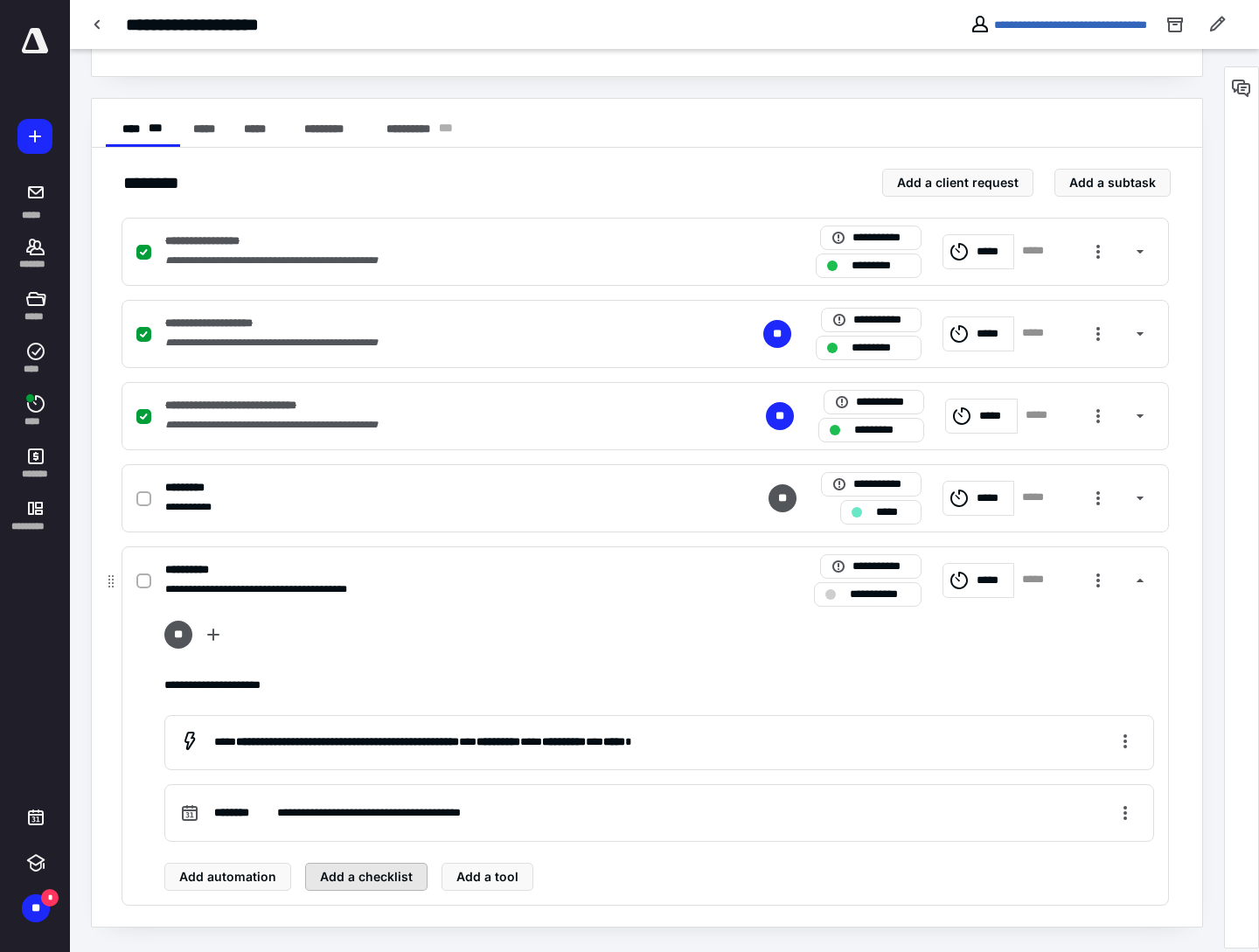 click on "Add a checklist" at bounding box center [366, 877] 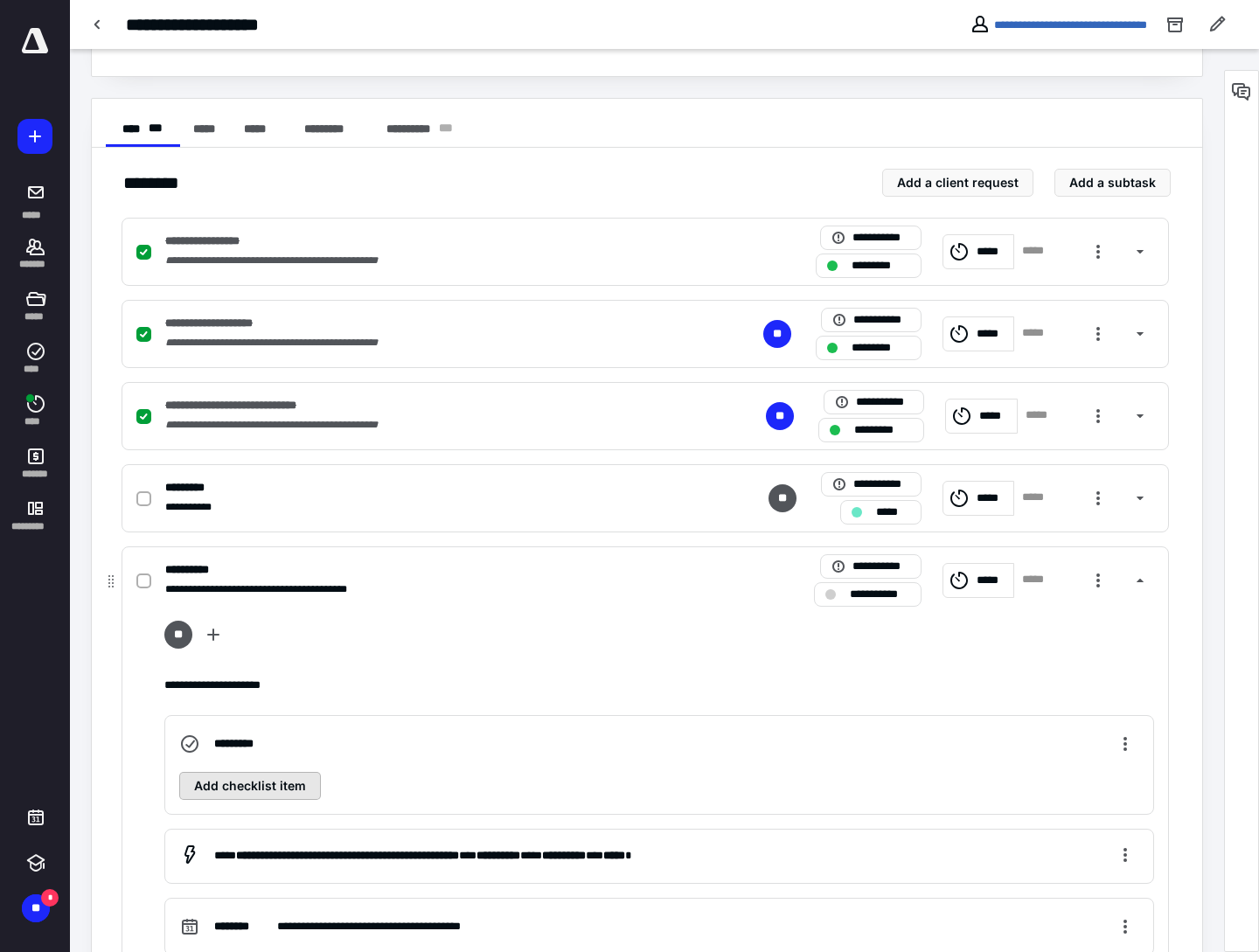 click on "Add checklist item" at bounding box center [250, 786] 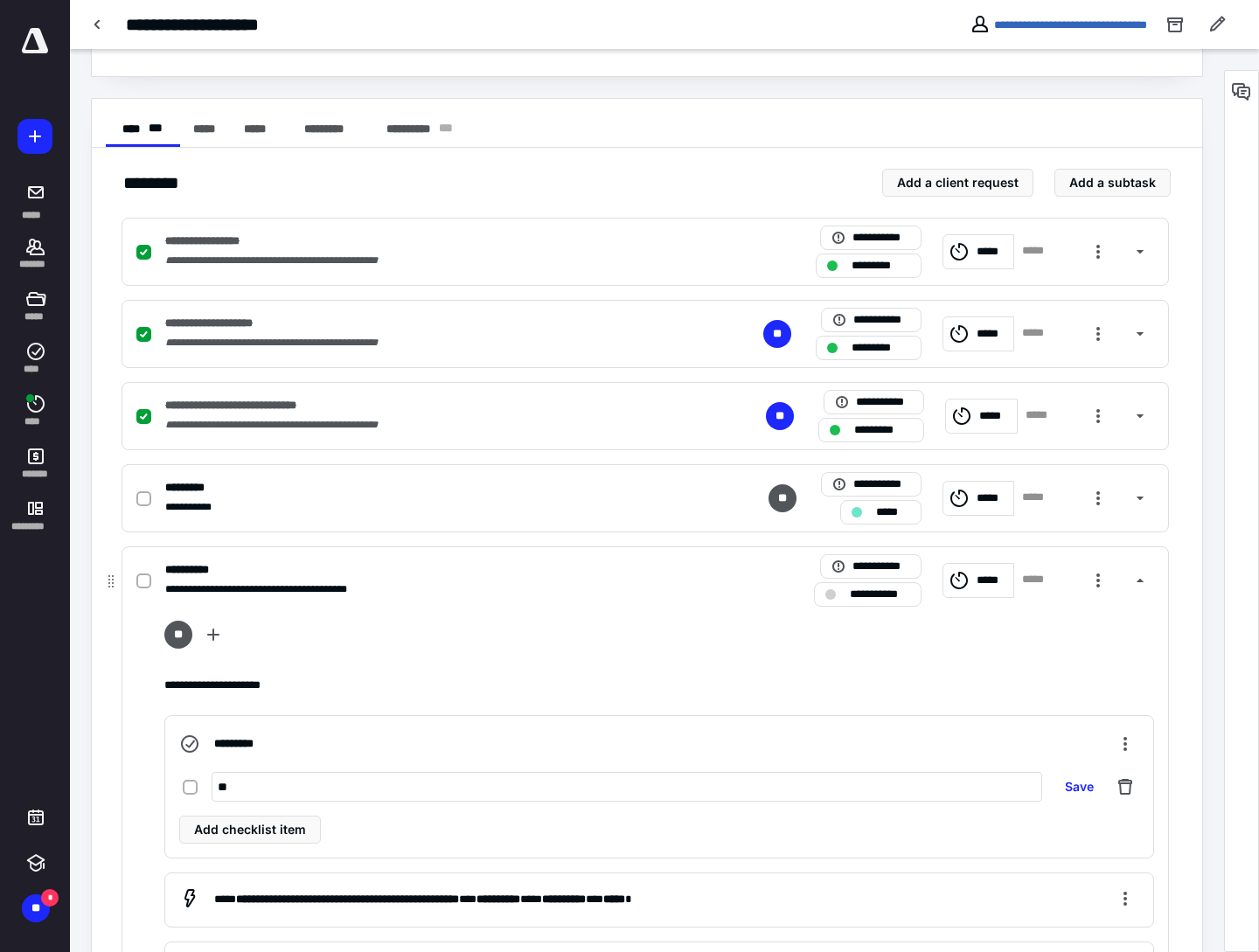 type on "*" 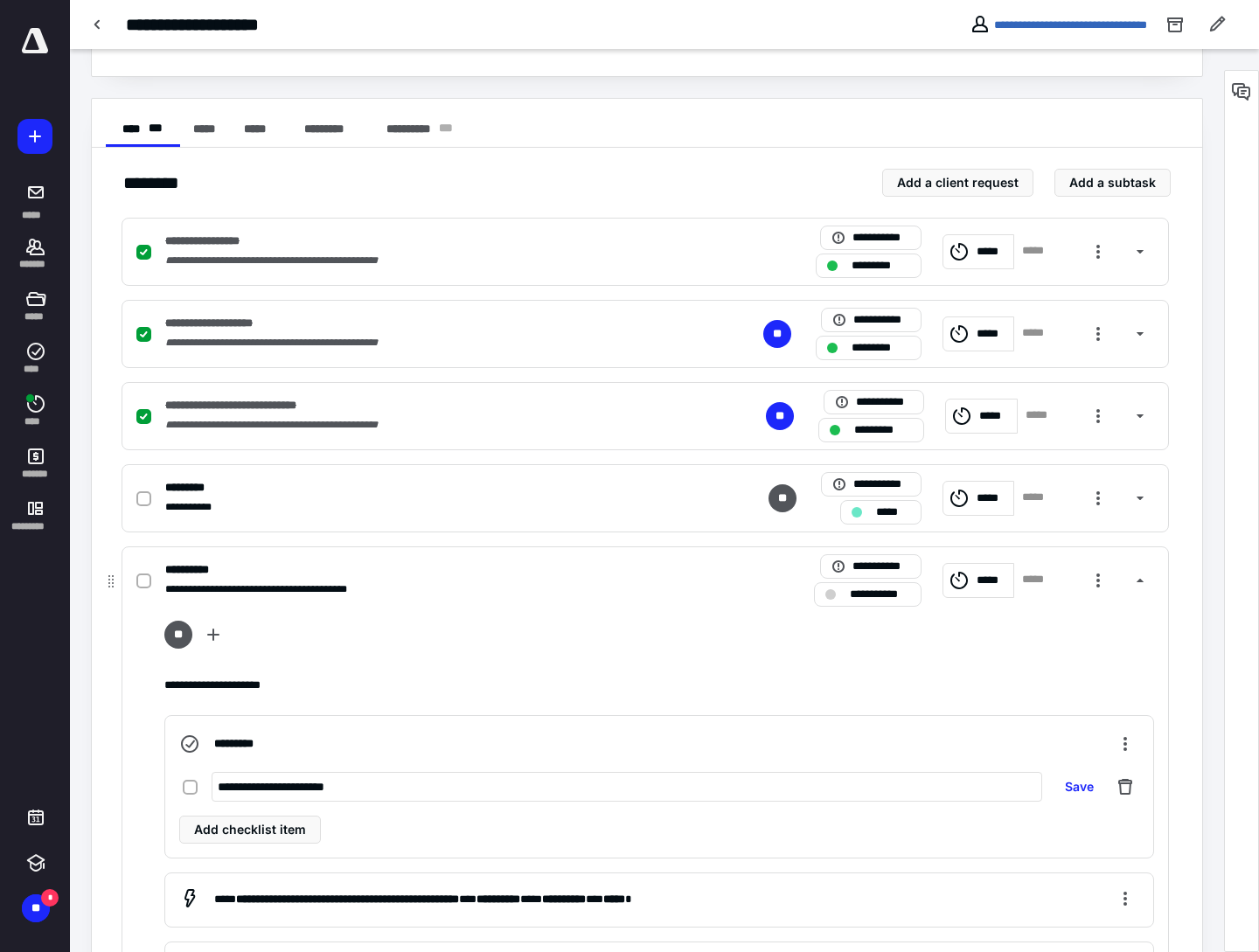 type on "**********" 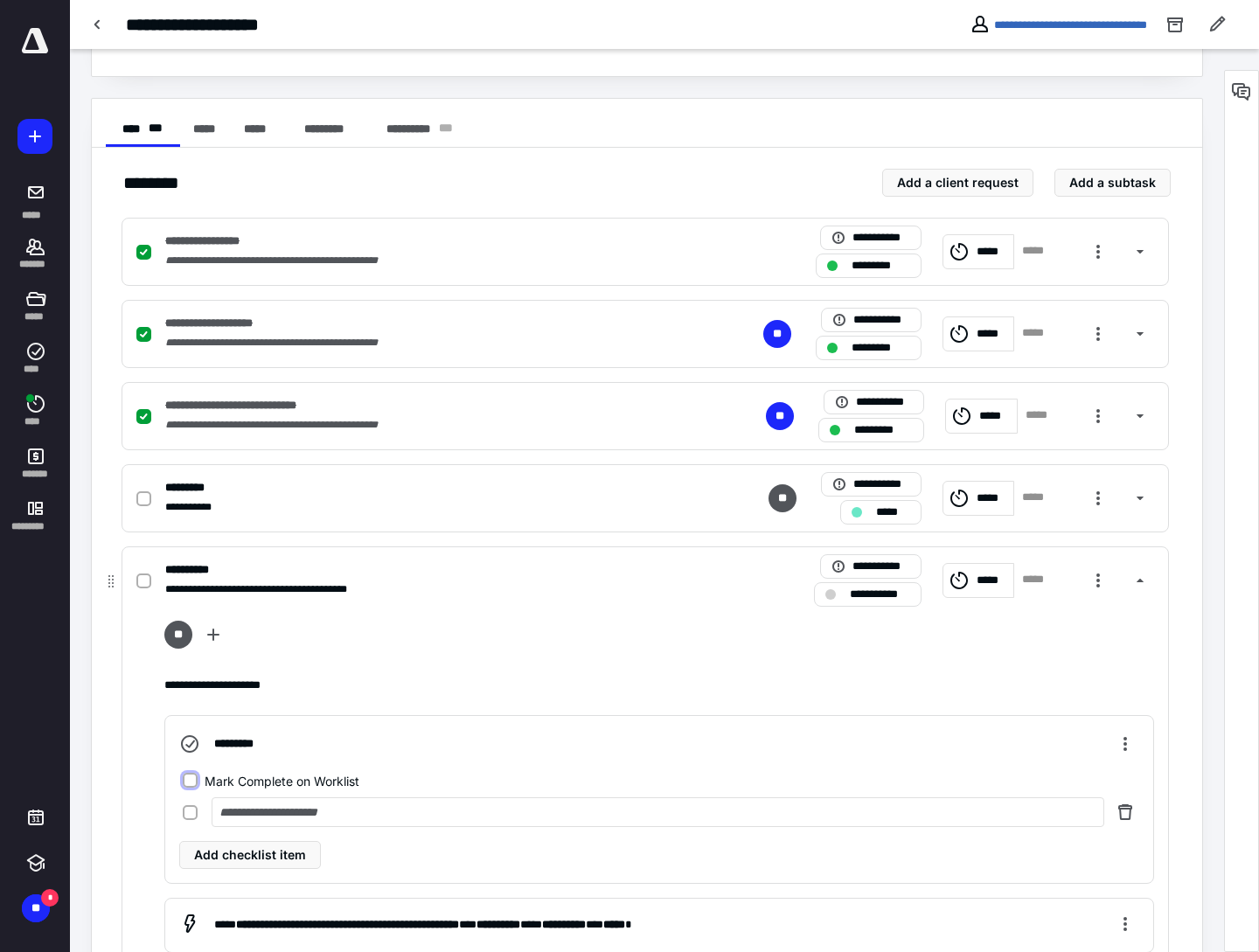 click on "Mark Complete on Worklist" at bounding box center [190, 781] 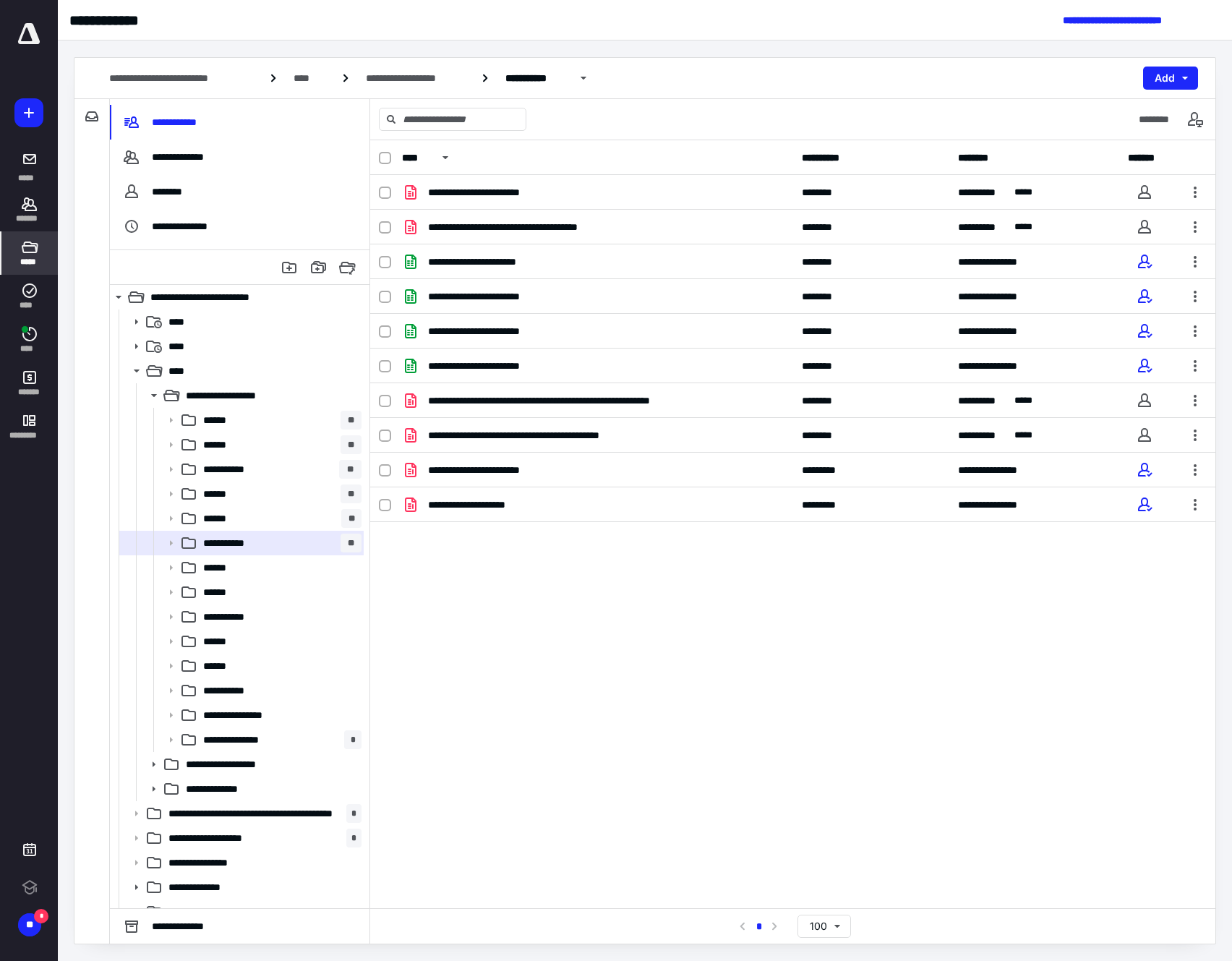 scroll, scrollTop: 0, scrollLeft: 0, axis: both 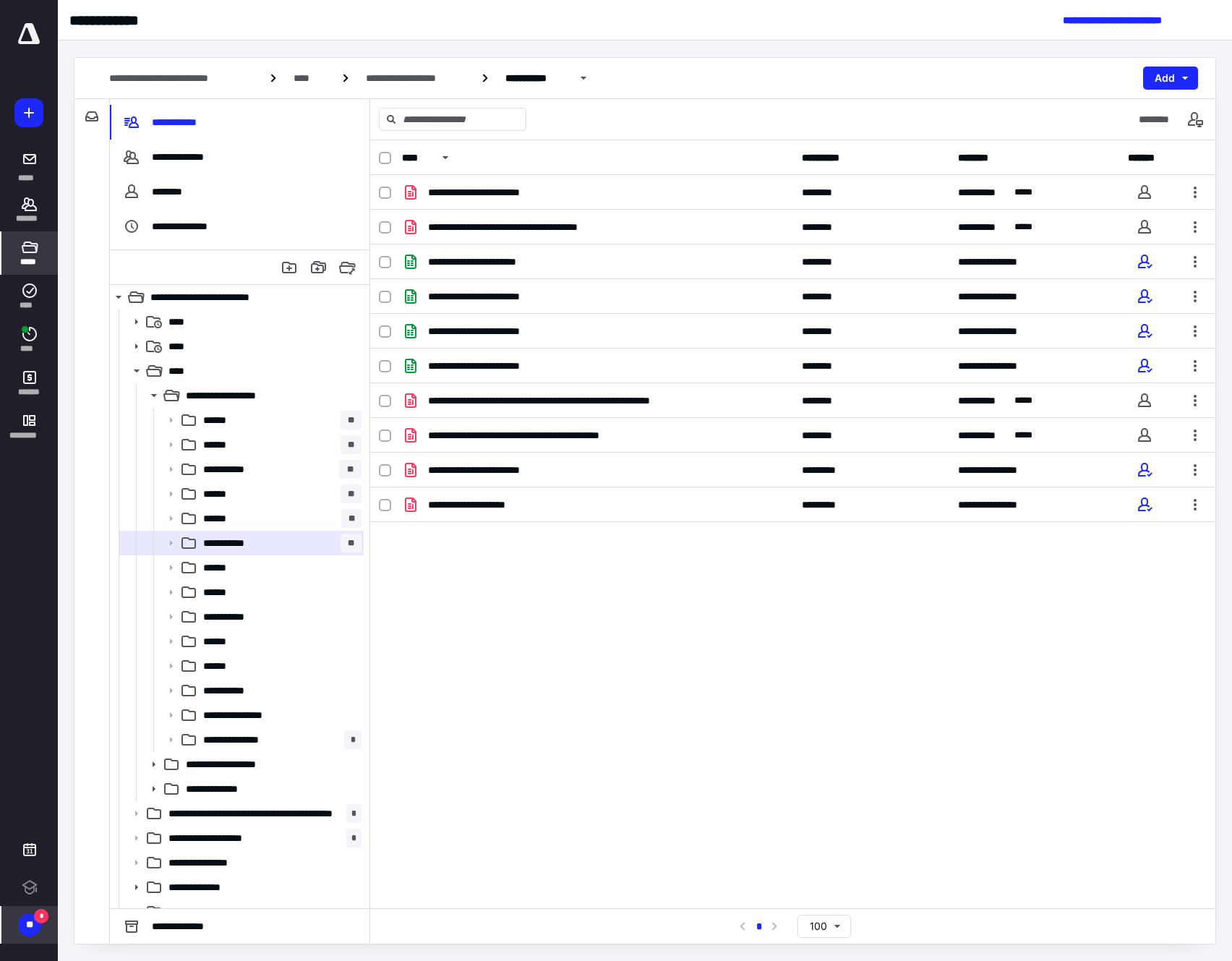click on "**" at bounding box center [30, 925] 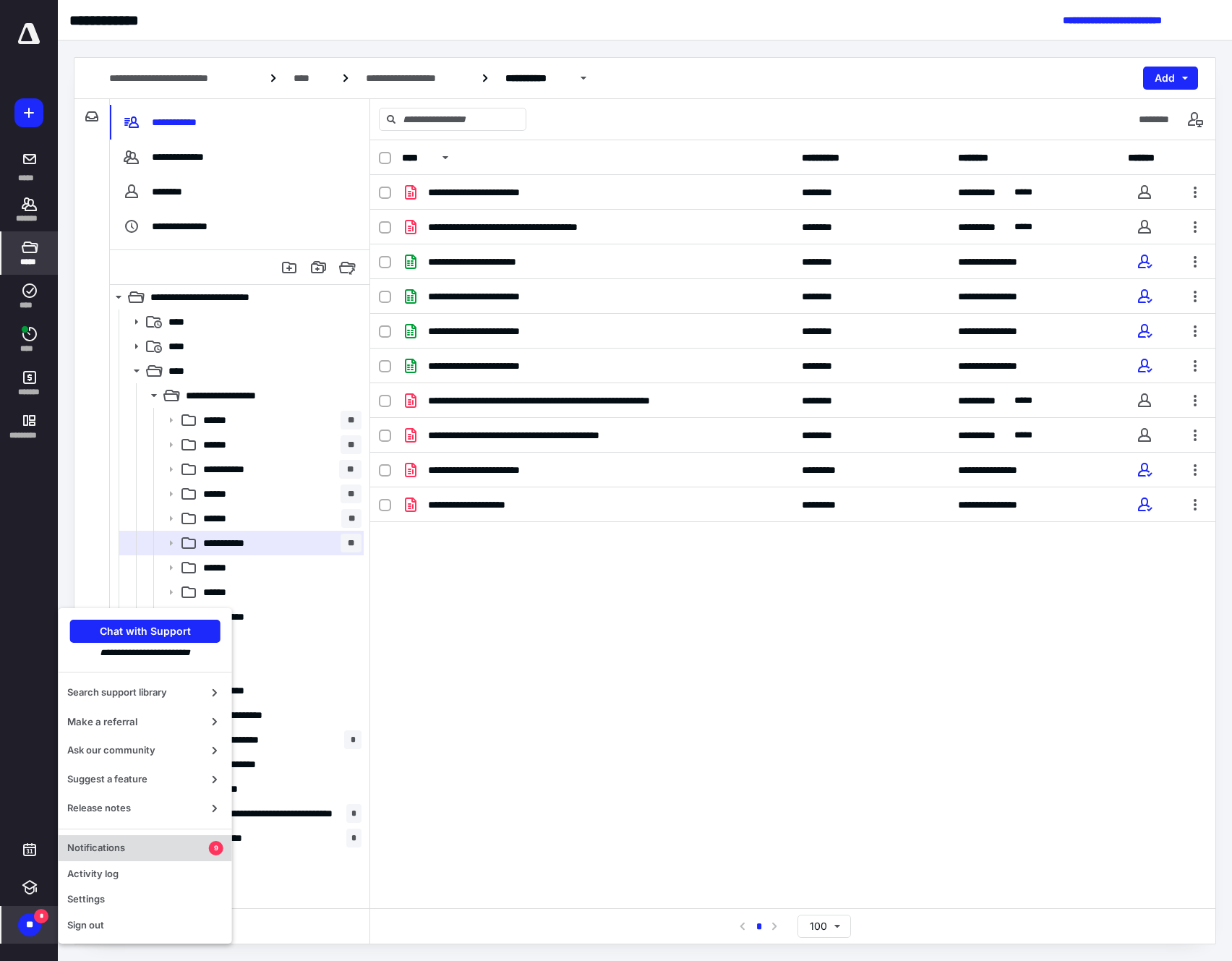click on "Notifications 9" at bounding box center [145, 848] 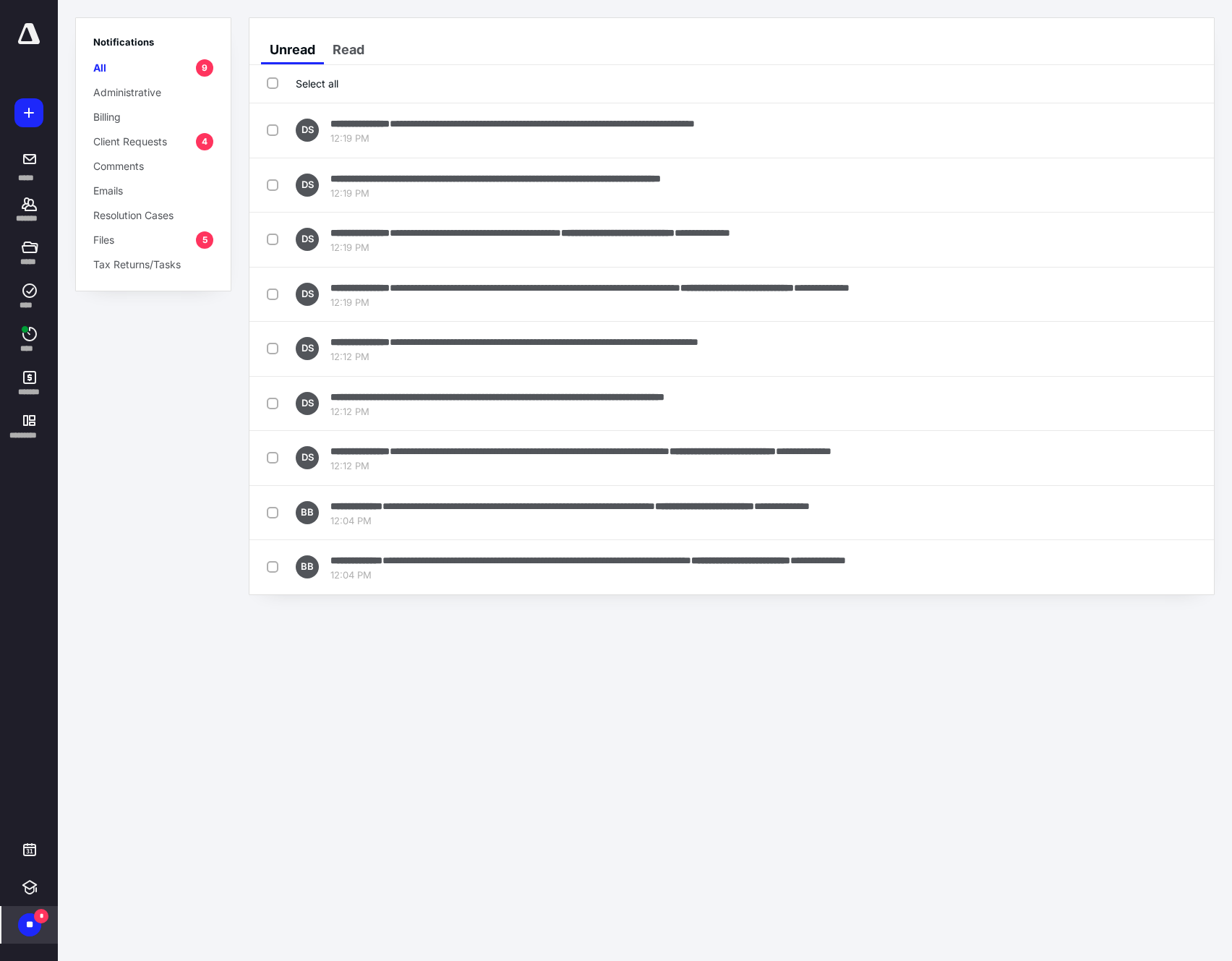 click on "Files 5" at bounding box center (153, 239) 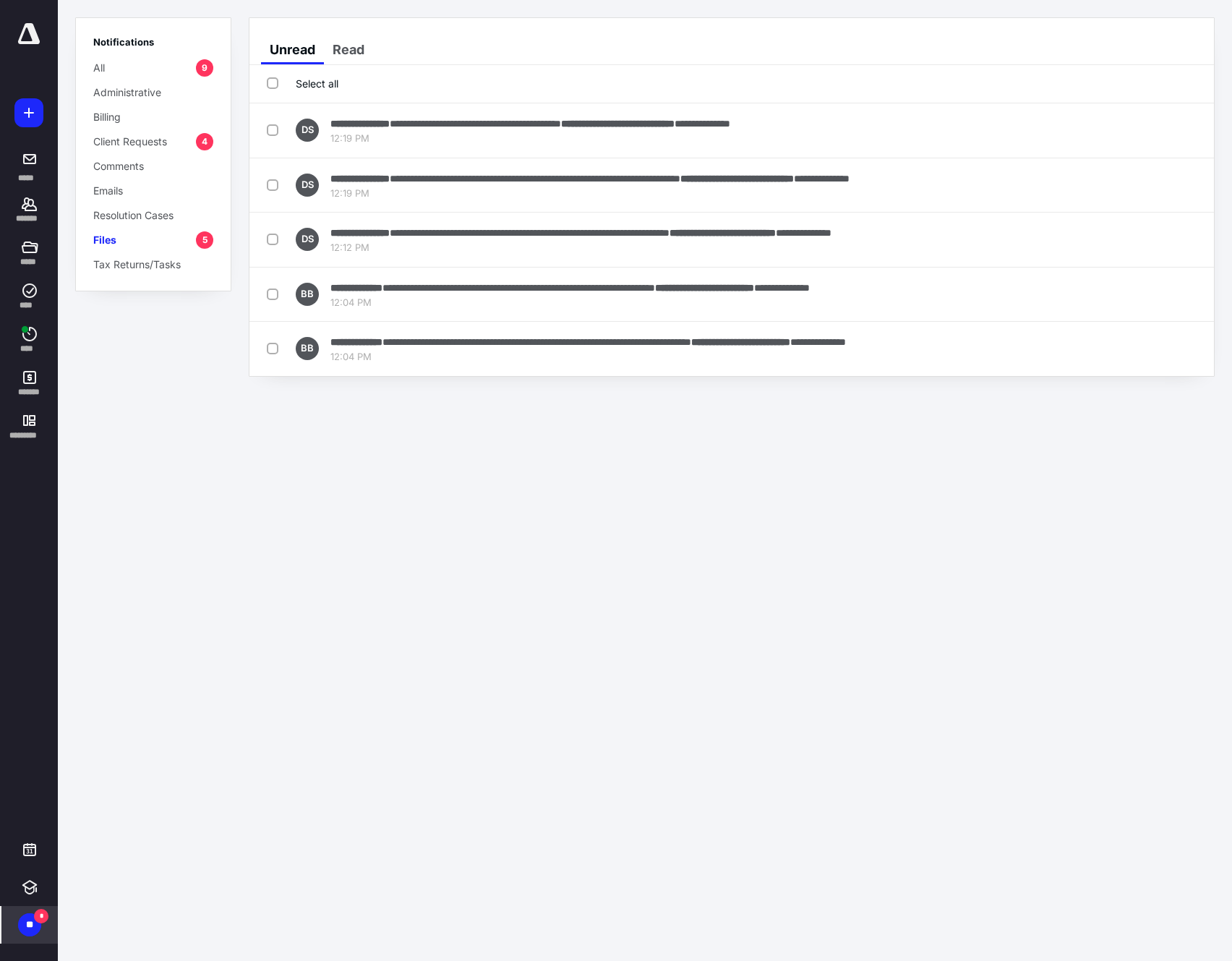 click on "Select all" at bounding box center [302, 83] 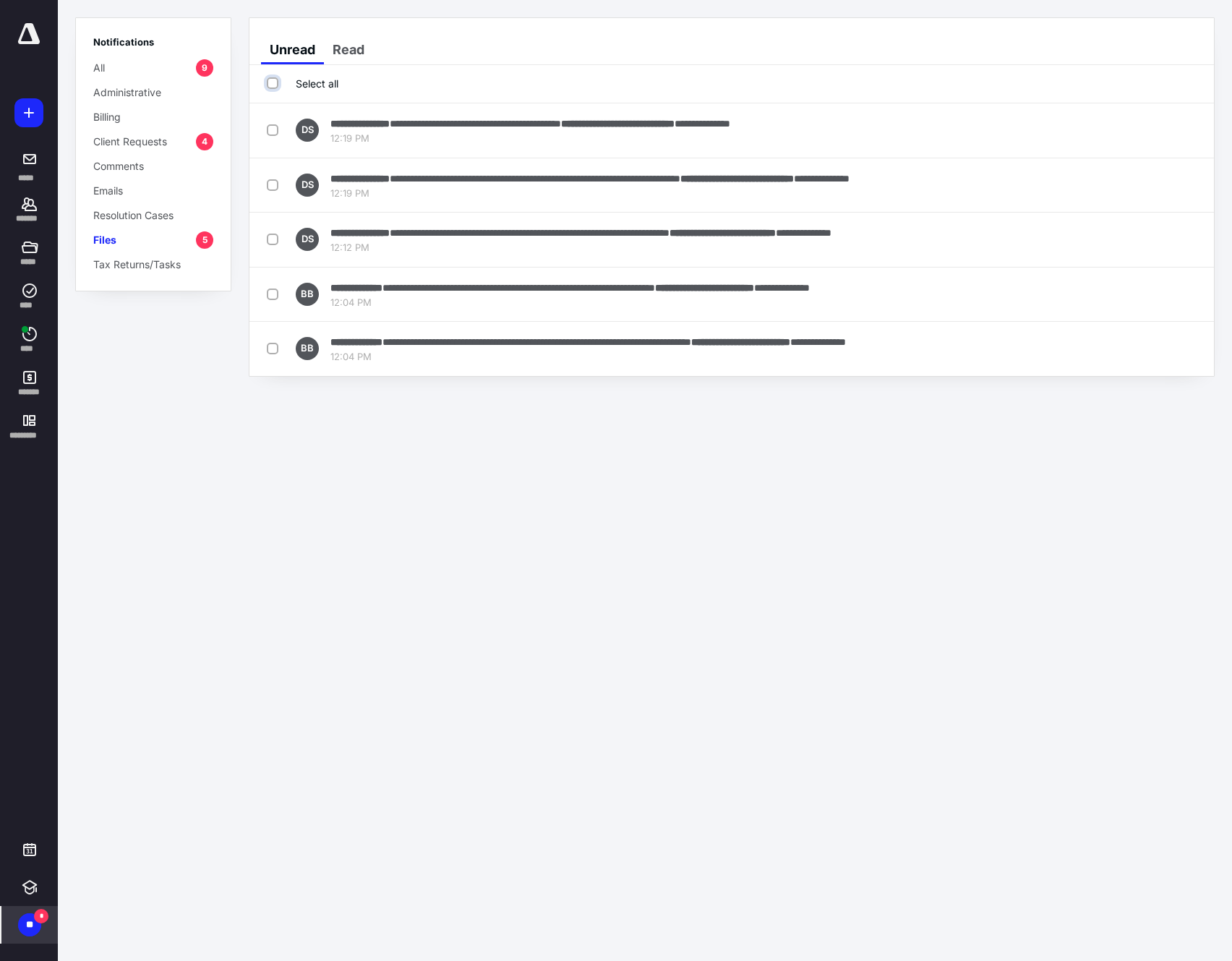 checkbox on "true" 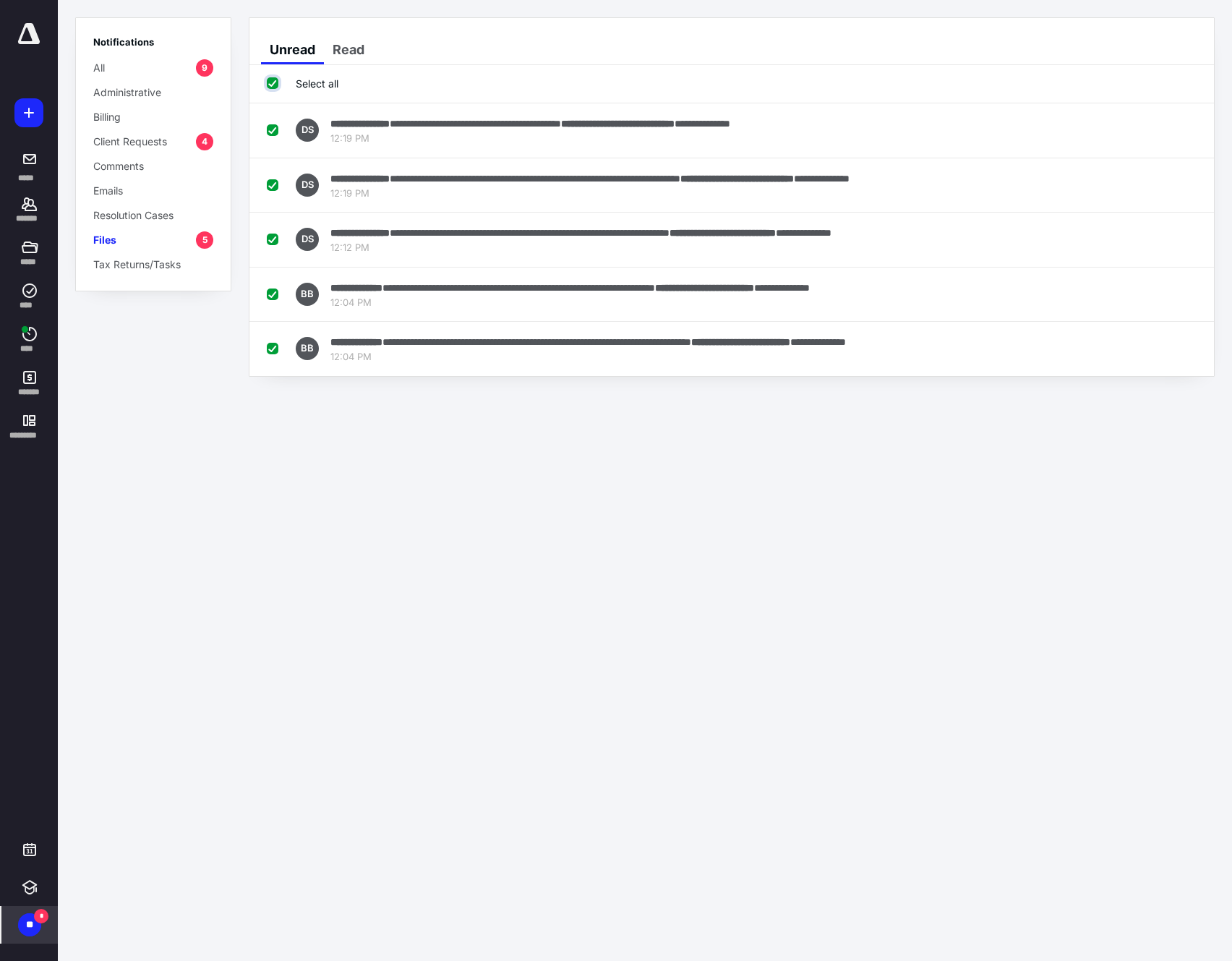 checkbox on "true" 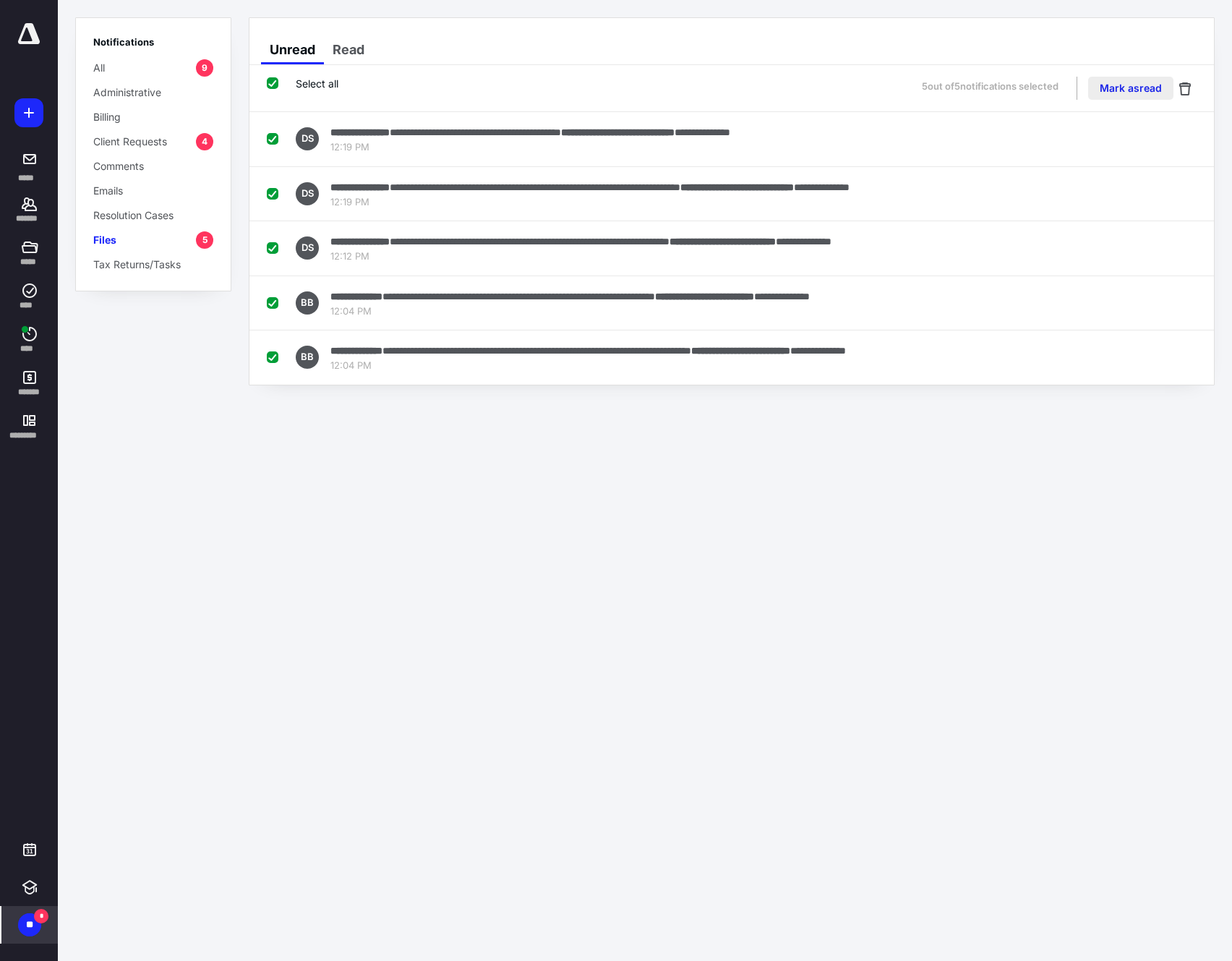 click on "Mark as  read" at bounding box center (1131, 88) 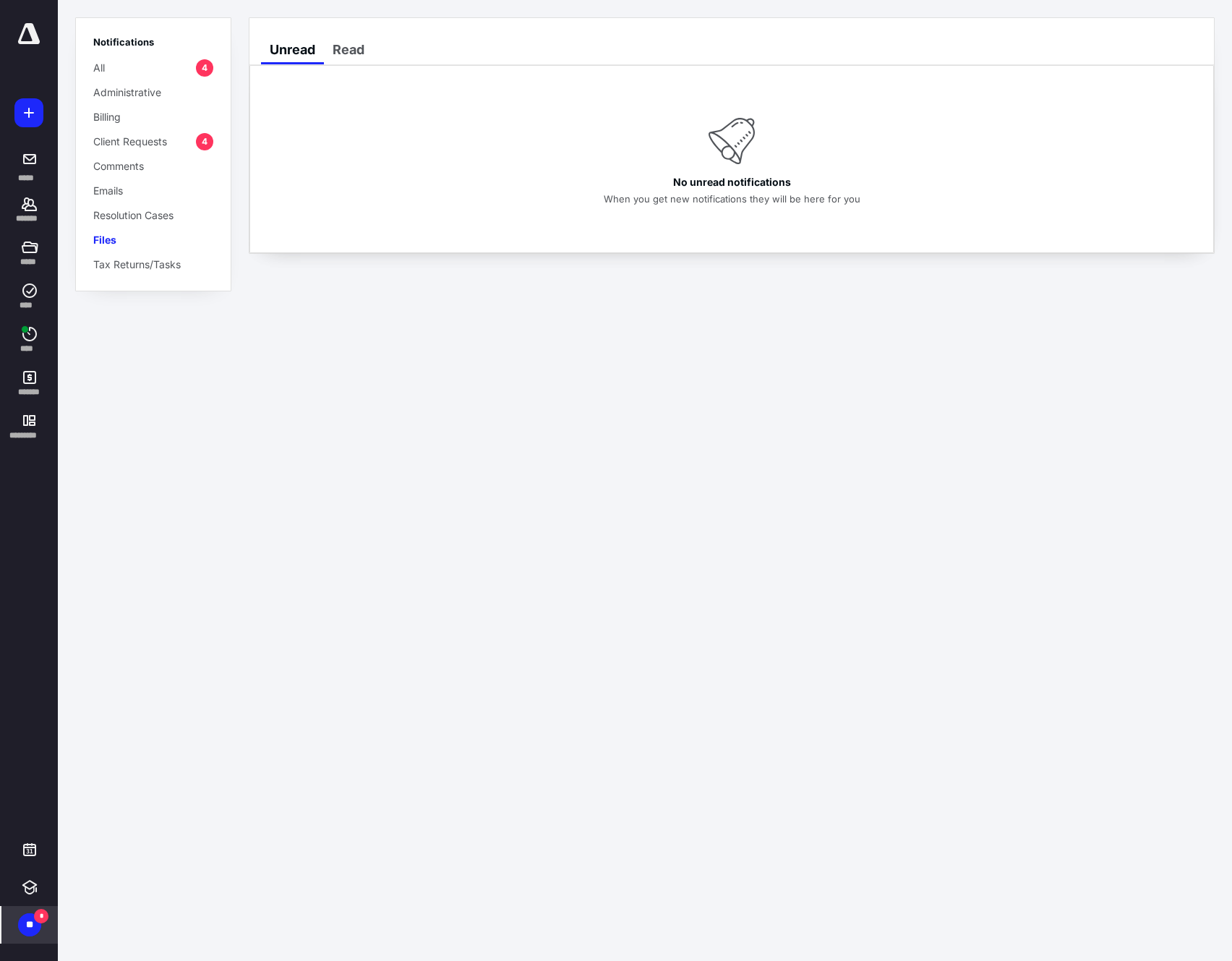 click on "Client Requests" at bounding box center (130, 141) 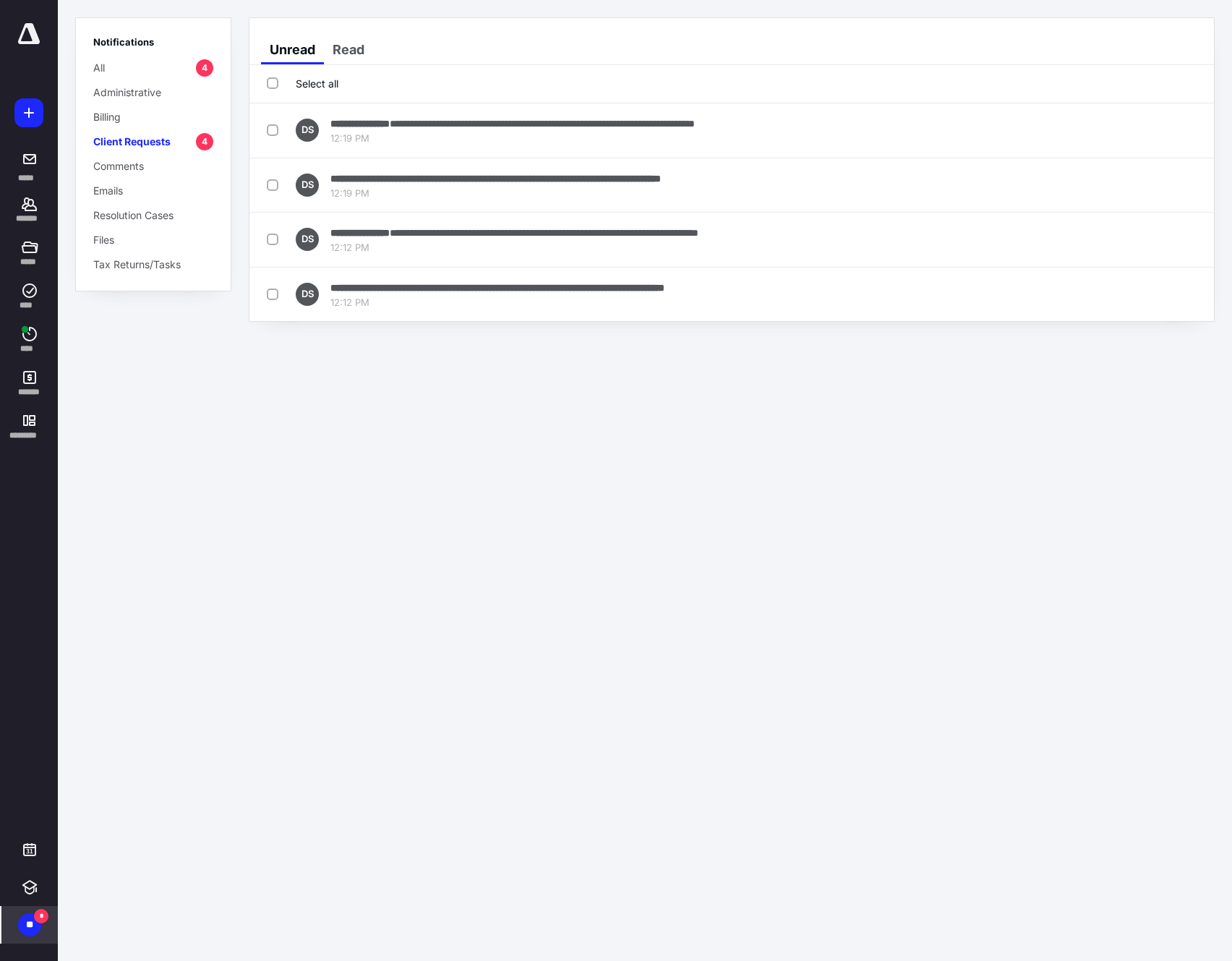 click on "Select all" at bounding box center (302, 83) 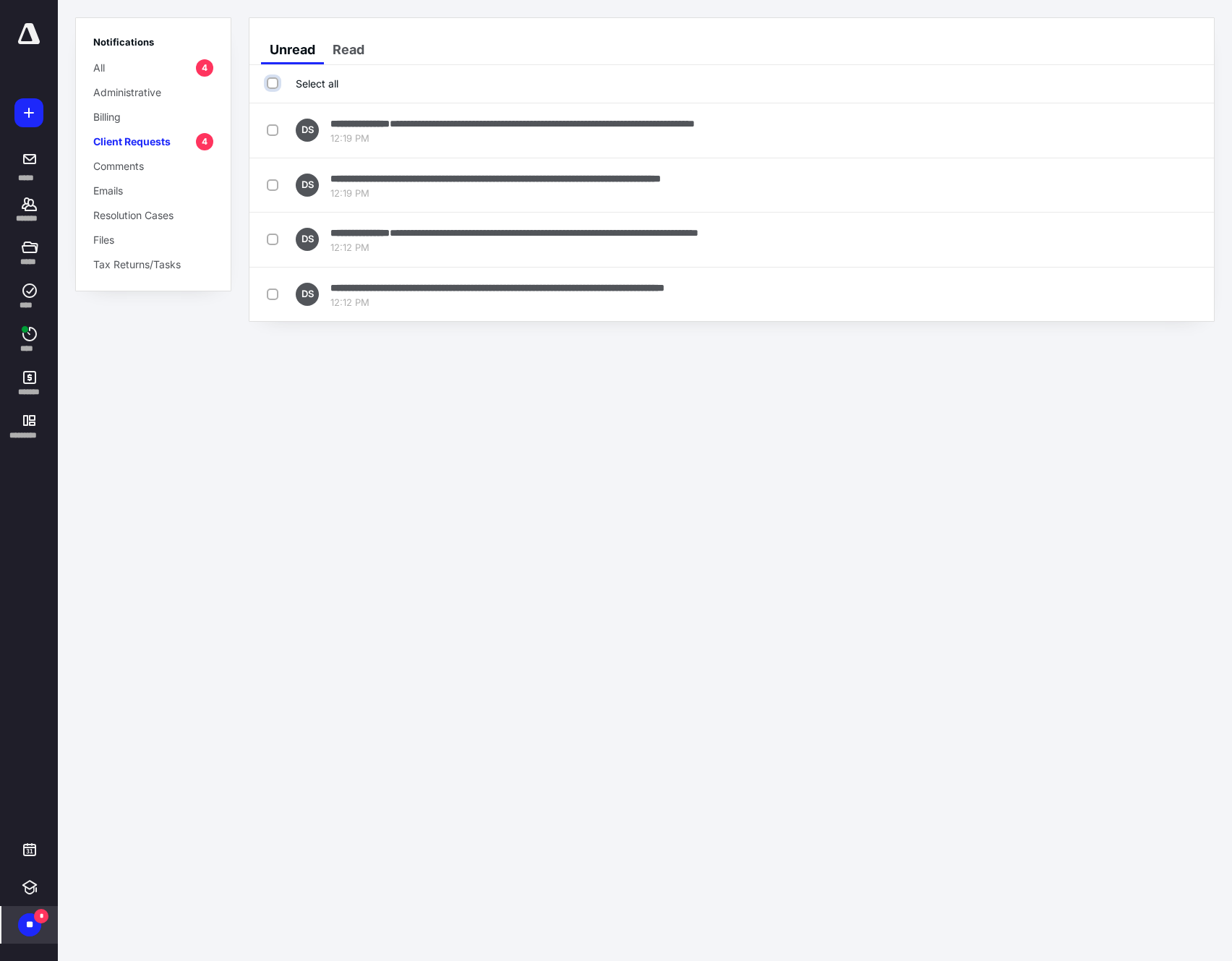 checkbox on "true" 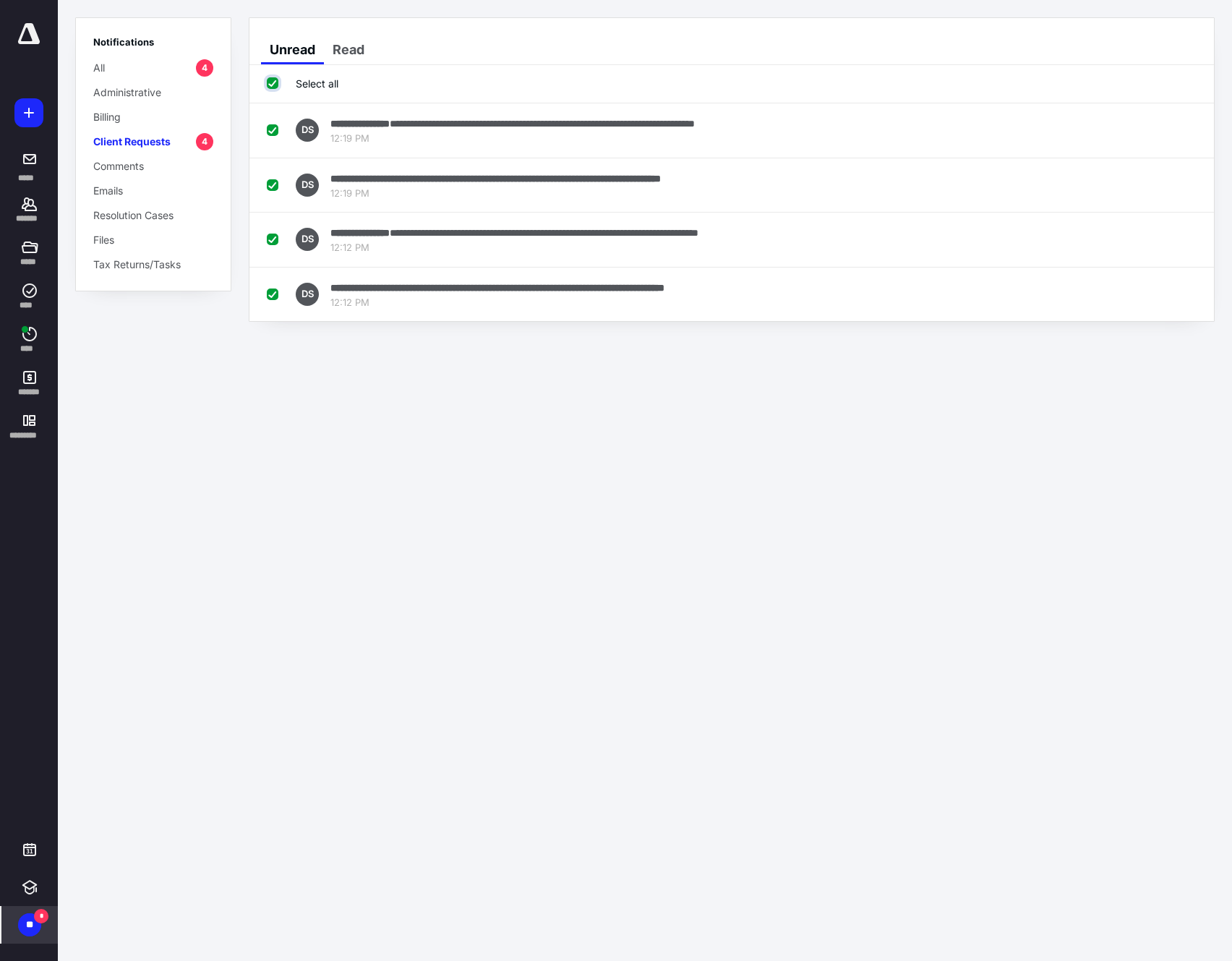 checkbox on "true" 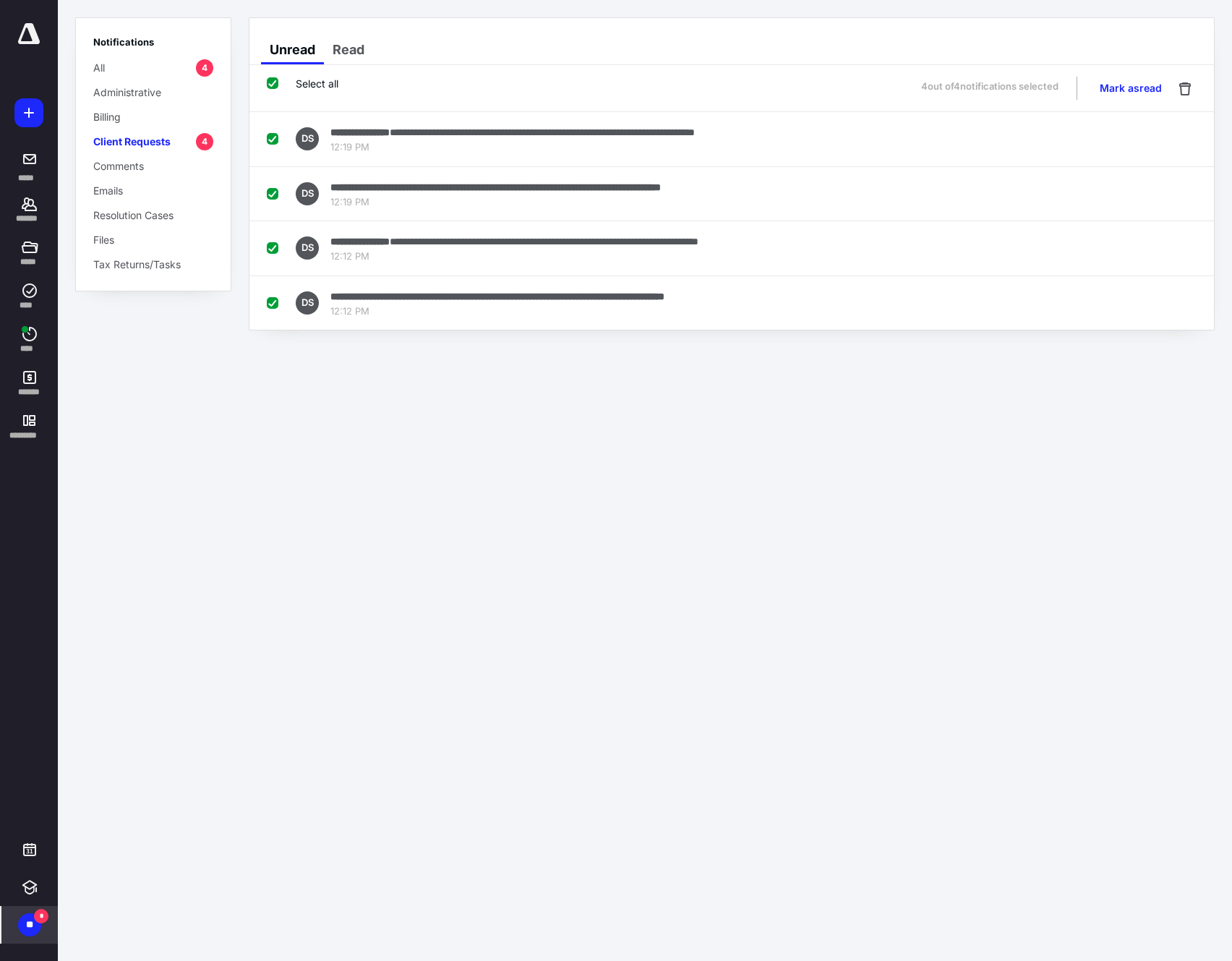 drag, startPoint x: 1103, startPoint y: 87, endPoint x: 963, endPoint y: 65, distance: 141.71803 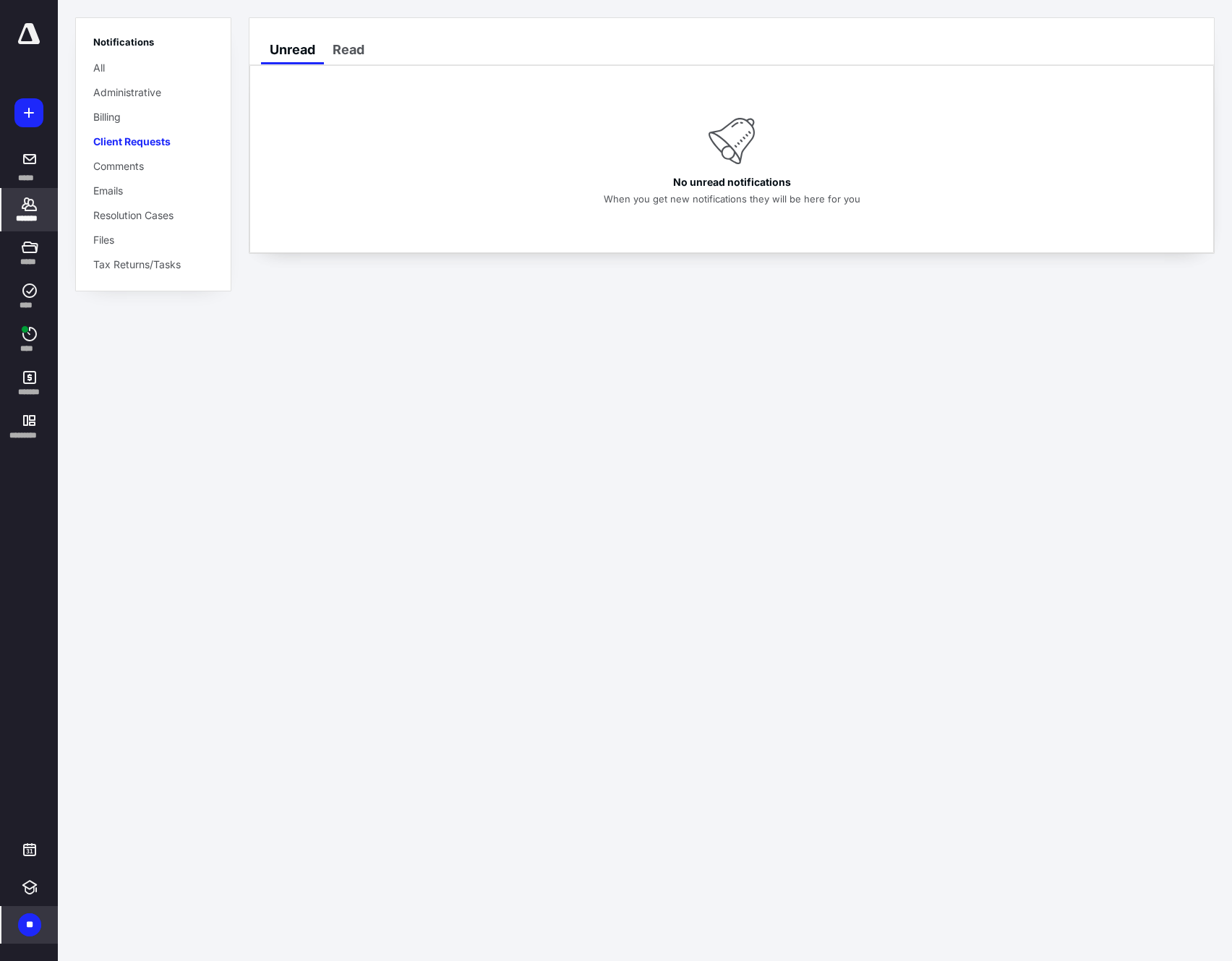 click on "*******" at bounding box center [30, 218] 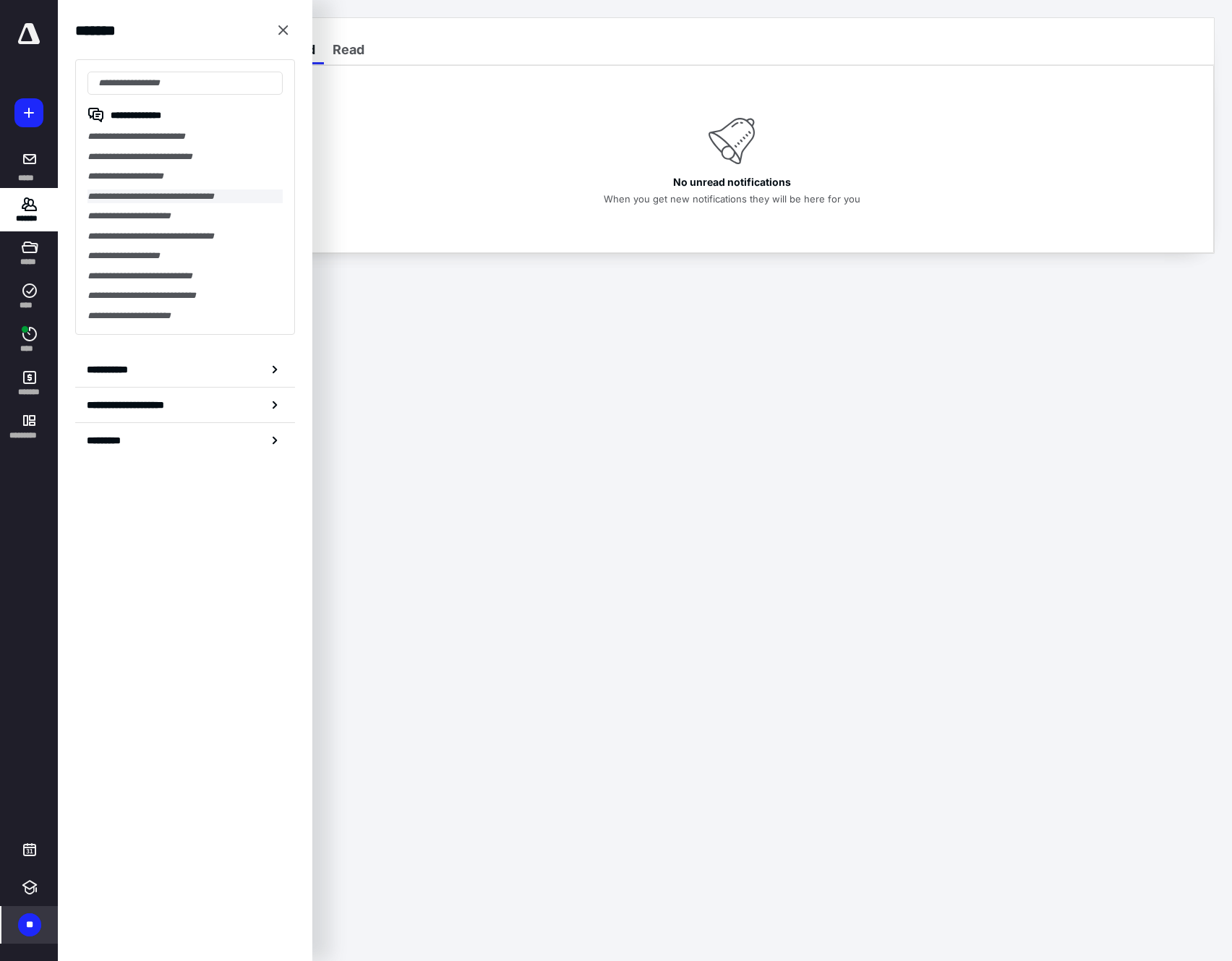 click on "**********" at bounding box center (184, 197) 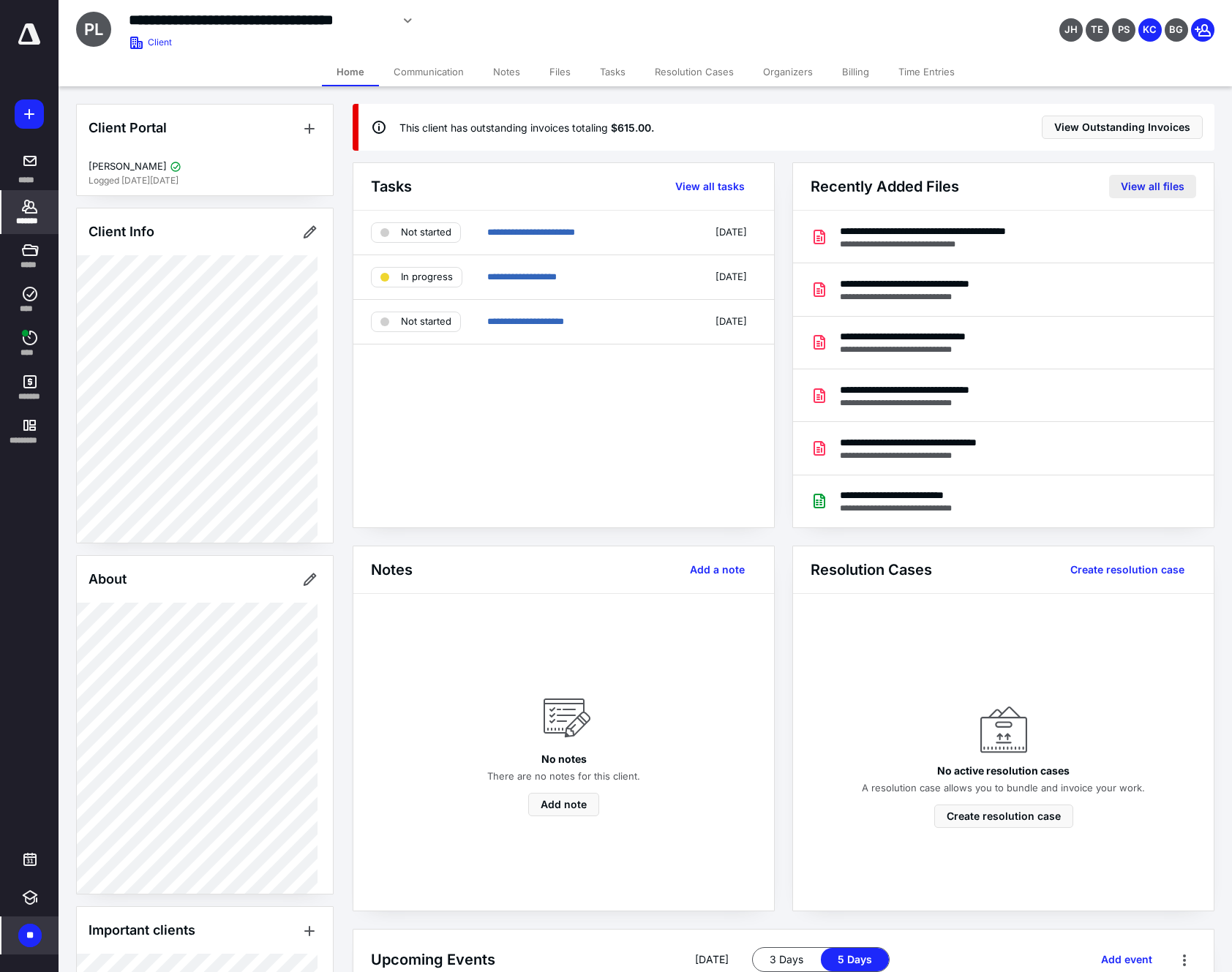 click on "View all files" at bounding box center [1152, 187] 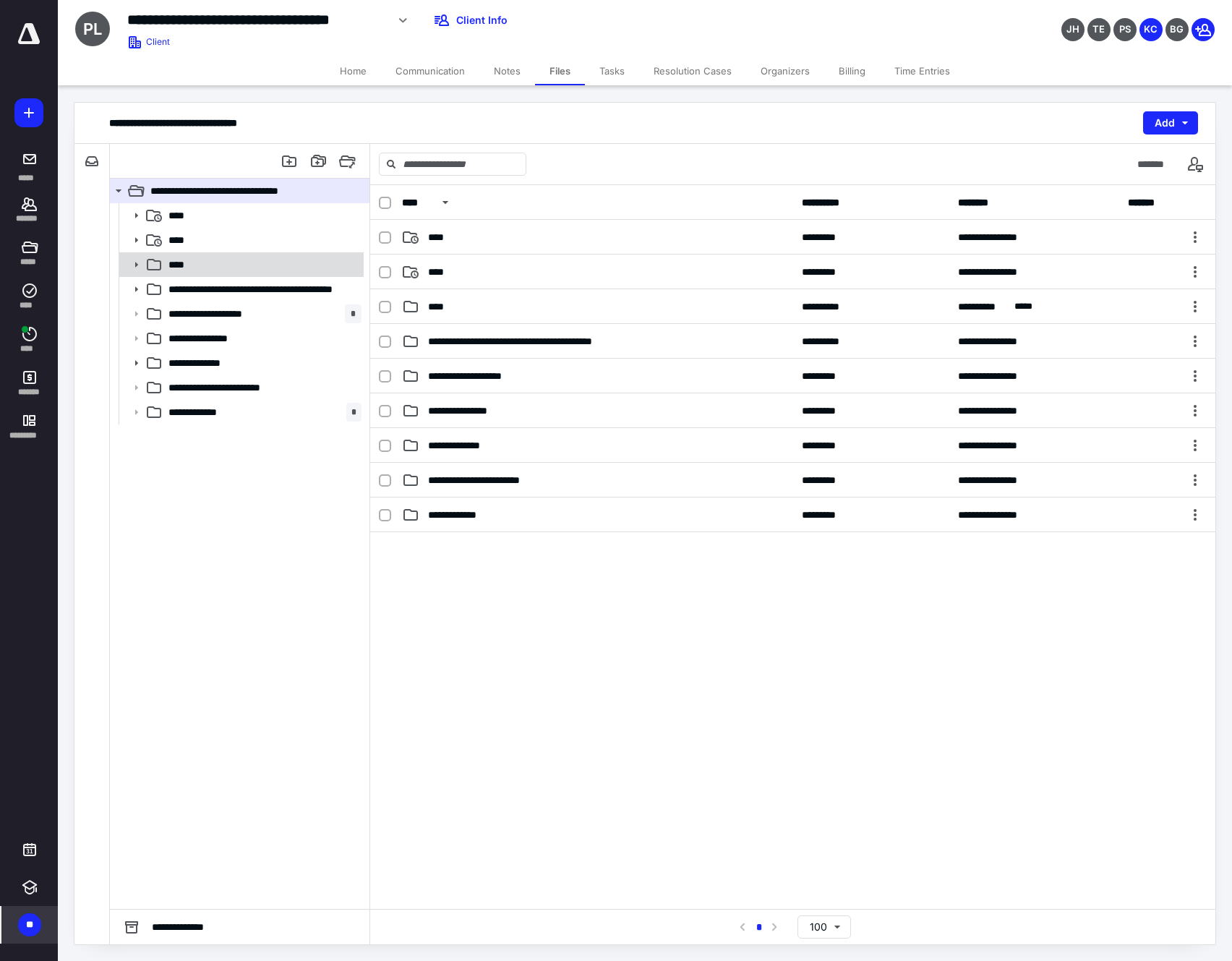 click 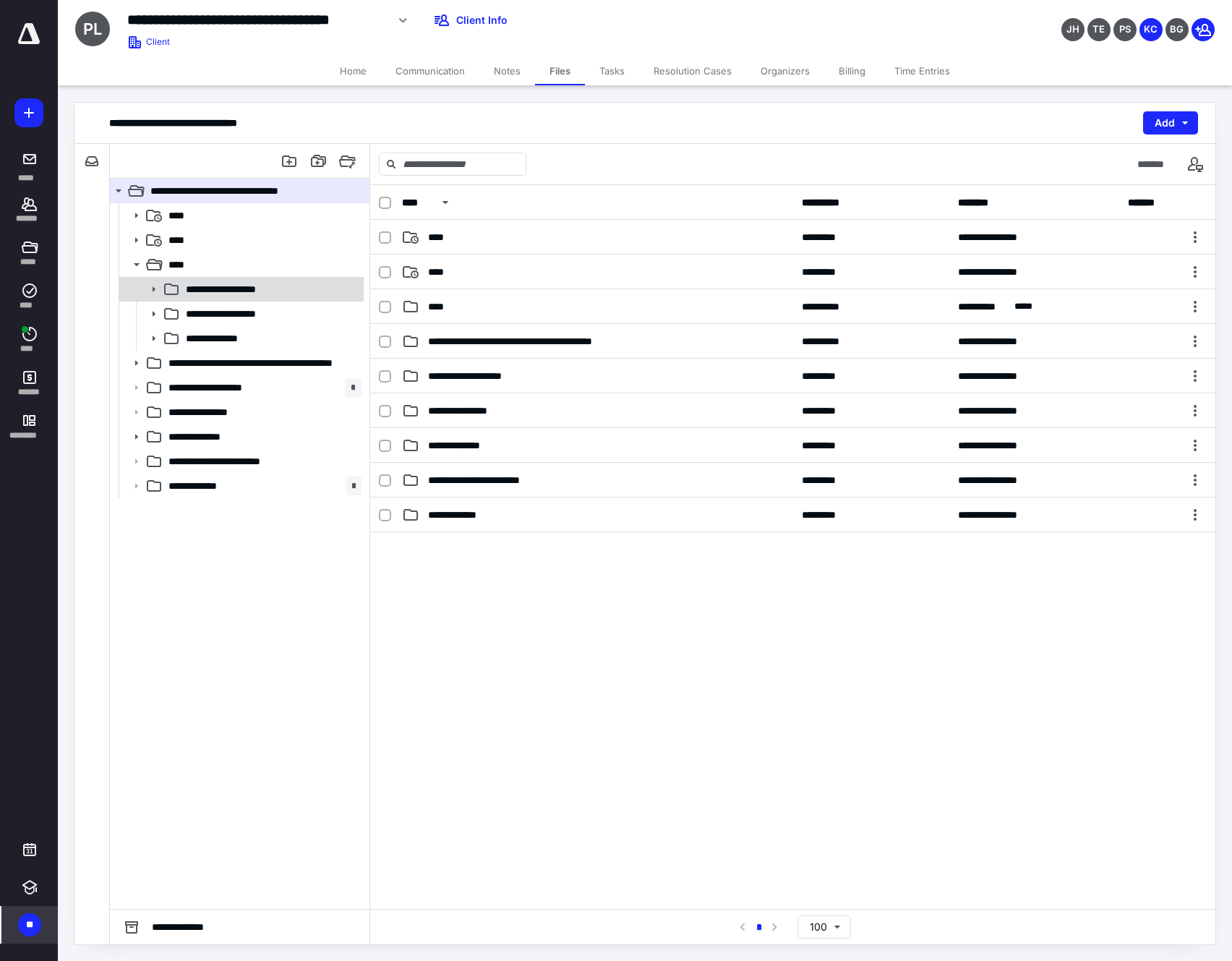 click 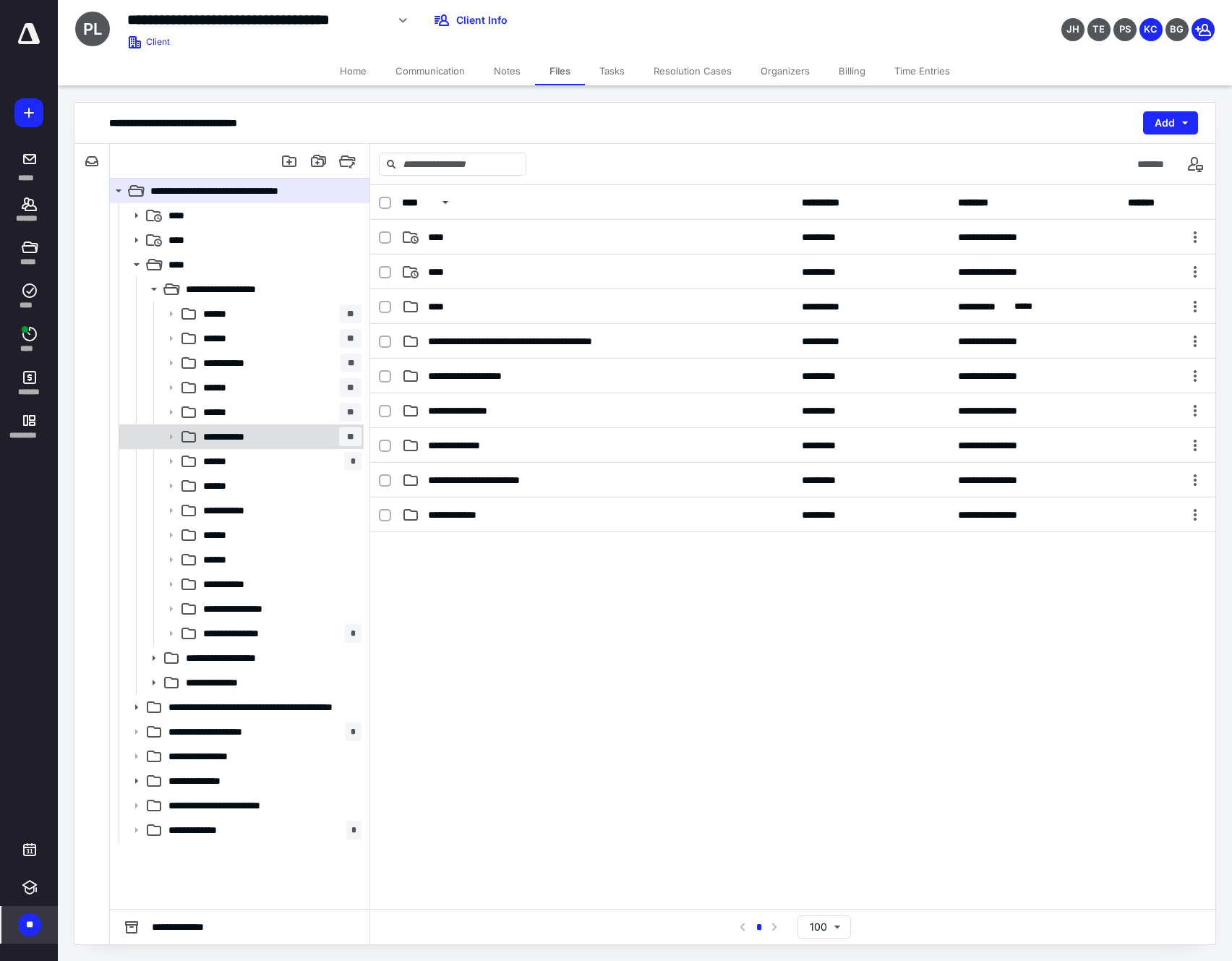click on "**********" at bounding box center [279, 437] 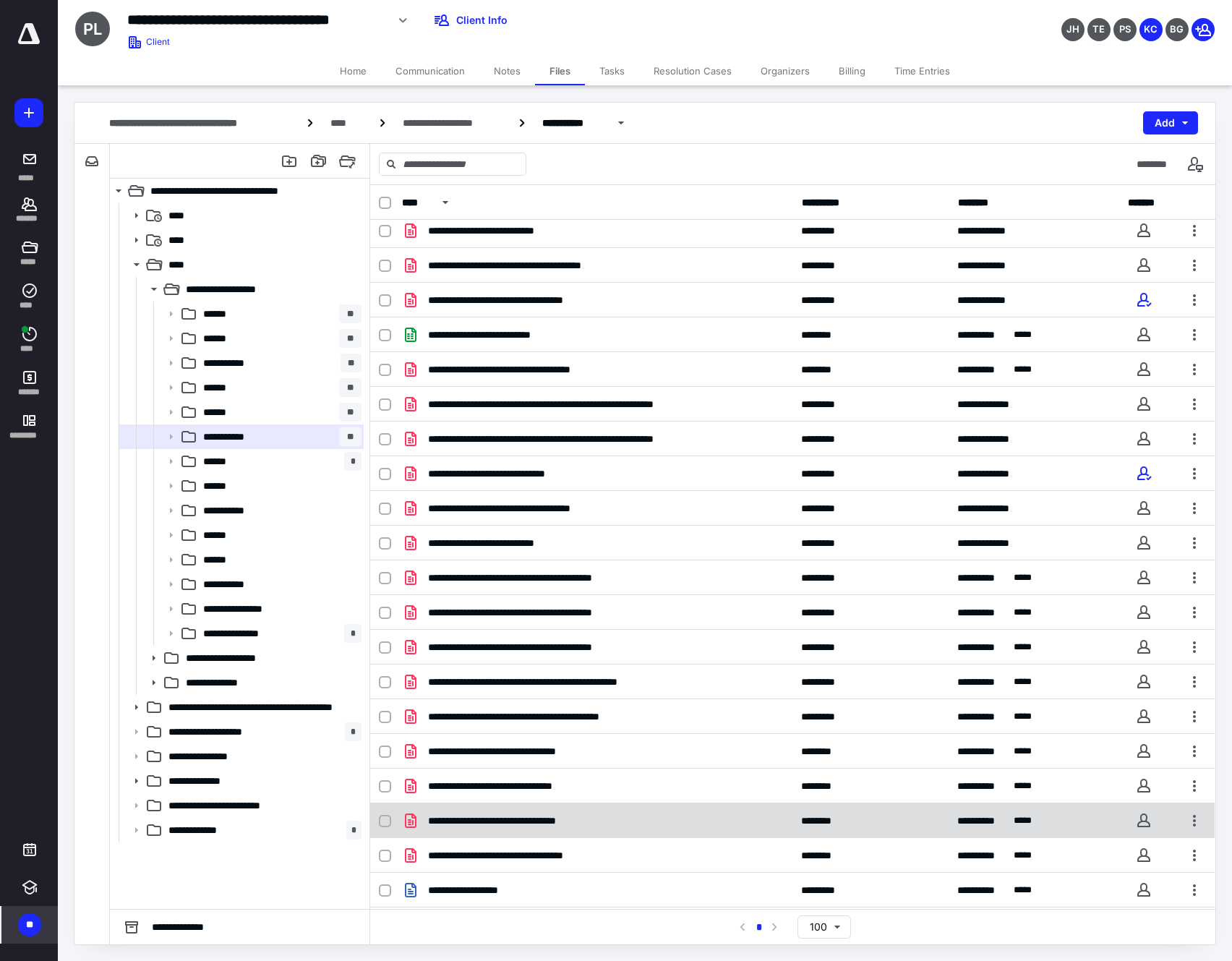 scroll, scrollTop: 430, scrollLeft: 0, axis: vertical 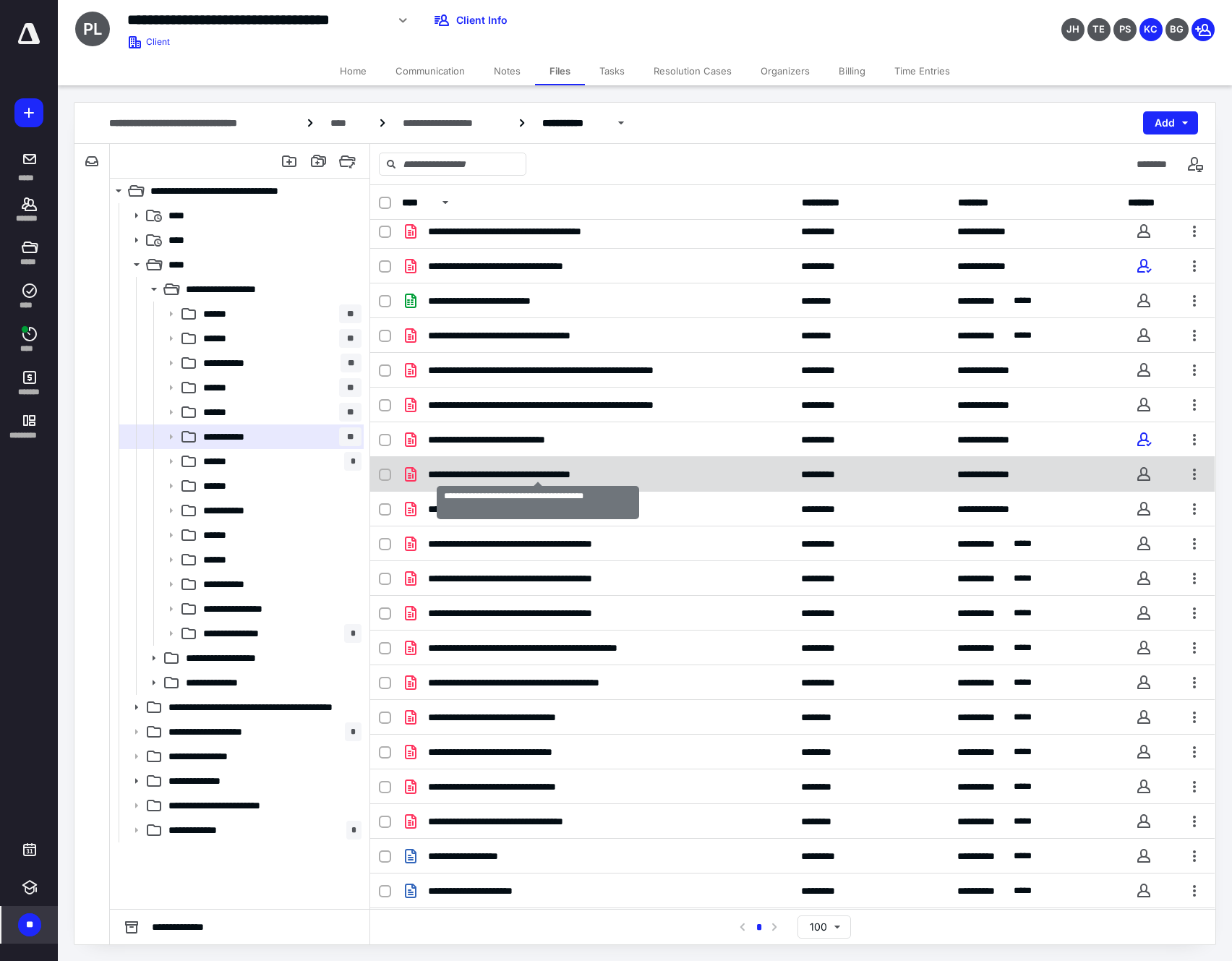 click on "**********" at bounding box center (537, 474) 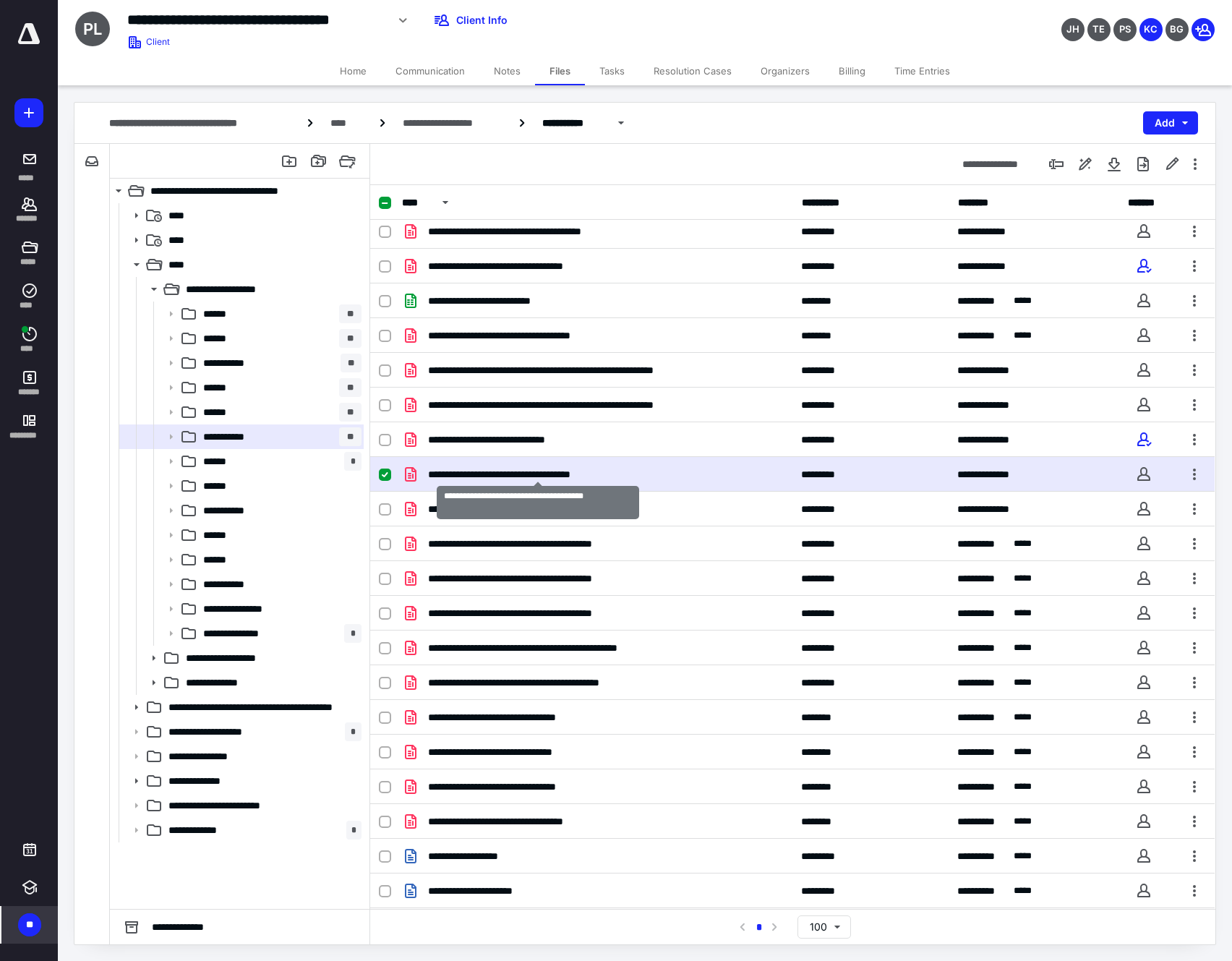 click on "**********" at bounding box center [537, 474] 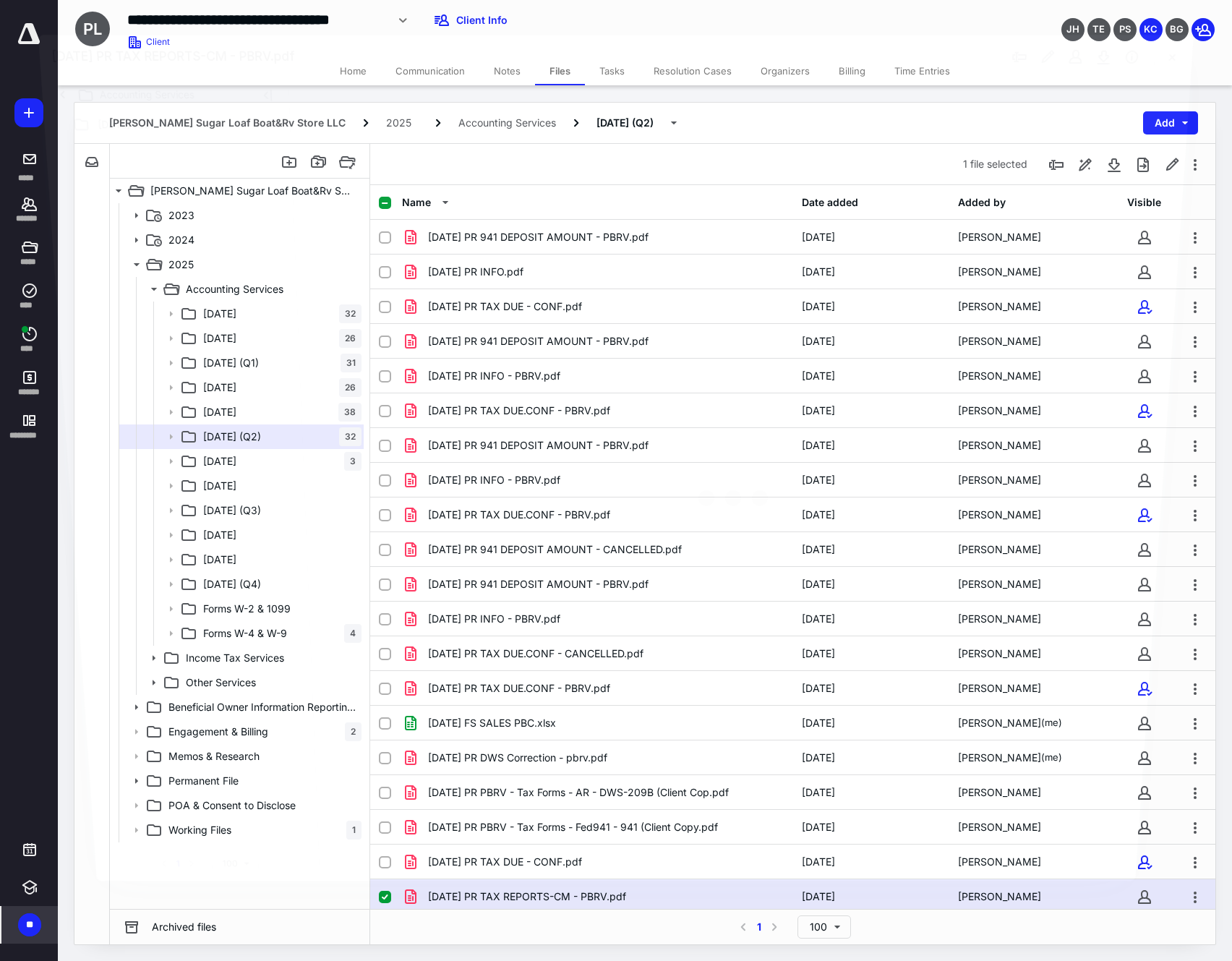 scroll, scrollTop: 430, scrollLeft: 0, axis: vertical 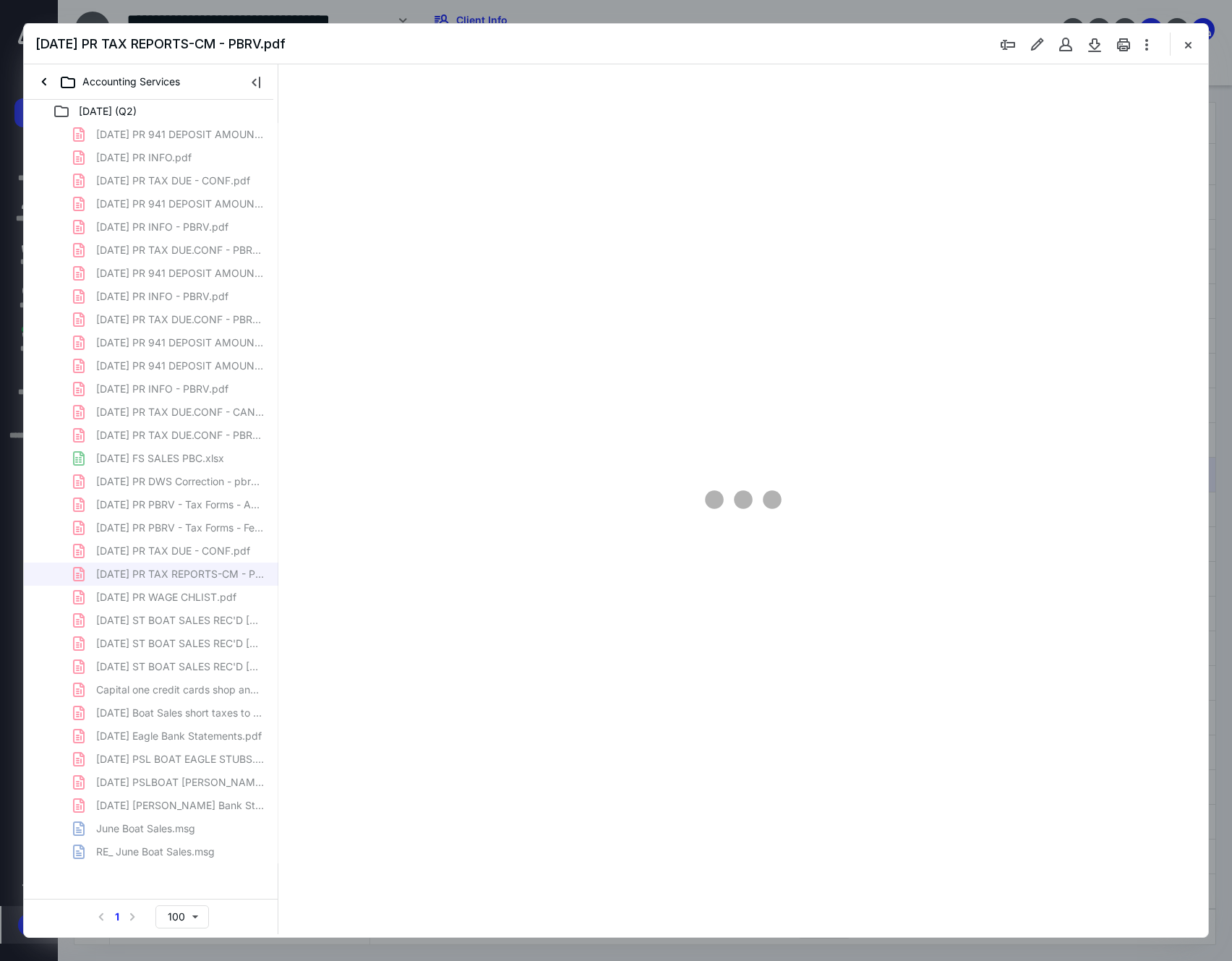type on "206" 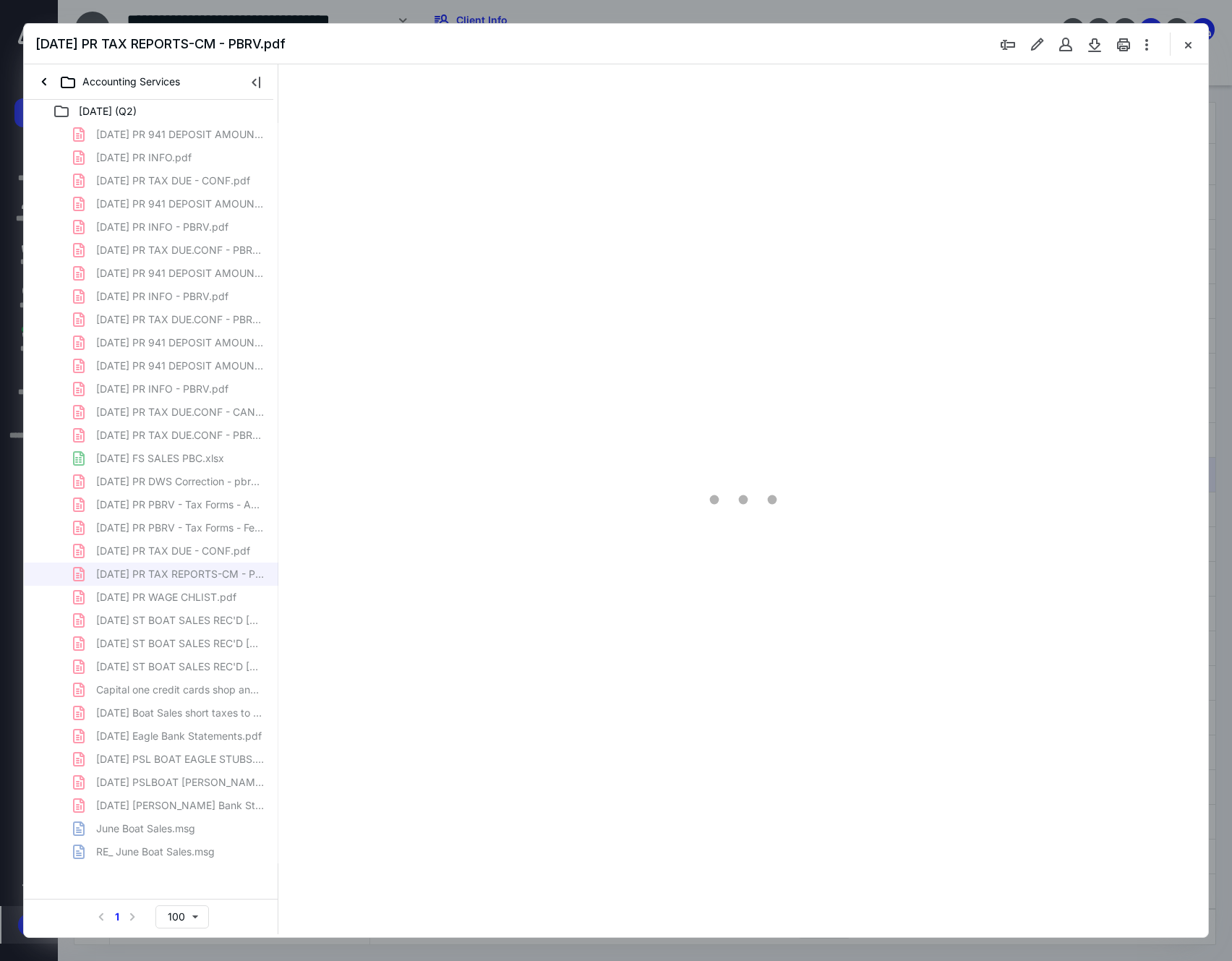 scroll, scrollTop: 61, scrollLeft: 132, axis: both 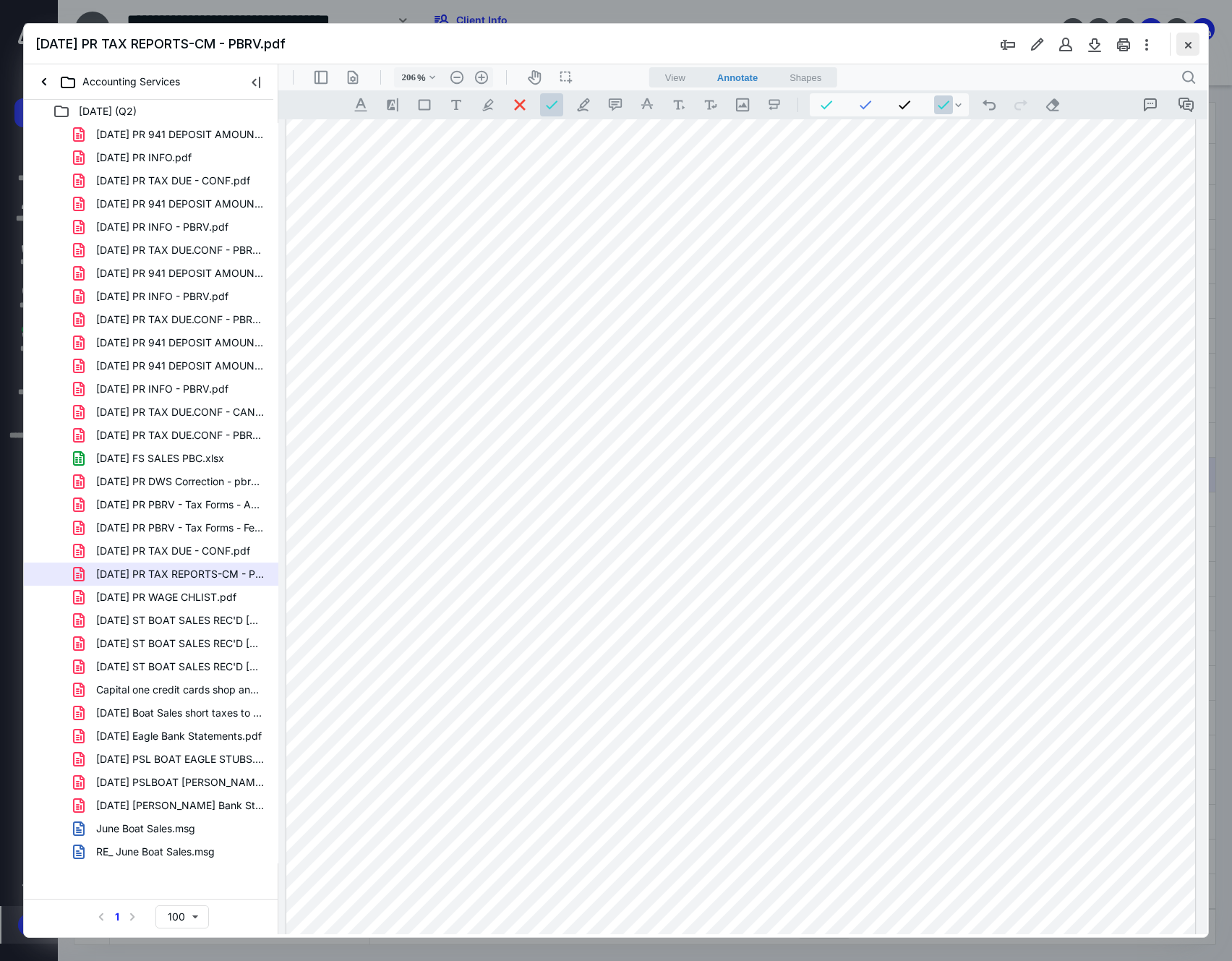 click at bounding box center [1188, 44] 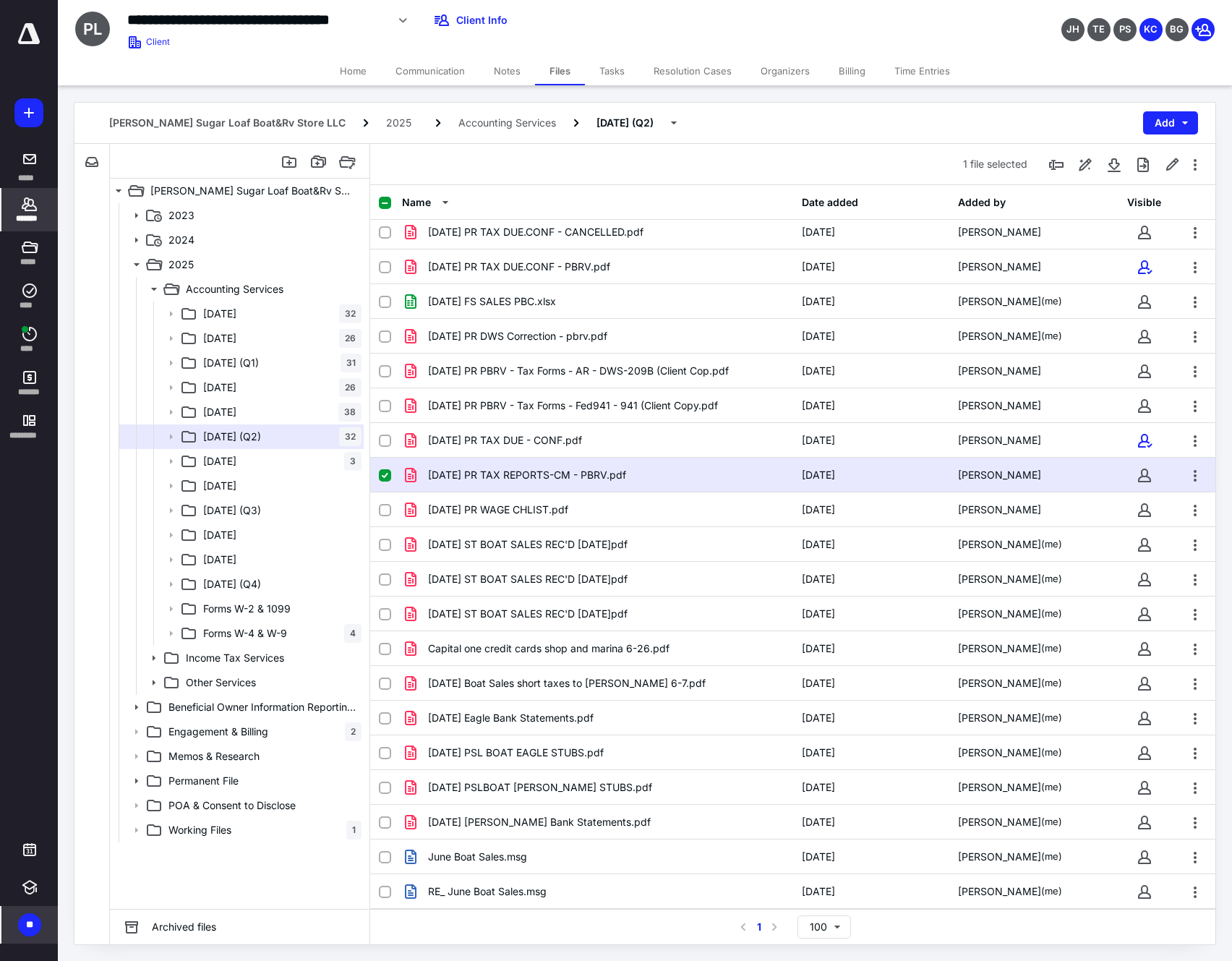 click 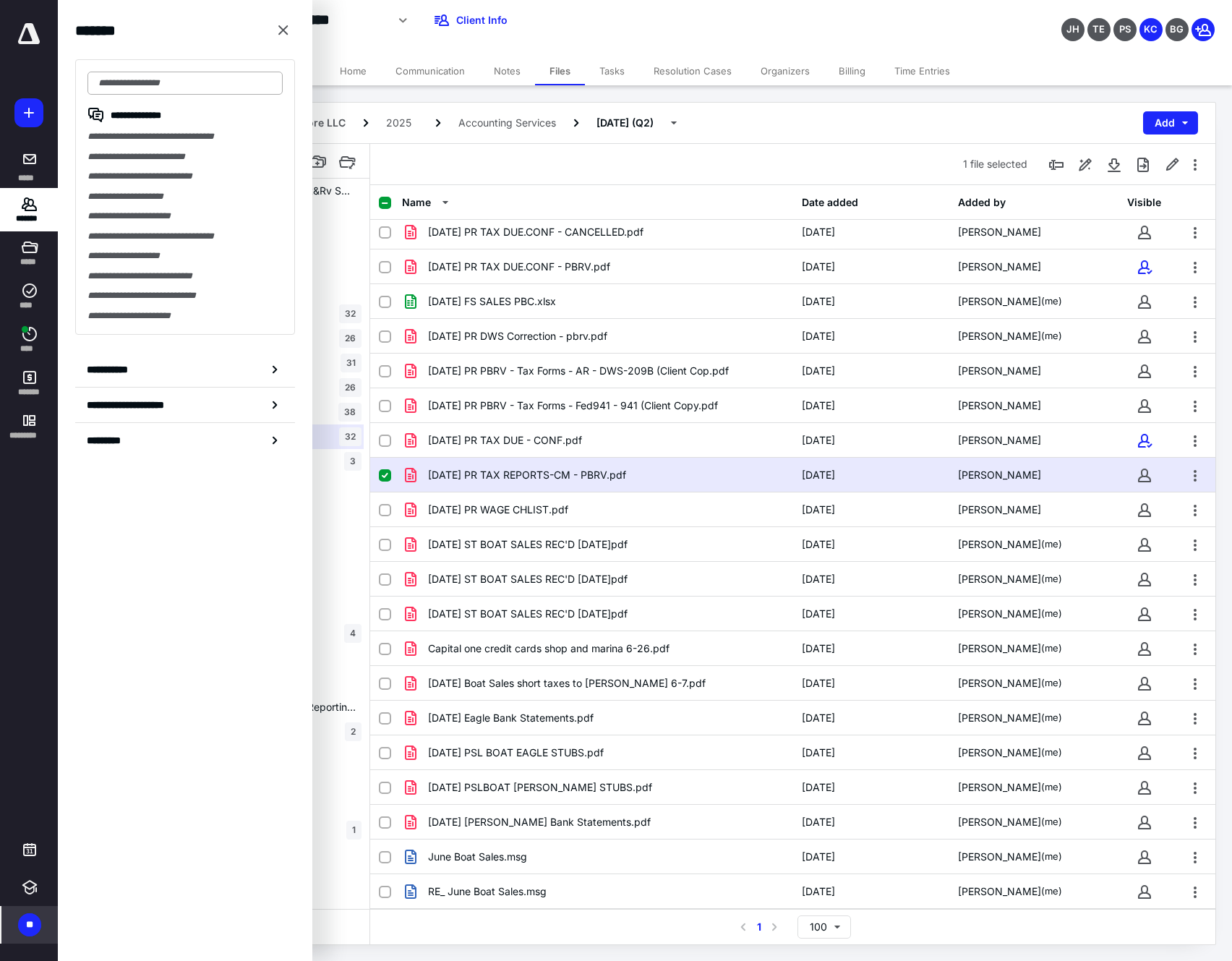 click at bounding box center (185, 83) 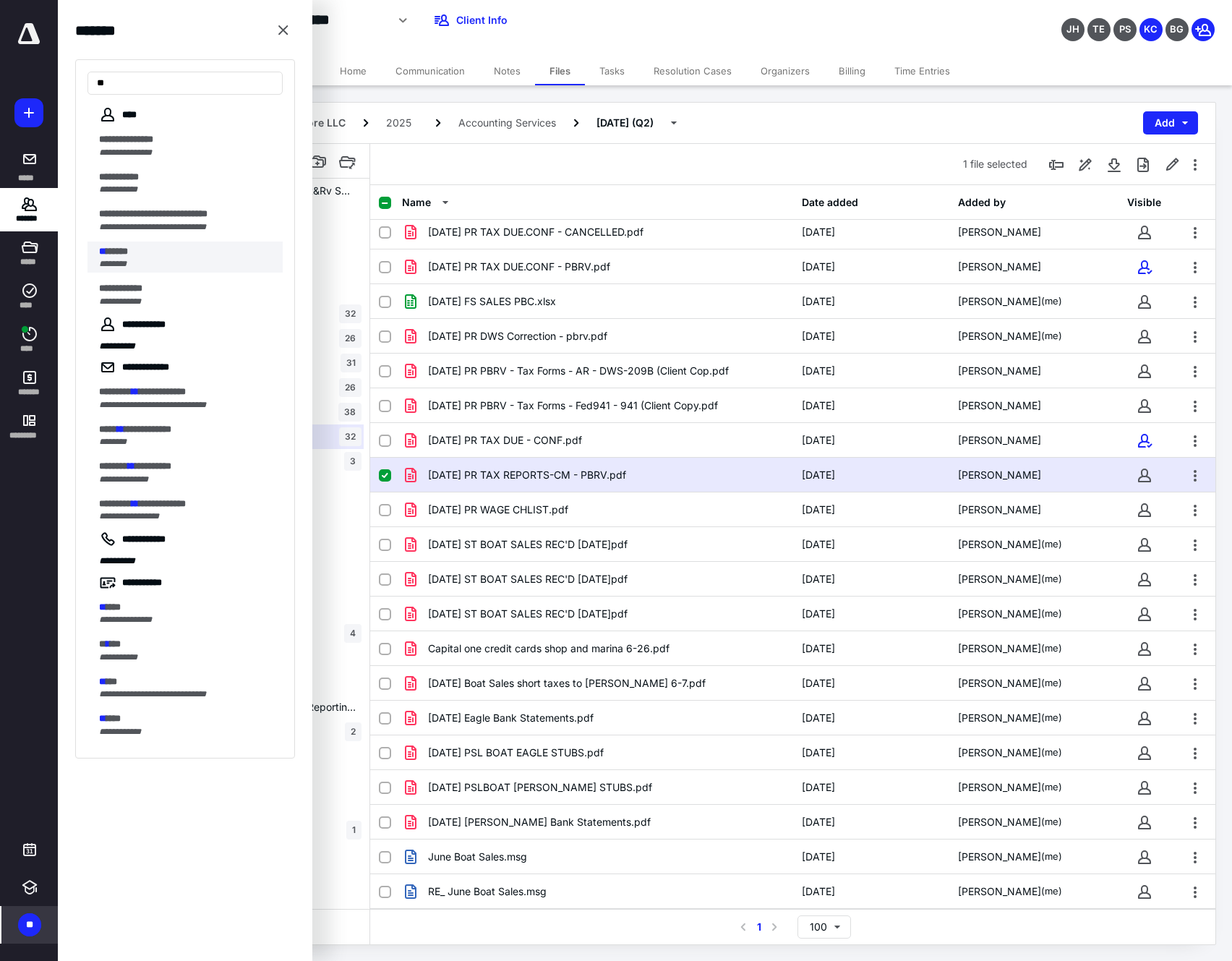 type on "**" 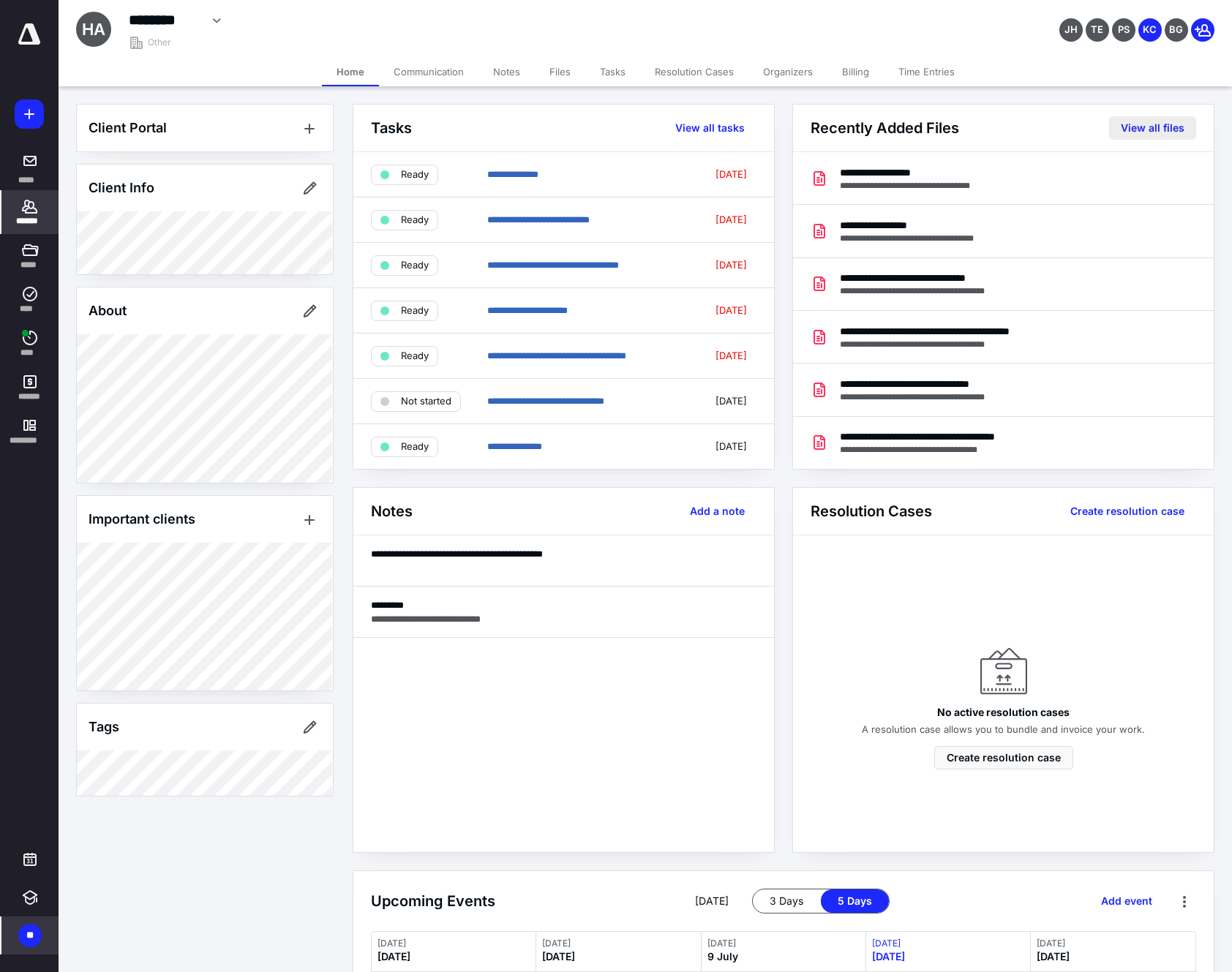 click on "View all files" at bounding box center (1152, 128) 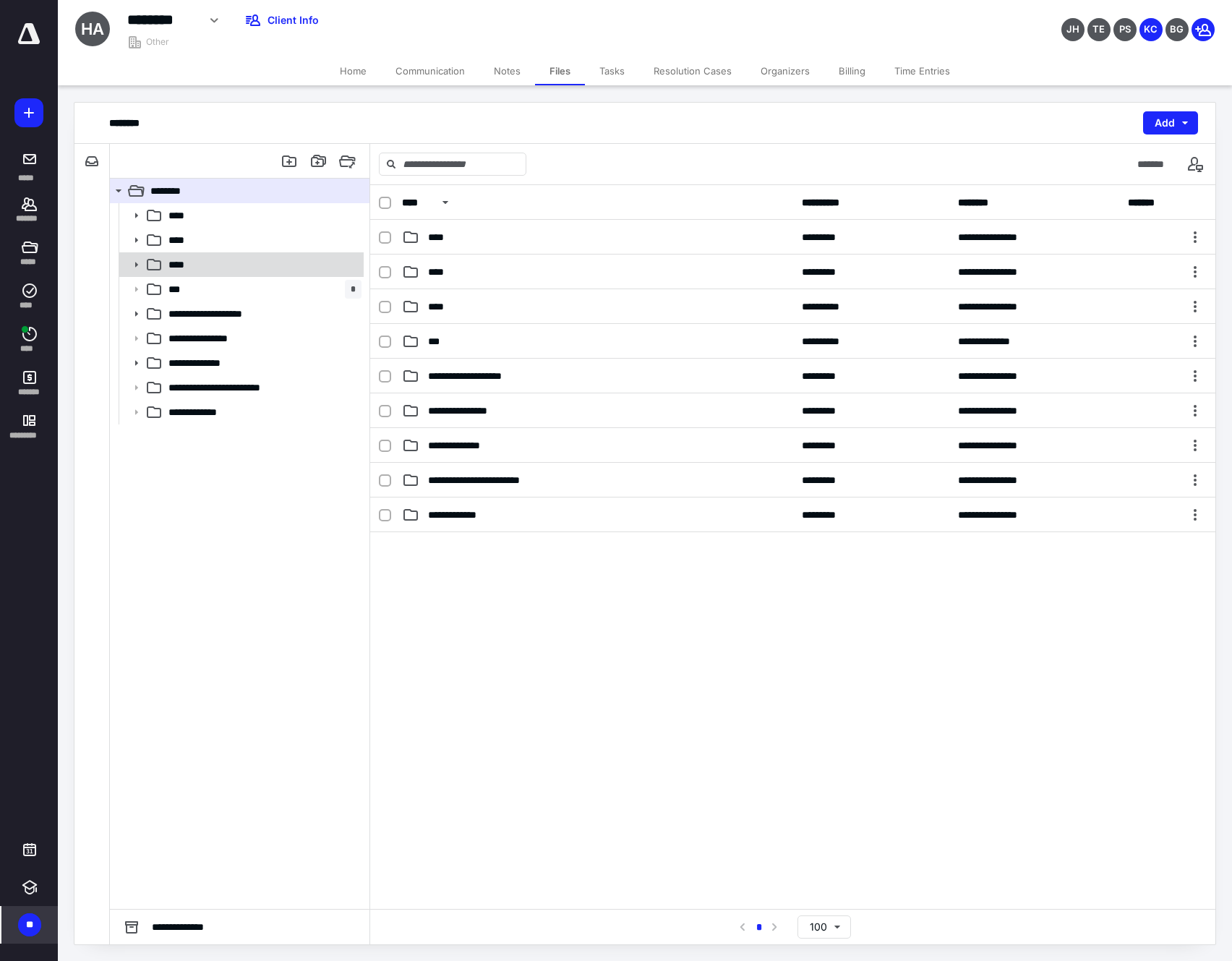 click 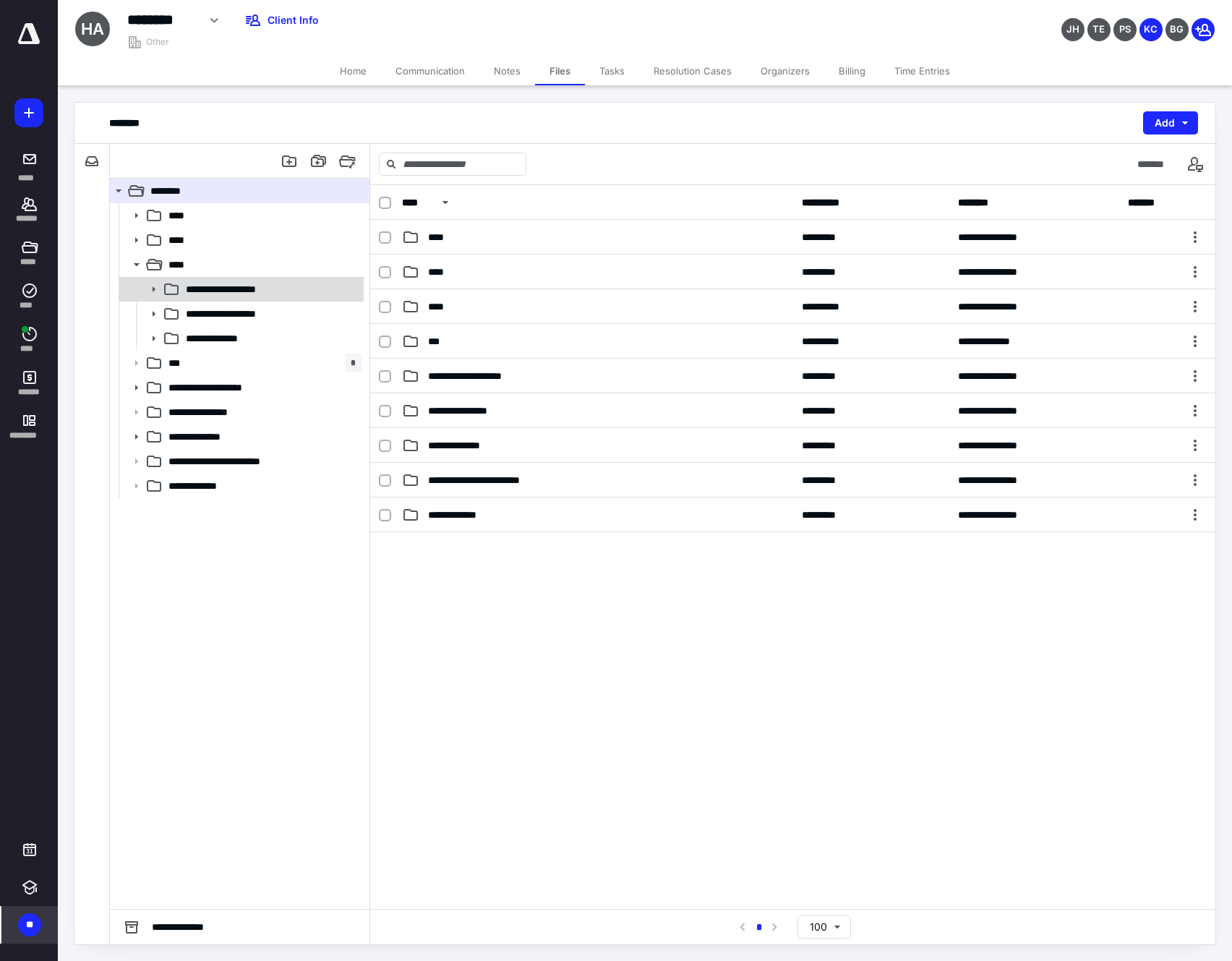 click 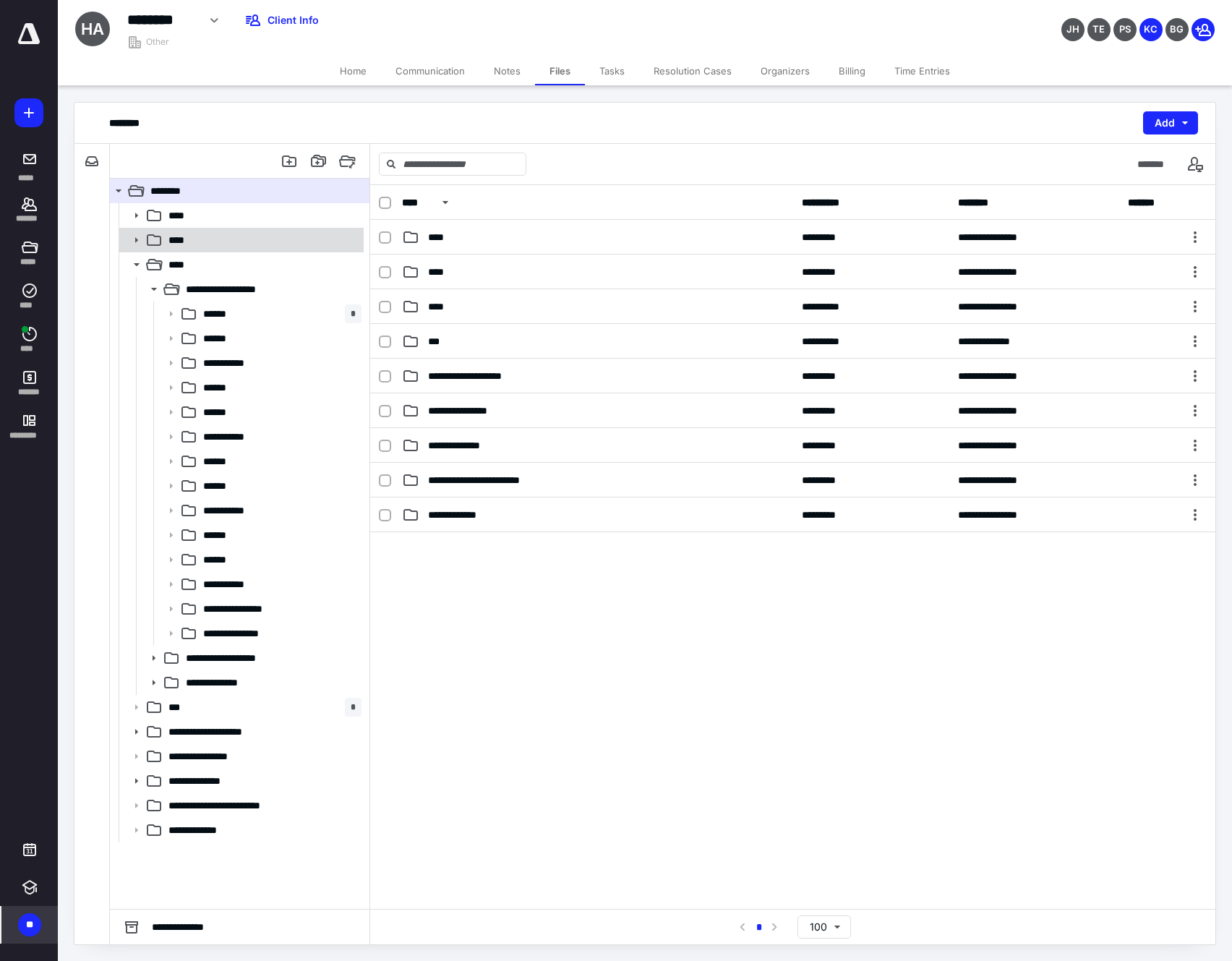 click 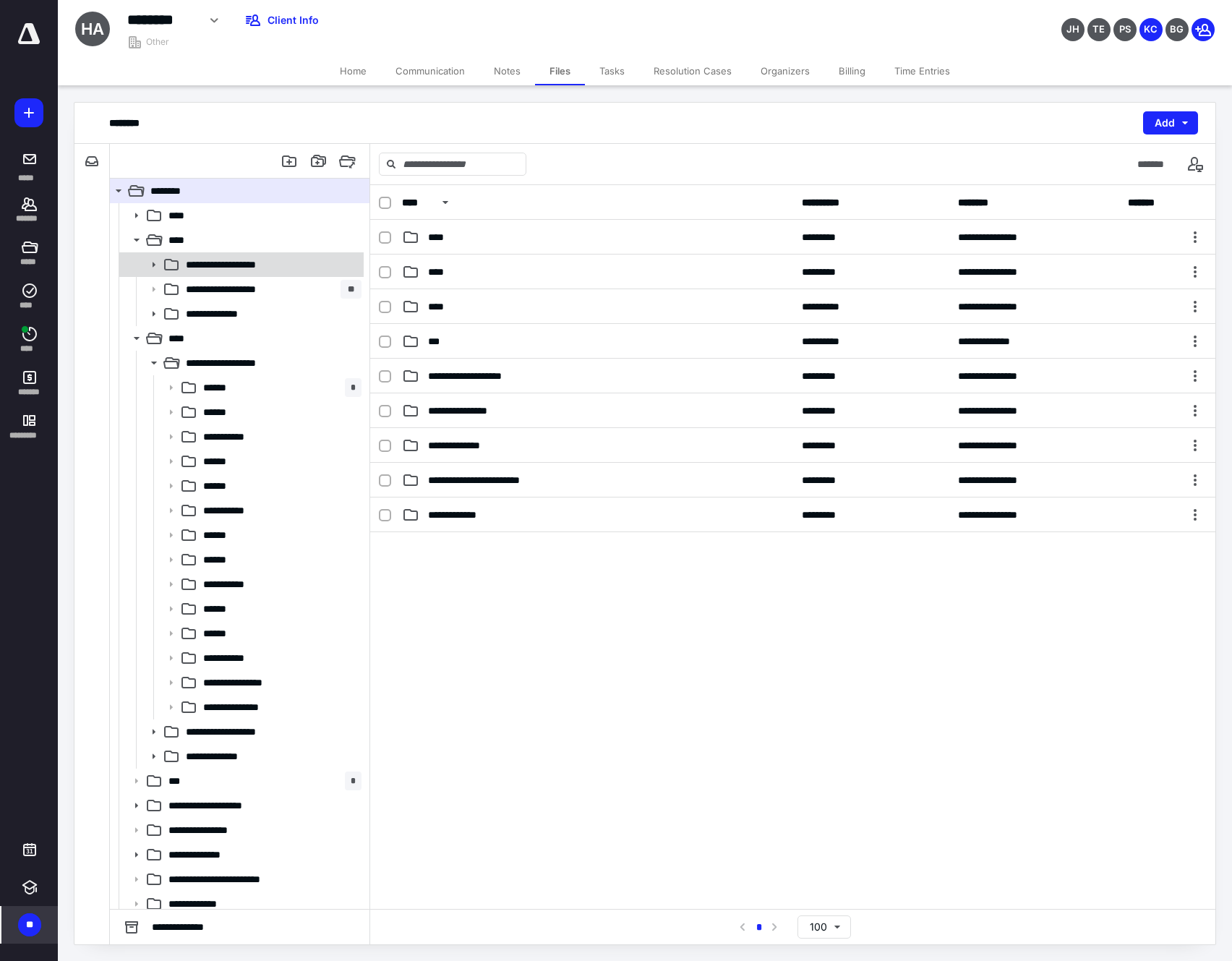 click 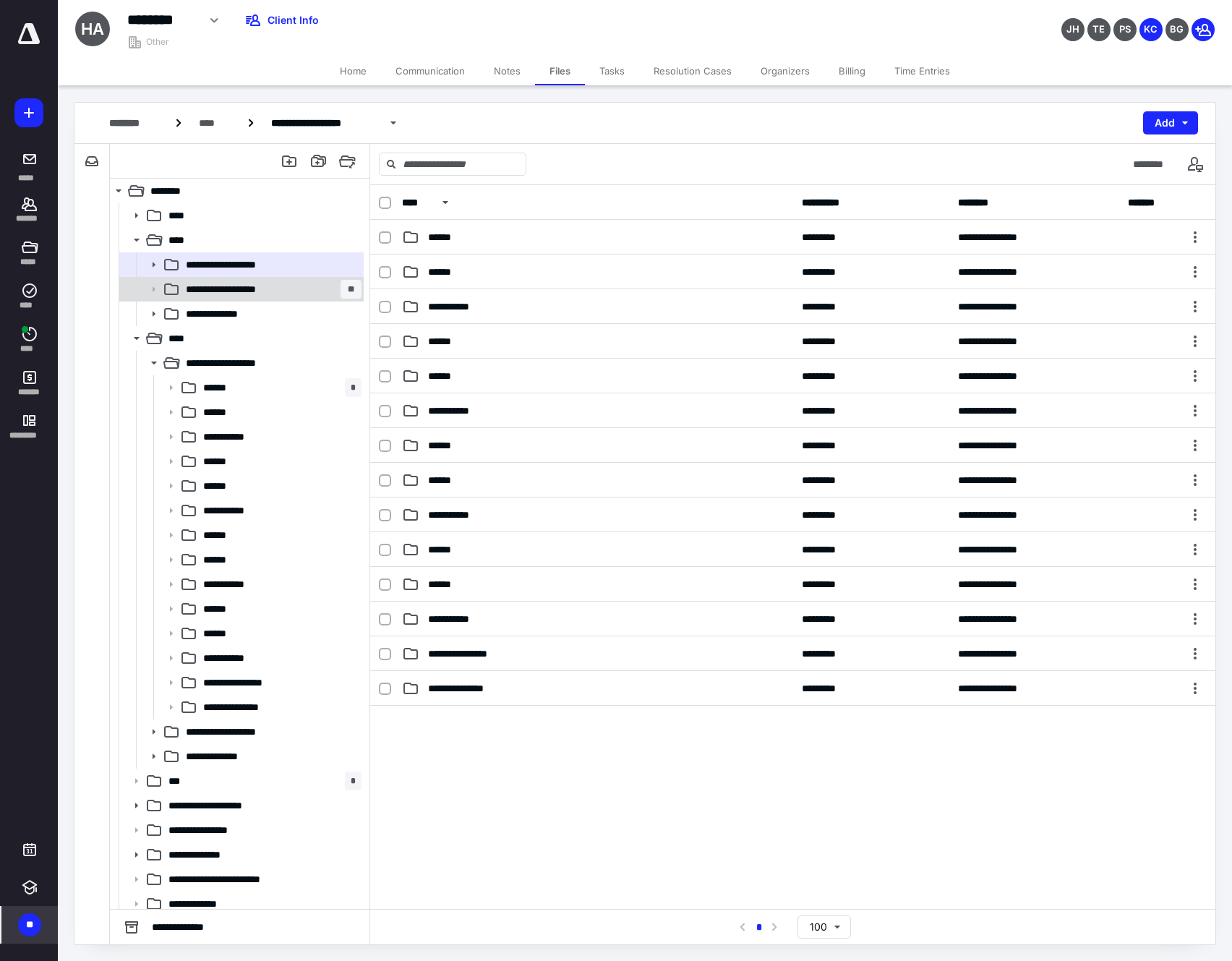 click 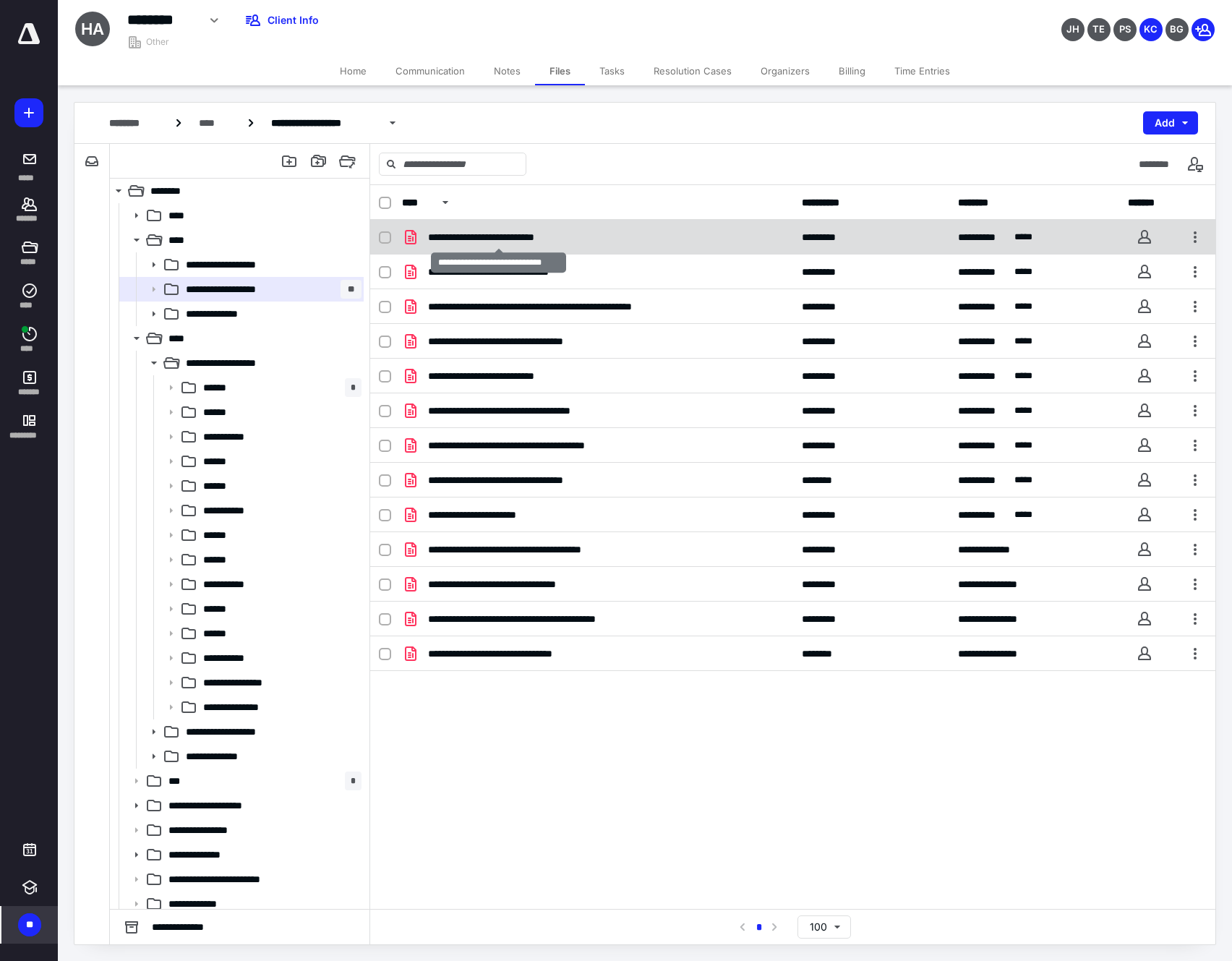 click on "**********" at bounding box center (497, 237) 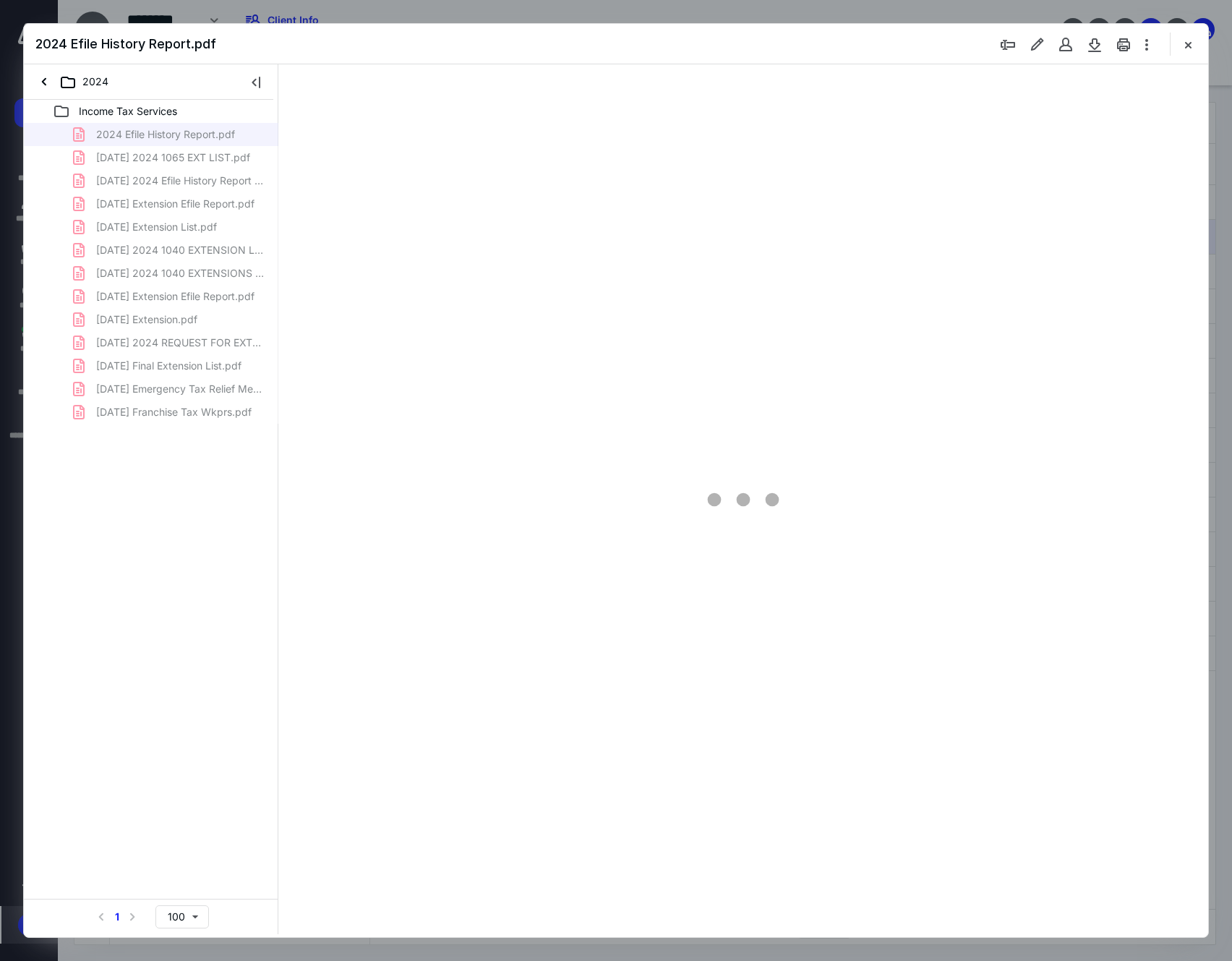 scroll, scrollTop: 0, scrollLeft: 0, axis: both 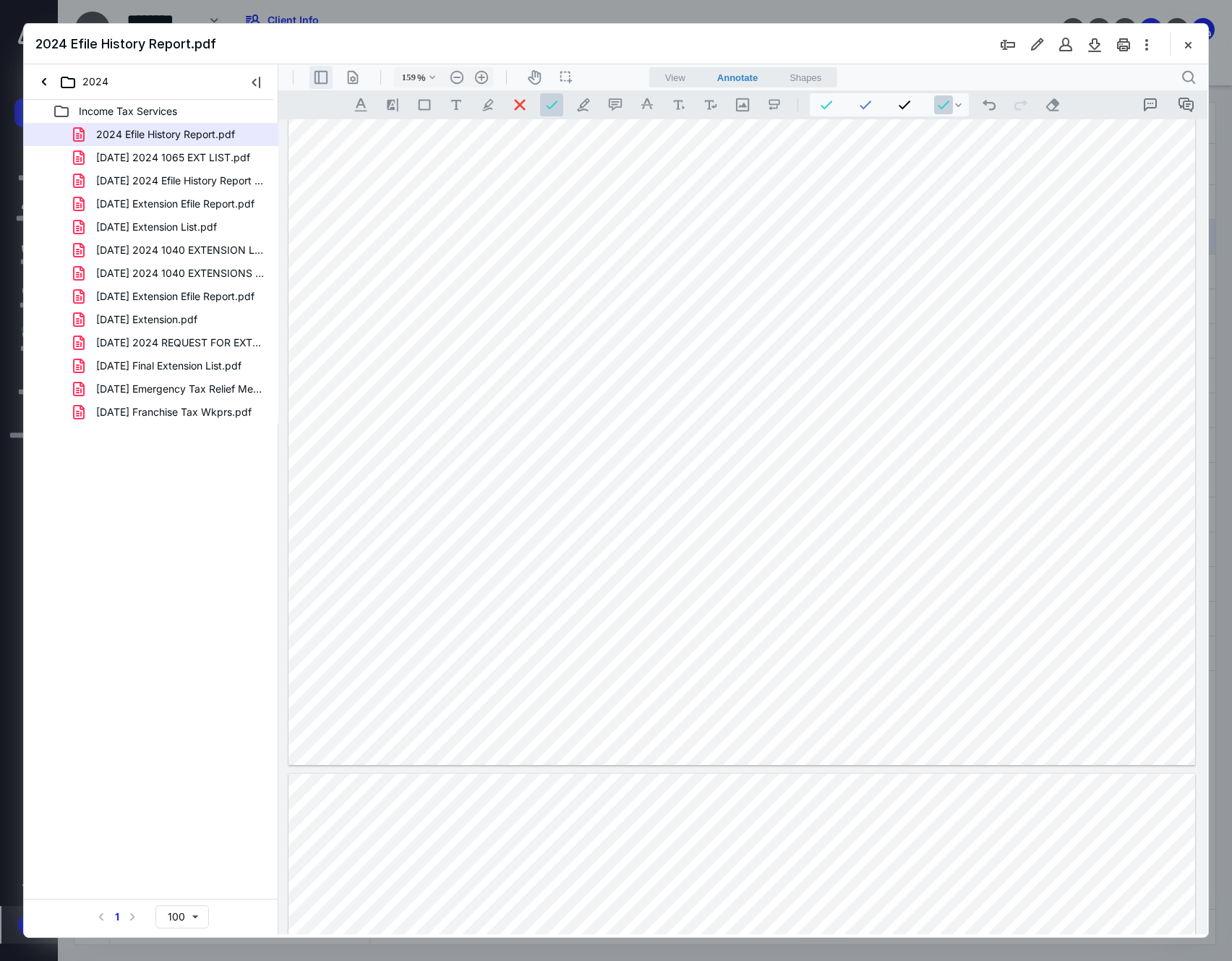 click on ".cls-1{fill:#abb0c4;} icon - header - sidebar - line" at bounding box center (321, 77) 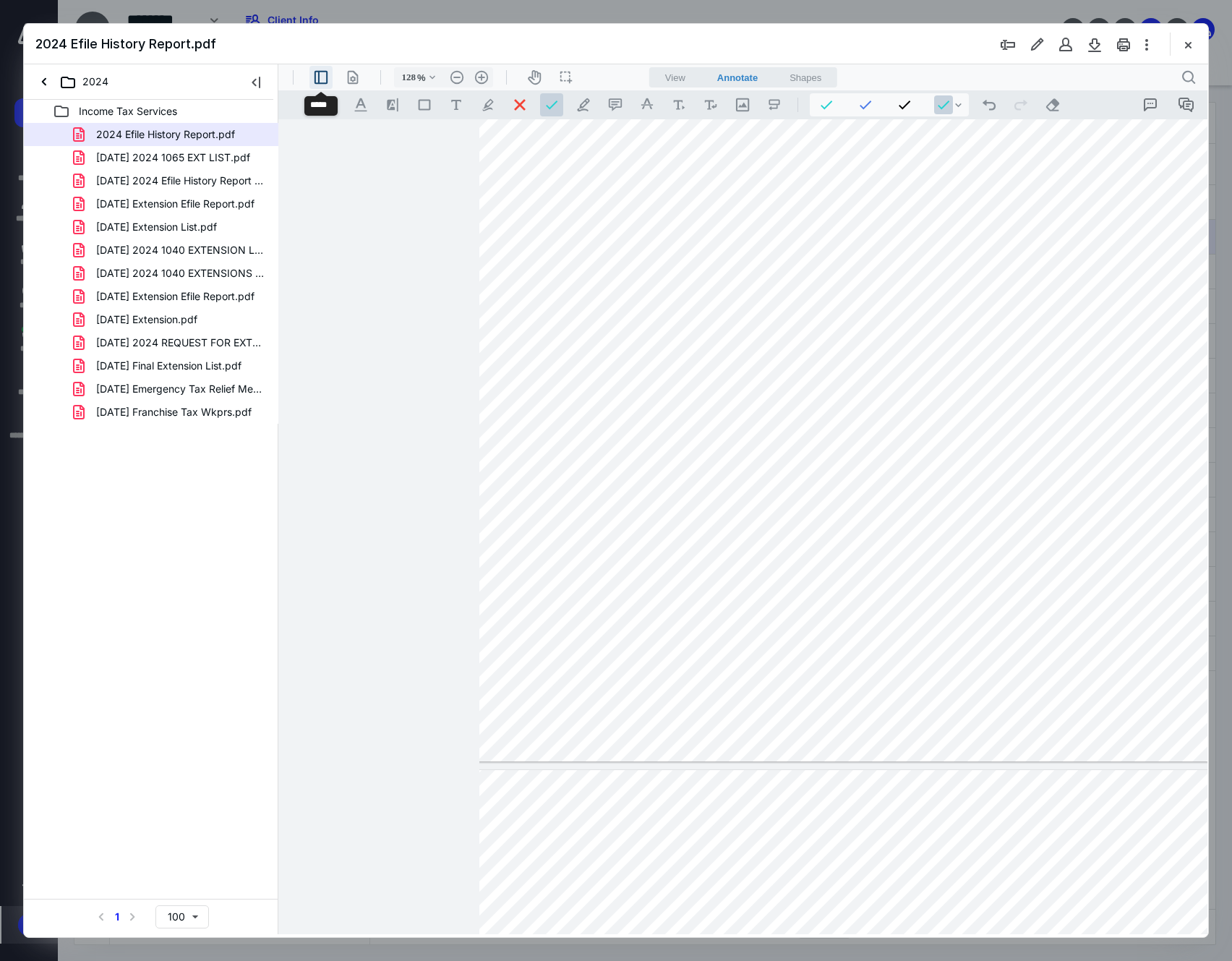 type on "124" 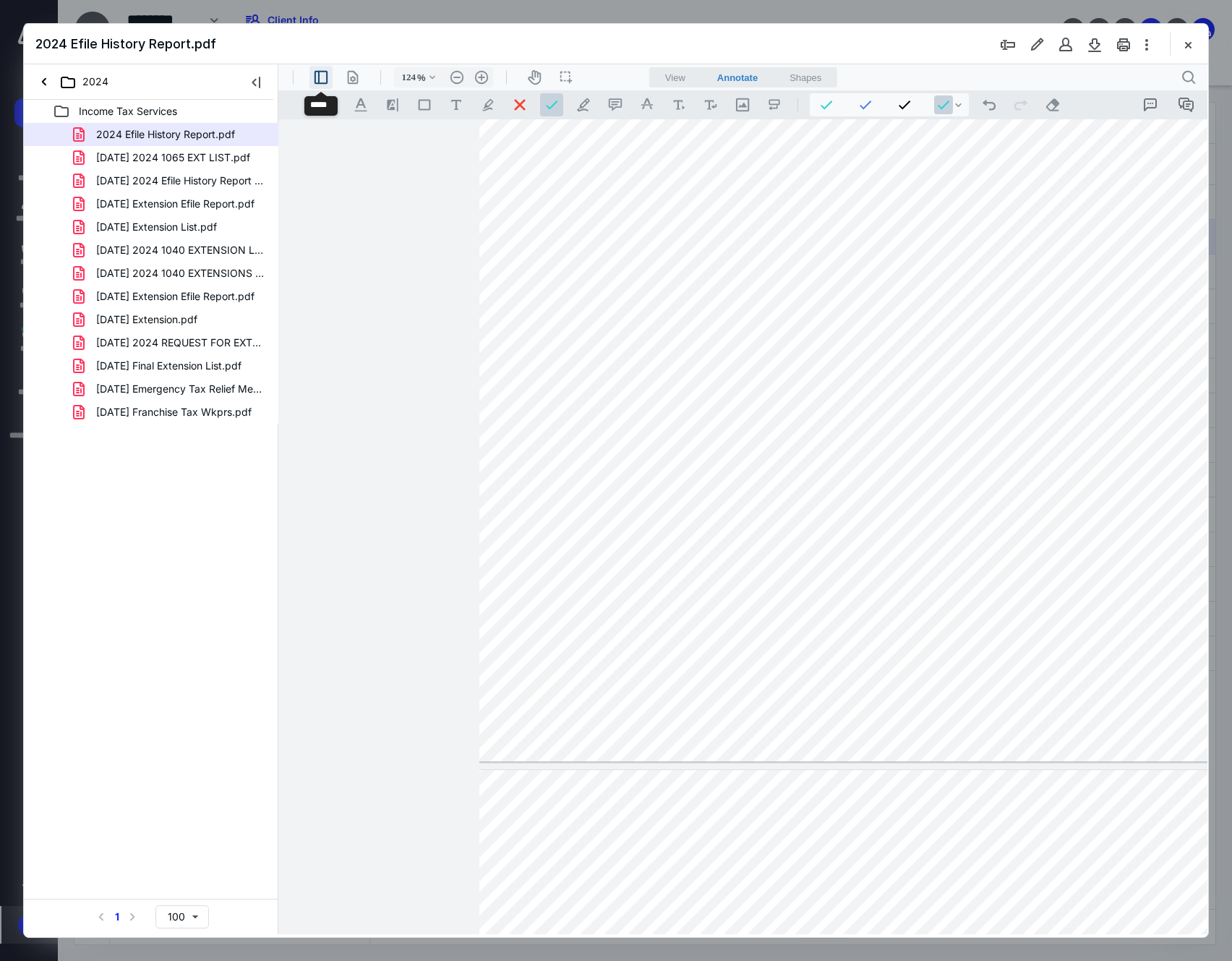 scroll, scrollTop: 59, scrollLeft: 0, axis: vertical 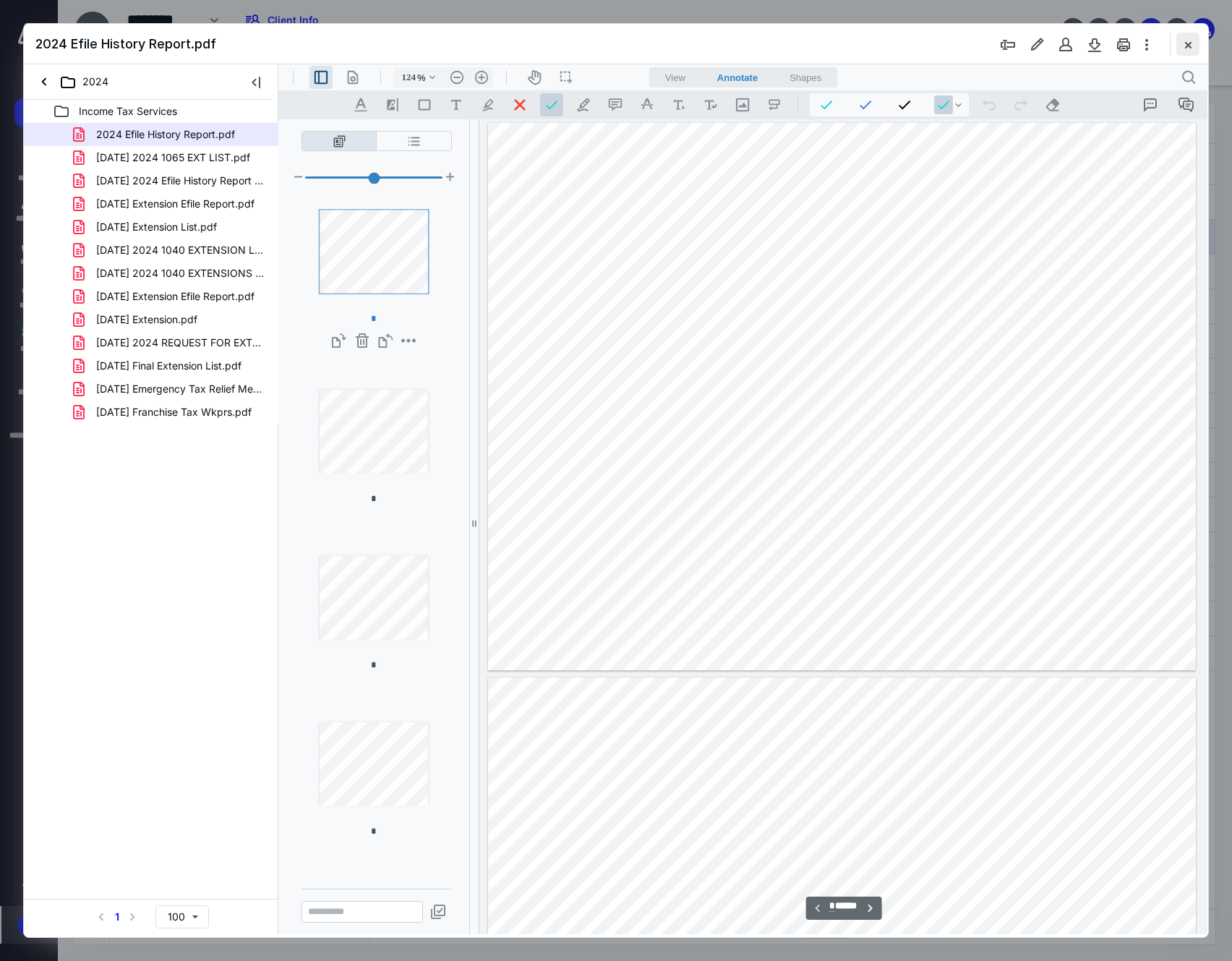 click at bounding box center (1188, 44) 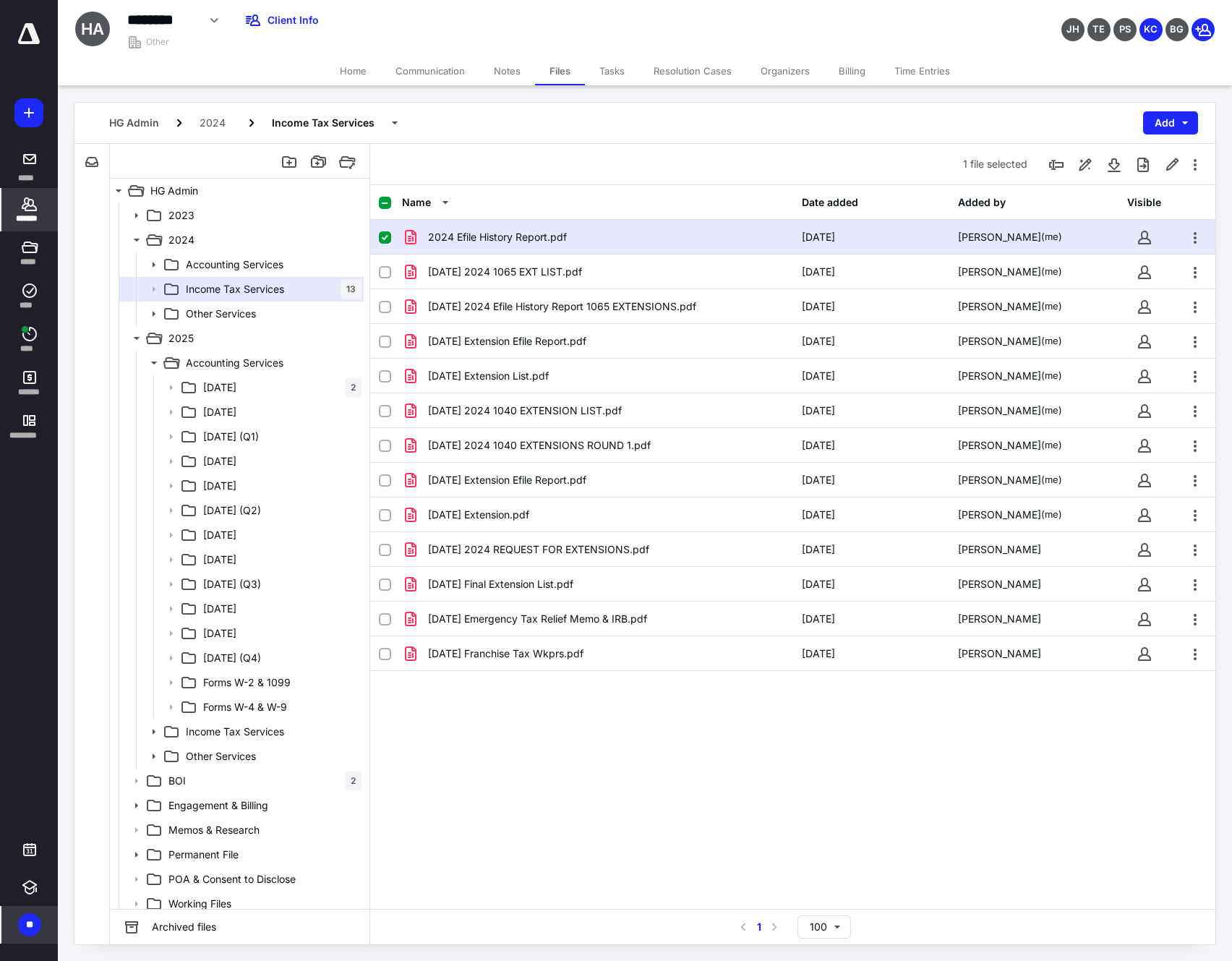 click on "*******" at bounding box center (30, 210) 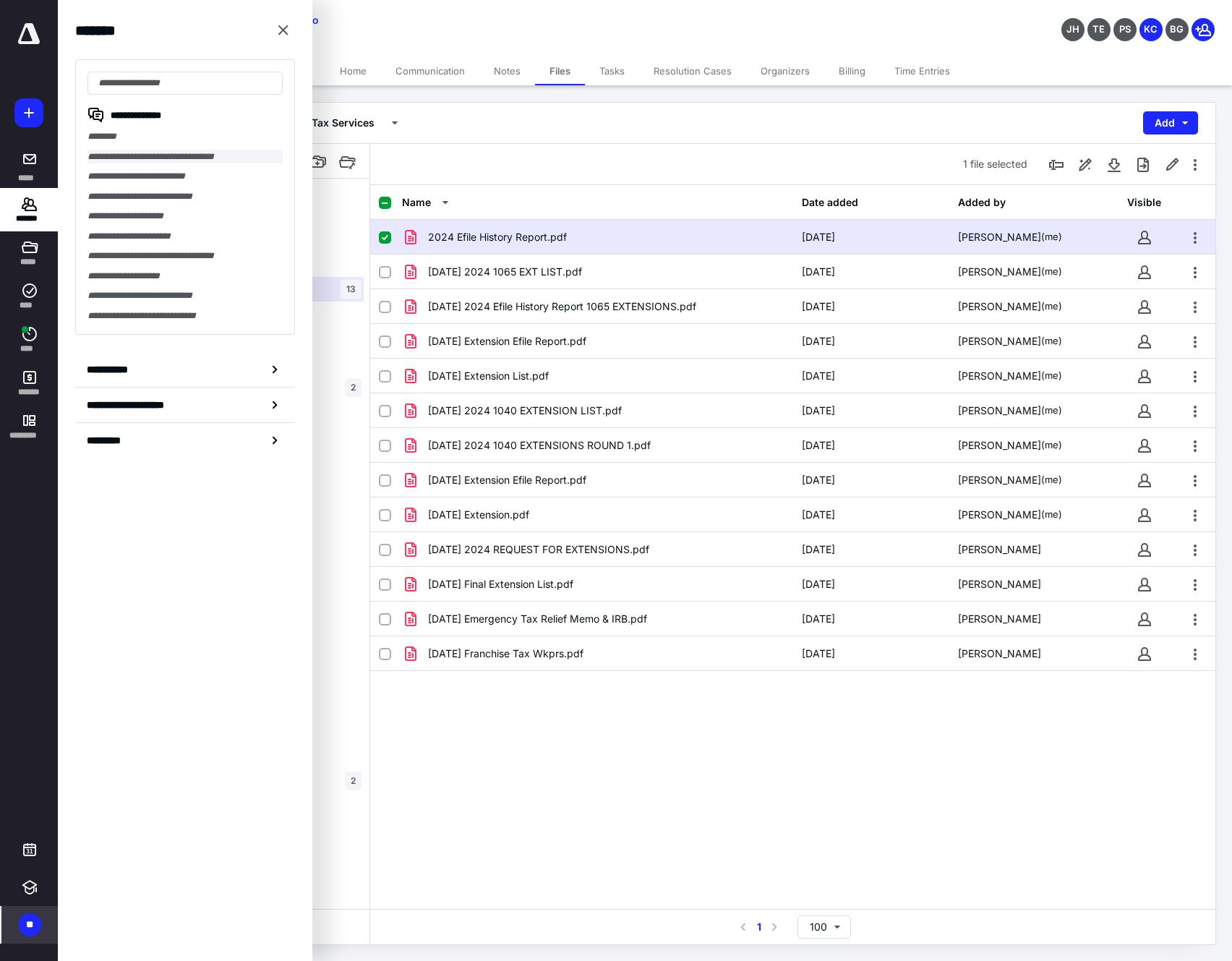 click on "**********" at bounding box center [184, 157] 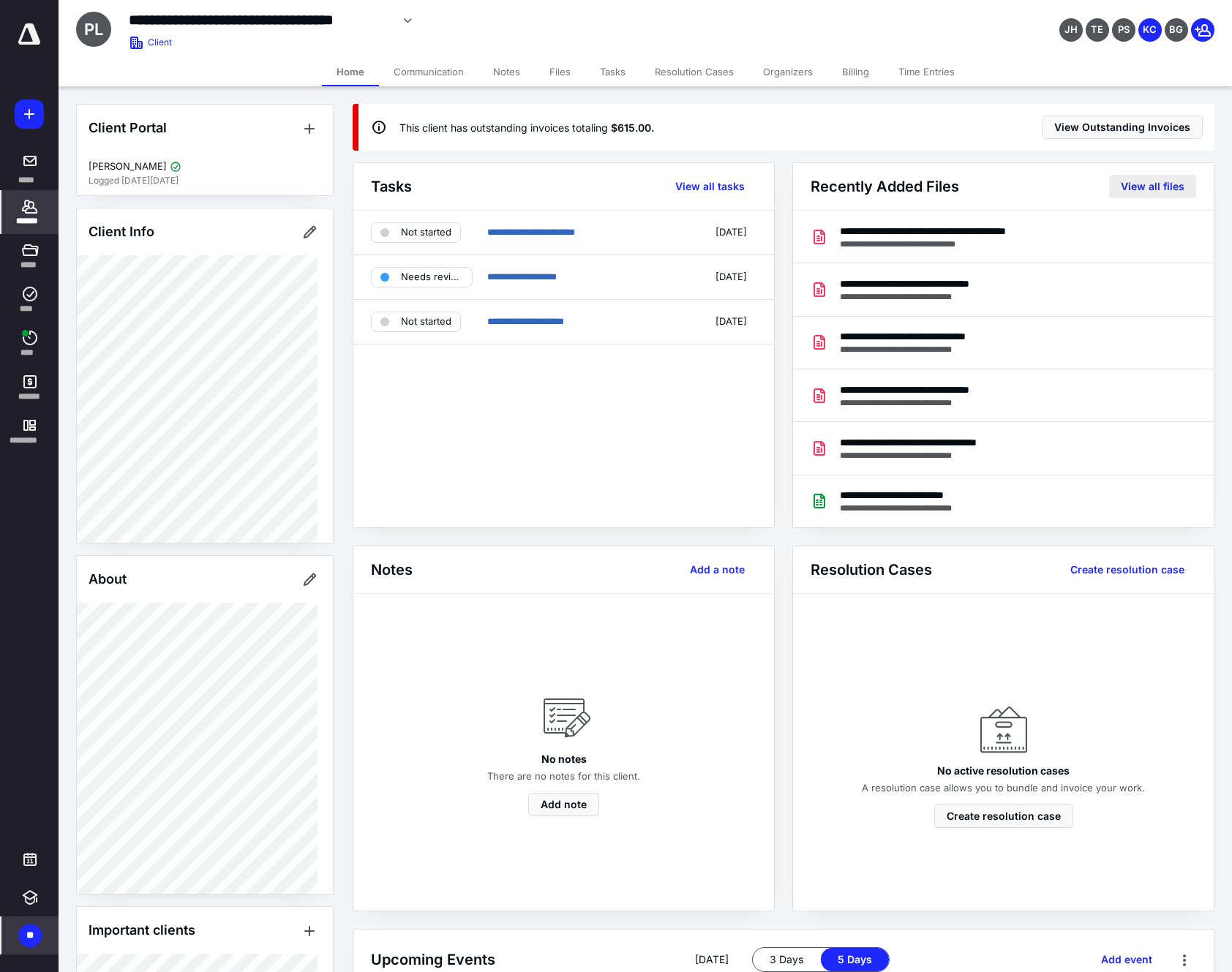 click on "View all files" at bounding box center (1152, 187) 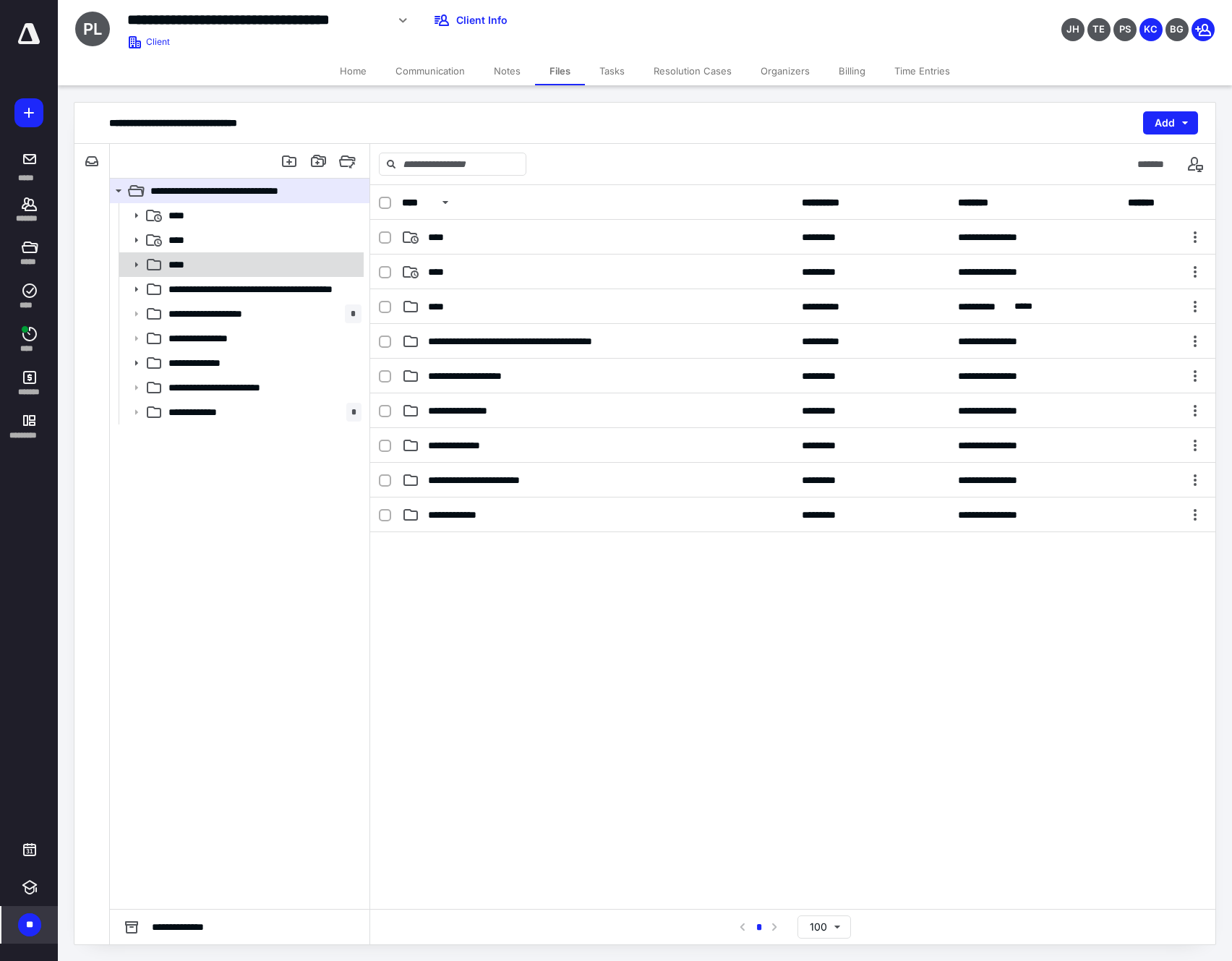 click 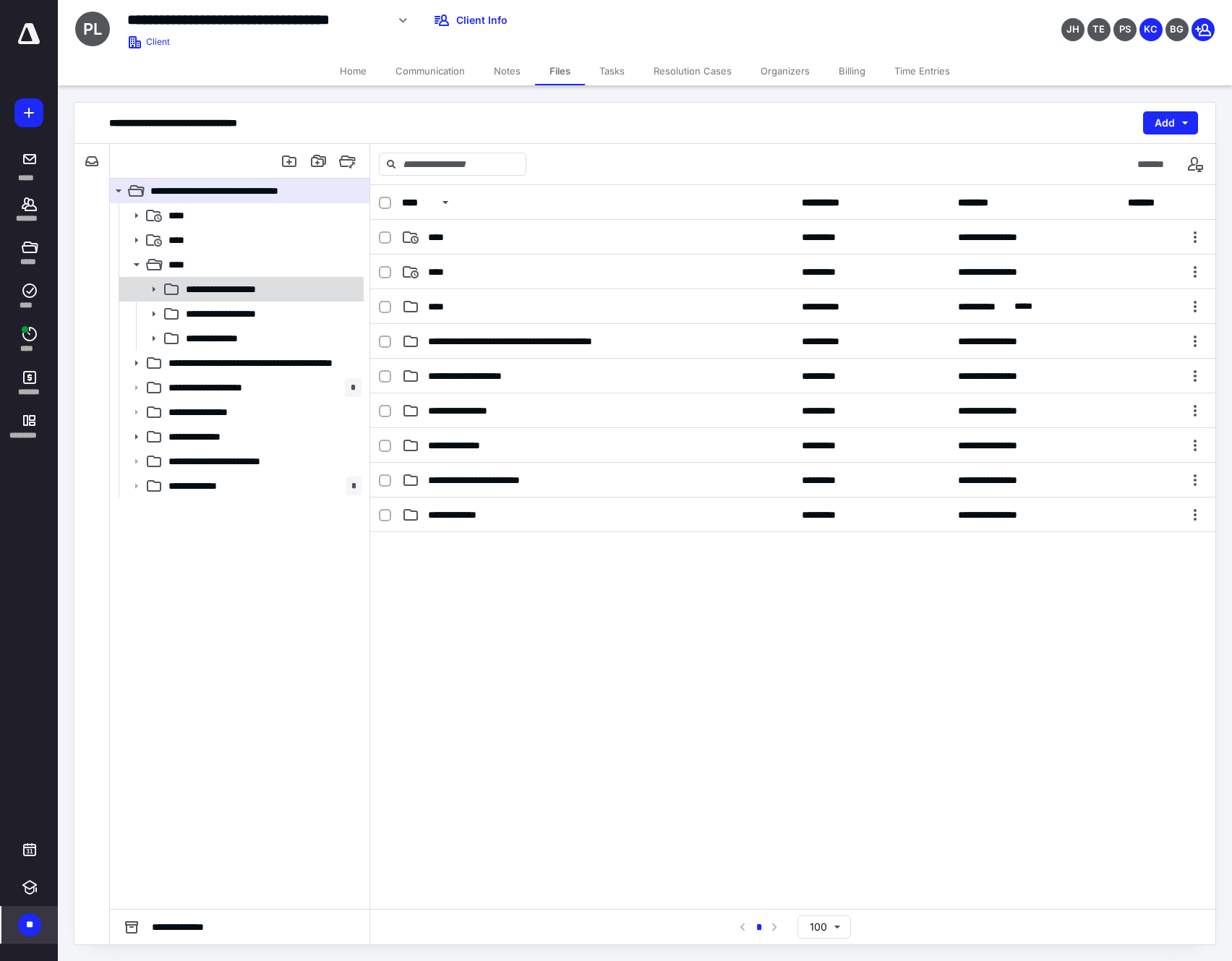 click 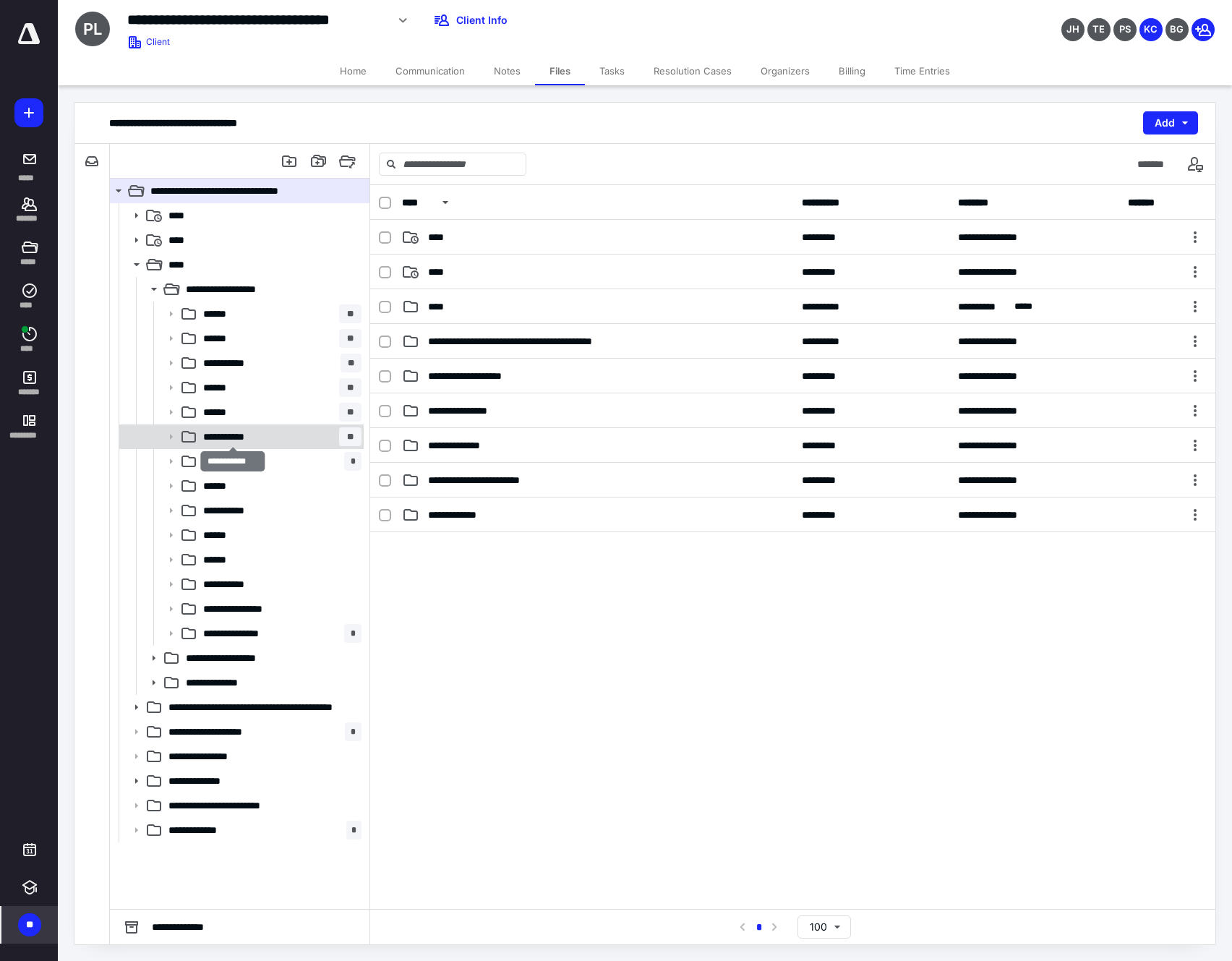 click on "**********" at bounding box center [231, 437] 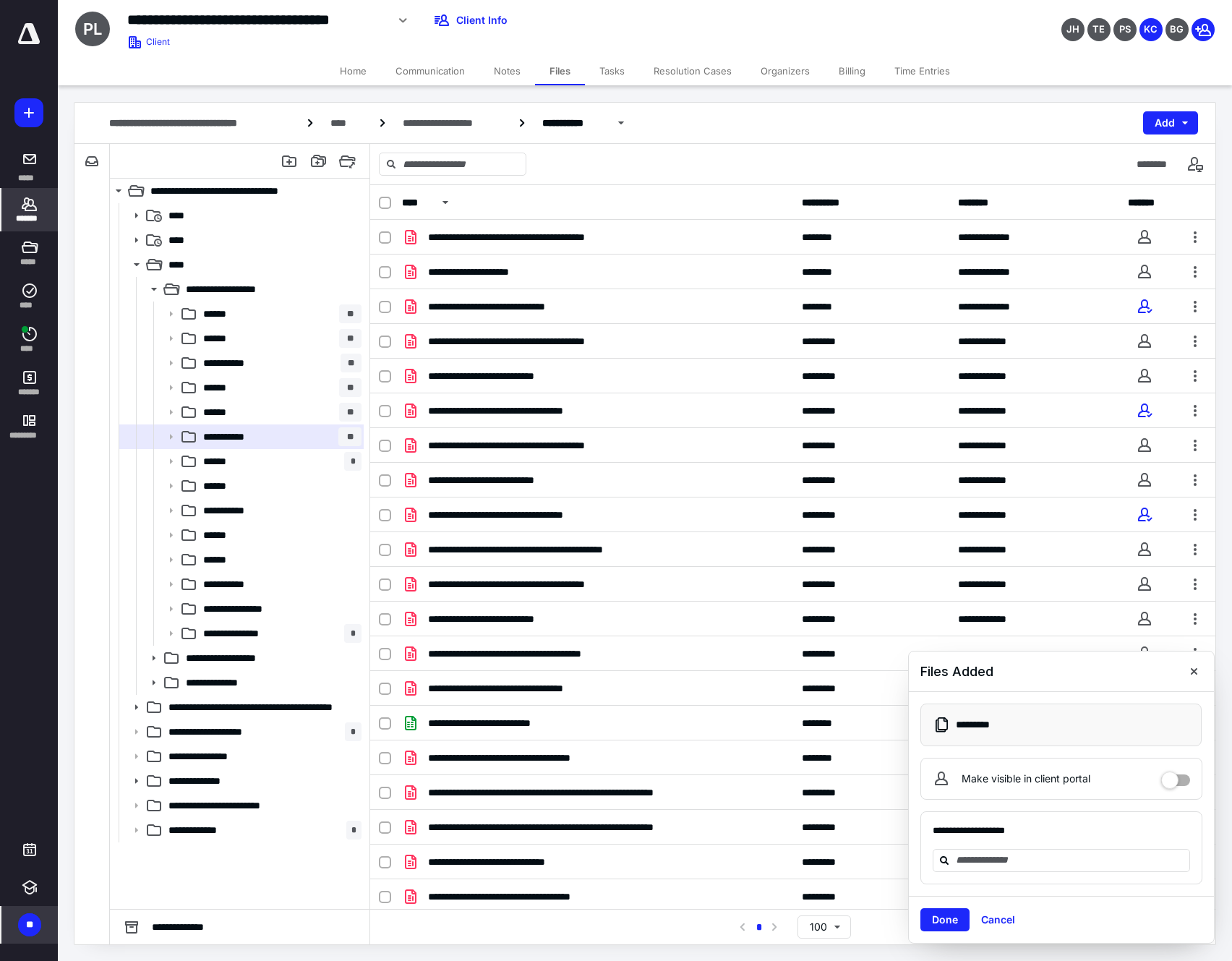 click on "*******" at bounding box center (30, 210) 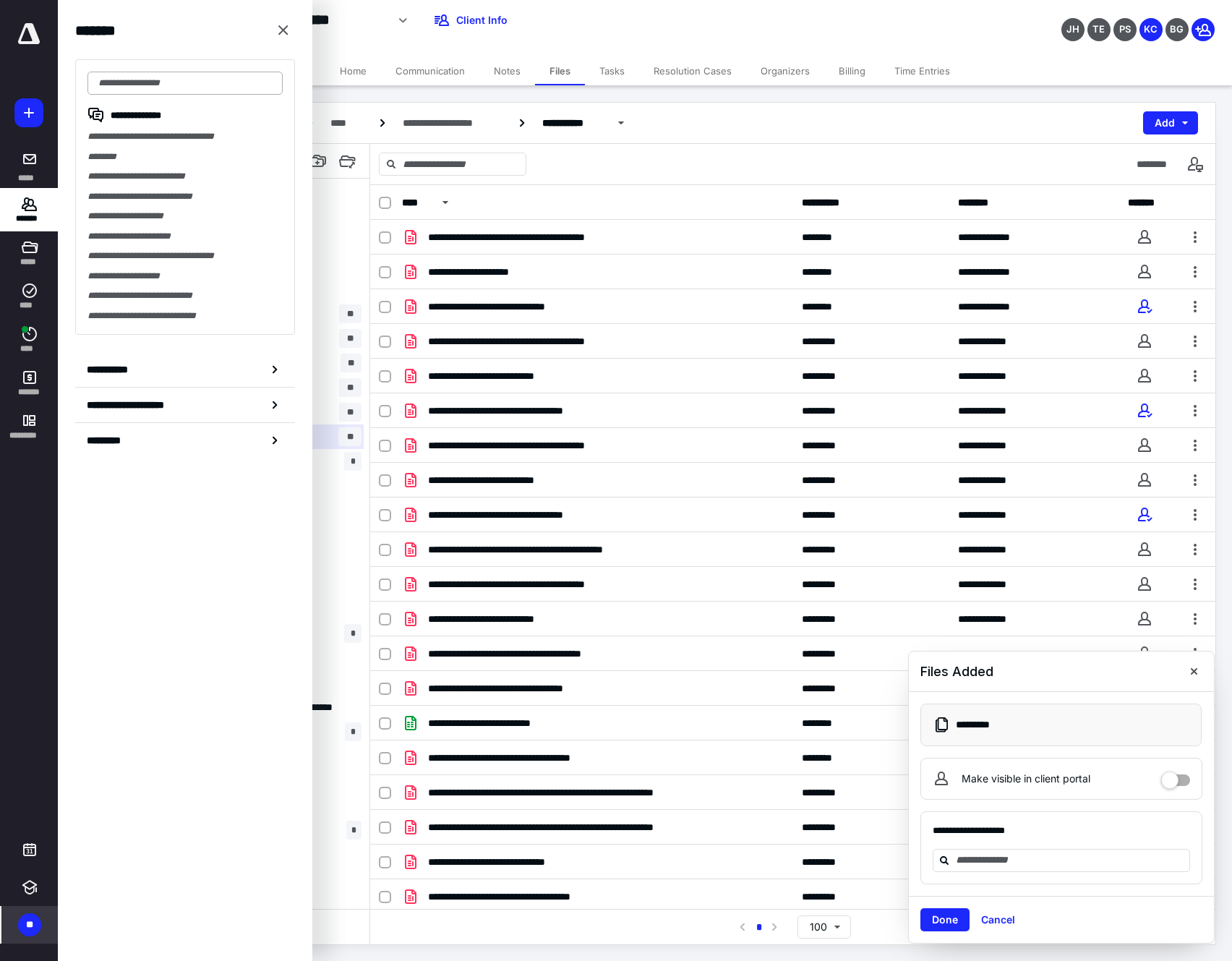 click at bounding box center (185, 83) 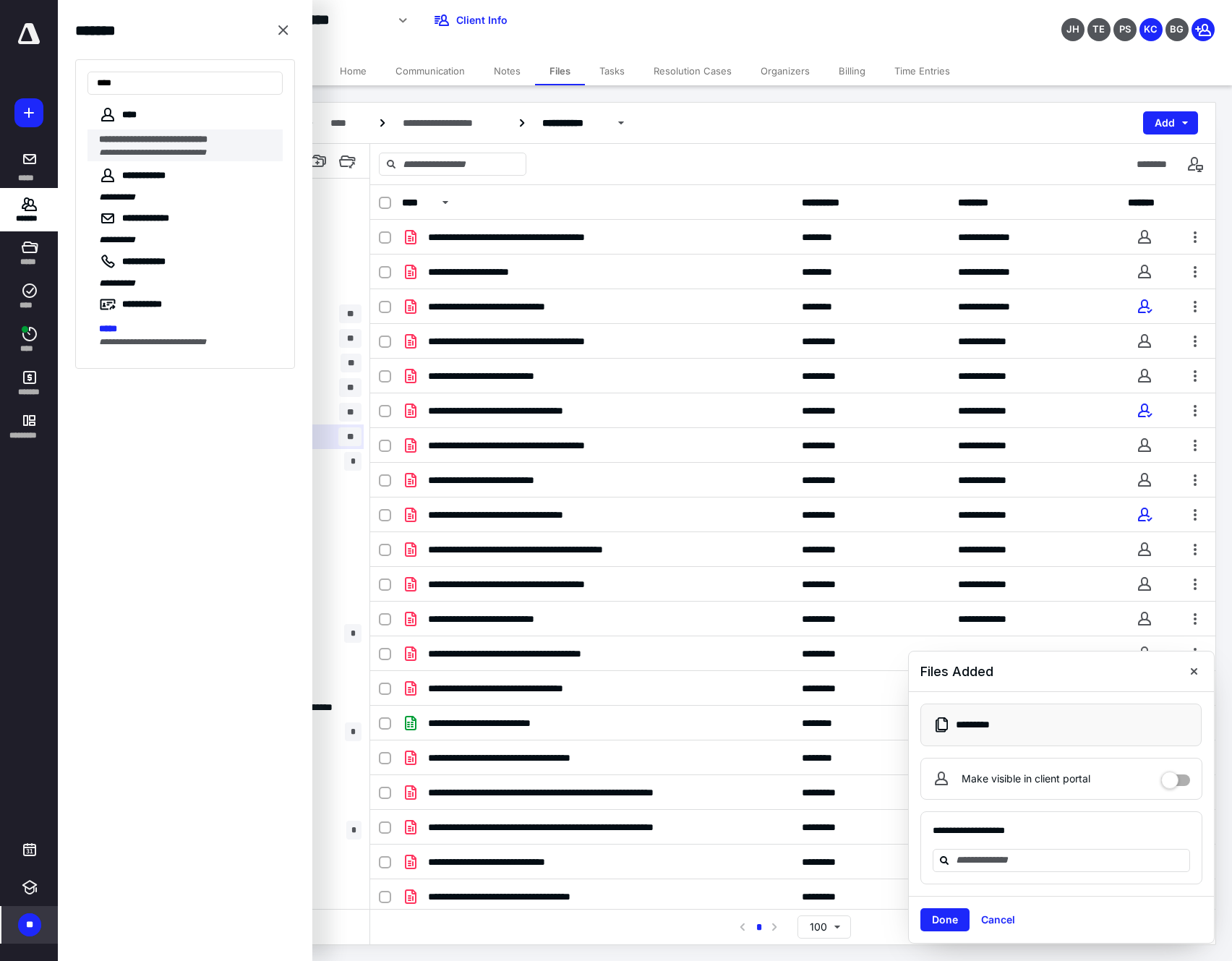 type on "****" 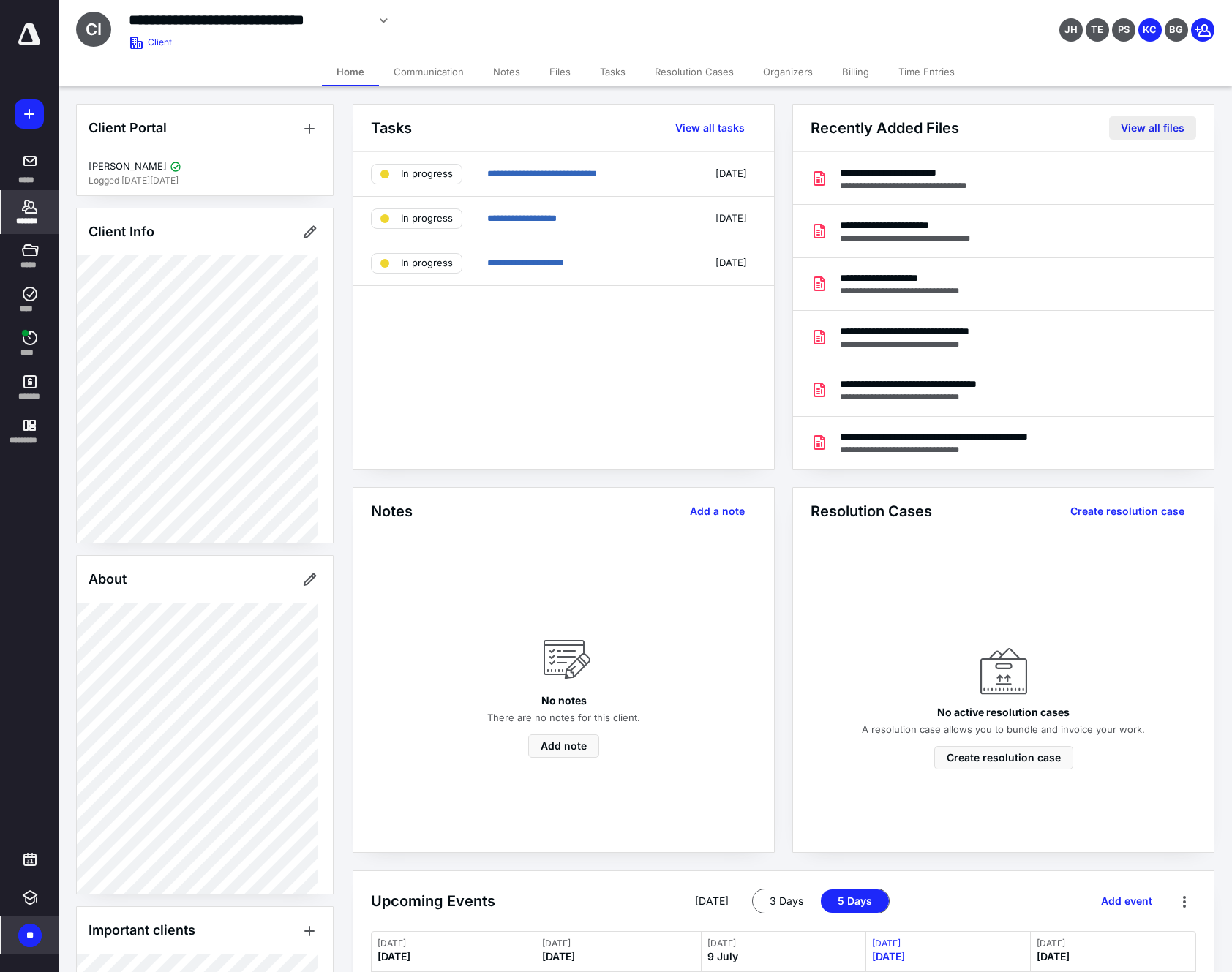 click on "View all files" at bounding box center (1152, 128) 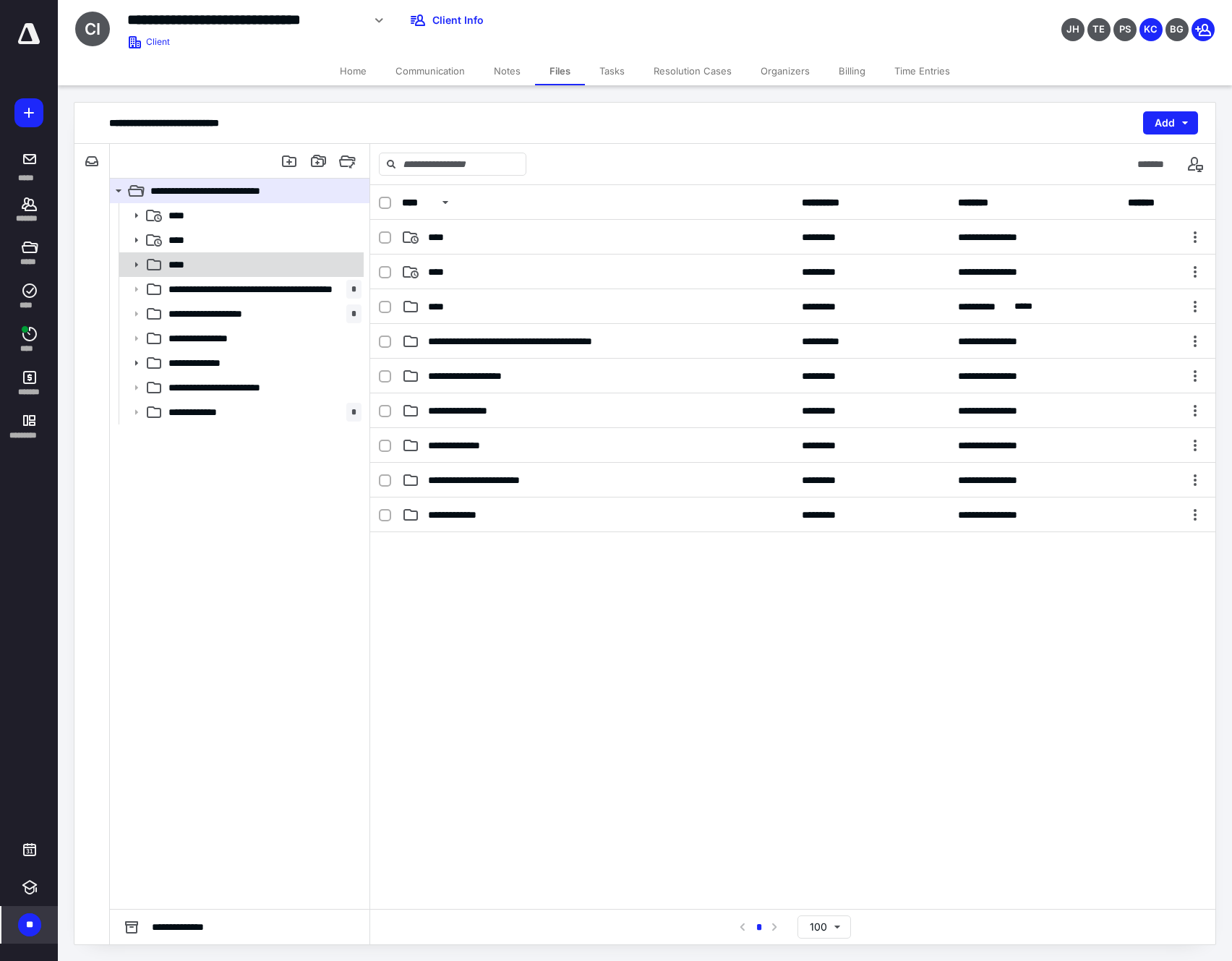click 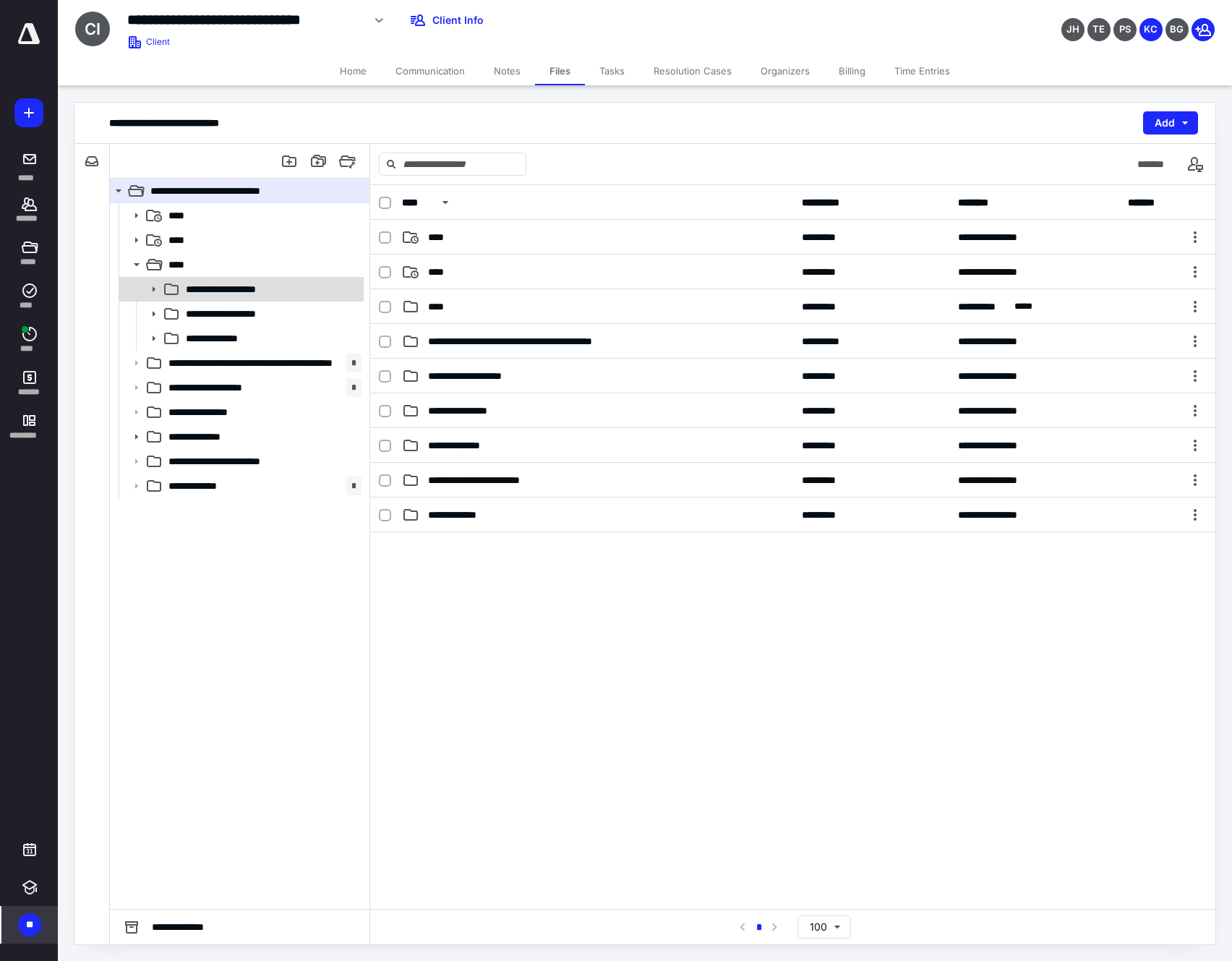 click 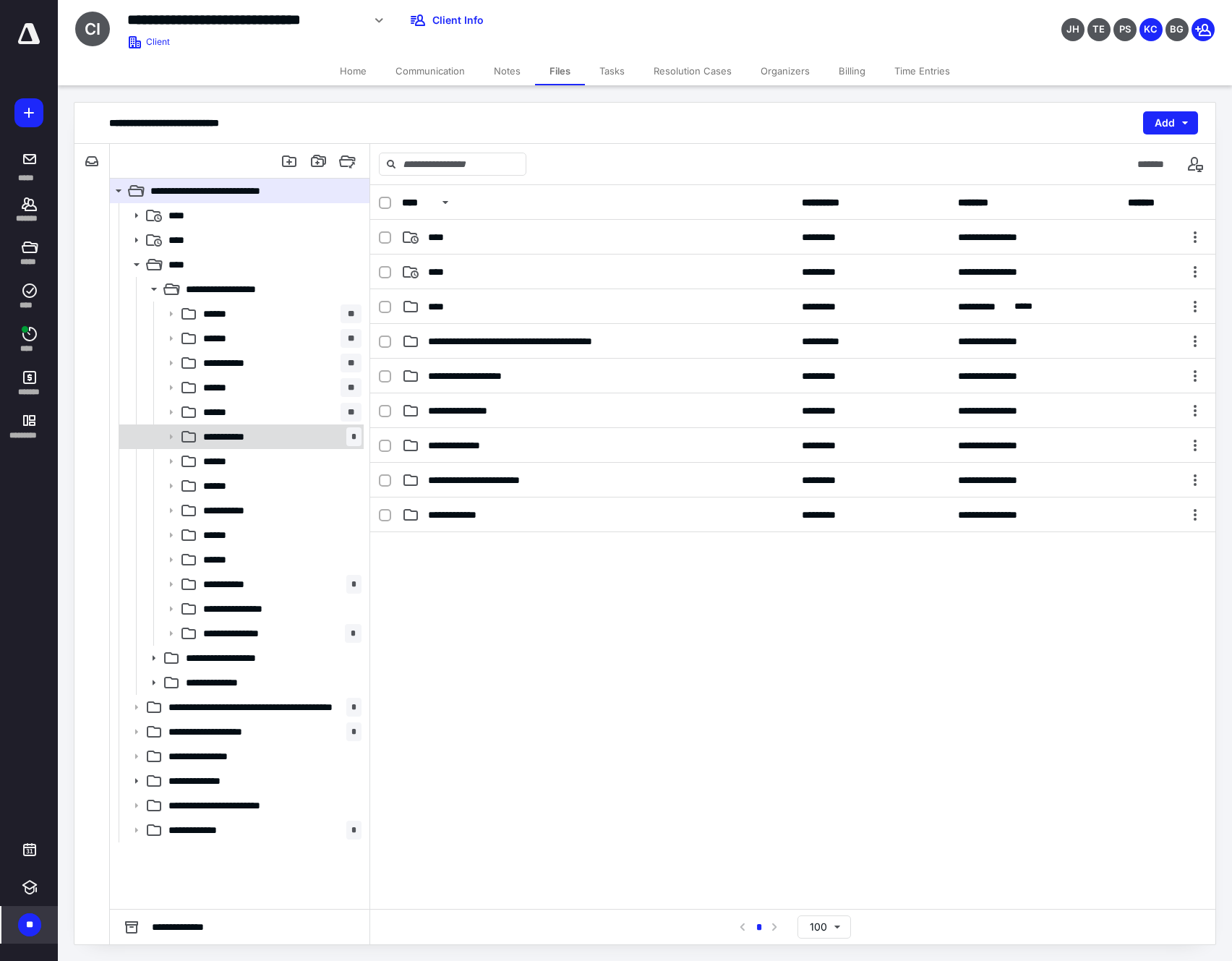 click on "**********" at bounding box center [231, 437] 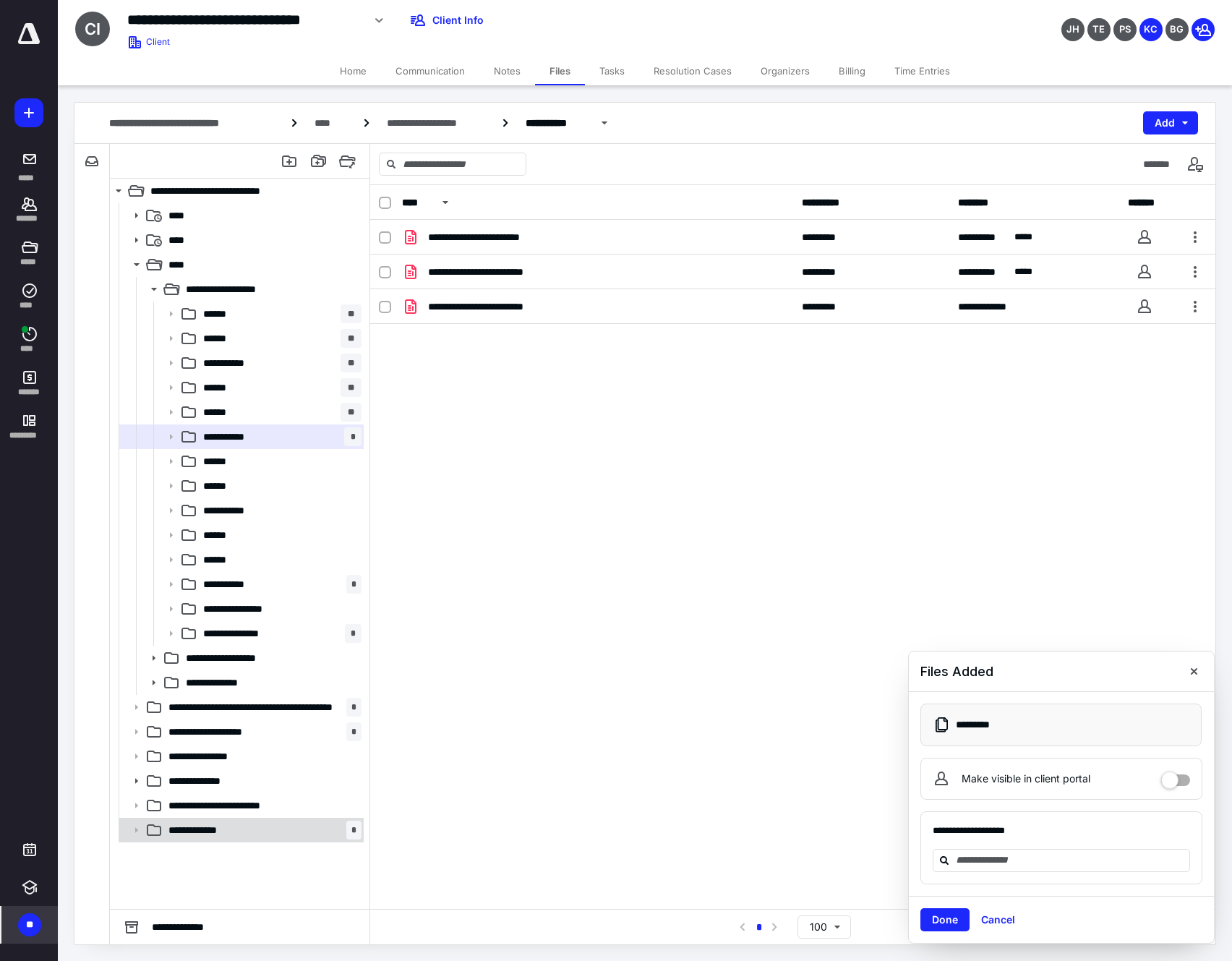 click on "**********" at bounding box center [240, 830] 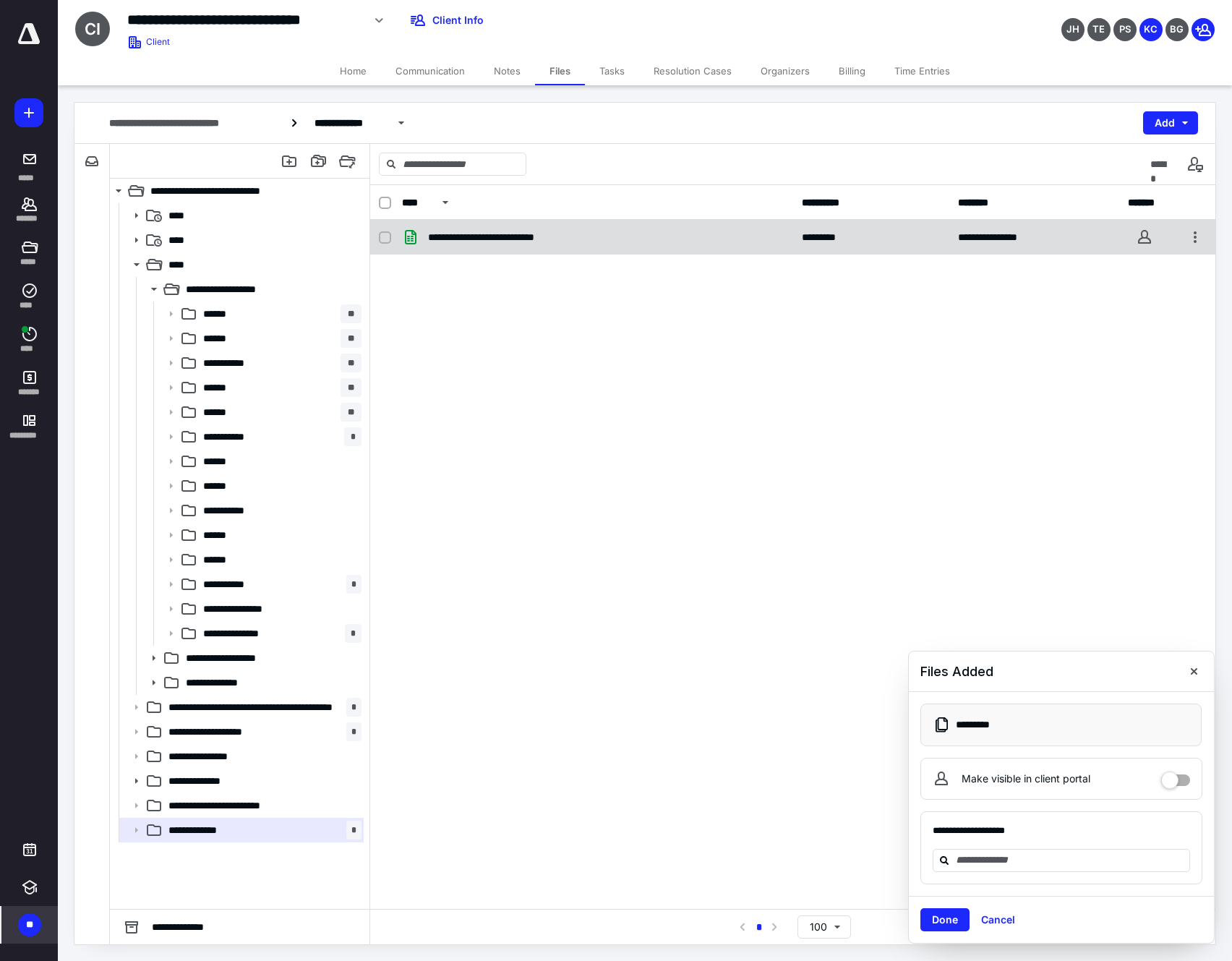 click on "**********" at bounding box center [516, 237] 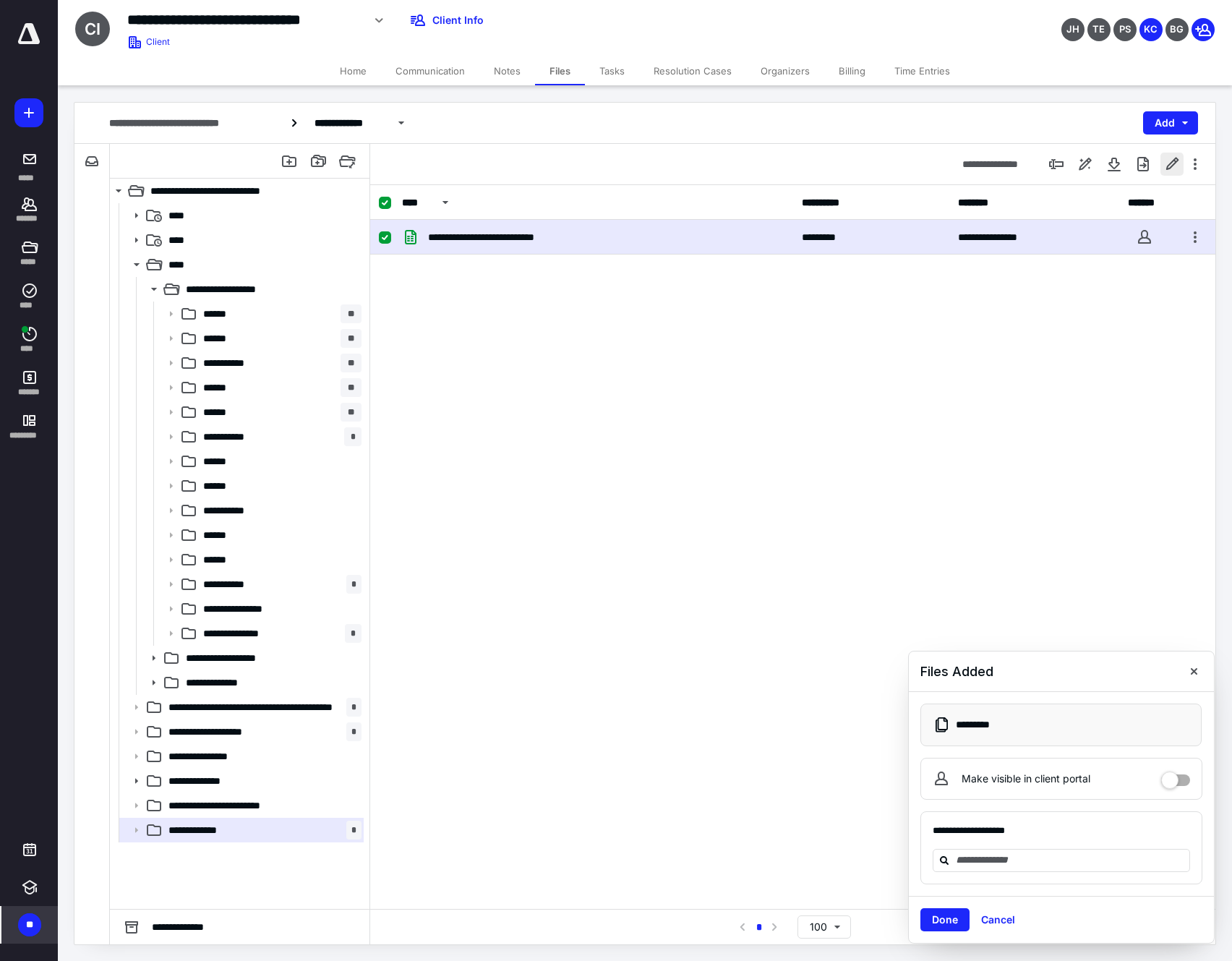 click at bounding box center (1172, 164) 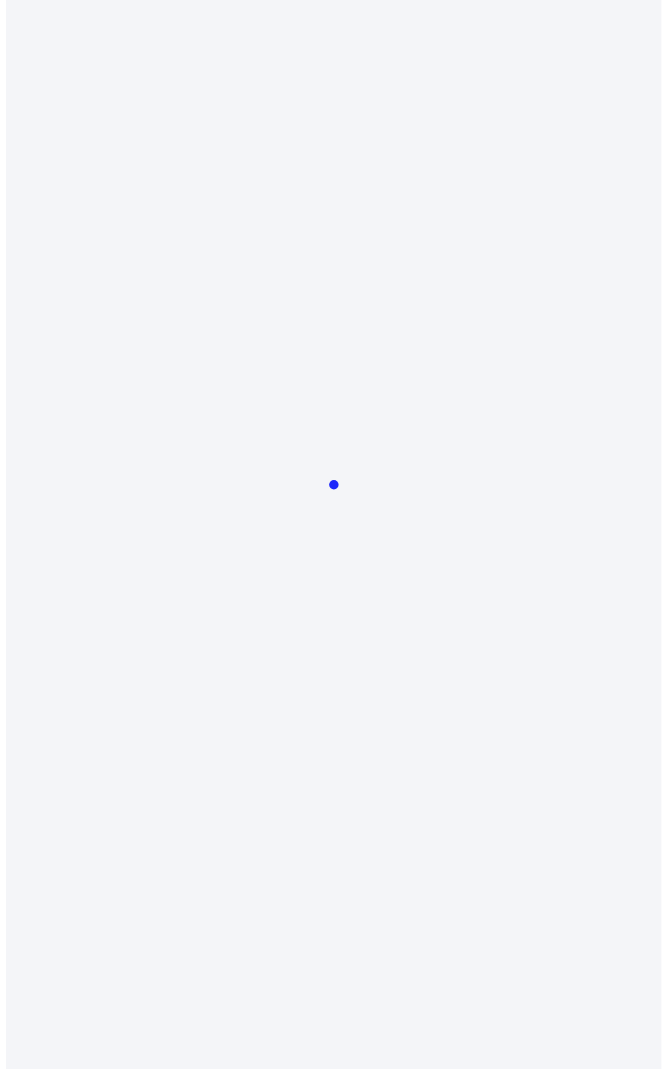 scroll, scrollTop: 0, scrollLeft: 0, axis: both 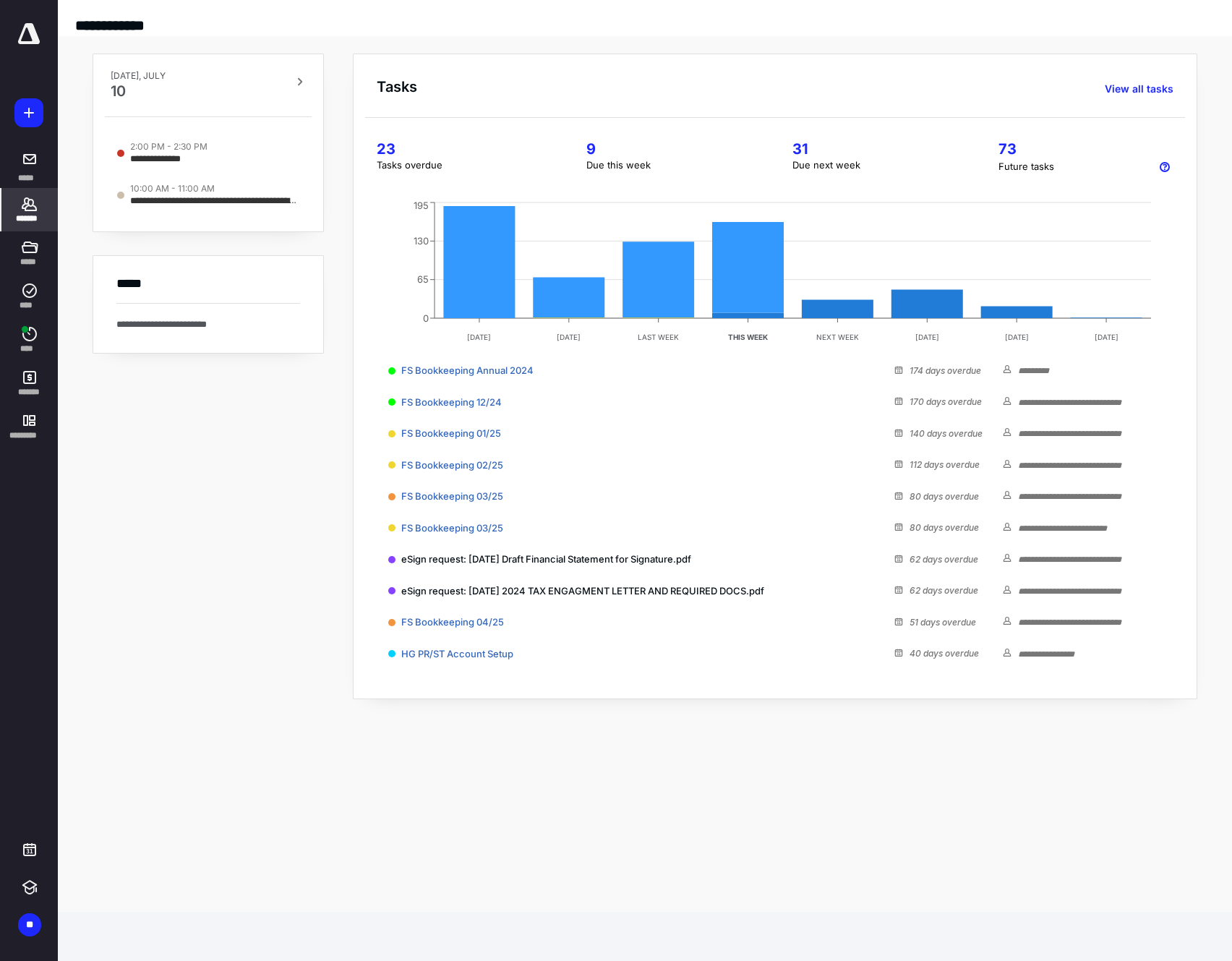 click on "*******" at bounding box center [29, 210] 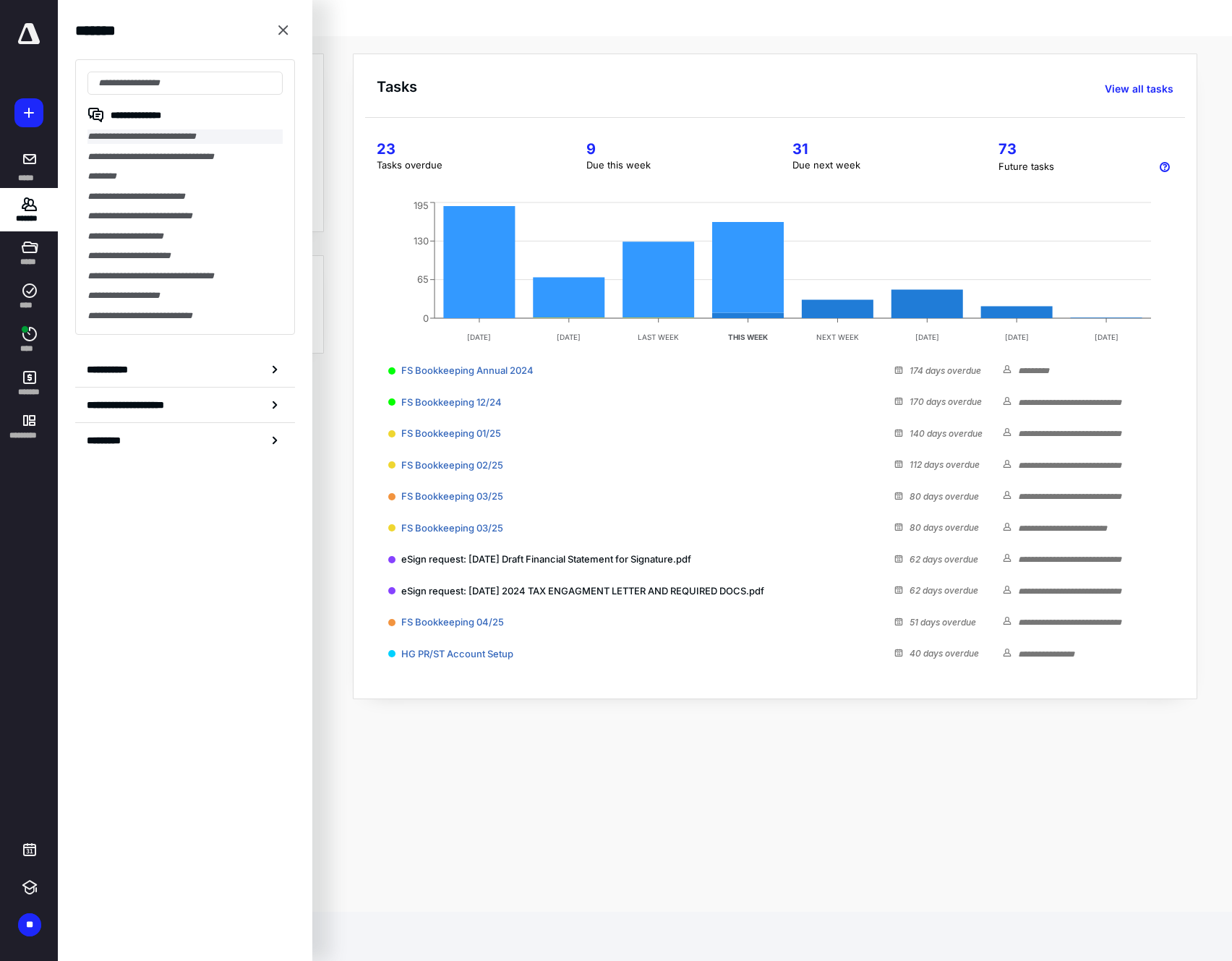 click on "**********" at bounding box center [184, 137] 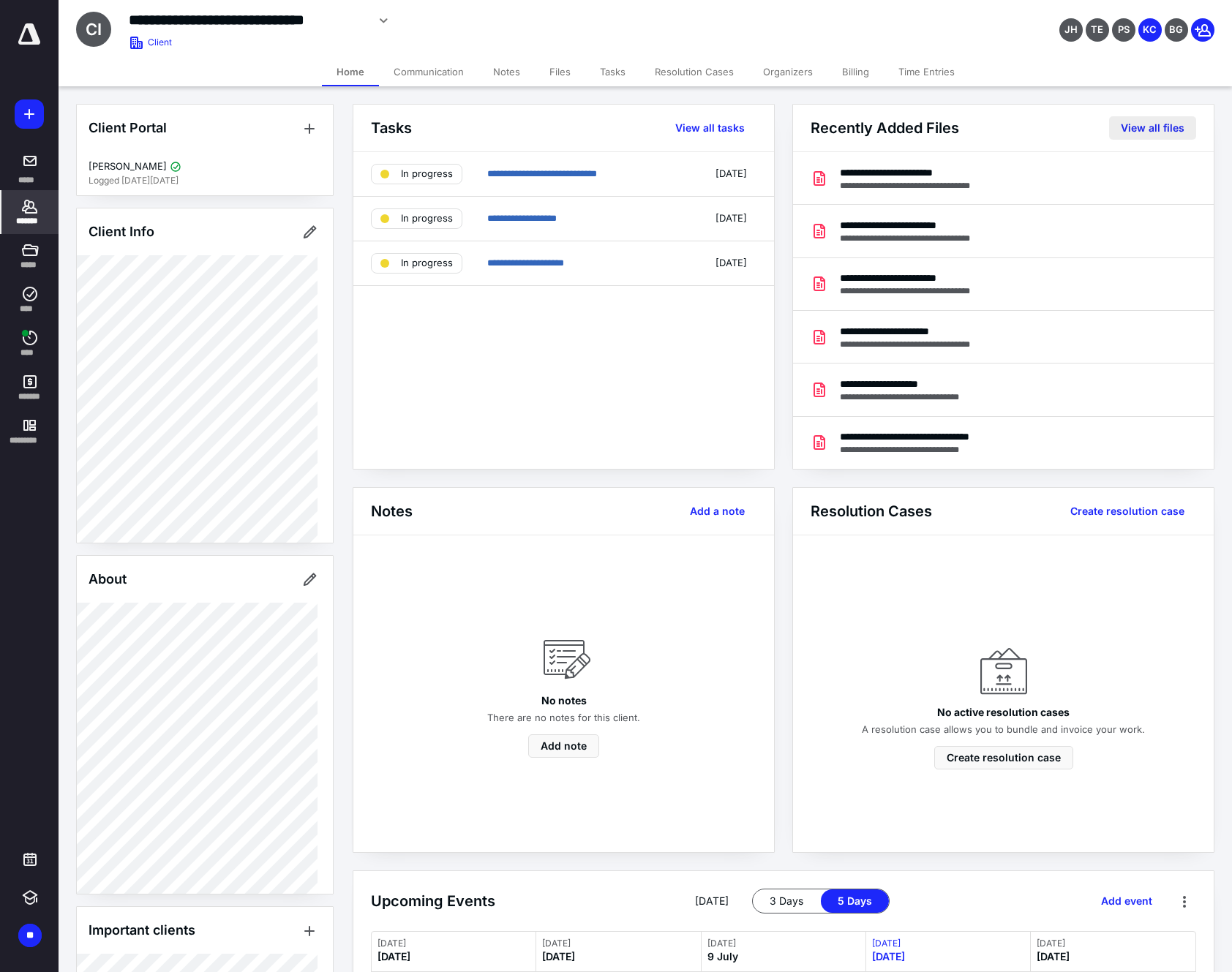 click on "View all files" at bounding box center (1152, 128) 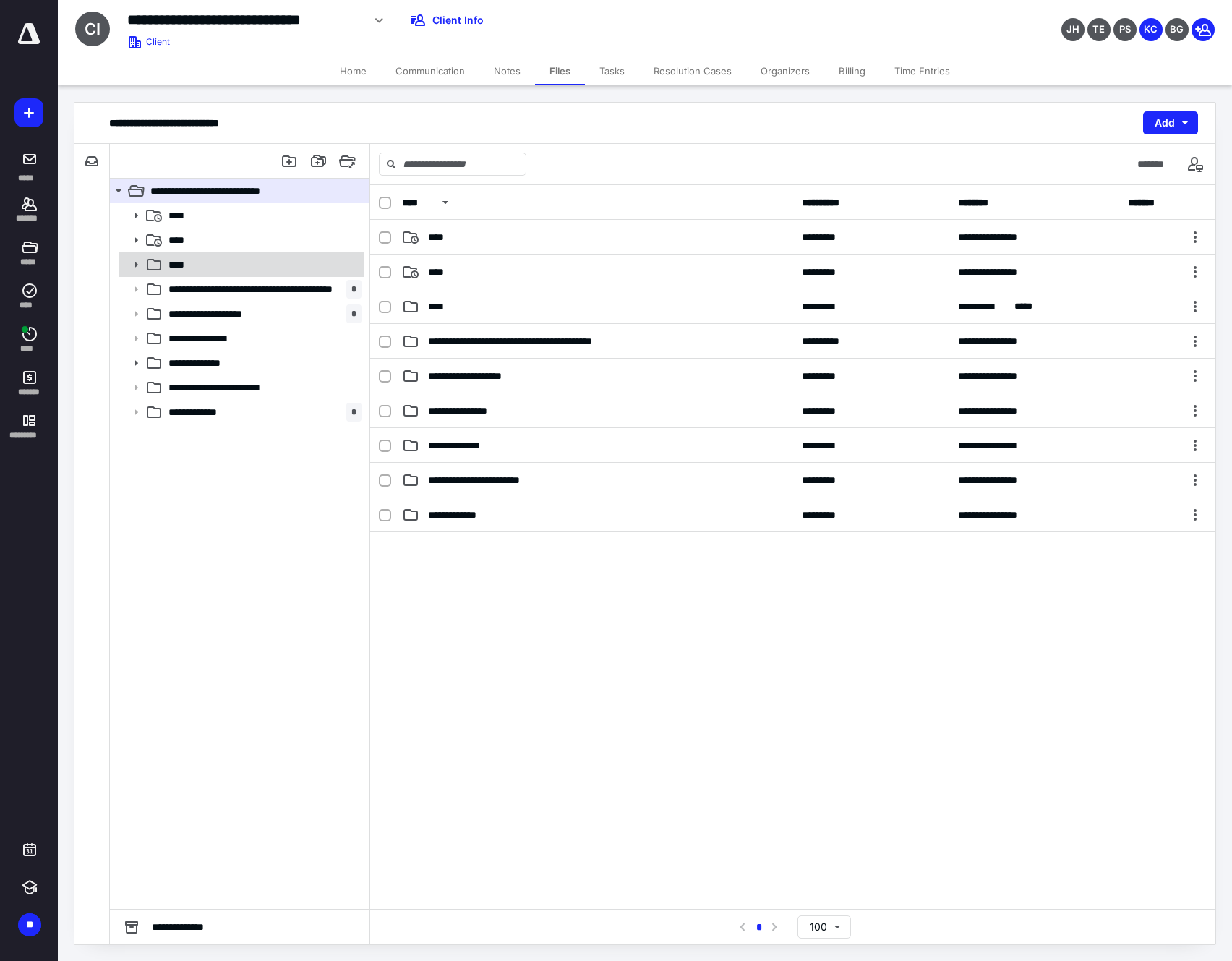click 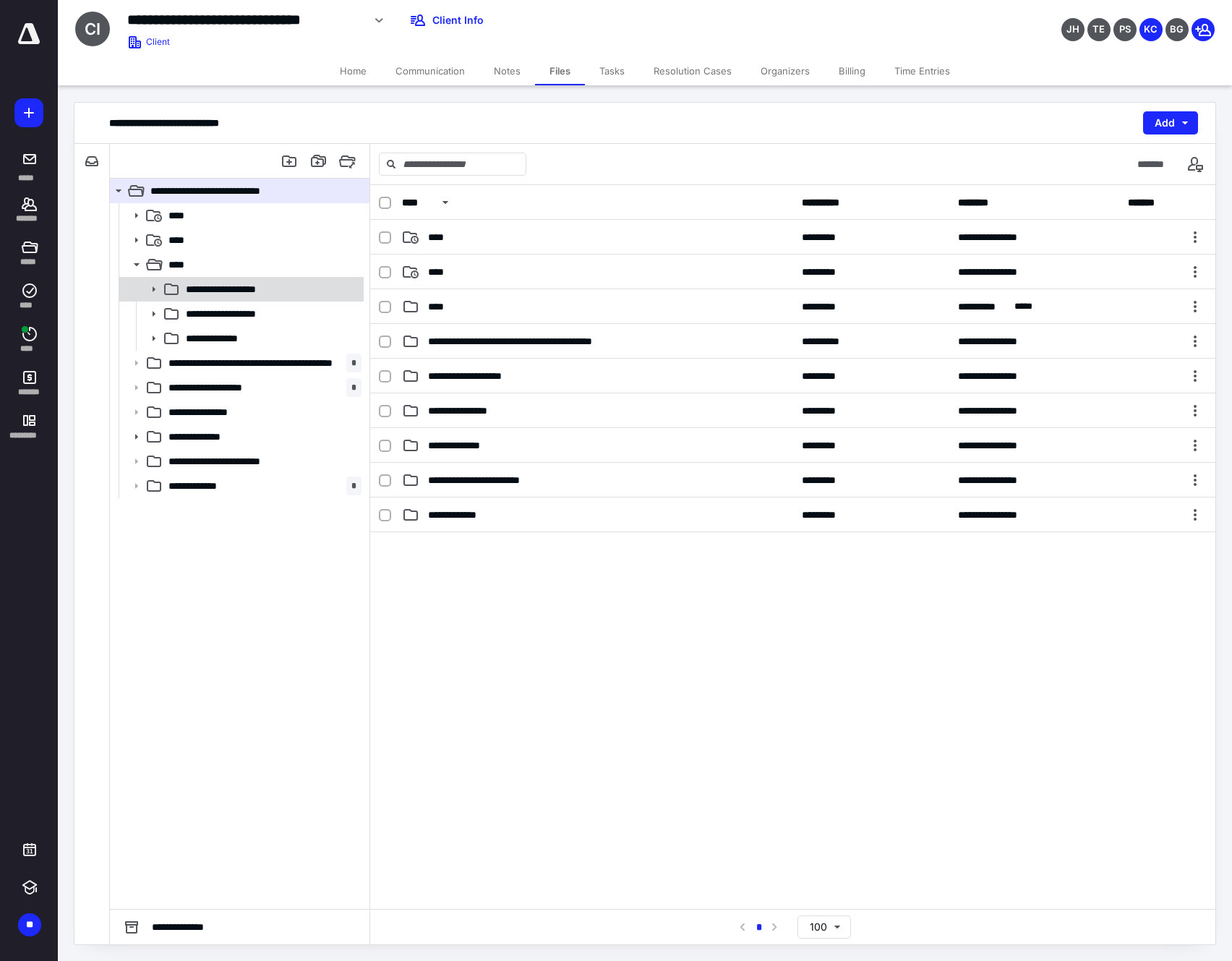 click 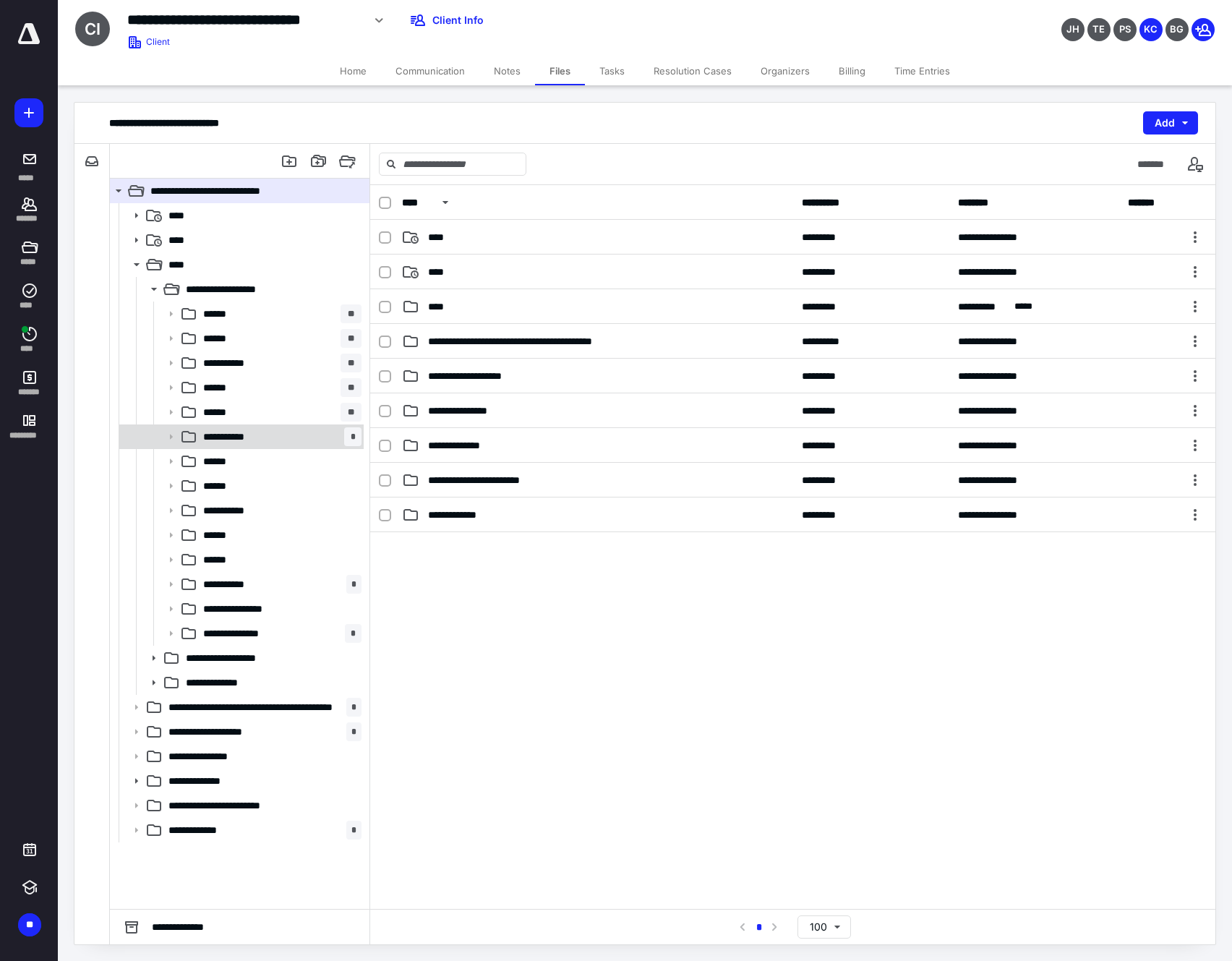click on "**********" at bounding box center [279, 437] 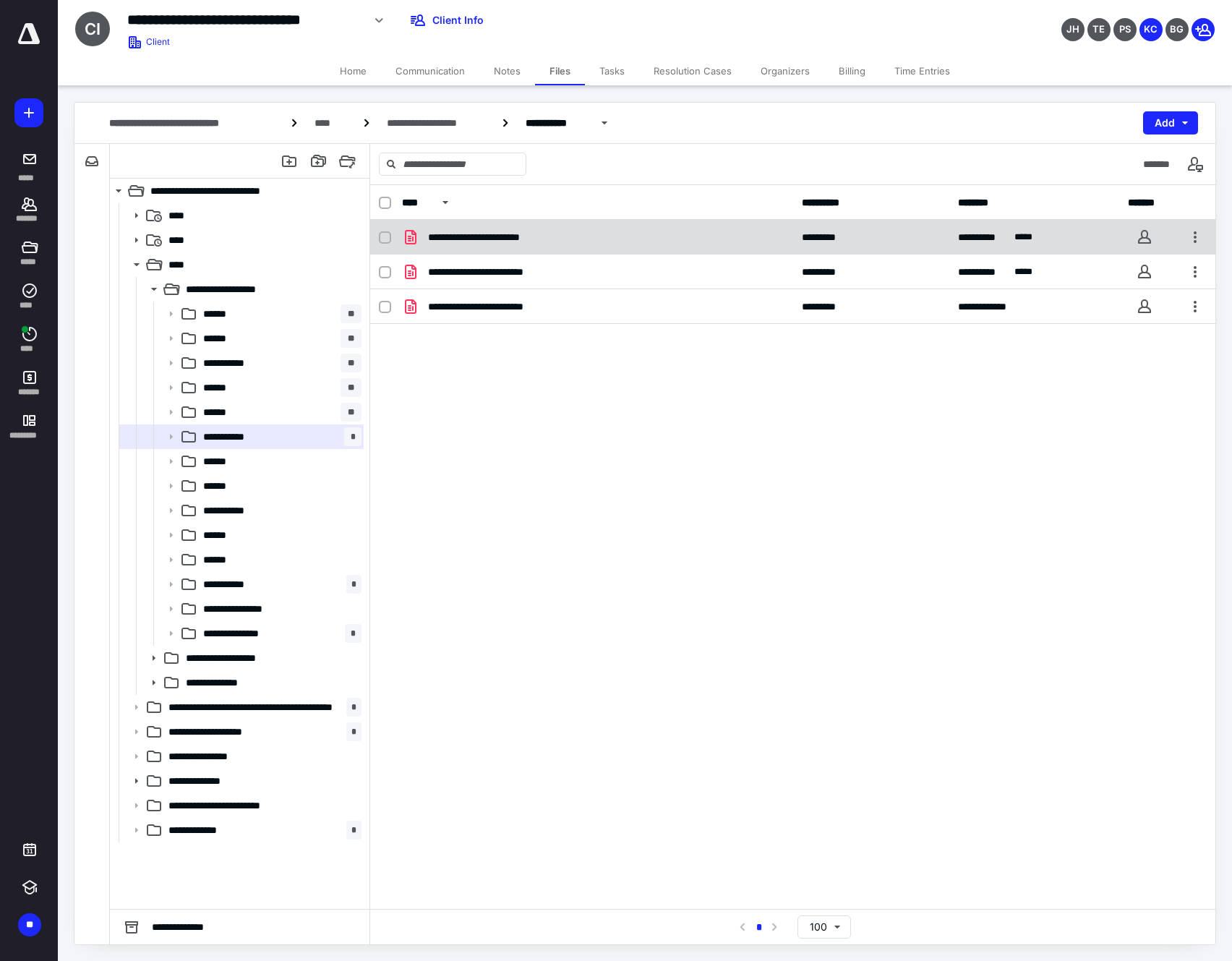 click on "**********" at bounding box center (496, 237) 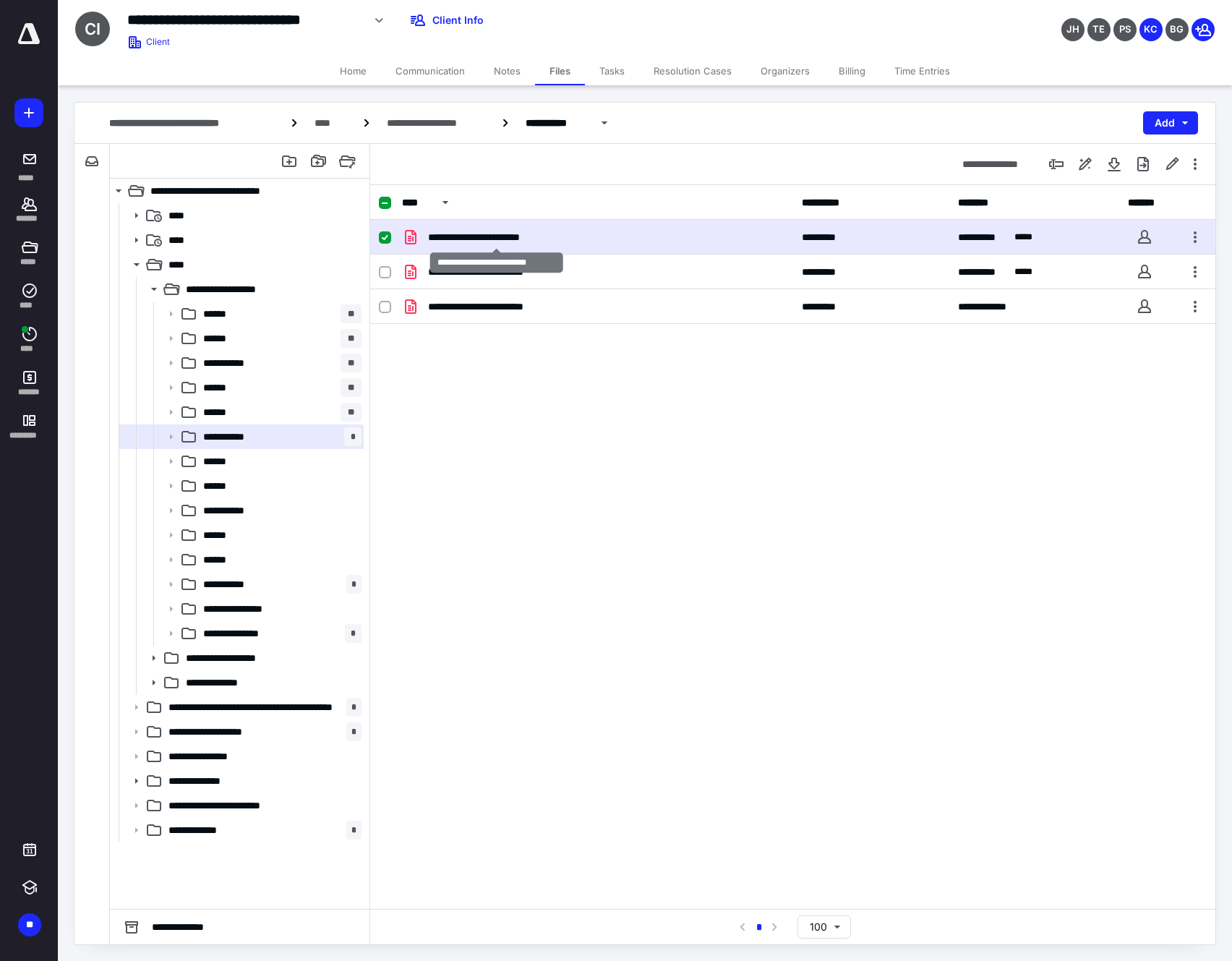 click on "**********" at bounding box center [496, 237] 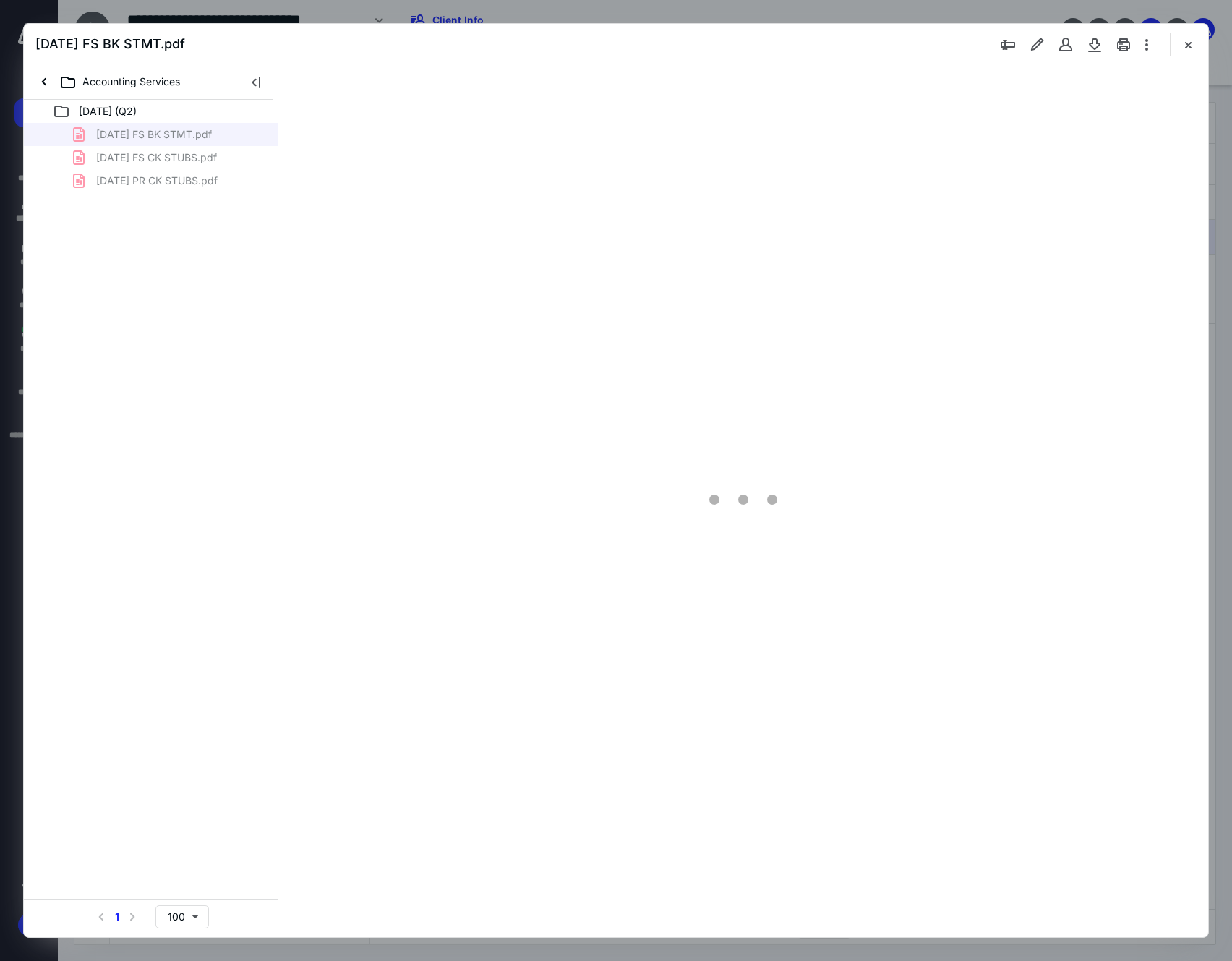 scroll, scrollTop: 0, scrollLeft: 0, axis: both 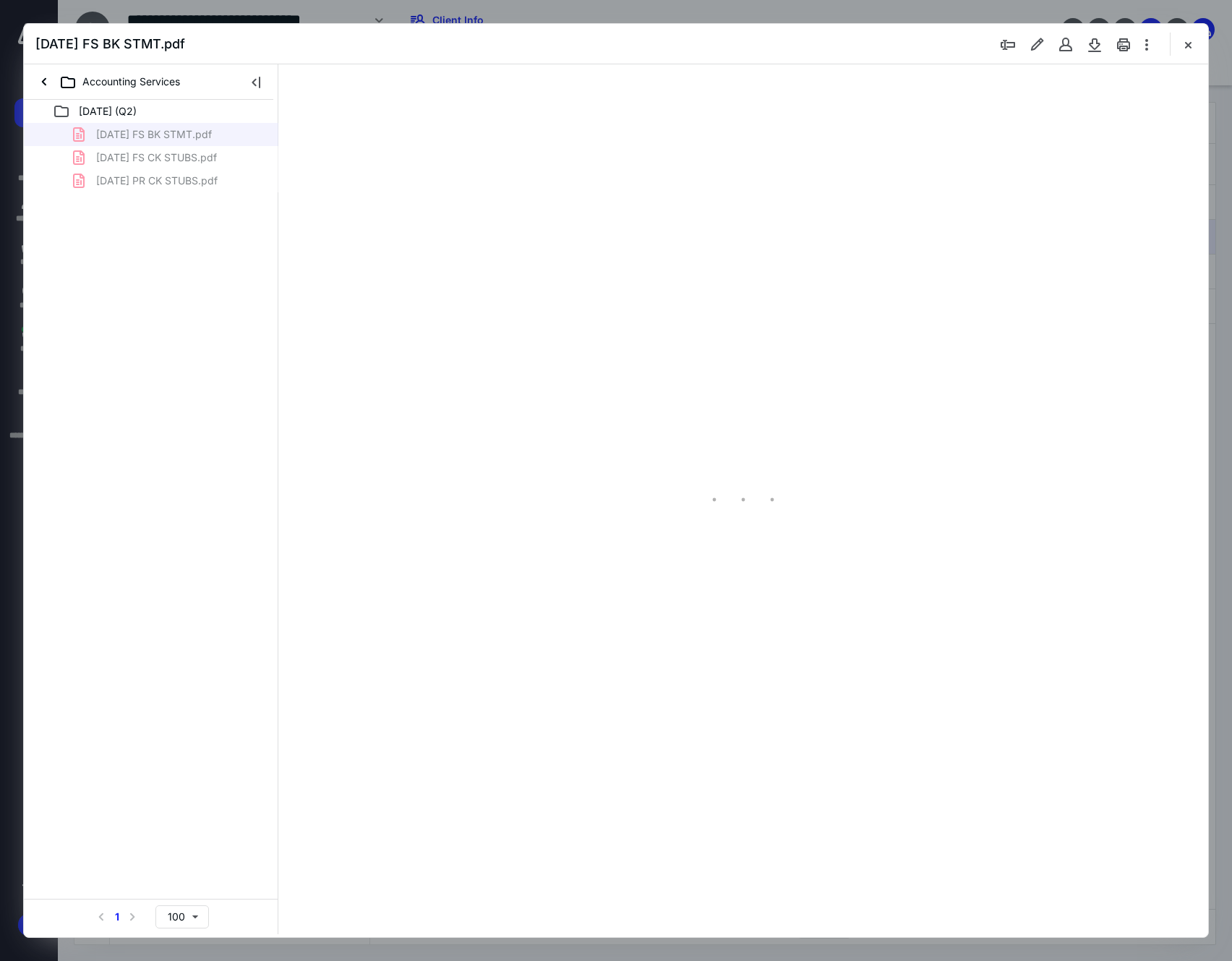 type on "207" 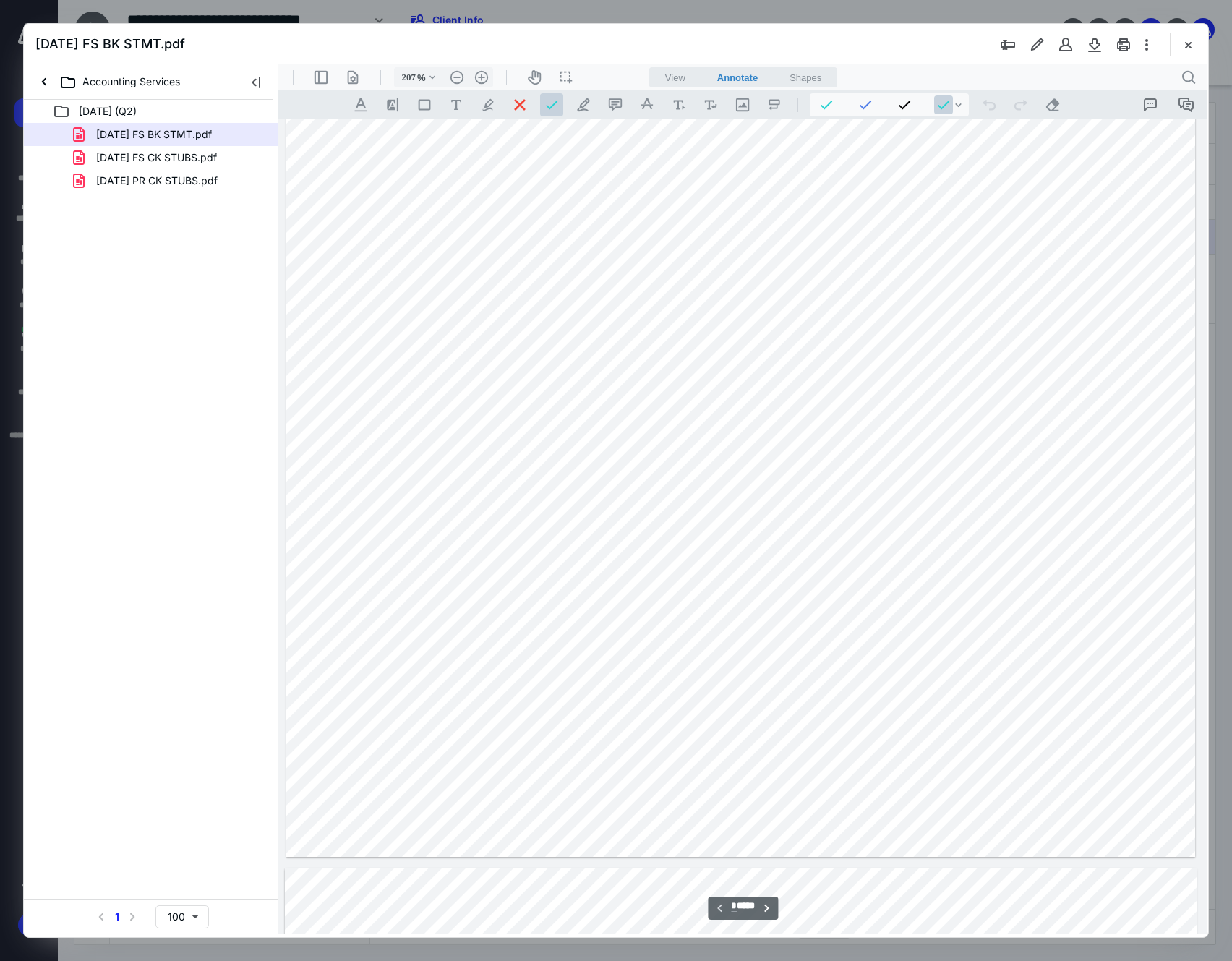 scroll, scrollTop: 639, scrollLeft: 134, axis: both 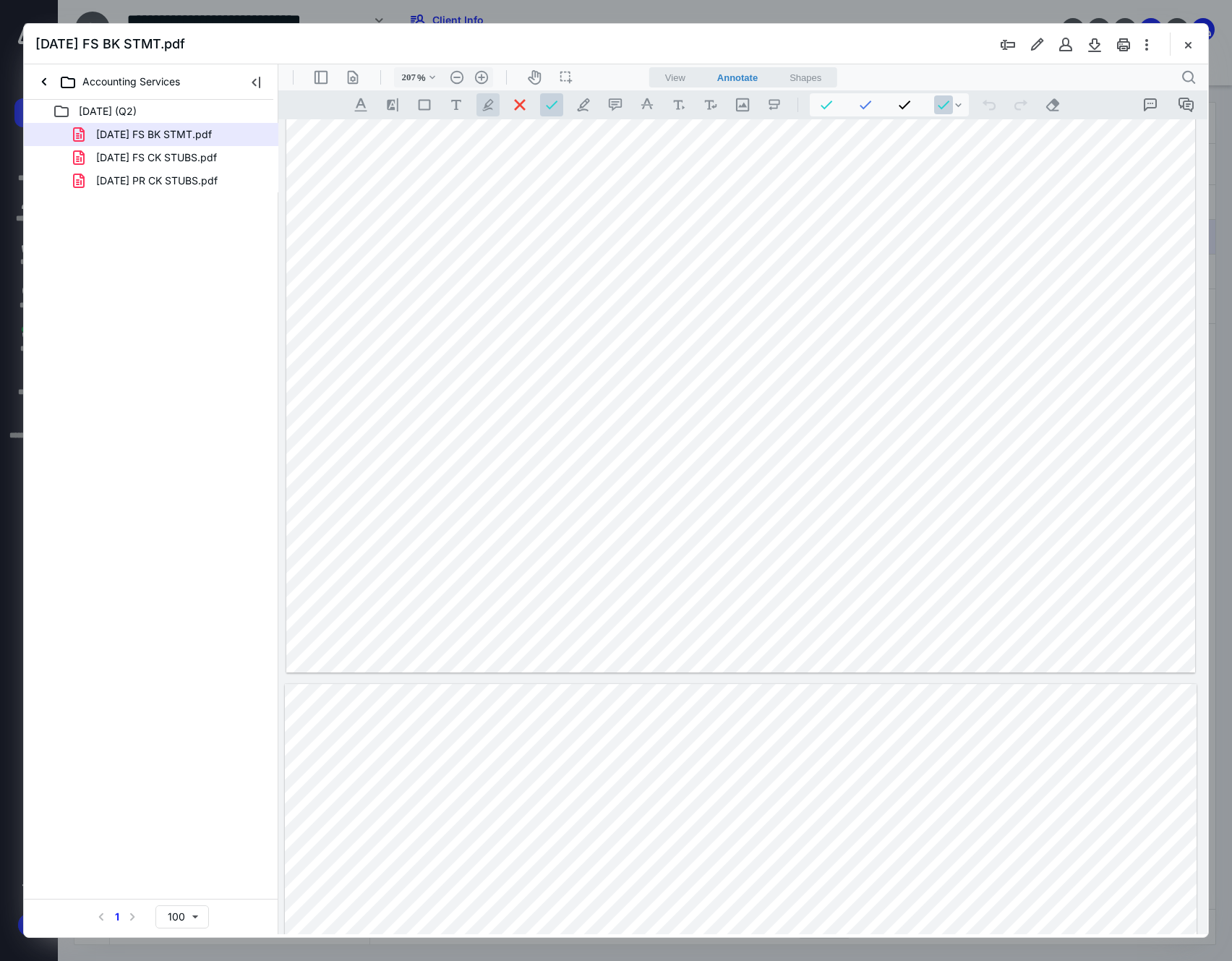 click on ".cls-1{fill:#abb0c4;} icon - tool - pen - highlight" at bounding box center (488, 105) 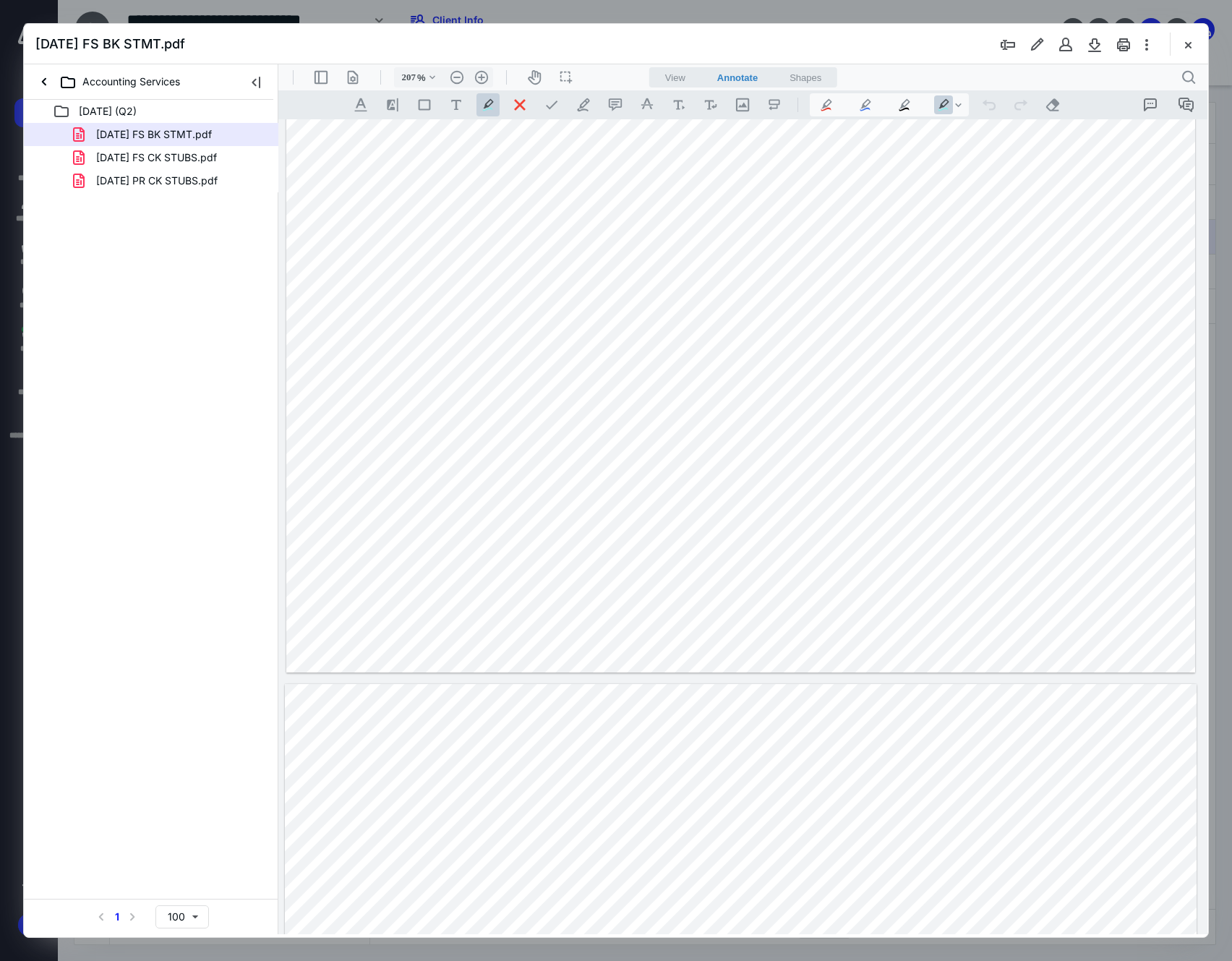 drag, startPoint x: 883, startPoint y: 478, endPoint x: 953, endPoint y: 479, distance: 70.007142 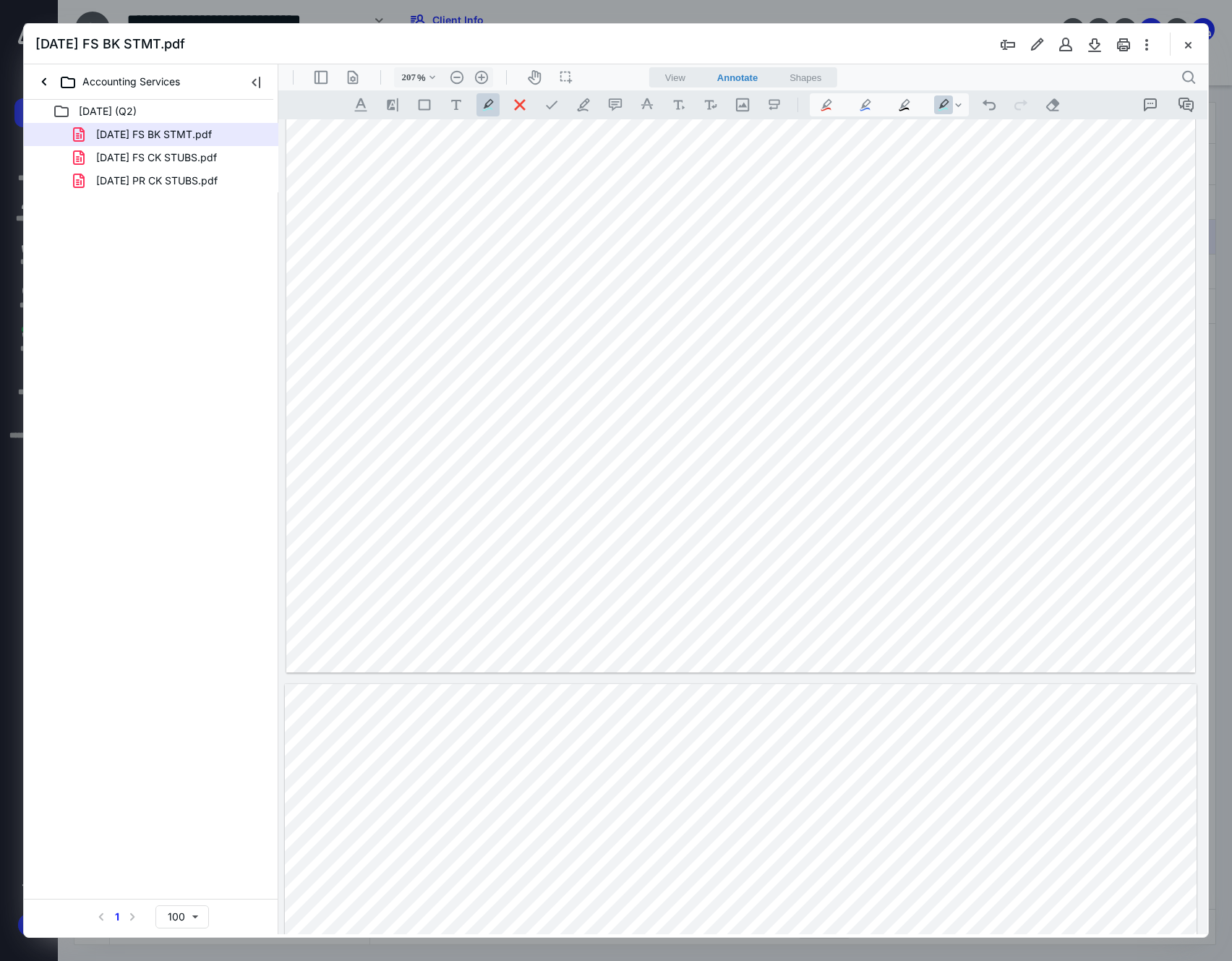 drag, startPoint x: 878, startPoint y: 461, endPoint x: 962, endPoint y: 458, distance: 84.05355 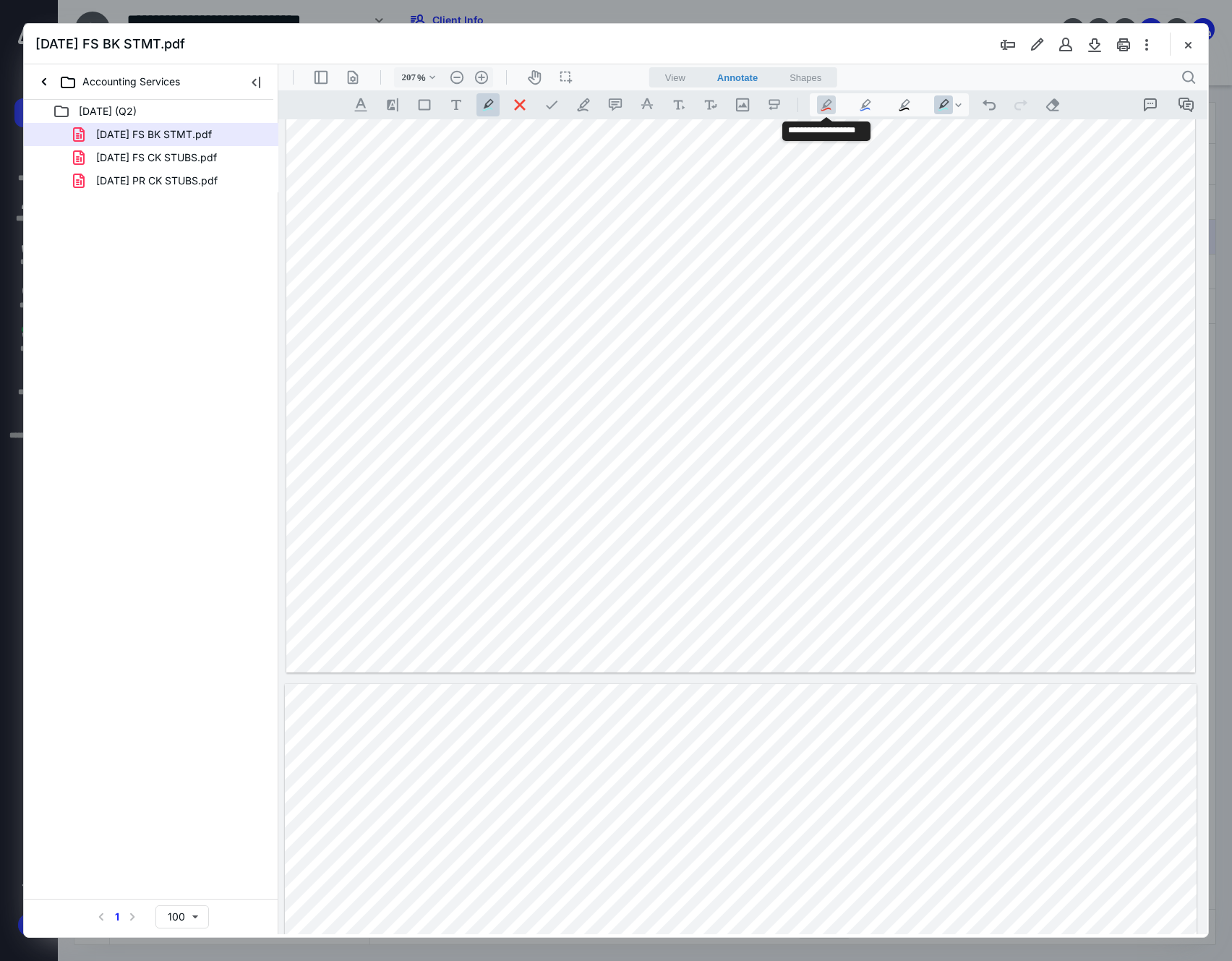 click on ".cls-1{fill:#abb0c4;} icon - tool - pen - highlight" at bounding box center [826, 105] 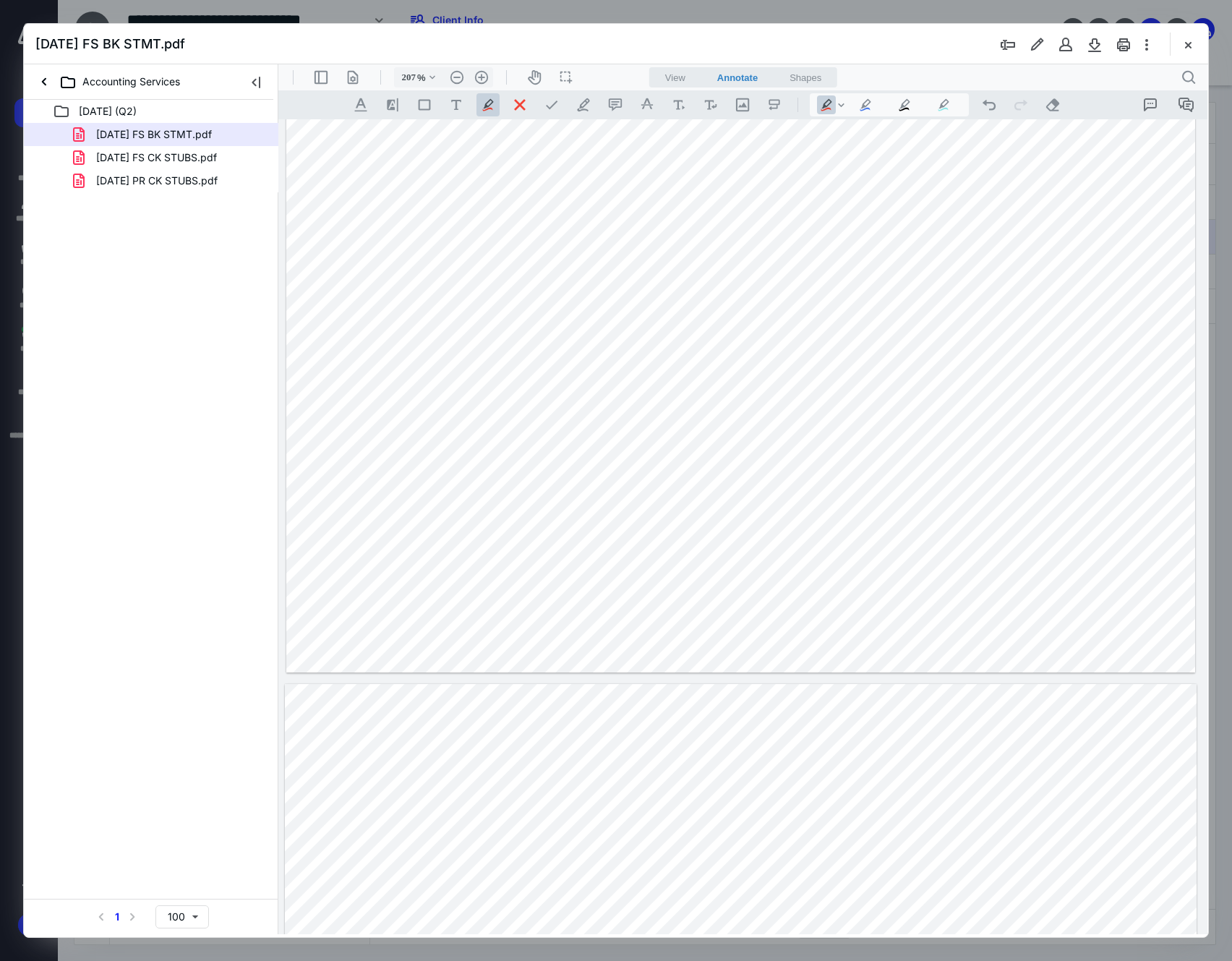 drag, startPoint x: 874, startPoint y: 371, endPoint x: 950, endPoint y: 369, distance: 76.02631 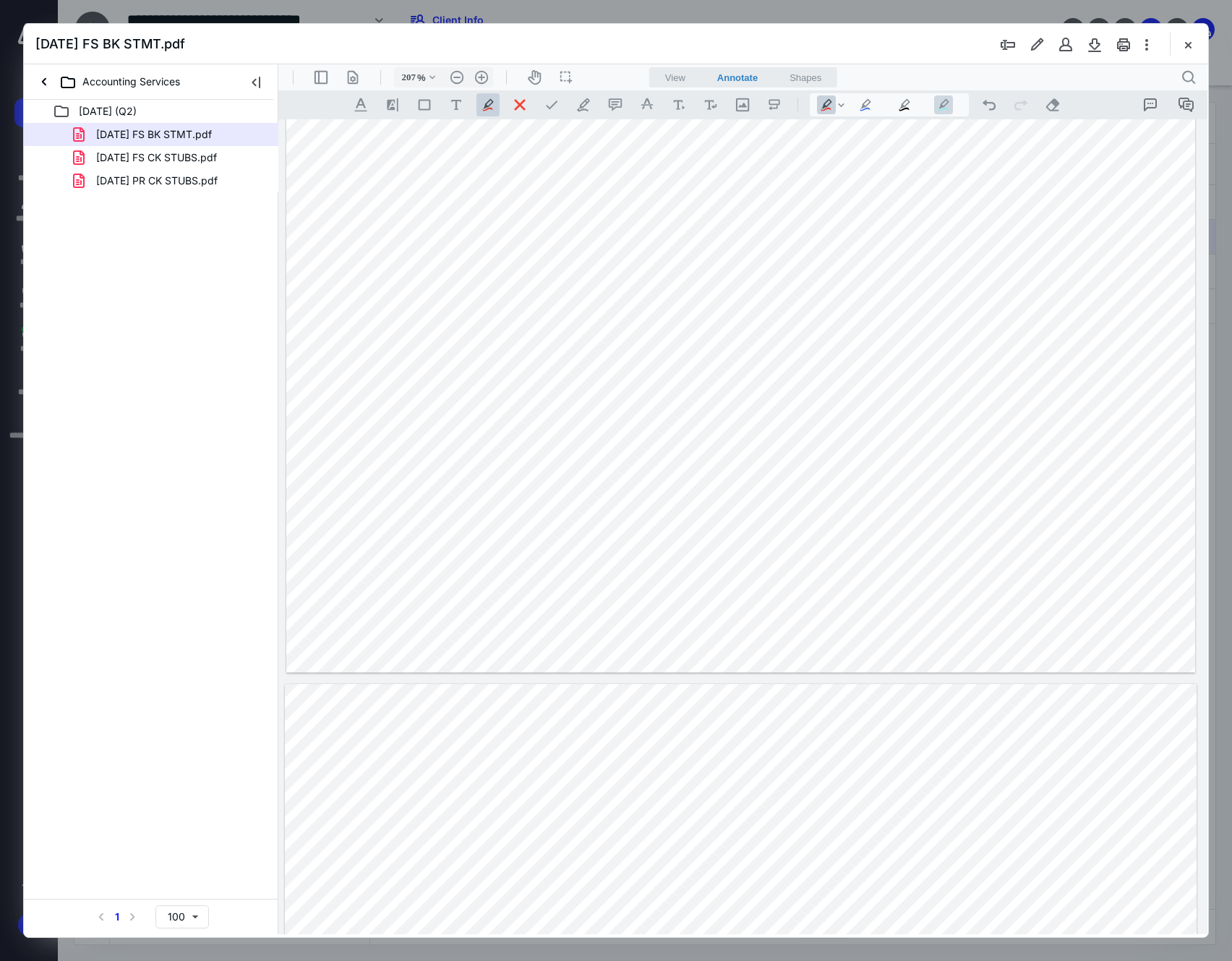 click on ".cls-1{fill:#abb0c4;} icon - tool - pen - highlight" at bounding box center [944, 105] 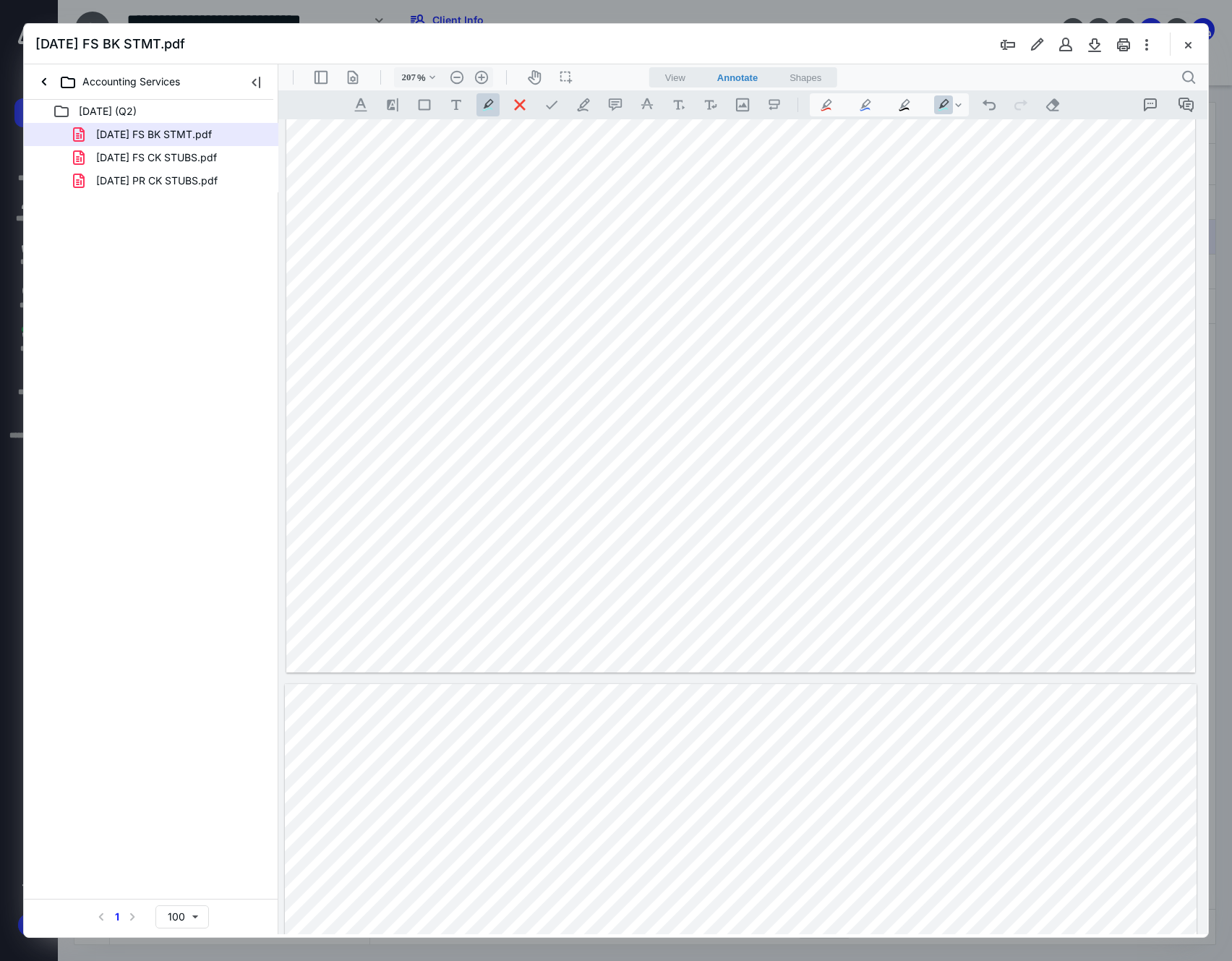 drag, startPoint x: 896, startPoint y: 568, endPoint x: 961, endPoint y: 565, distance: 65.06919 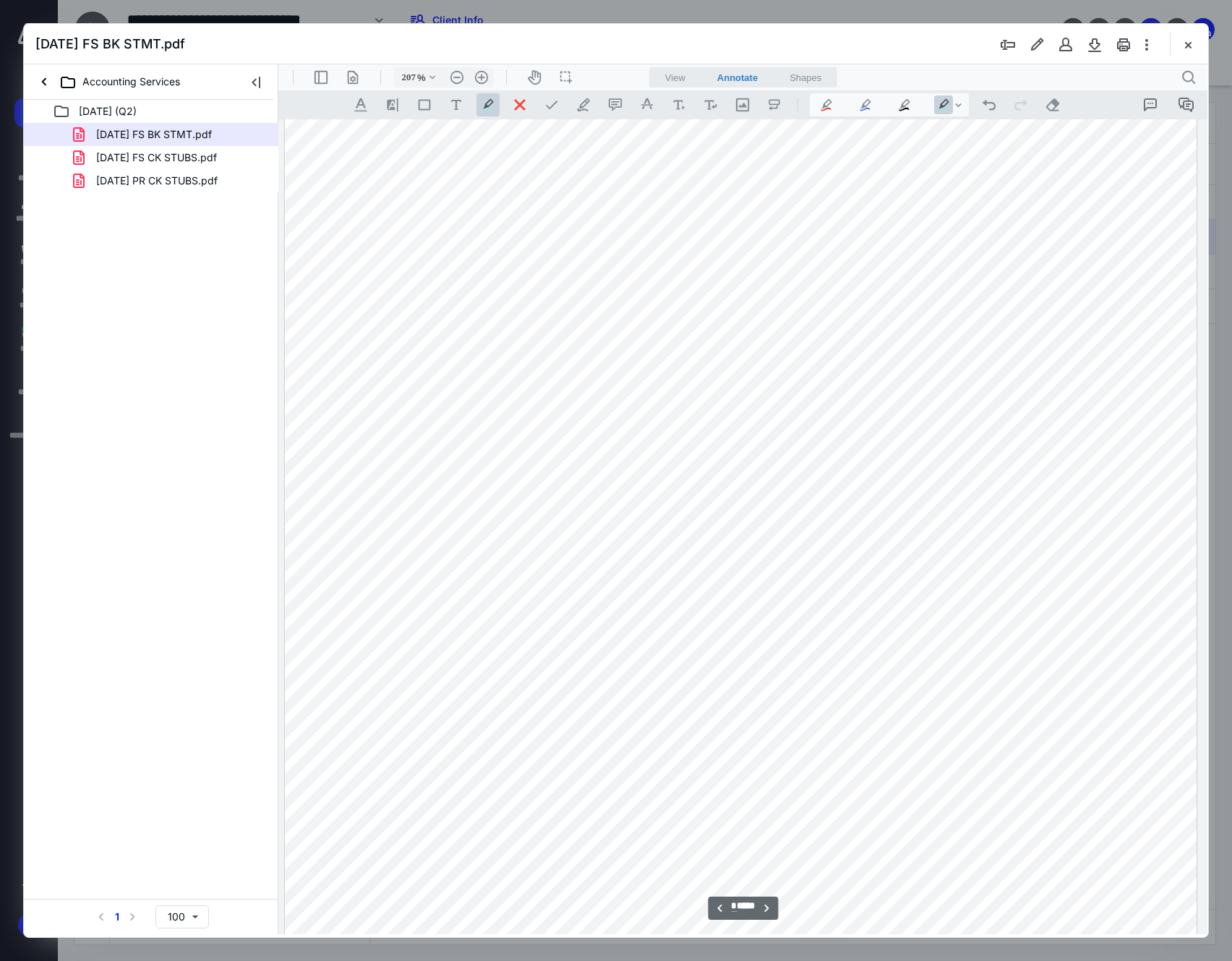 scroll, scrollTop: 1314, scrollLeft: 134, axis: both 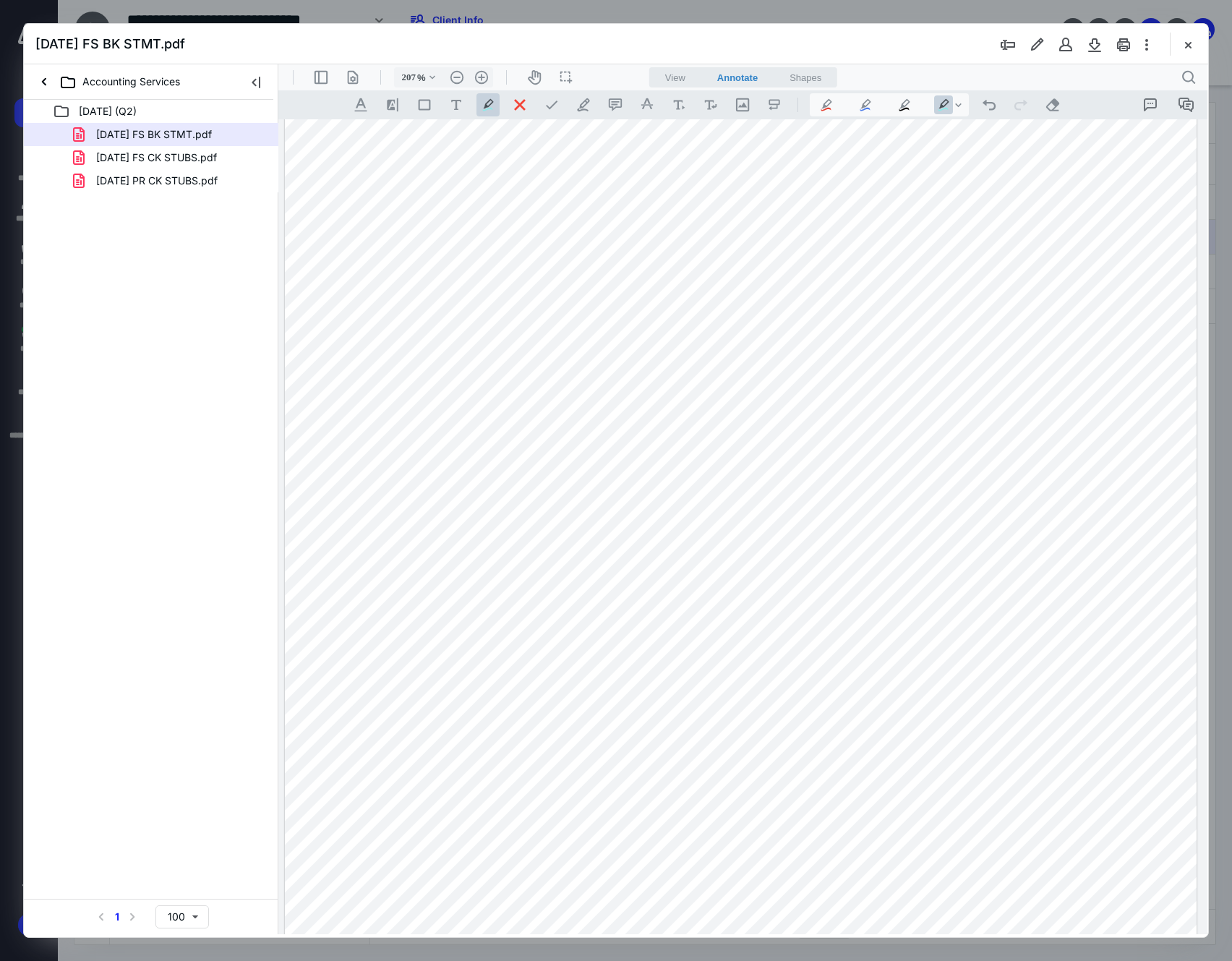 drag, startPoint x: 886, startPoint y: 484, endPoint x: 962, endPoint y: 493, distance: 76.53104 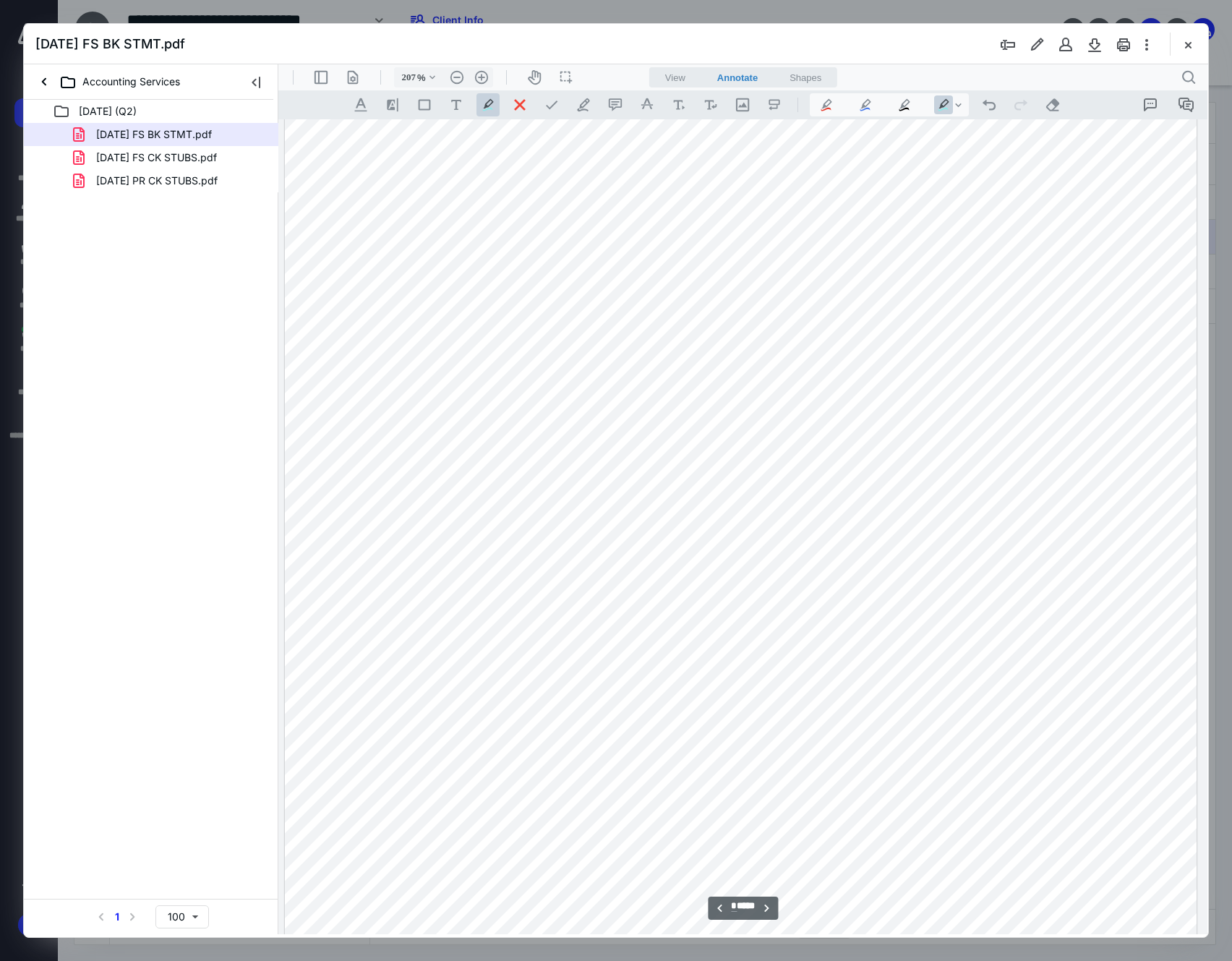 scroll, scrollTop: 1507, scrollLeft: 134, axis: both 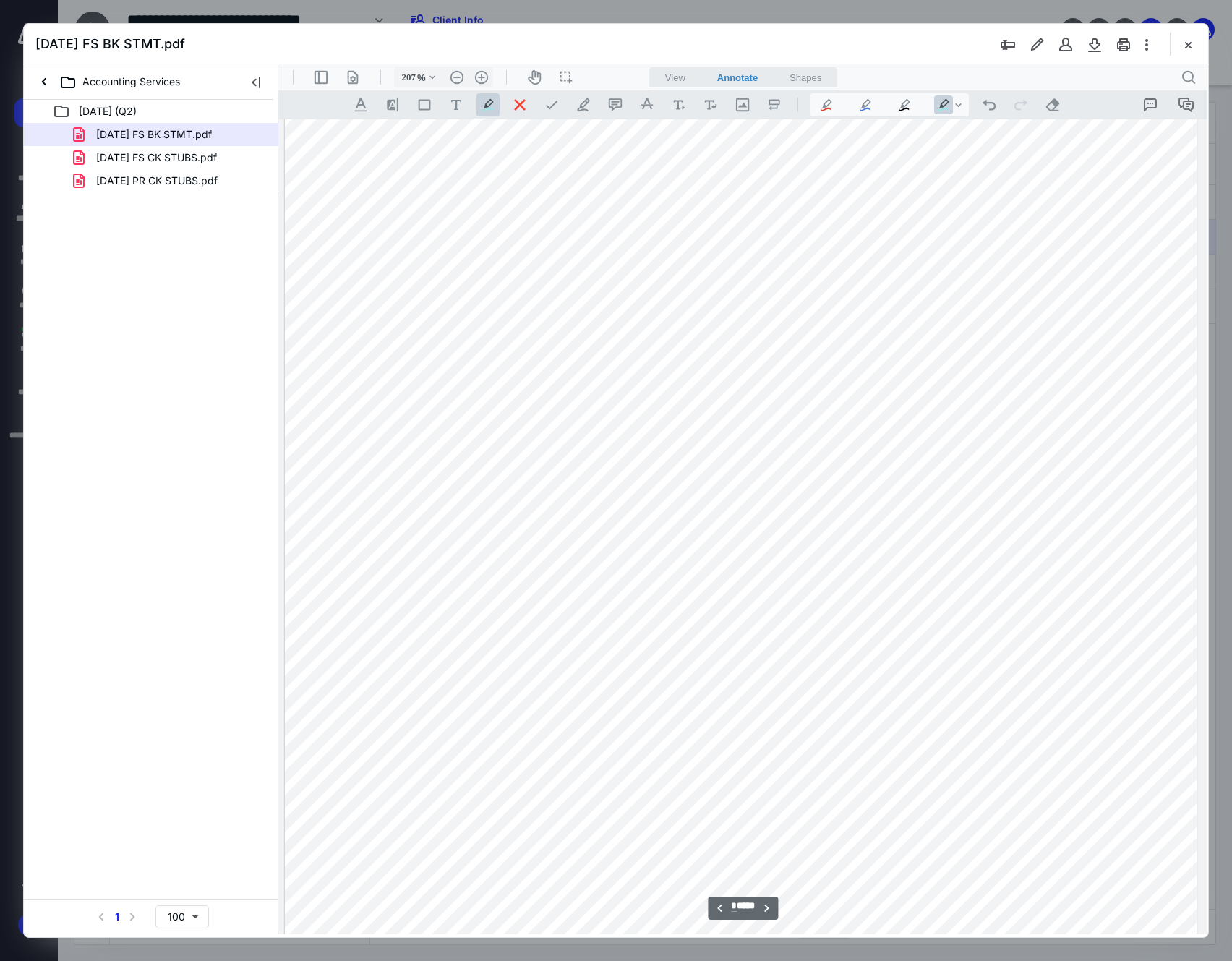 drag, startPoint x: 875, startPoint y: 738, endPoint x: 929, endPoint y: 743, distance: 54.23099 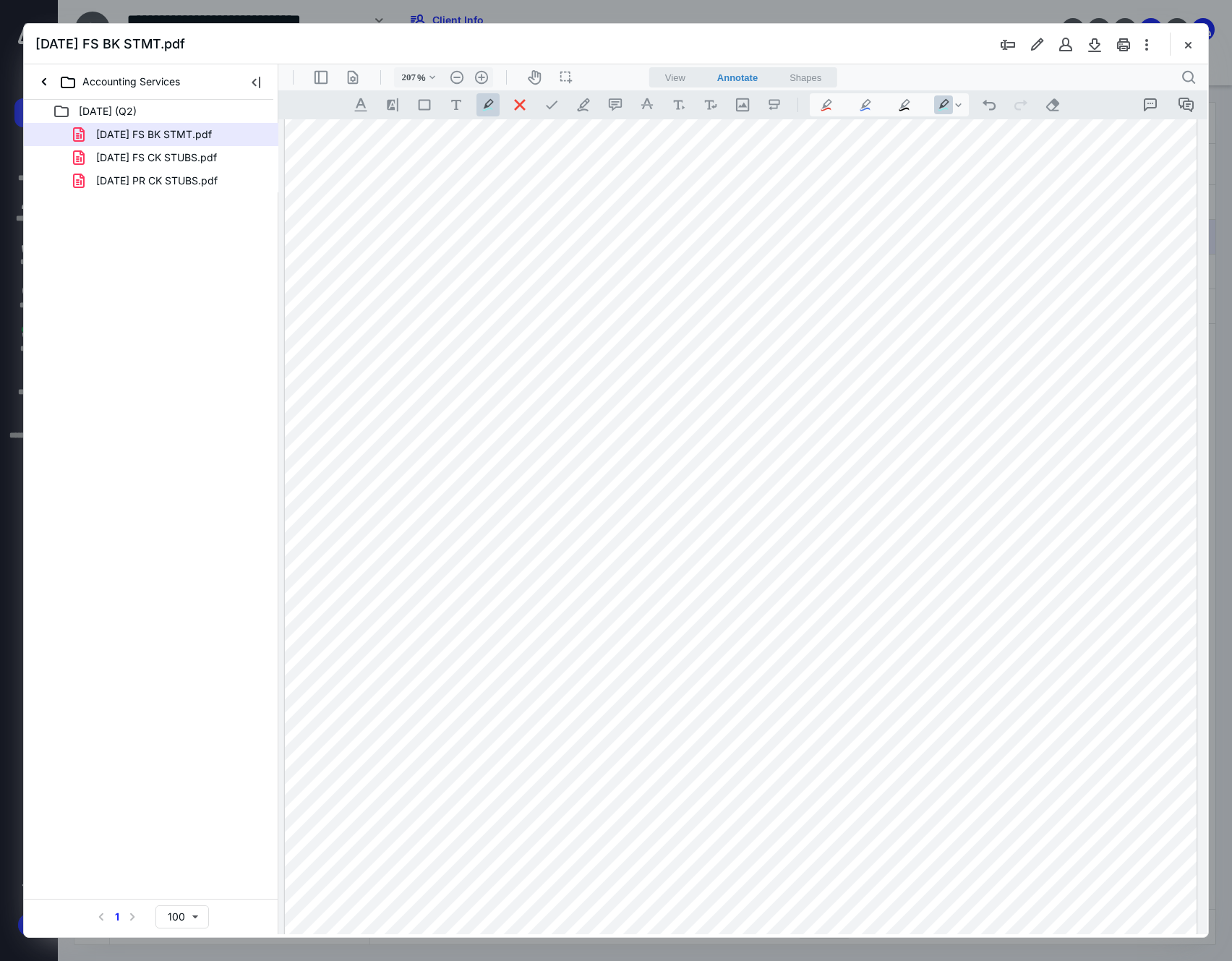 drag, startPoint x: 884, startPoint y: 786, endPoint x: 935, endPoint y: 791, distance: 51.24451 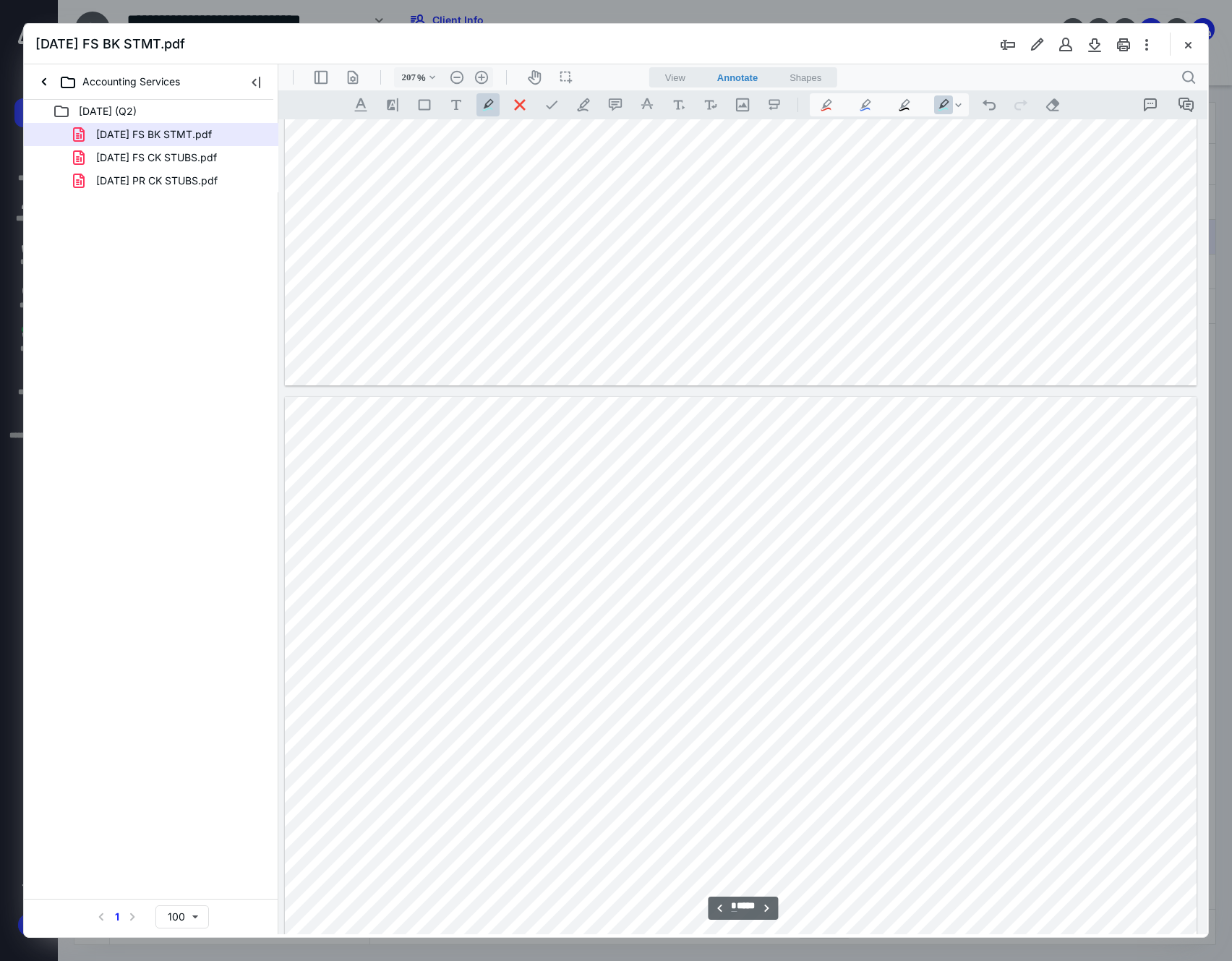 scroll, scrollTop: 2182, scrollLeft: 134, axis: both 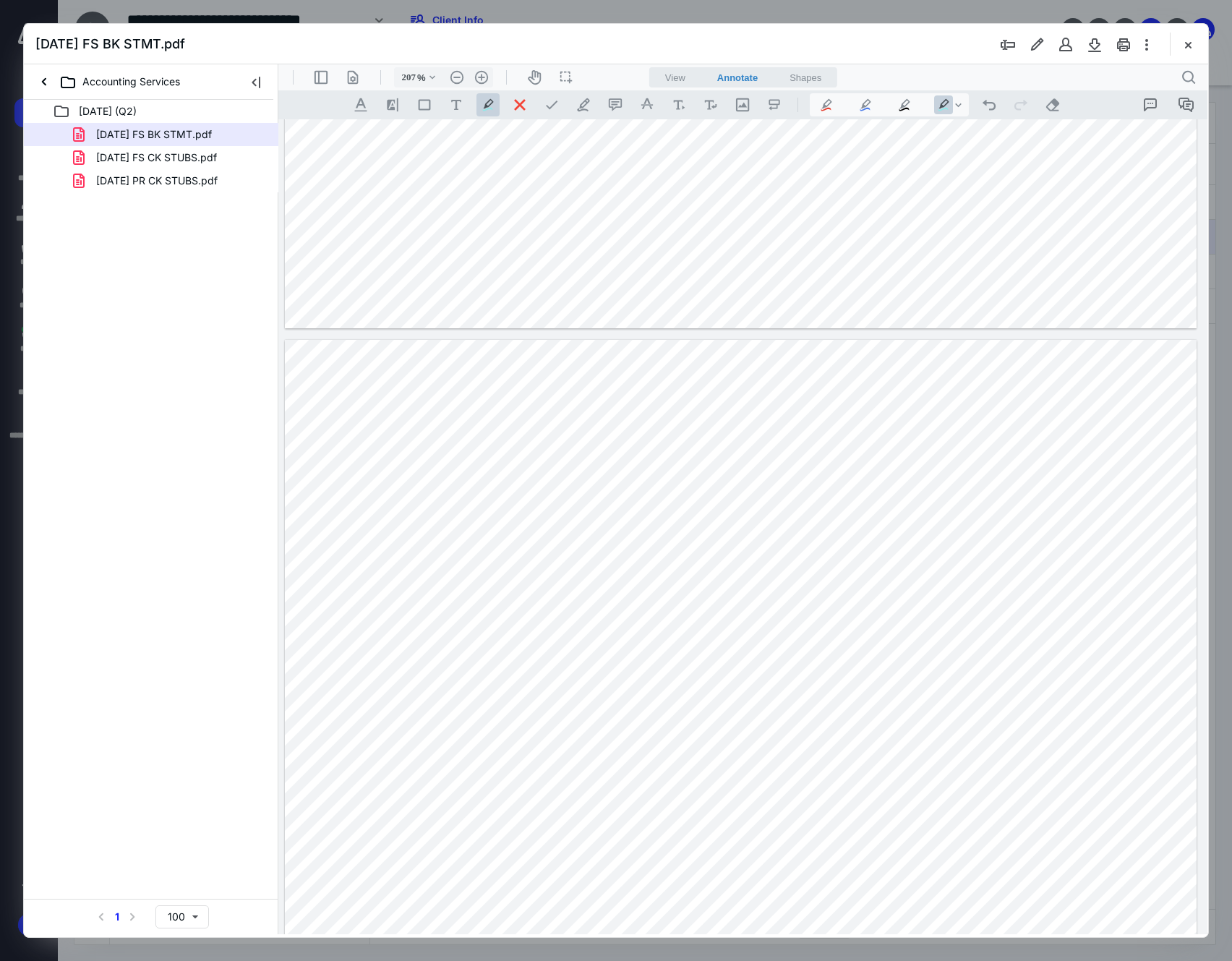 drag, startPoint x: 892, startPoint y: 813, endPoint x: 938, endPoint y: 812, distance: 46.01087 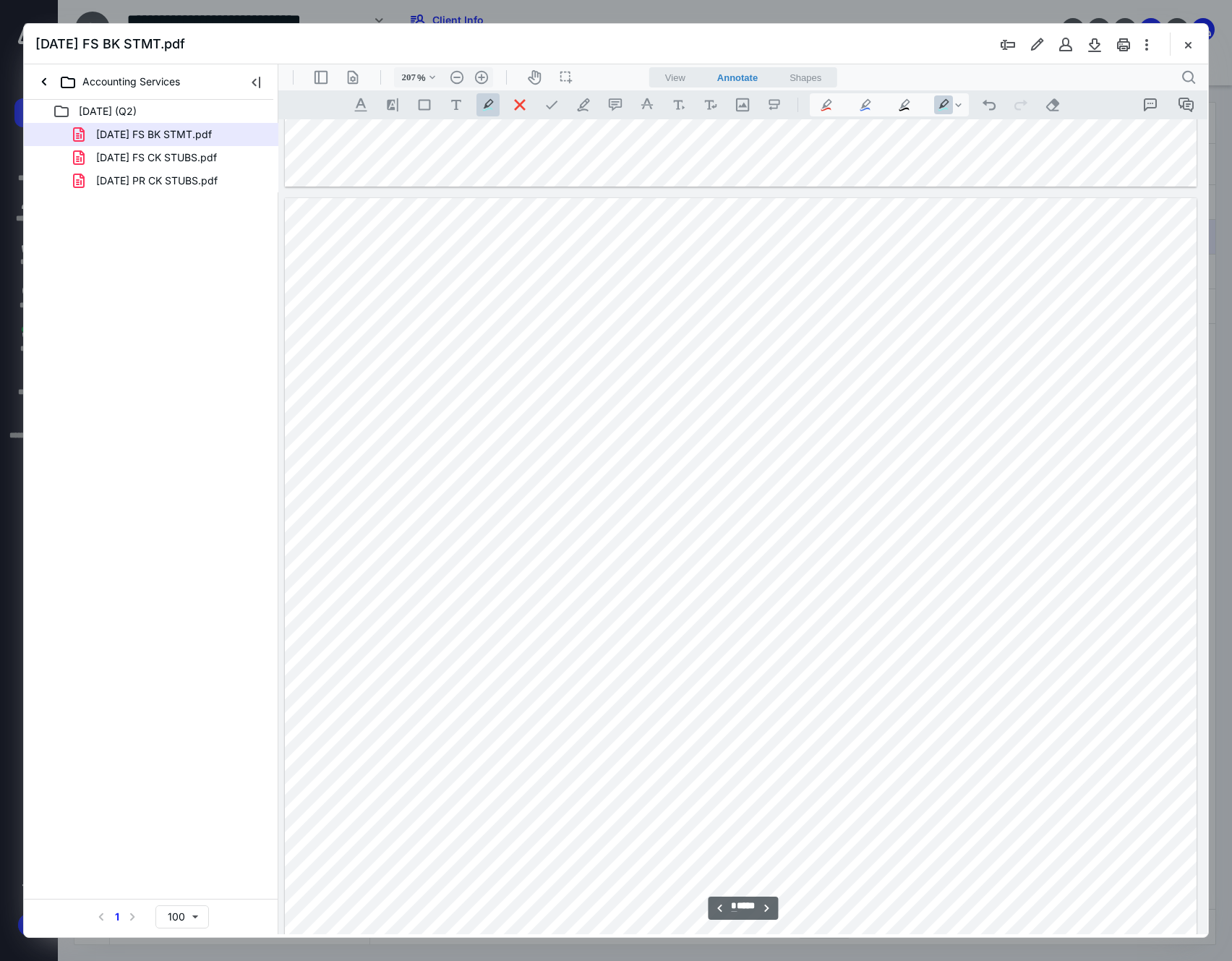 scroll, scrollTop: 2375, scrollLeft: 134, axis: both 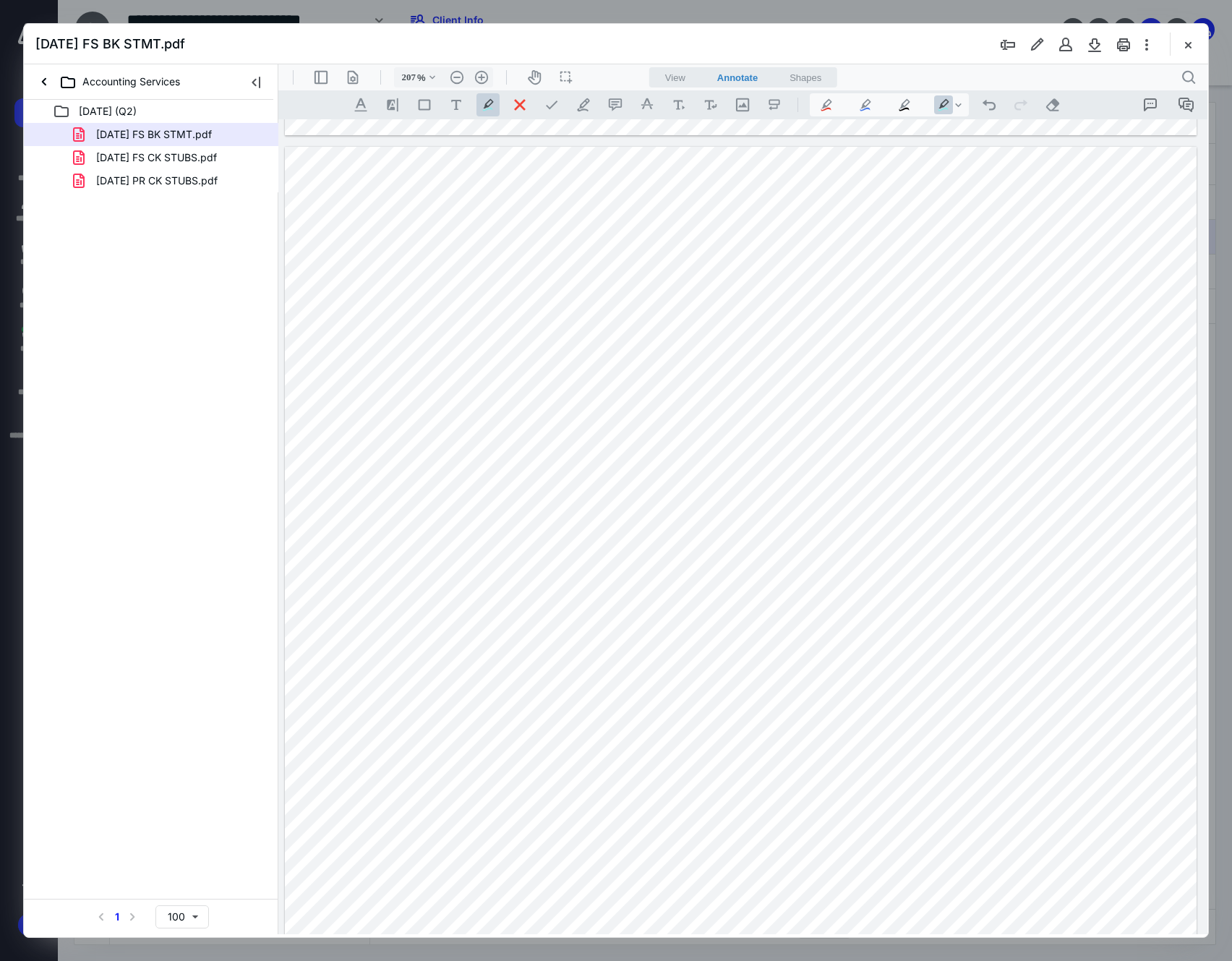drag, startPoint x: 878, startPoint y: 656, endPoint x: 945, endPoint y: 659, distance: 67.06713 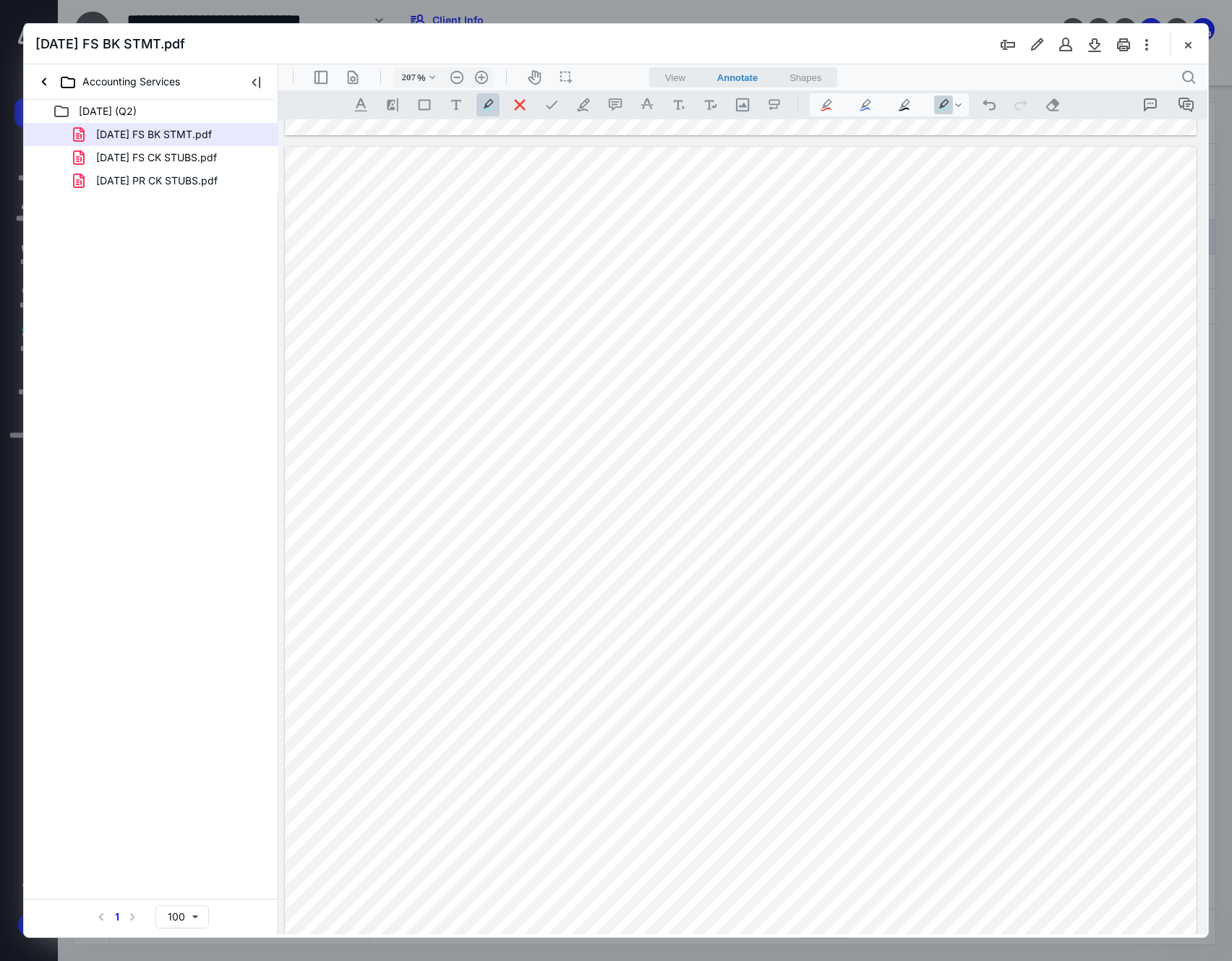drag, startPoint x: 881, startPoint y: 711, endPoint x: 936, endPoint y: 709, distance: 55.03635 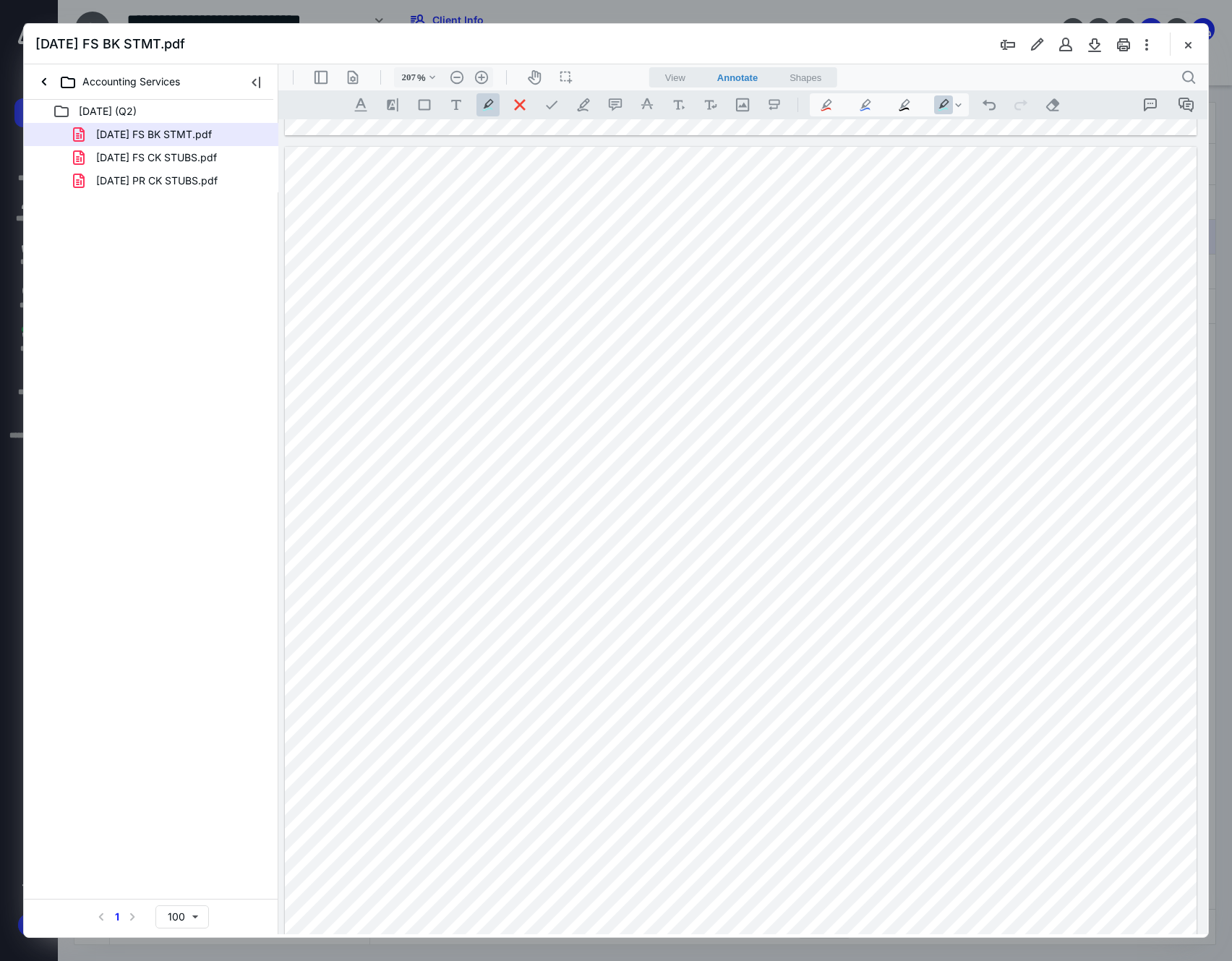 drag, startPoint x: 884, startPoint y: 754, endPoint x: 962, endPoint y: 767, distance: 79.075913 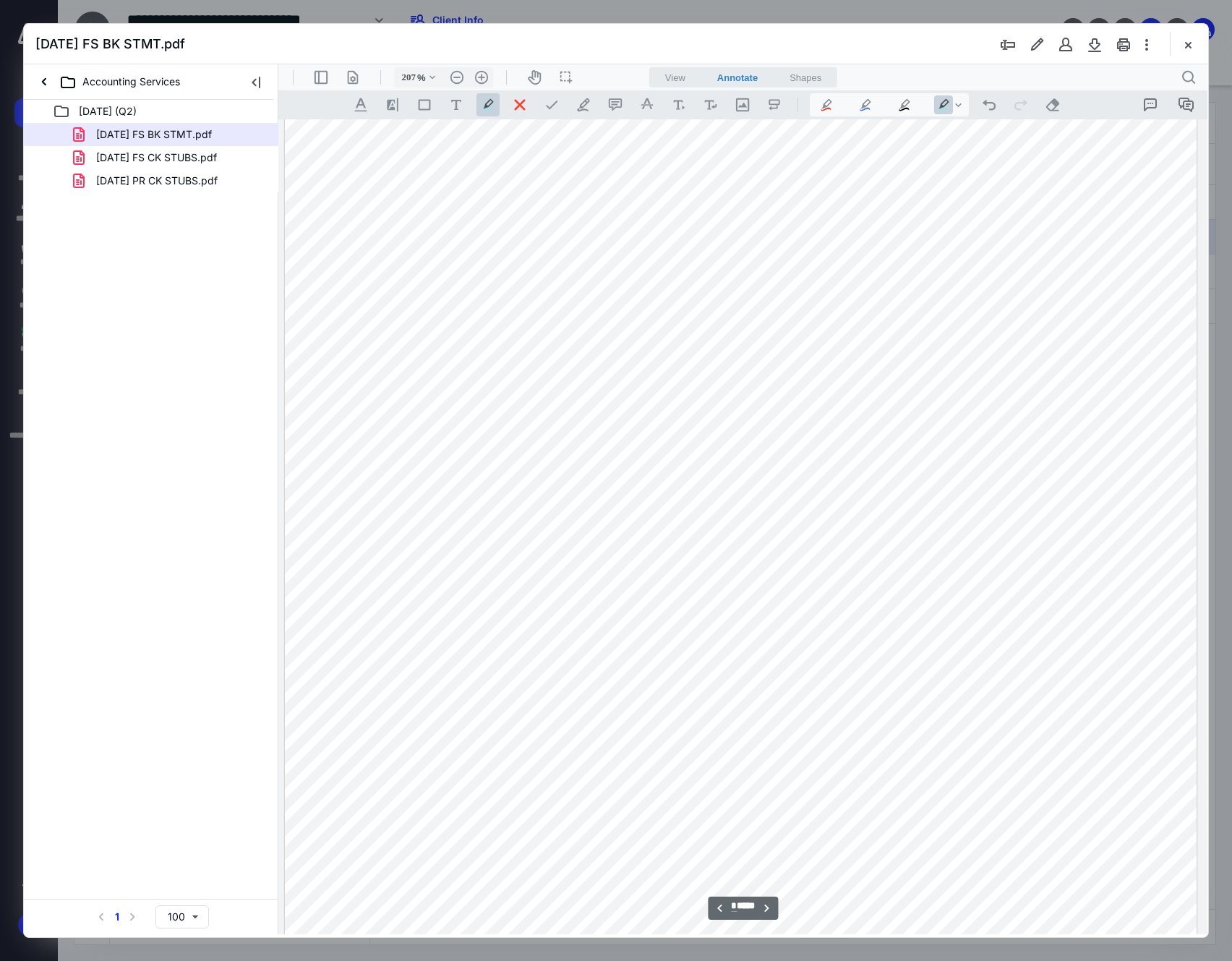 scroll, scrollTop: 2471, scrollLeft: 134, axis: both 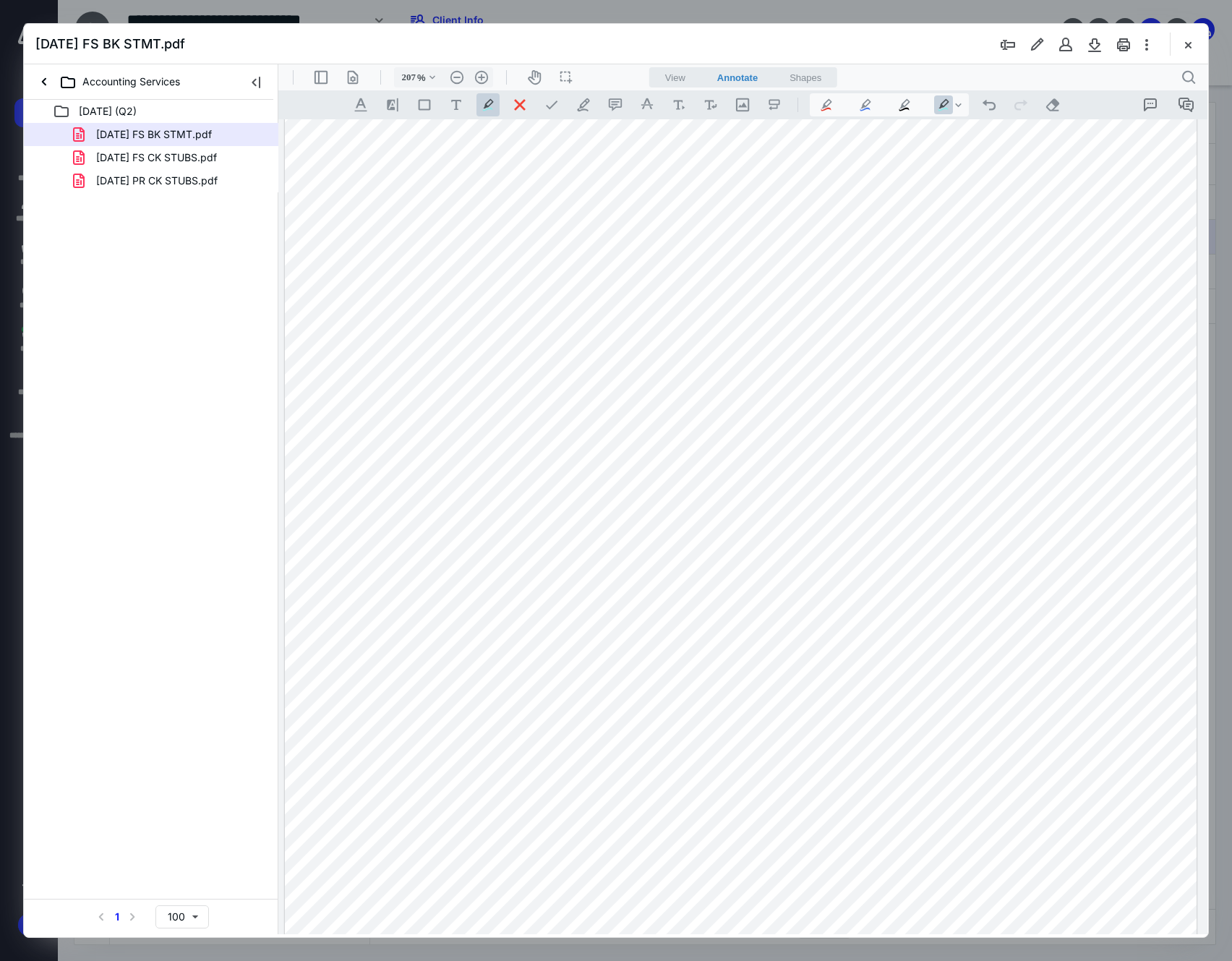 drag, startPoint x: 884, startPoint y: 840, endPoint x: 954, endPoint y: 855, distance: 71.58911 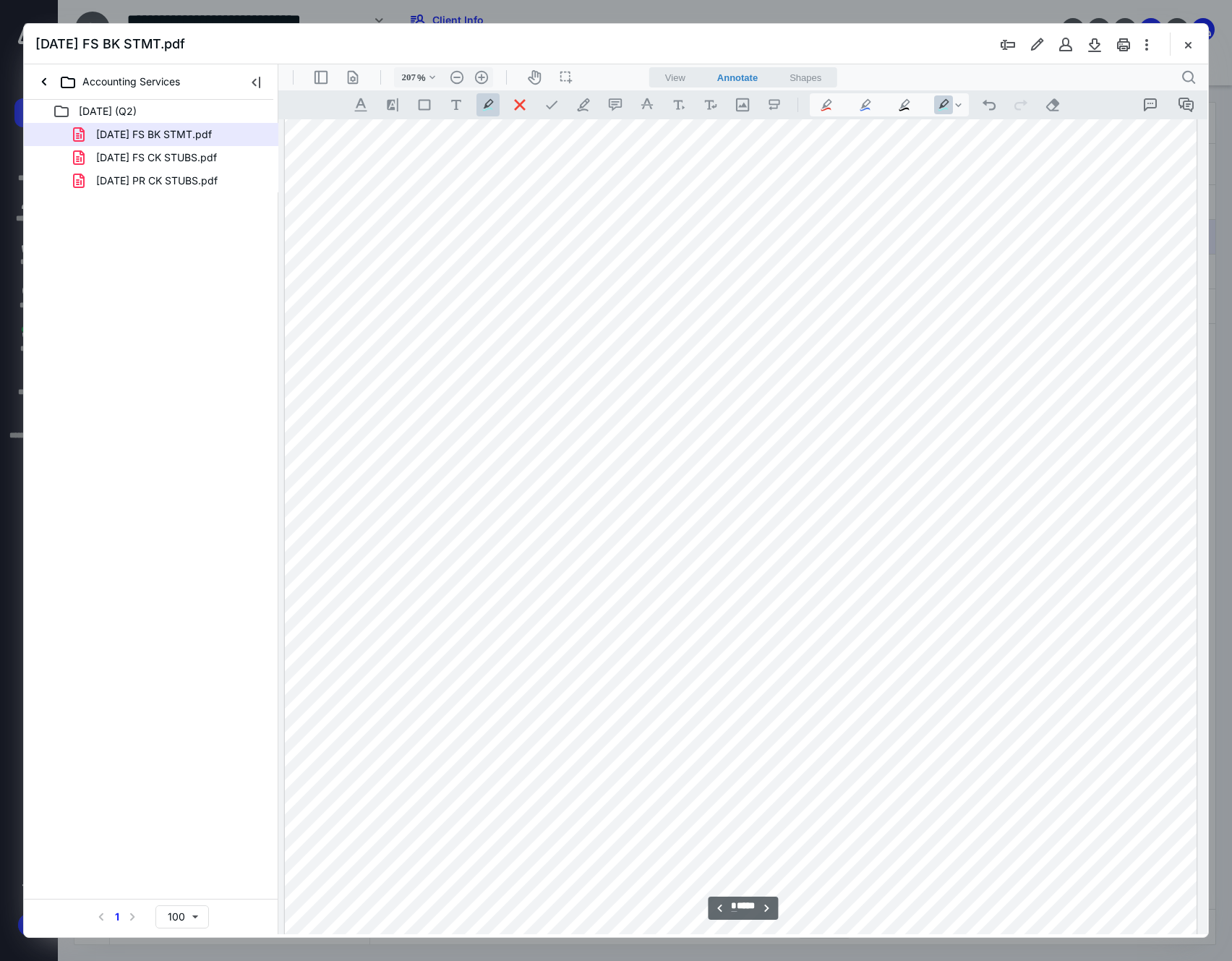 scroll, scrollTop: 2664, scrollLeft: 134, axis: both 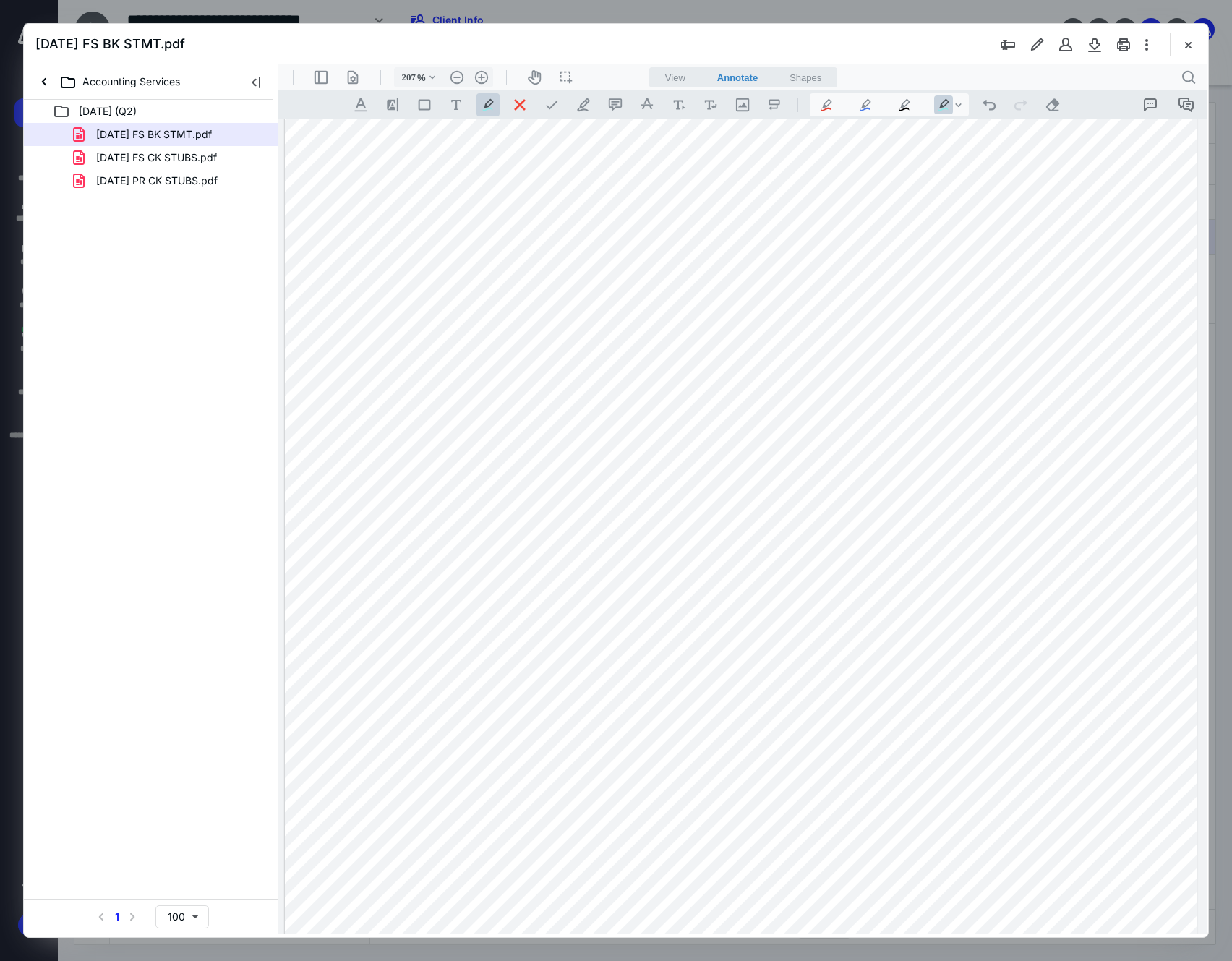 drag, startPoint x: 878, startPoint y: 797, endPoint x: 945, endPoint y: 800, distance: 67.067131 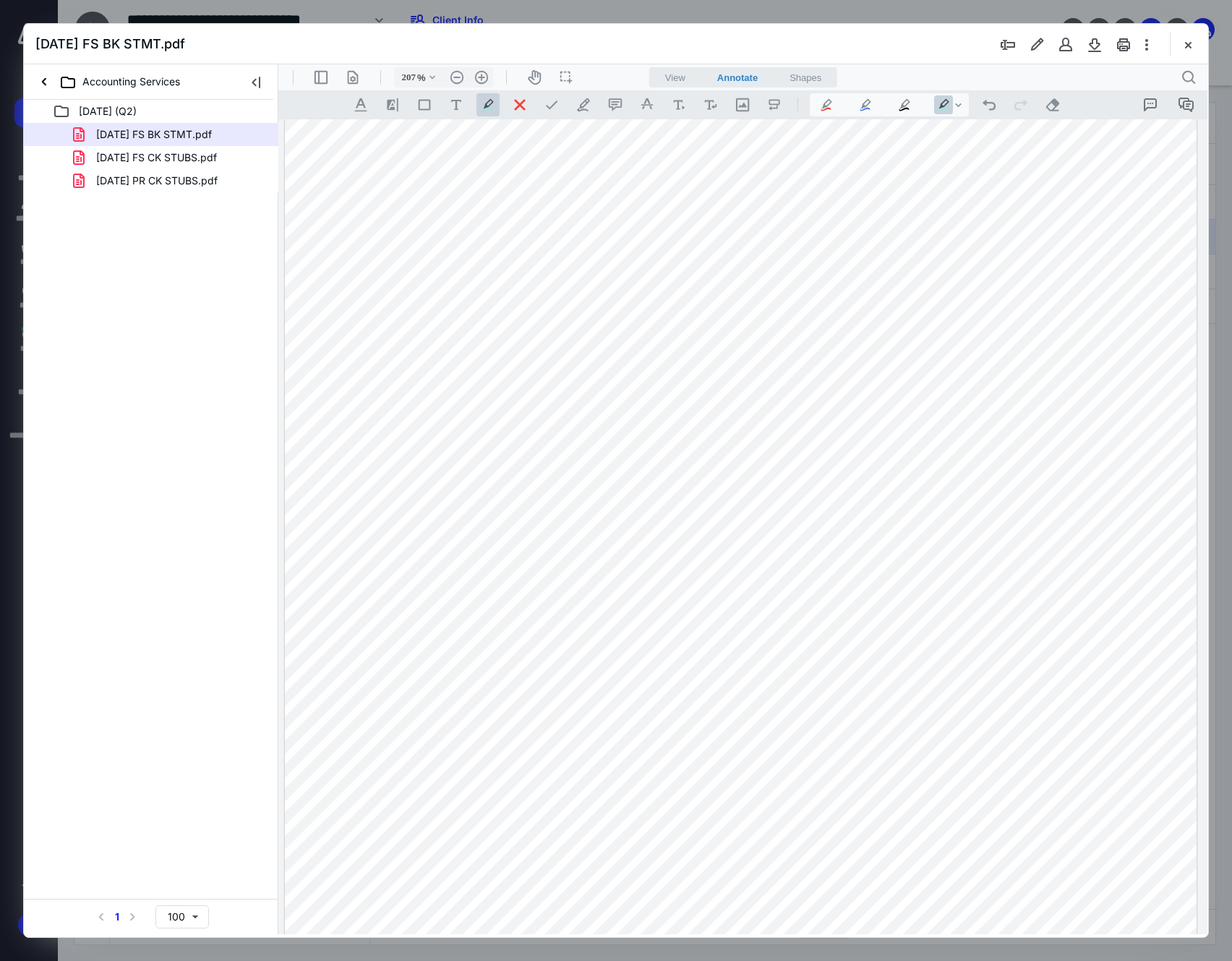drag, startPoint x: 880, startPoint y: 842, endPoint x: 951, endPoint y: 845, distance: 71.0634 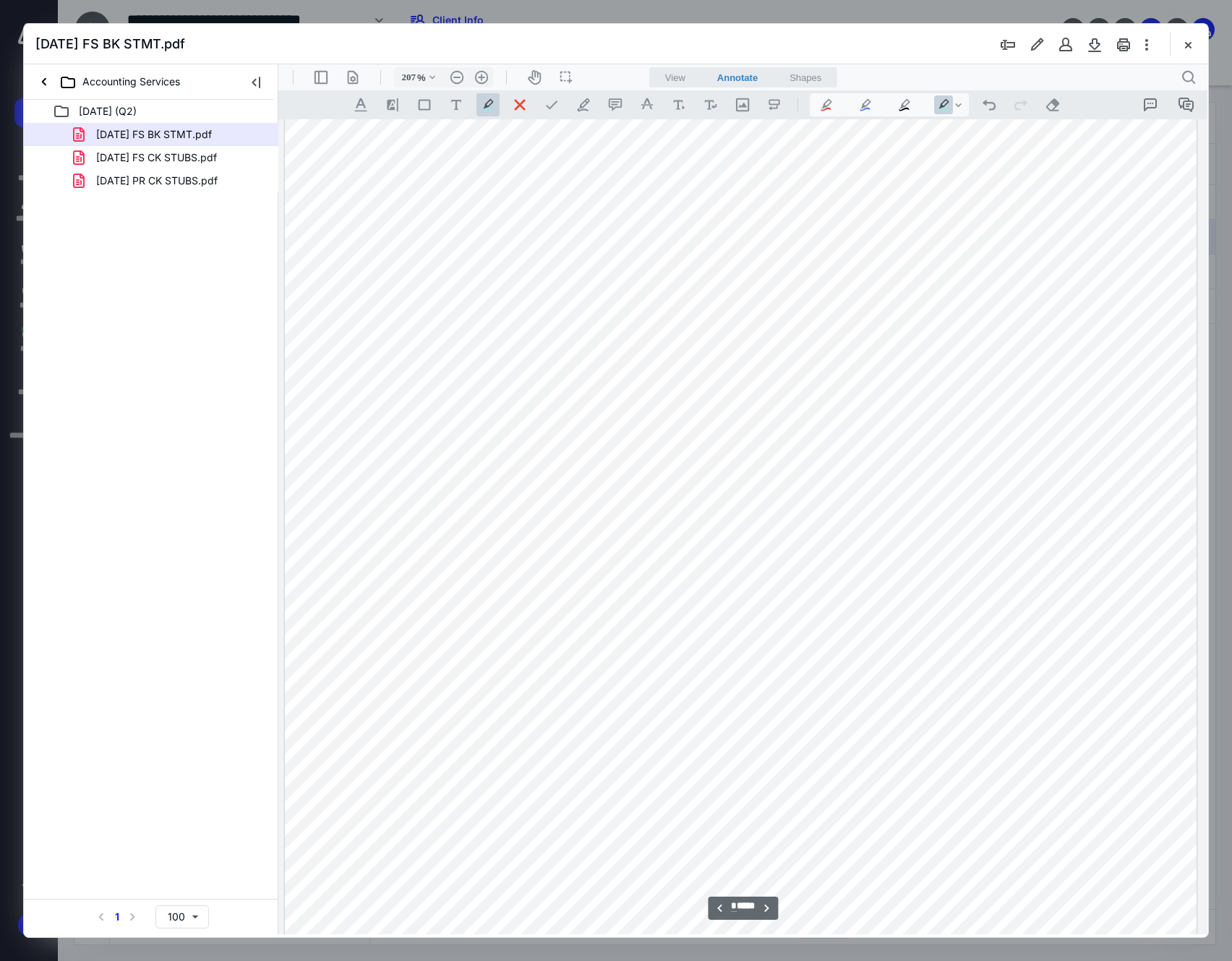 scroll, scrollTop: 2760, scrollLeft: 134, axis: both 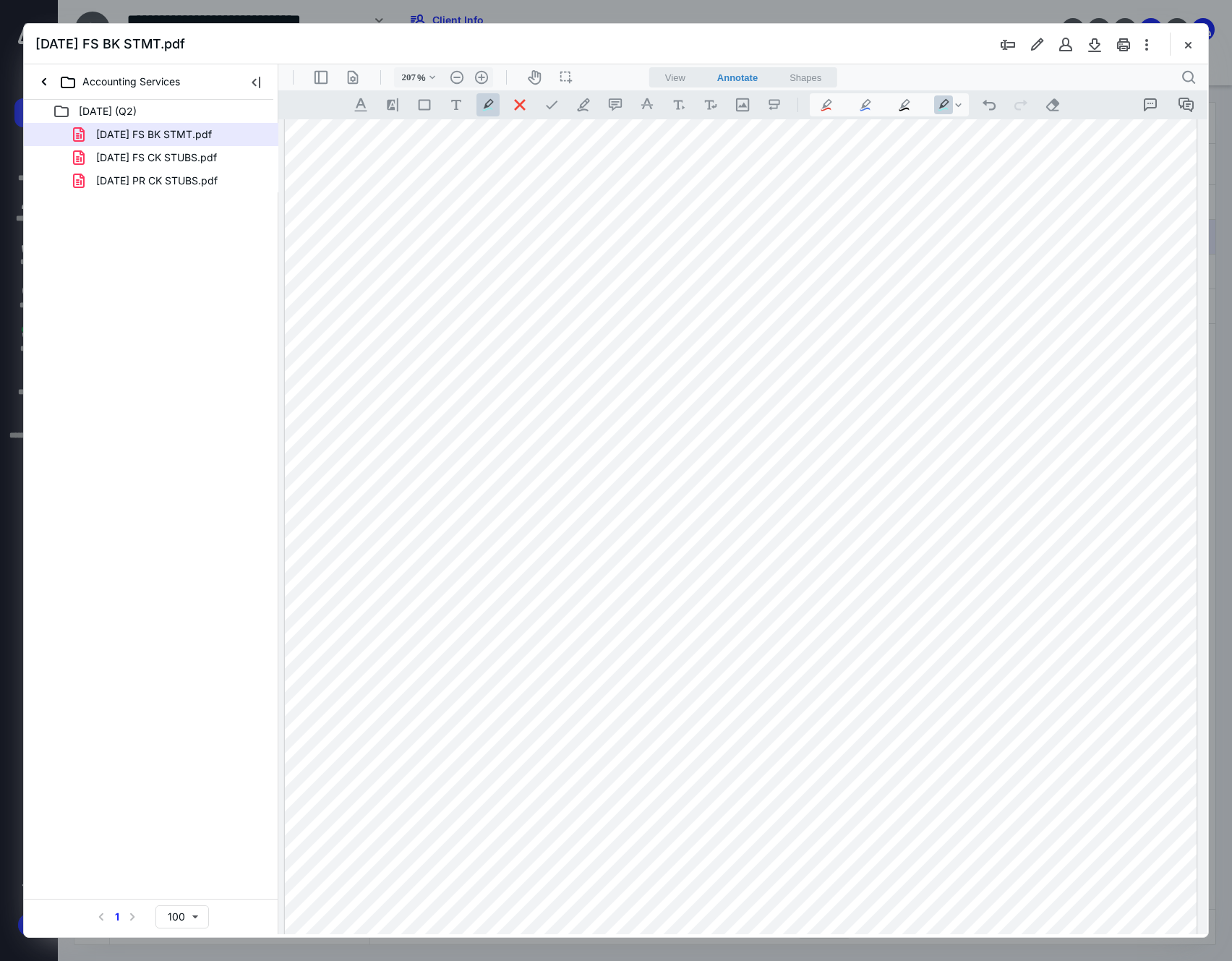 drag, startPoint x: 880, startPoint y: 851, endPoint x: 942, endPoint y: 850, distance: 62.008064 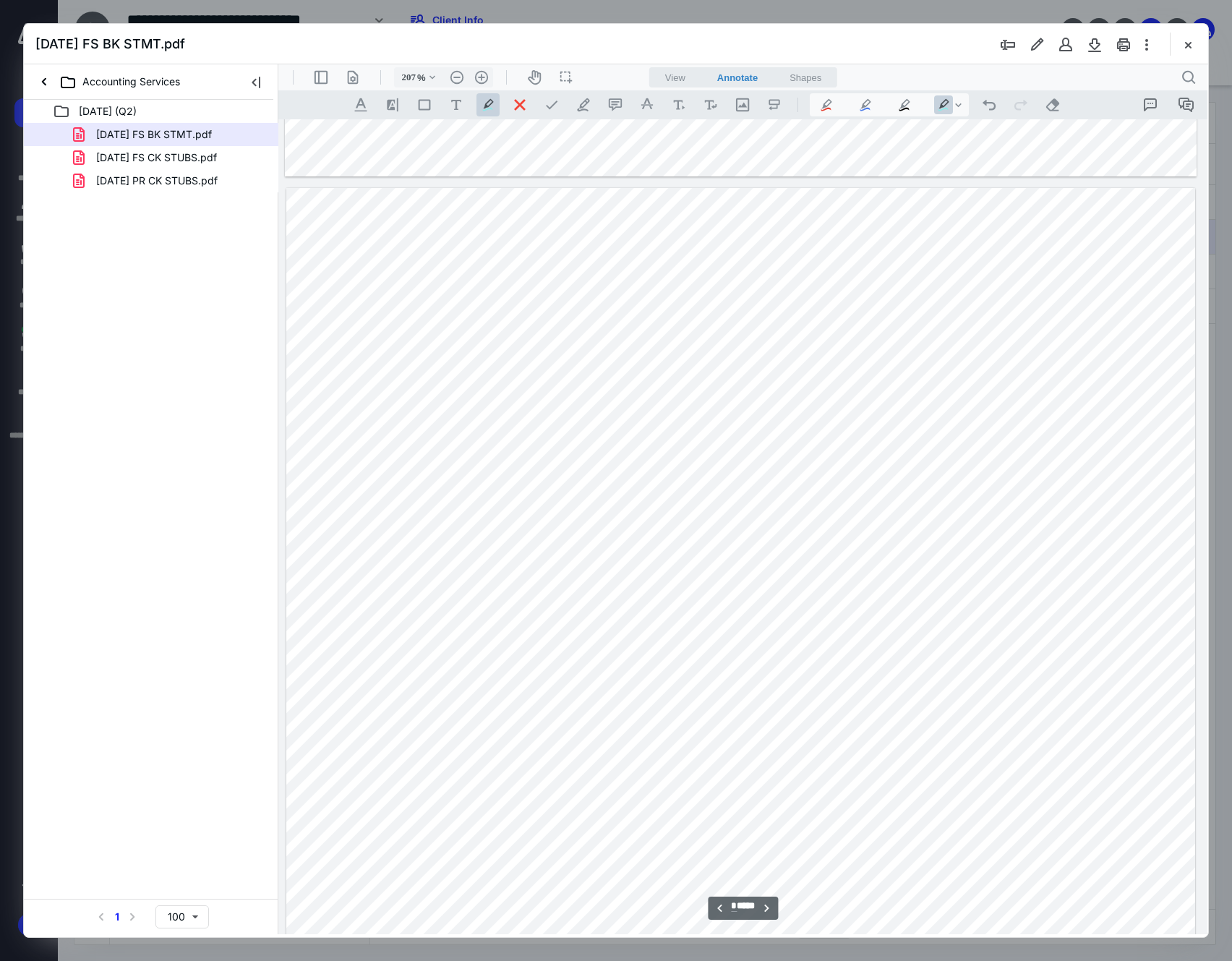 scroll, scrollTop: 3724, scrollLeft: 134, axis: both 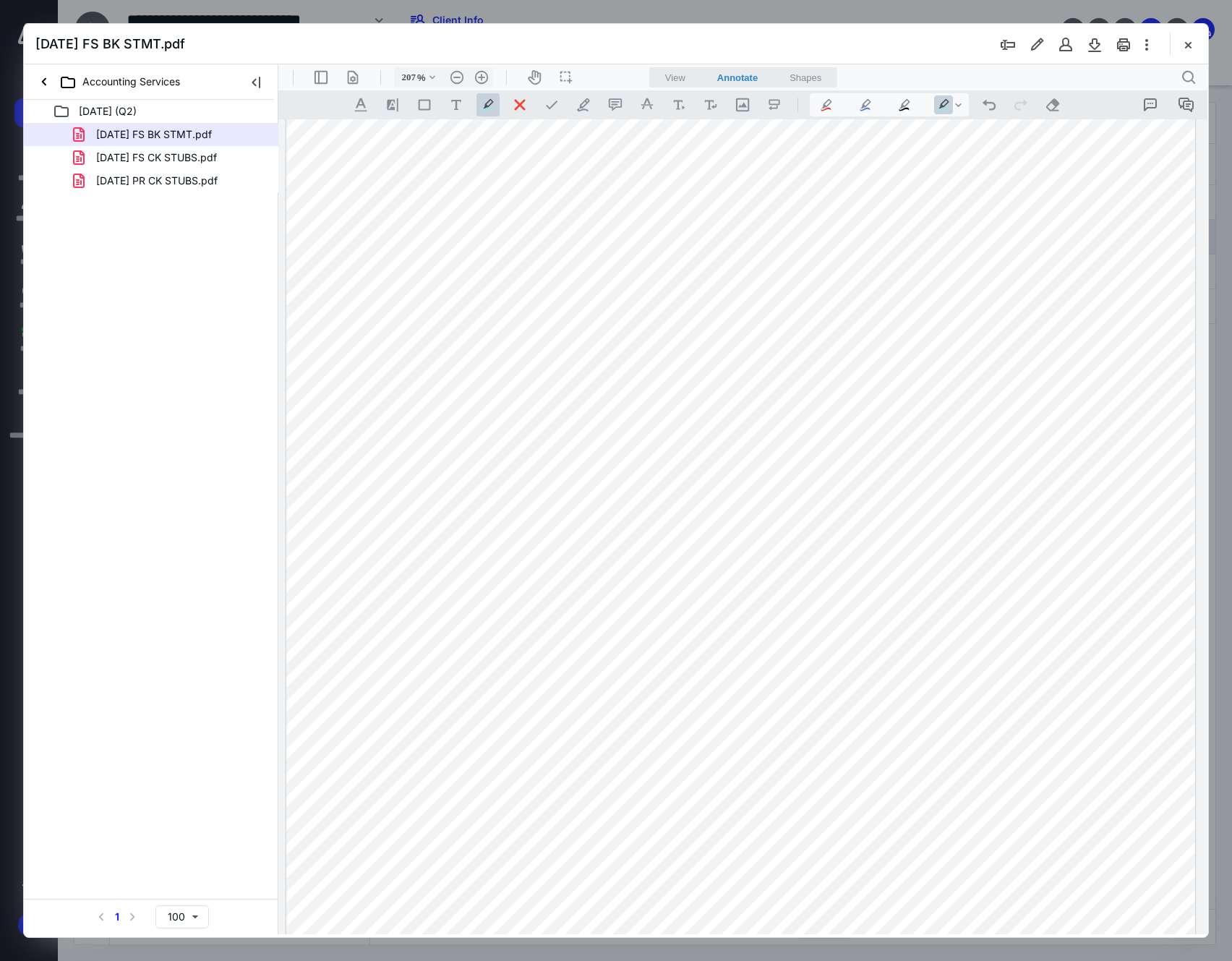 drag, startPoint x: 883, startPoint y: 450, endPoint x: 959, endPoint y: 450, distance: 76 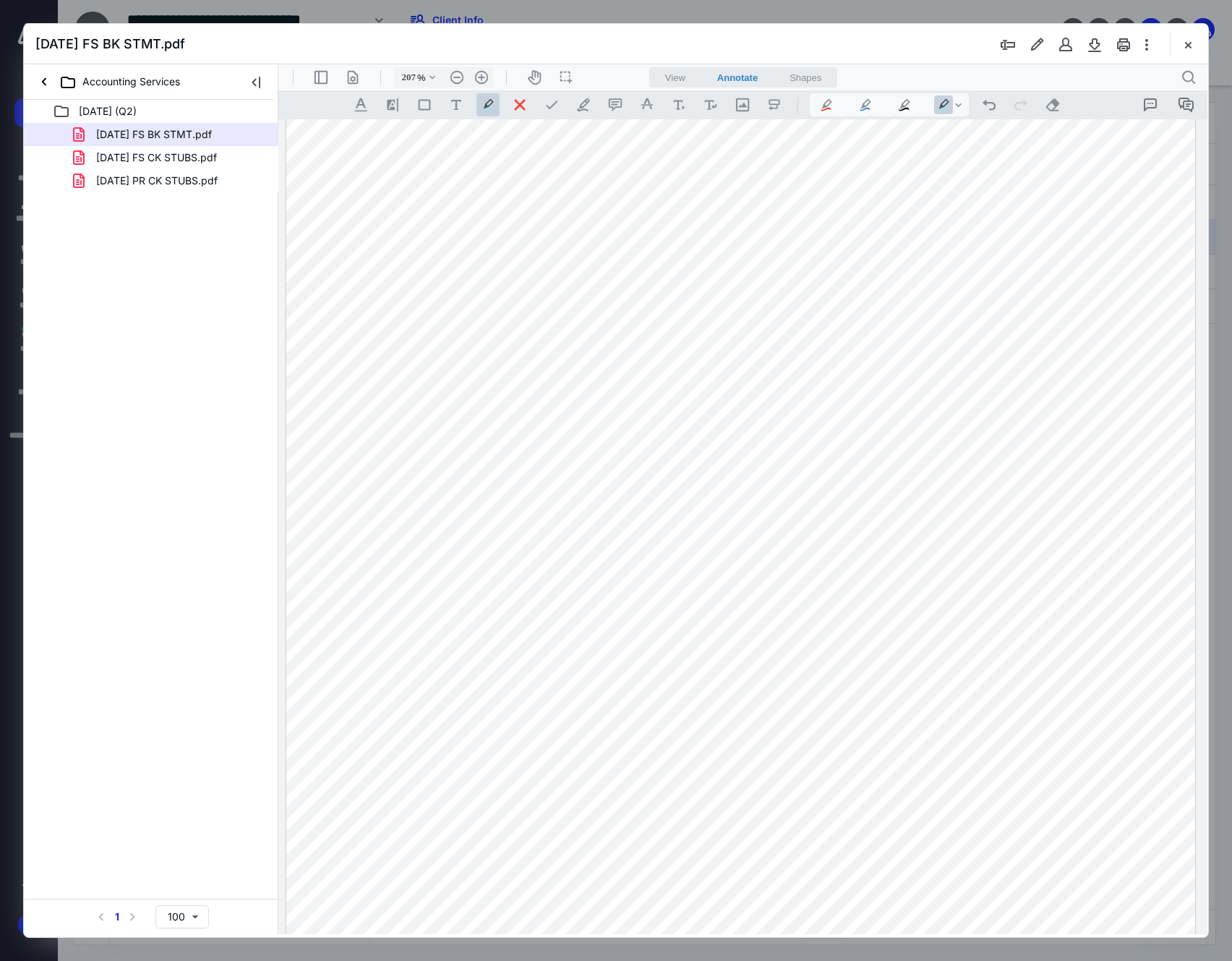 drag, startPoint x: 878, startPoint y: 843, endPoint x: 947, endPoint y: 843, distance: 69 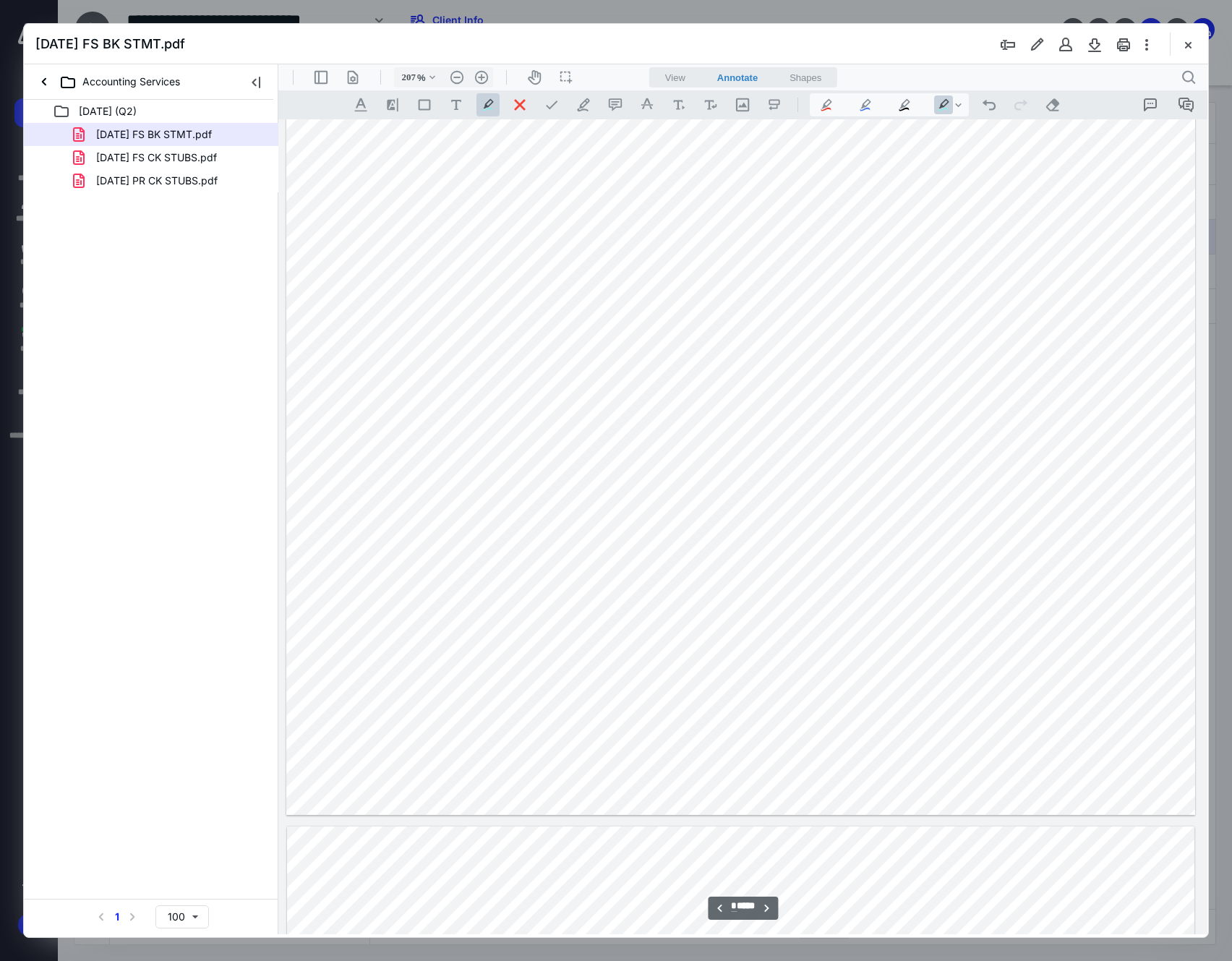 scroll, scrollTop: 4110, scrollLeft: 134, axis: both 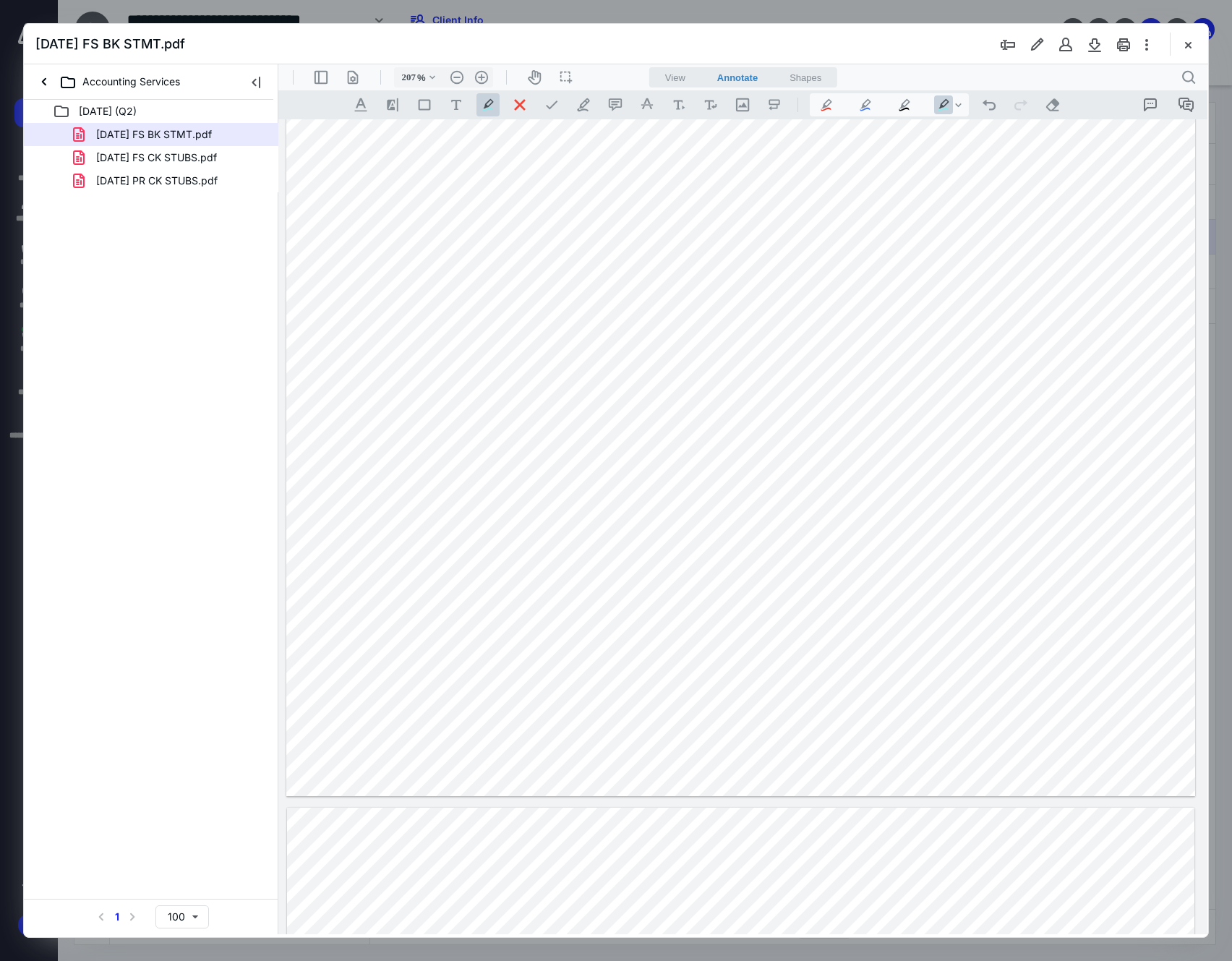 drag, startPoint x: 881, startPoint y: 698, endPoint x: 938, endPoint y: 701, distance: 57.07889 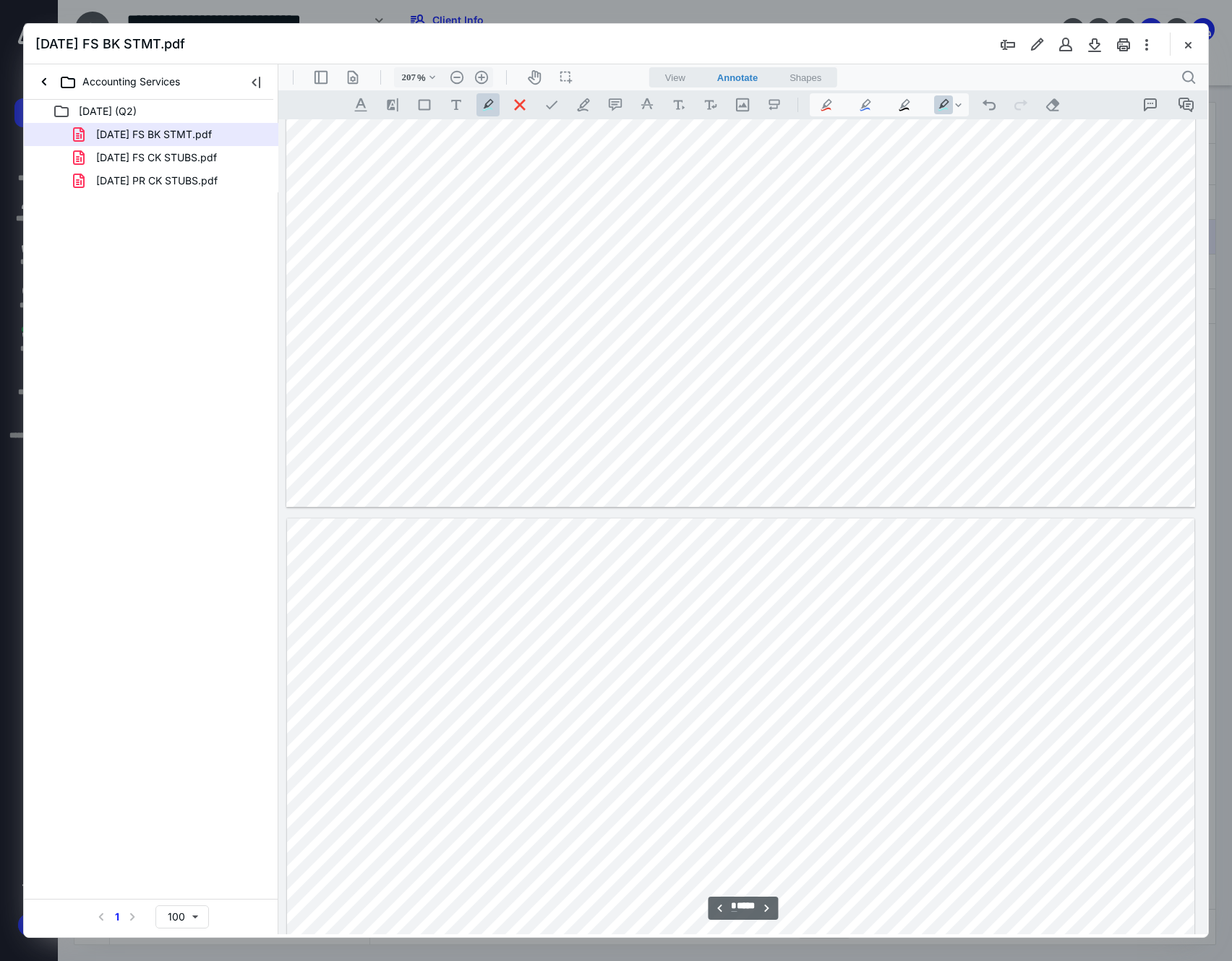 scroll, scrollTop: 4689, scrollLeft: 134, axis: both 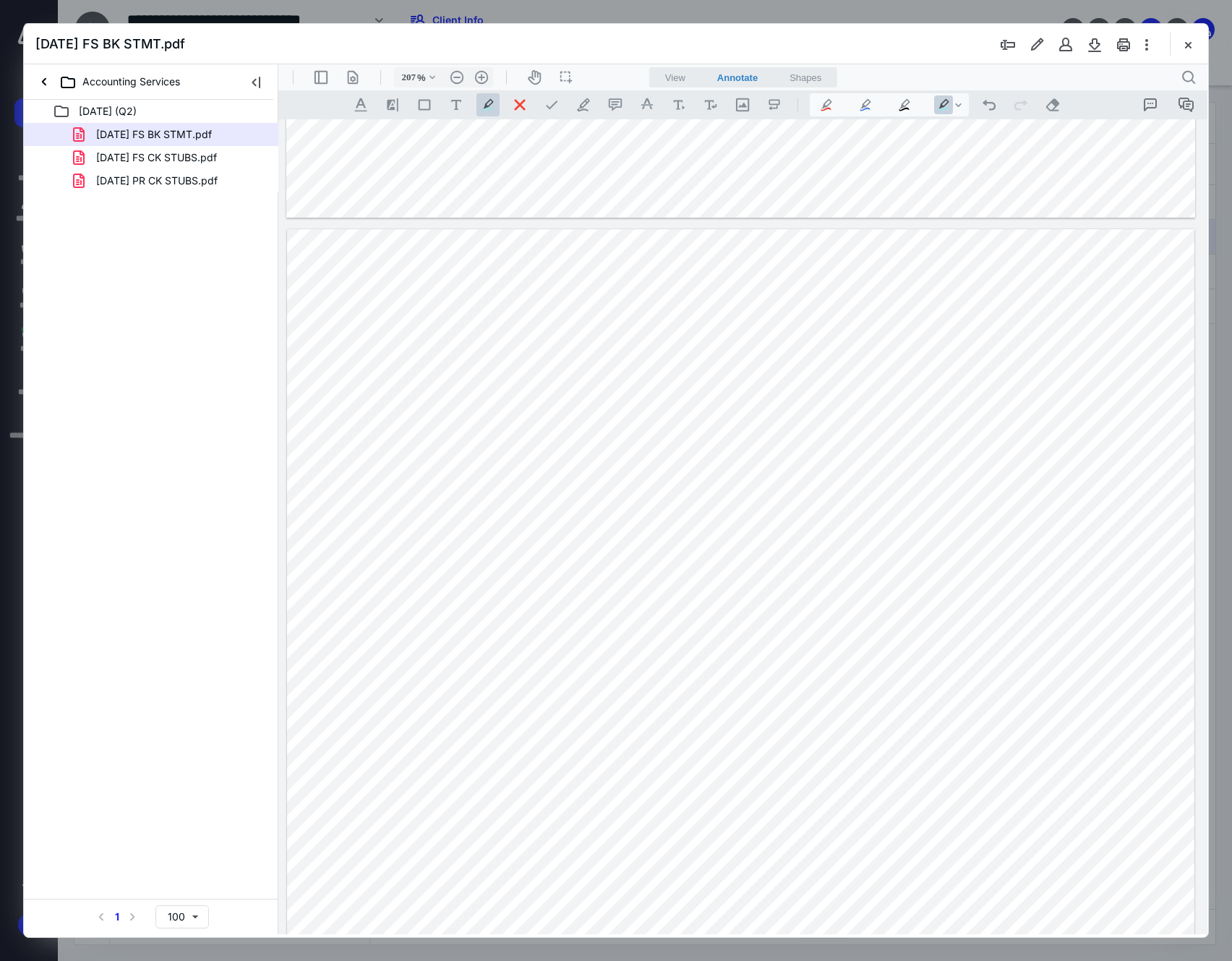 drag, startPoint x: 880, startPoint y: 685, endPoint x: 952, endPoint y: 686, distance: 72.01 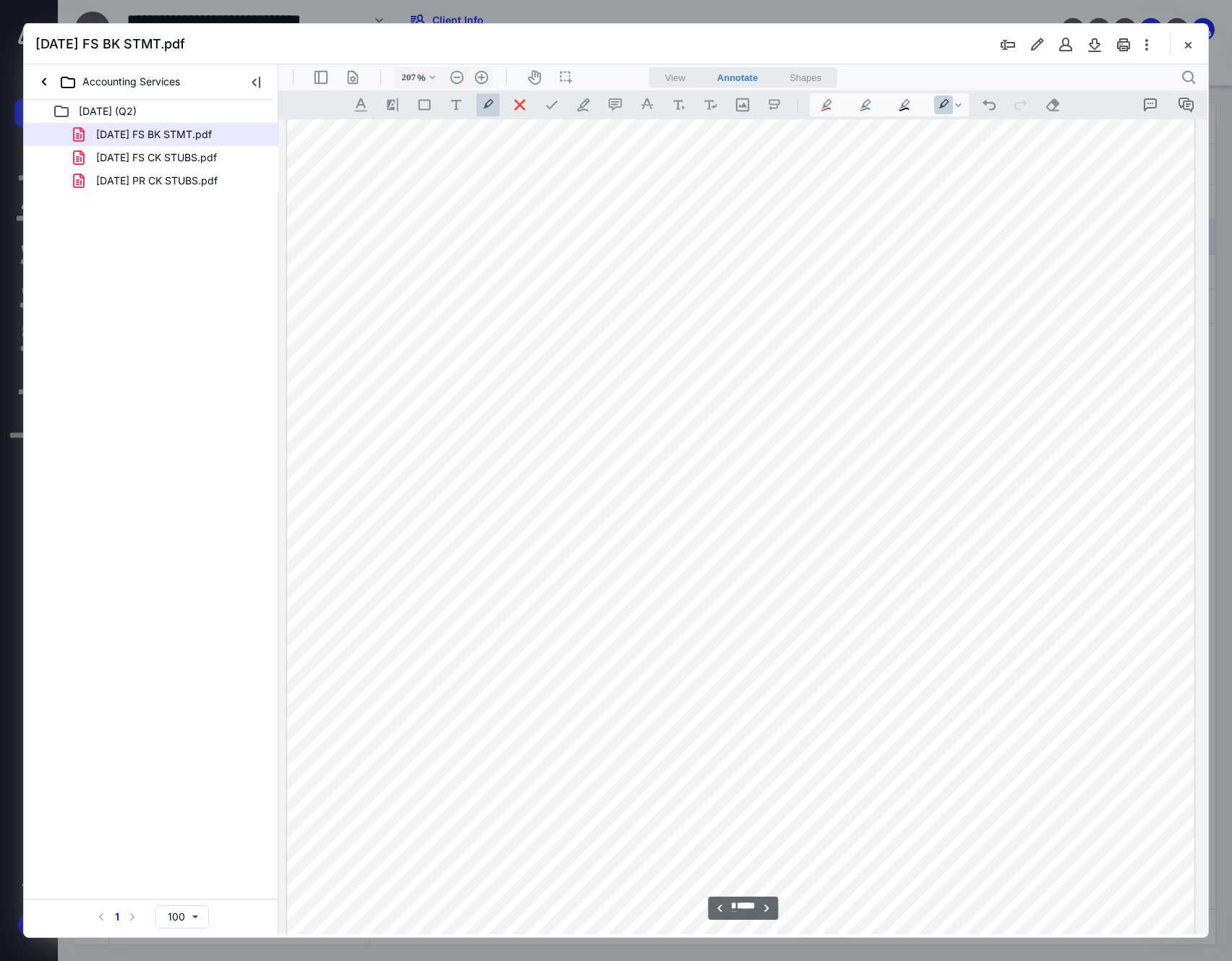 scroll, scrollTop: 4881, scrollLeft: 134, axis: both 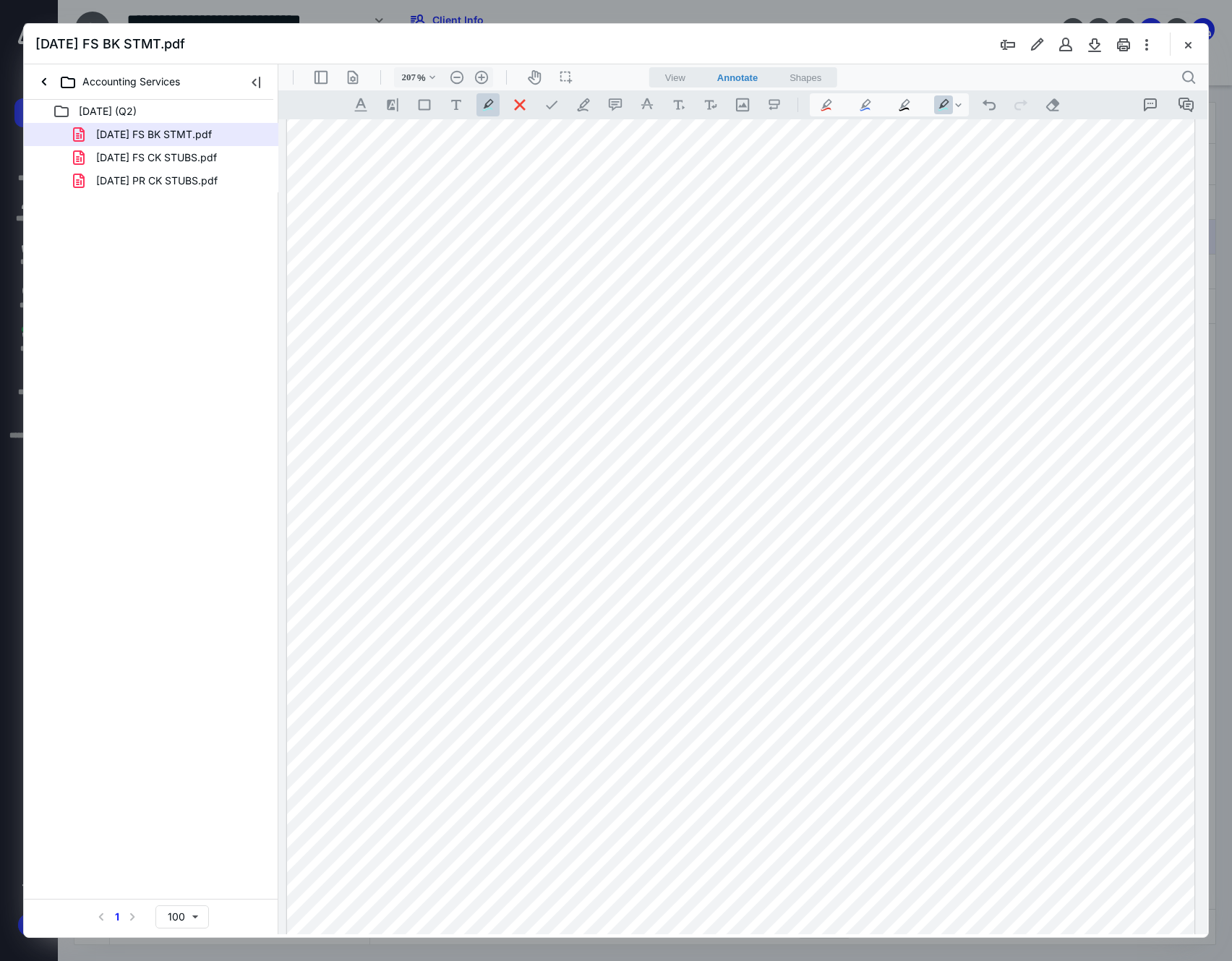 drag, startPoint x: 873, startPoint y: 765, endPoint x: 928, endPoint y: 768, distance: 55.081757 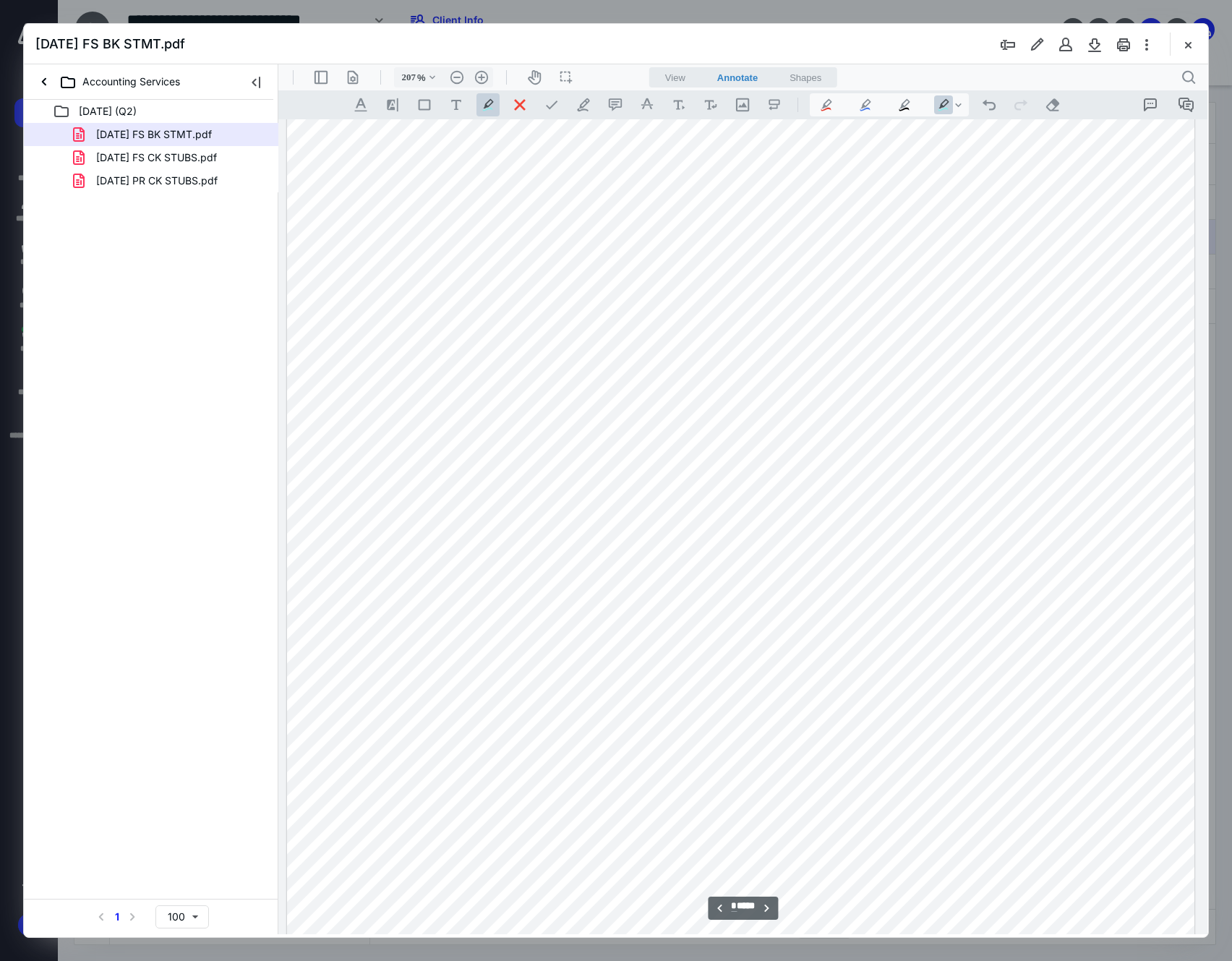 scroll, scrollTop: 5170, scrollLeft: 134, axis: both 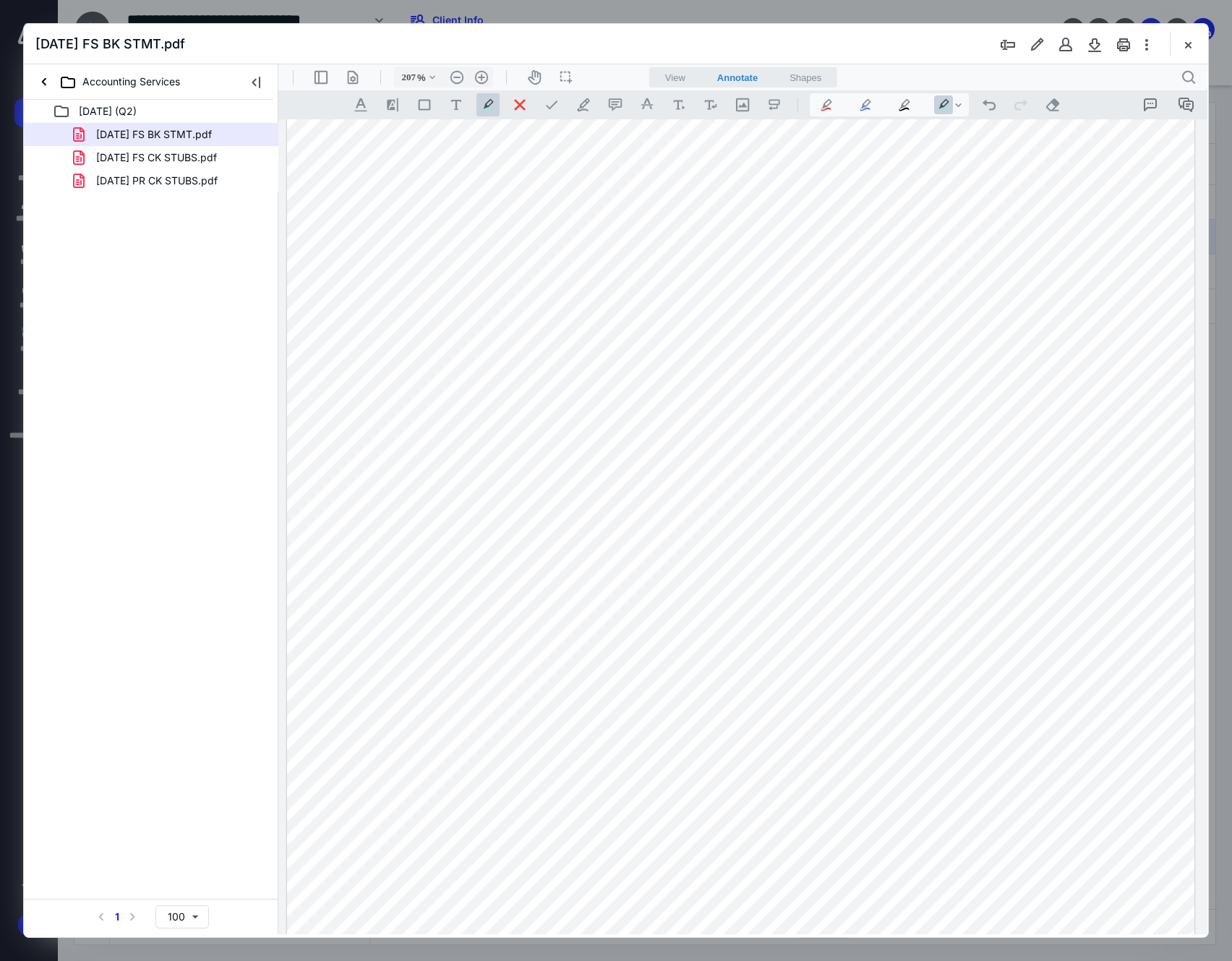drag, startPoint x: 875, startPoint y: 792, endPoint x: 947, endPoint y: 793, distance: 72.01 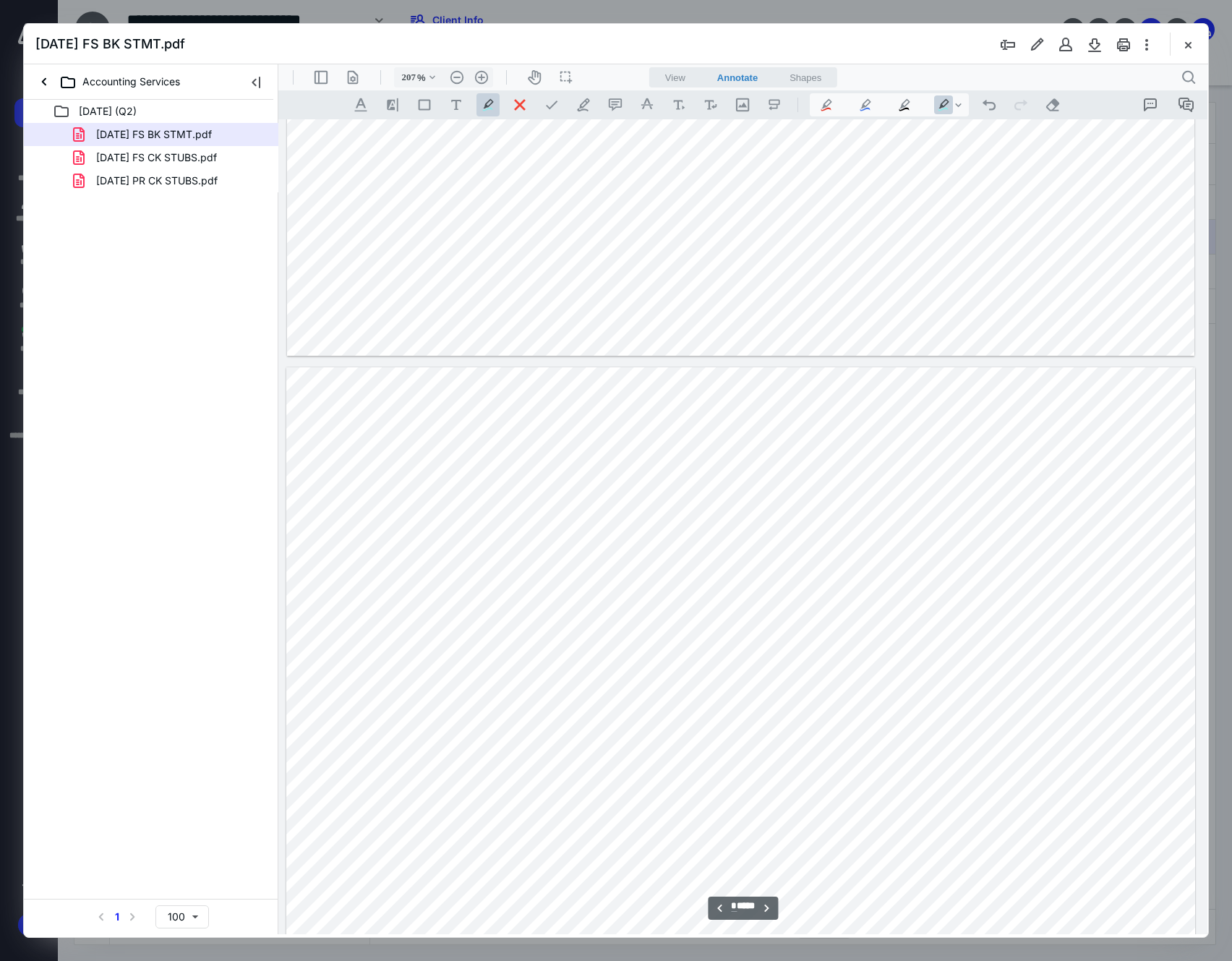 scroll, scrollTop: 5942, scrollLeft: 134, axis: both 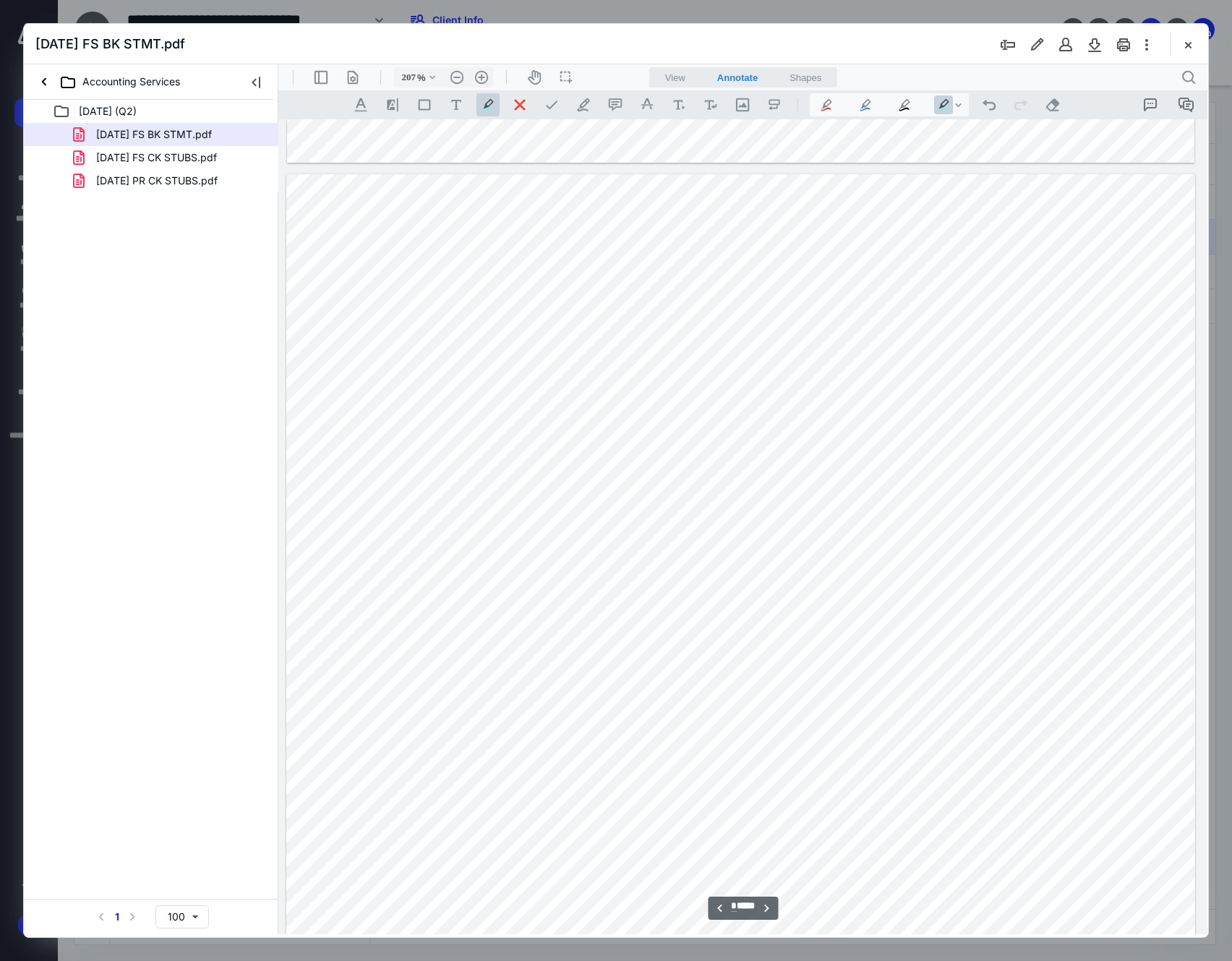 drag, startPoint x: 881, startPoint y: 646, endPoint x: 941, endPoint y: 650, distance: 60.13319 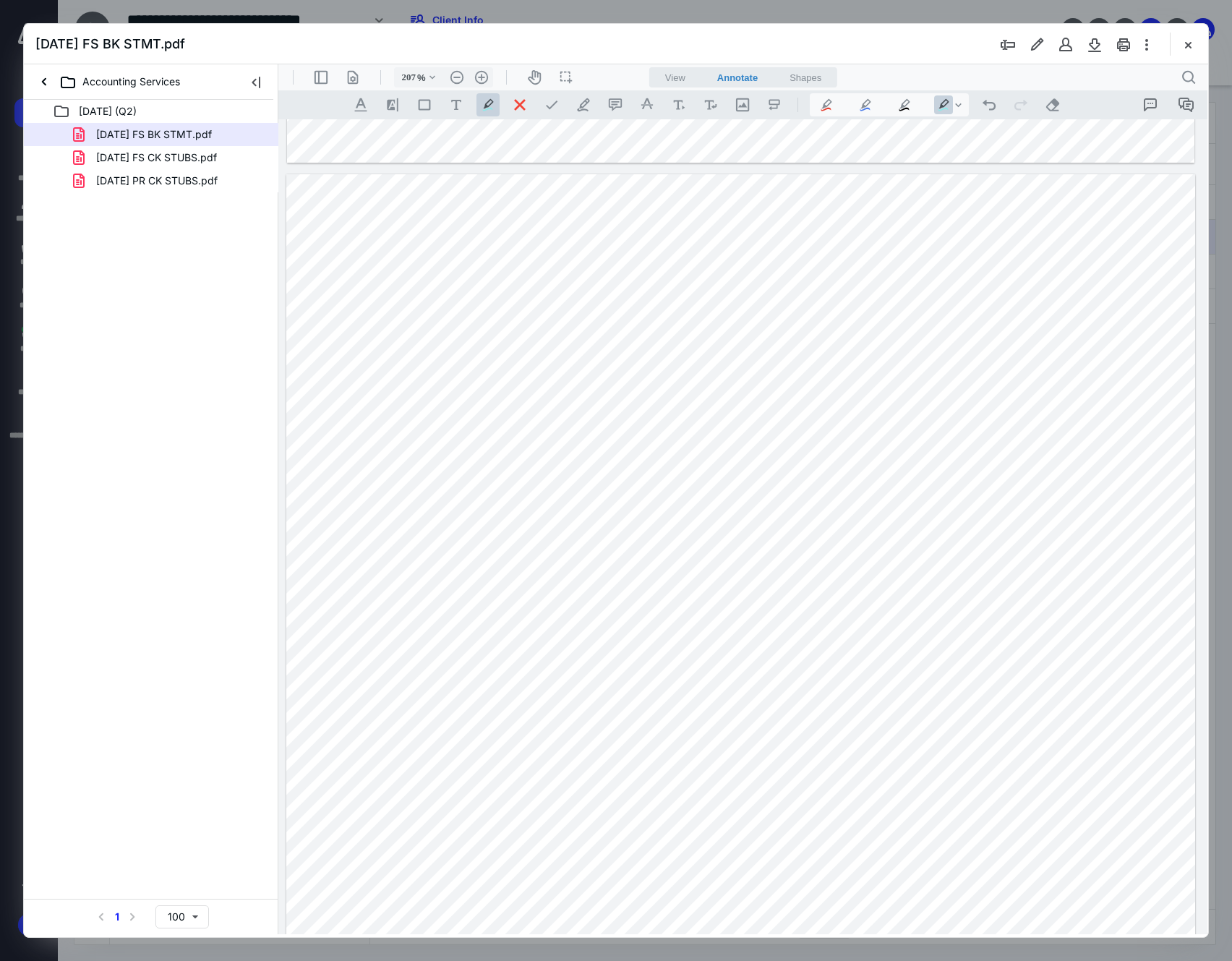 drag, startPoint x: 886, startPoint y: 691, endPoint x: 944, endPoint y: 693, distance: 58.03447 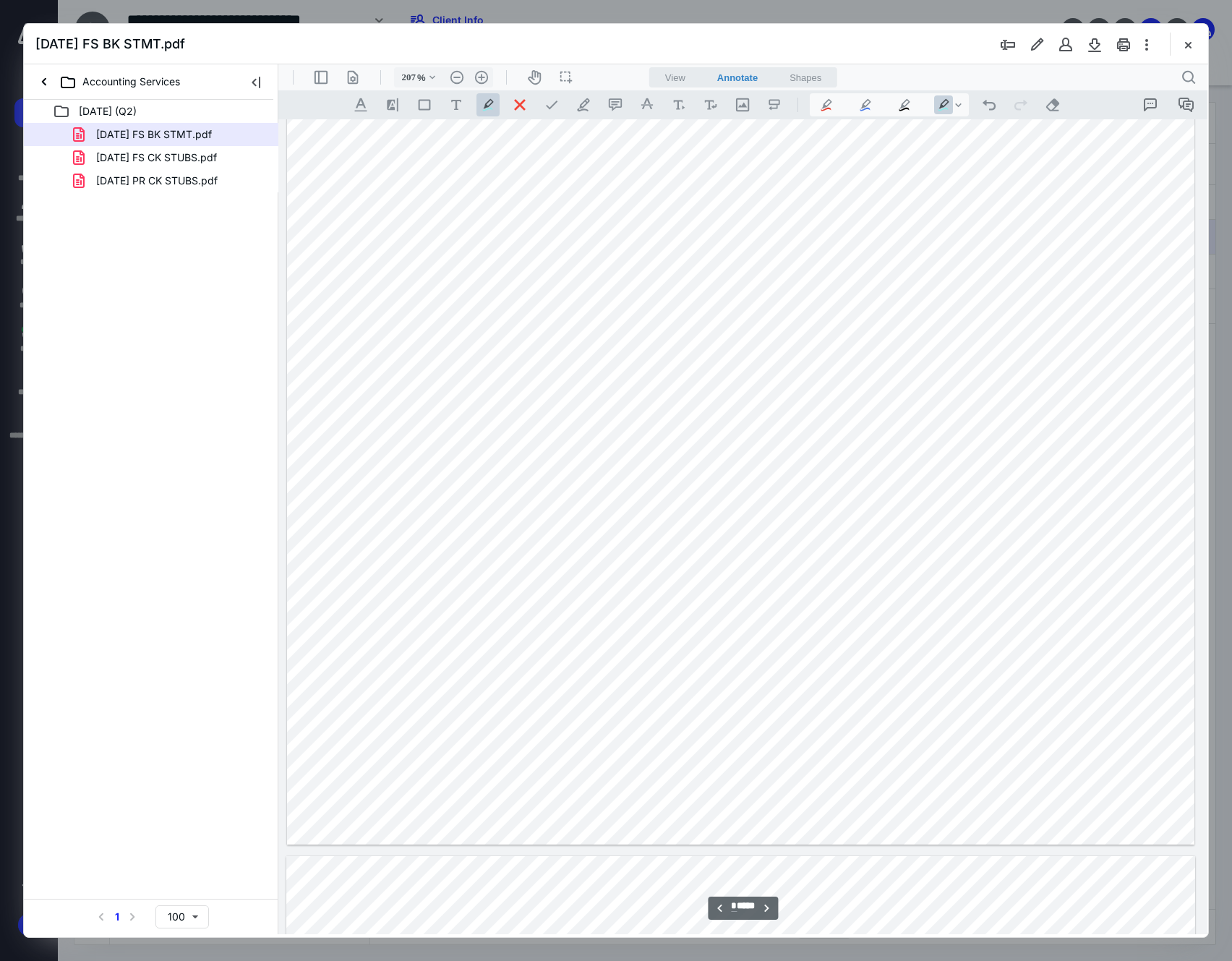 scroll, scrollTop: 5170, scrollLeft: 134, axis: both 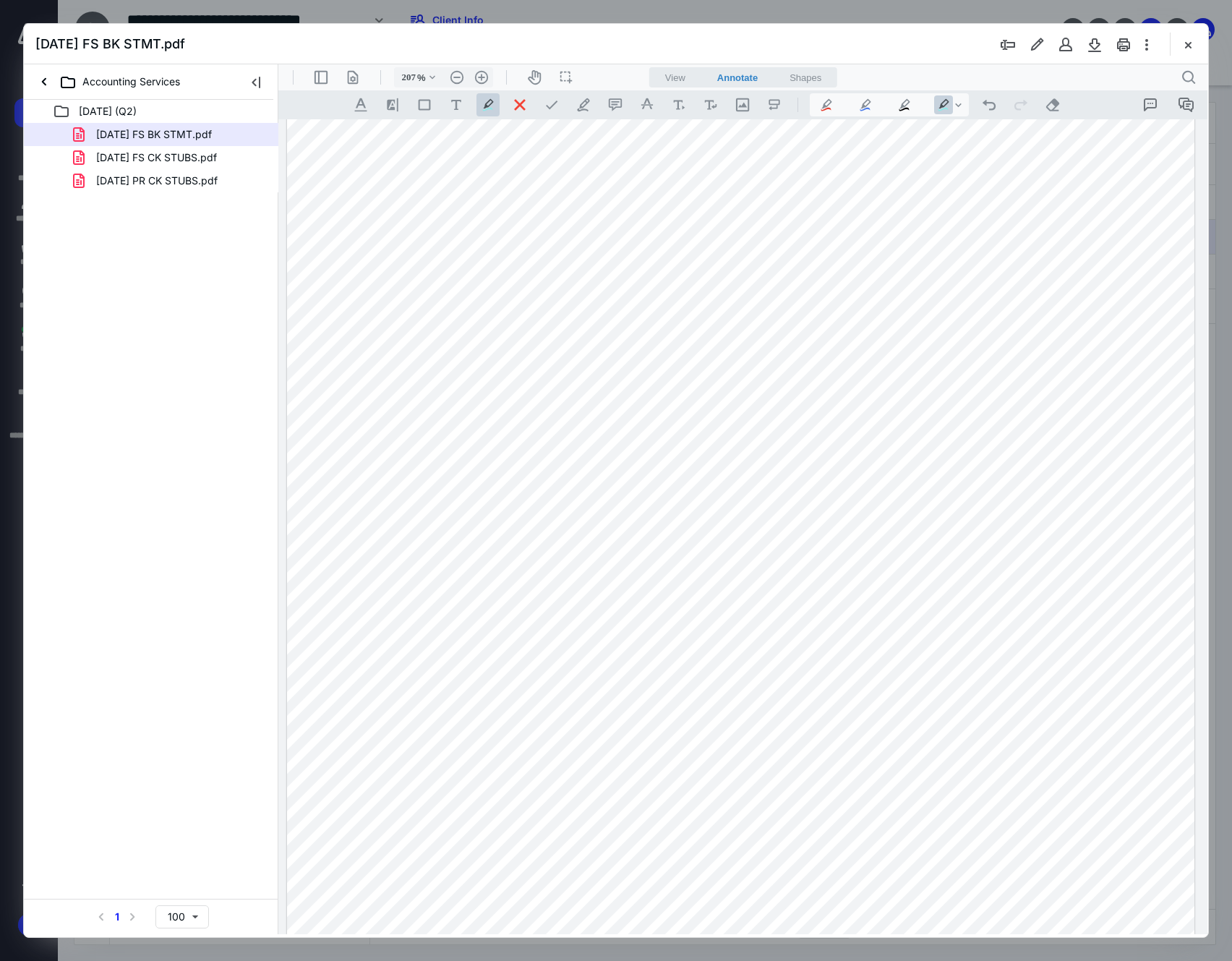 drag, startPoint x: 904, startPoint y: 435, endPoint x: 936, endPoint y: 435, distance: 32 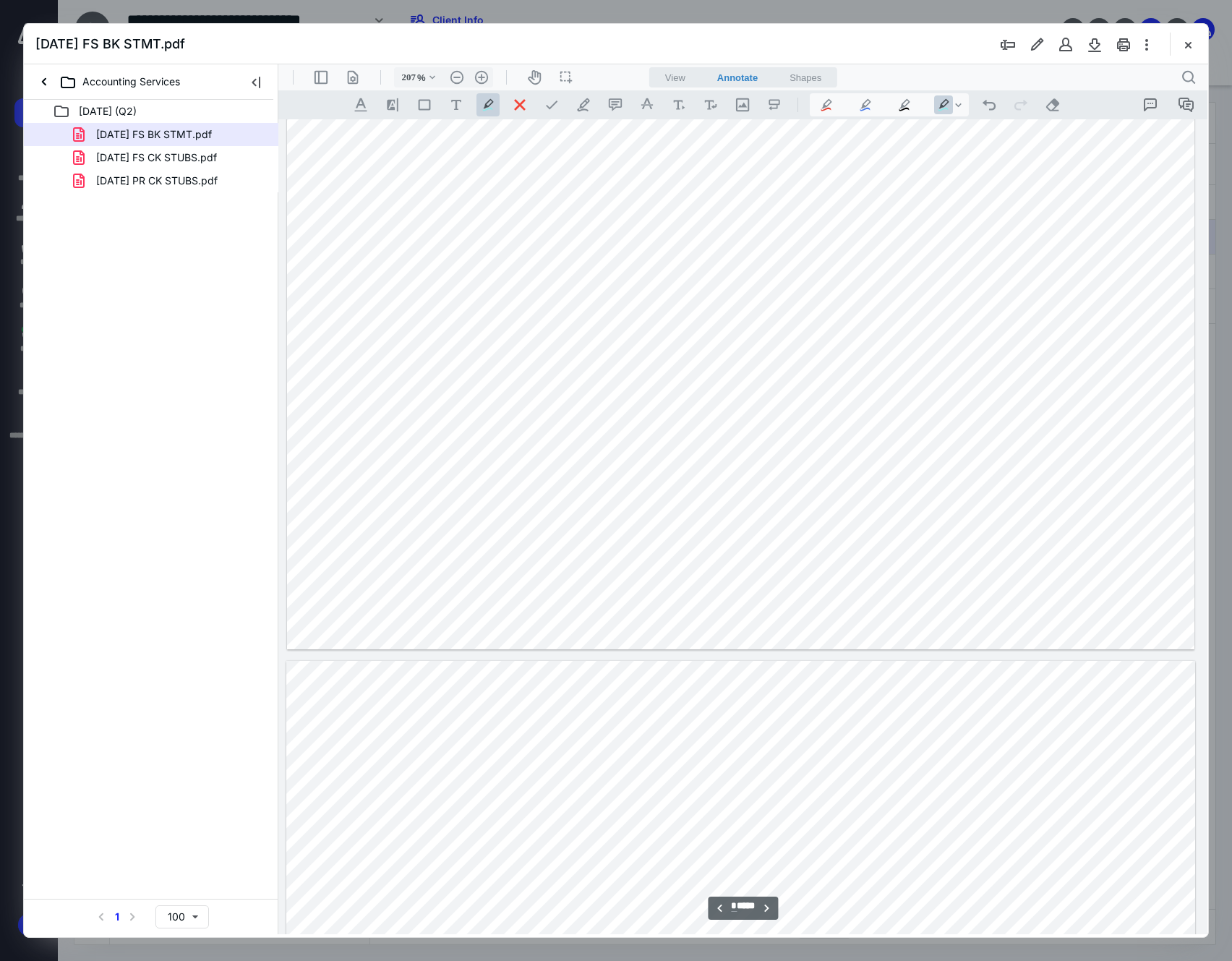 scroll, scrollTop: 5459, scrollLeft: 134, axis: both 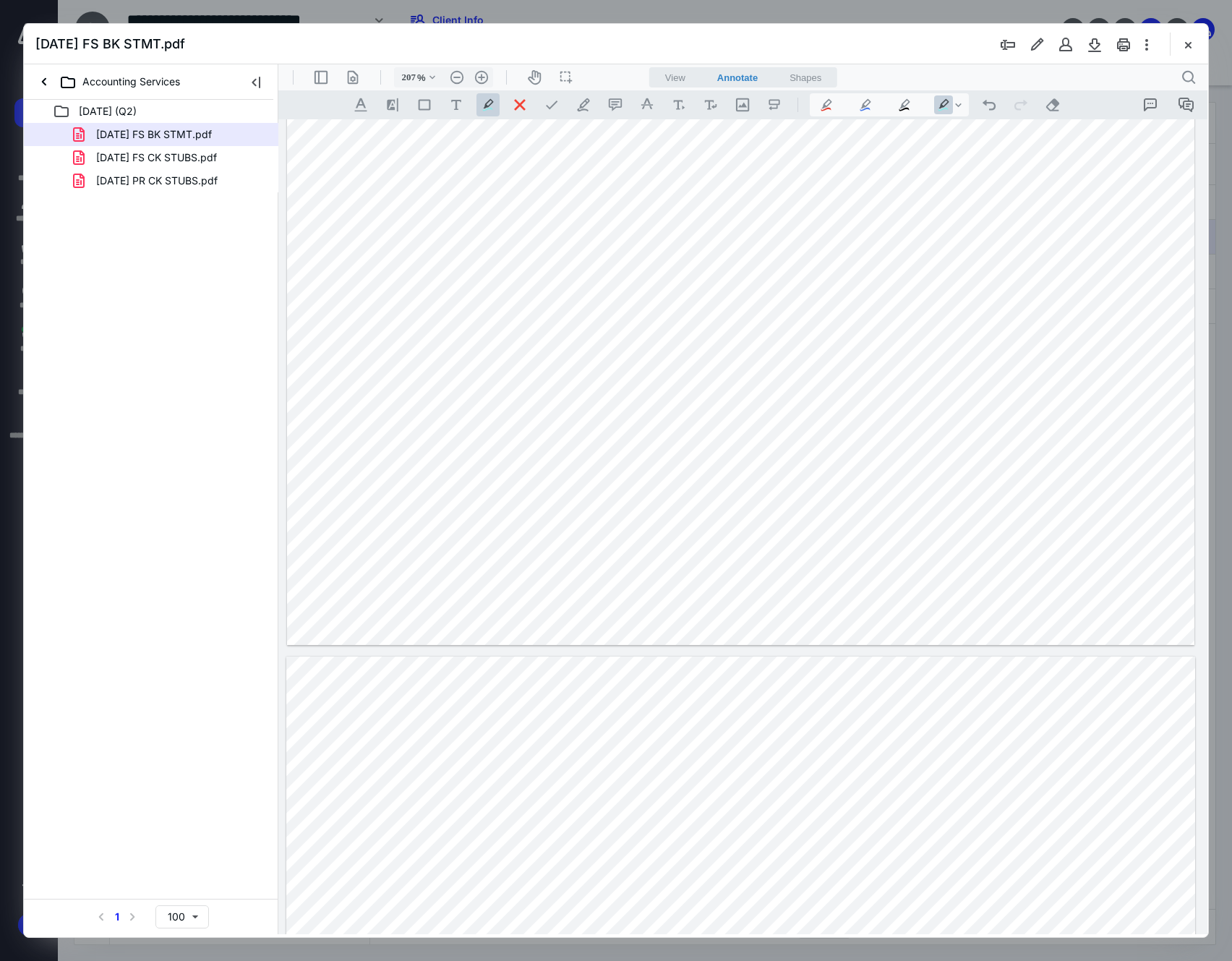 drag, startPoint x: 892, startPoint y: 406, endPoint x: 931, endPoint y: 416, distance: 40.261644 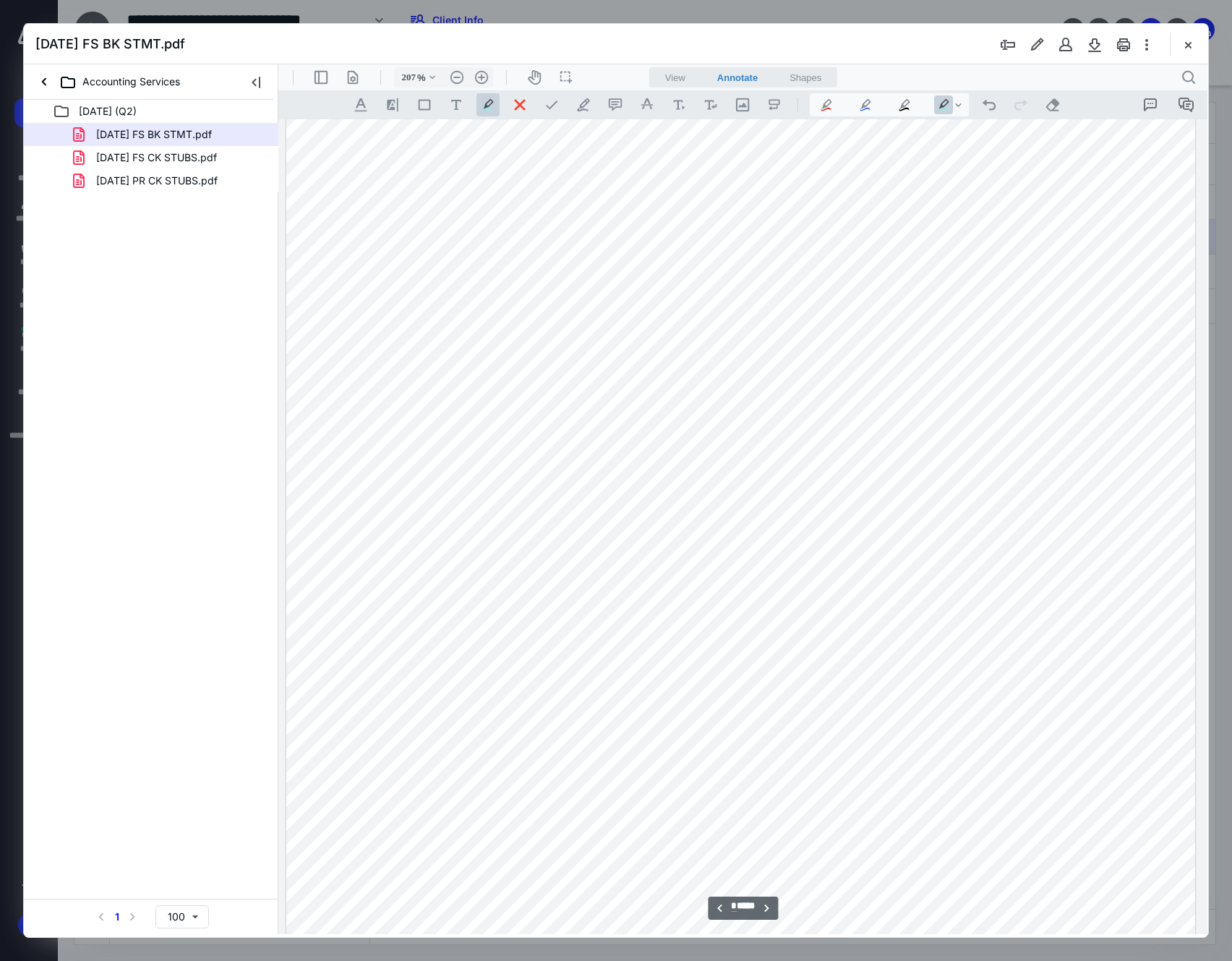 scroll, scrollTop: 6327, scrollLeft: 134, axis: both 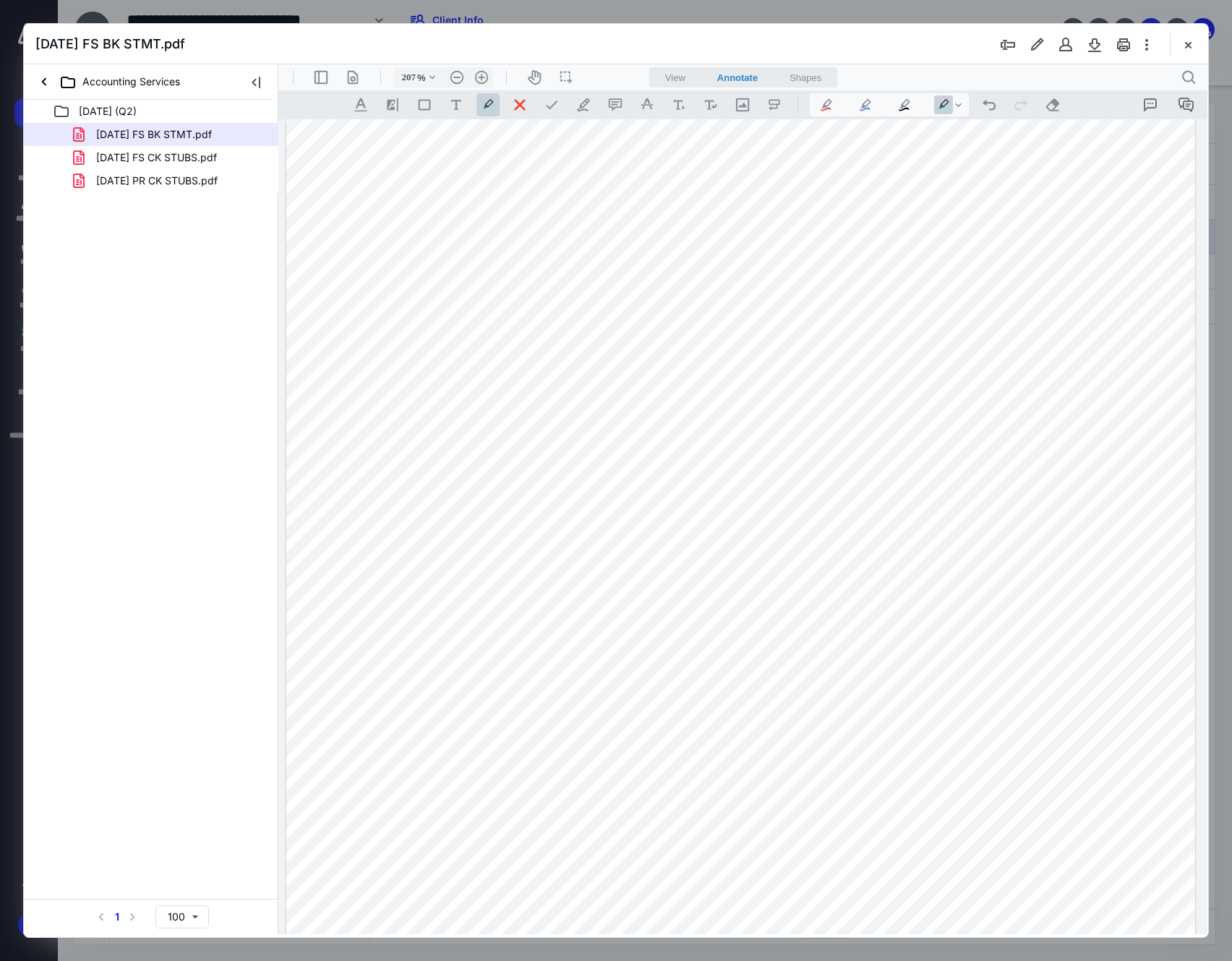 drag, startPoint x: 873, startPoint y: 456, endPoint x: 938, endPoint y: 464, distance: 65.49046 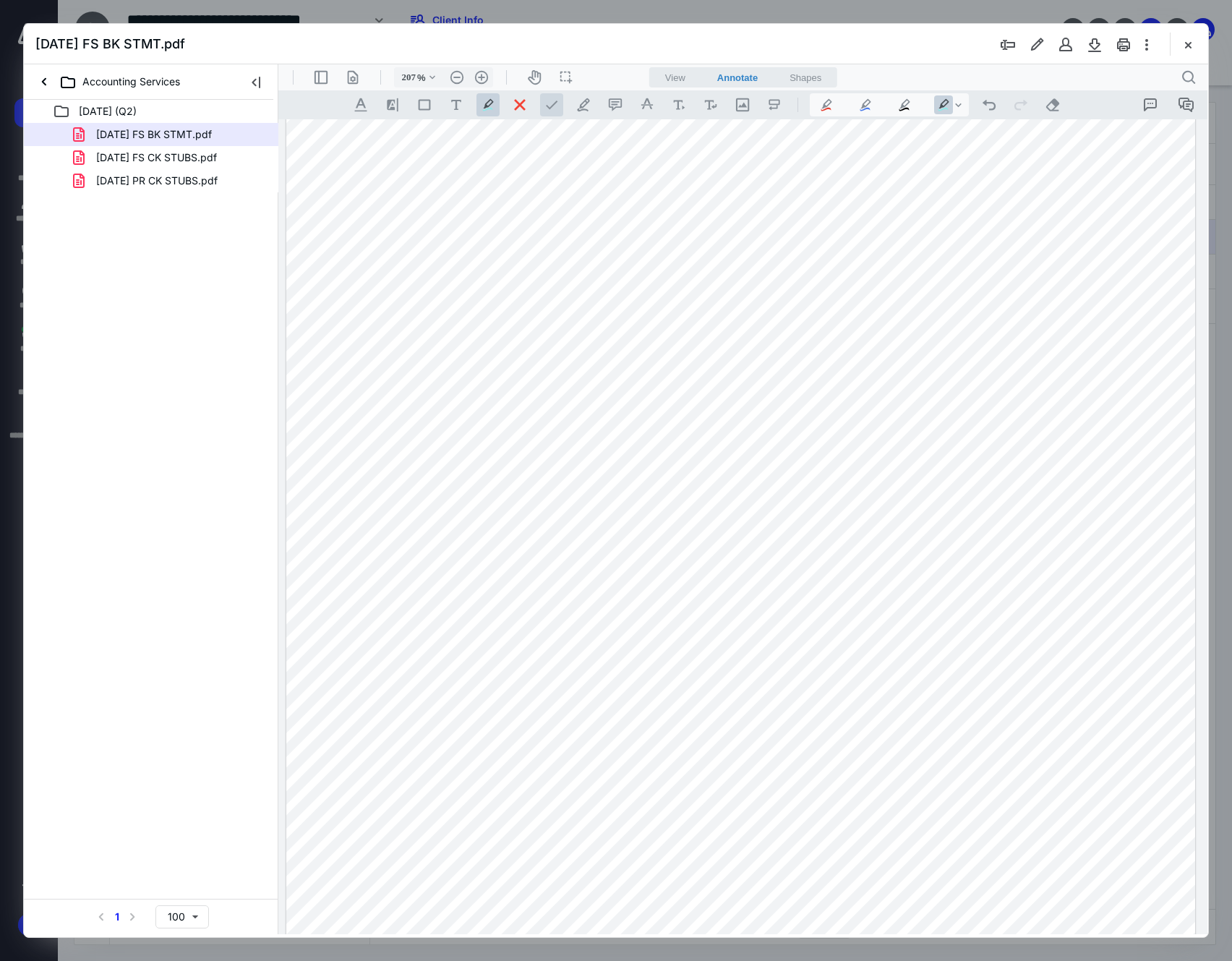 click at bounding box center (552, 105) 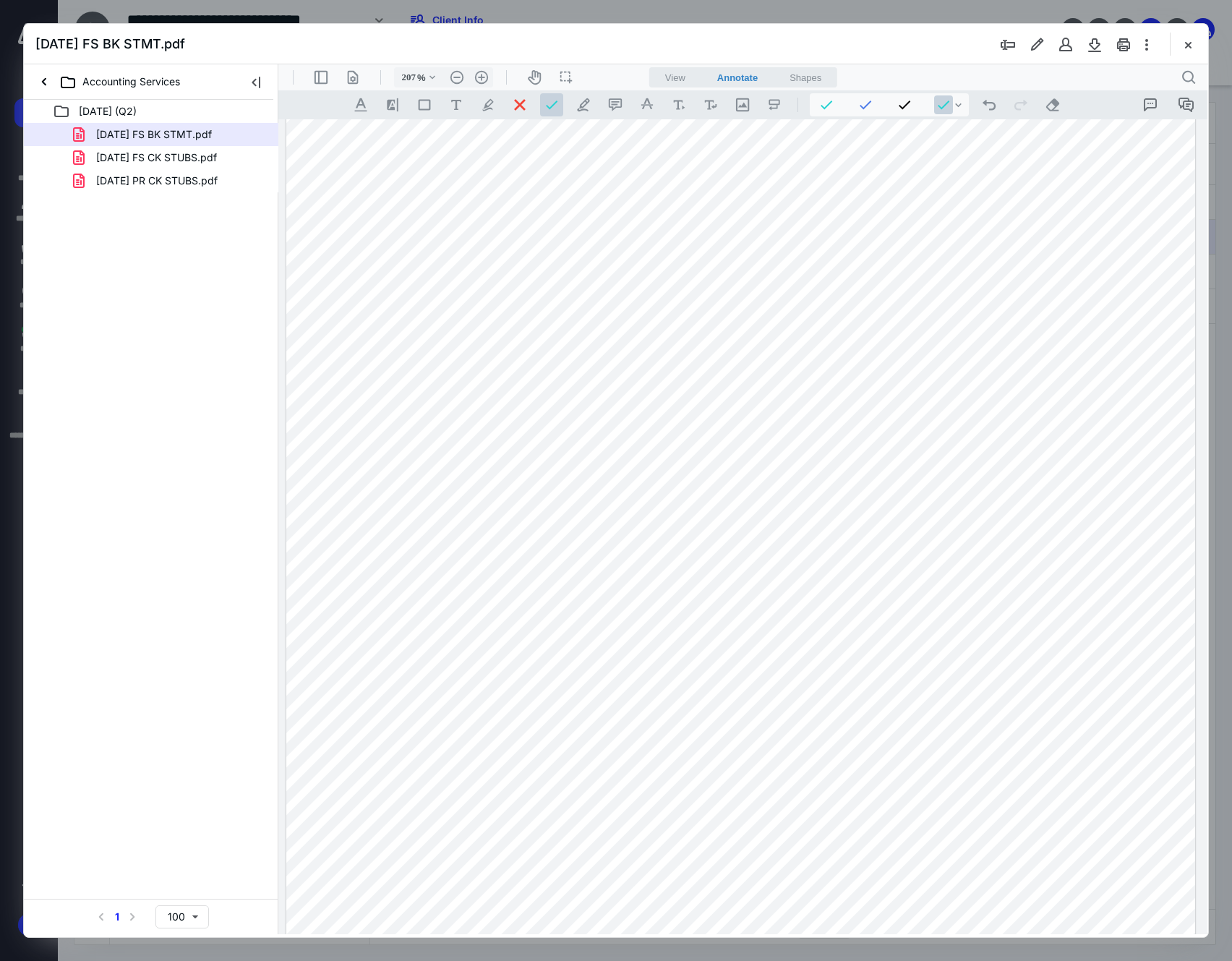 click at bounding box center [740, 380] 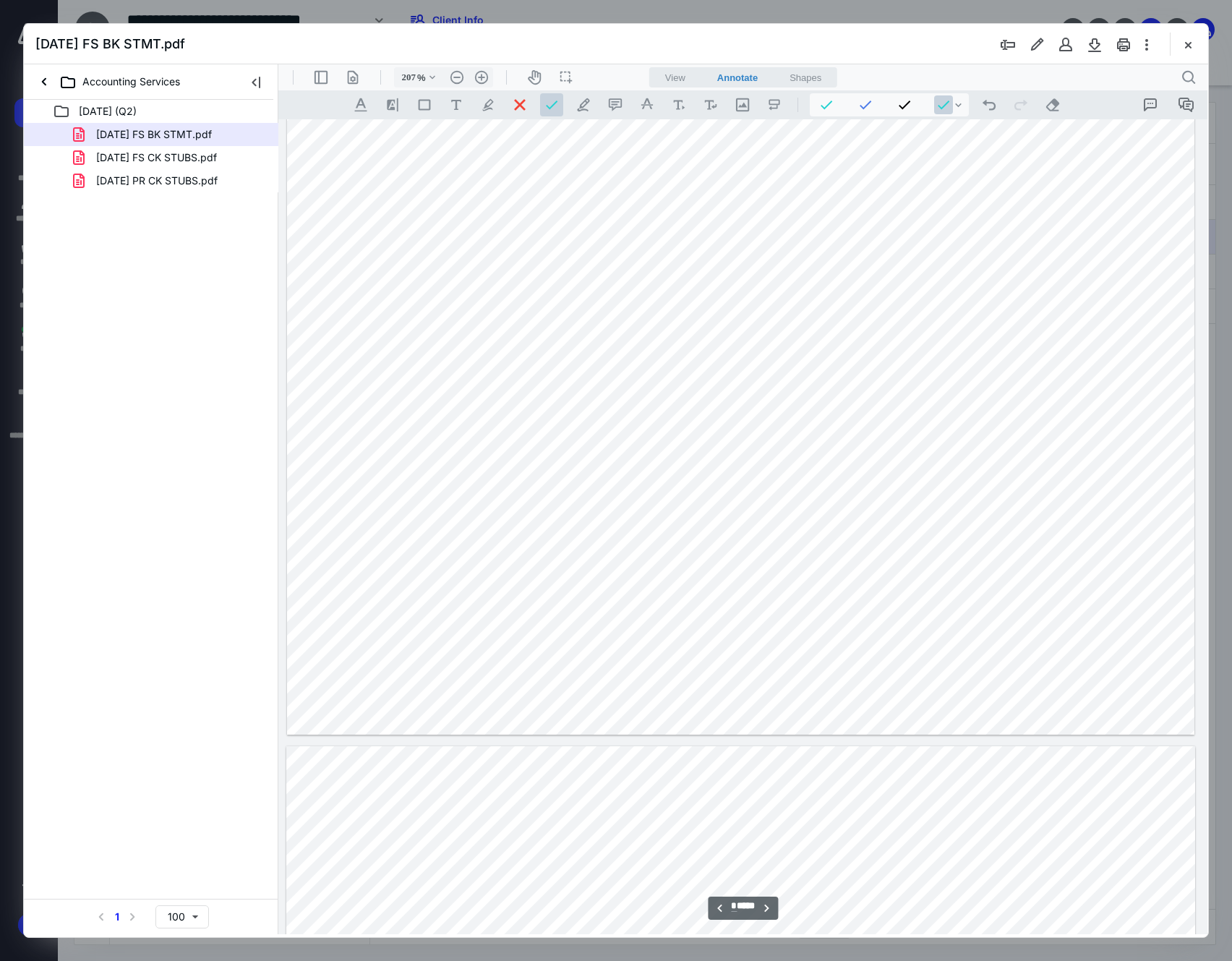 scroll, scrollTop: 5267, scrollLeft: 134, axis: both 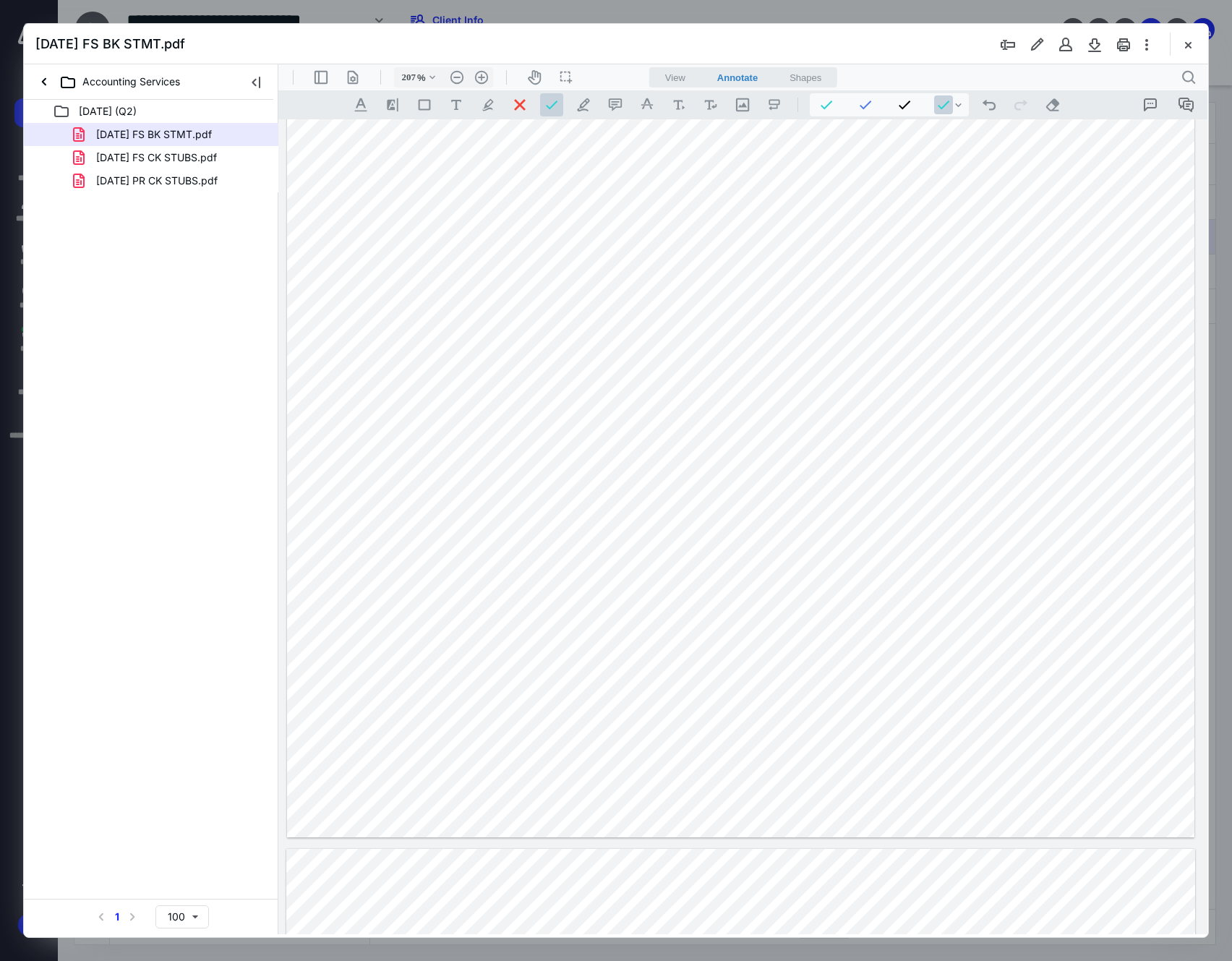 click at bounding box center (740, 244) 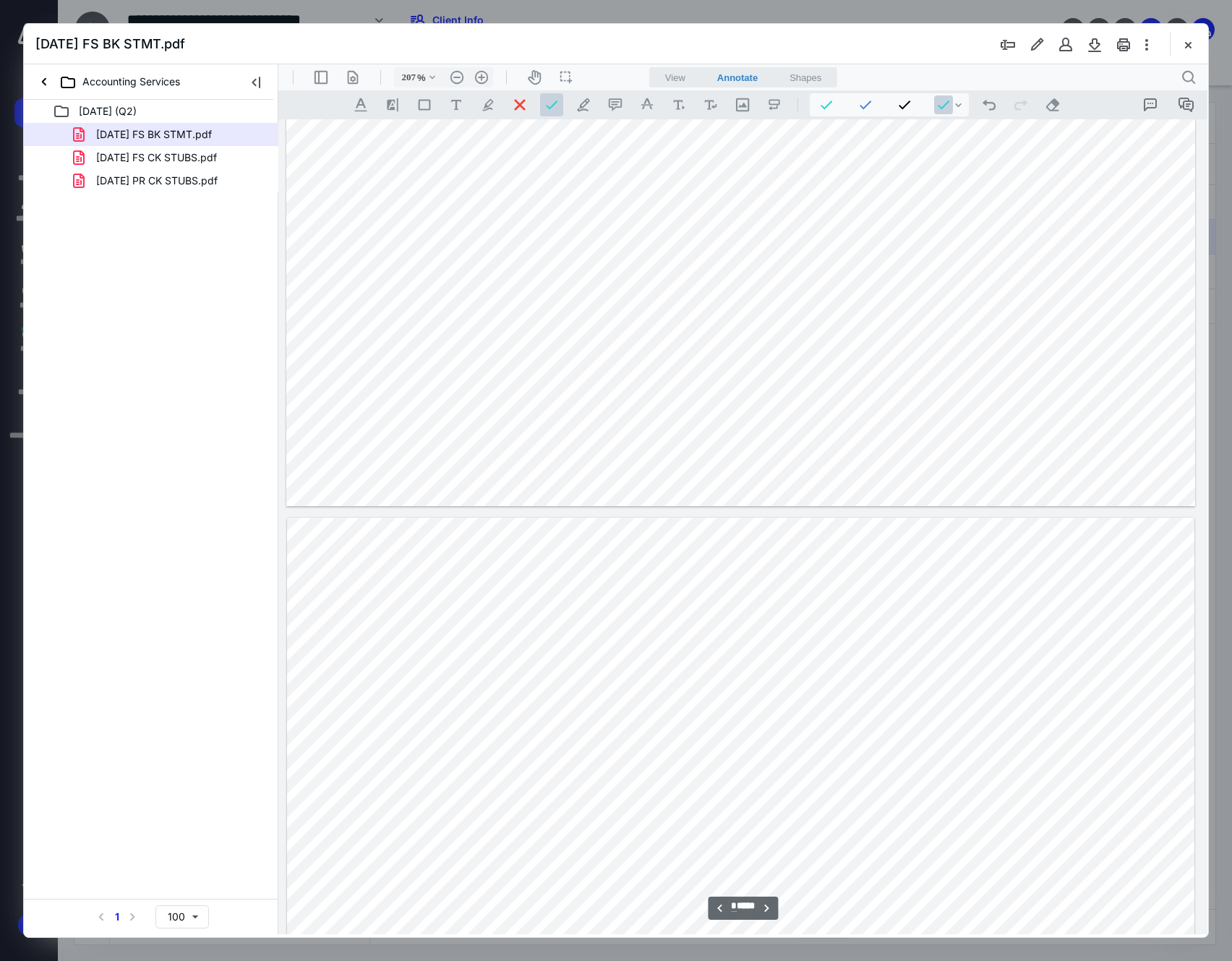 scroll, scrollTop: 4399, scrollLeft: 134, axis: both 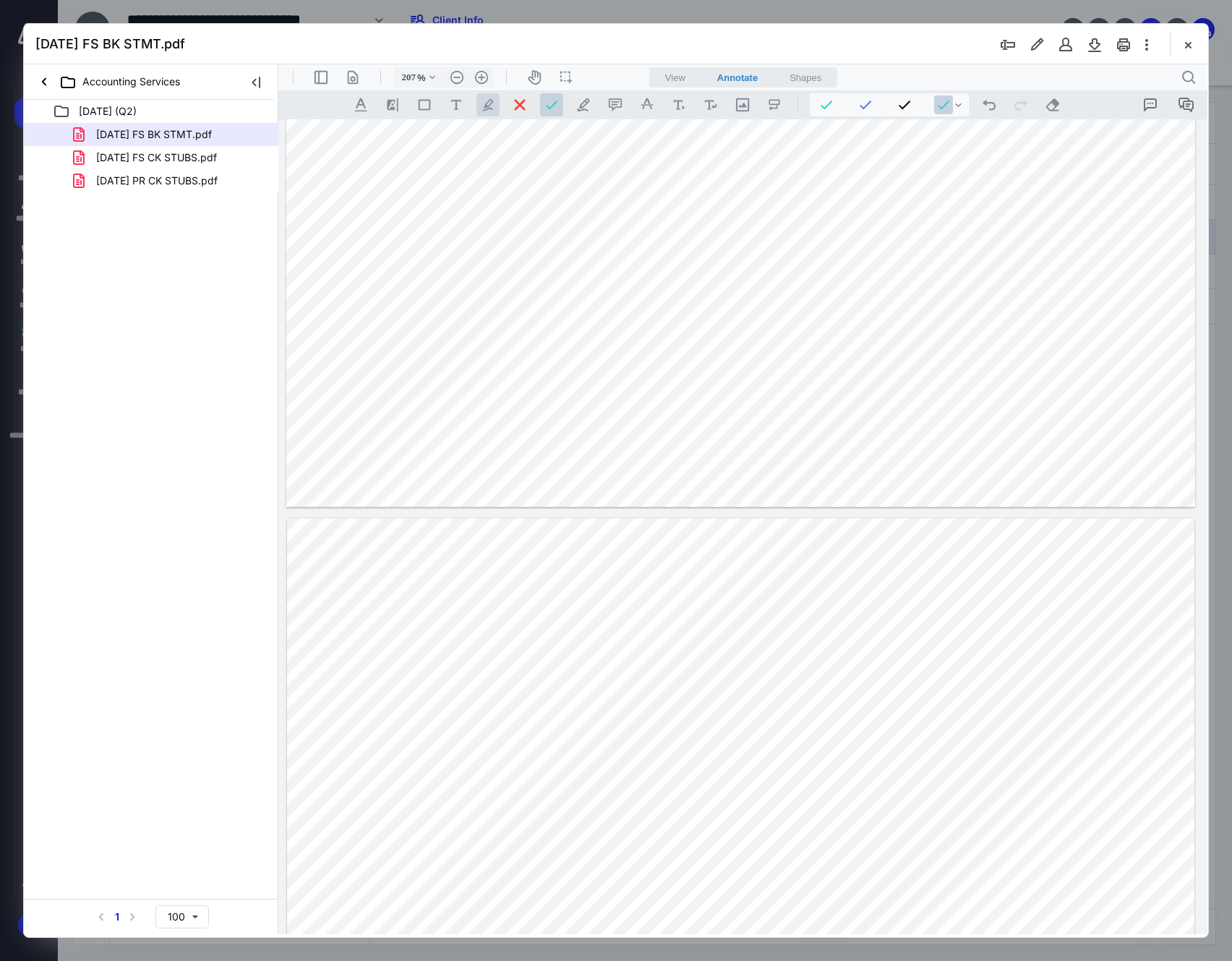click on ".cls-1{fill:#abb0c4;} icon - tool - pen - highlight" at bounding box center [488, 105] 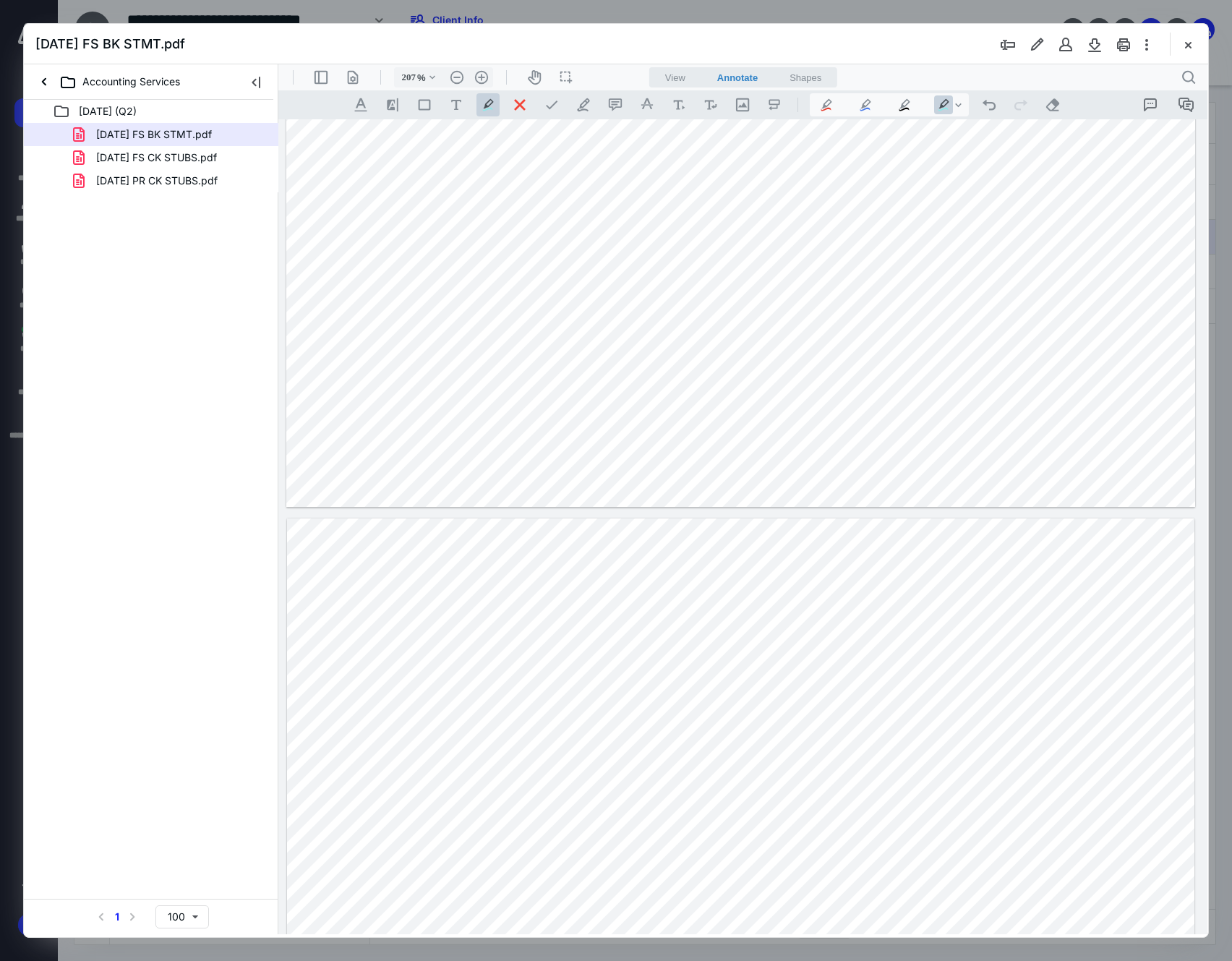 drag, startPoint x: 901, startPoint y: 363, endPoint x: 933, endPoint y: 367, distance: 32.249031 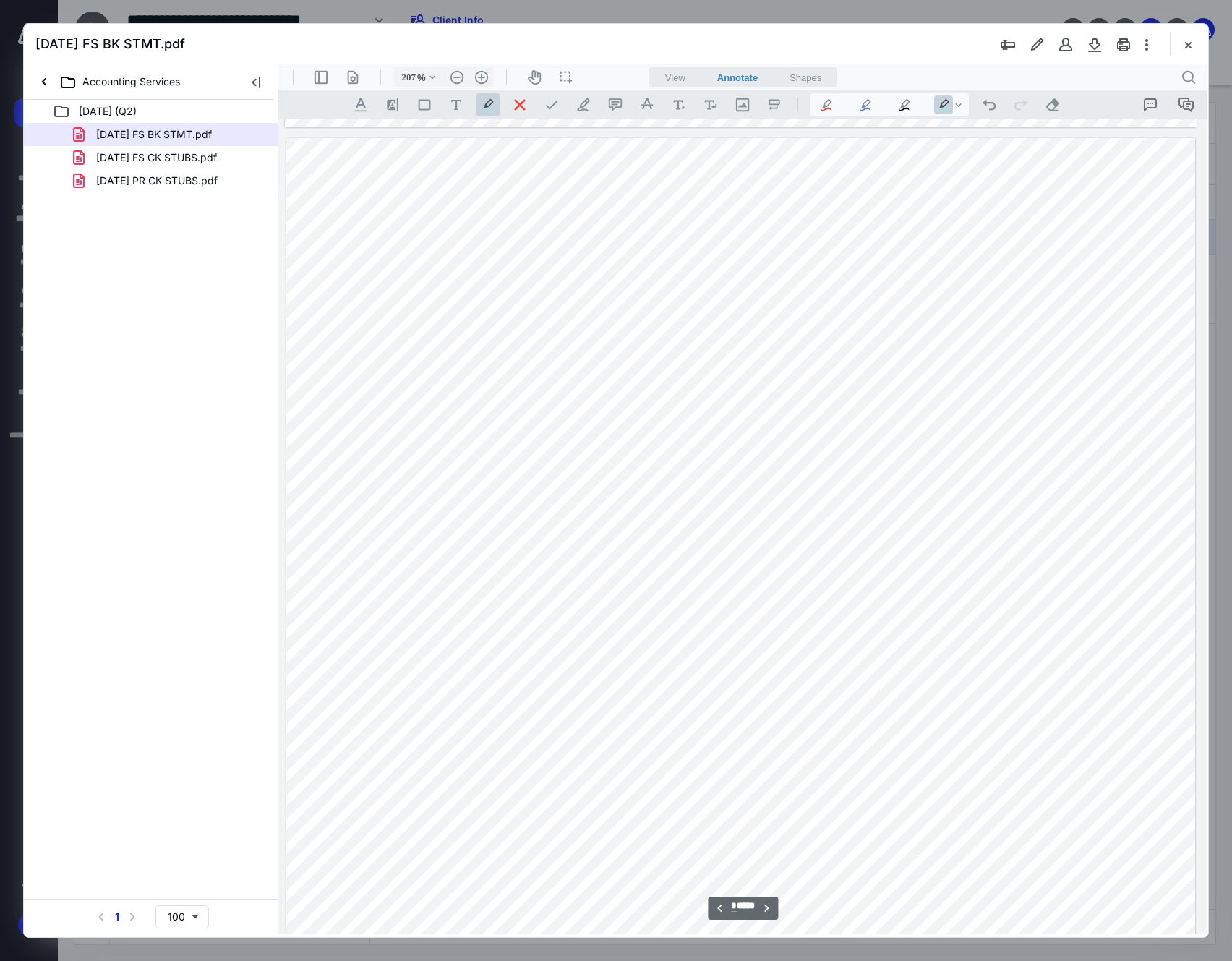 scroll, scrollTop: 3724, scrollLeft: 134, axis: both 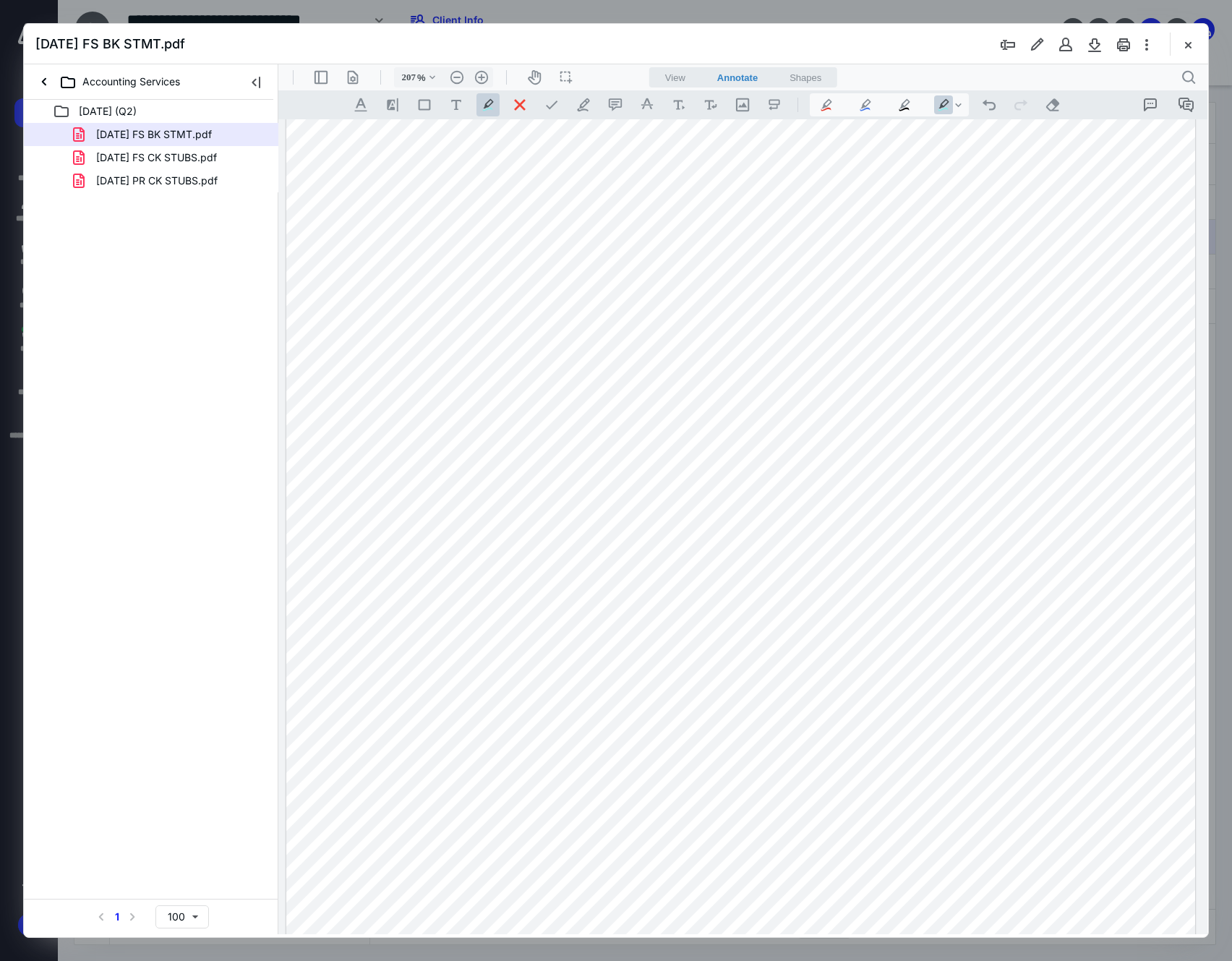 drag, startPoint x: 898, startPoint y: 754, endPoint x: 938, endPoint y: 753, distance: 40.012498 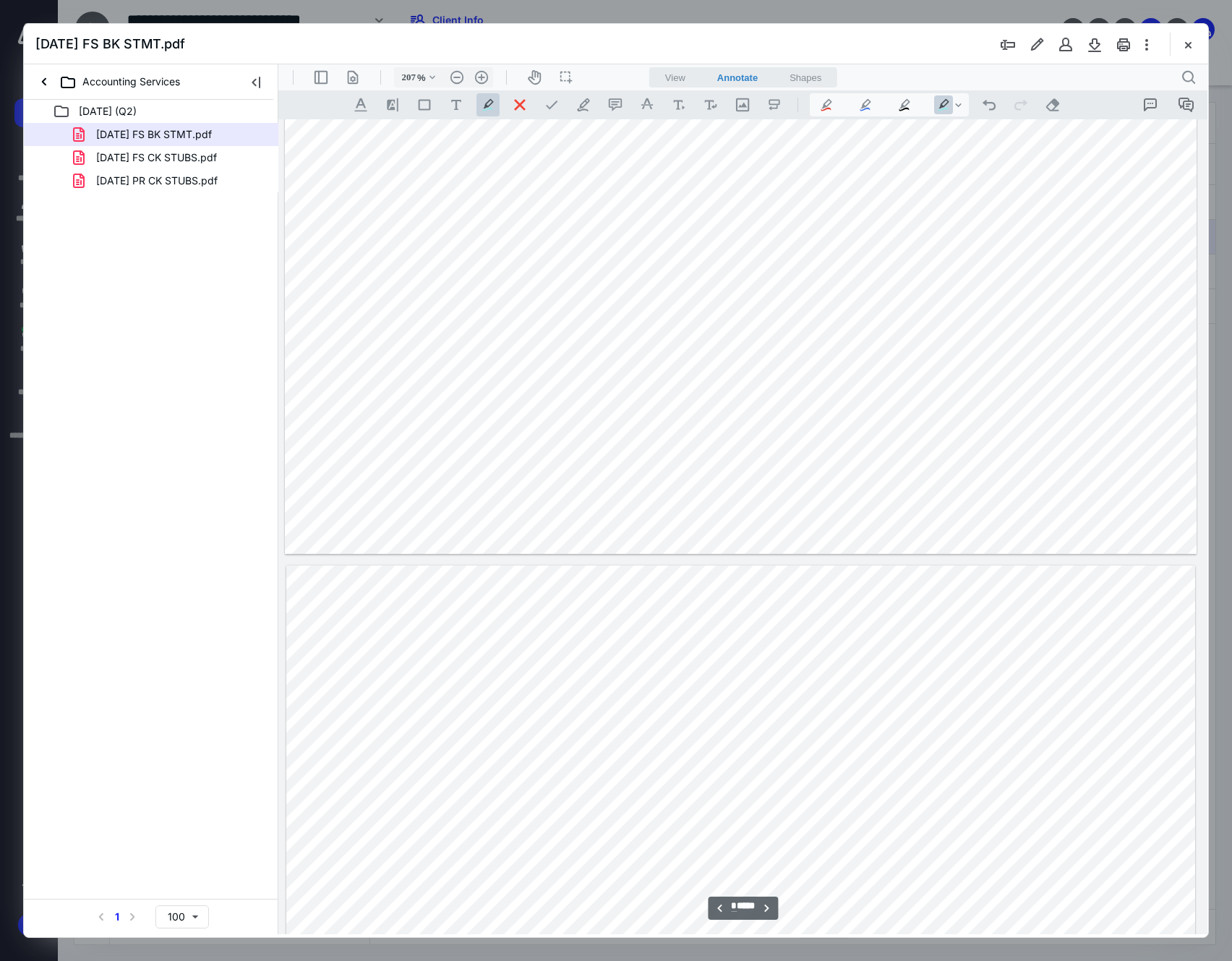 scroll, scrollTop: 3145, scrollLeft: 134, axis: both 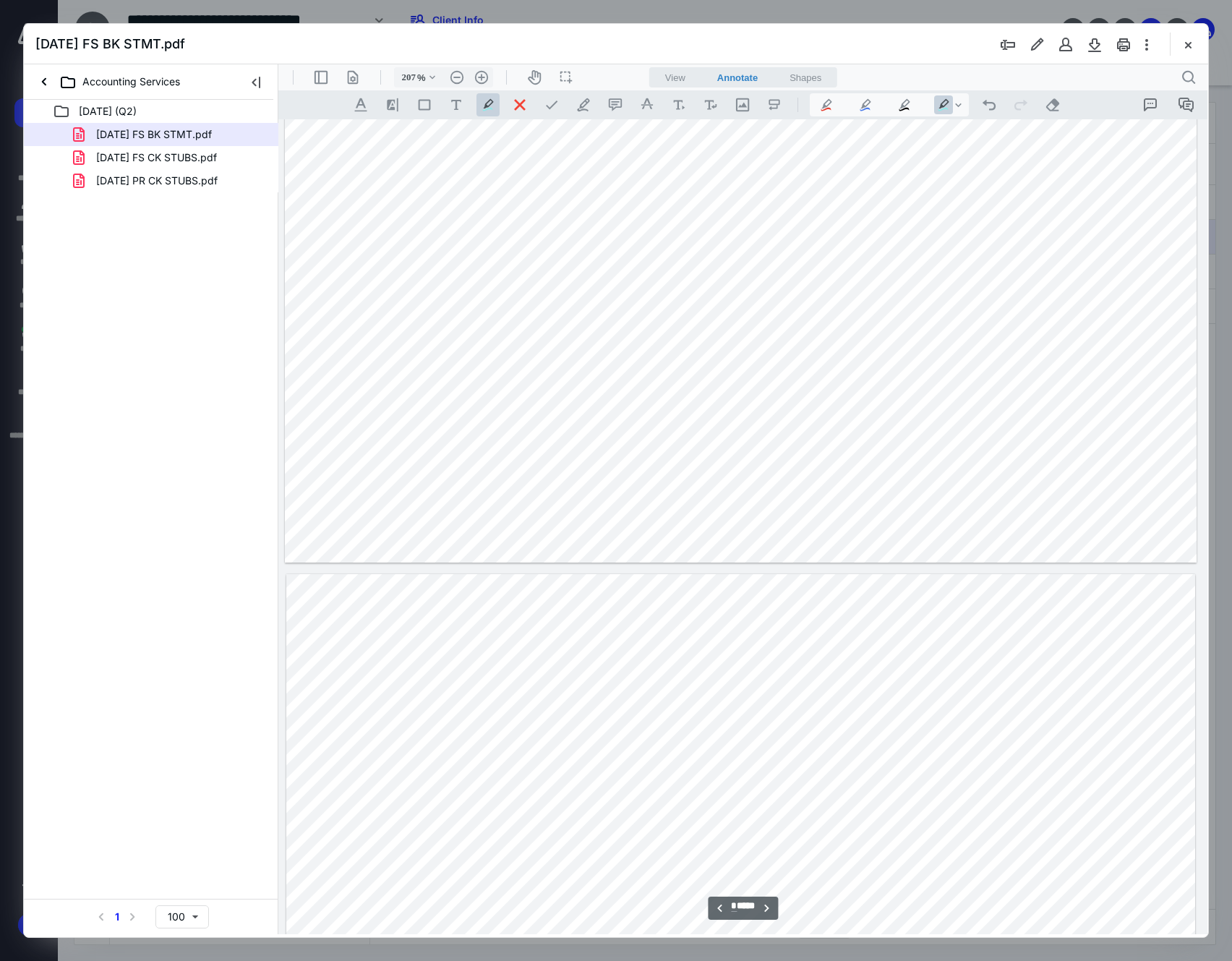 drag, startPoint x: 895, startPoint y: 375, endPoint x: 951, endPoint y: 386, distance: 57.07013 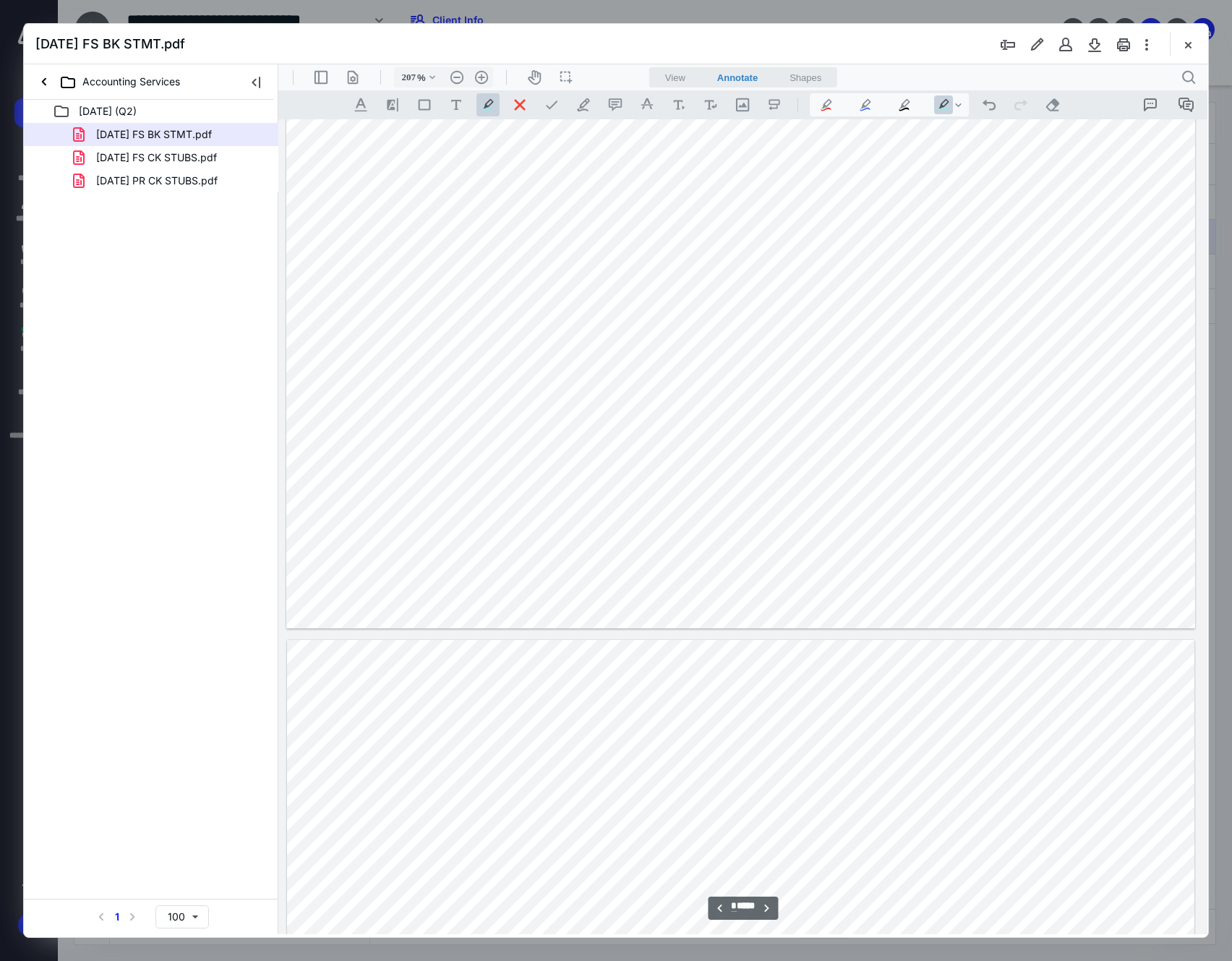 scroll, scrollTop: 4013, scrollLeft: 134, axis: both 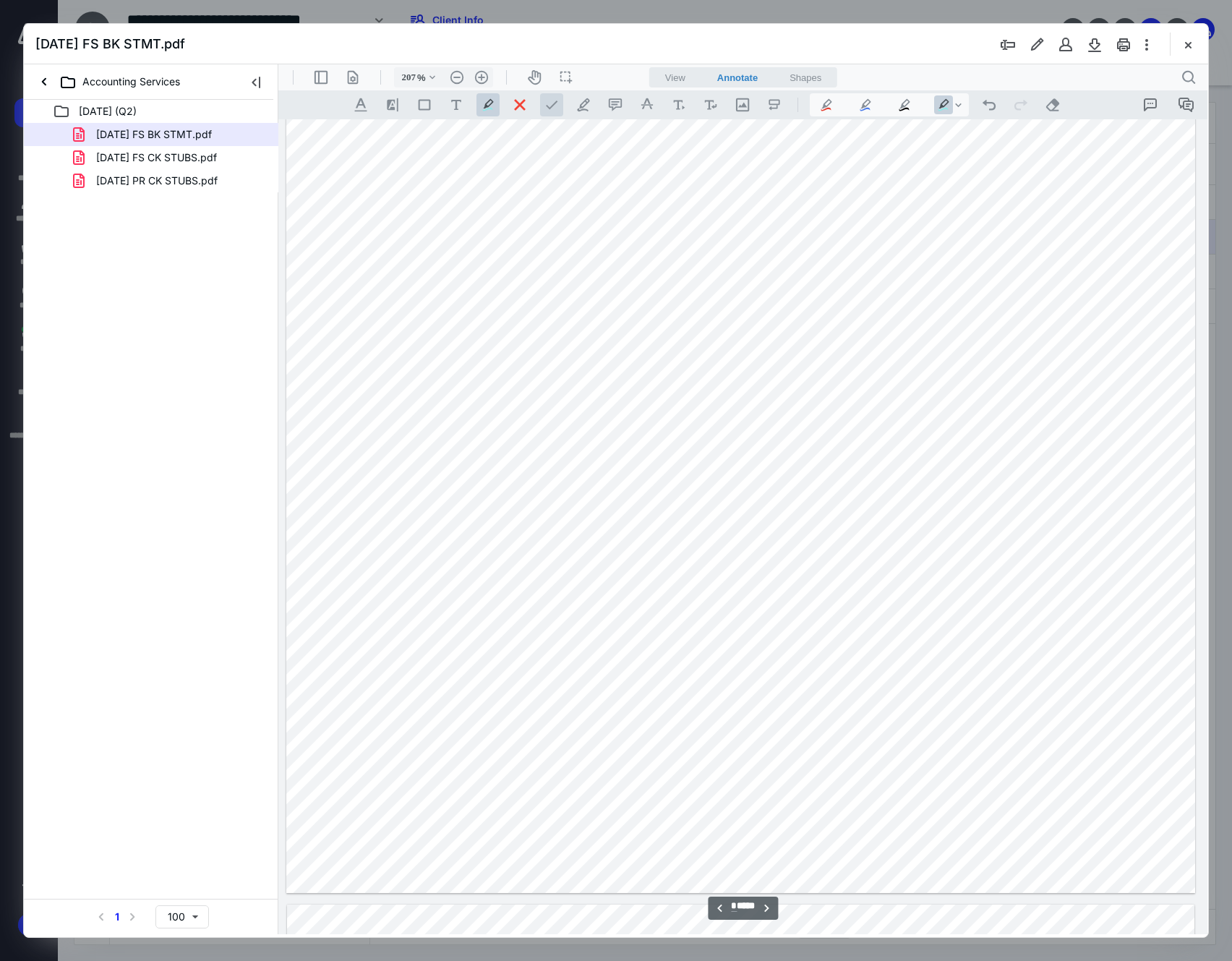 click at bounding box center [552, 105] 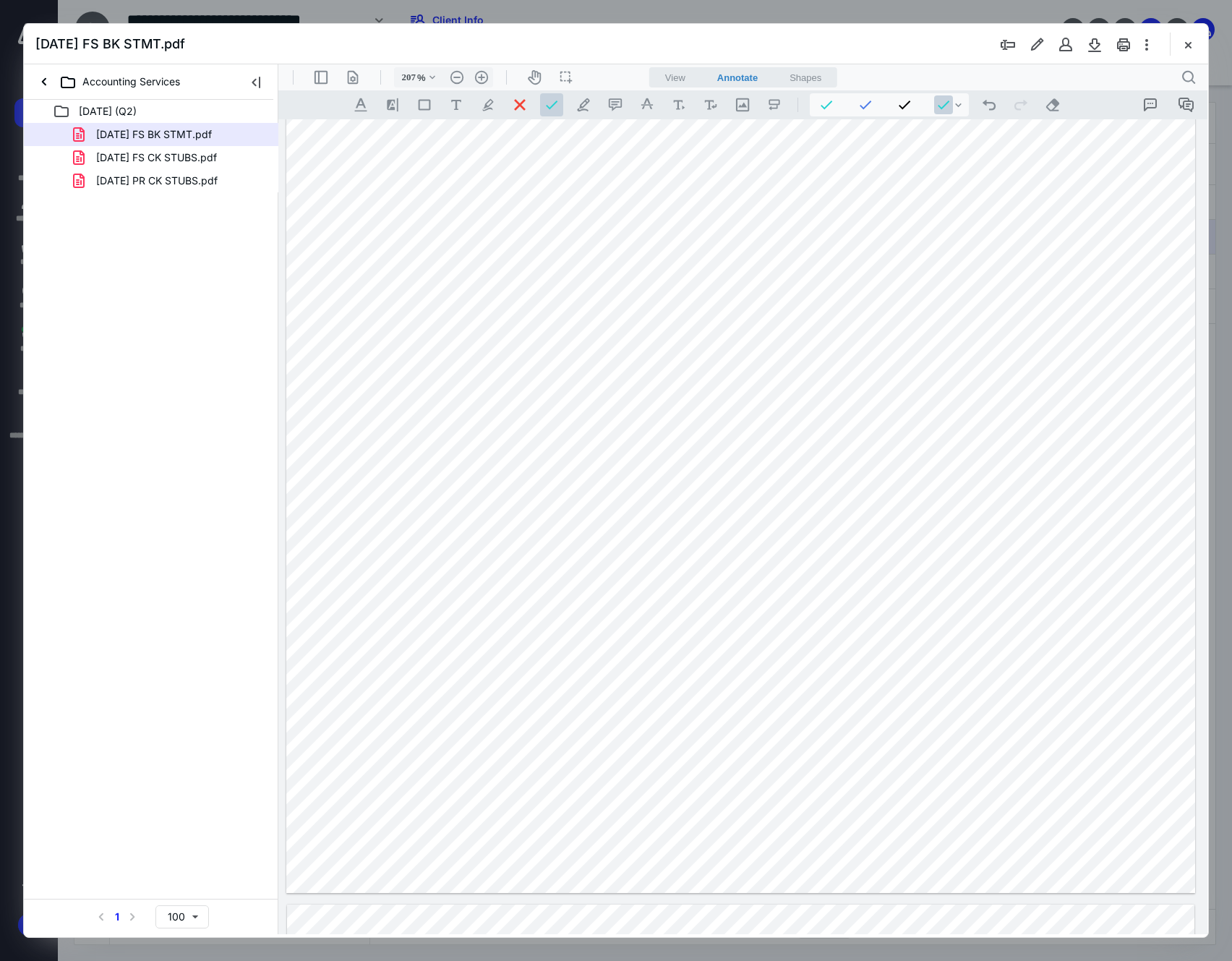 click at bounding box center (740, 299) 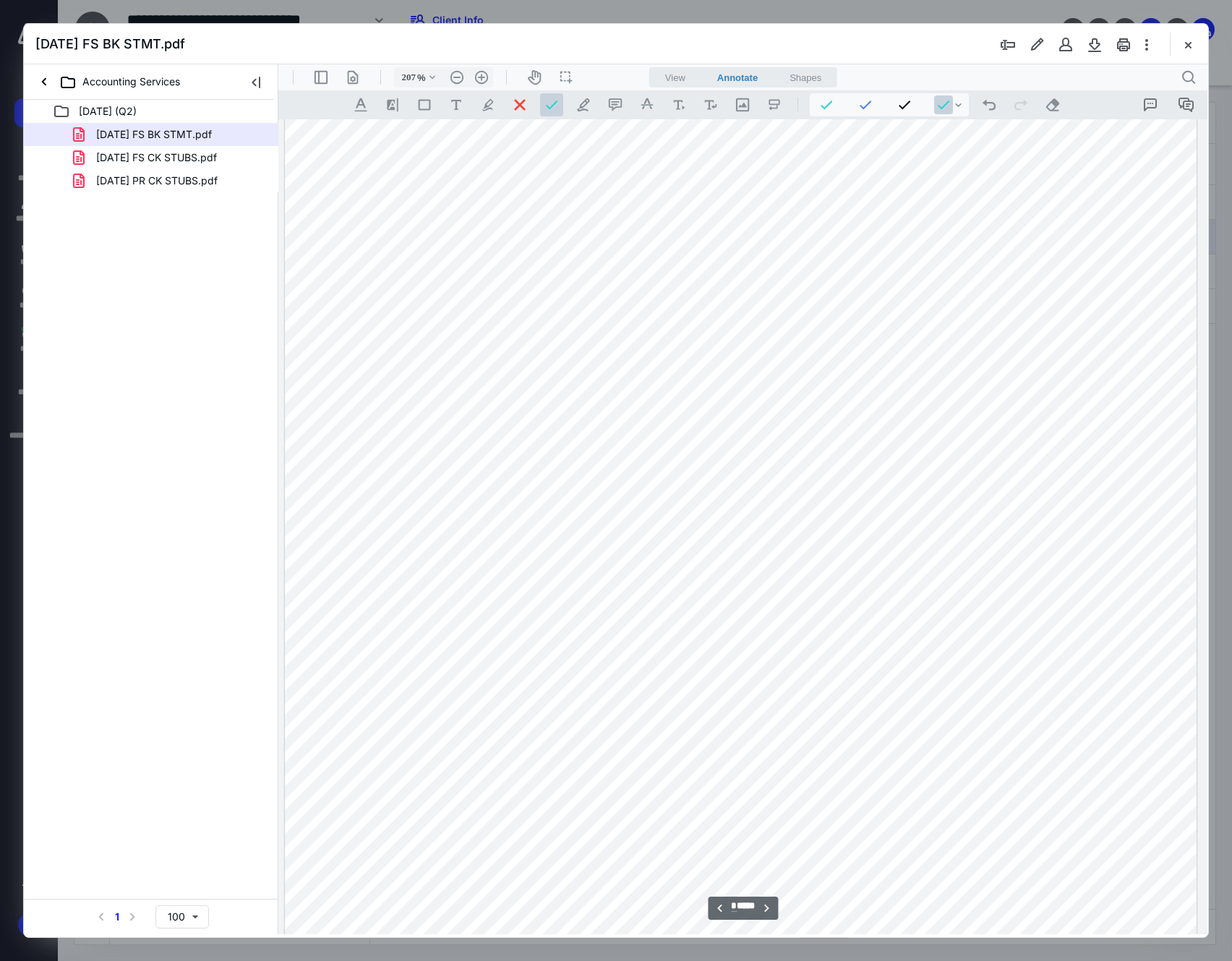scroll, scrollTop: 1349, scrollLeft: 134, axis: both 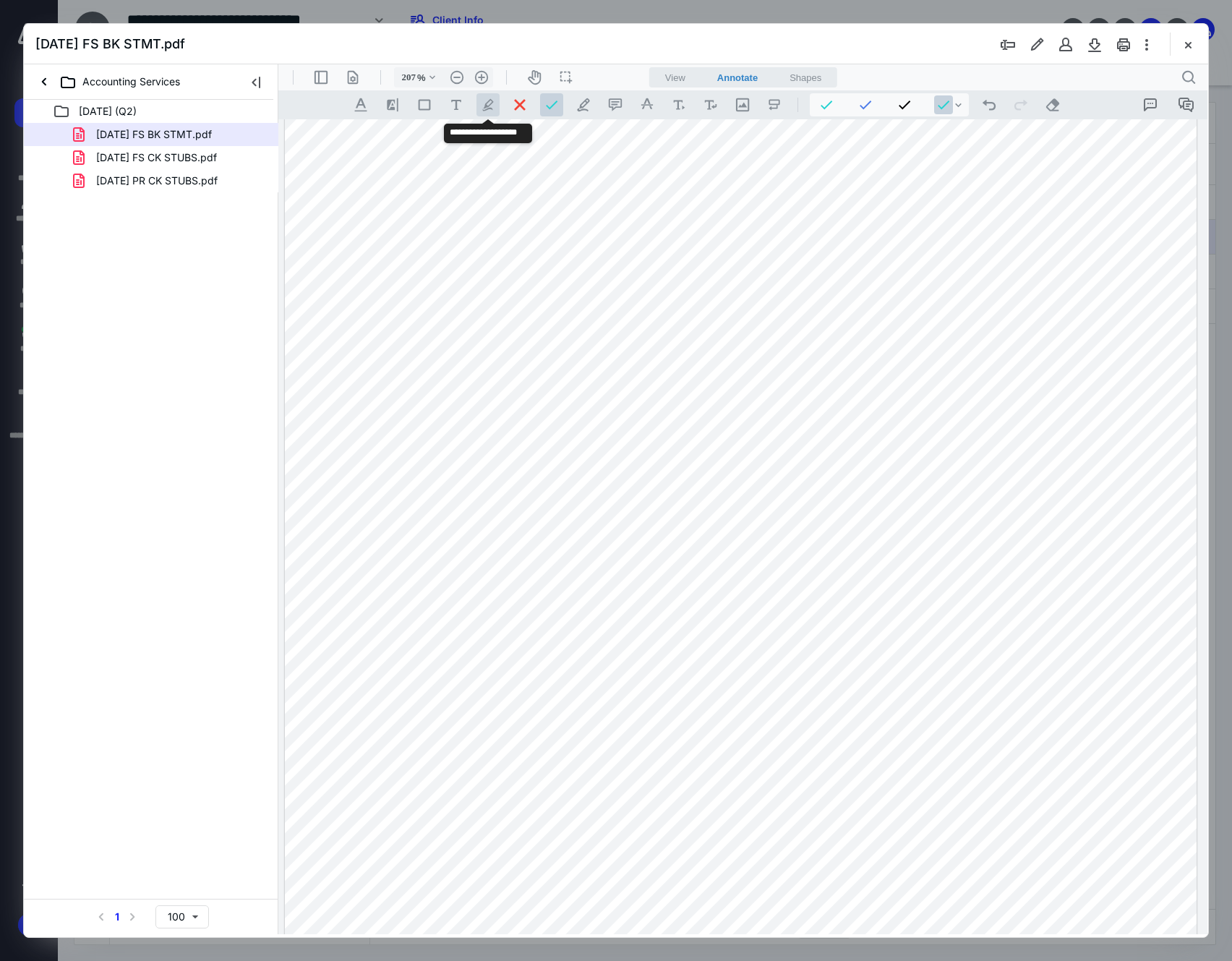 click on ".cls-1{fill:#abb0c4;} icon - tool - pen - highlight" at bounding box center (488, 105) 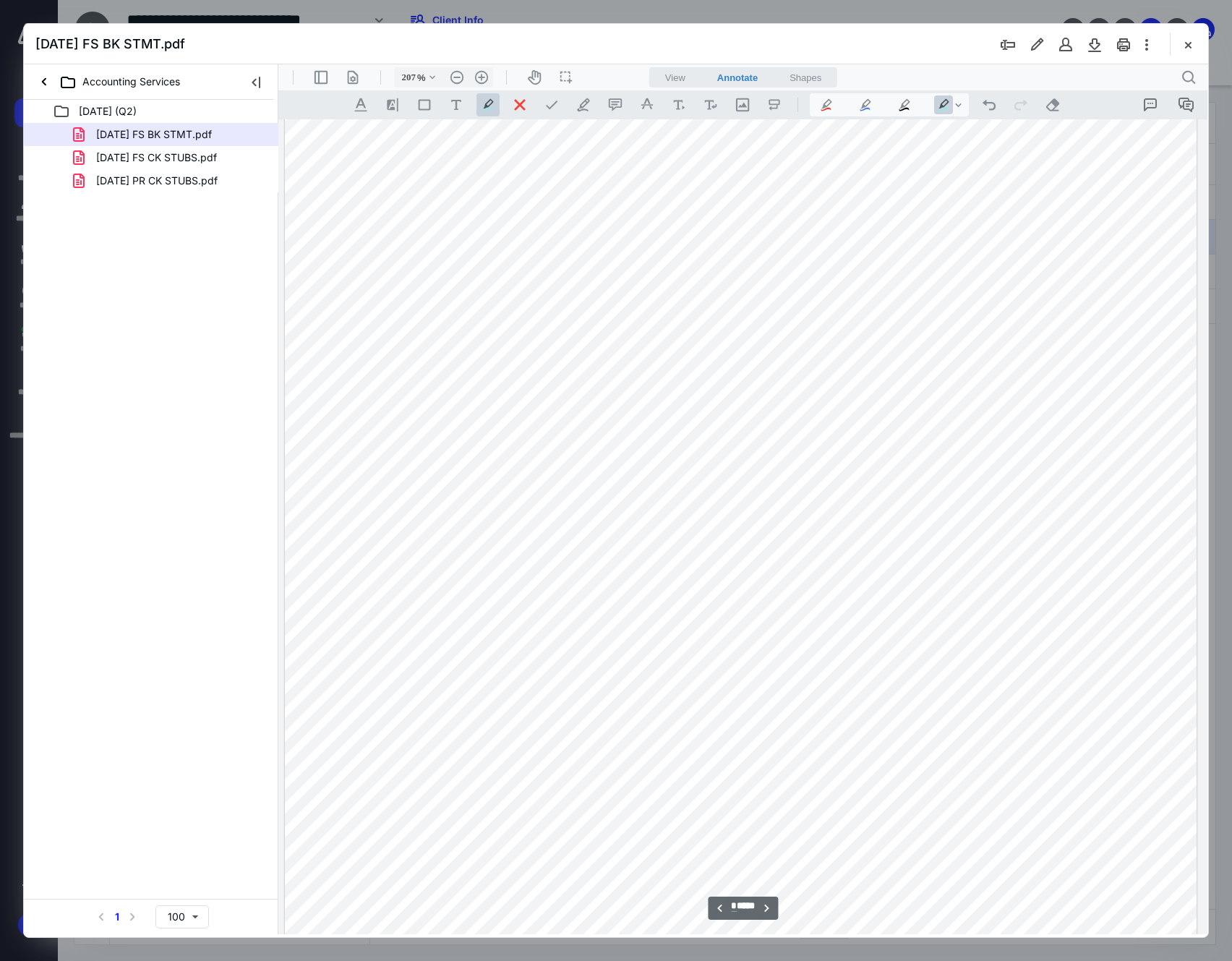 scroll, scrollTop: 1542, scrollLeft: 134, axis: both 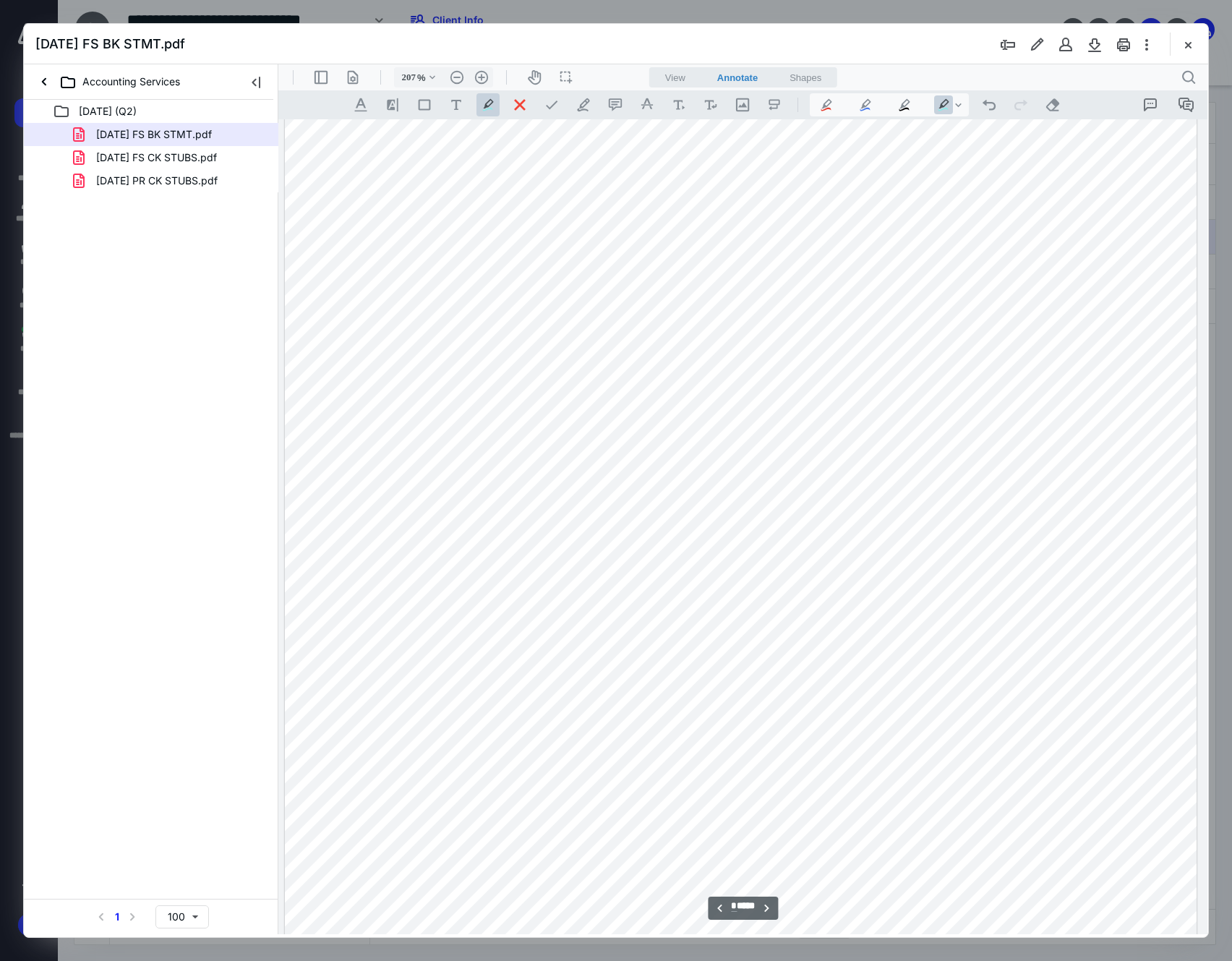 click at bounding box center [741, 374] 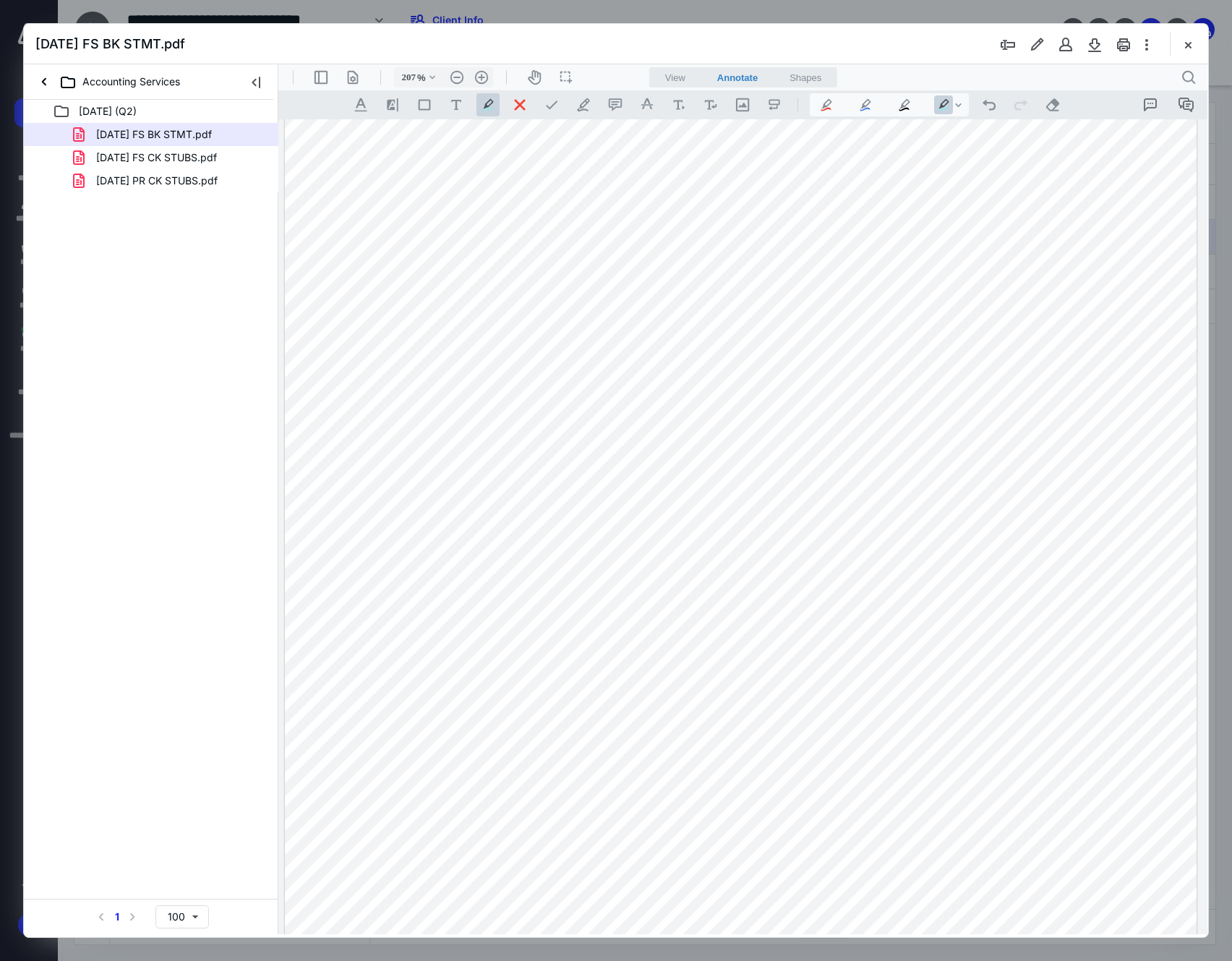 click at bounding box center (741, 374) 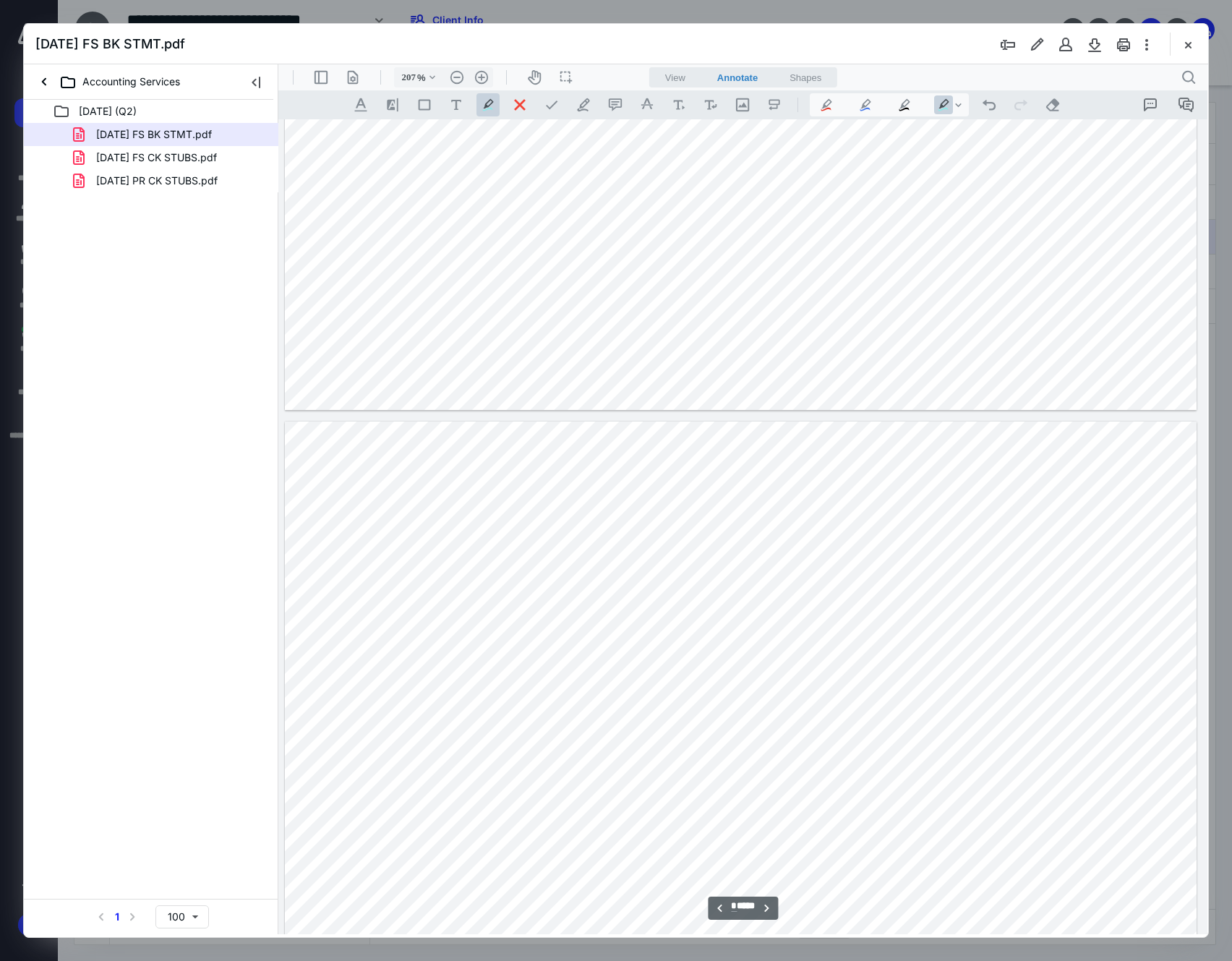 scroll, scrollTop: 2121, scrollLeft: 134, axis: both 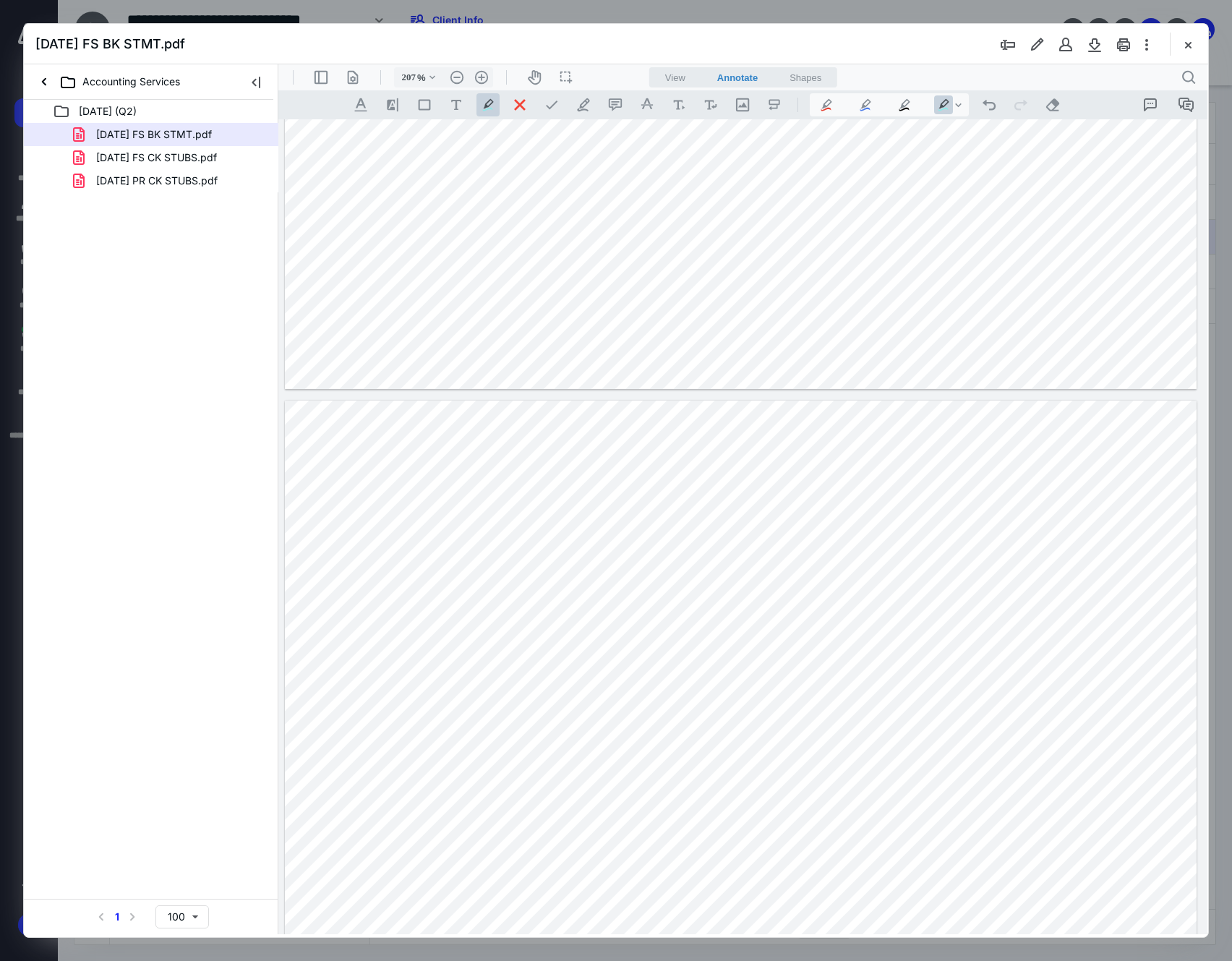 click at bounding box center [741, -205] 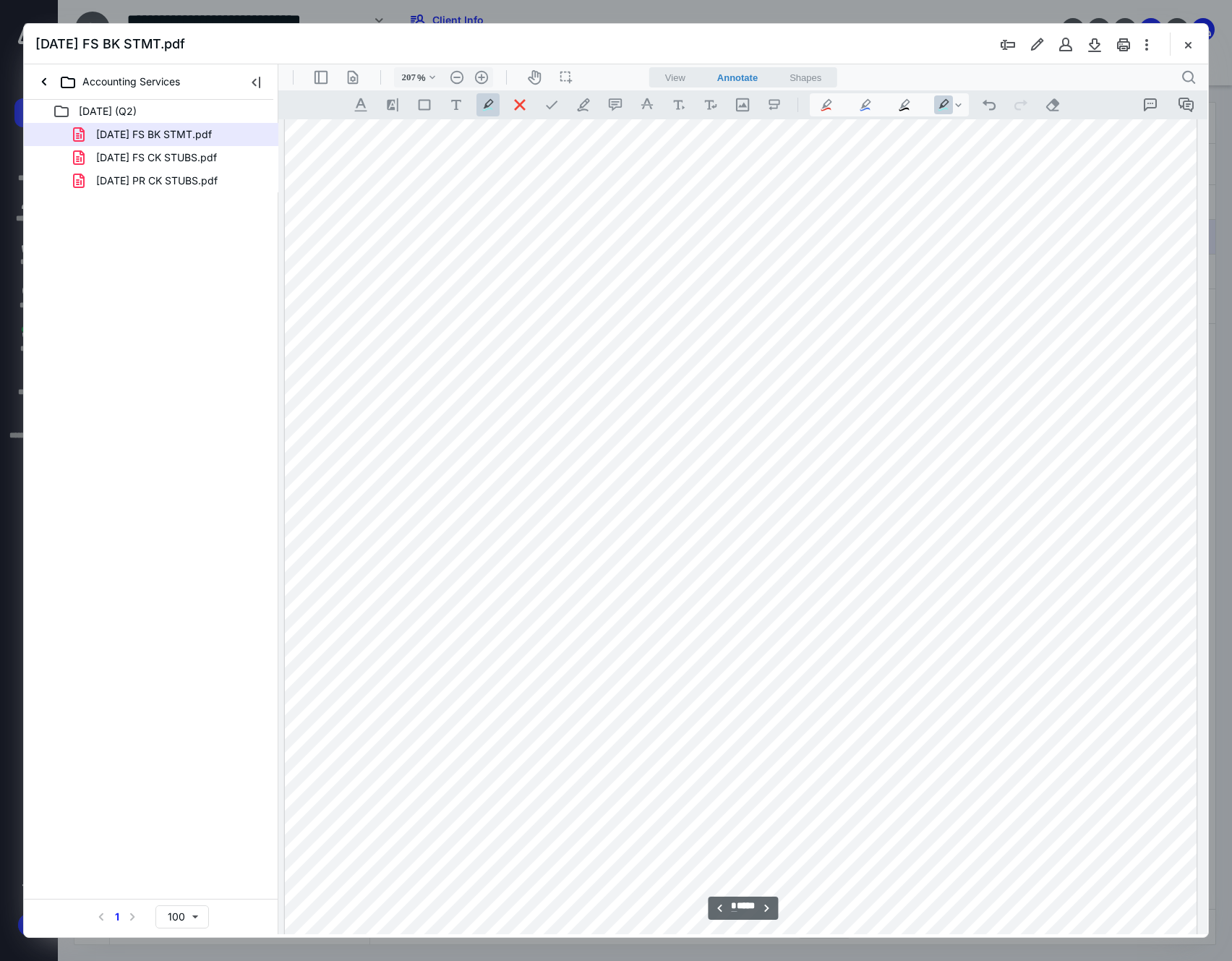 scroll, scrollTop: 2699, scrollLeft: 134, axis: both 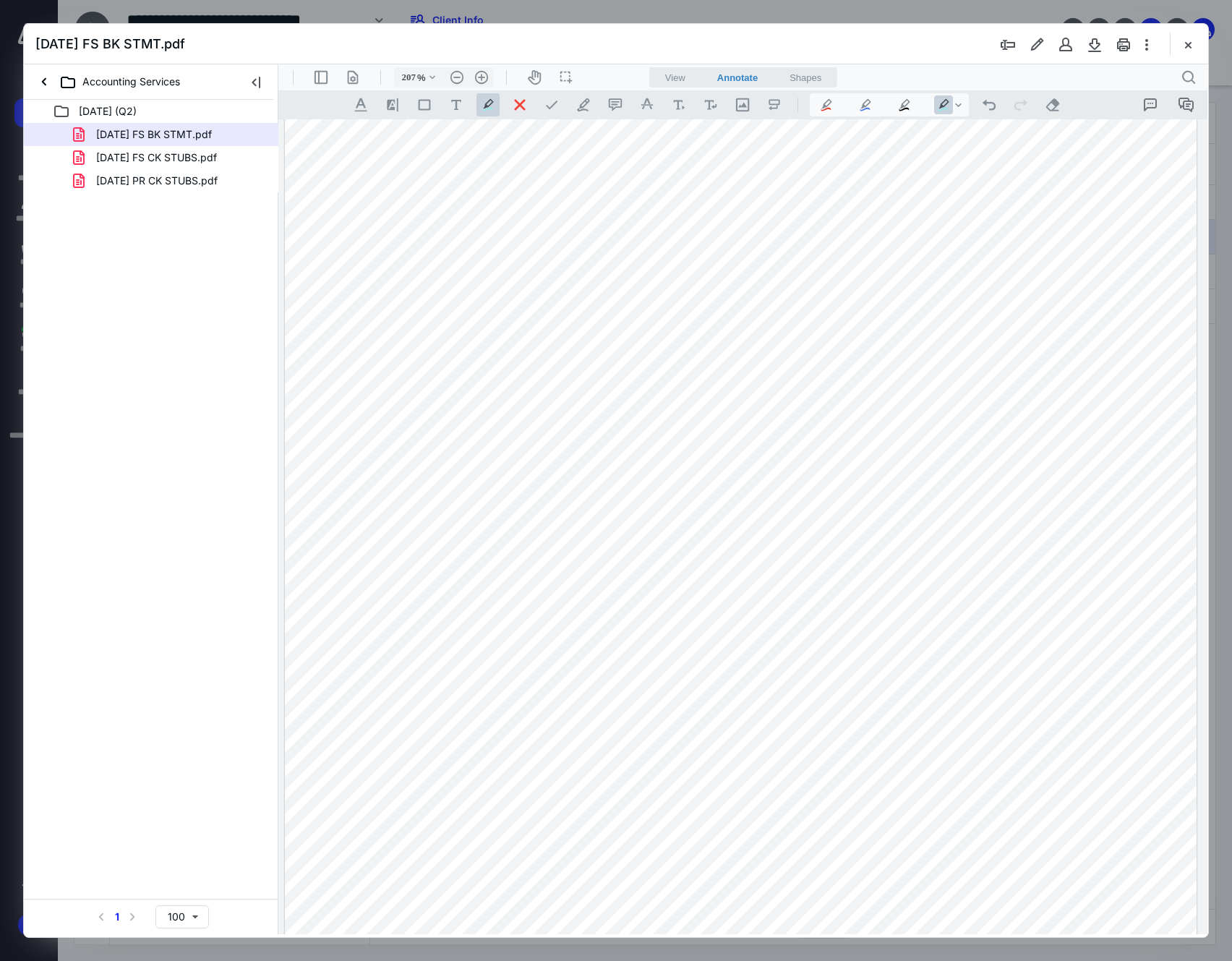 click at bounding box center (741, 415) 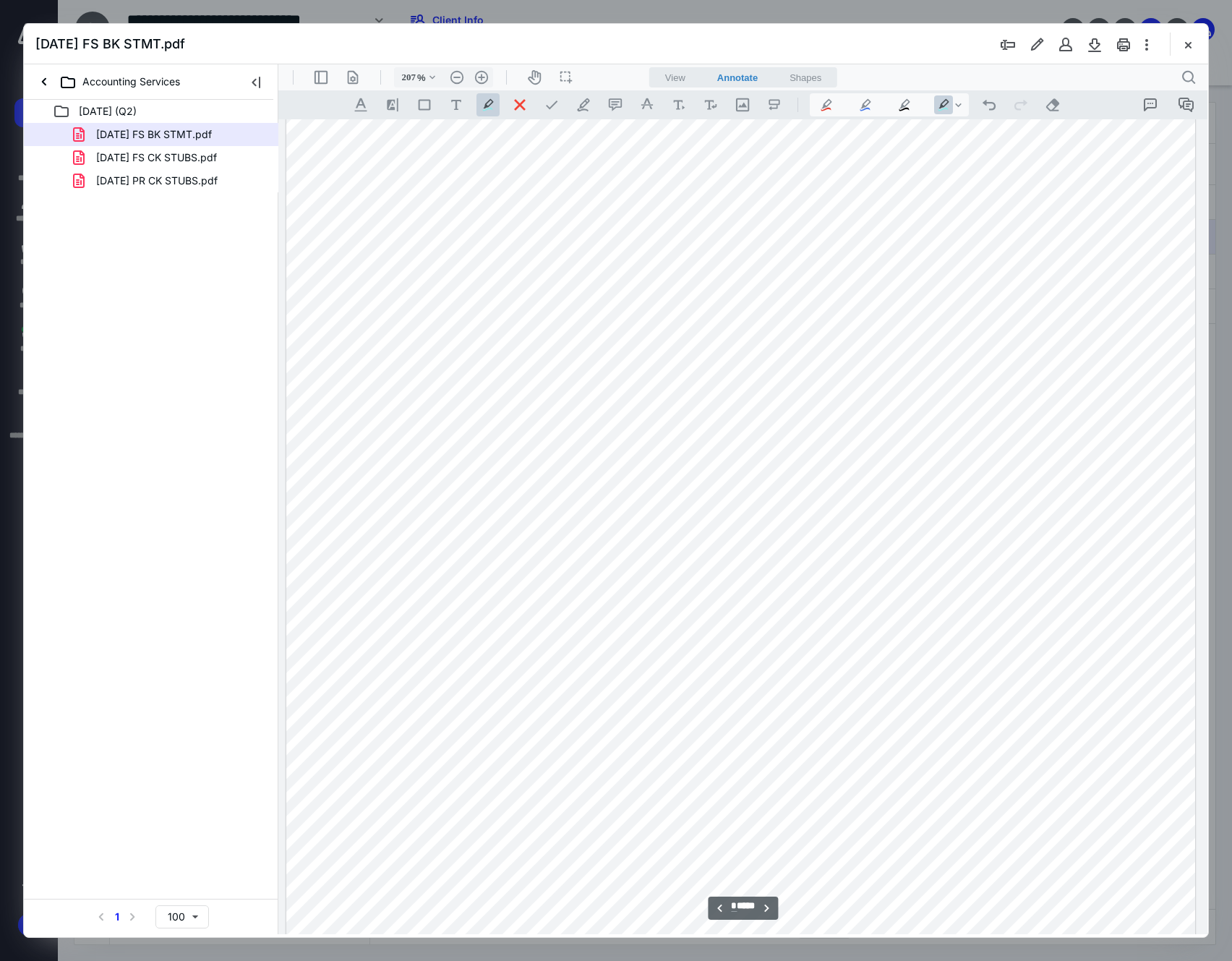 scroll, scrollTop: 3663, scrollLeft: 134, axis: both 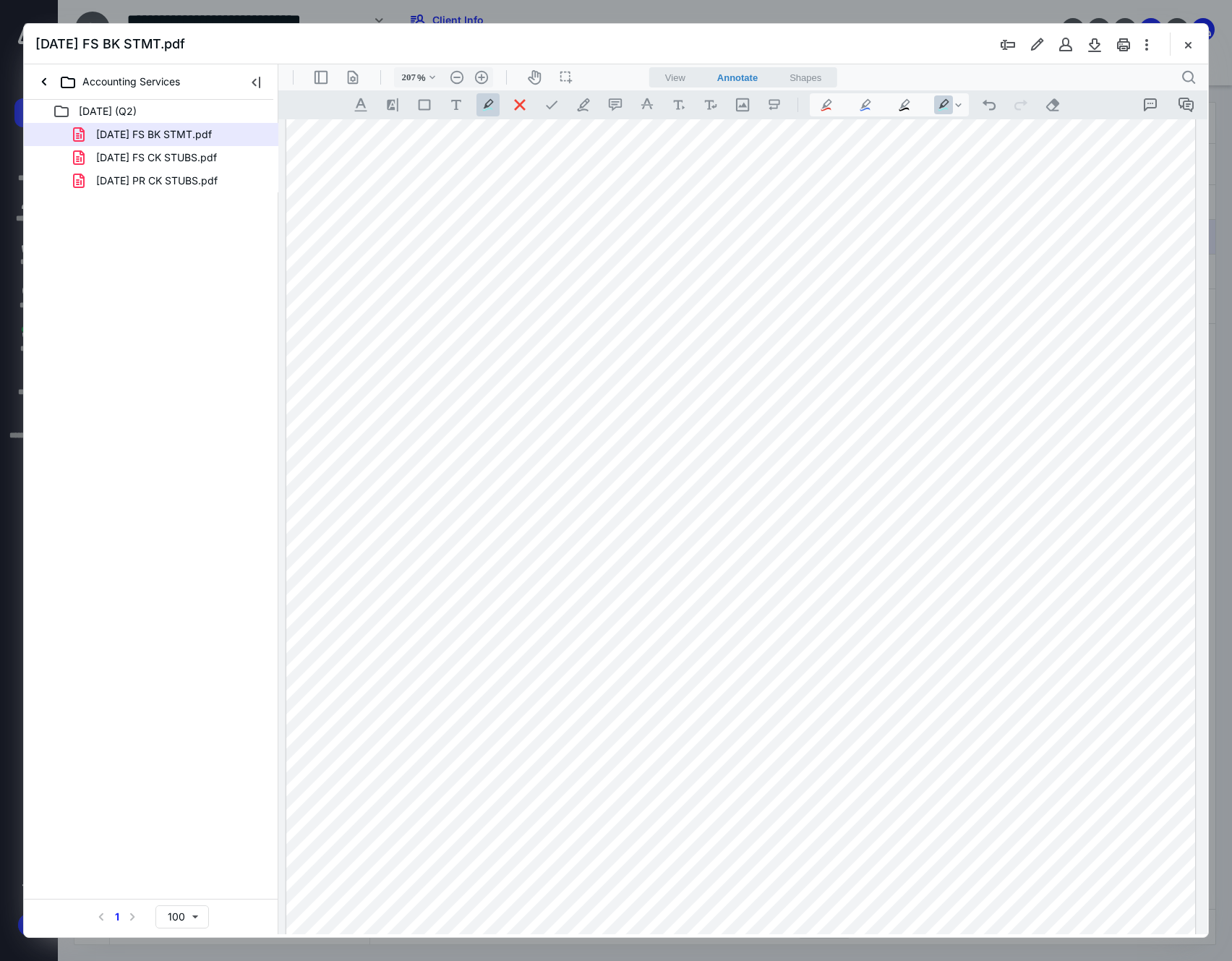 click at bounding box center [740, 649] 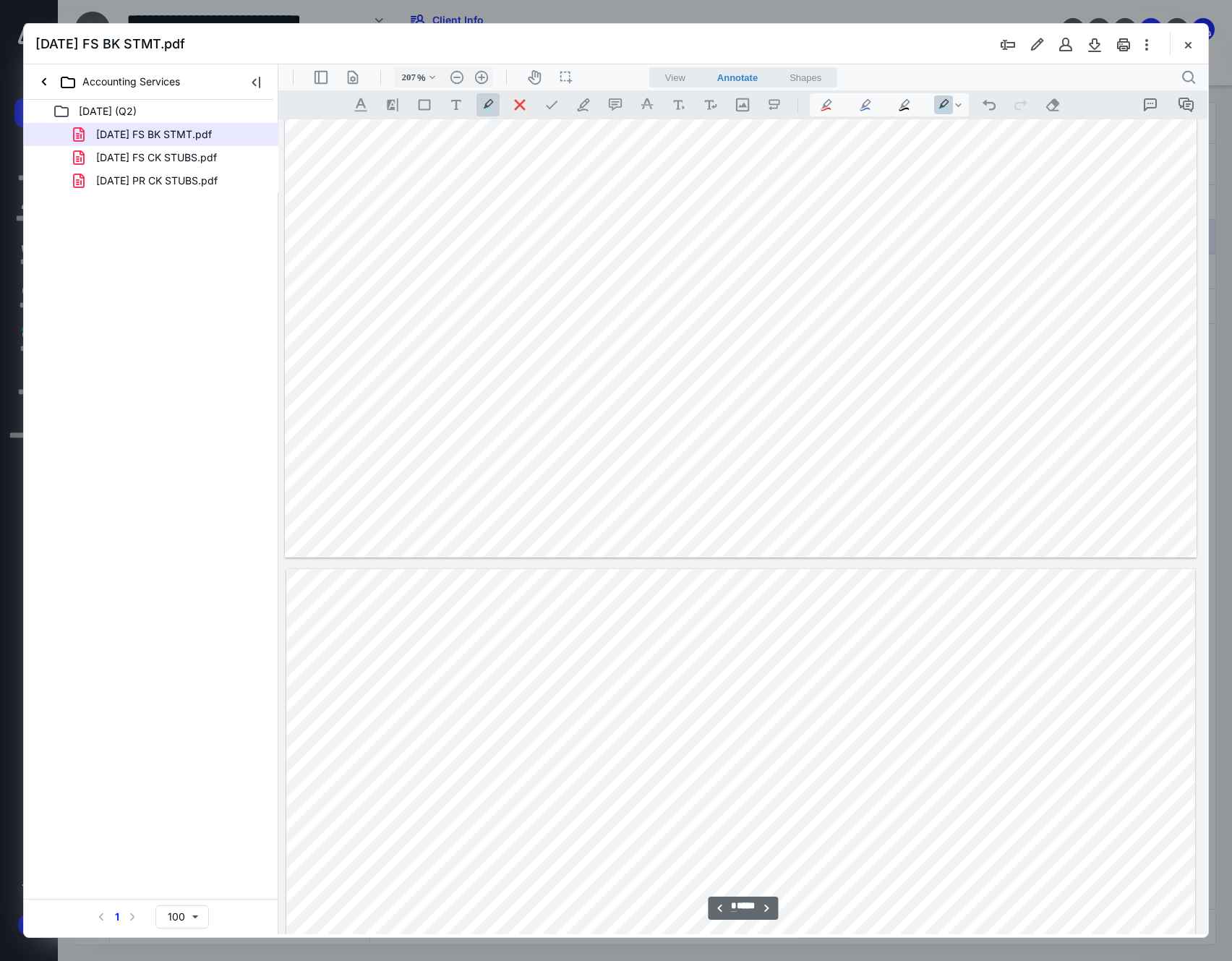 scroll, scrollTop: 2892, scrollLeft: 134, axis: both 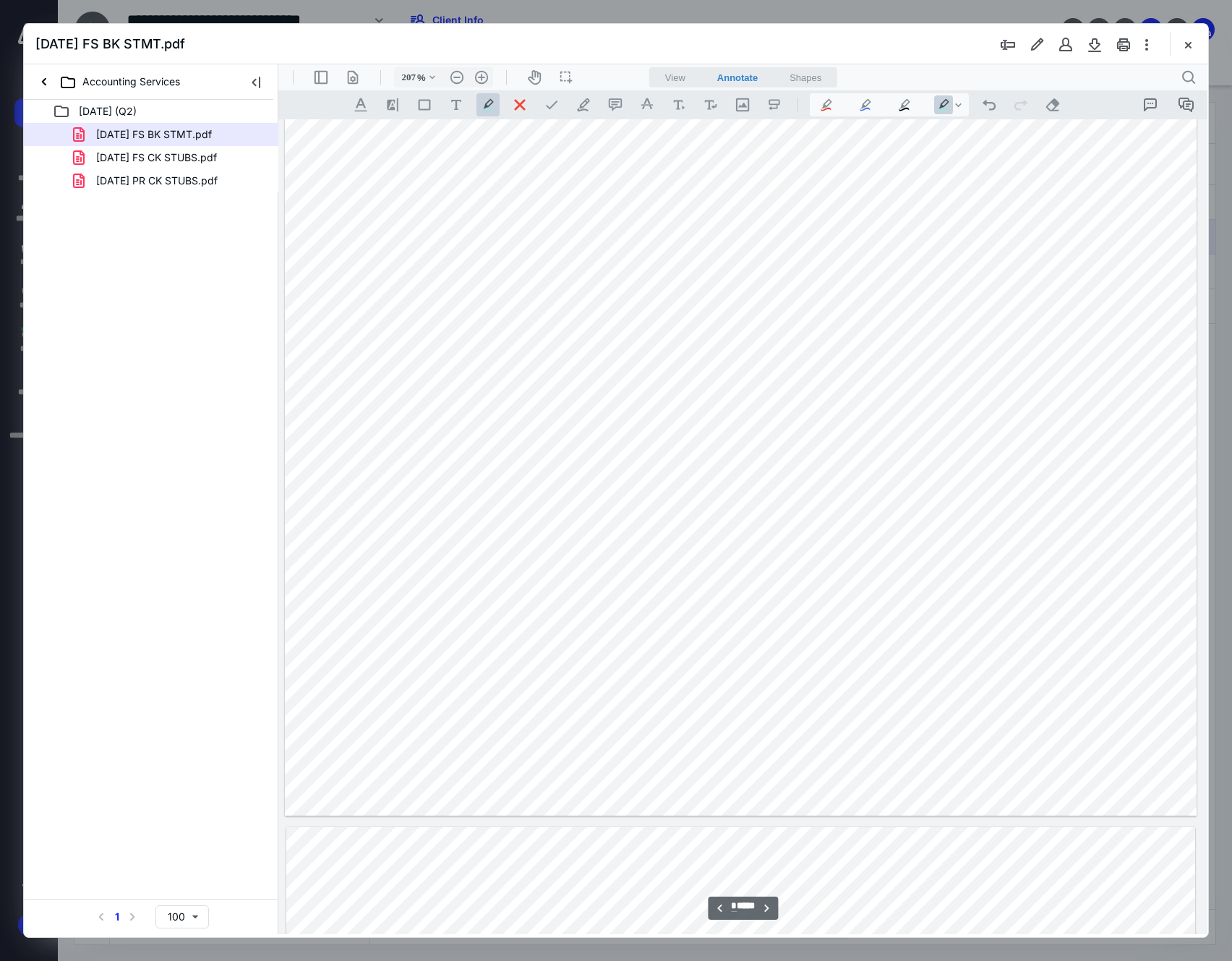 click at bounding box center [741, 222] 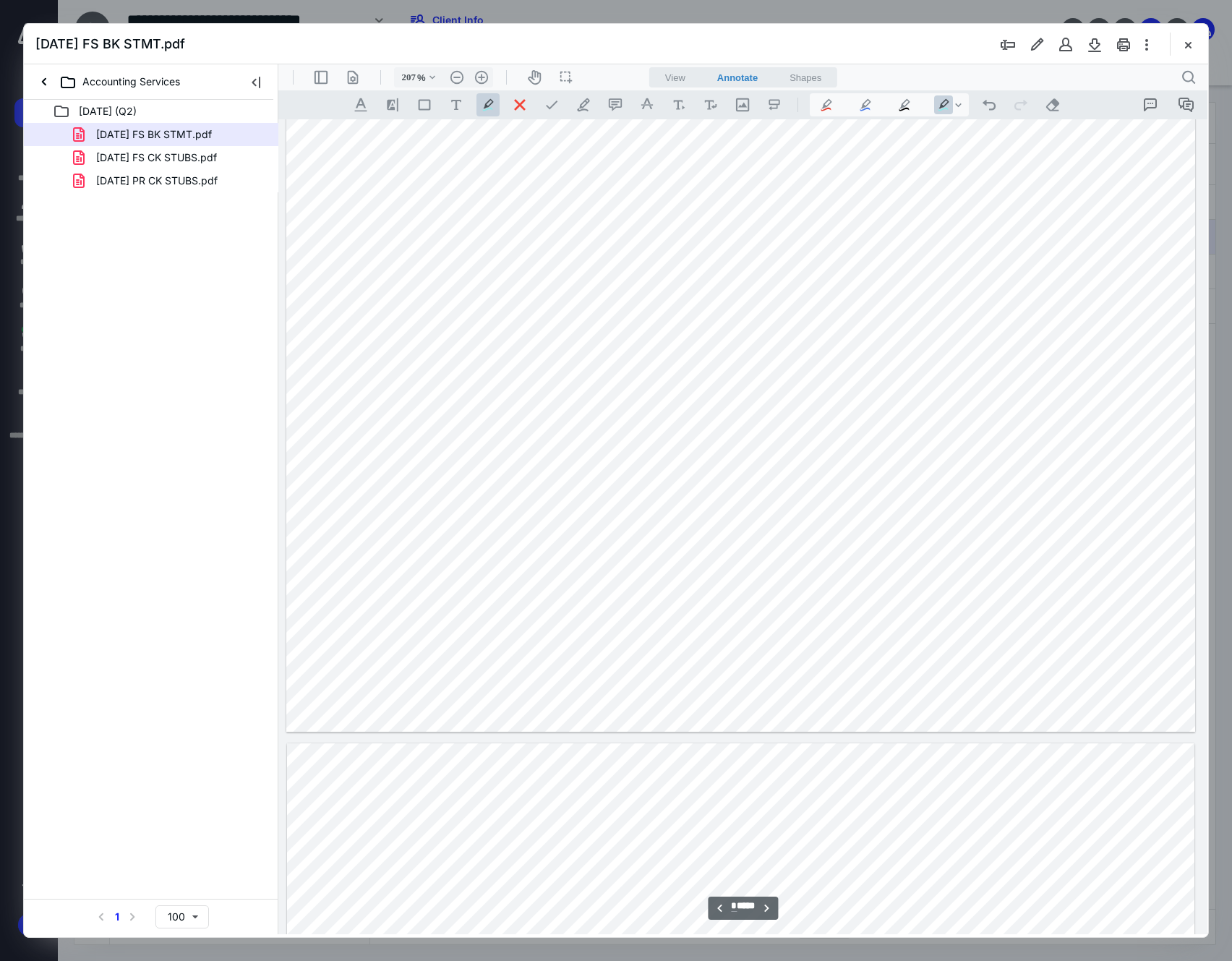 scroll, scrollTop: 4146, scrollLeft: 134, axis: both 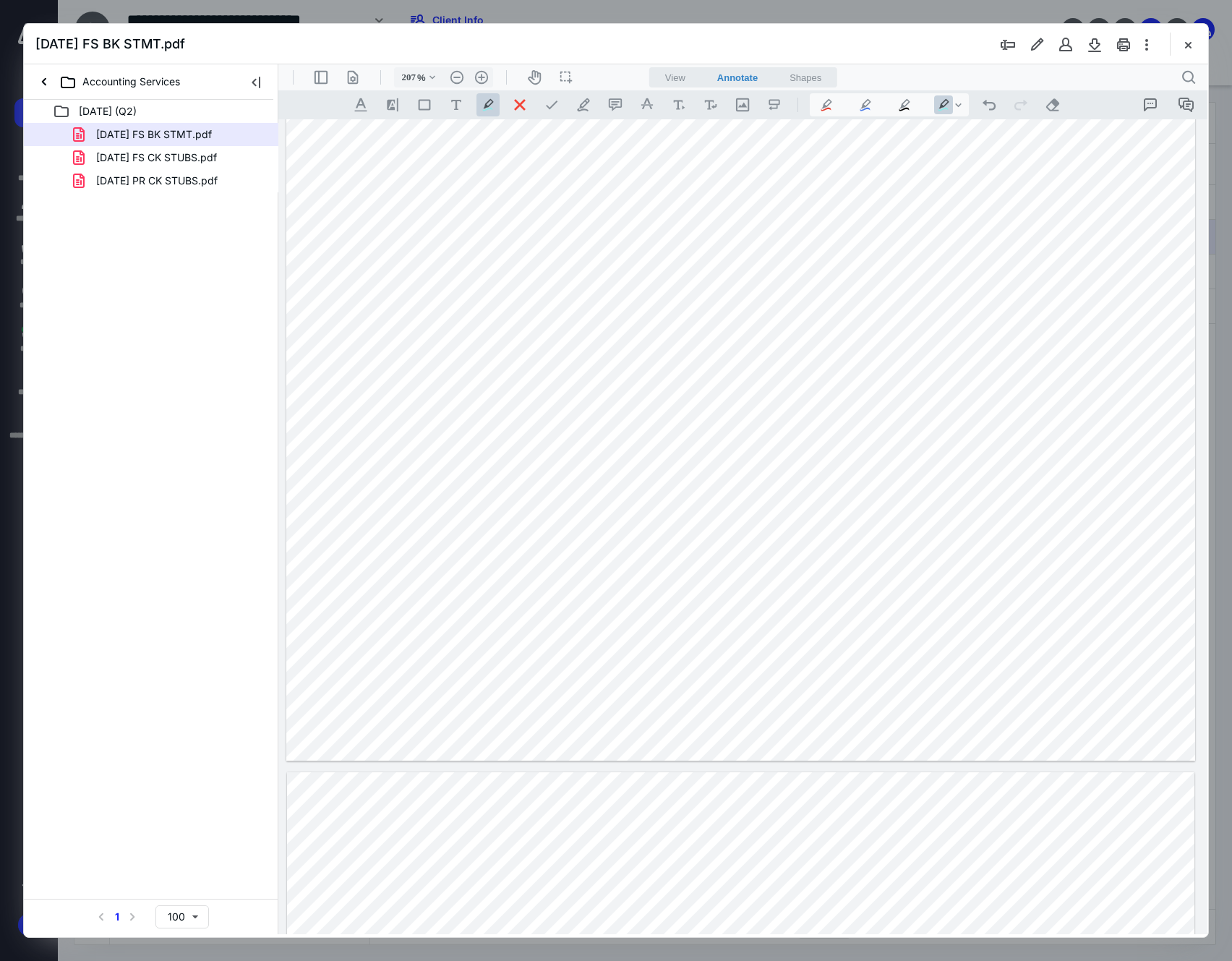 click at bounding box center [740, 167] 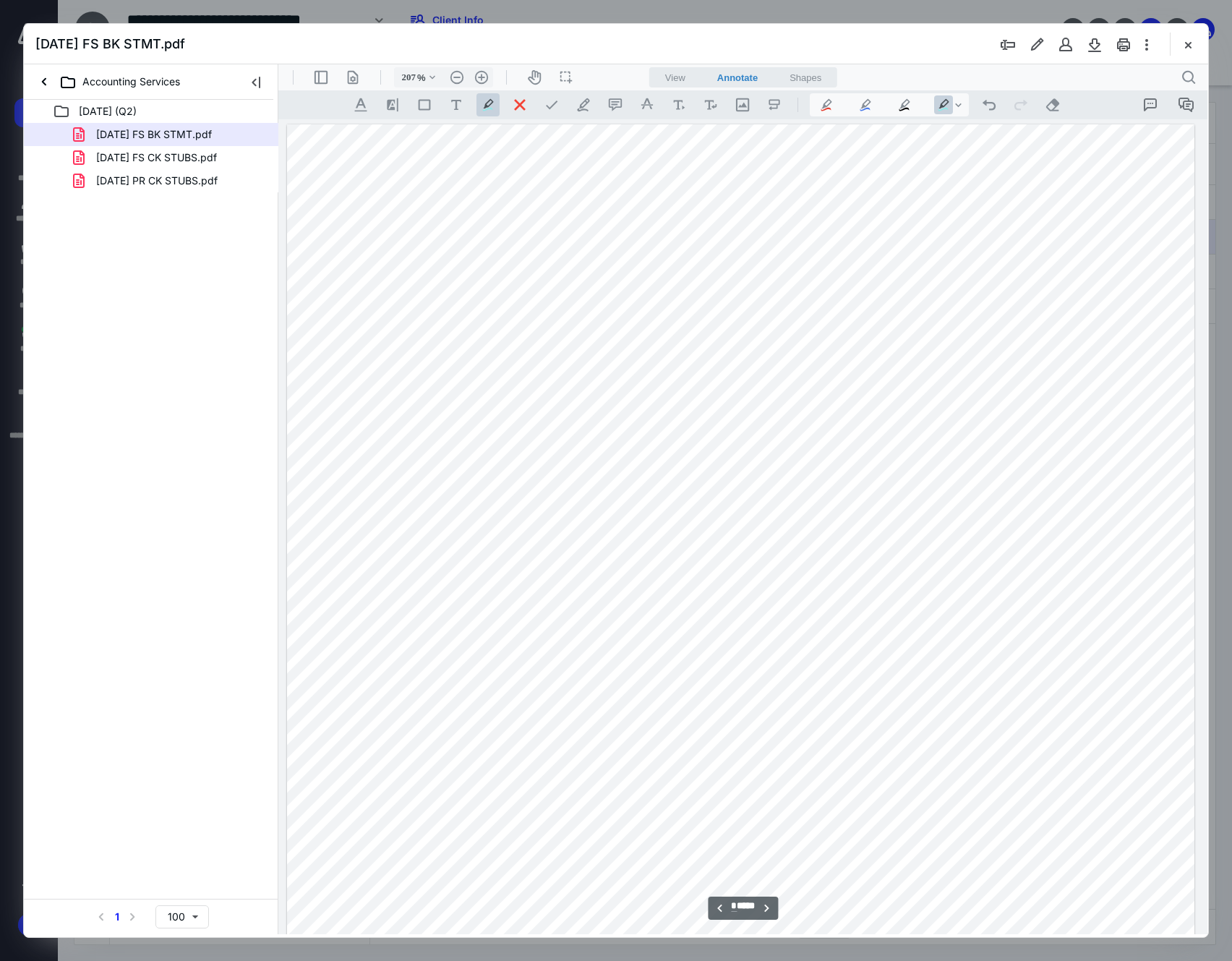scroll, scrollTop: 4820, scrollLeft: 134, axis: both 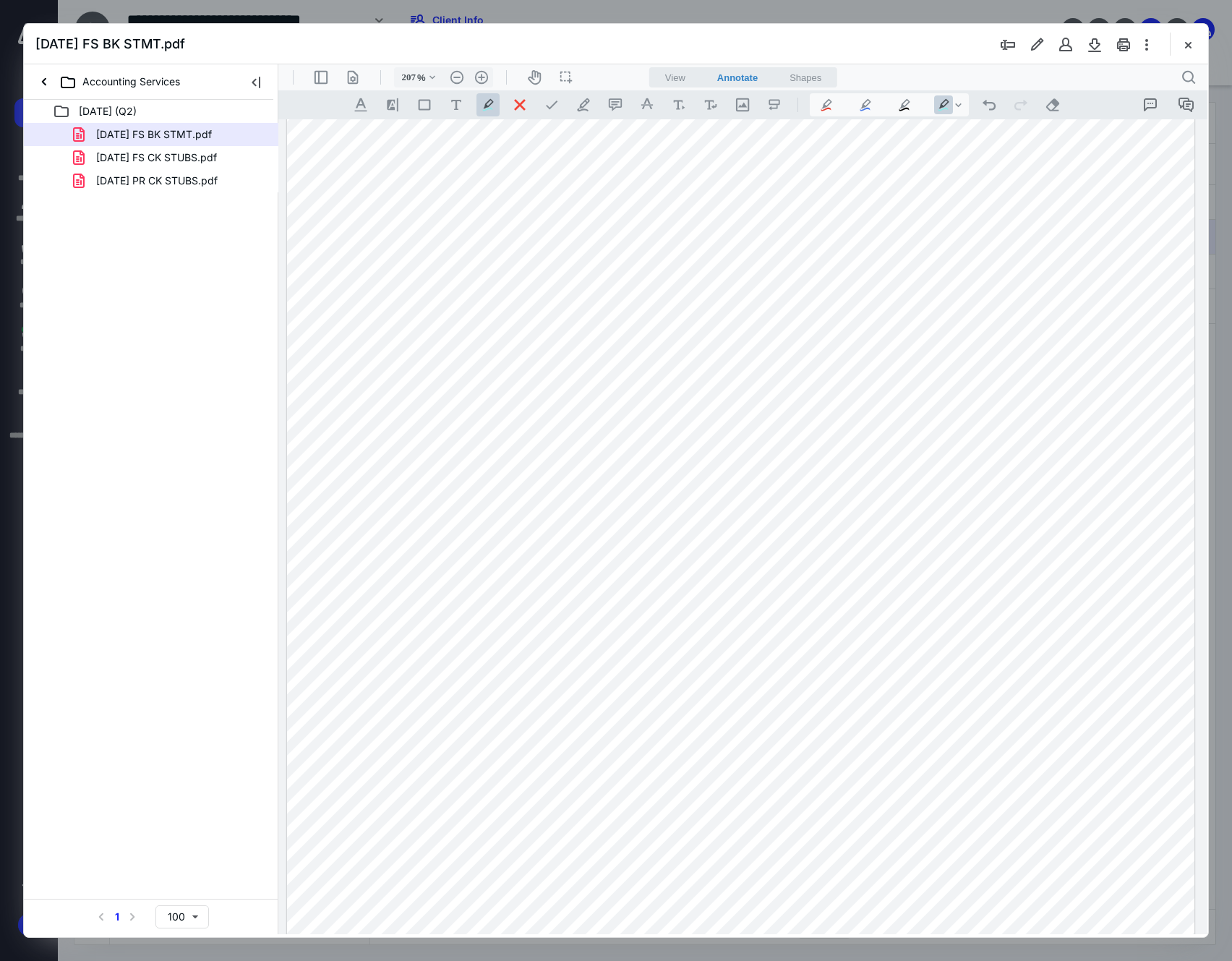 click at bounding box center [740, 691] 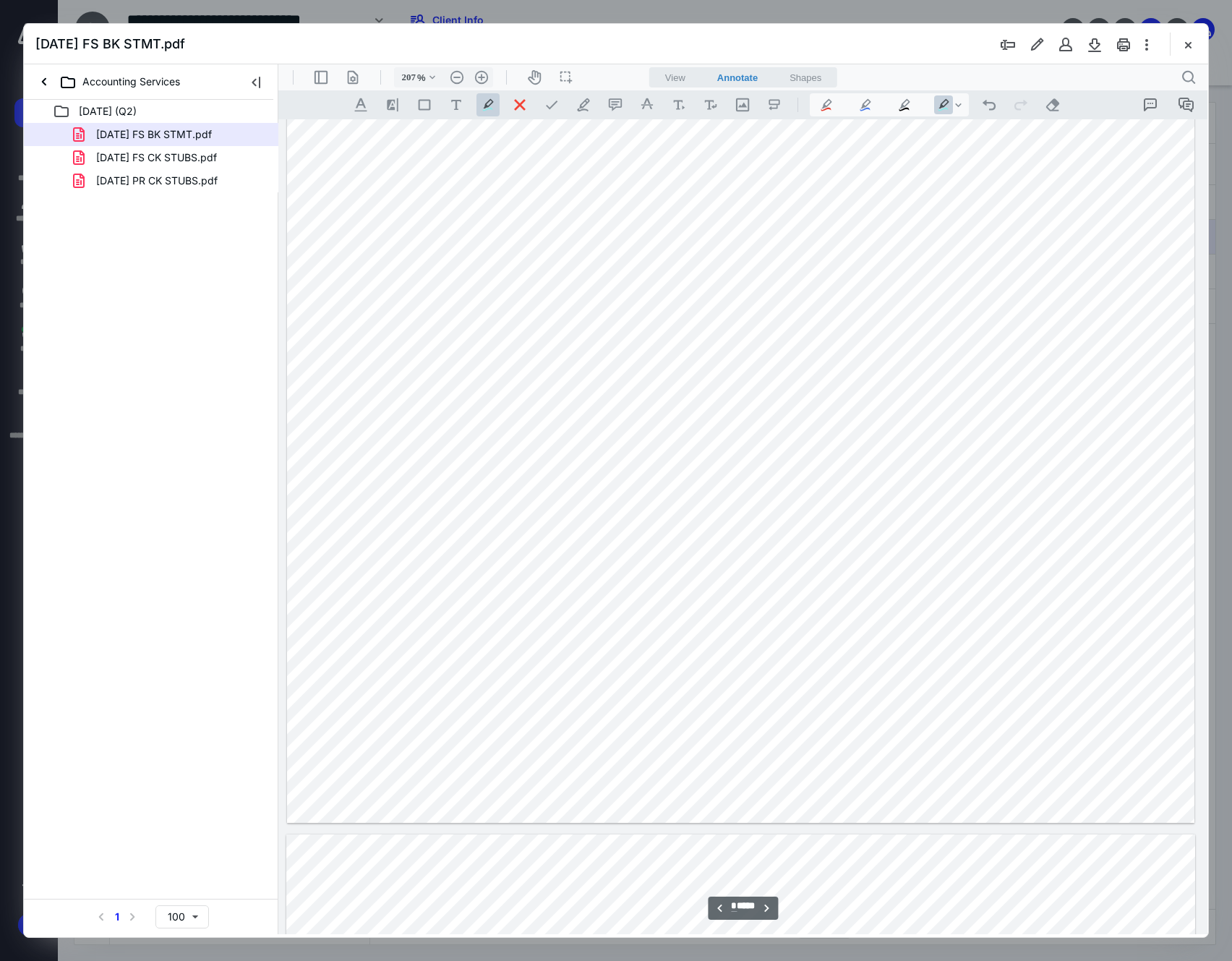 scroll, scrollTop: 5302, scrollLeft: 134, axis: both 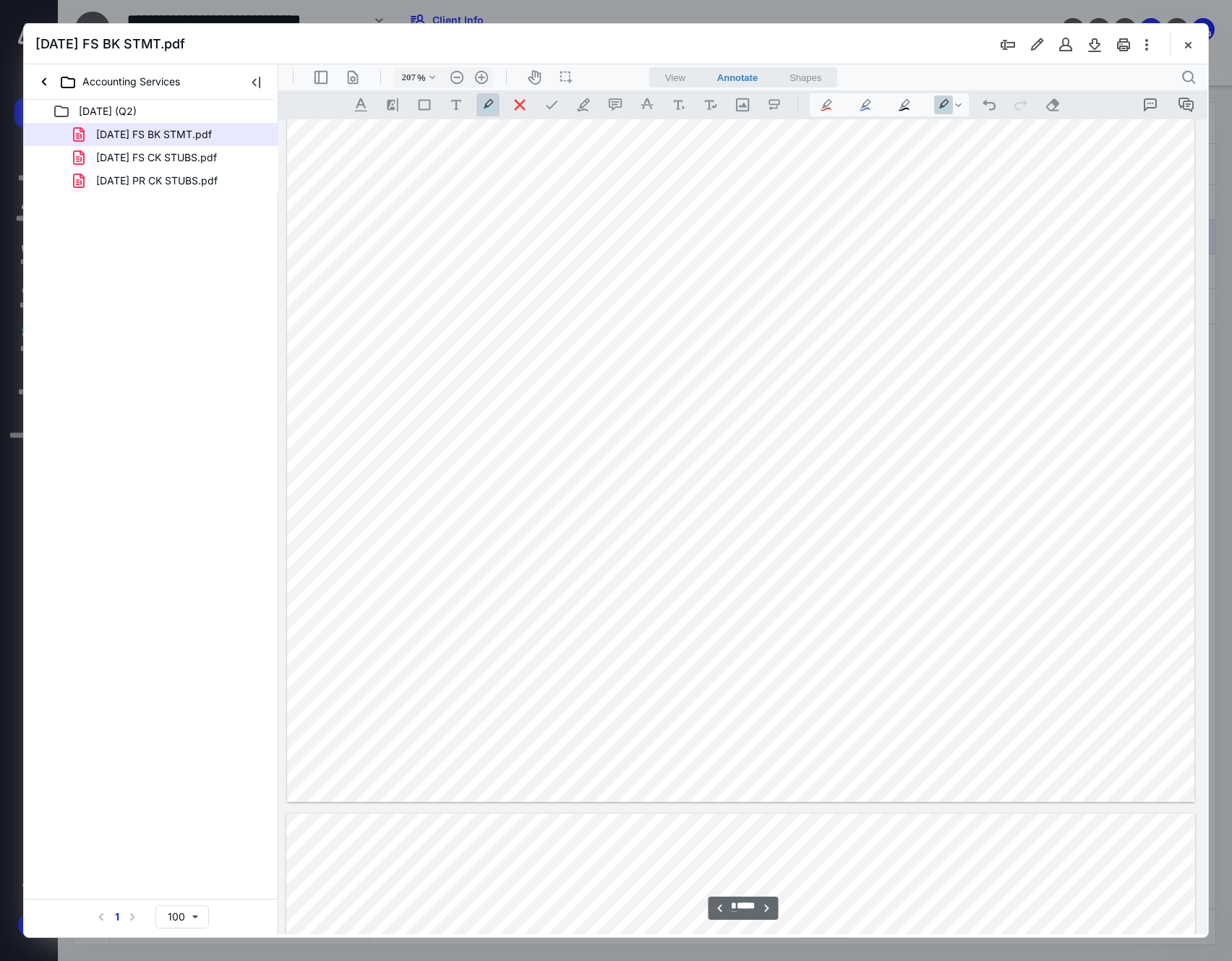 click at bounding box center [740, 208] 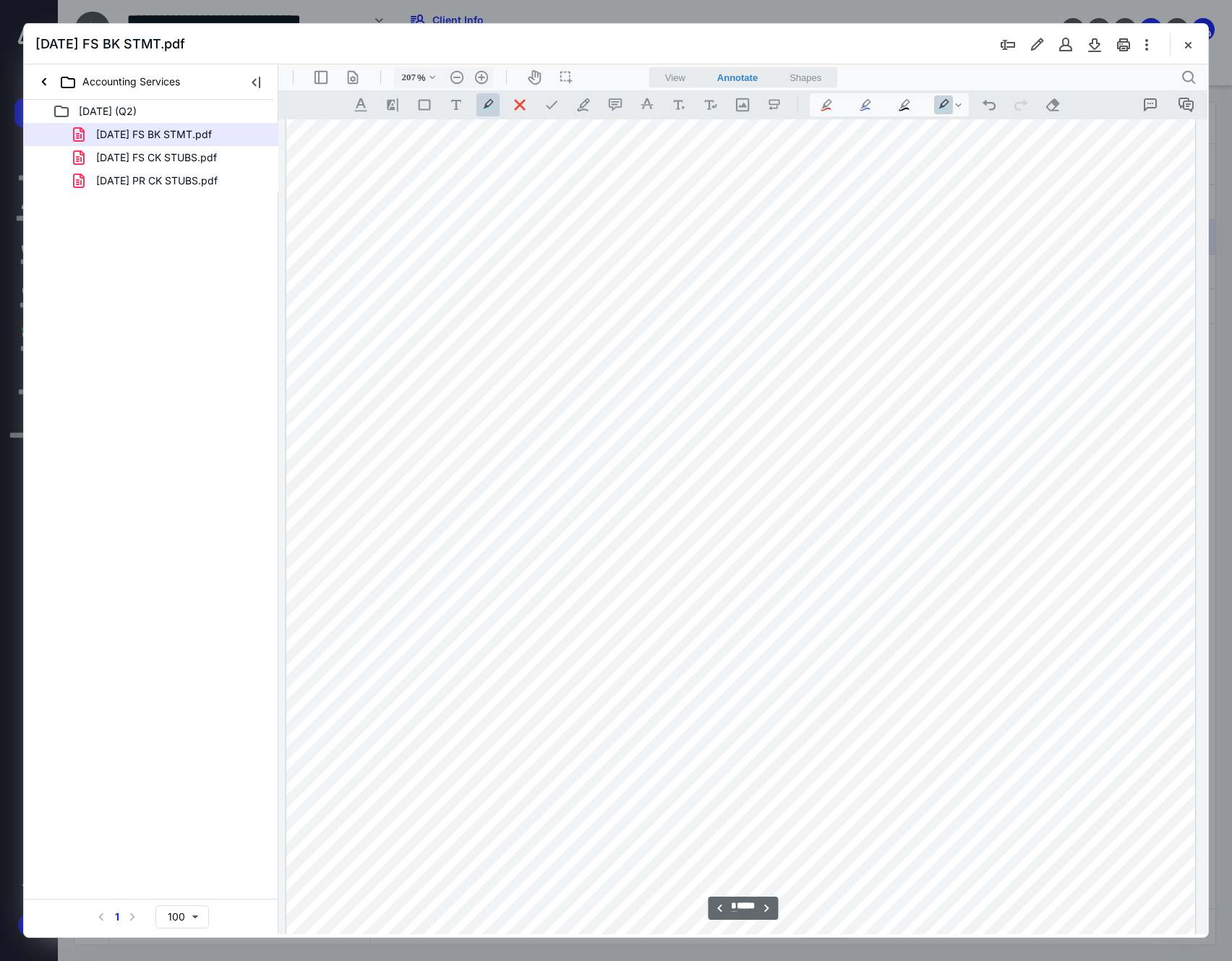 scroll, scrollTop: 6363, scrollLeft: 134, axis: both 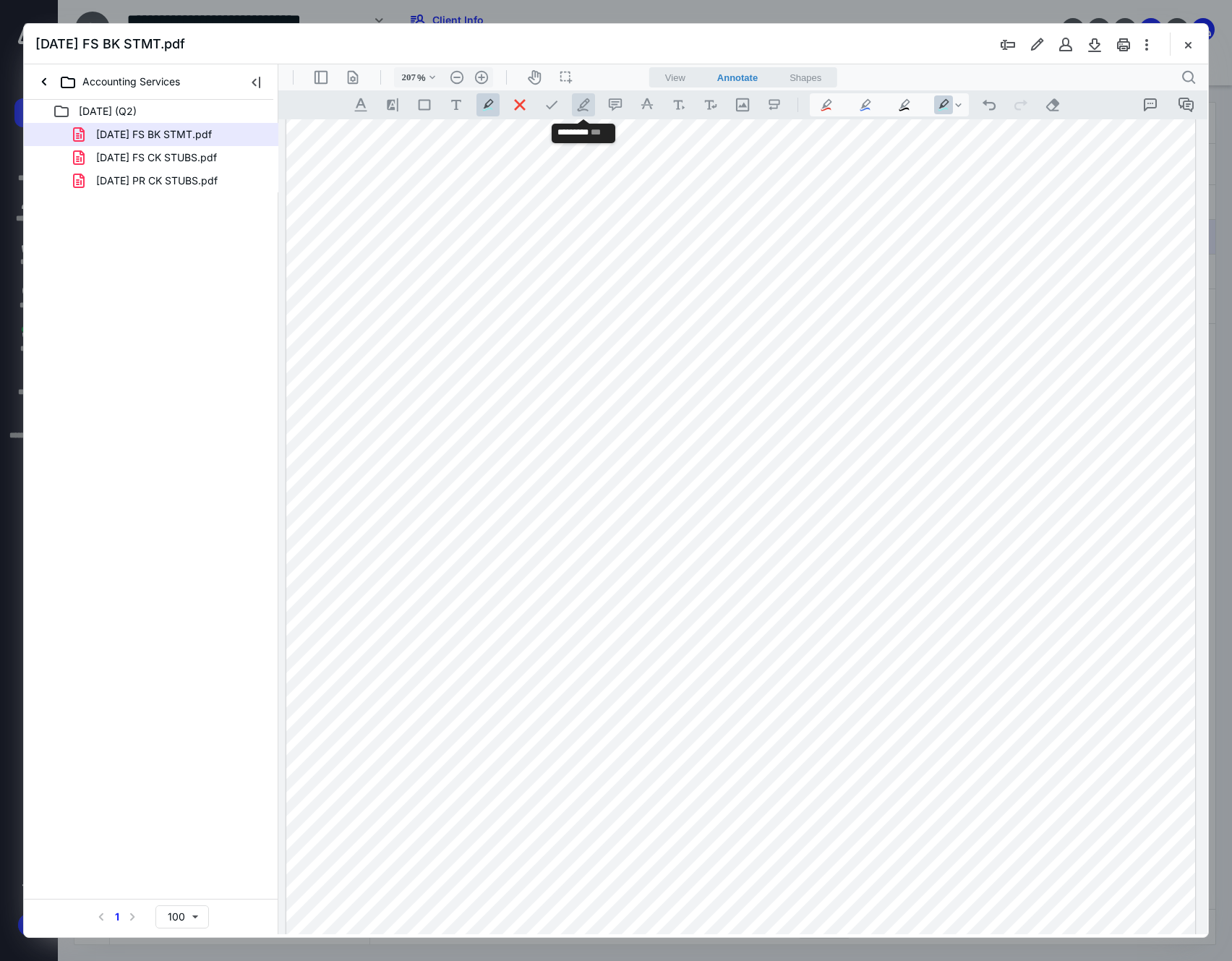 click on ".cls-1{fill:#abb0c4;} icon - tool - pen - line" at bounding box center (583, 105) 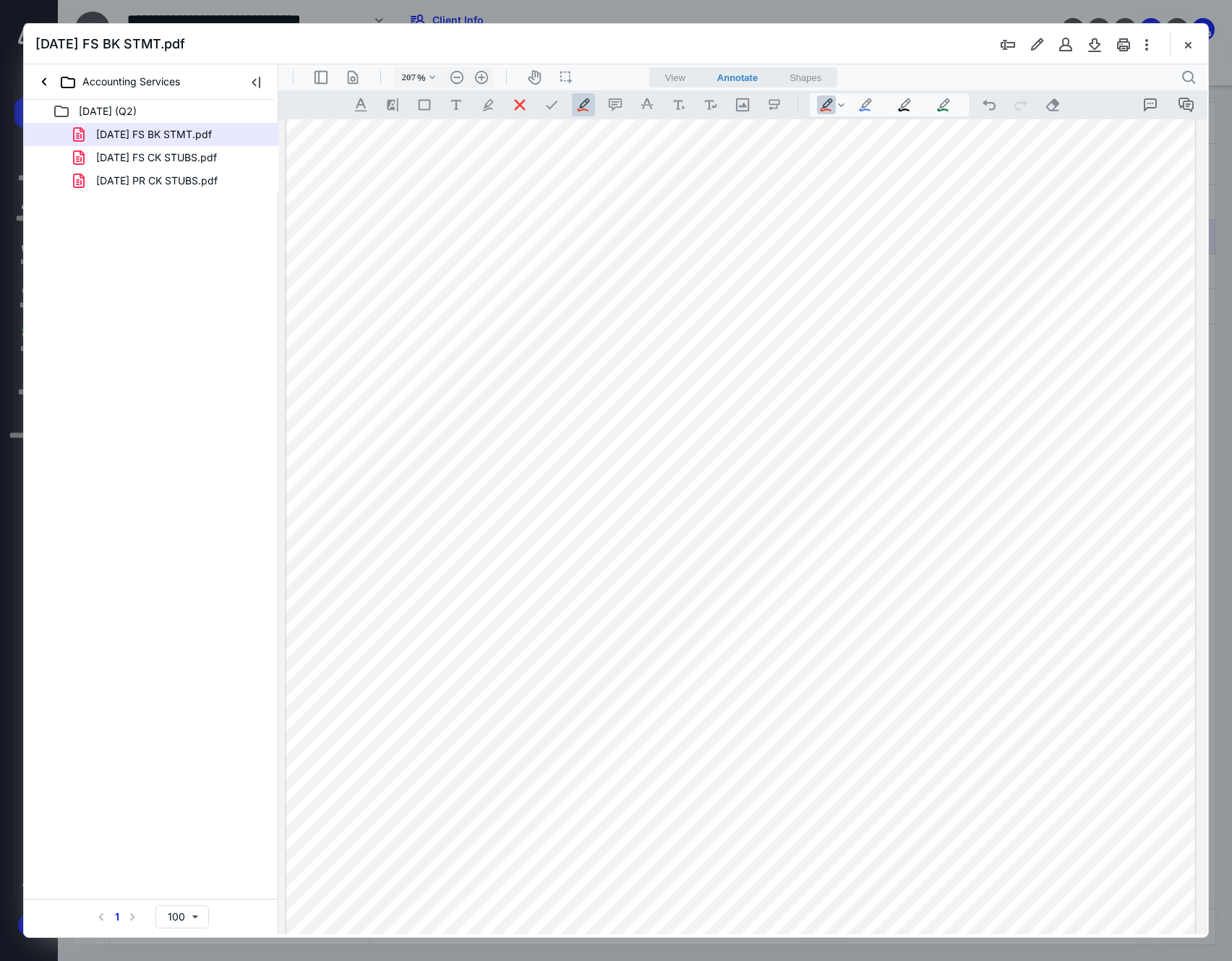 click at bounding box center (740, 343) 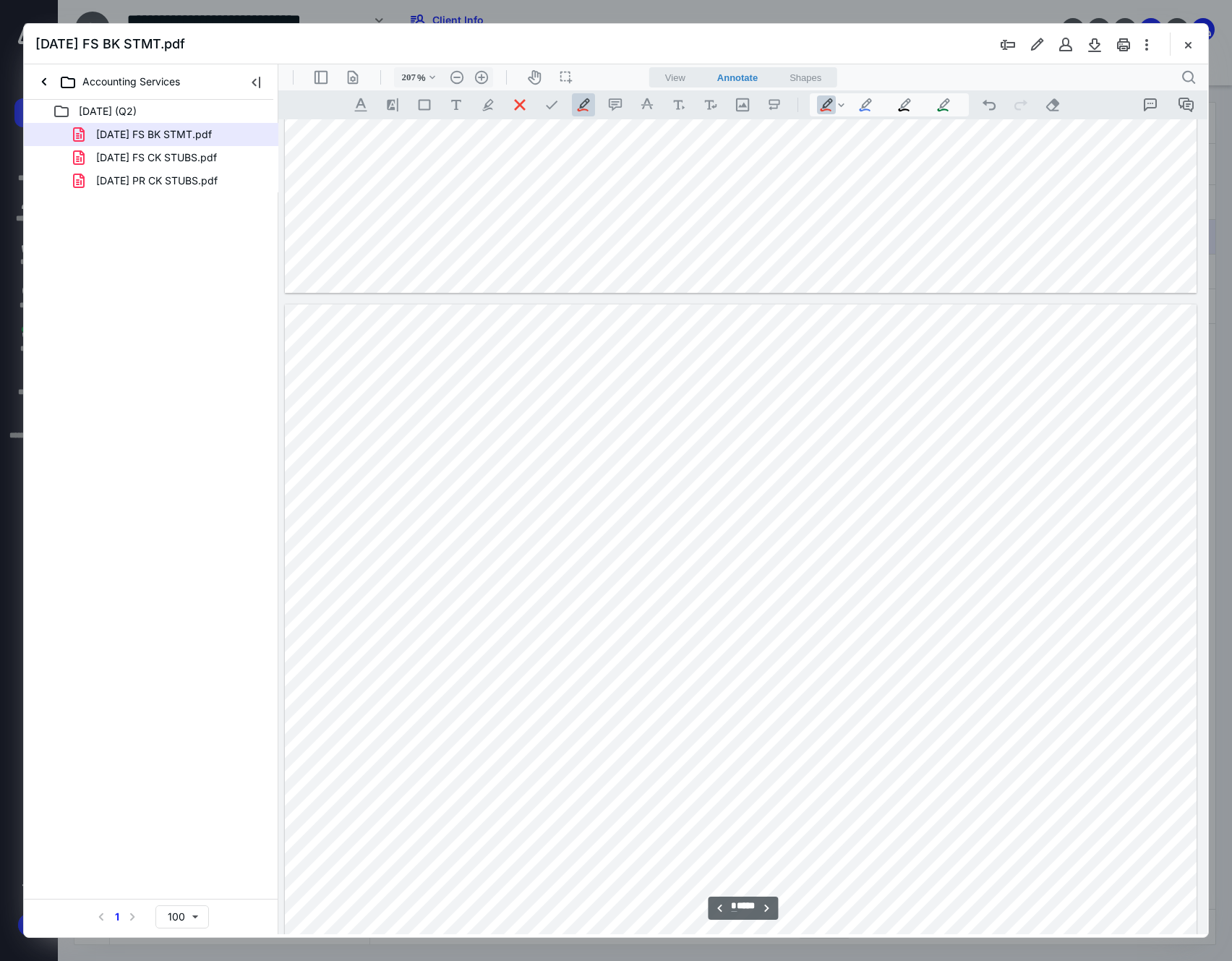 scroll, scrollTop: 2506, scrollLeft: 134, axis: both 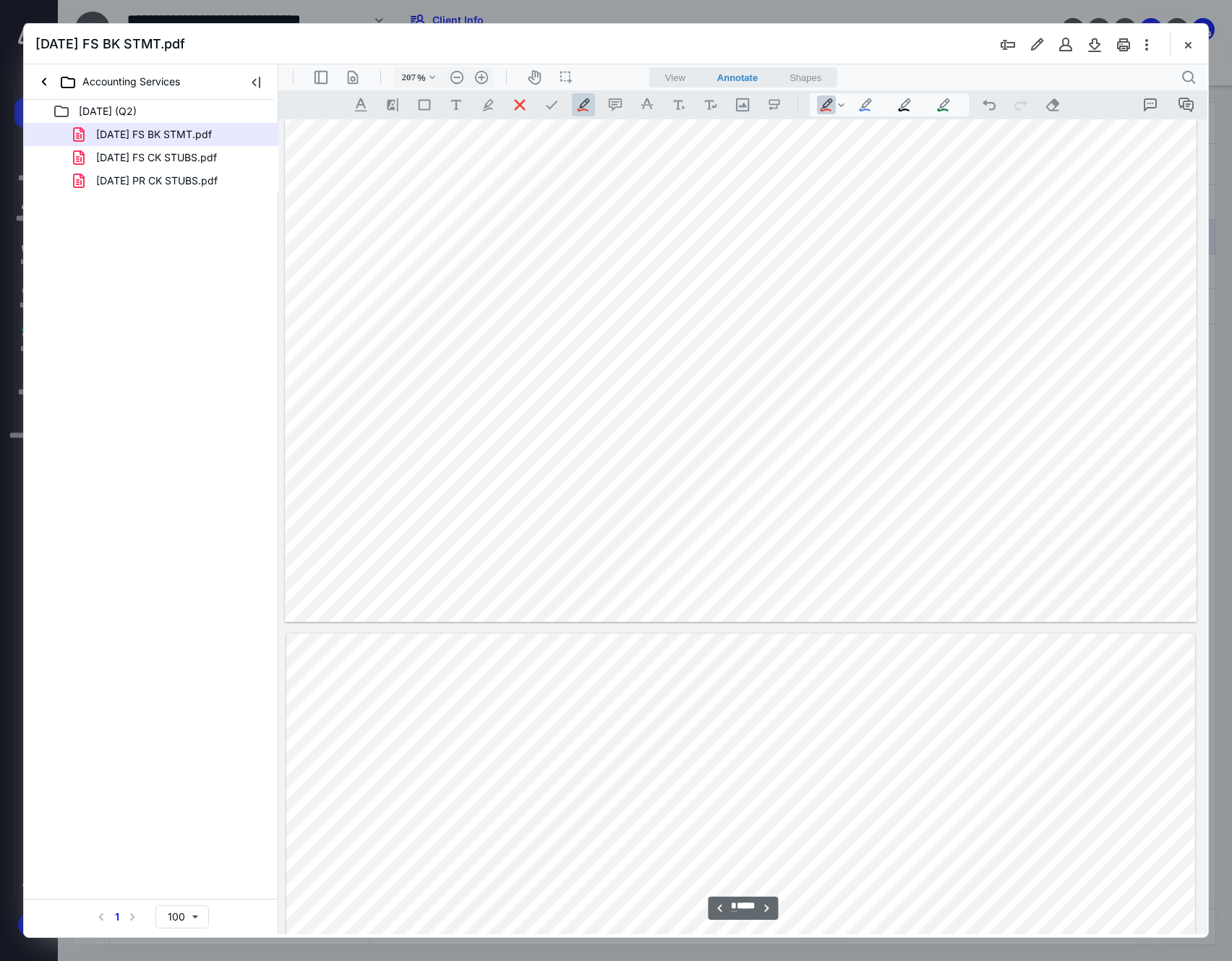 type on "*" 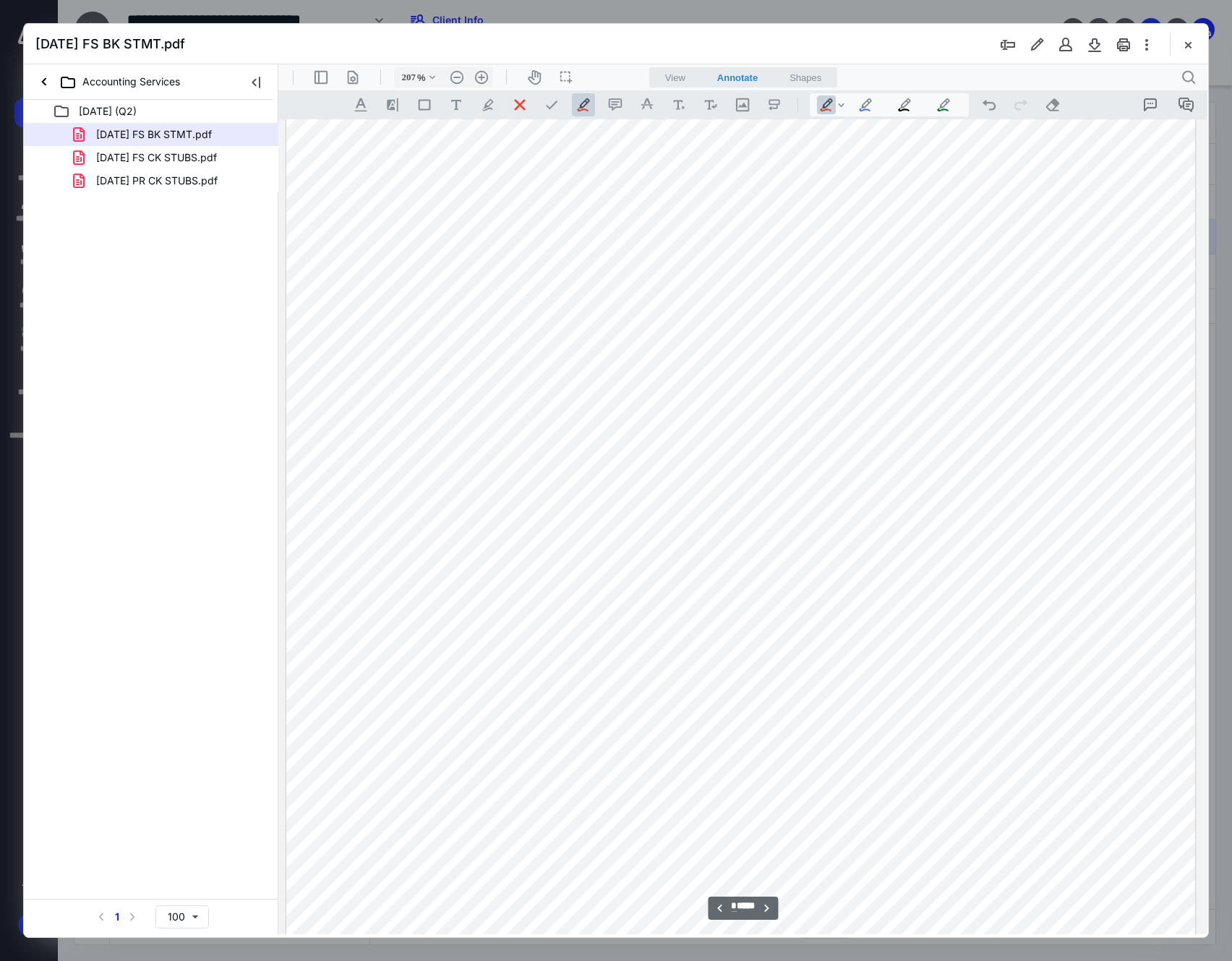 scroll, scrollTop: 4049, scrollLeft: 134, axis: both 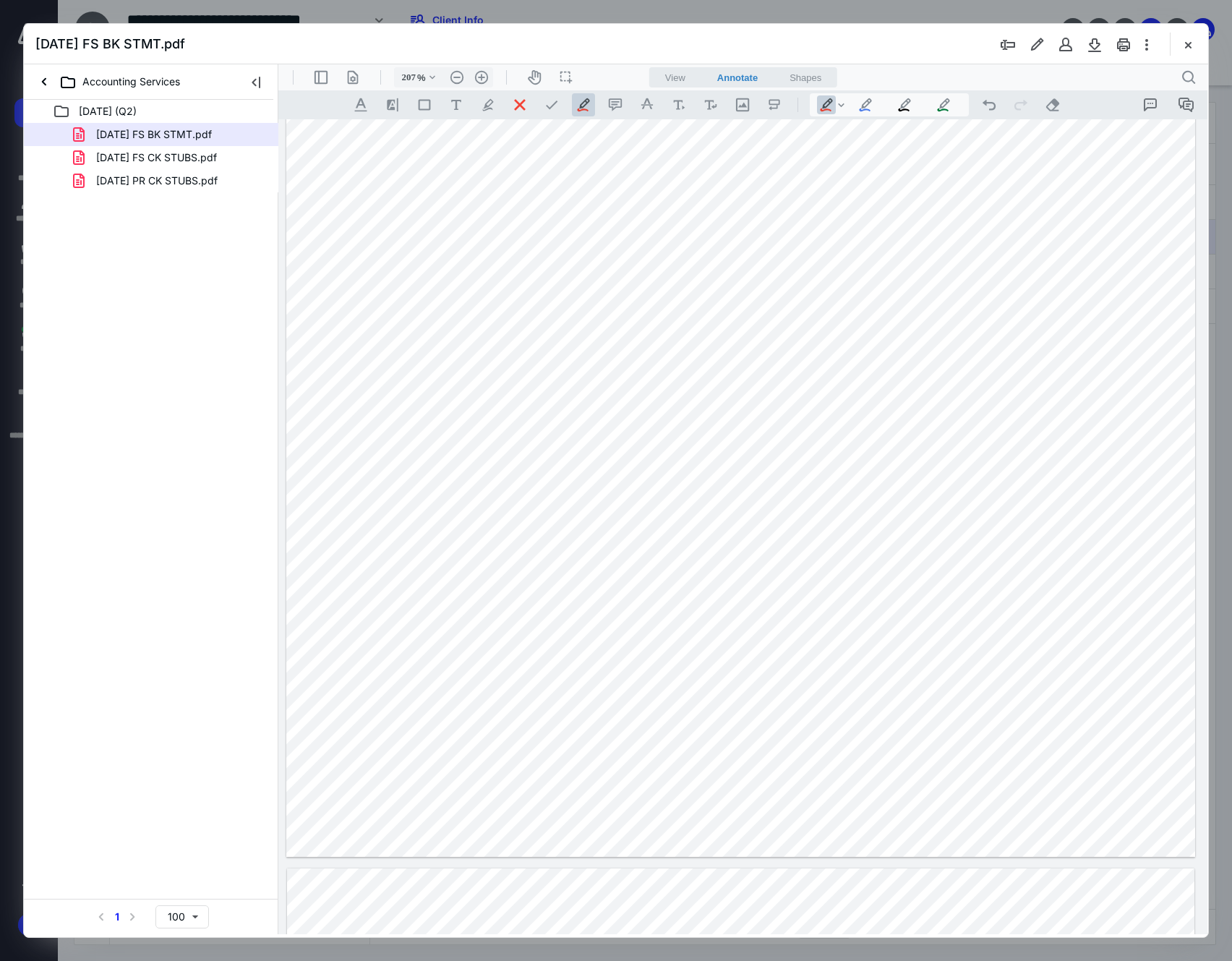 click at bounding box center (1188, 44) 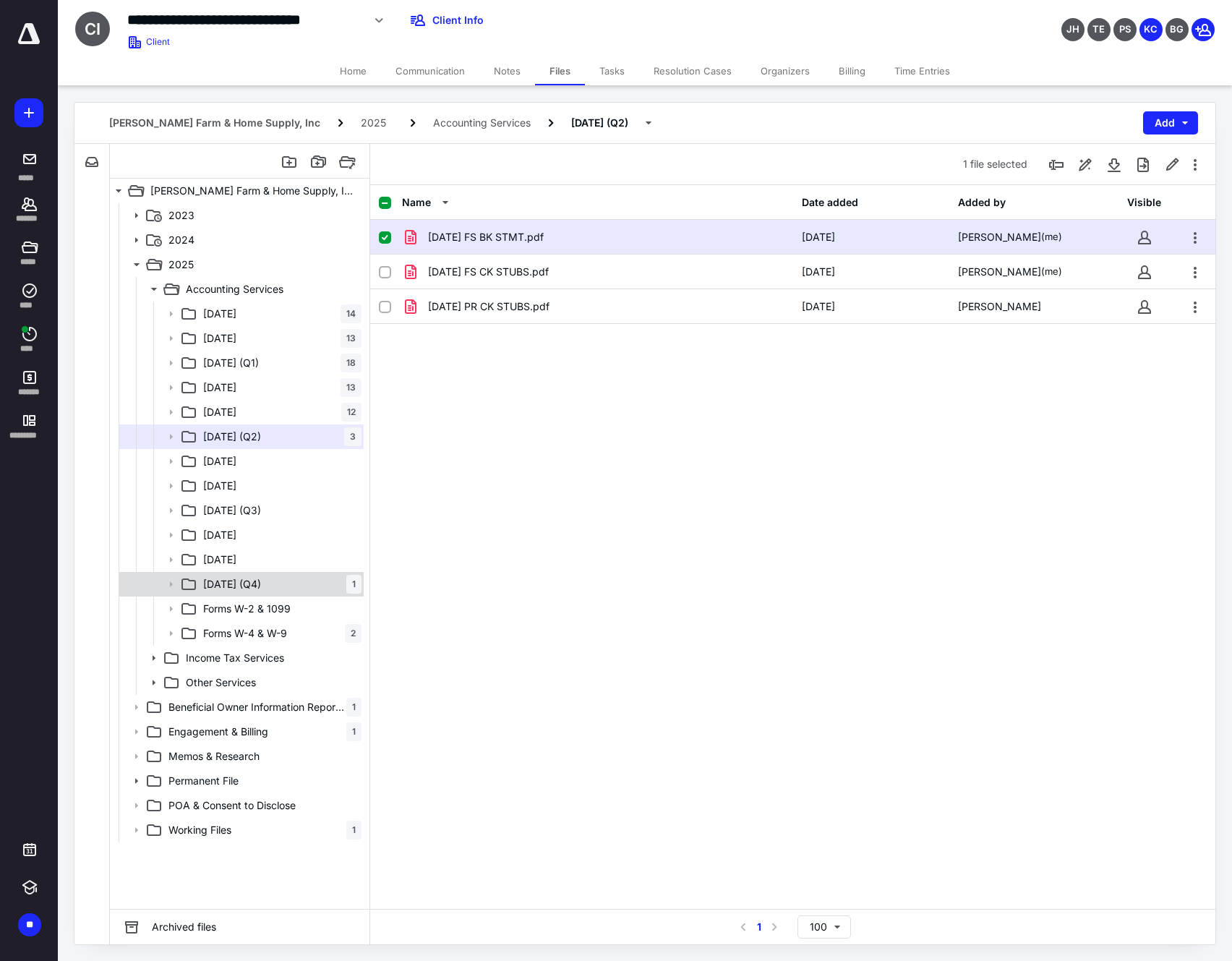 click on "12 Dec (Q4) 1" at bounding box center (279, 584) 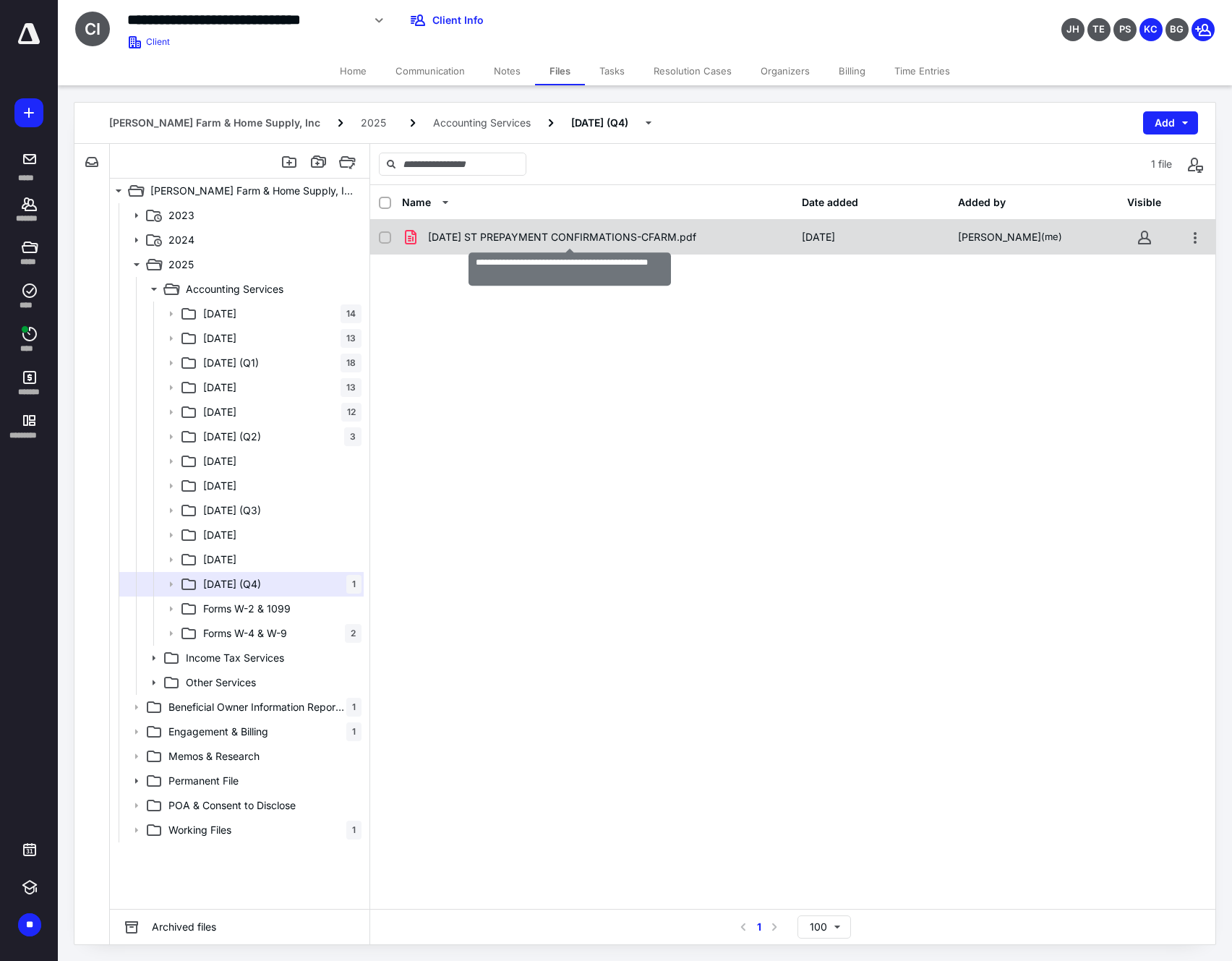 click on "2025.12.31 ST PREPAYMENT CONFIRMATIONS-CFARM.pdf" at bounding box center [562, 237] 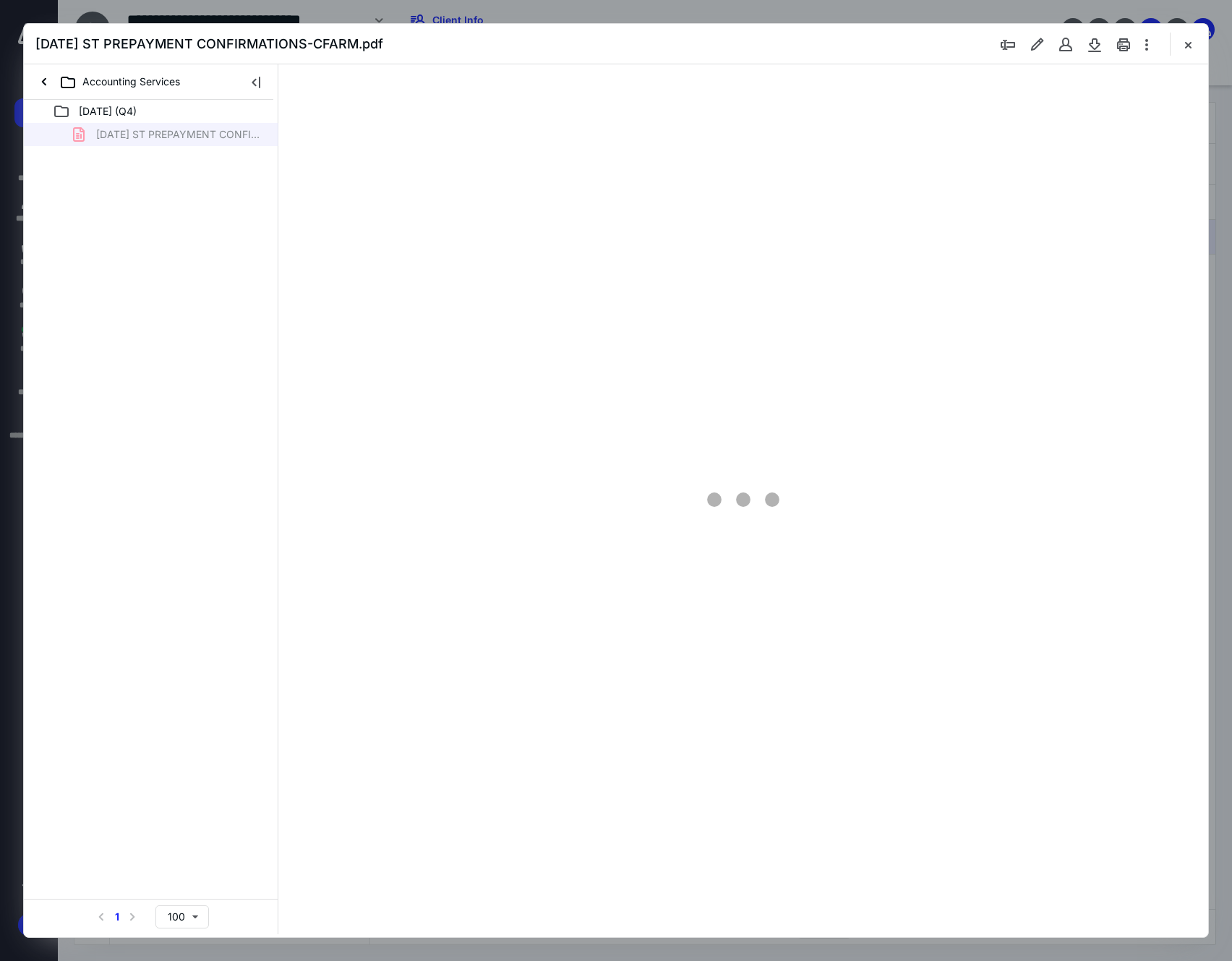 scroll, scrollTop: 0, scrollLeft: 0, axis: both 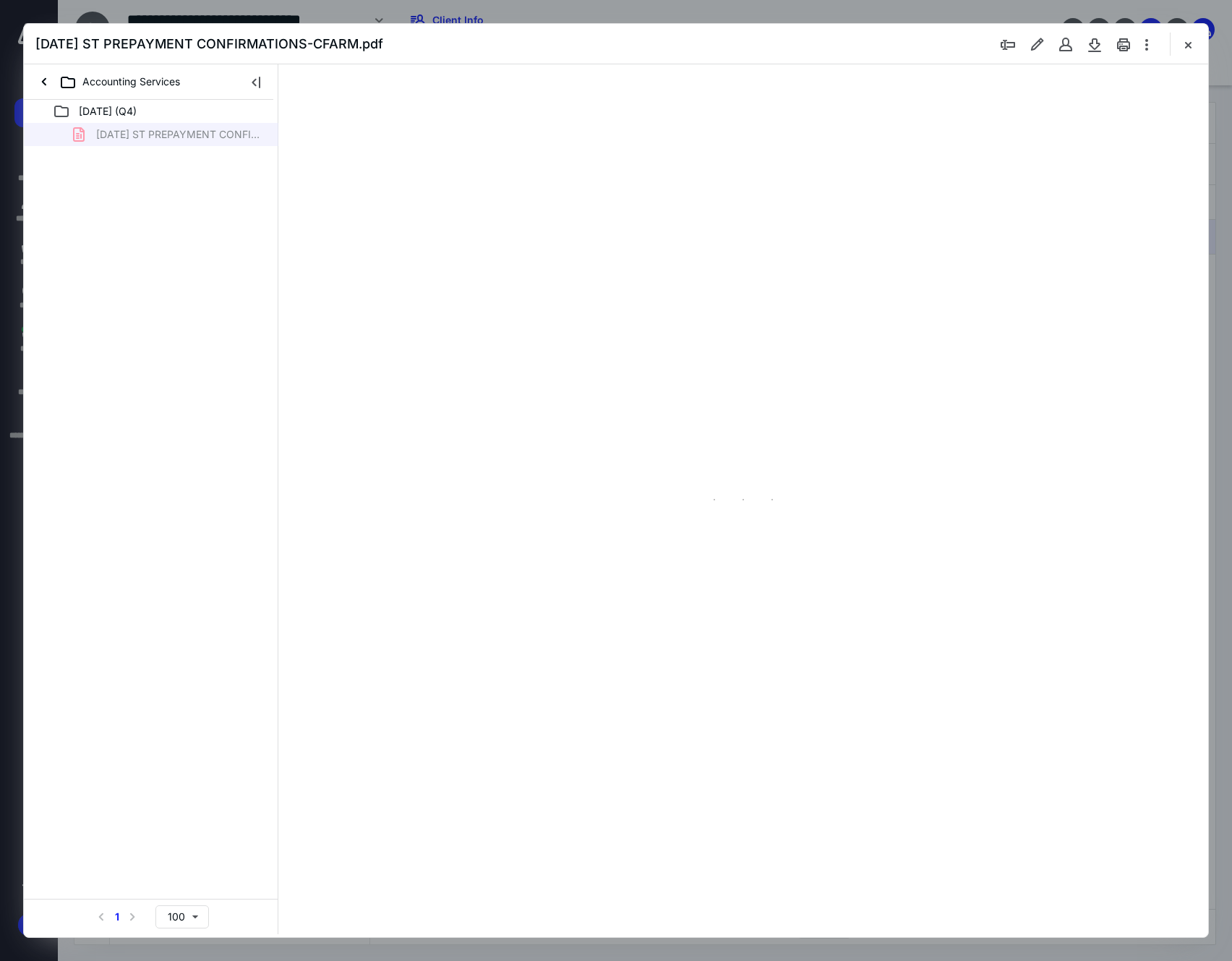 type on "208" 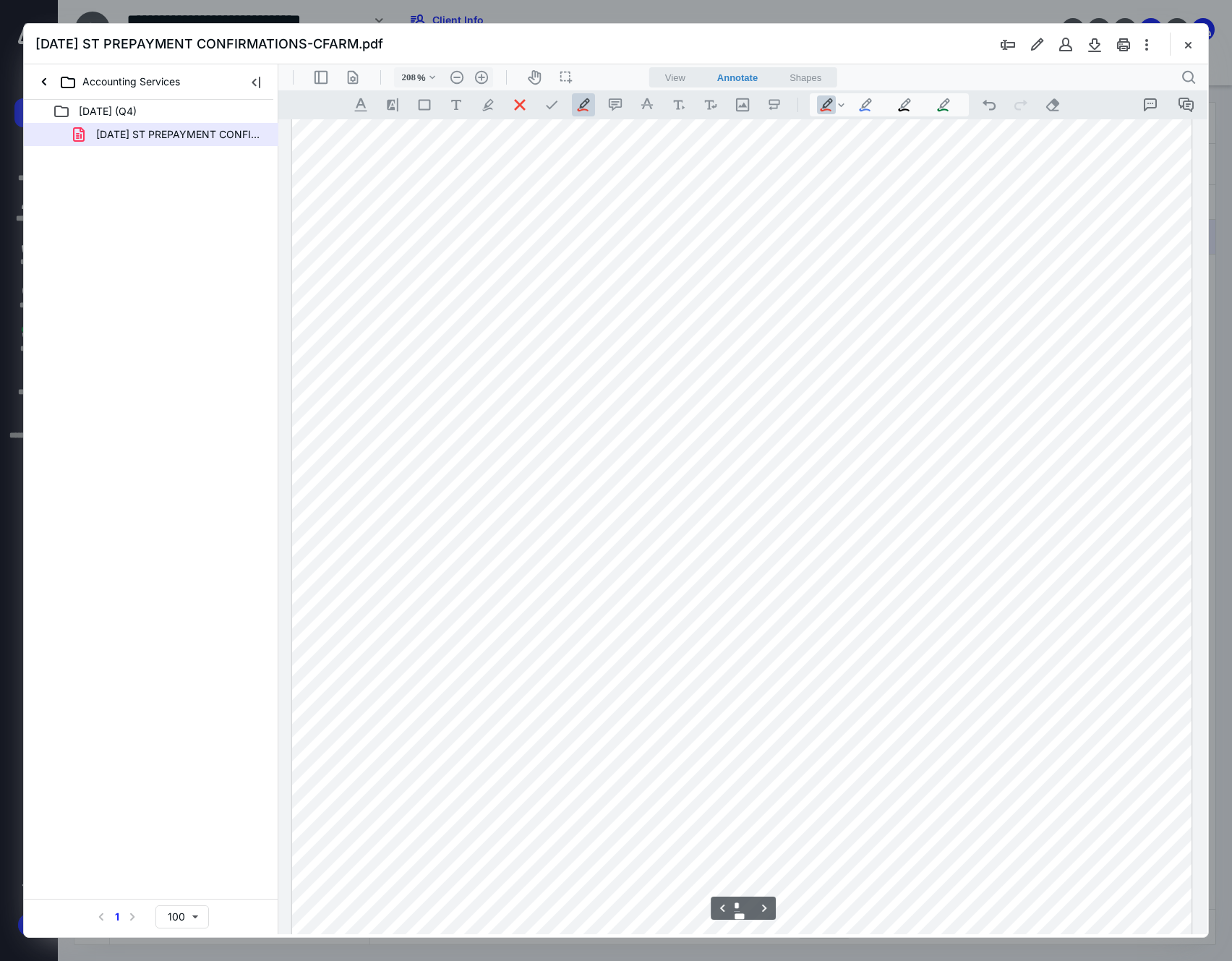 scroll, scrollTop: 3145, scrollLeft: 1, axis: both 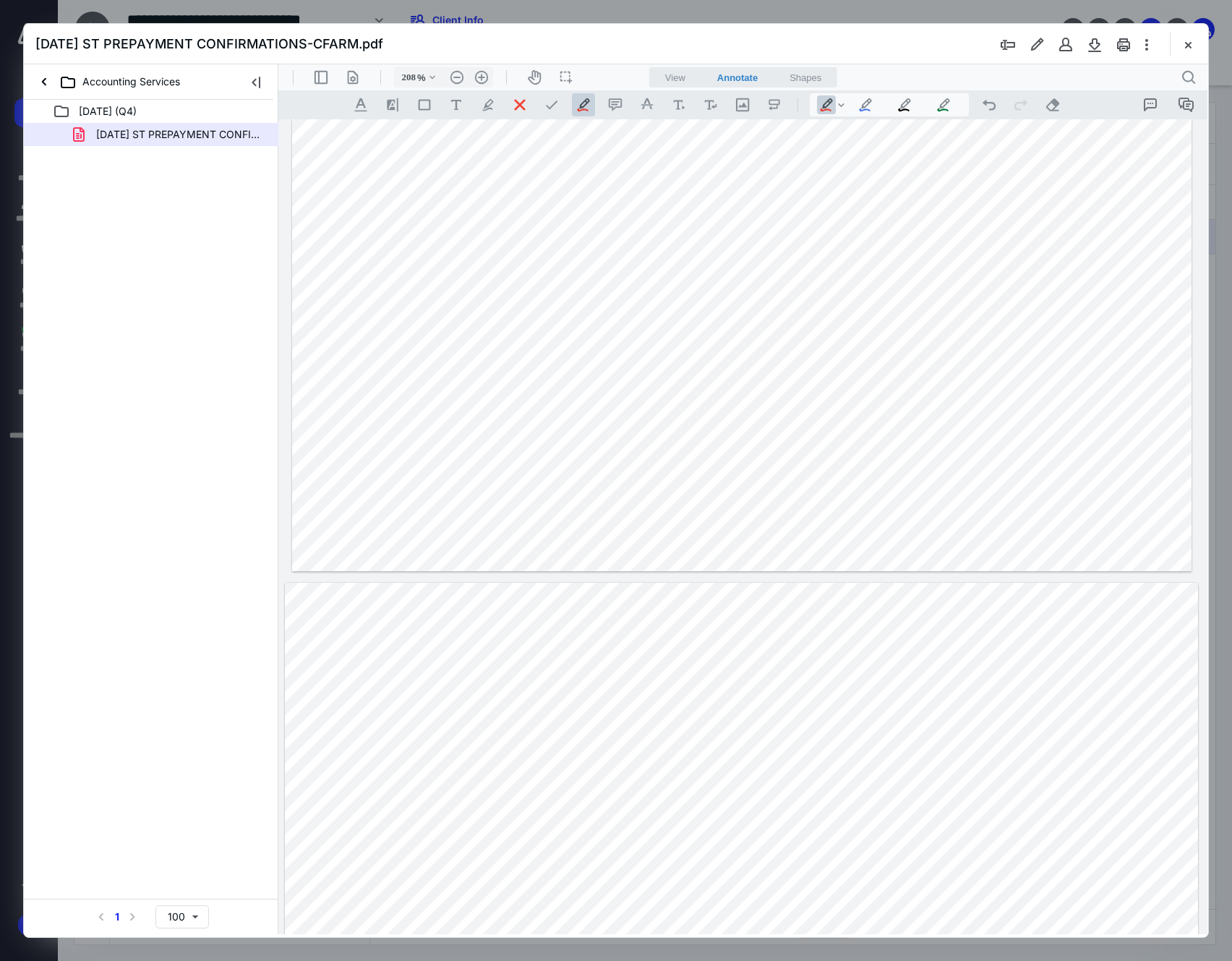 type on "*" 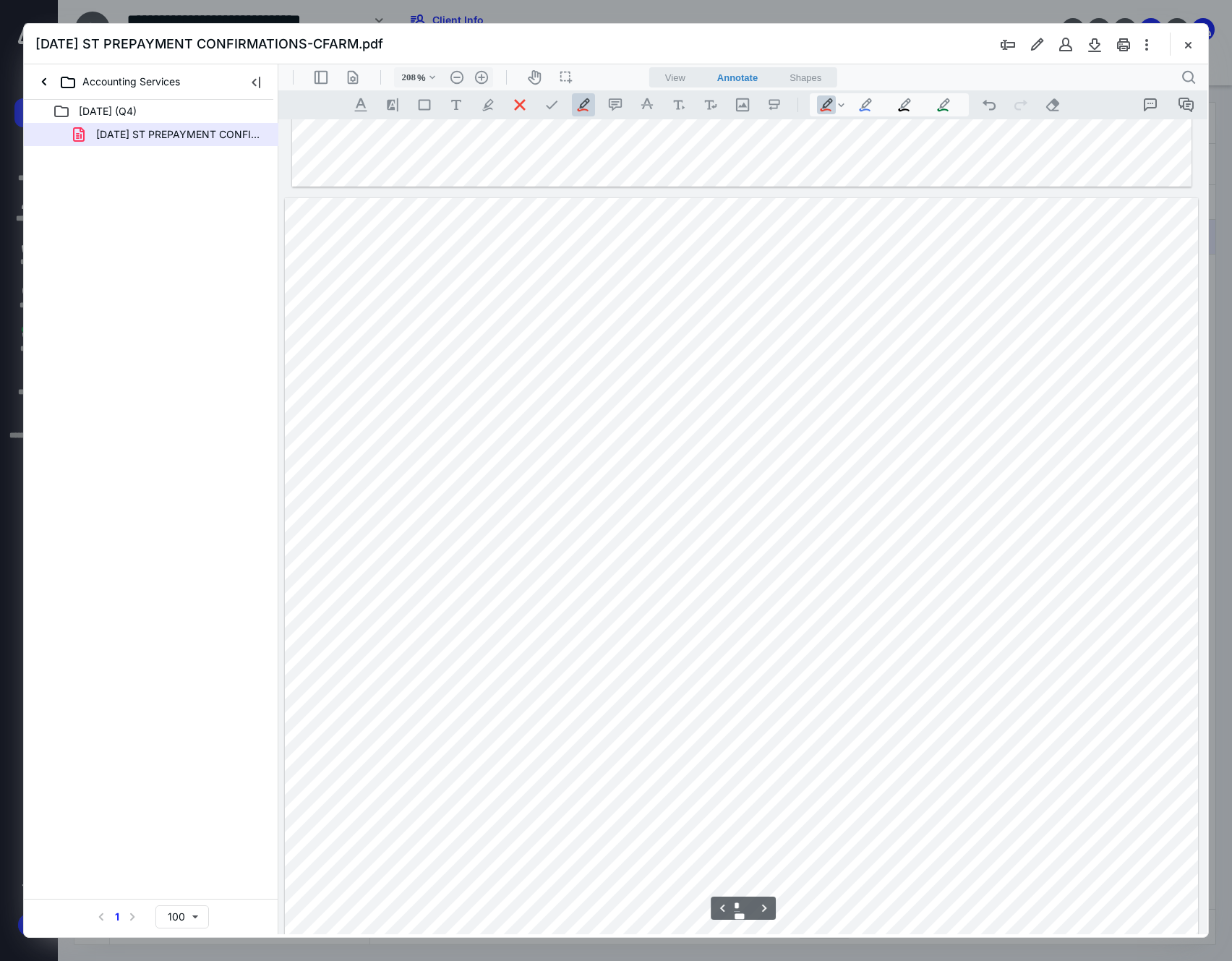 scroll, scrollTop: 3532, scrollLeft: 1, axis: both 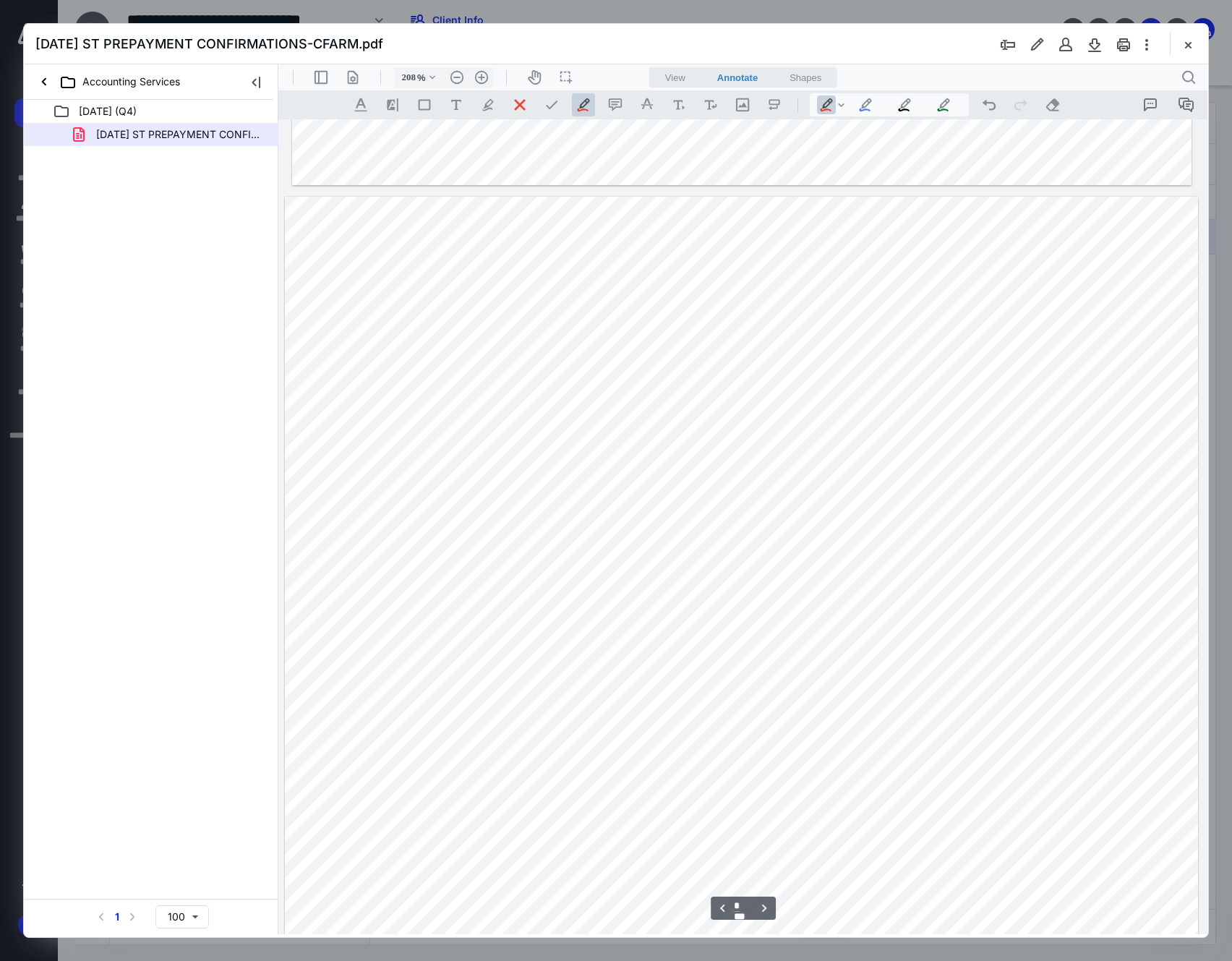click at bounding box center [742, 791] 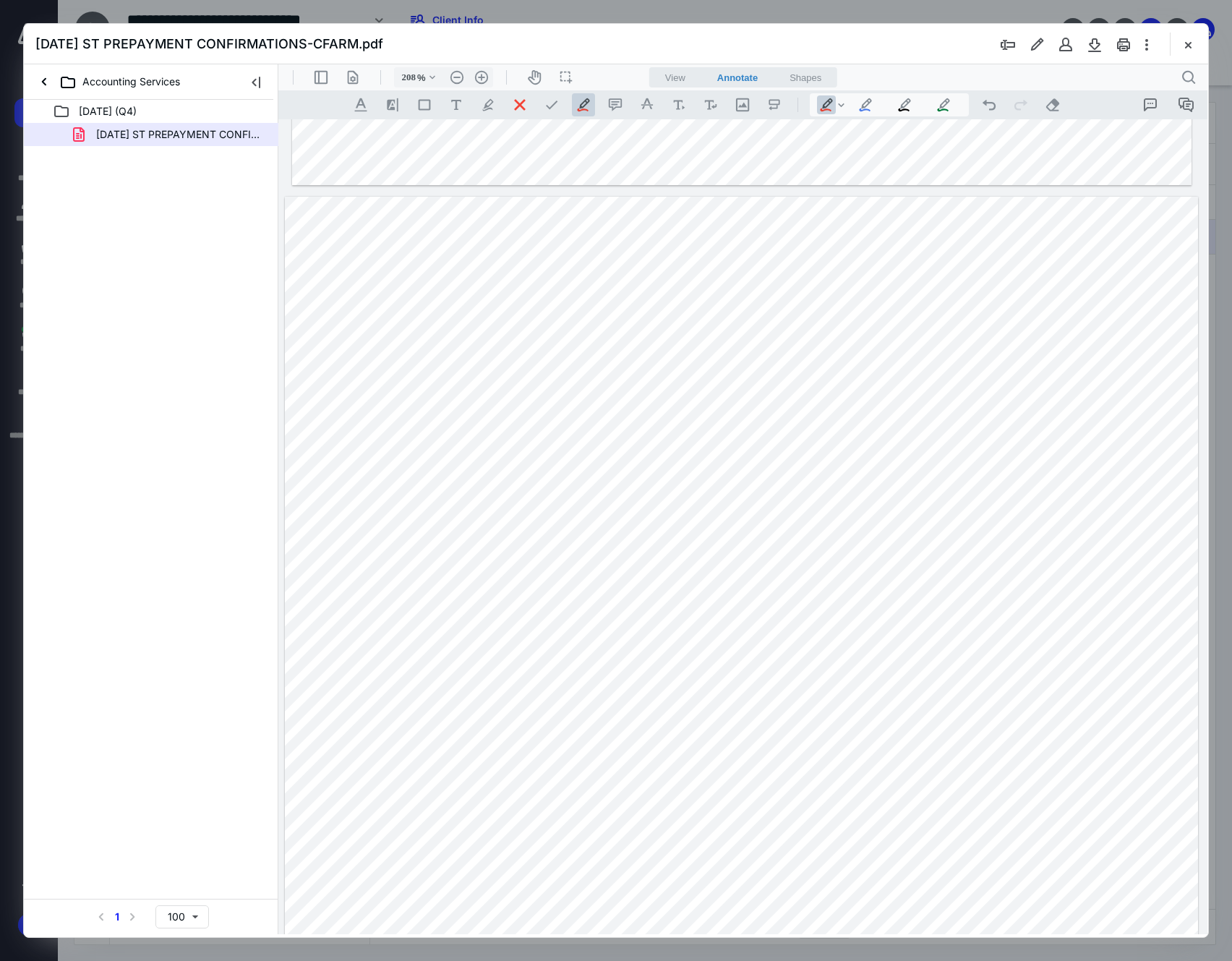 drag, startPoint x: 788, startPoint y: 667, endPoint x: 930, endPoint y: 684, distance: 143.01399 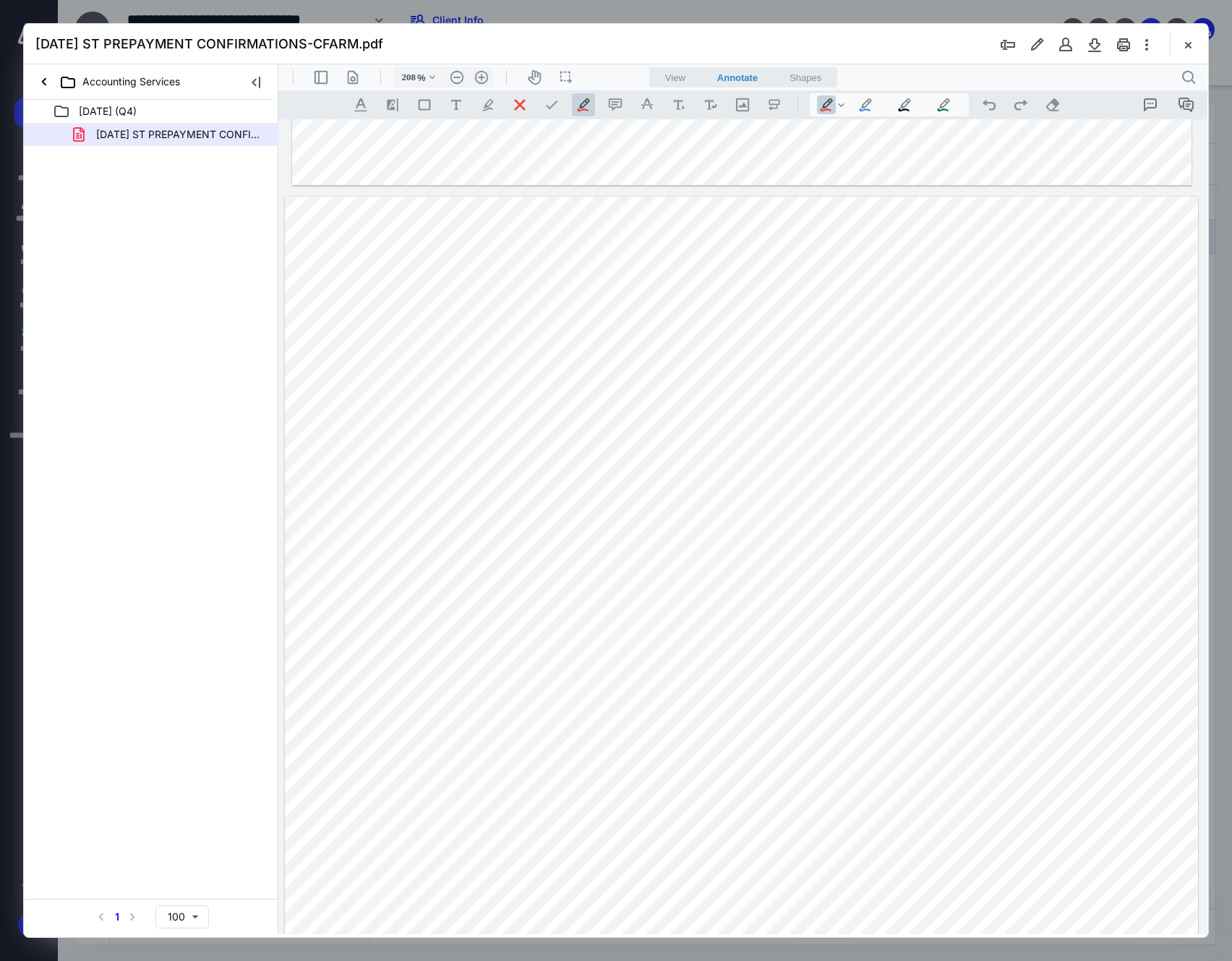 drag, startPoint x: 491, startPoint y: 109, endPoint x: 502, endPoint y: 140, distance: 32.89377 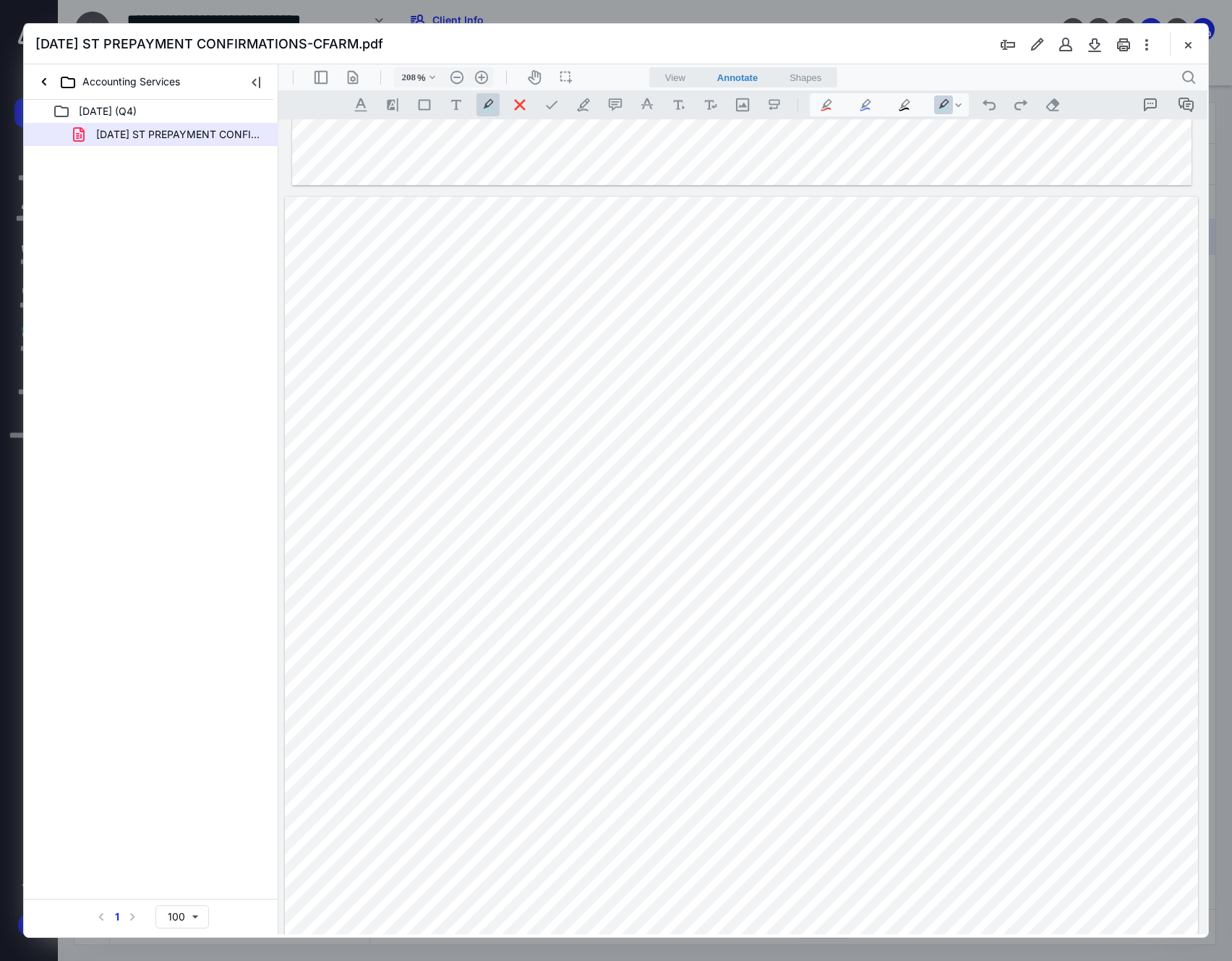 drag, startPoint x: 805, startPoint y: 673, endPoint x: 871, endPoint y: 676, distance: 66.068147 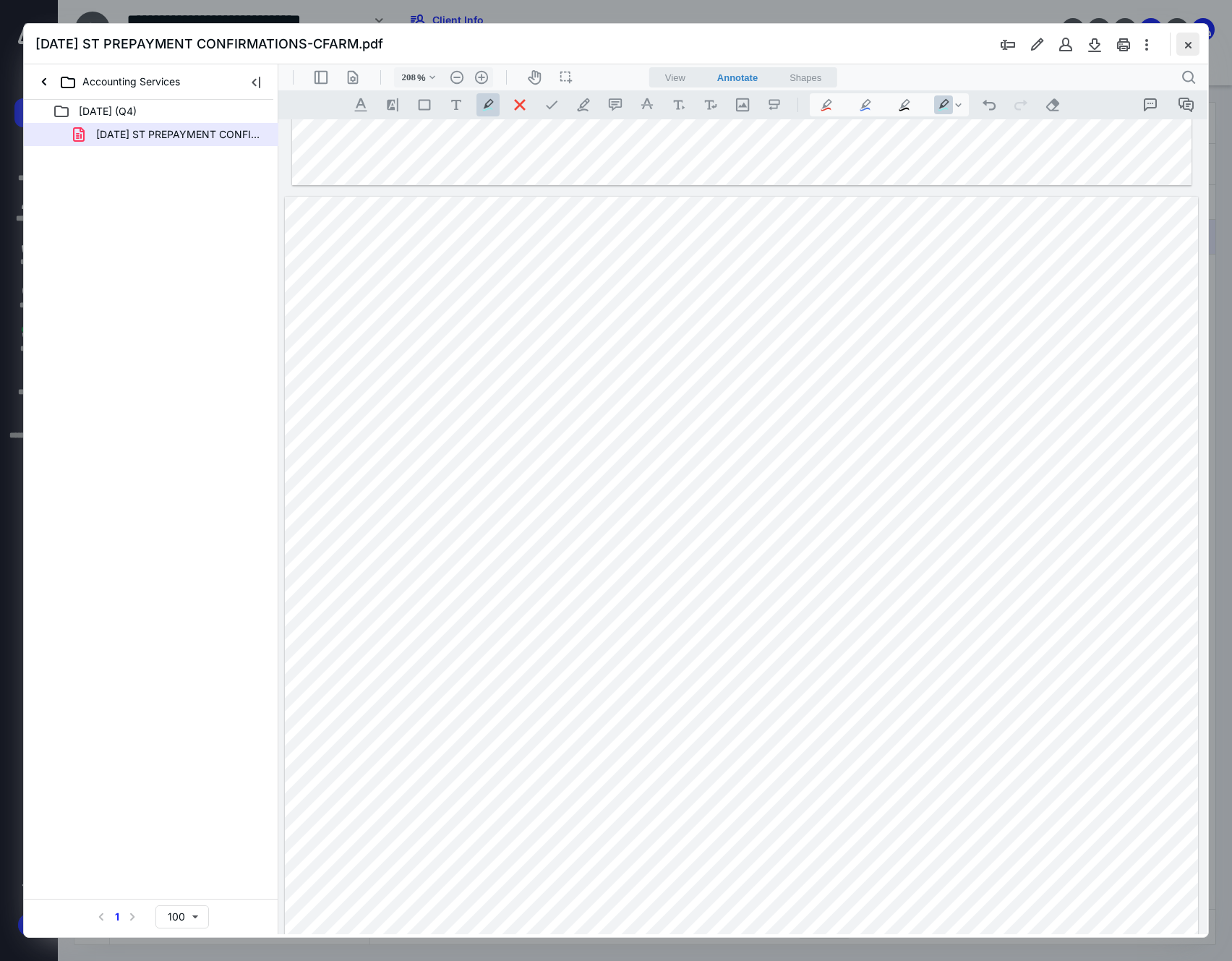 click at bounding box center (1188, 44) 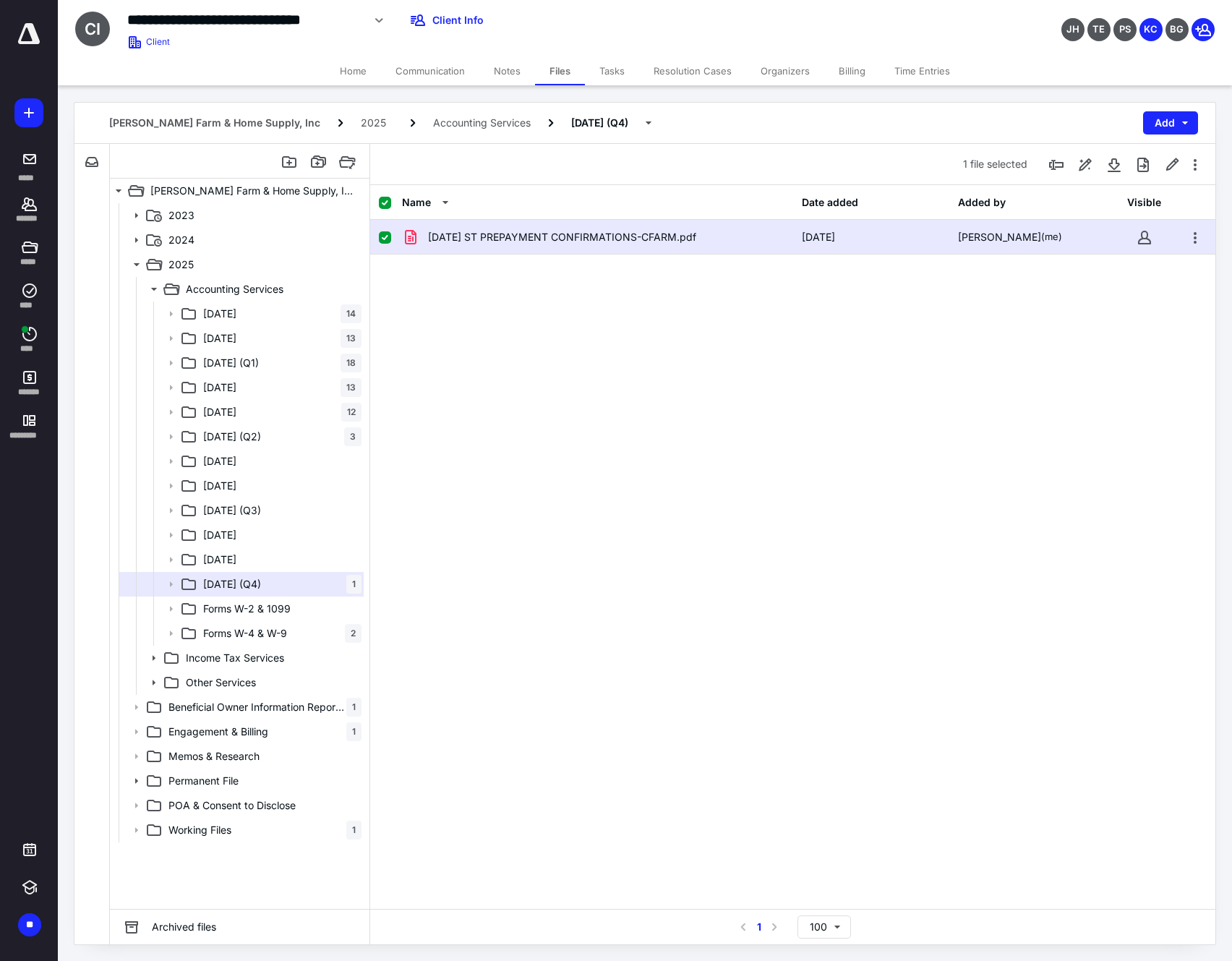click on "04 Apr" at bounding box center [220, 388] 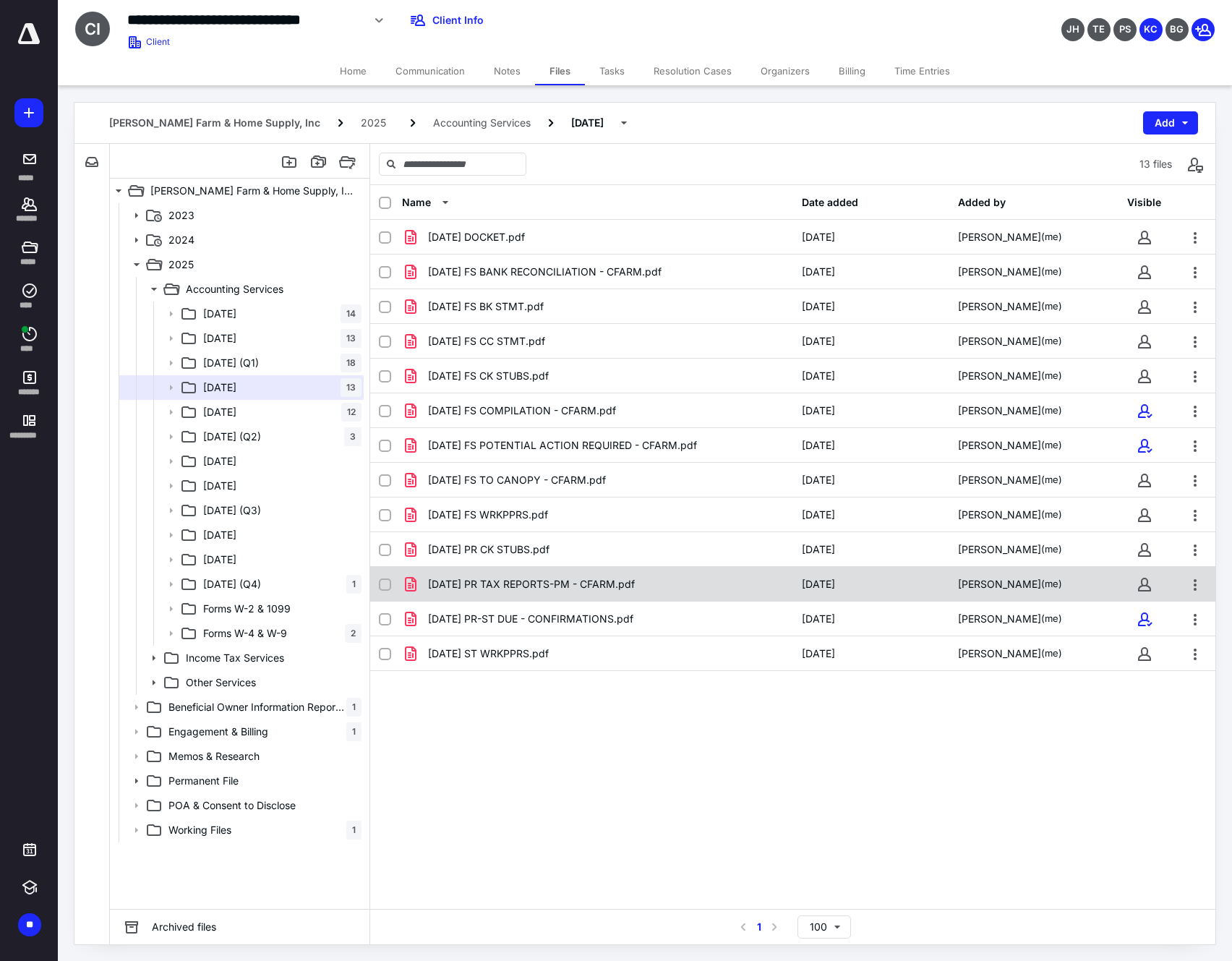 click on "2025.04.30 PR TAX REPORTS-PM - CFARM.pdf" at bounding box center [531, 584] 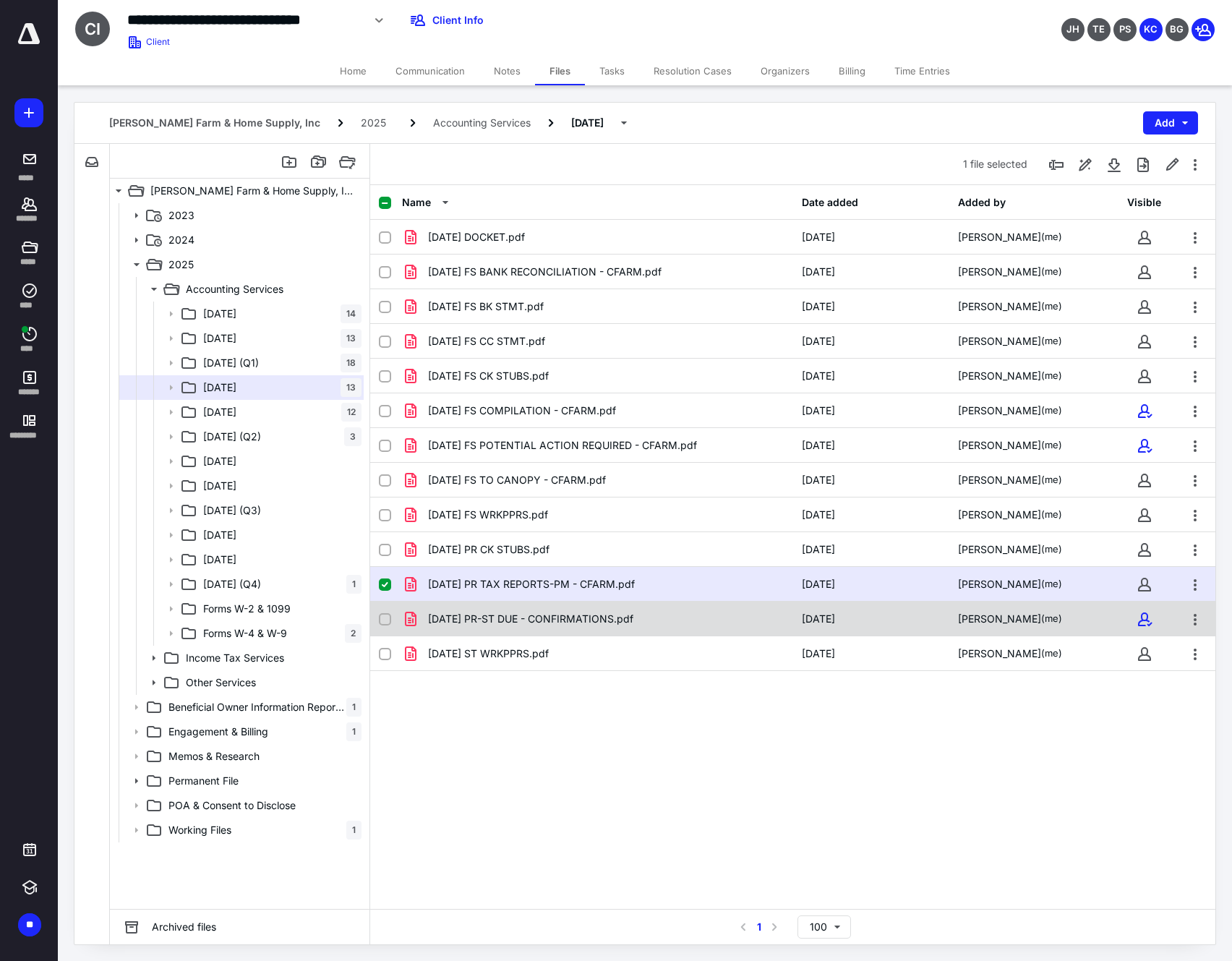 click on "2025.04.30 PR-ST DUE - CONFIRMATIONS.pdf" at bounding box center [531, 619] 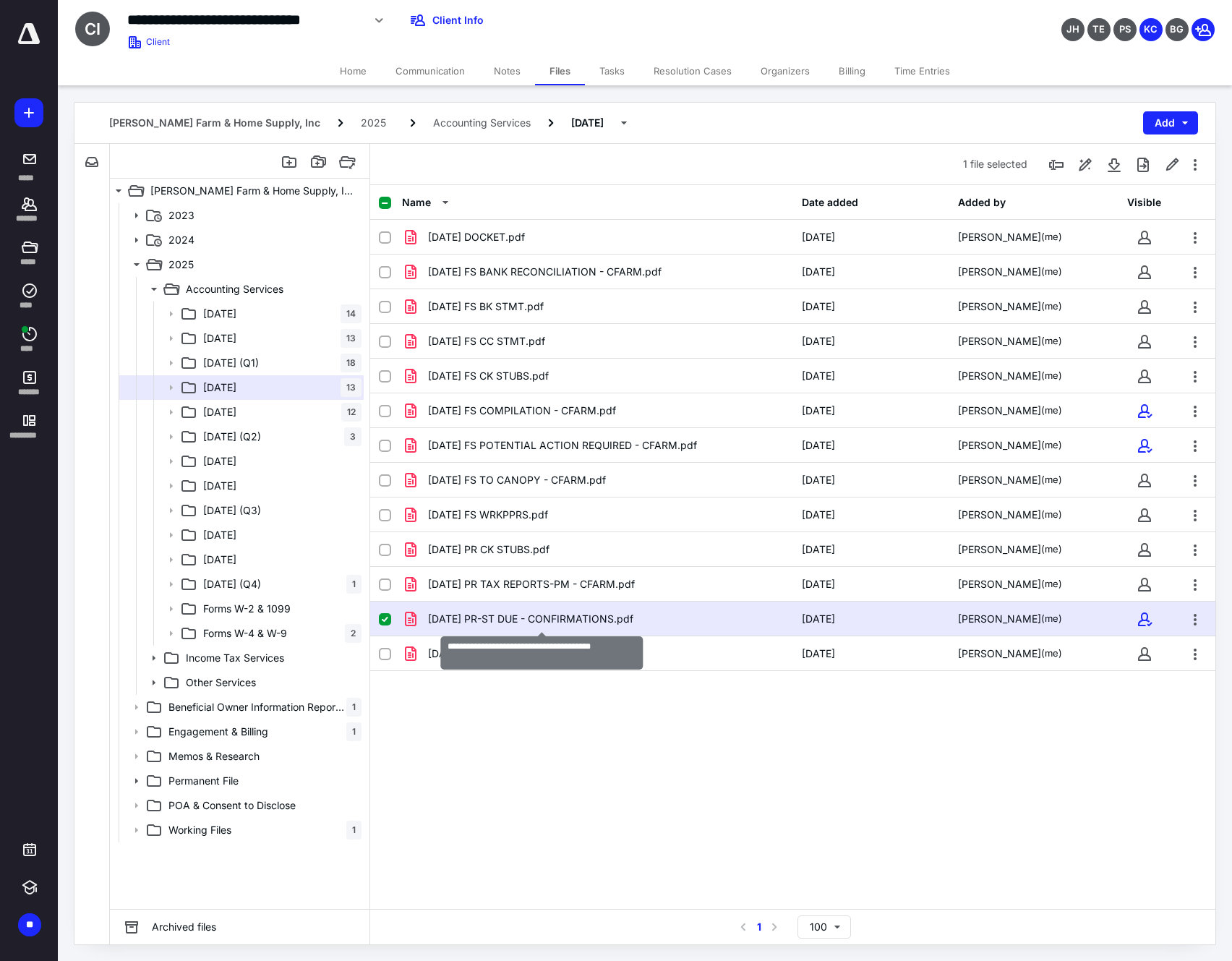 click on "2025.04.30 PR-ST DUE - CONFIRMATIONS.pdf" at bounding box center [531, 619] 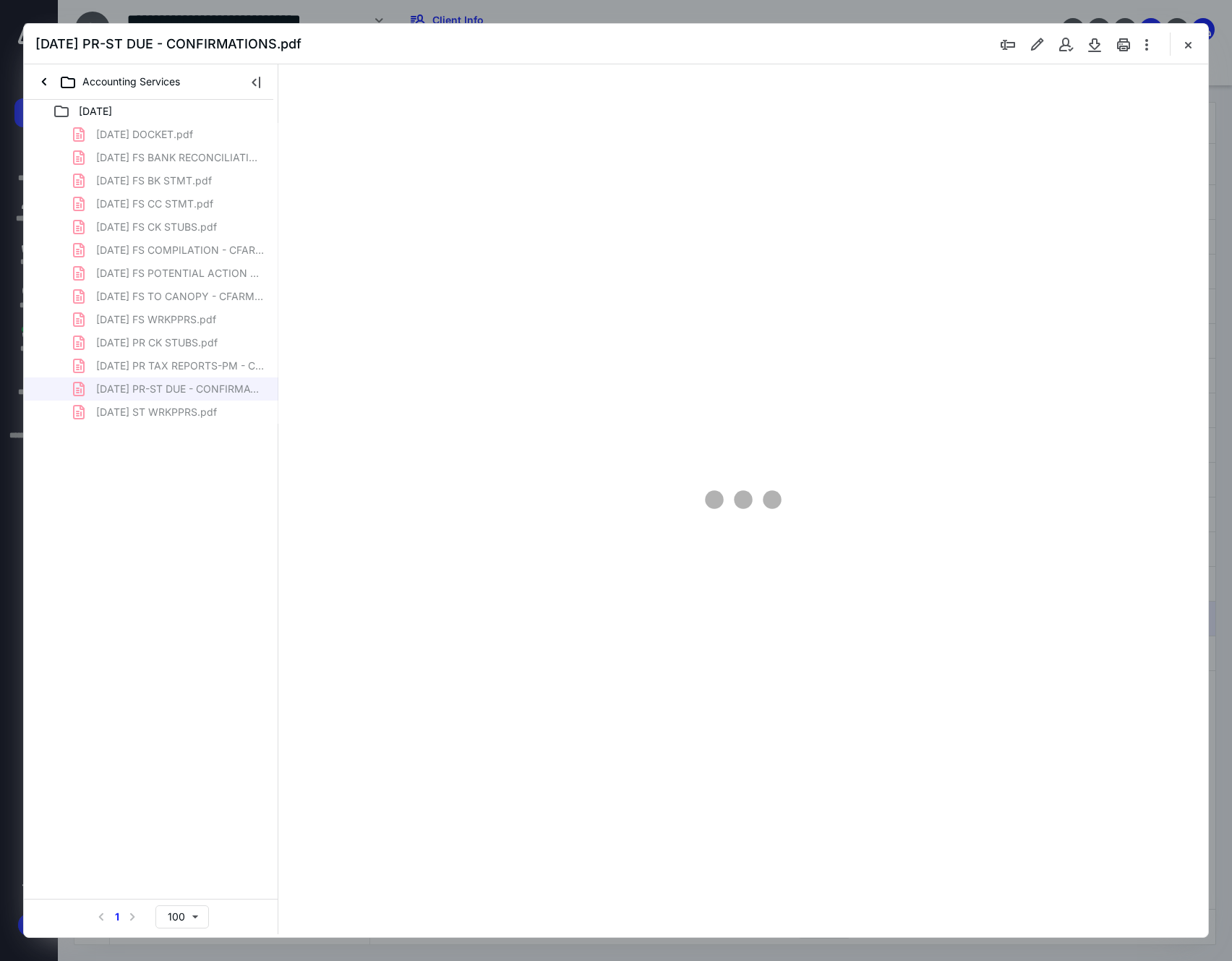 scroll, scrollTop: 0, scrollLeft: 0, axis: both 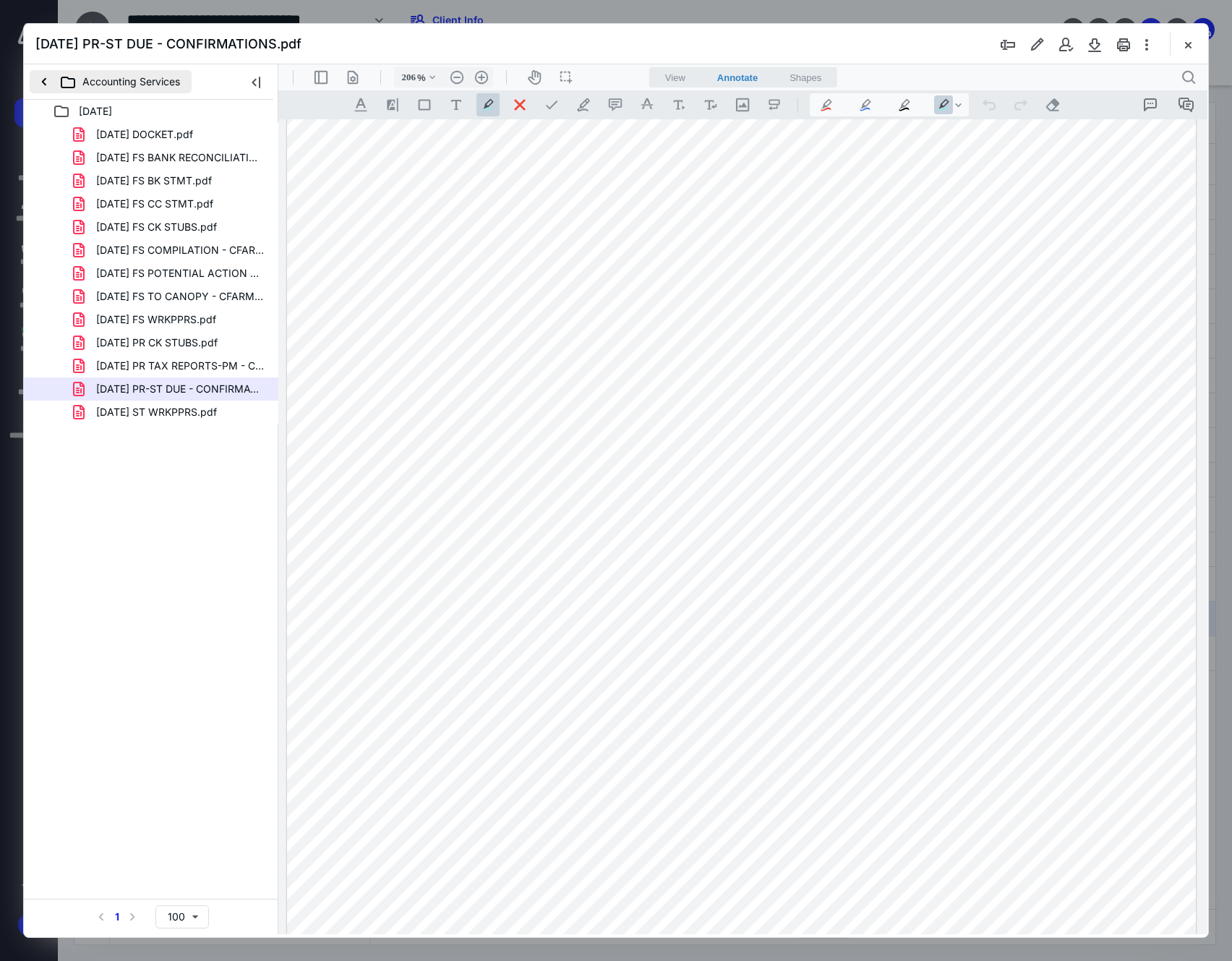 click on "Accounting Services" at bounding box center [111, 82] 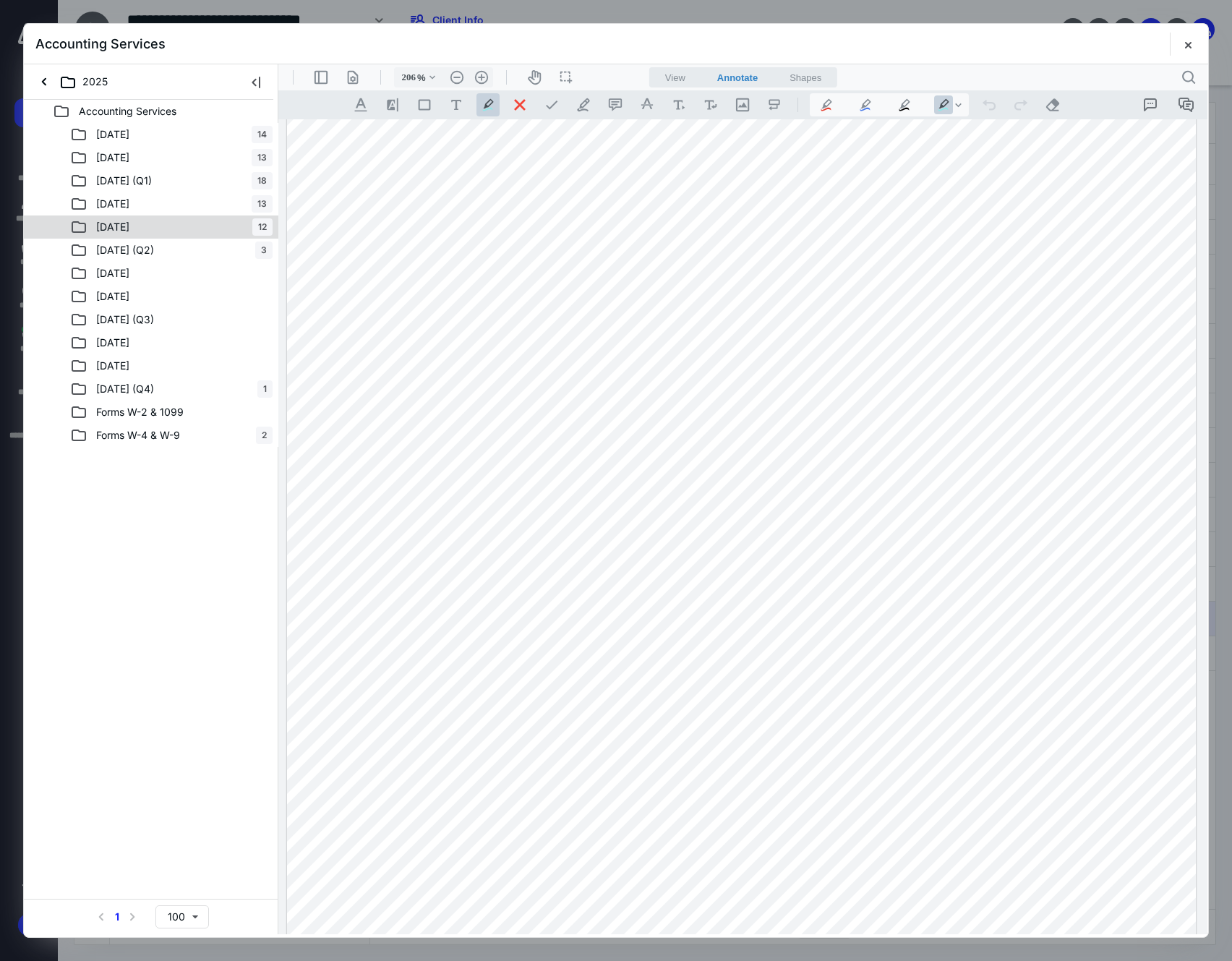 click on "05 May 12" at bounding box center [171, 227] 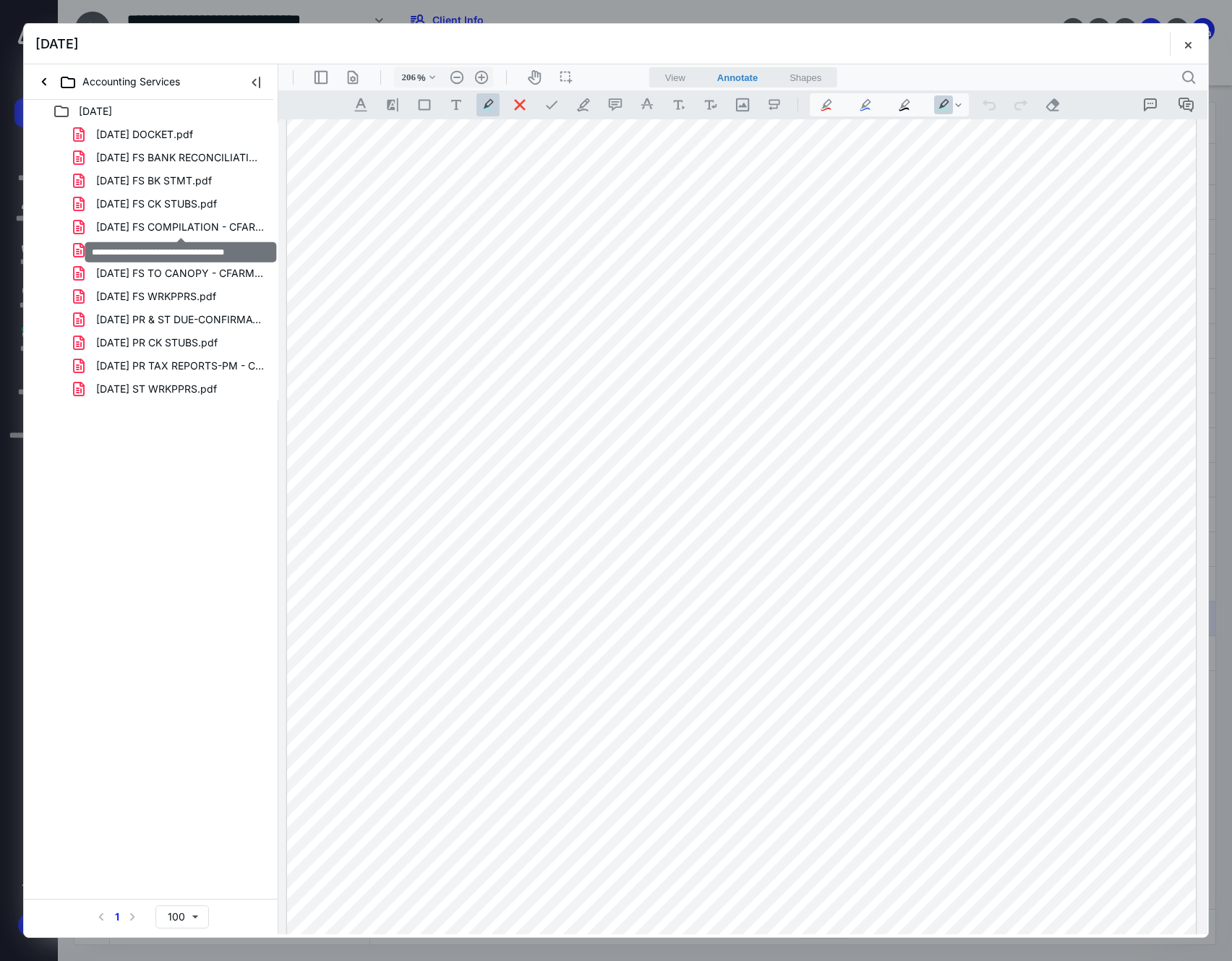 click on "2025.05.31 FS COMPILATION - CFARM.pdf" at bounding box center (180, 227) 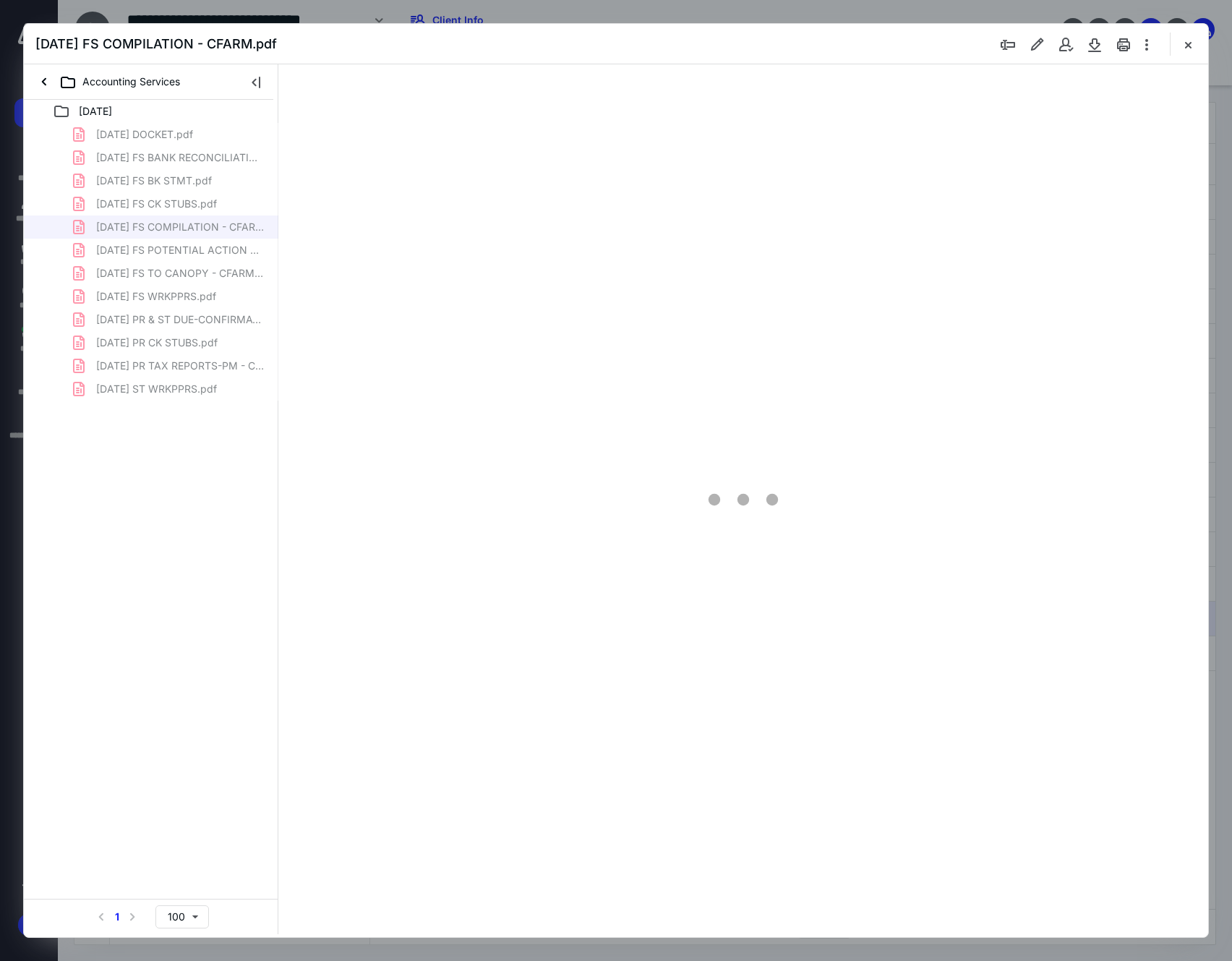scroll, scrollTop: 61, scrollLeft: 0, axis: vertical 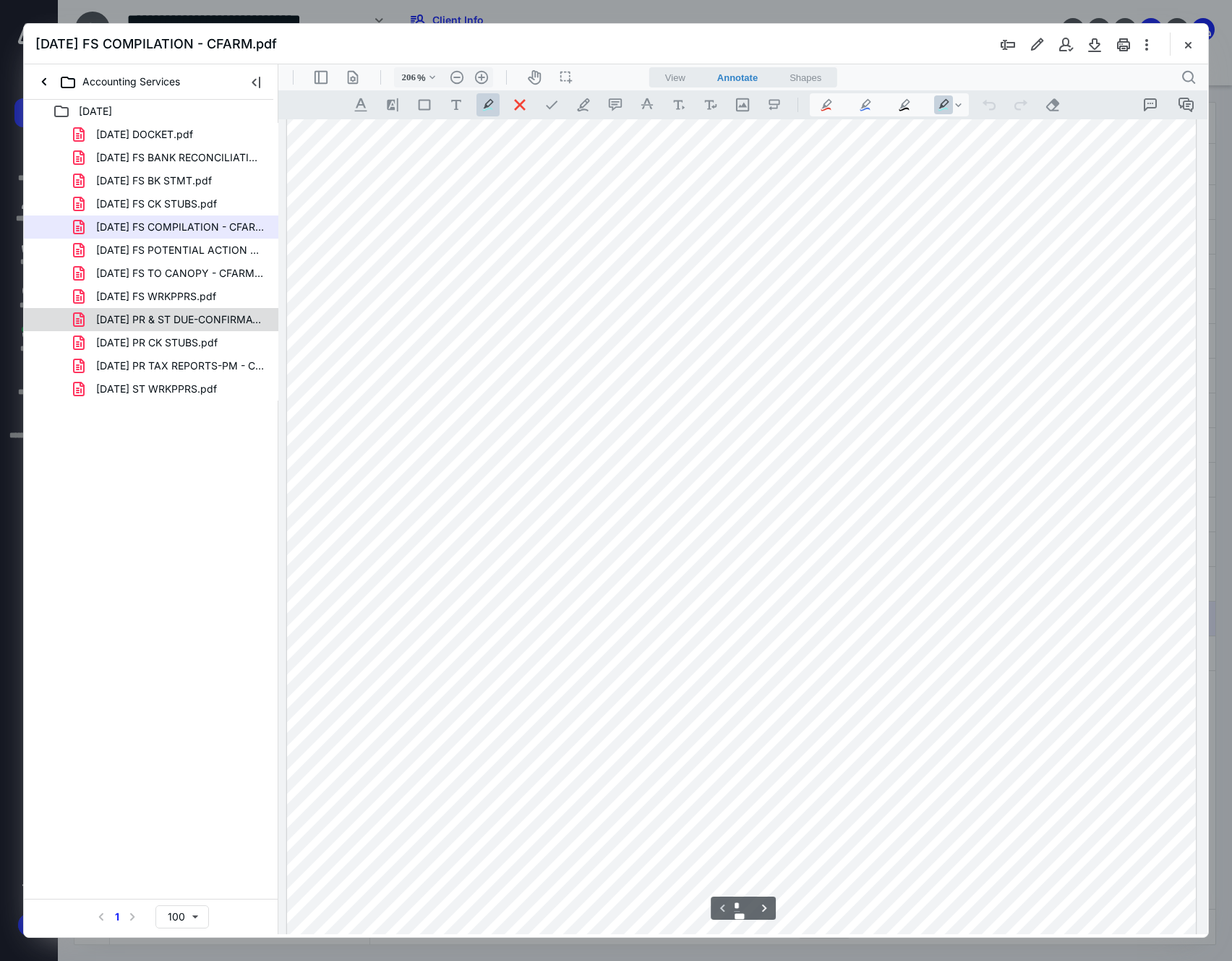 click on "2025.05.31 PR & ST DUE-CONFIRMATIONS.pdf" at bounding box center (180, 320) 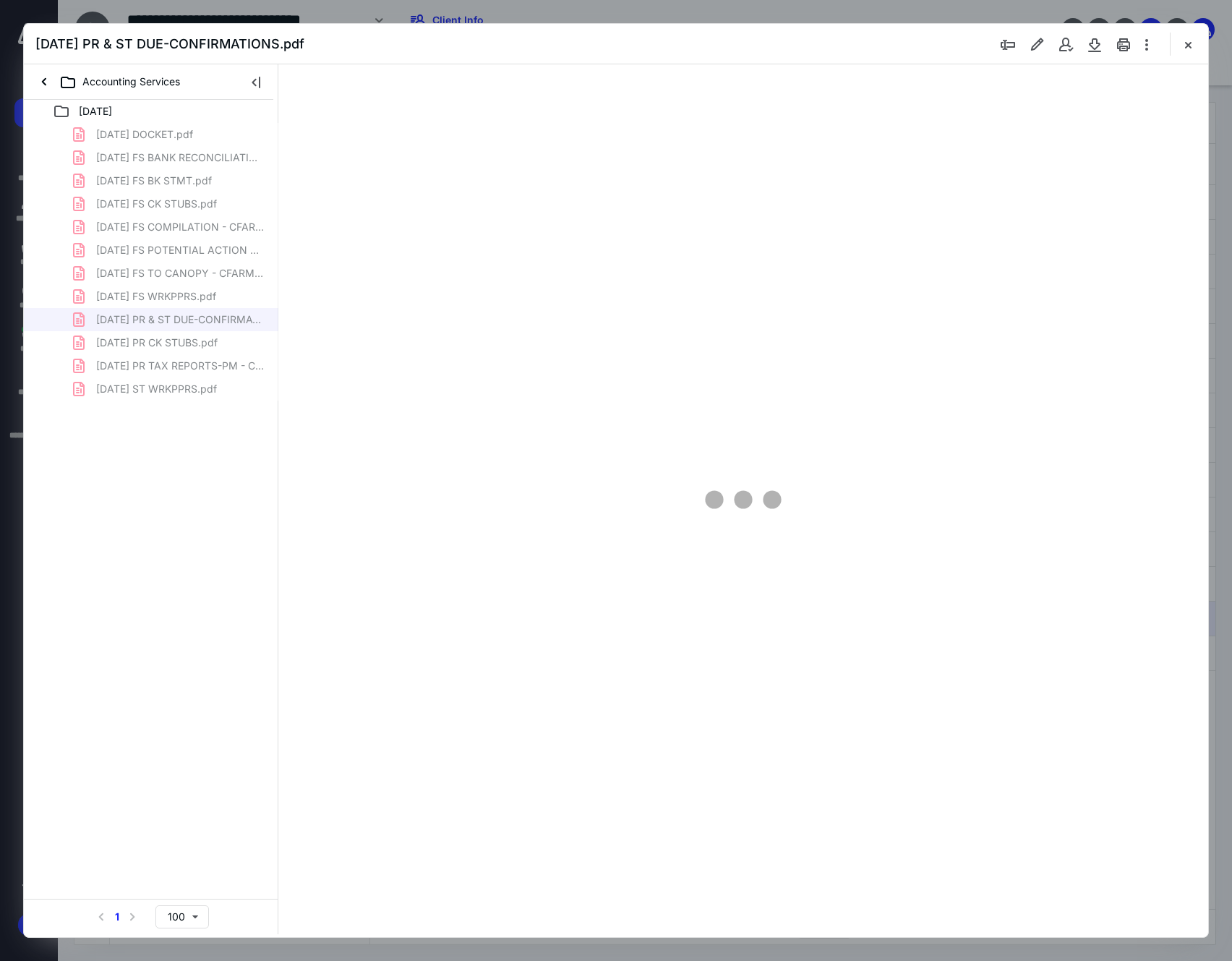type on "209" 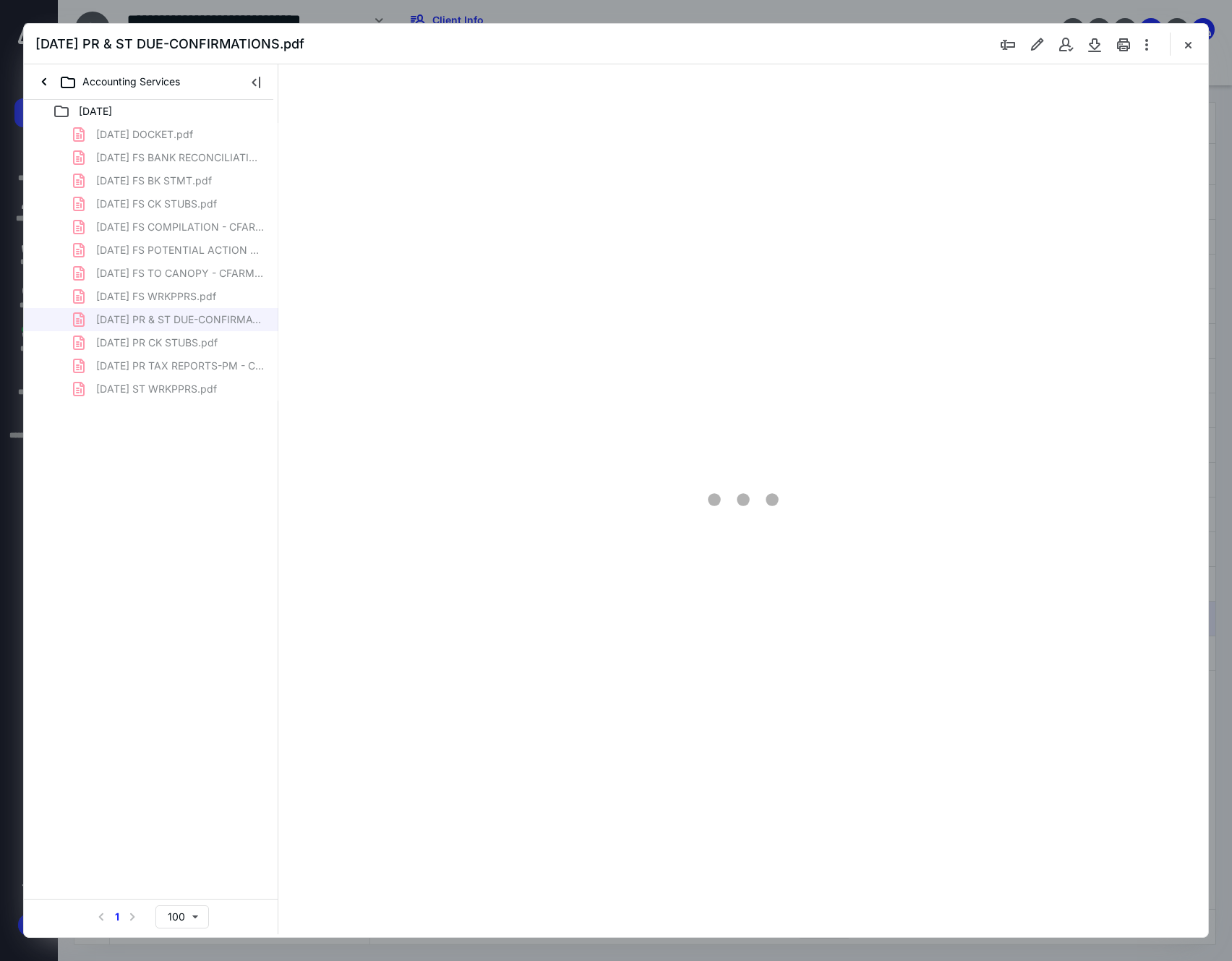 scroll, scrollTop: 61, scrollLeft: 3, axis: both 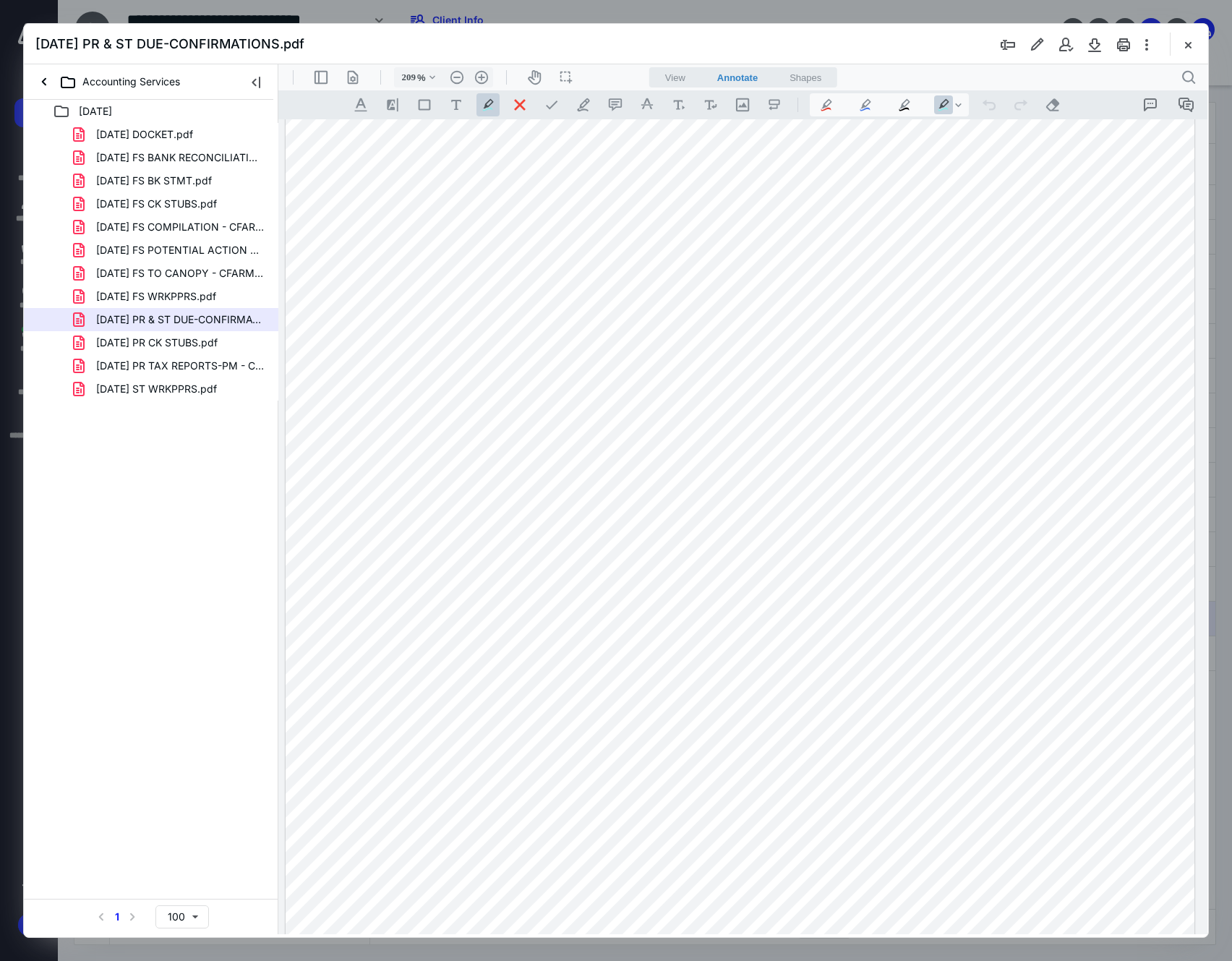 drag, startPoint x: 1187, startPoint y: 52, endPoint x: 1174, endPoint y: 50, distance: 13.152946 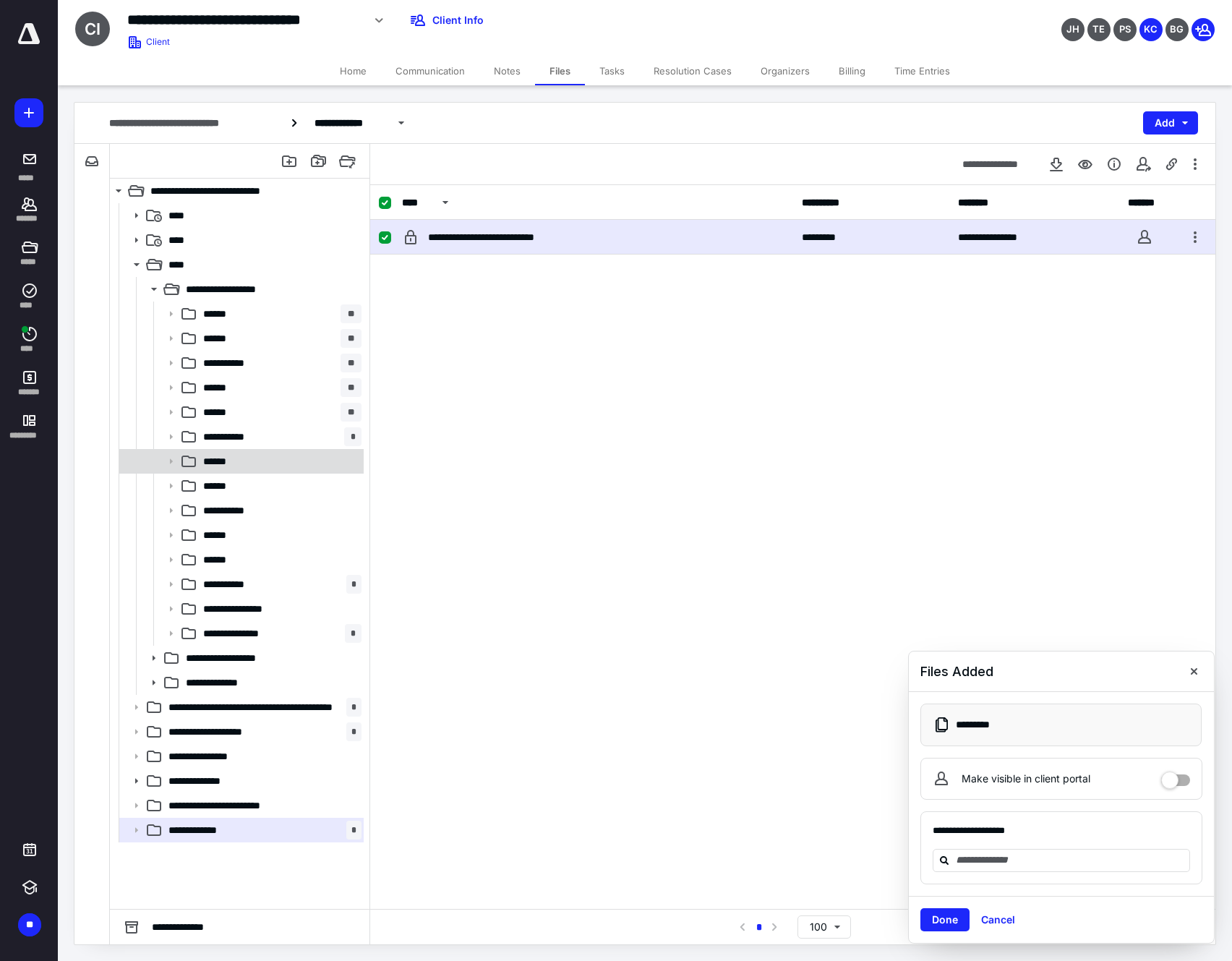 scroll, scrollTop: 0, scrollLeft: 0, axis: both 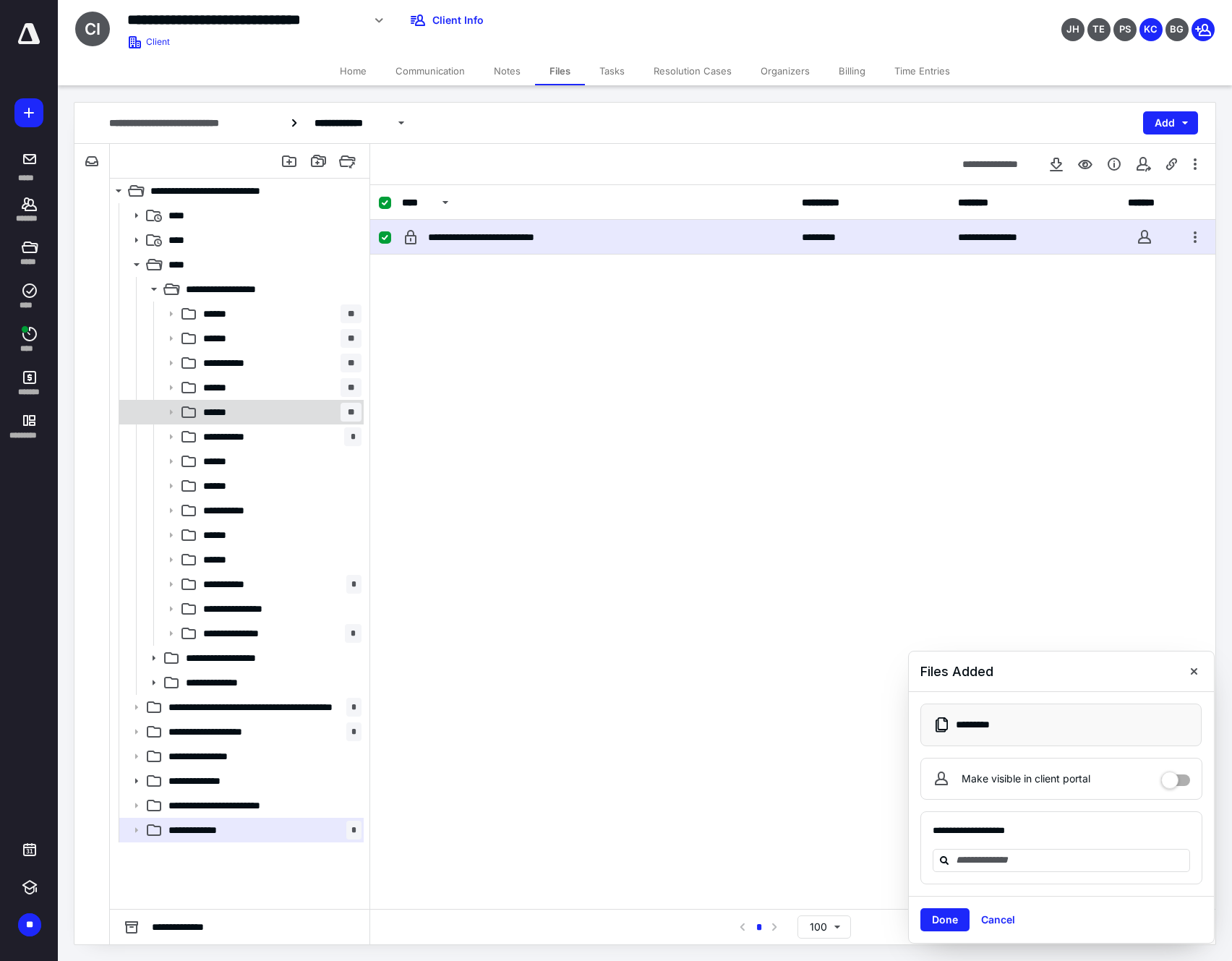 click on "****** **" at bounding box center (279, 412) 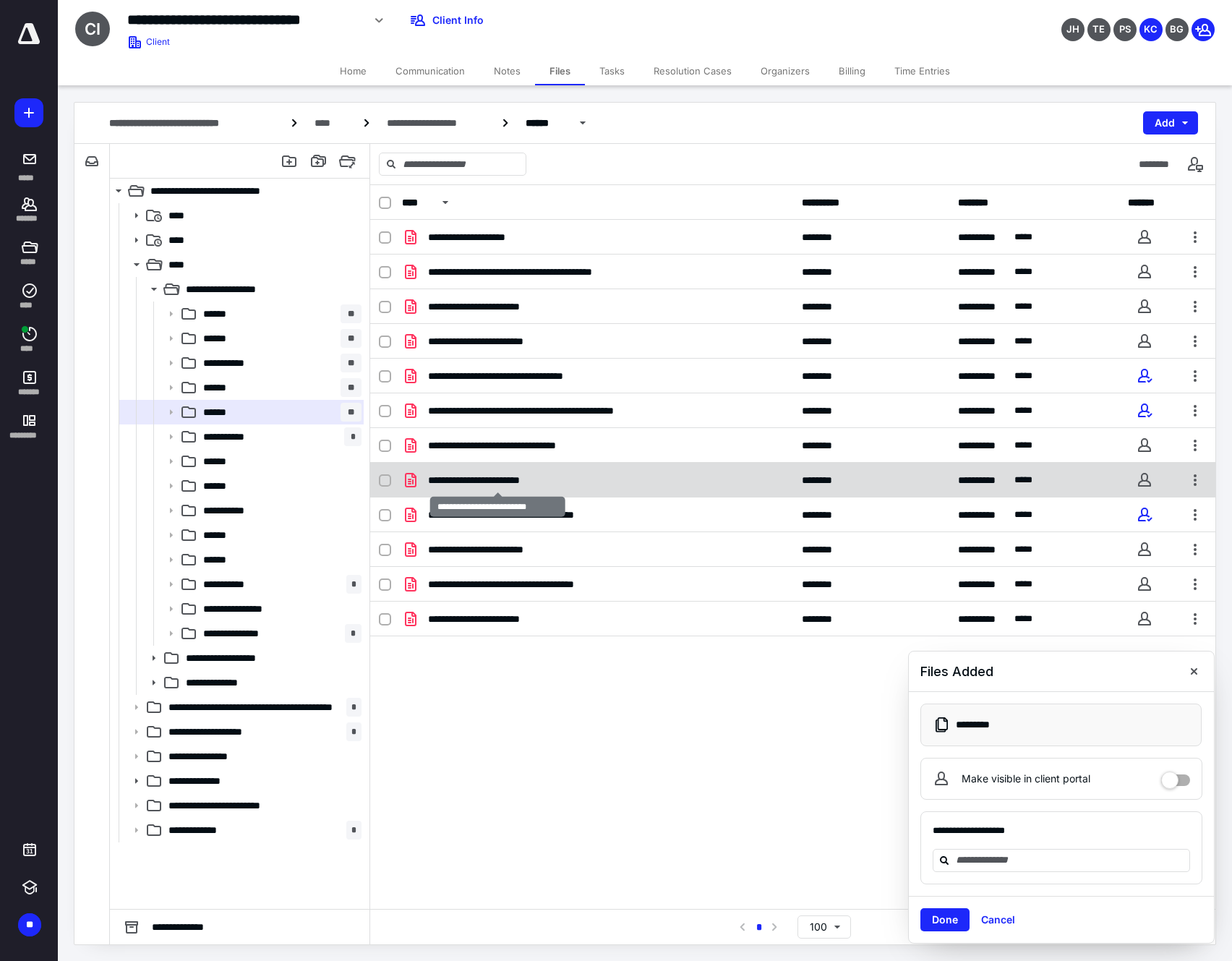 click on "**********" at bounding box center (497, 480) 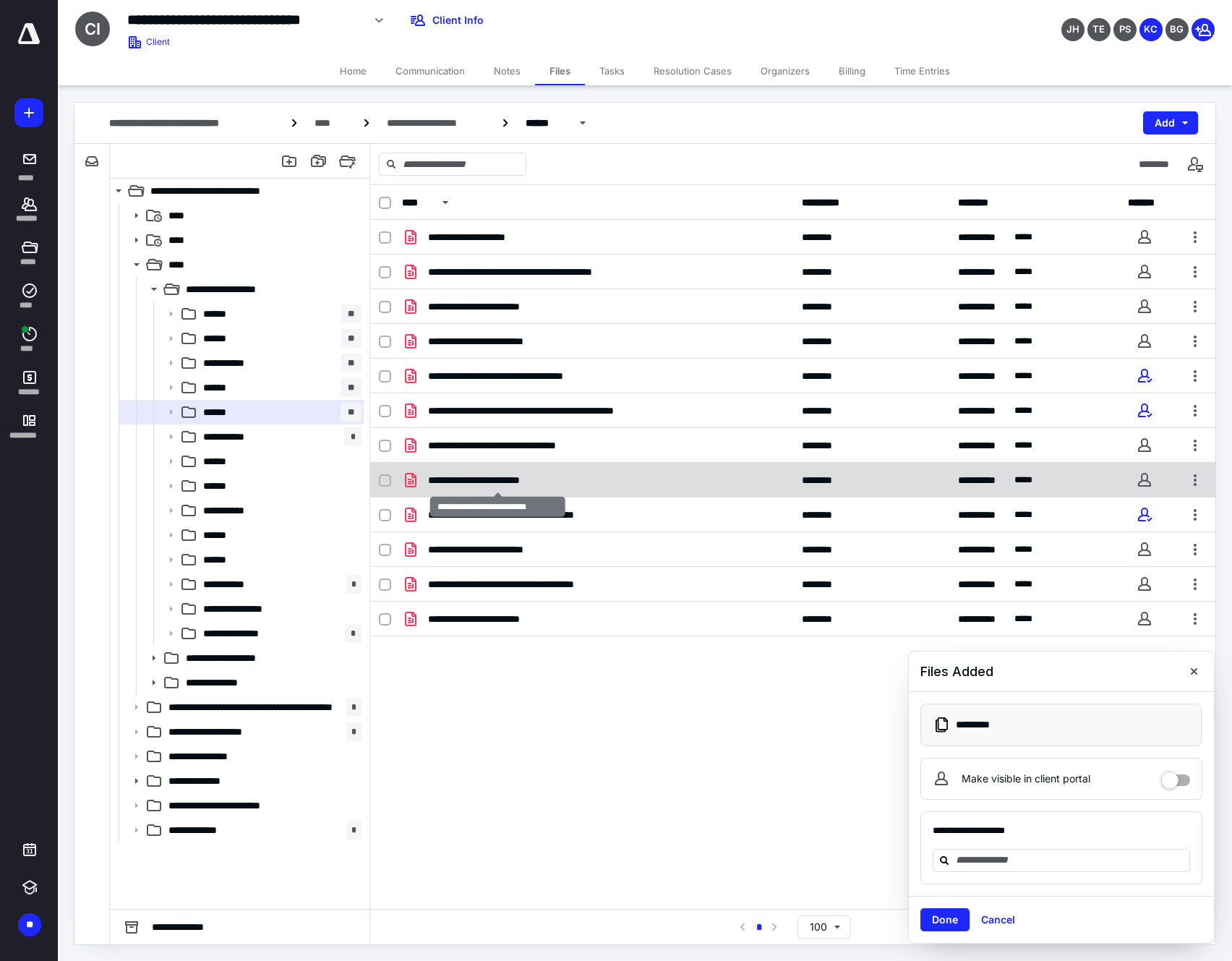 click on "**********" at bounding box center [497, 480] 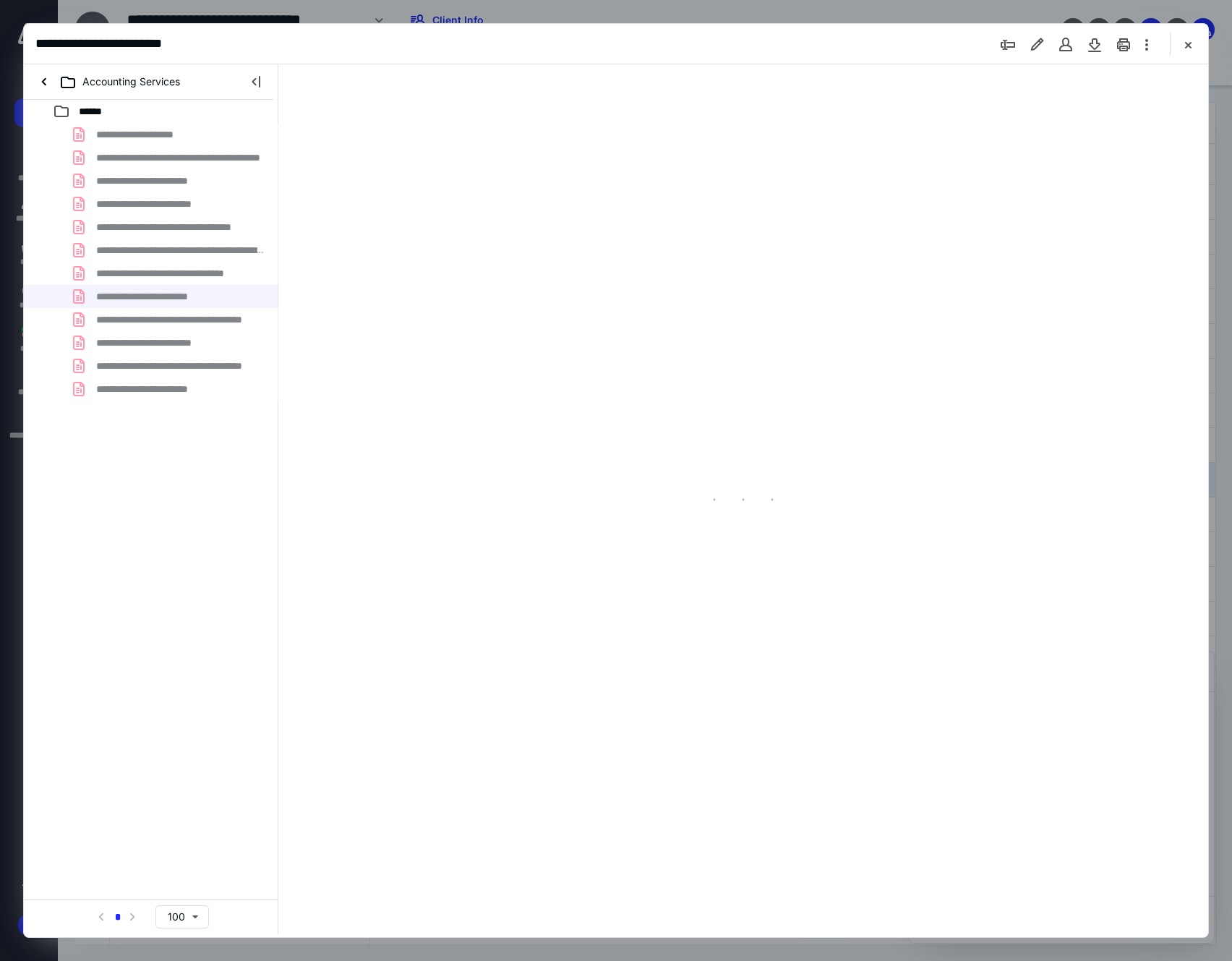 scroll, scrollTop: 0, scrollLeft: 0, axis: both 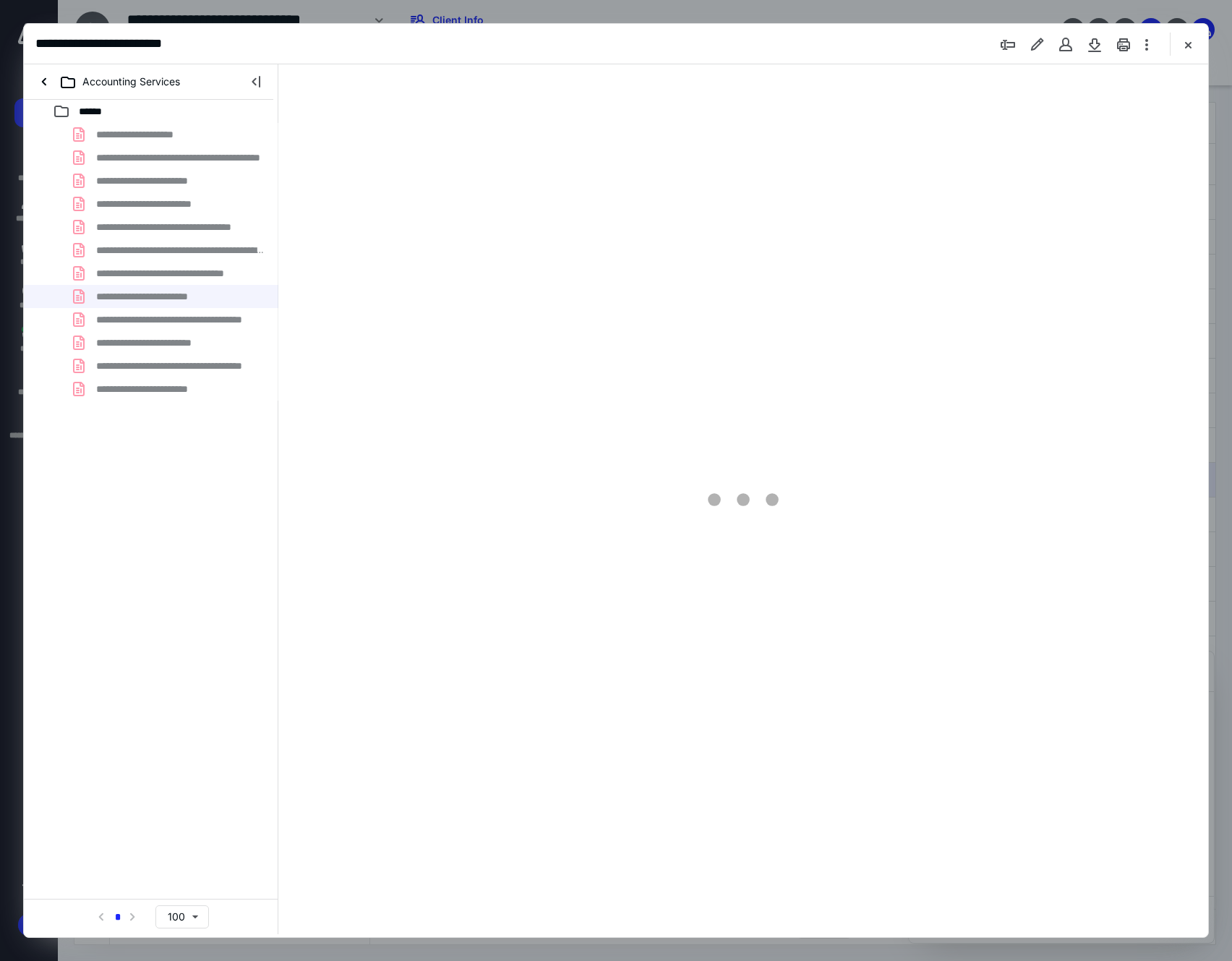 type on "159" 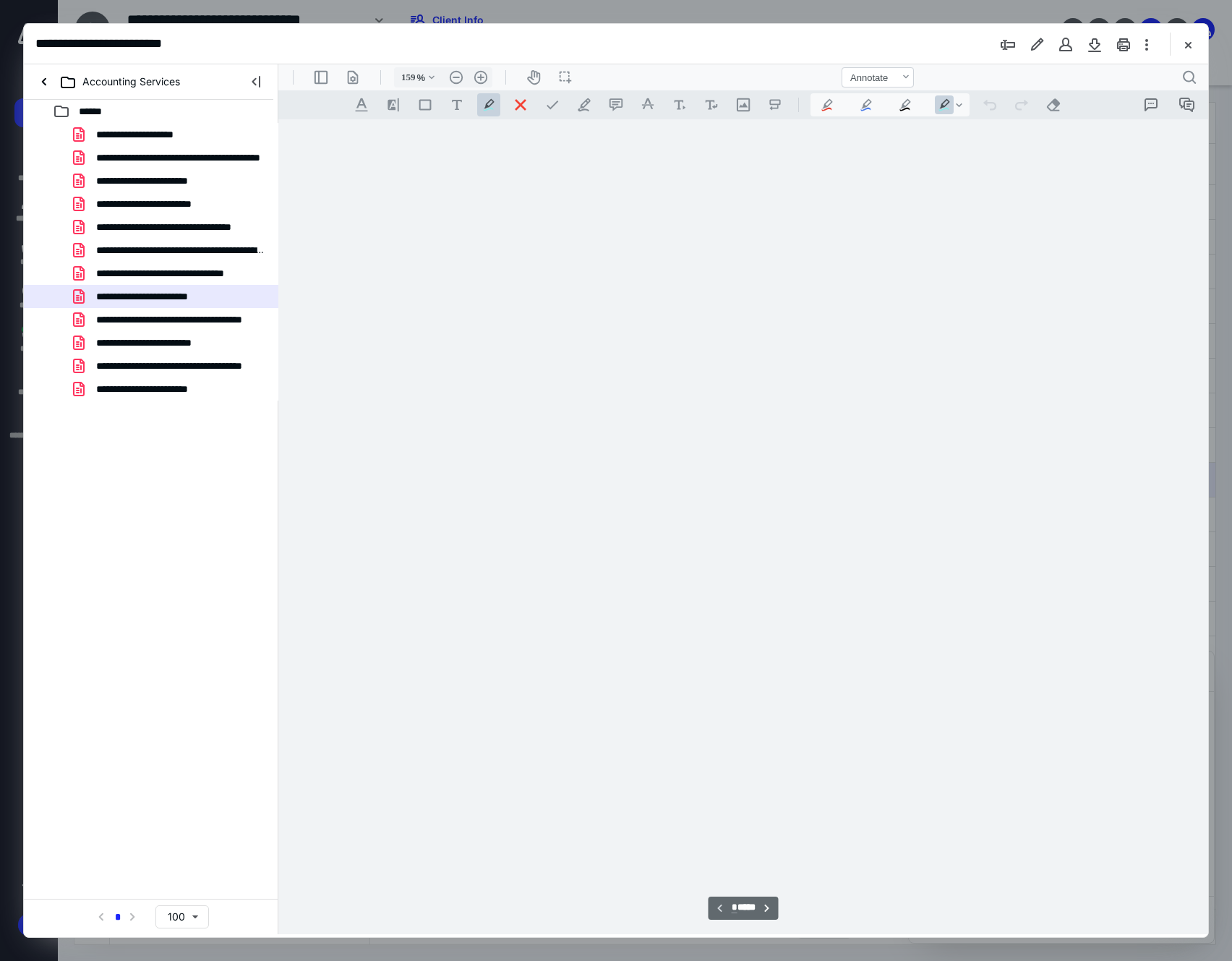 scroll, scrollTop: 59, scrollLeft: 0, axis: vertical 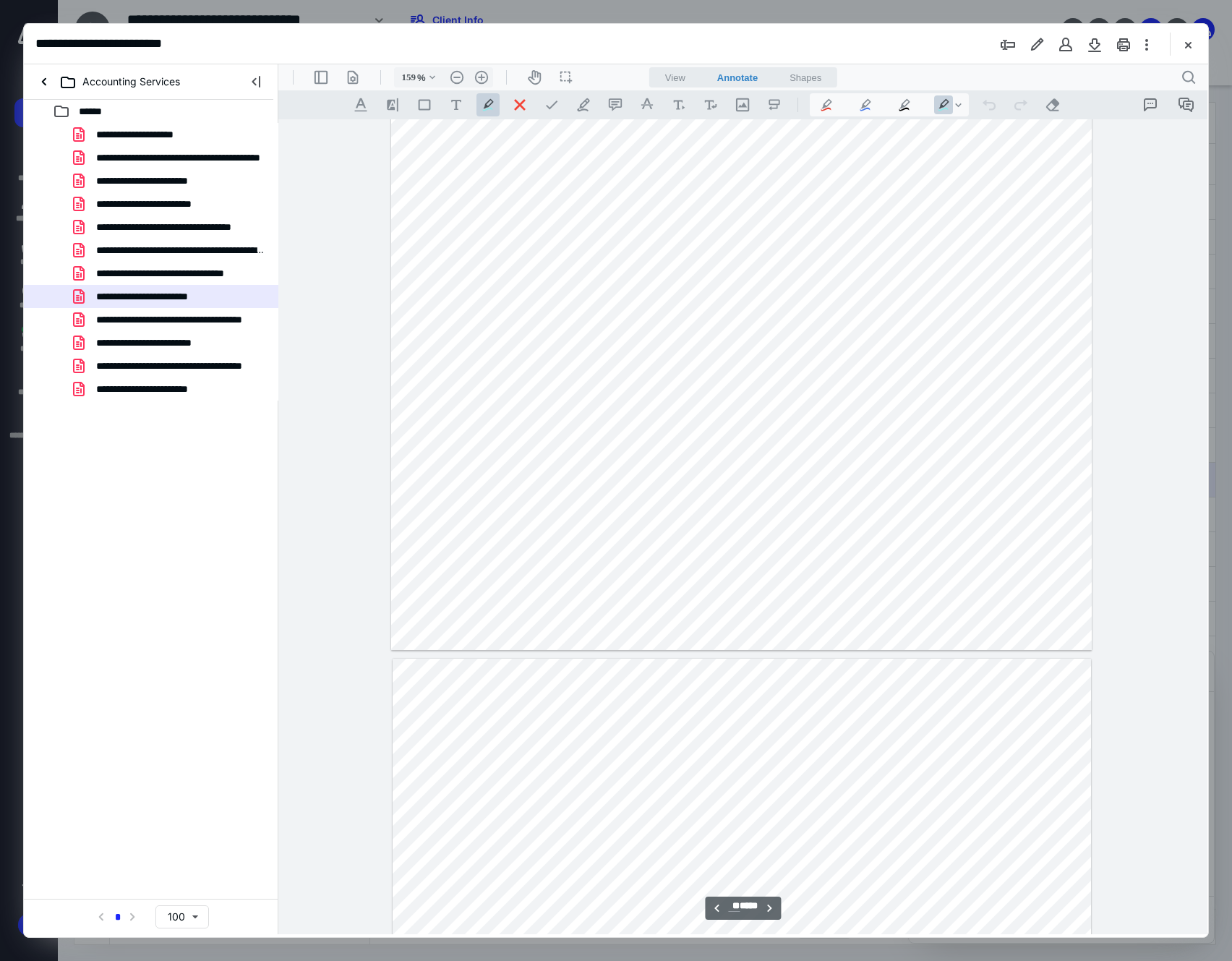 type on "**" 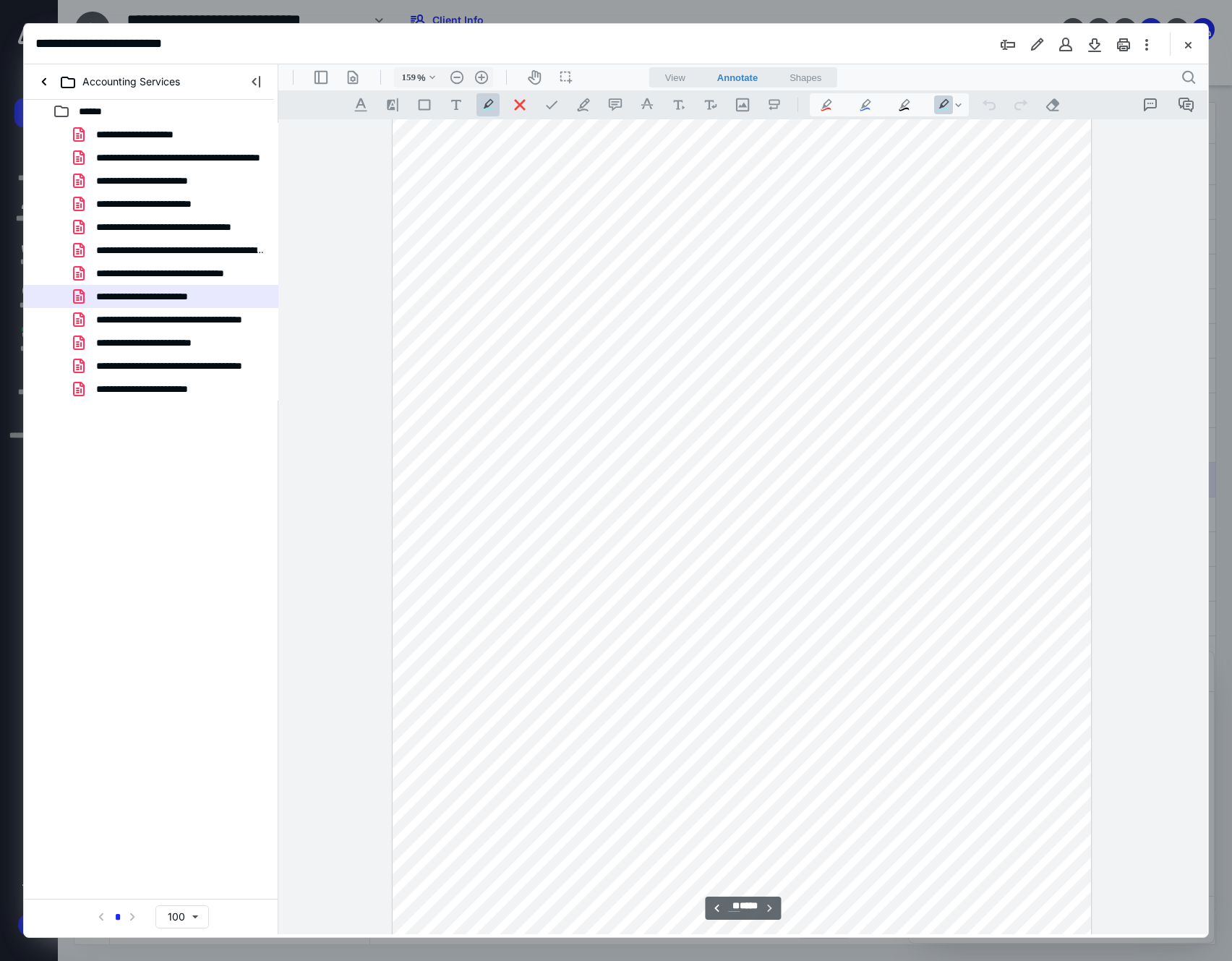 scroll, scrollTop: 14581, scrollLeft: 0, axis: vertical 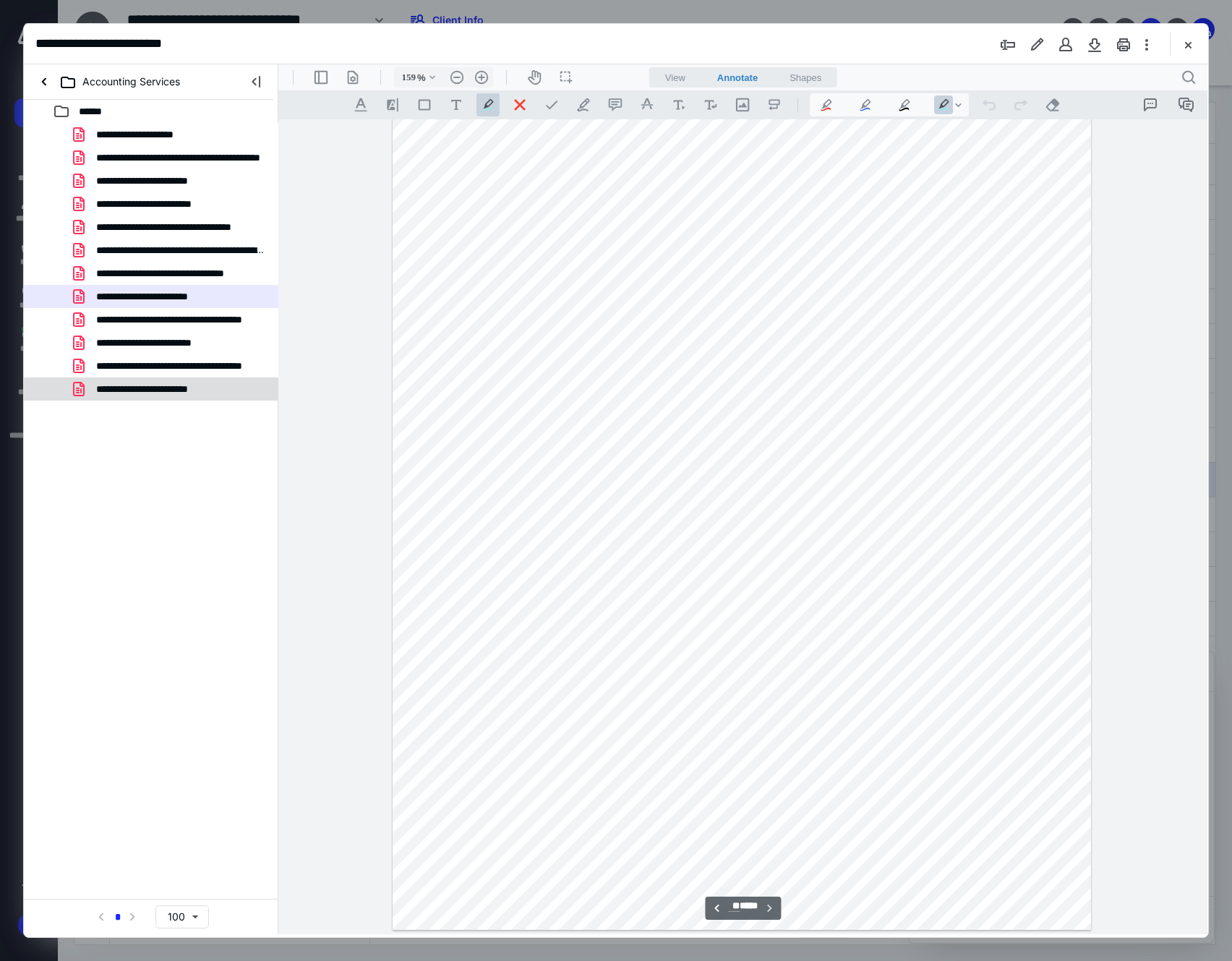 click on "**********" at bounding box center [157, 389] 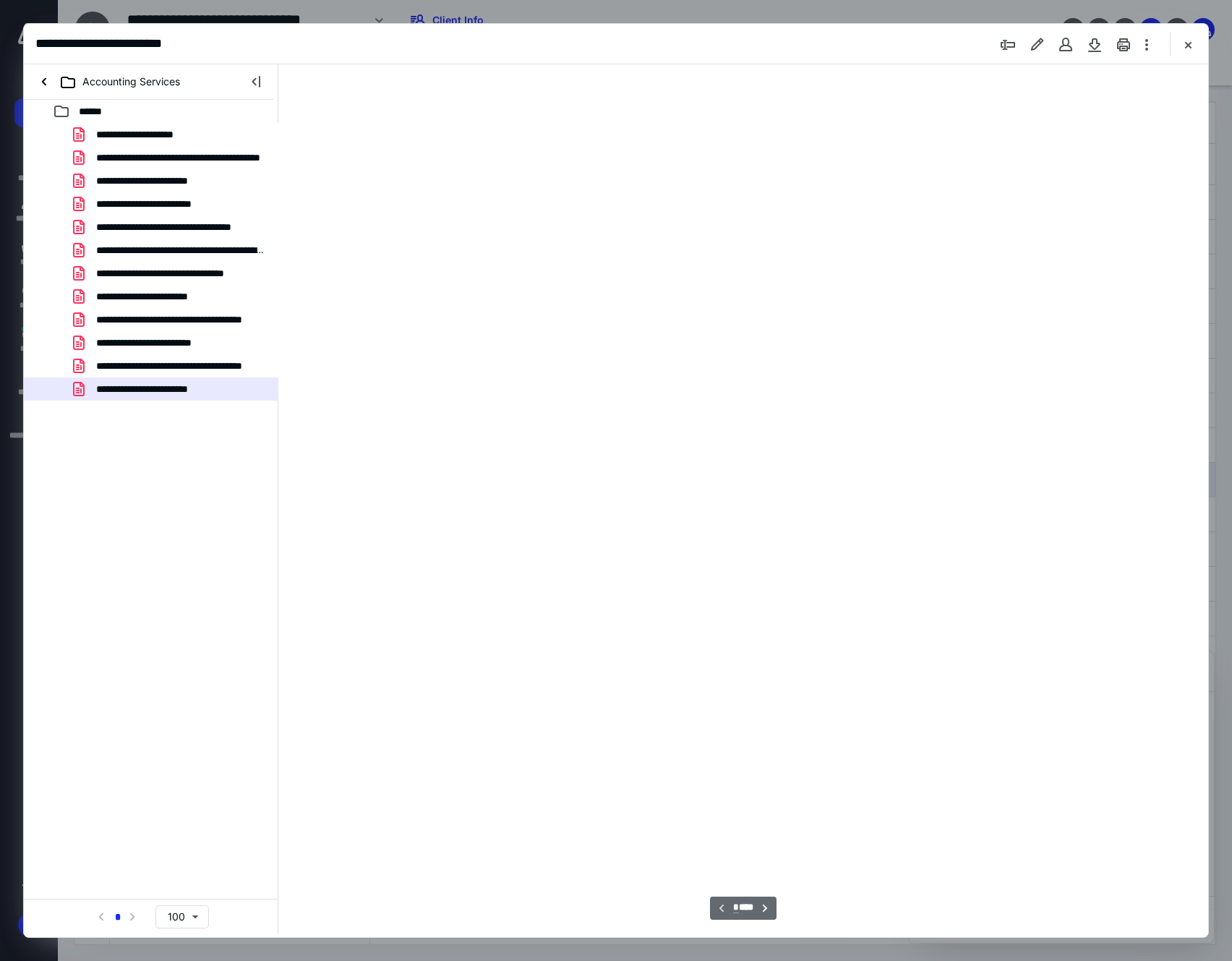 type on "206" 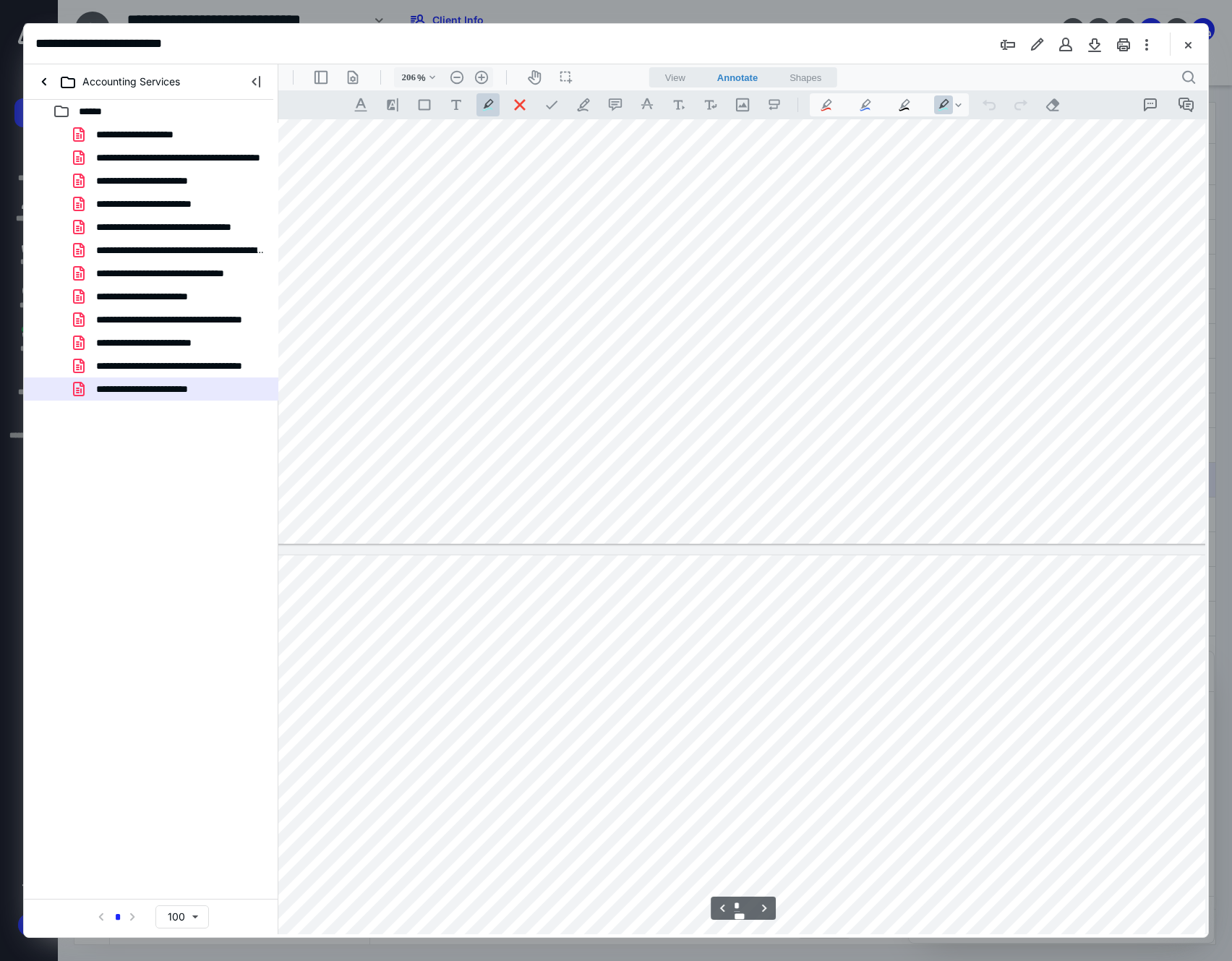 type on "*" 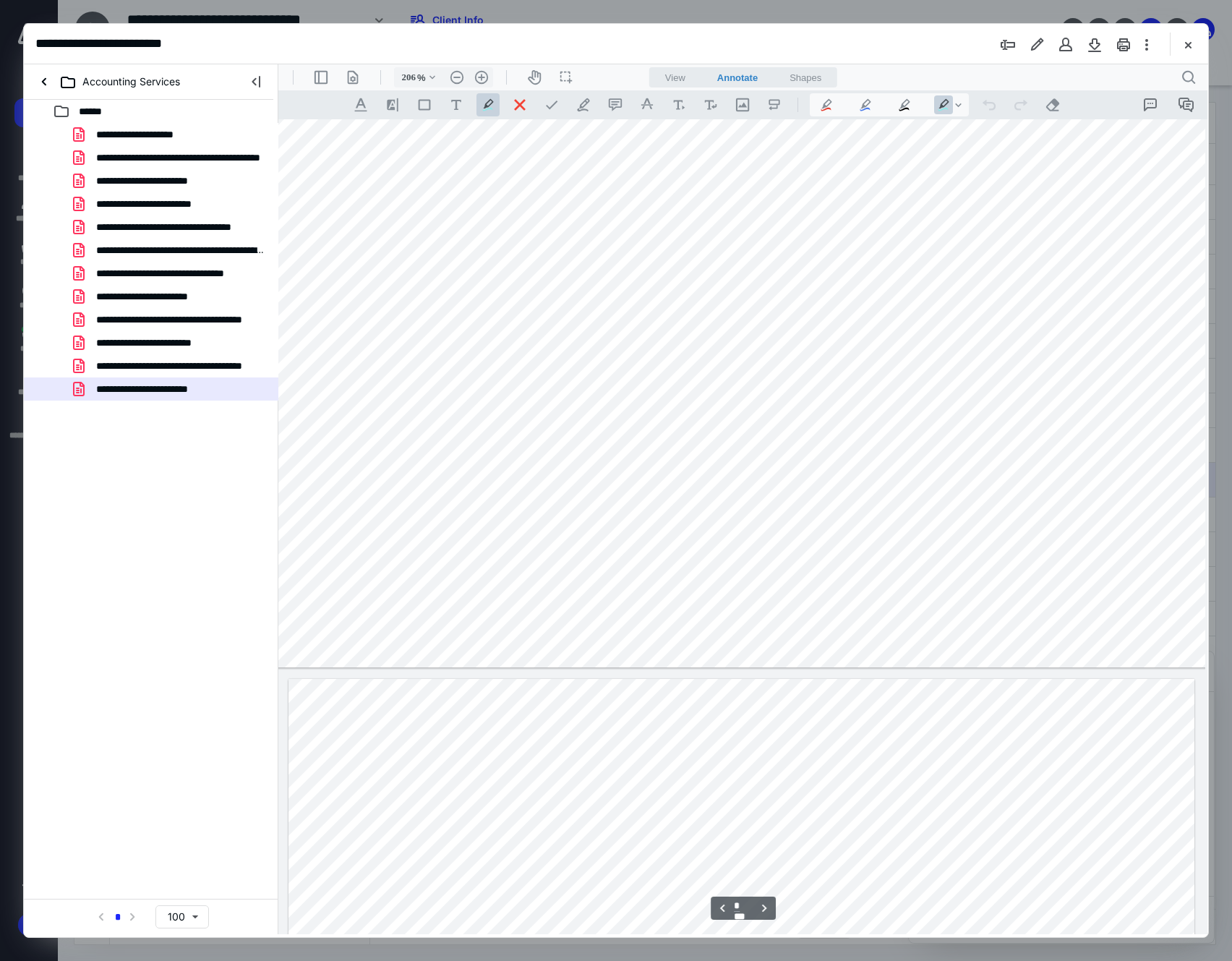 scroll, scrollTop: 1989, scrollLeft: 134, axis: both 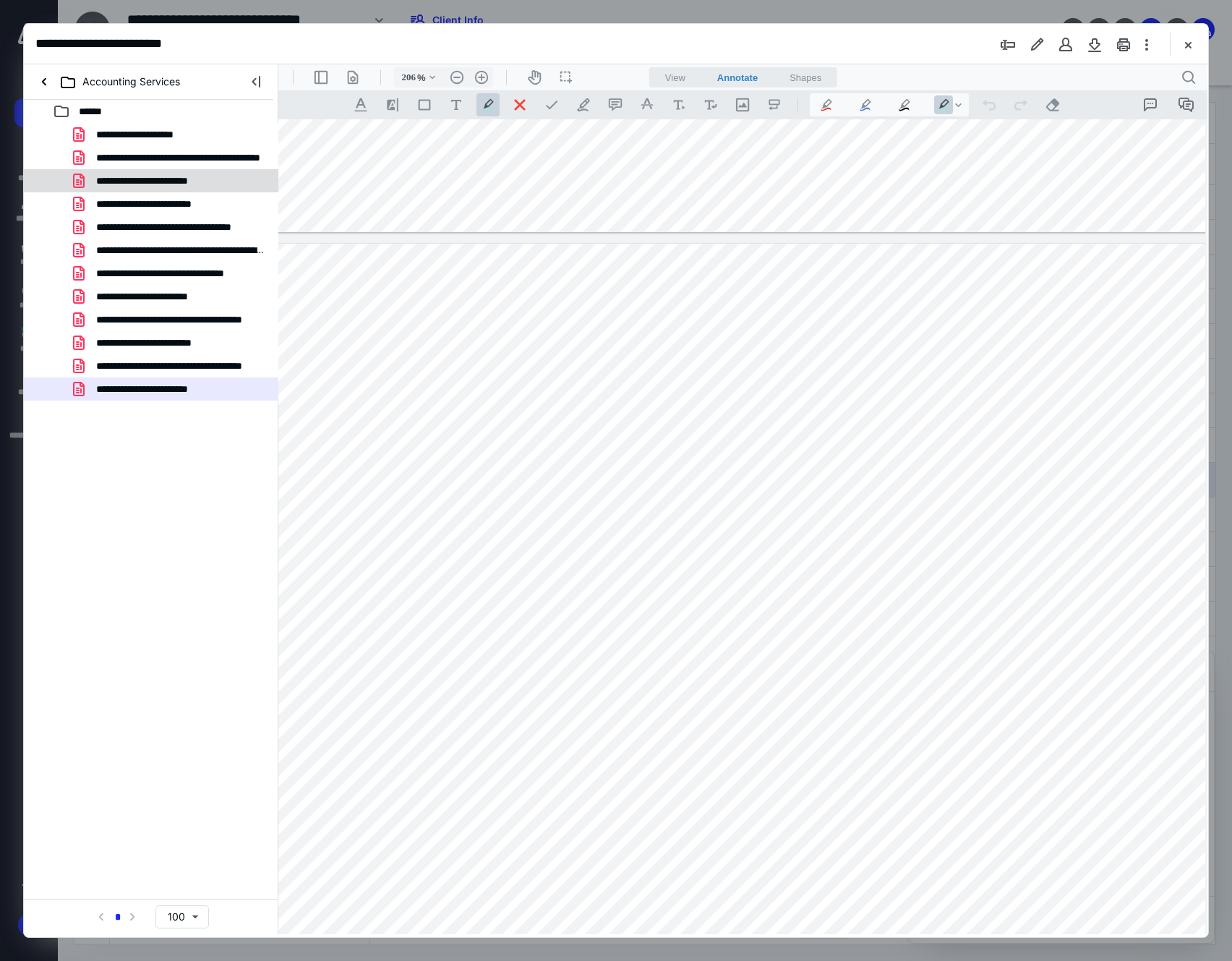 click on "**********" at bounding box center [163, 181] 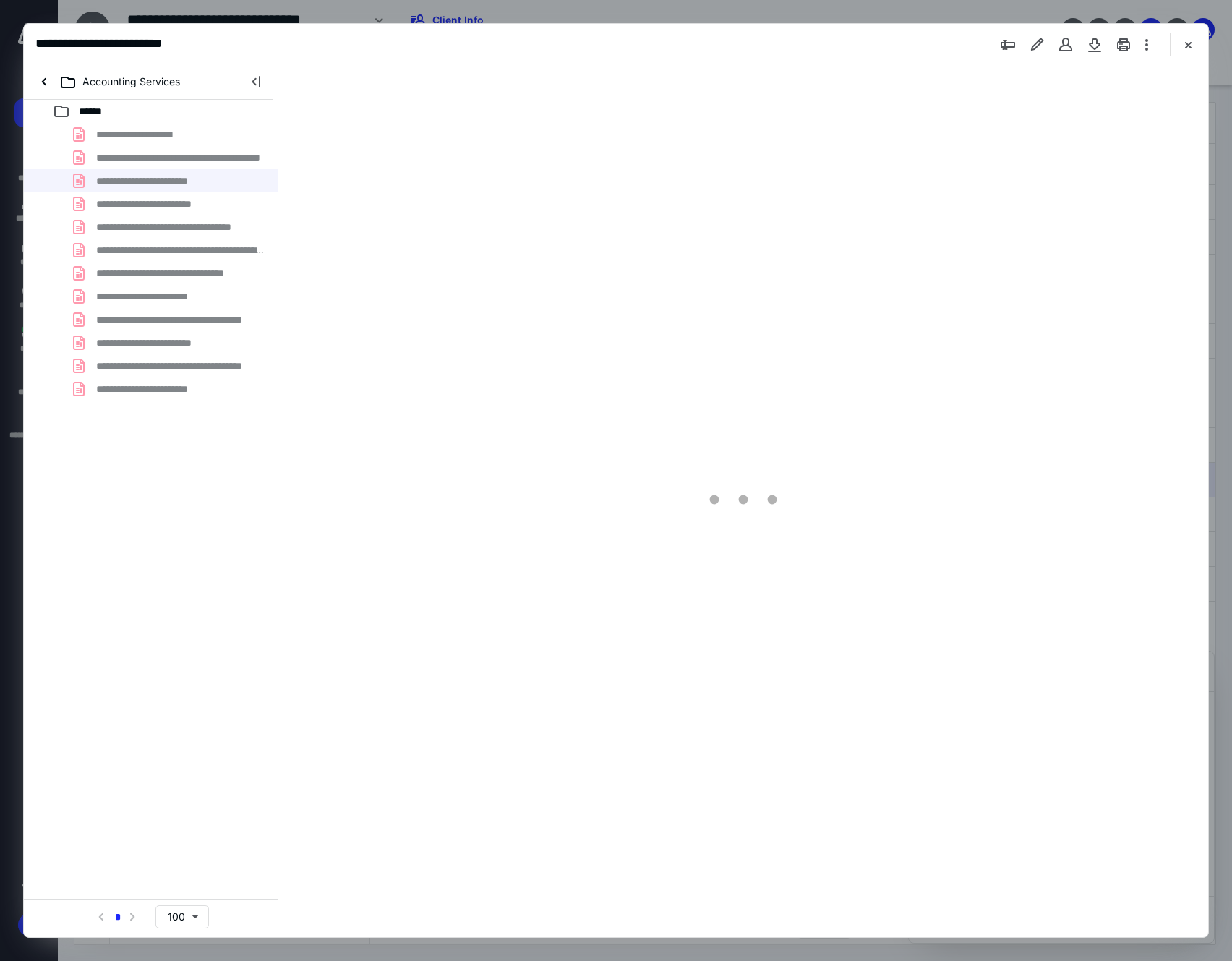 type on "206" 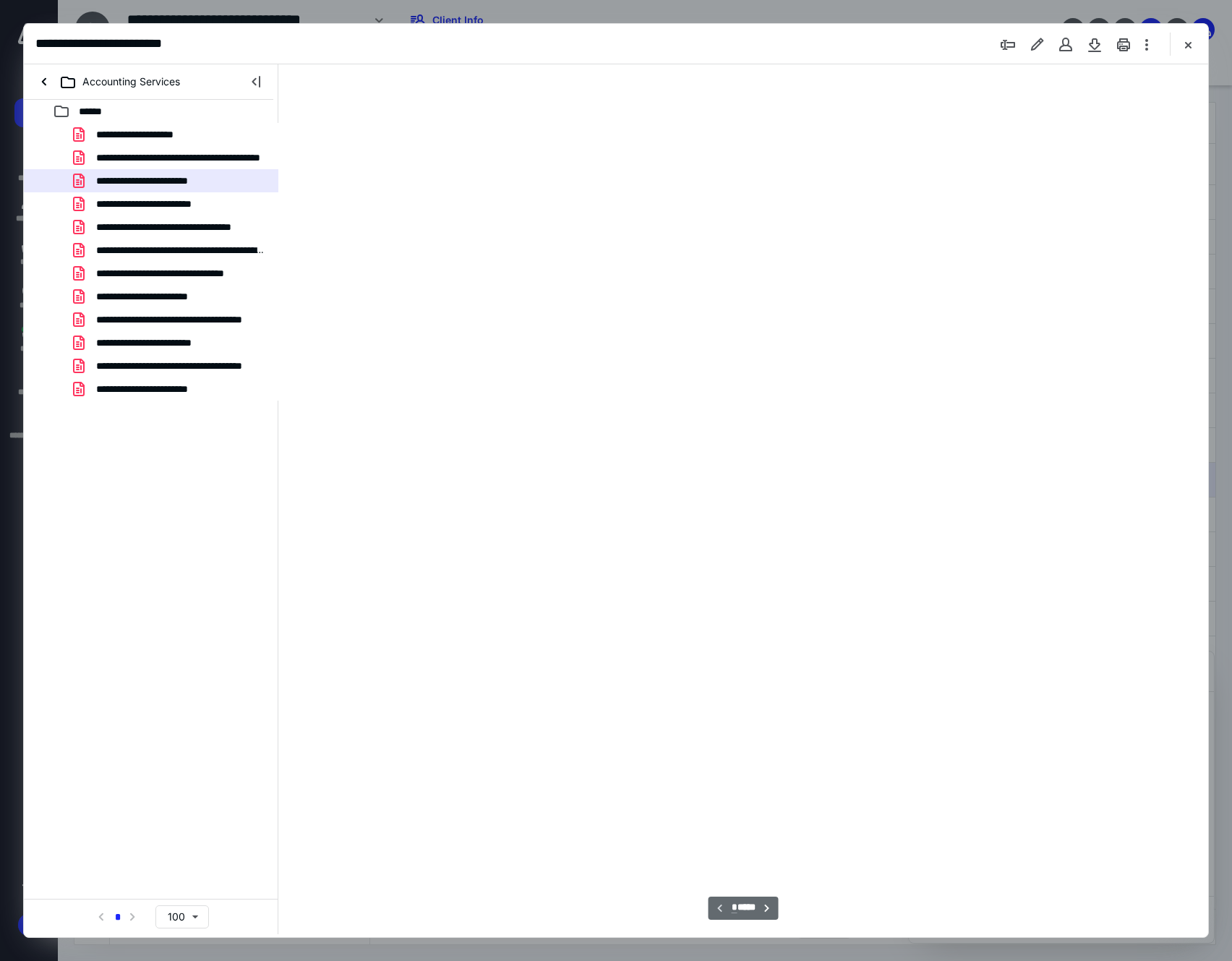 scroll, scrollTop: 61, scrollLeft: 0, axis: vertical 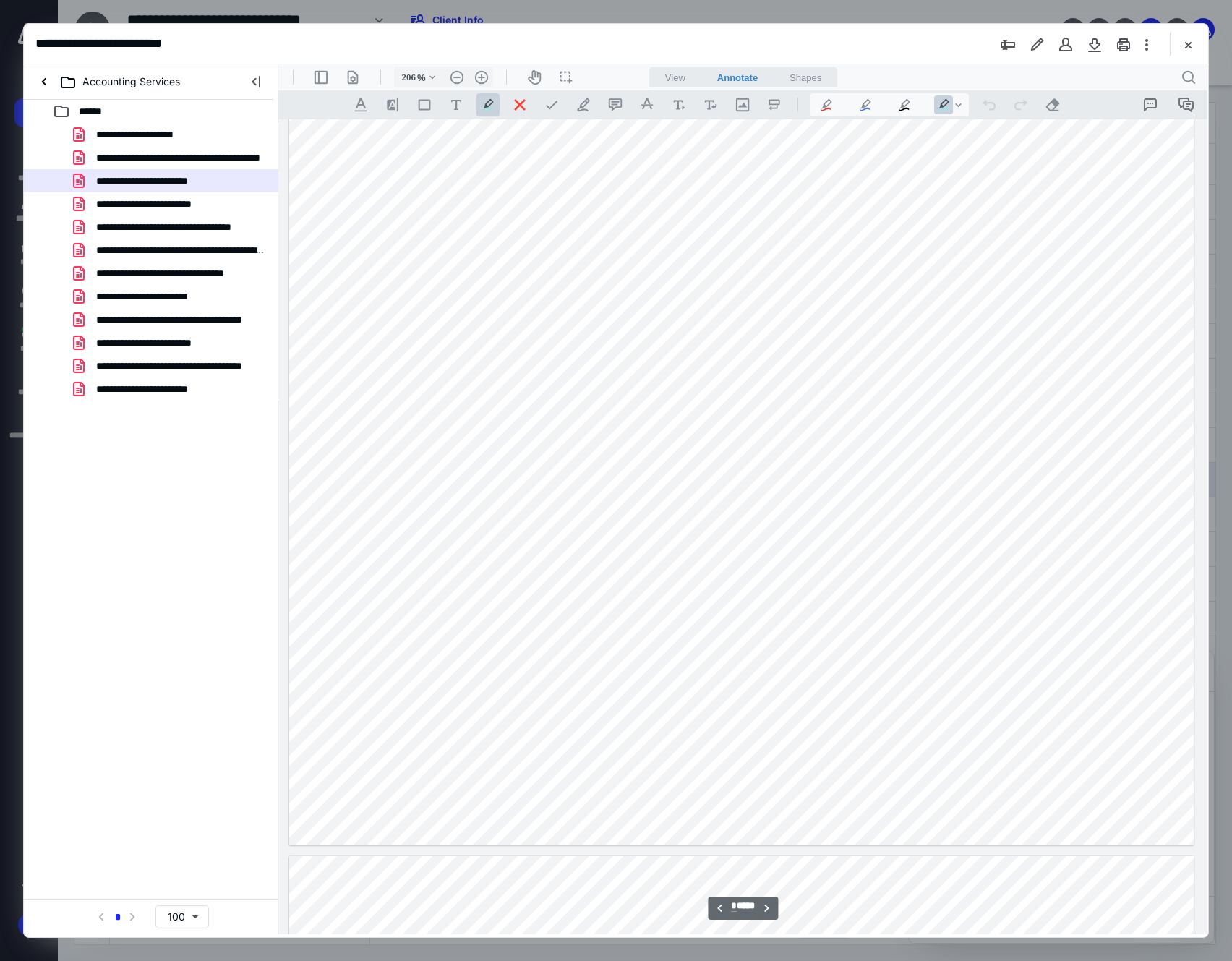 type on "*" 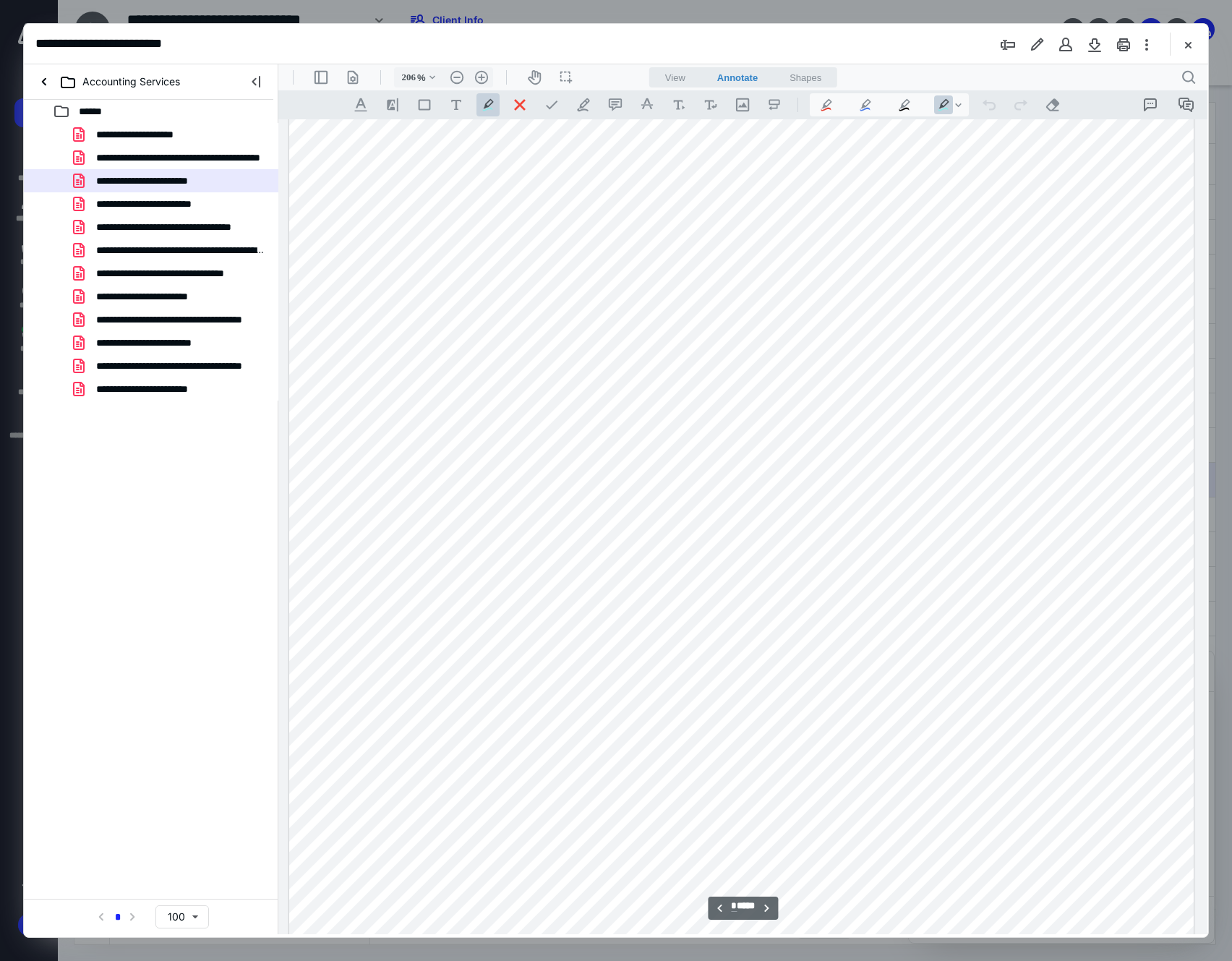 scroll, scrollTop: 6231, scrollLeft: 0, axis: vertical 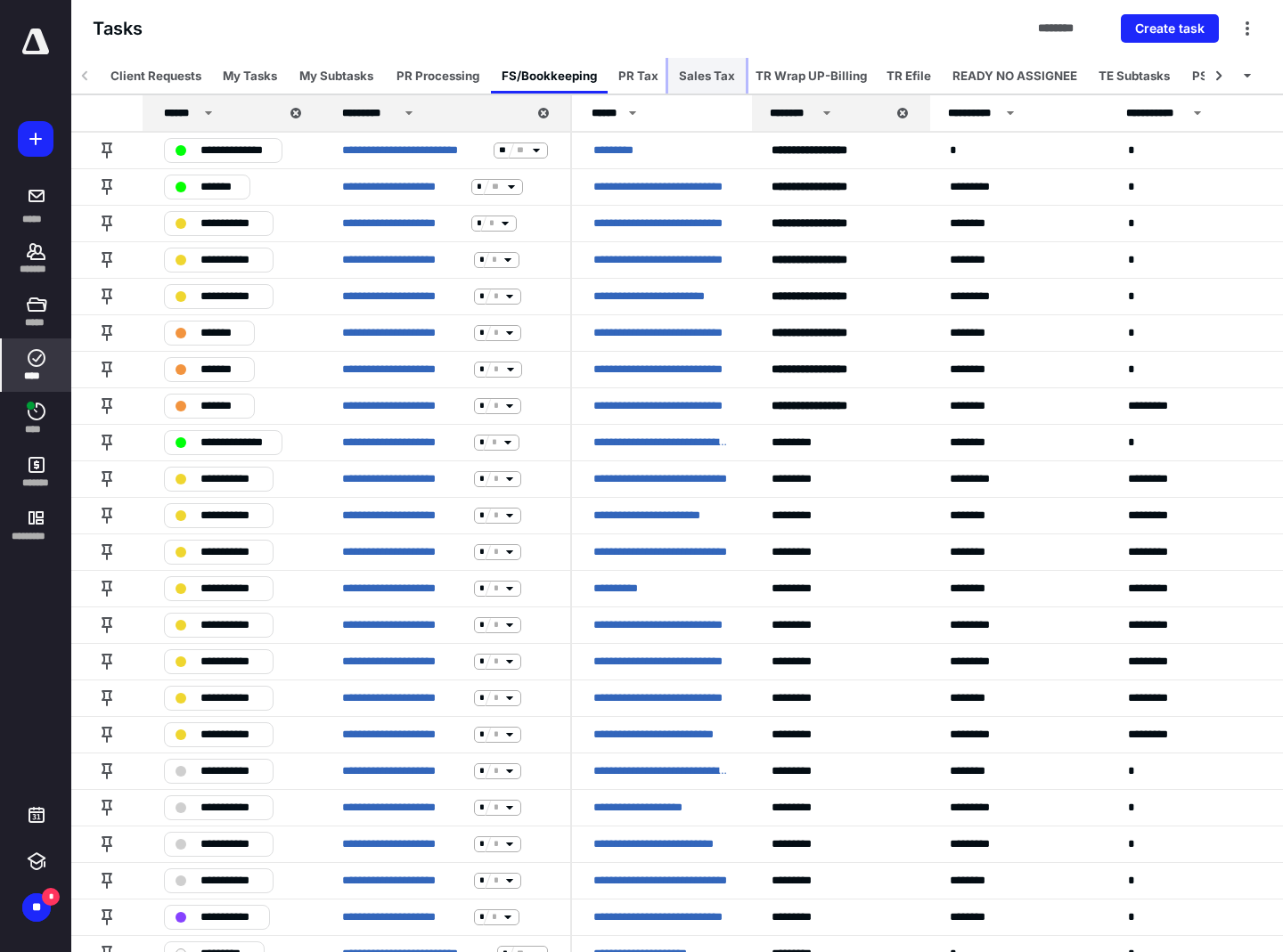 click on "Sales Tax" at bounding box center [707, 76] 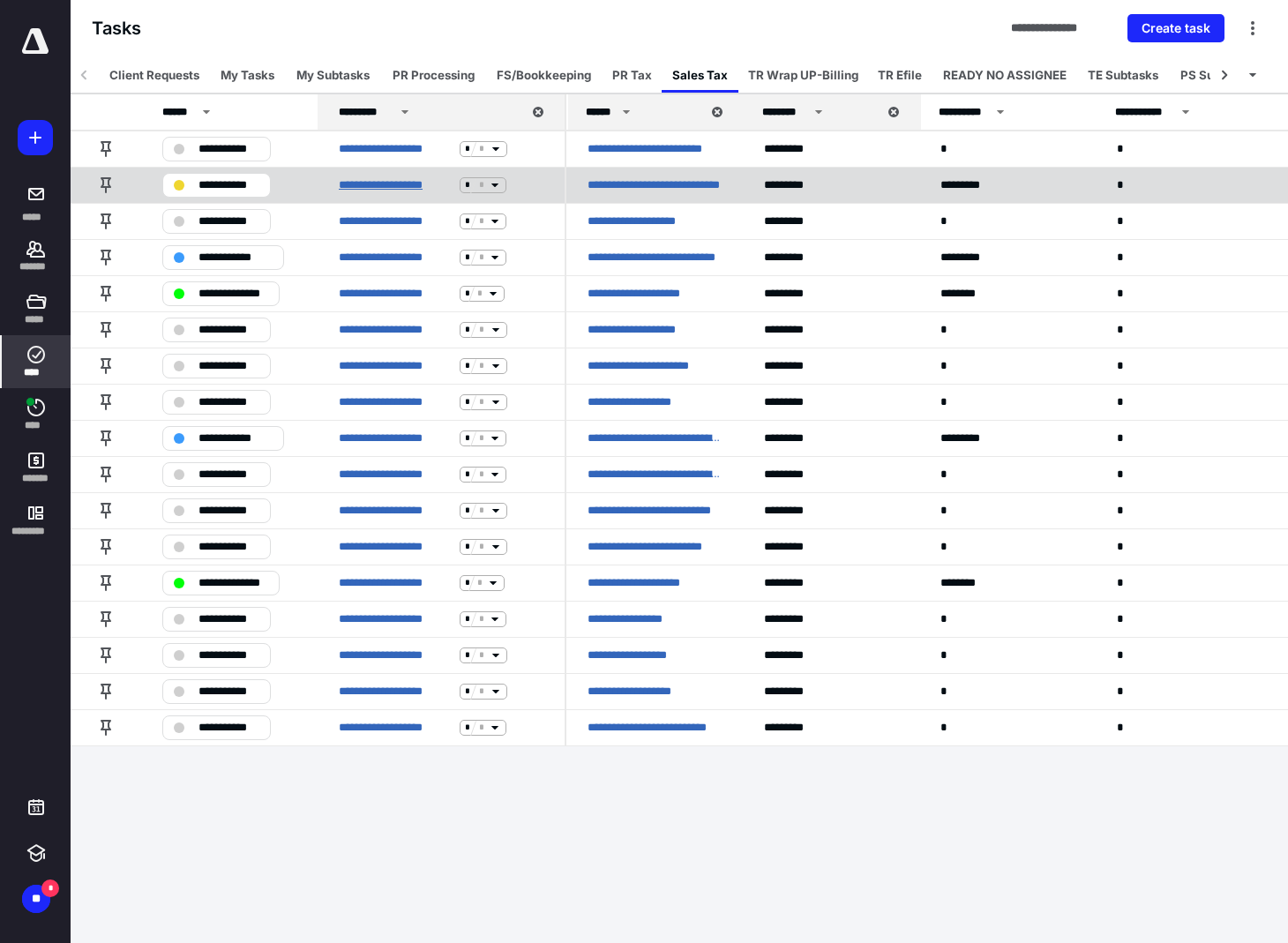 click on "**********" at bounding box center [395, 185] 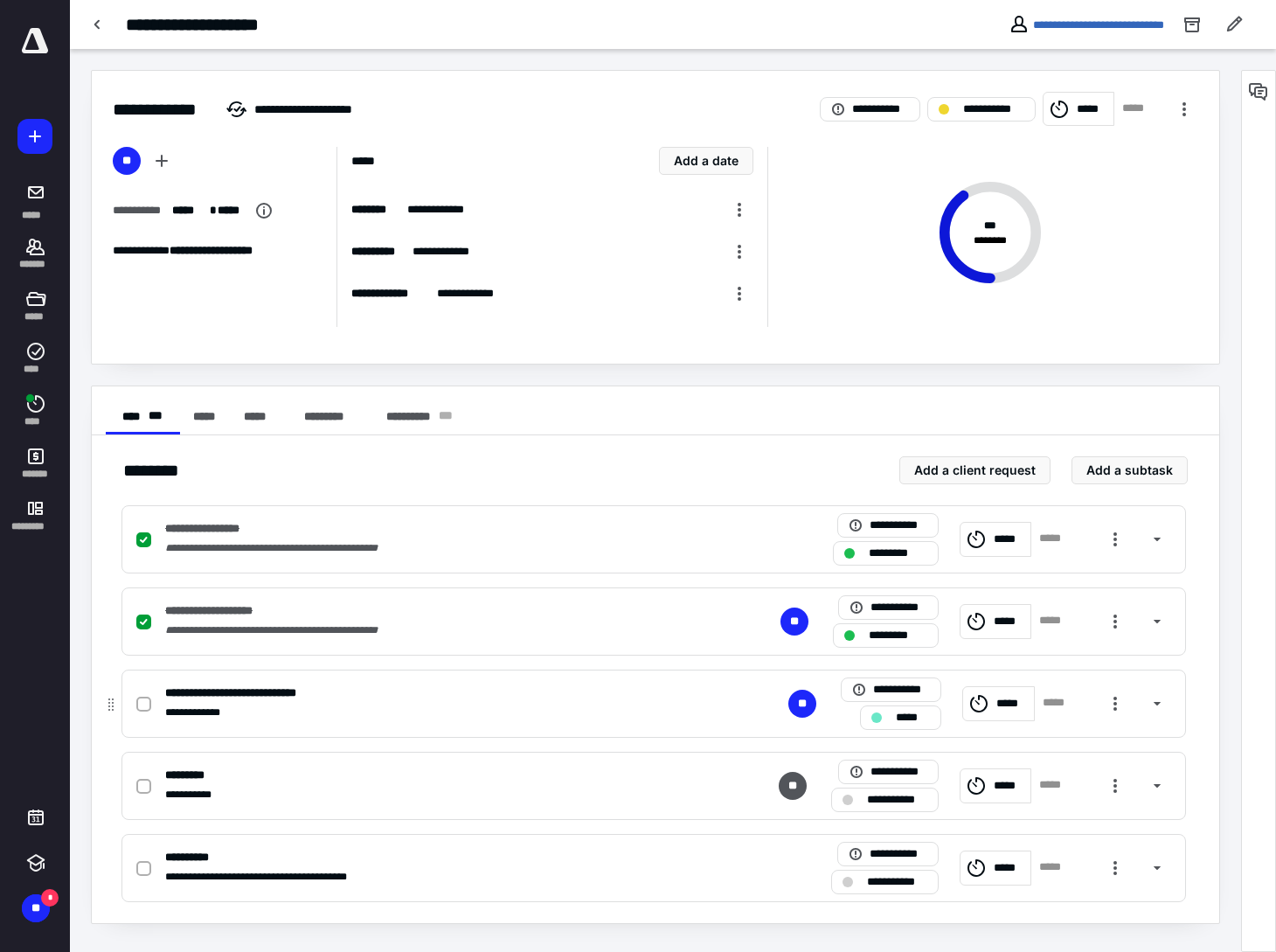 click on "**********" at bounding box center (424, 712) 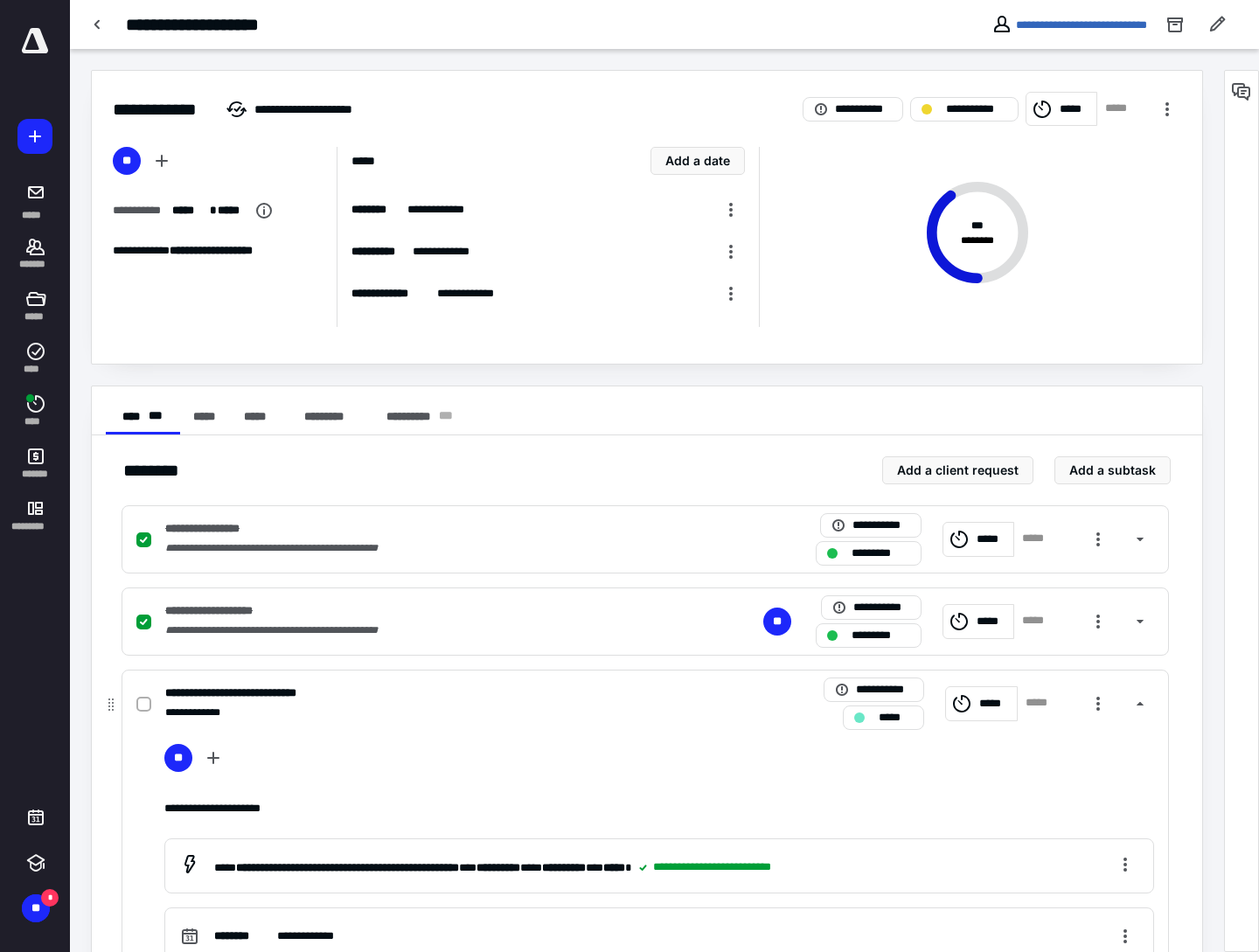 click on "*****" at bounding box center [1040, 703] 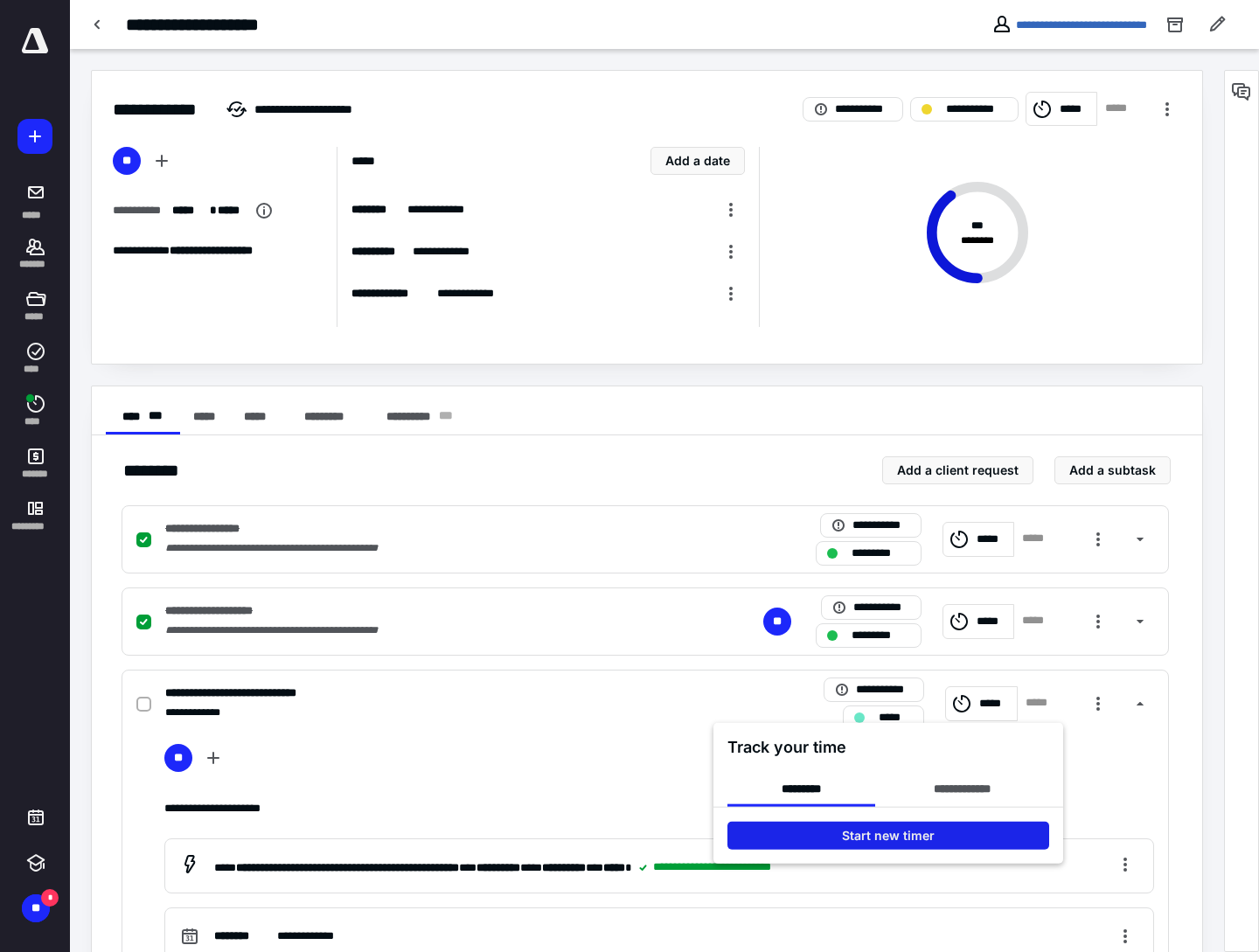 click on "Start new timer" at bounding box center [888, 836] 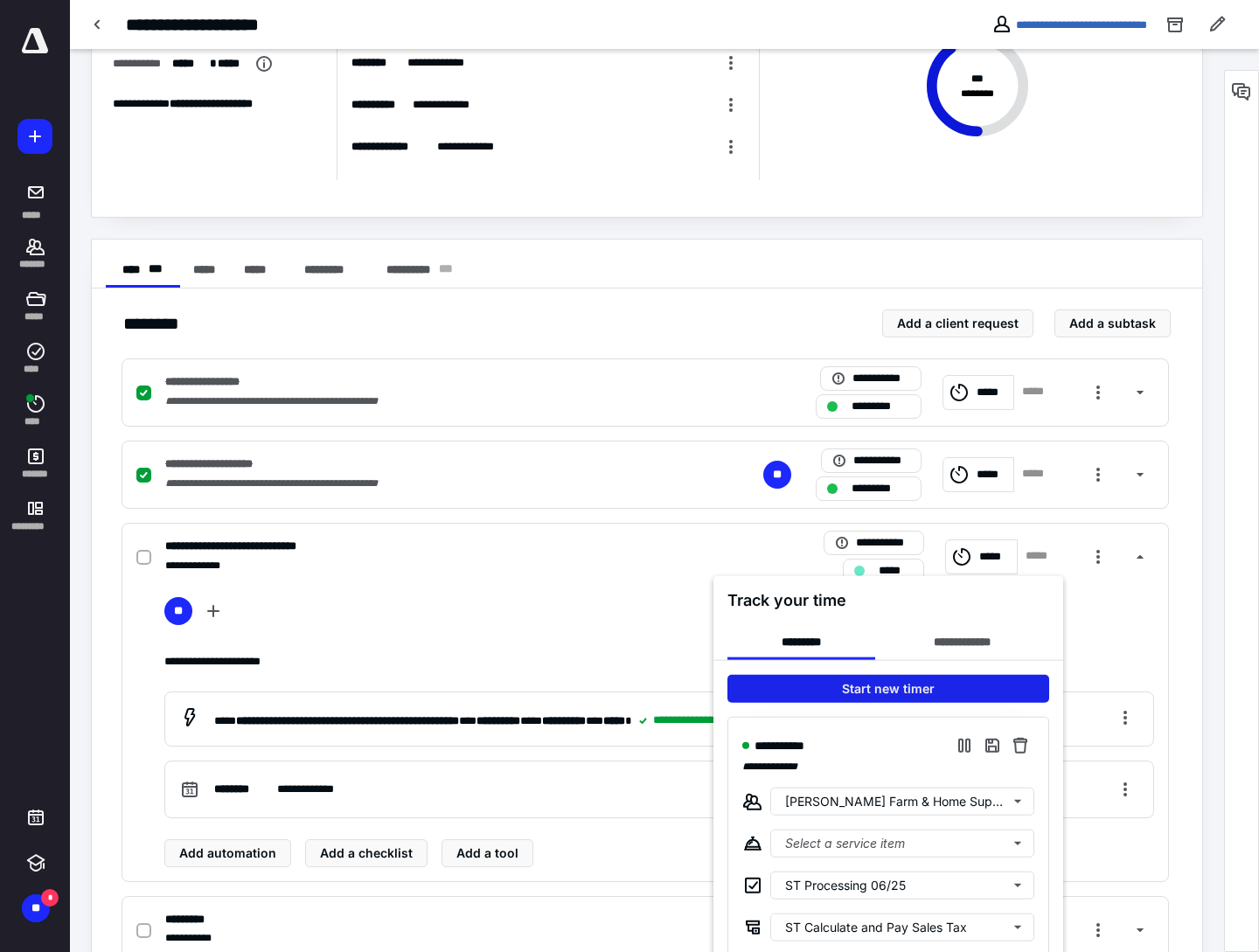 scroll, scrollTop: 233, scrollLeft: 0, axis: vertical 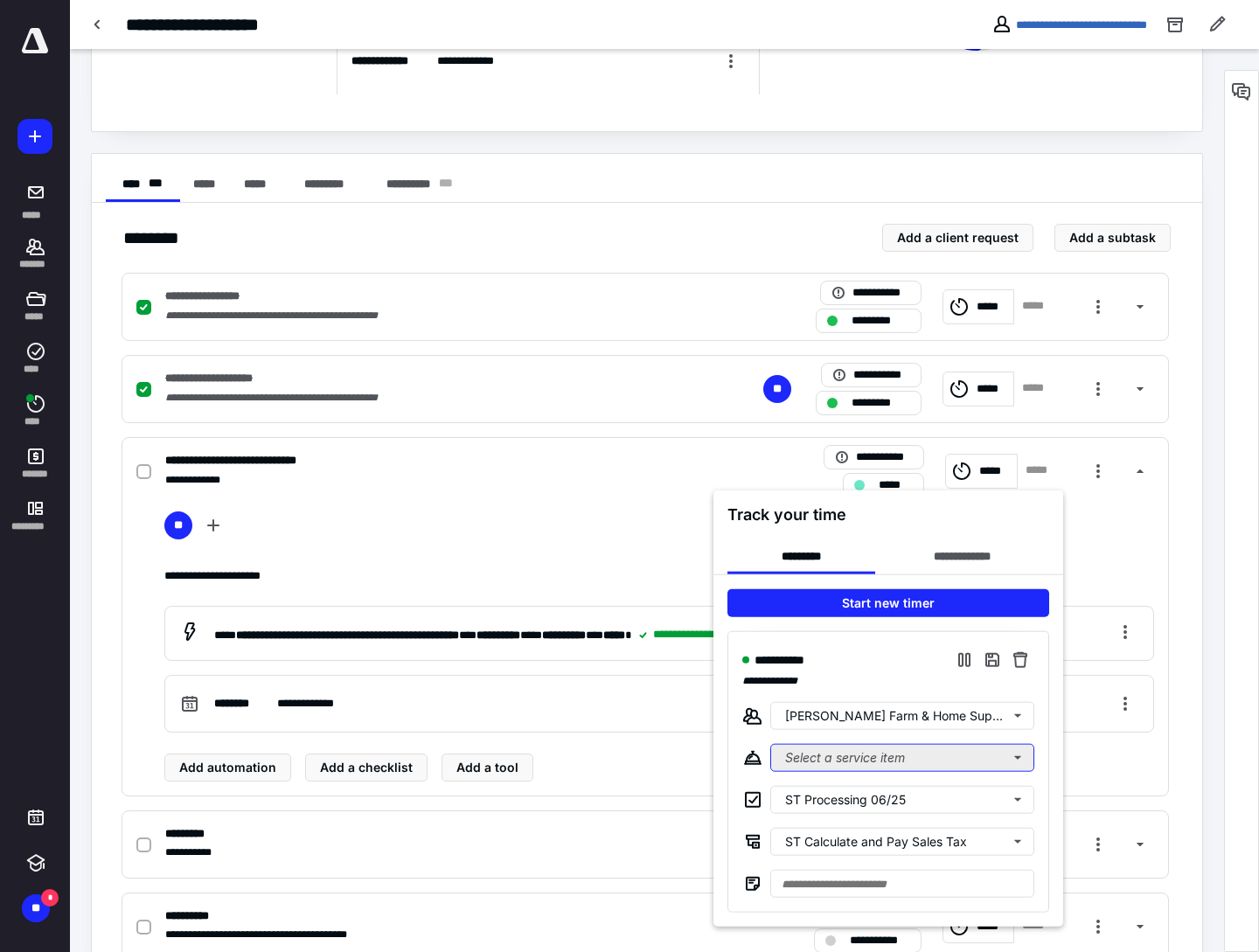 click on "Select a service item" at bounding box center (902, 758) 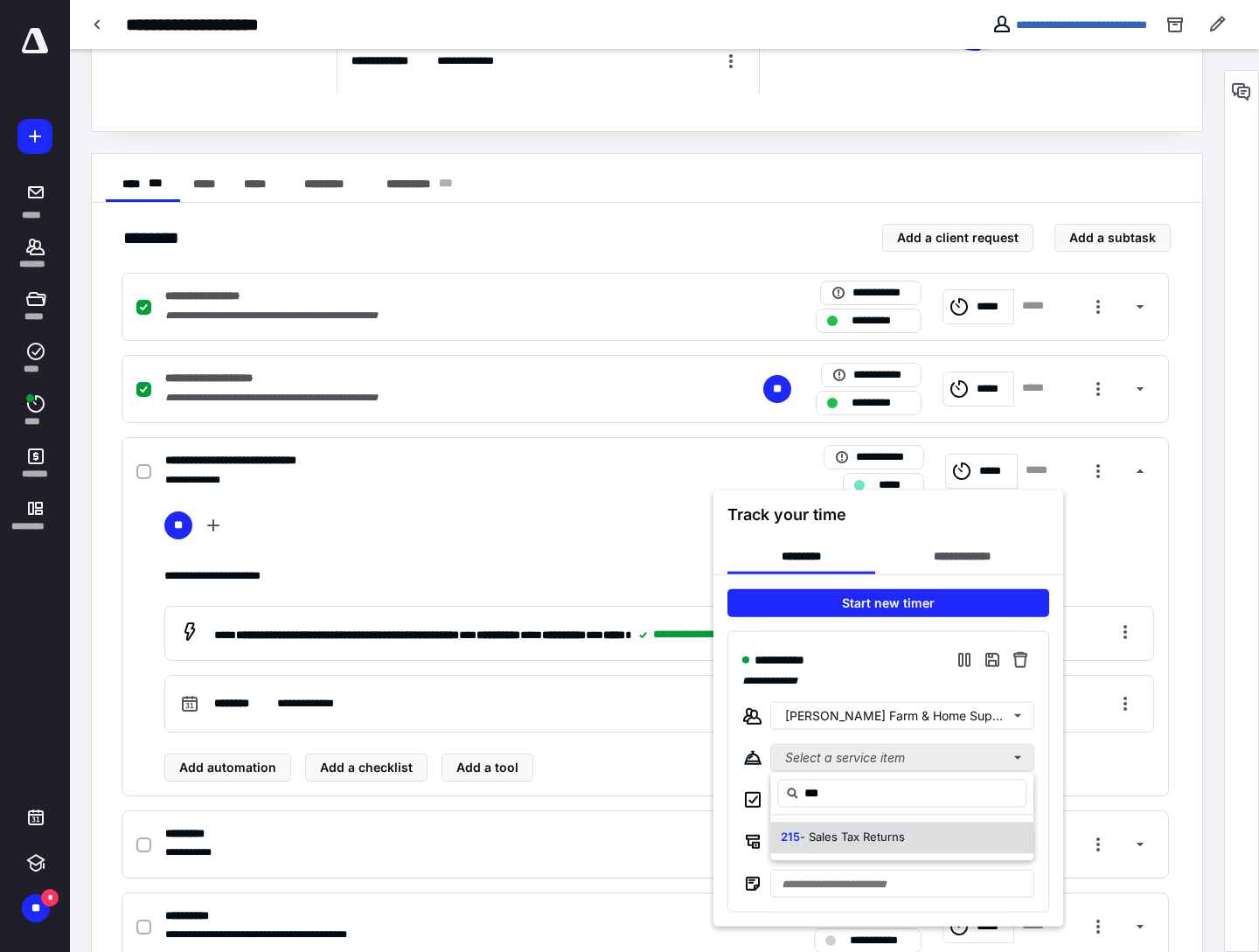 type on "***" 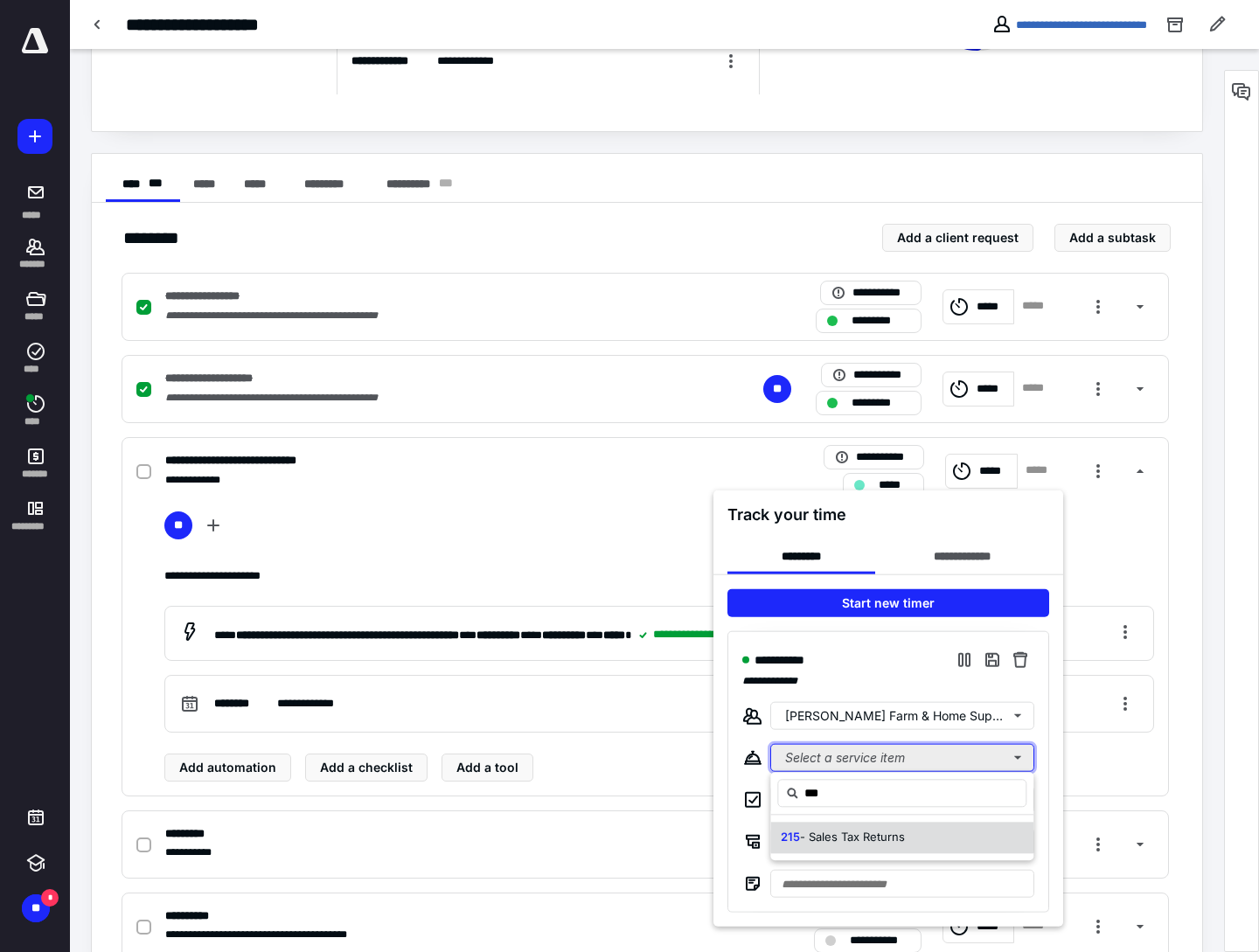 type 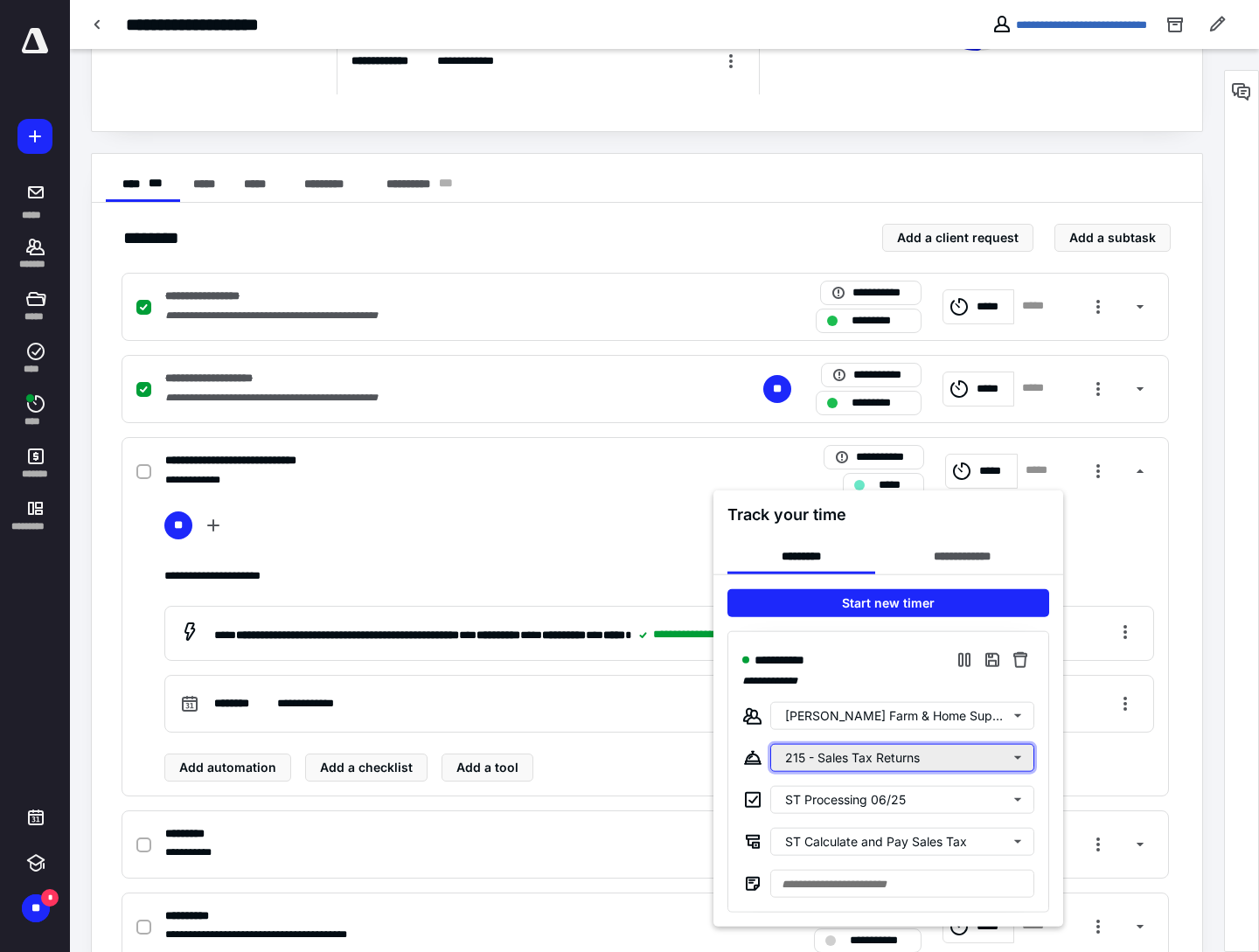 type 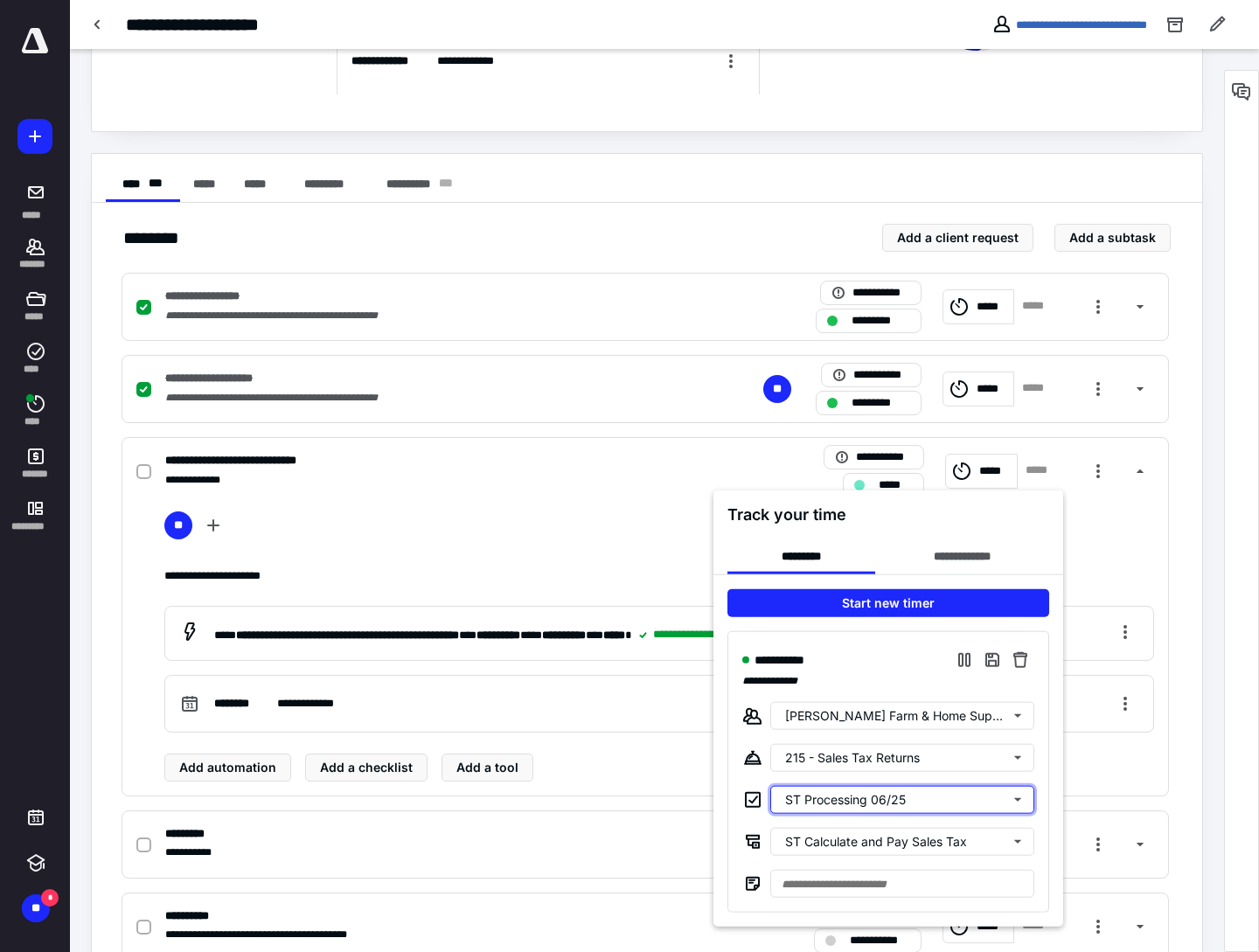 type 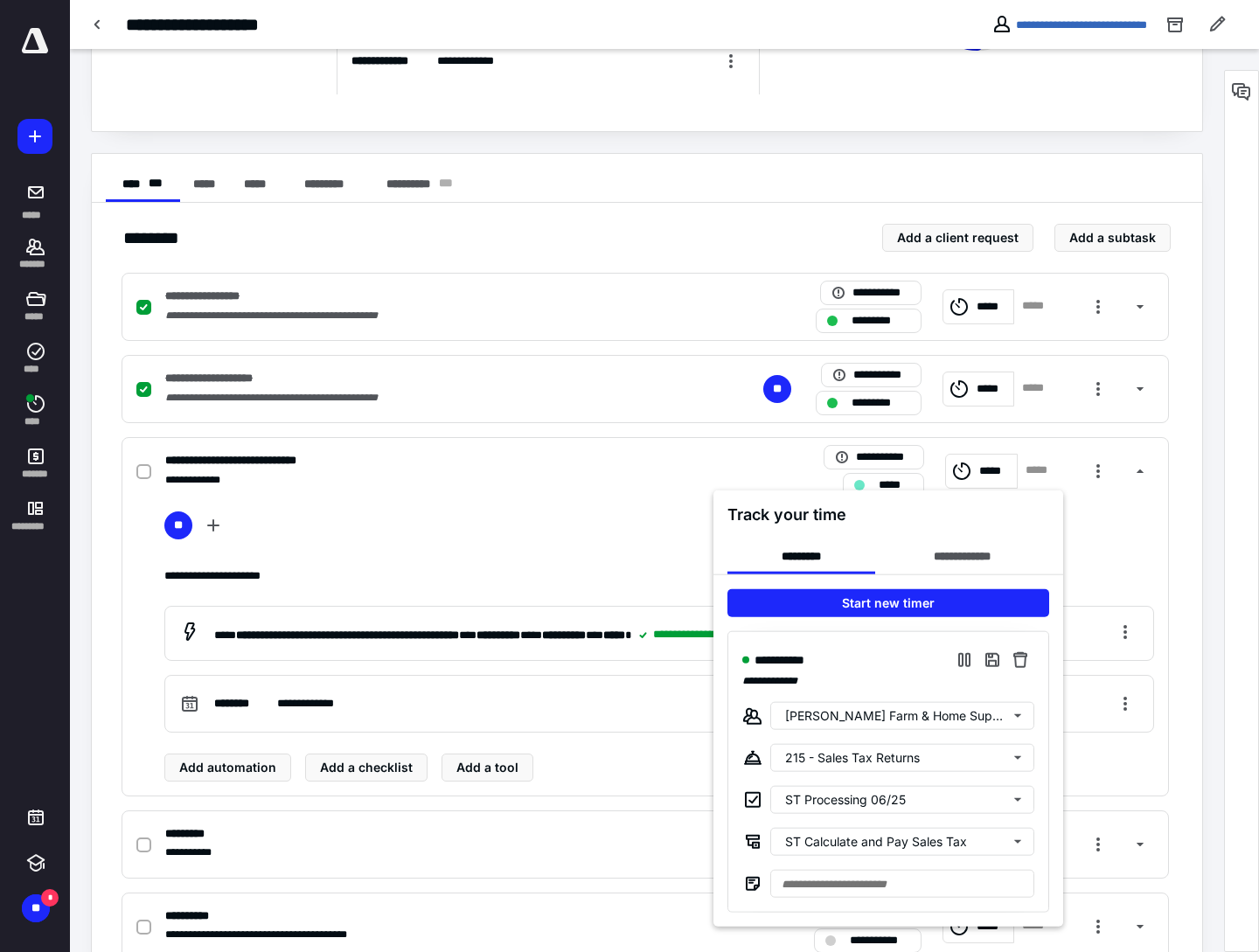 click at bounding box center [630, 476] 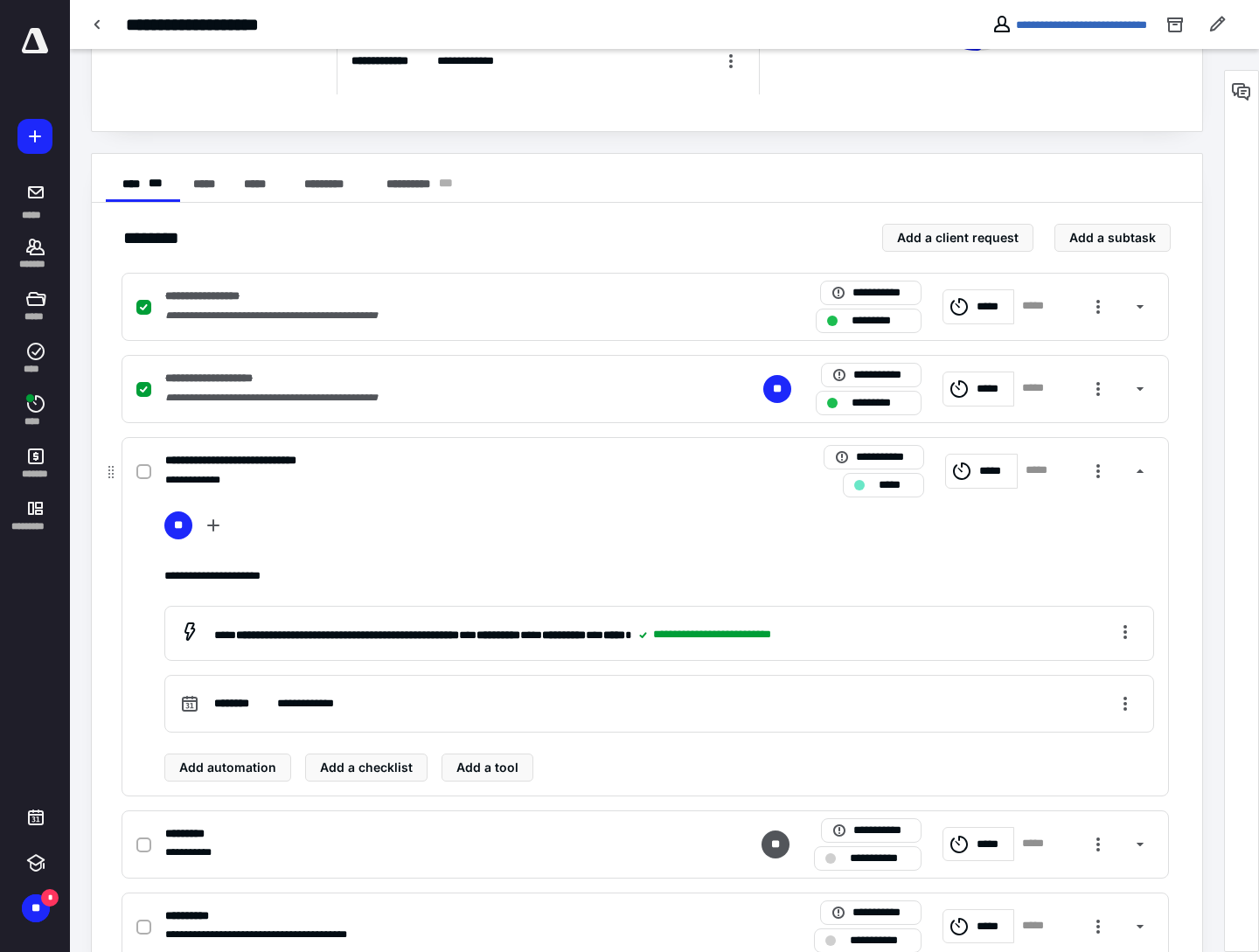 click 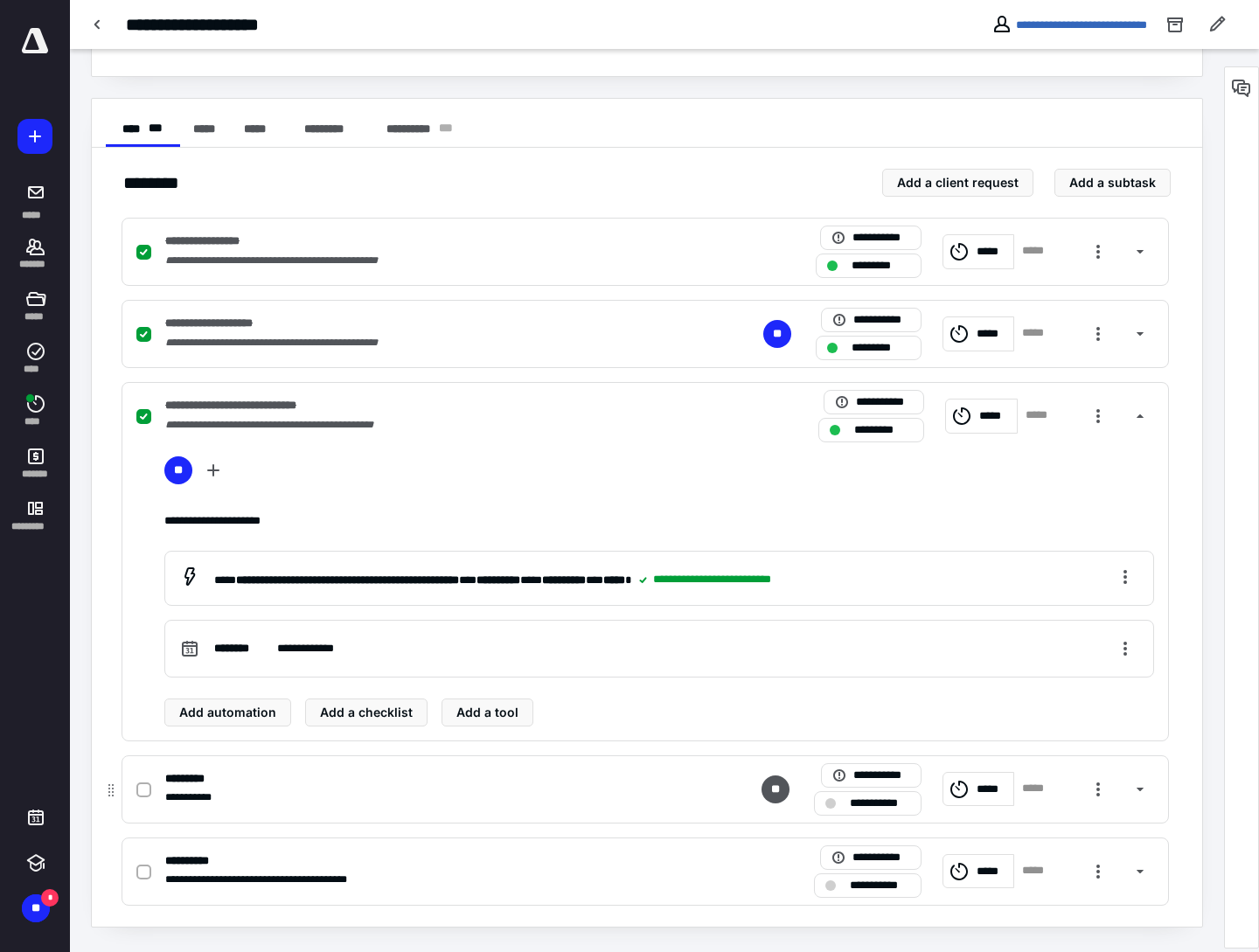 click on "**********" at bounding box center [415, 797] 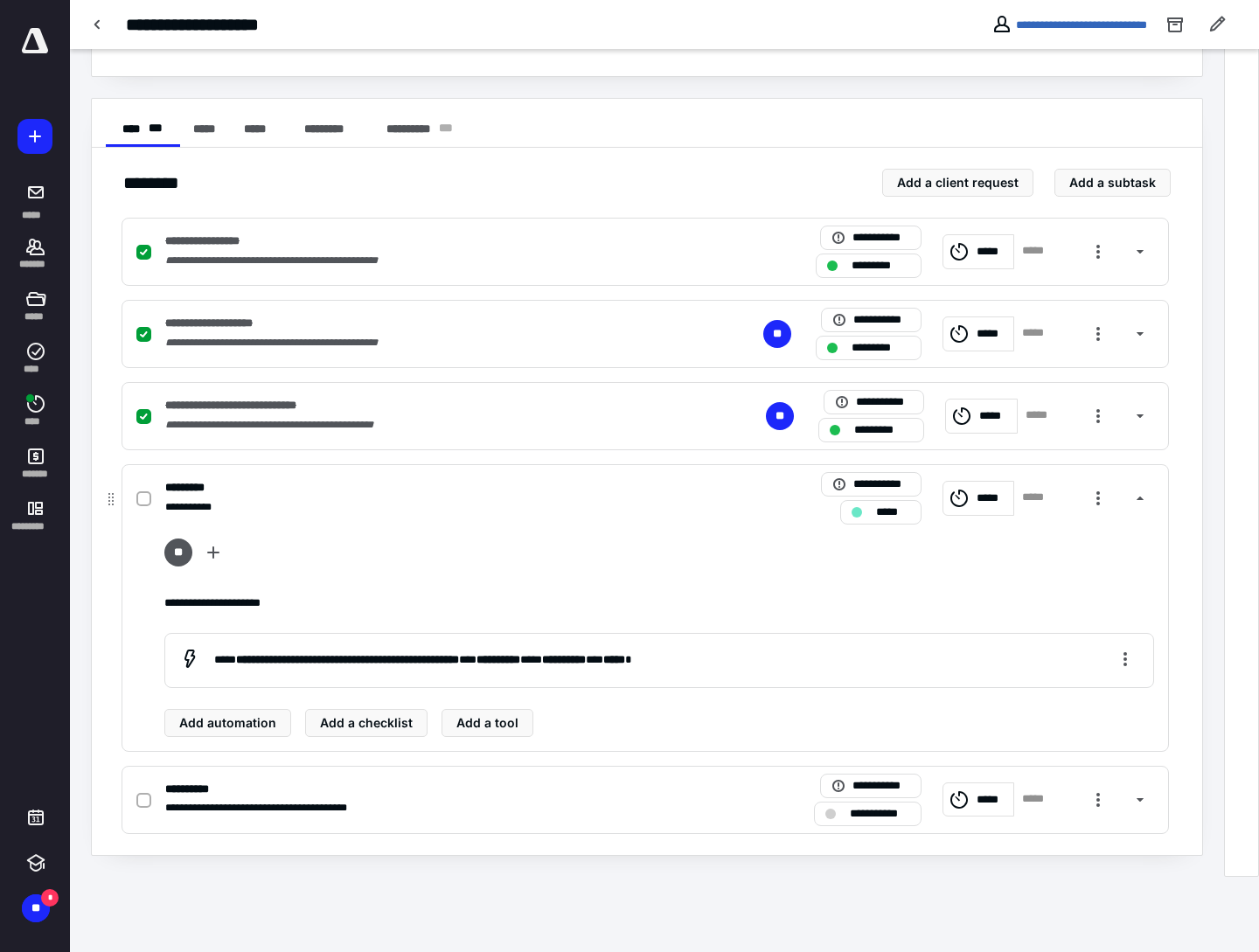 scroll, scrollTop: 215, scrollLeft: 0, axis: vertical 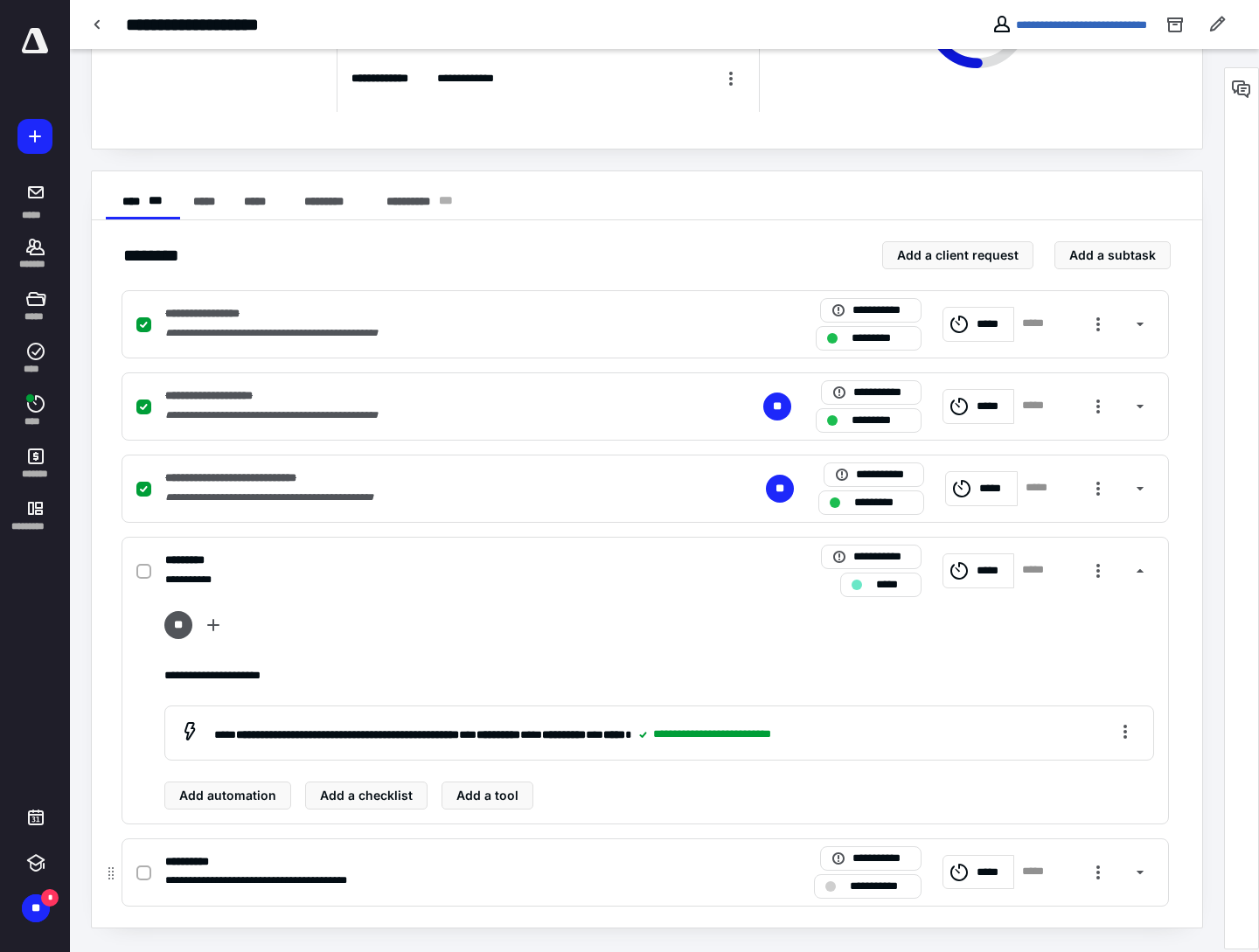 click on "**********" at bounding box center (415, 880) 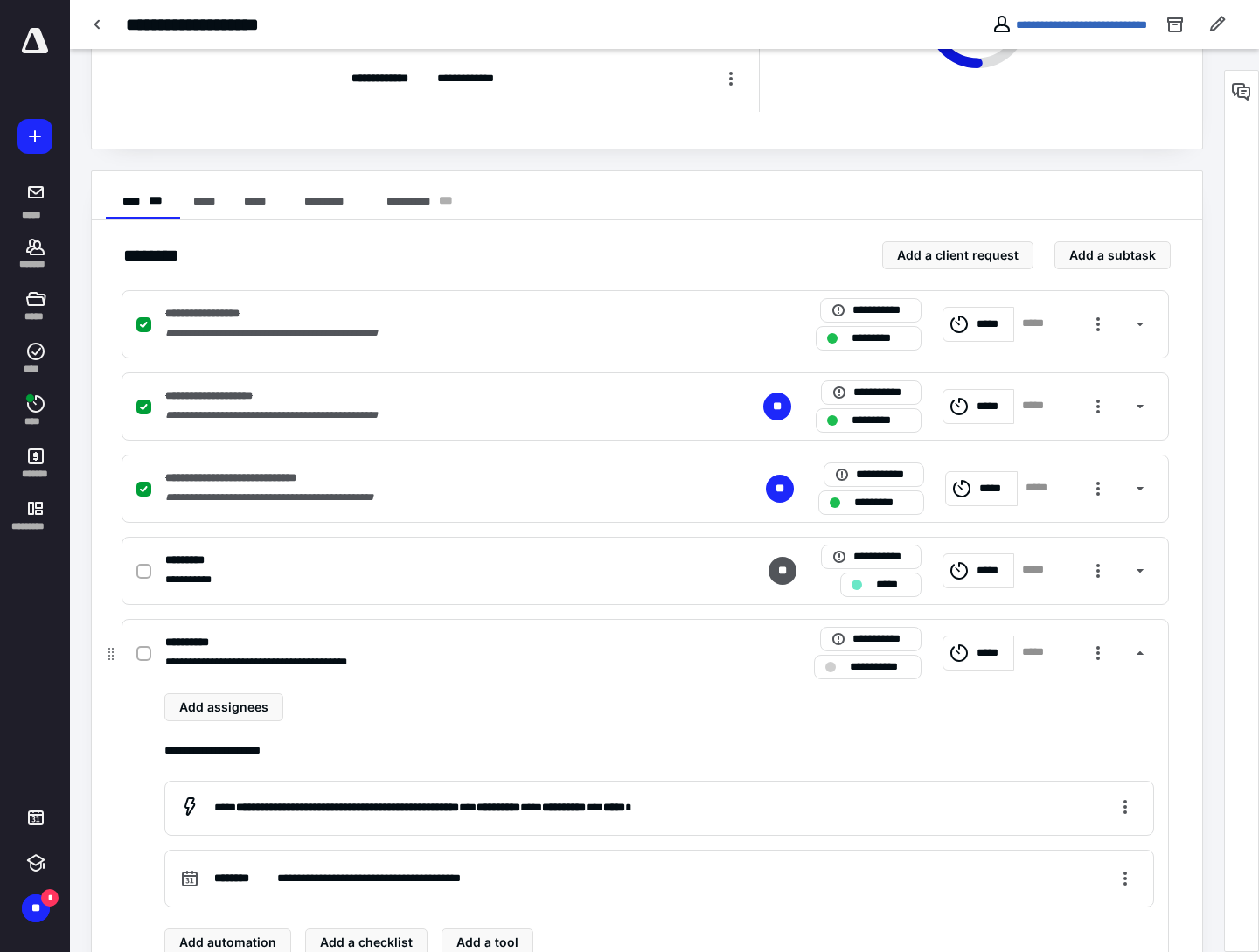 scroll, scrollTop: 281, scrollLeft: 0, axis: vertical 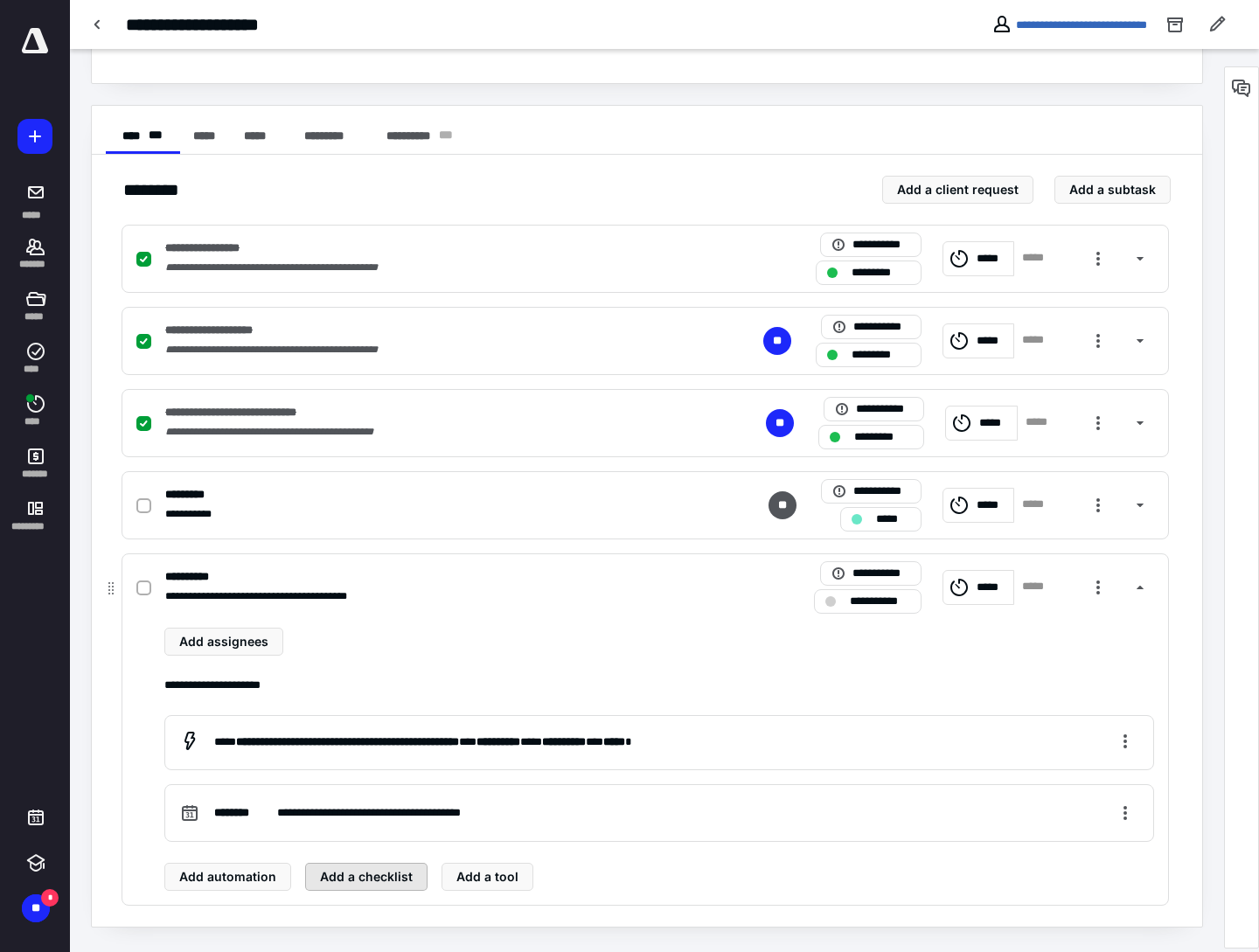 click on "Add a checklist" at bounding box center [366, 877] 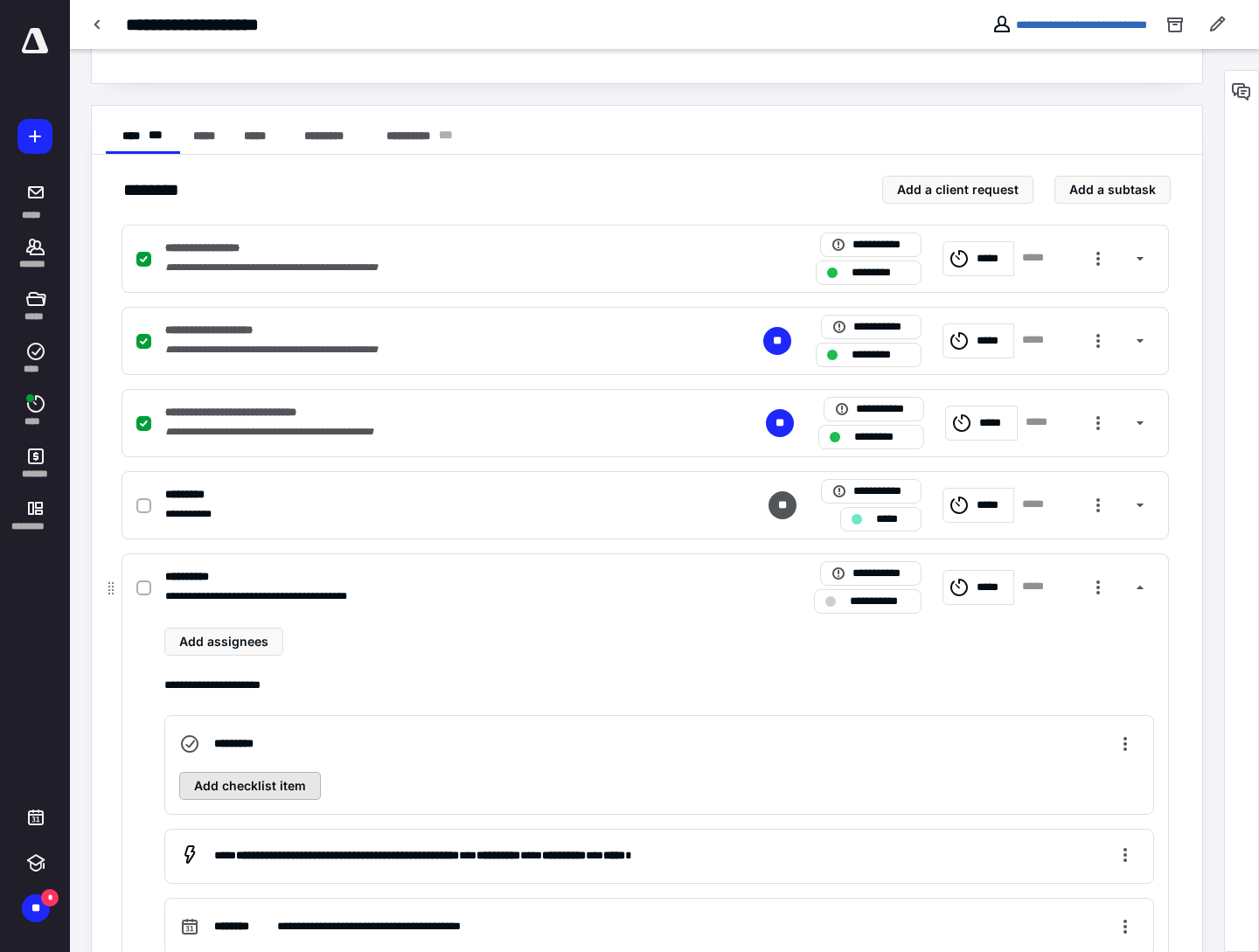 click on "Add checklist item" at bounding box center (250, 786) 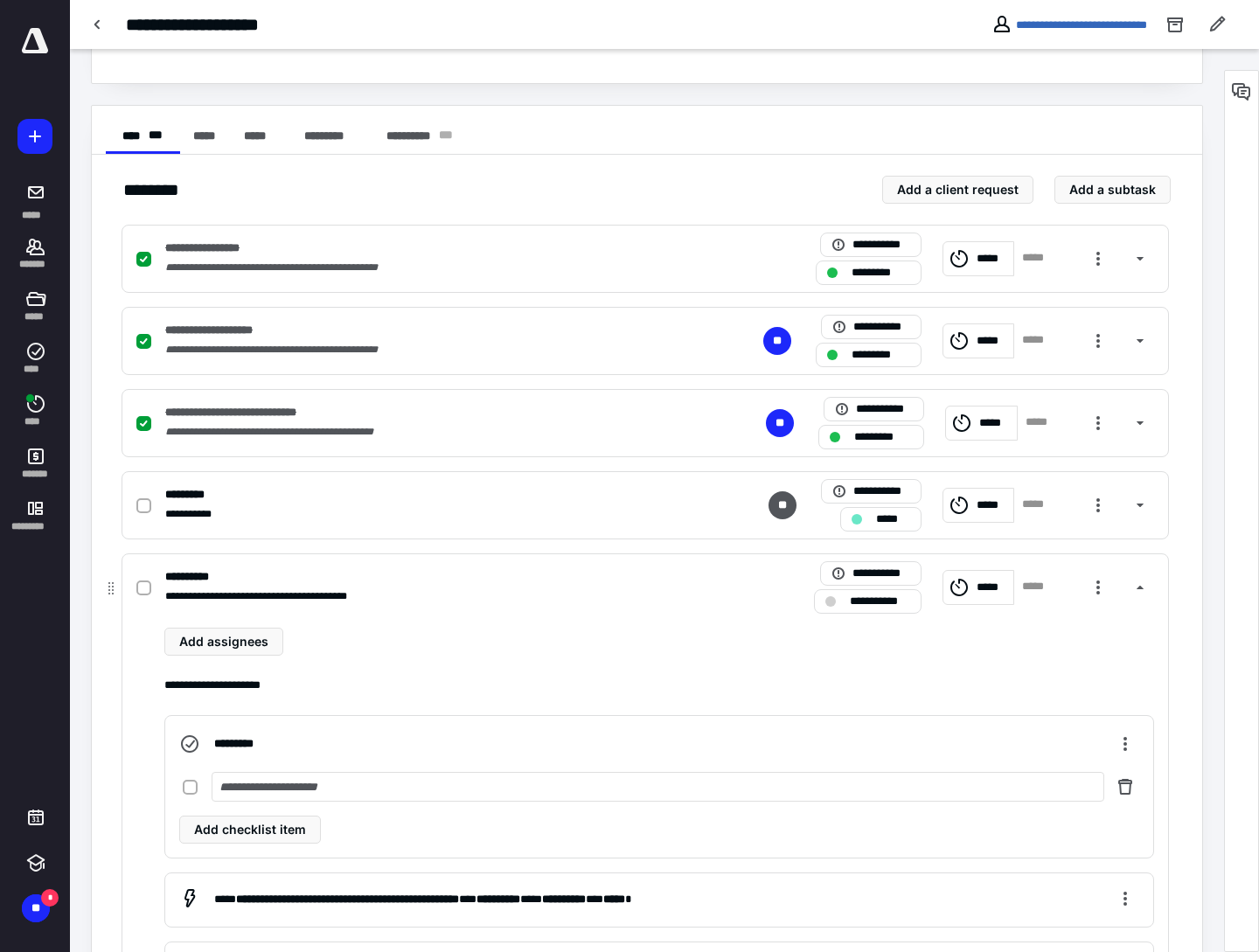 click at bounding box center (657, 787) 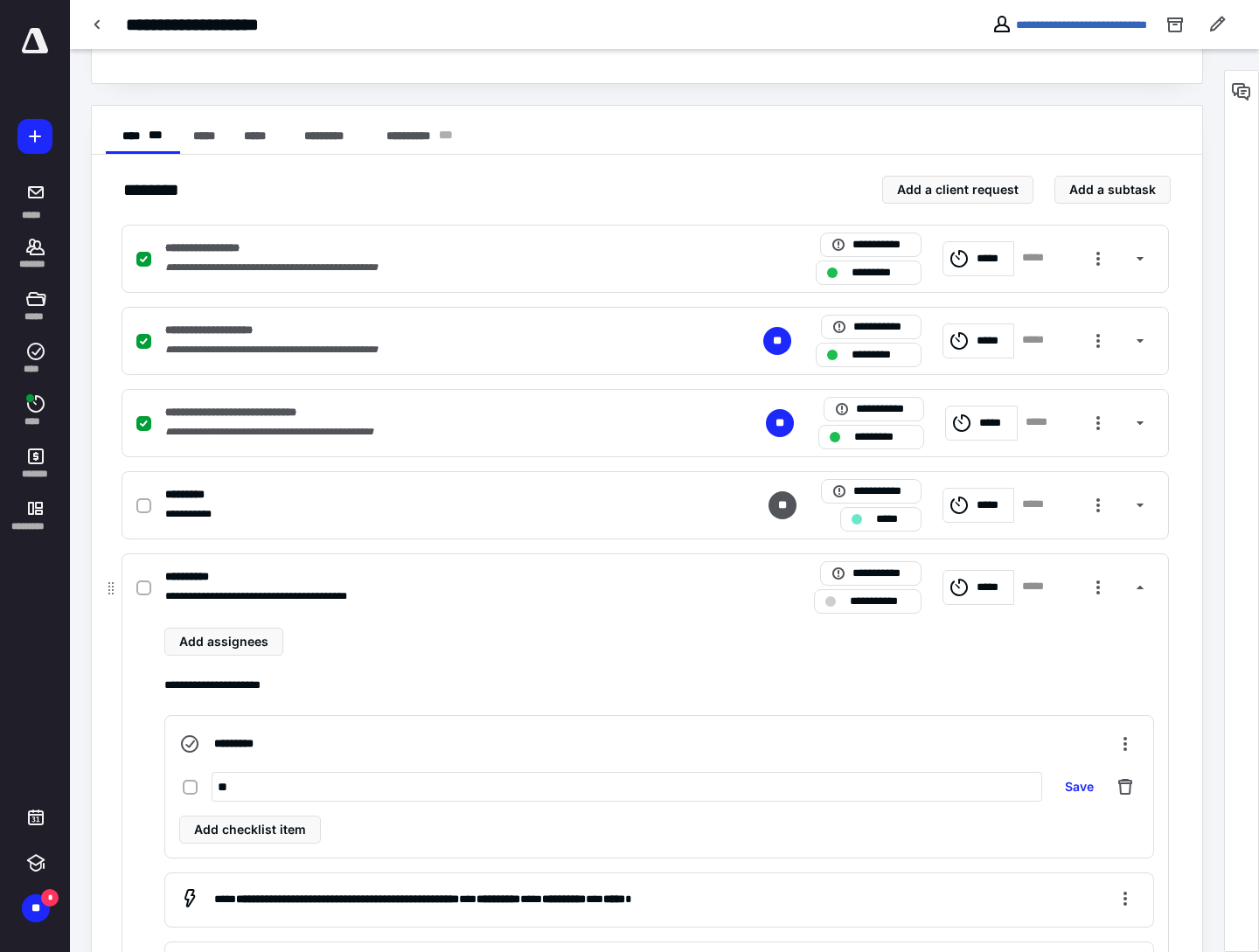 type on "*" 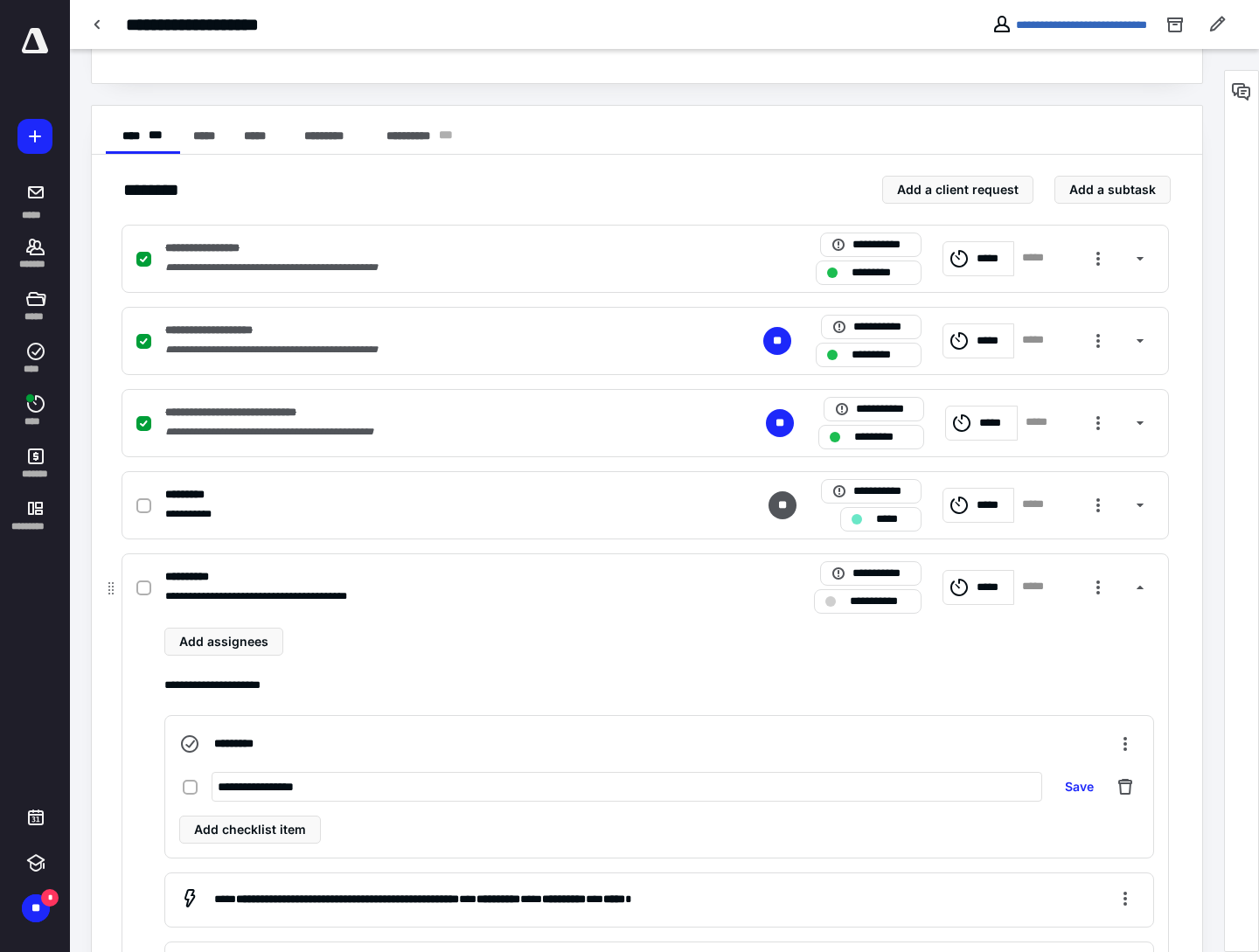 type on "**********" 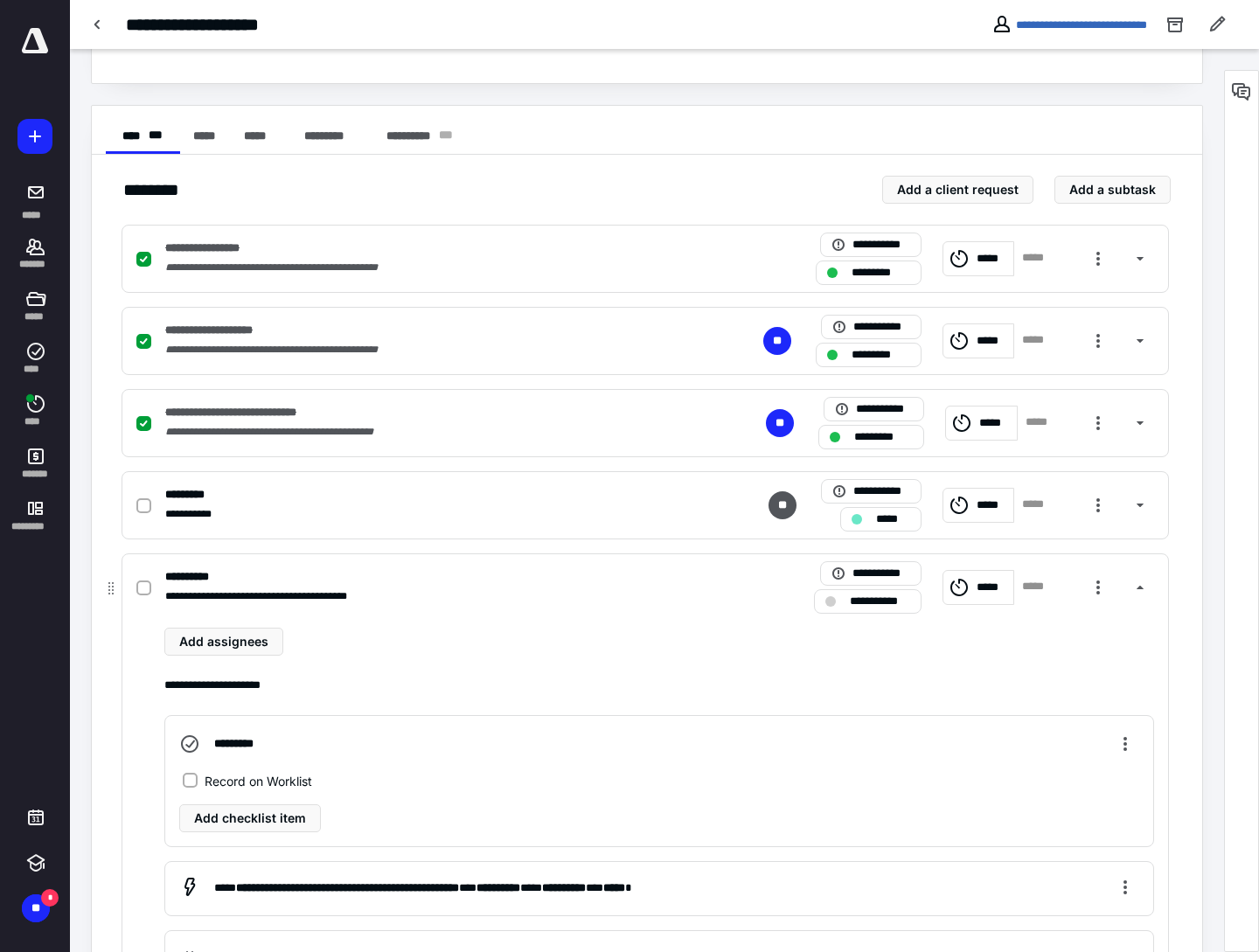 click 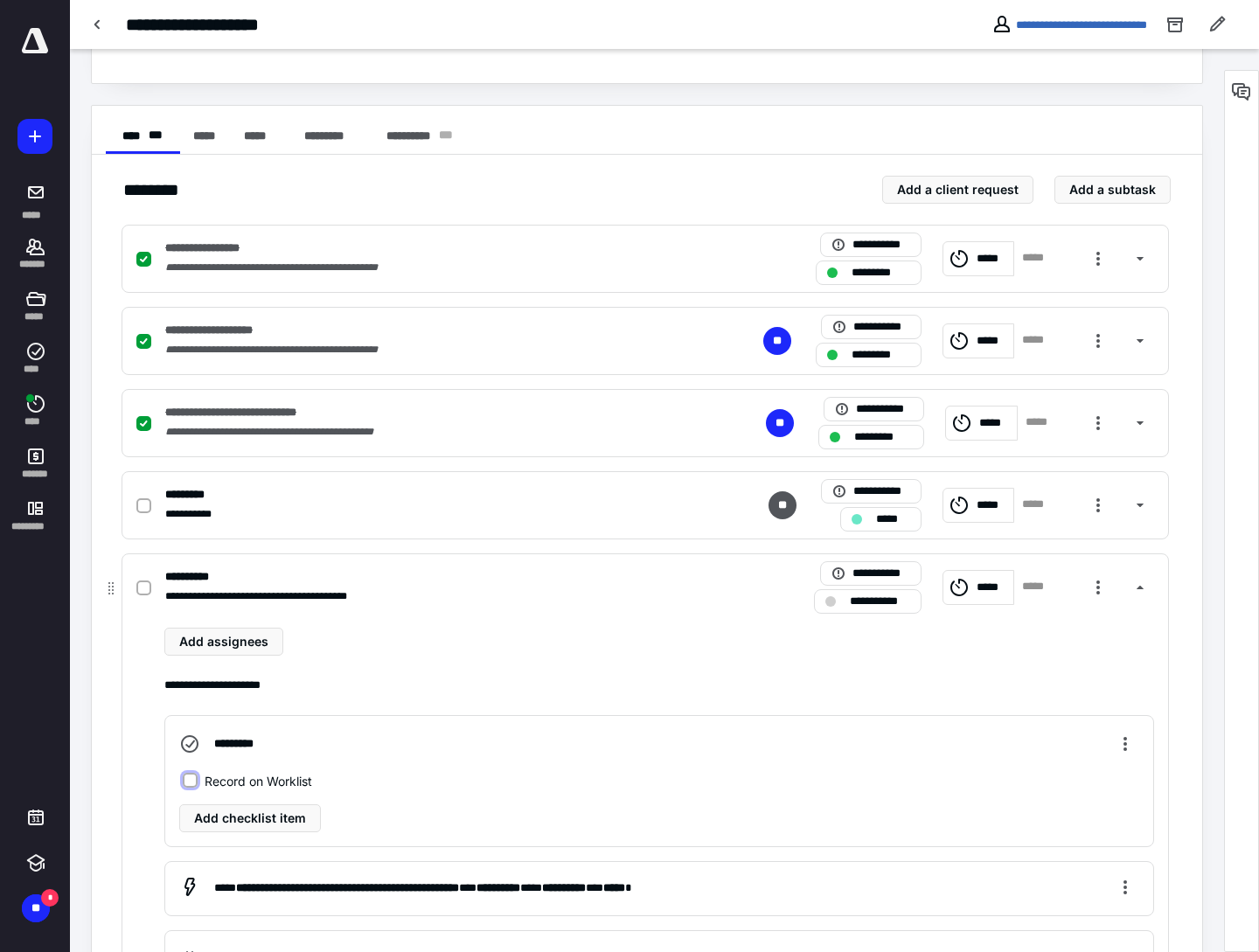 checkbox on "true" 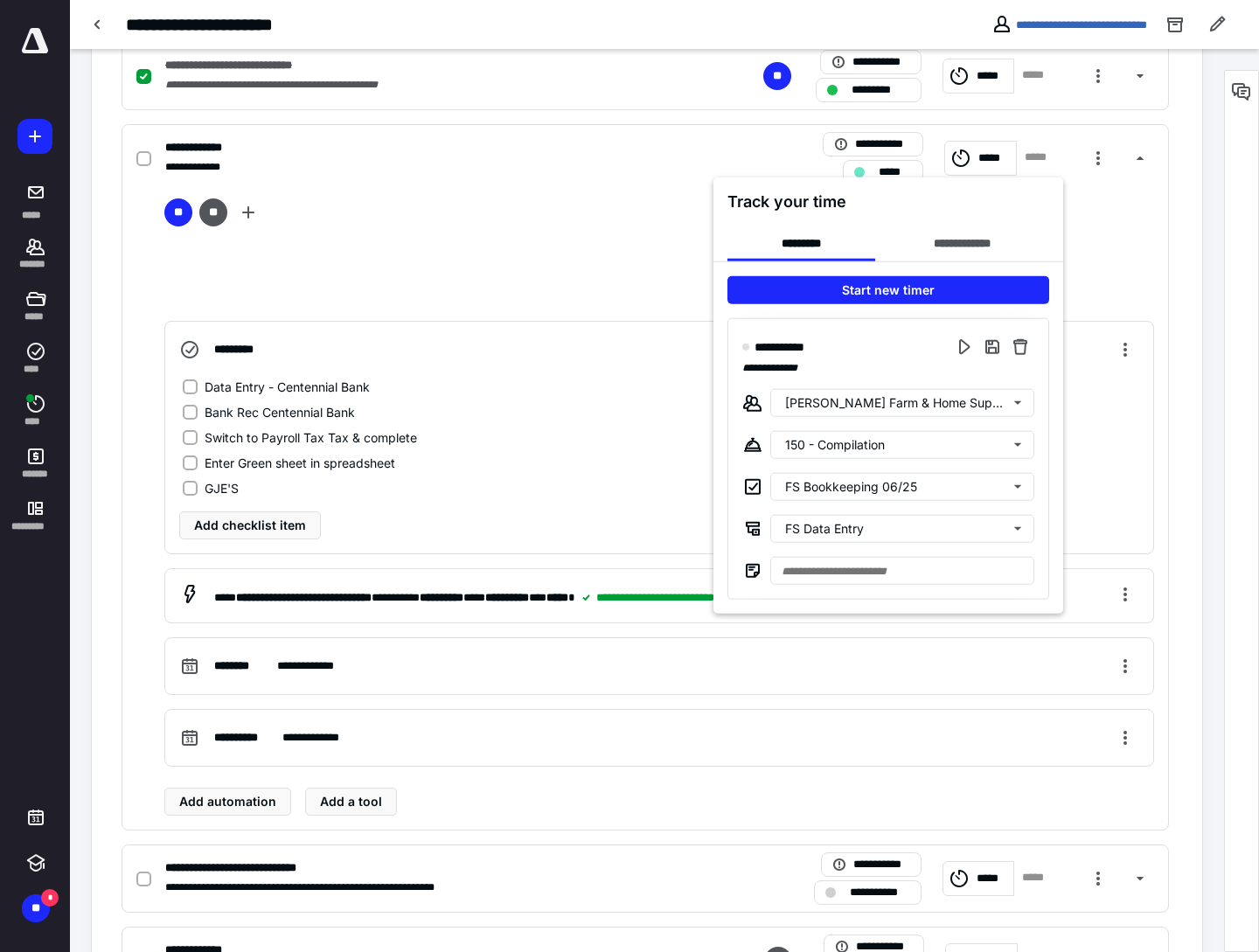 scroll, scrollTop: 545, scrollLeft: 0, axis: vertical 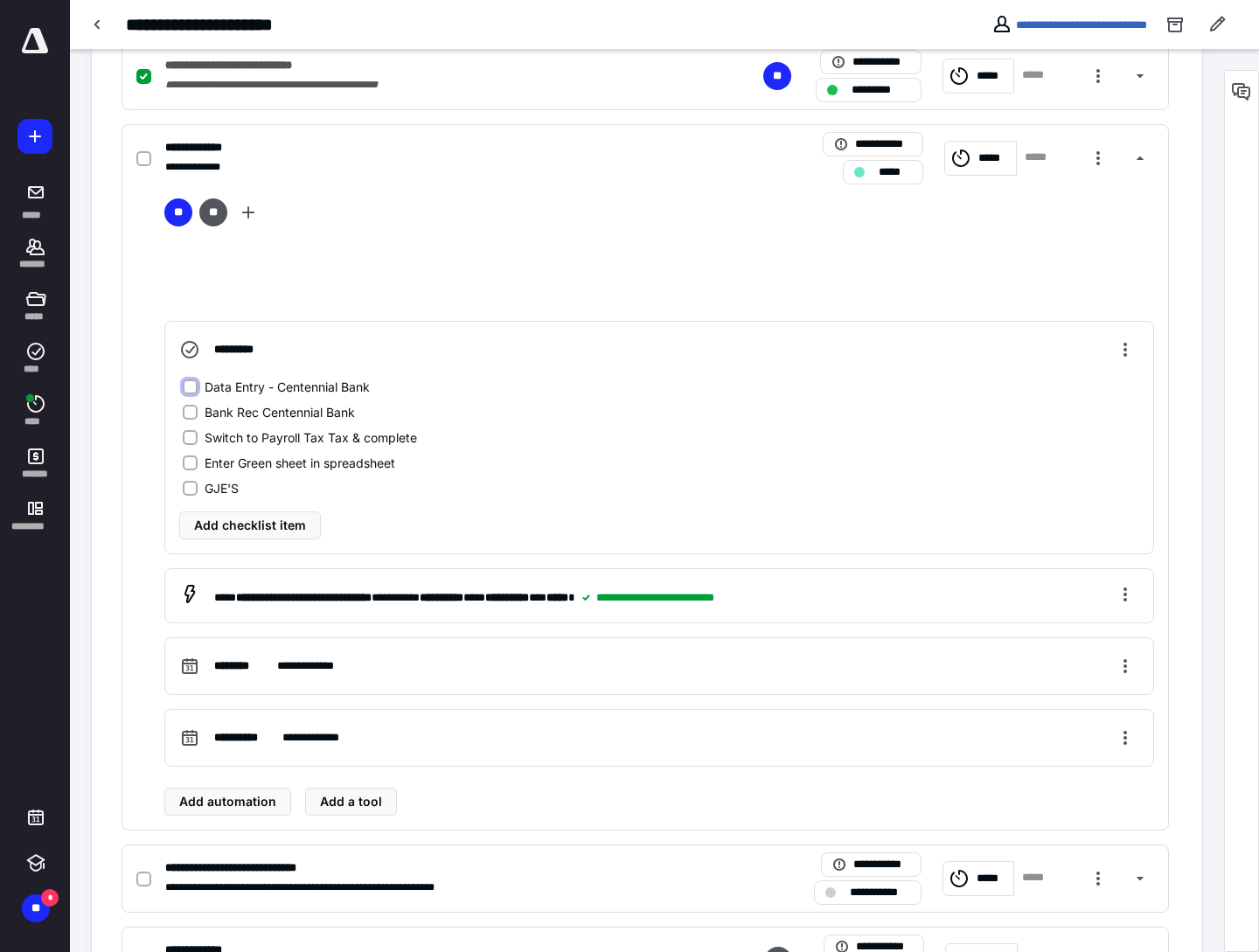 click on "Data Entry - Centennial Bank" at bounding box center (190, 386) 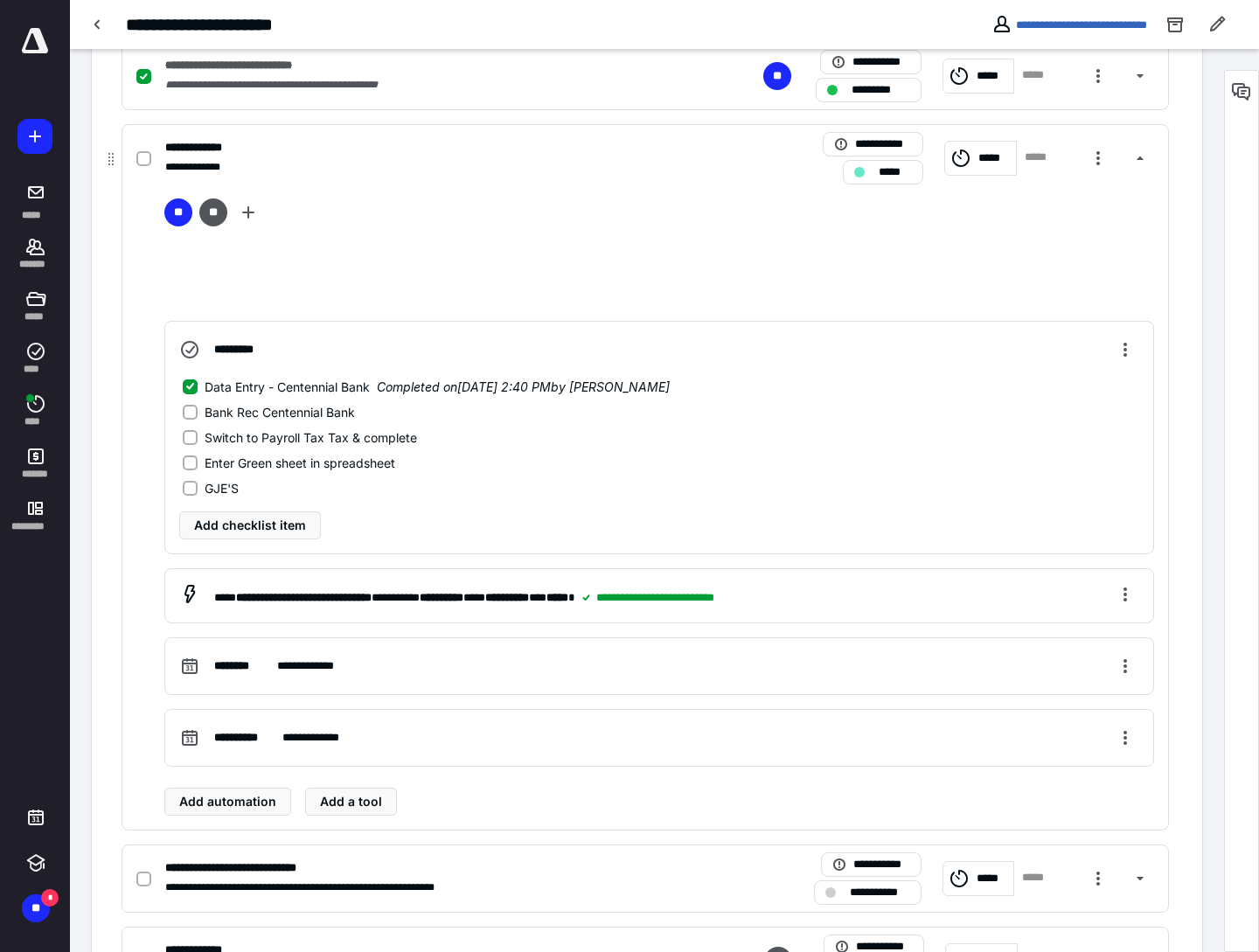 click 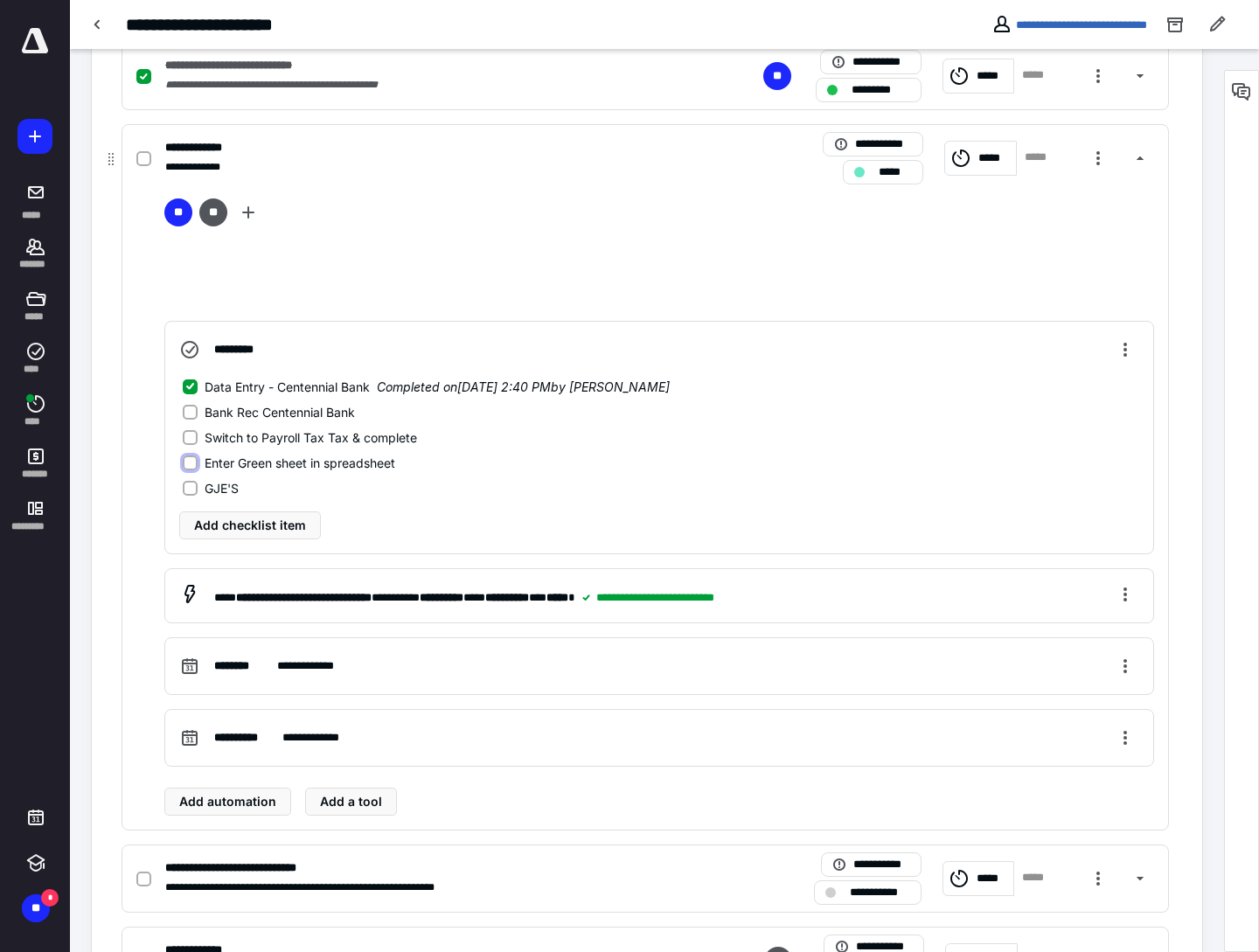checkbox on "true" 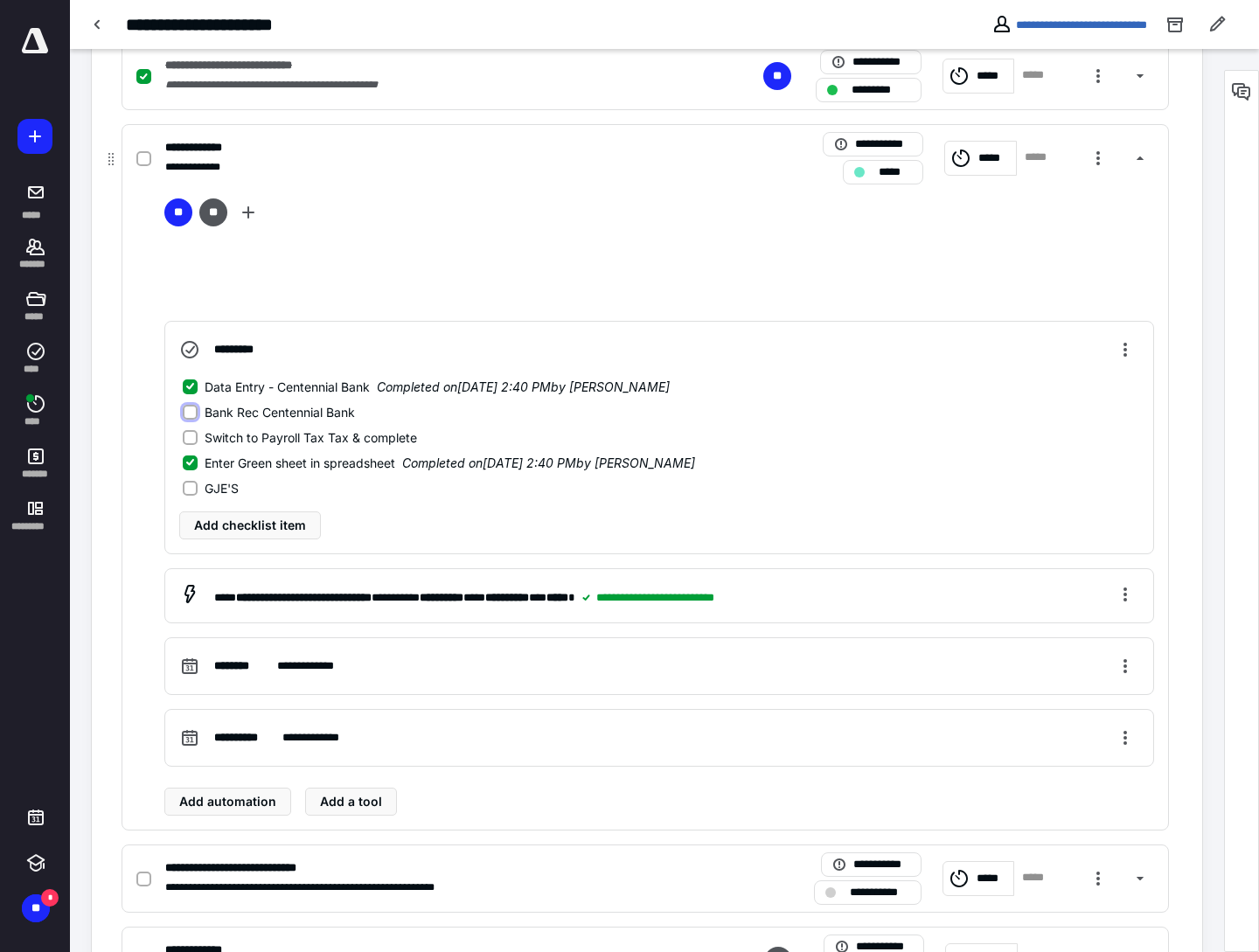 click on "Bank Rec Centennial Bank" at bounding box center (190, 412) 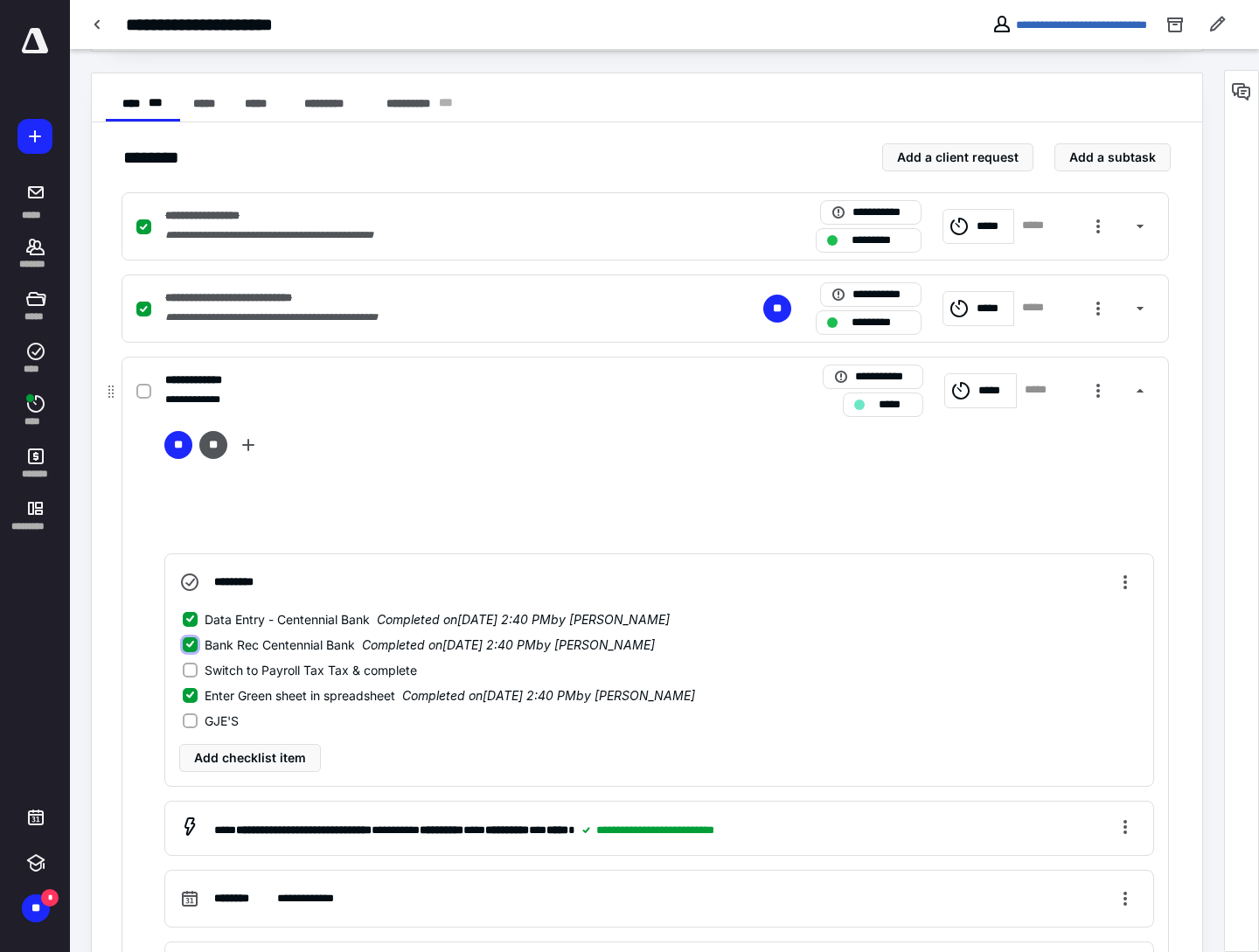 scroll, scrollTop: 312, scrollLeft: 0, axis: vertical 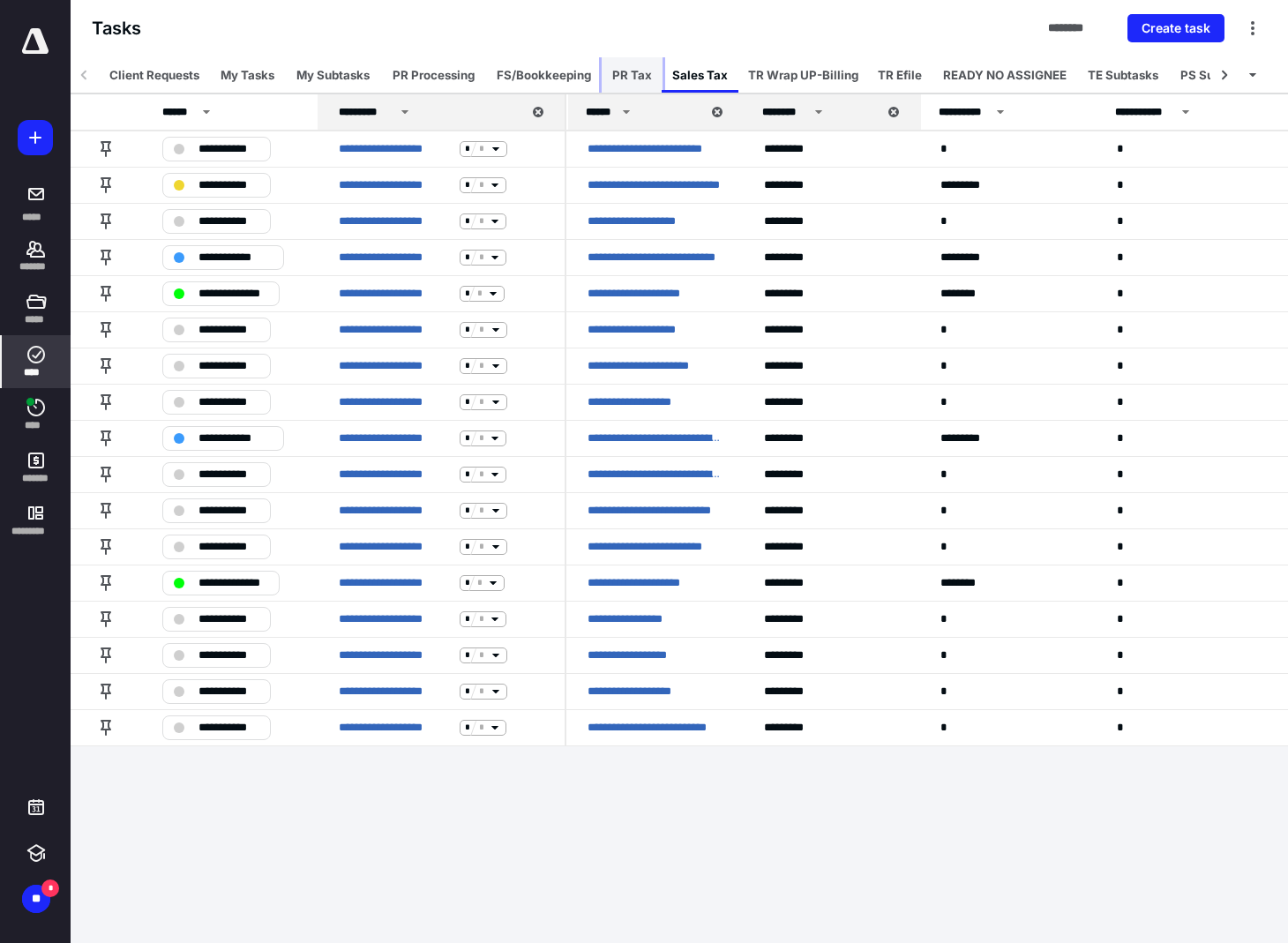 click on "PR Tax" at bounding box center [632, 75] 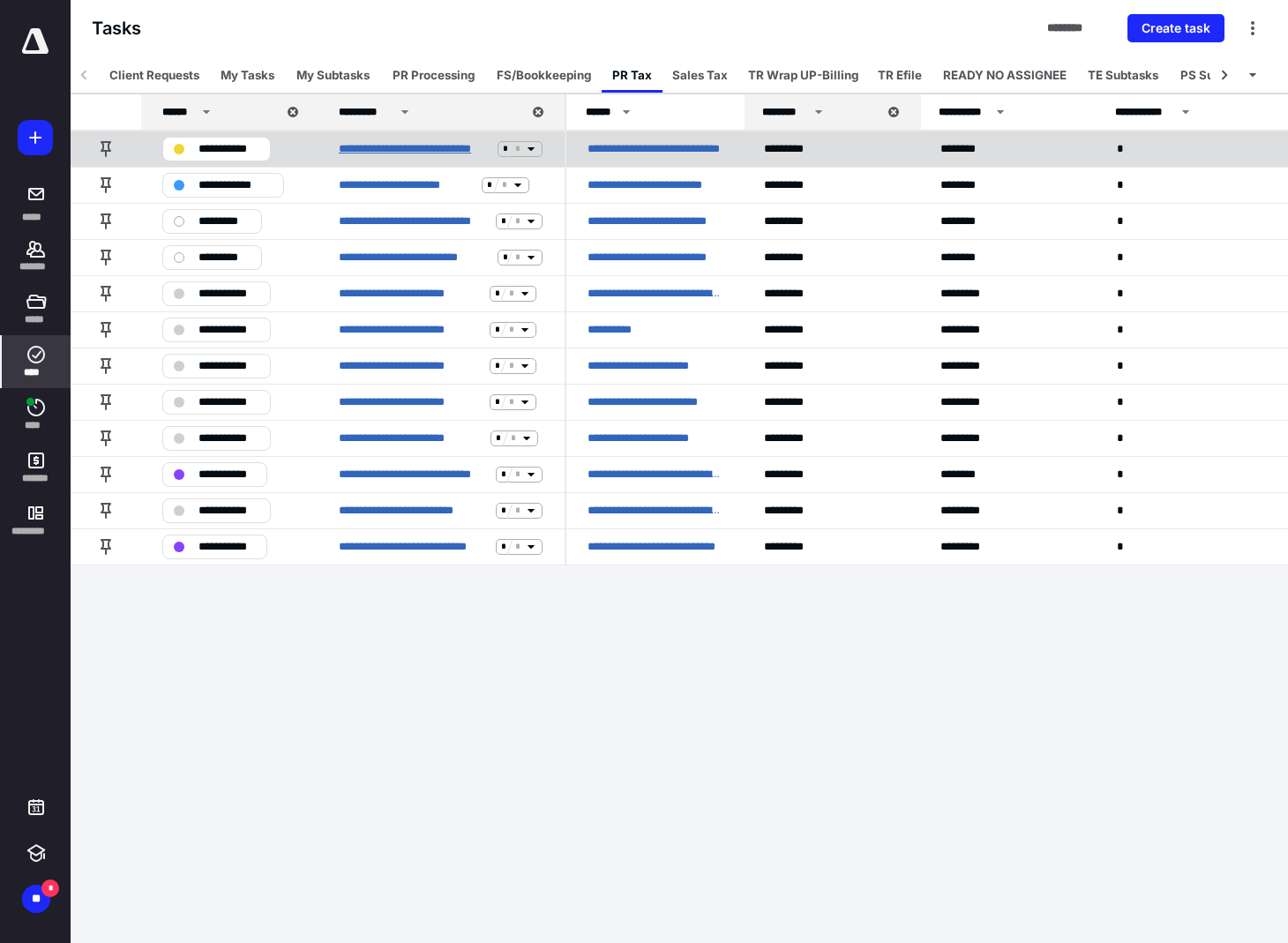 click on "**********" at bounding box center [415, 149] 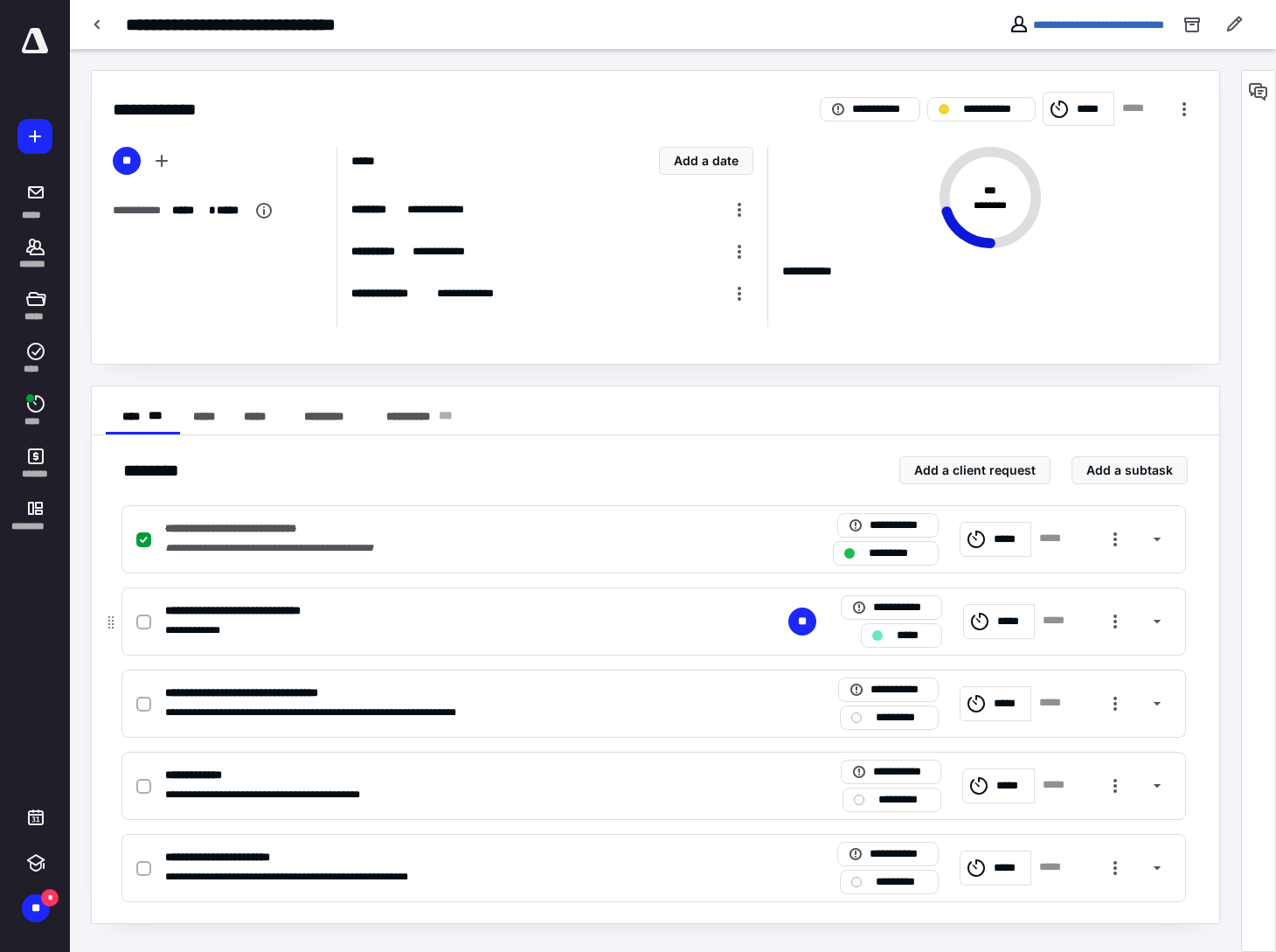 click on "*****" at bounding box center (1013, 622) 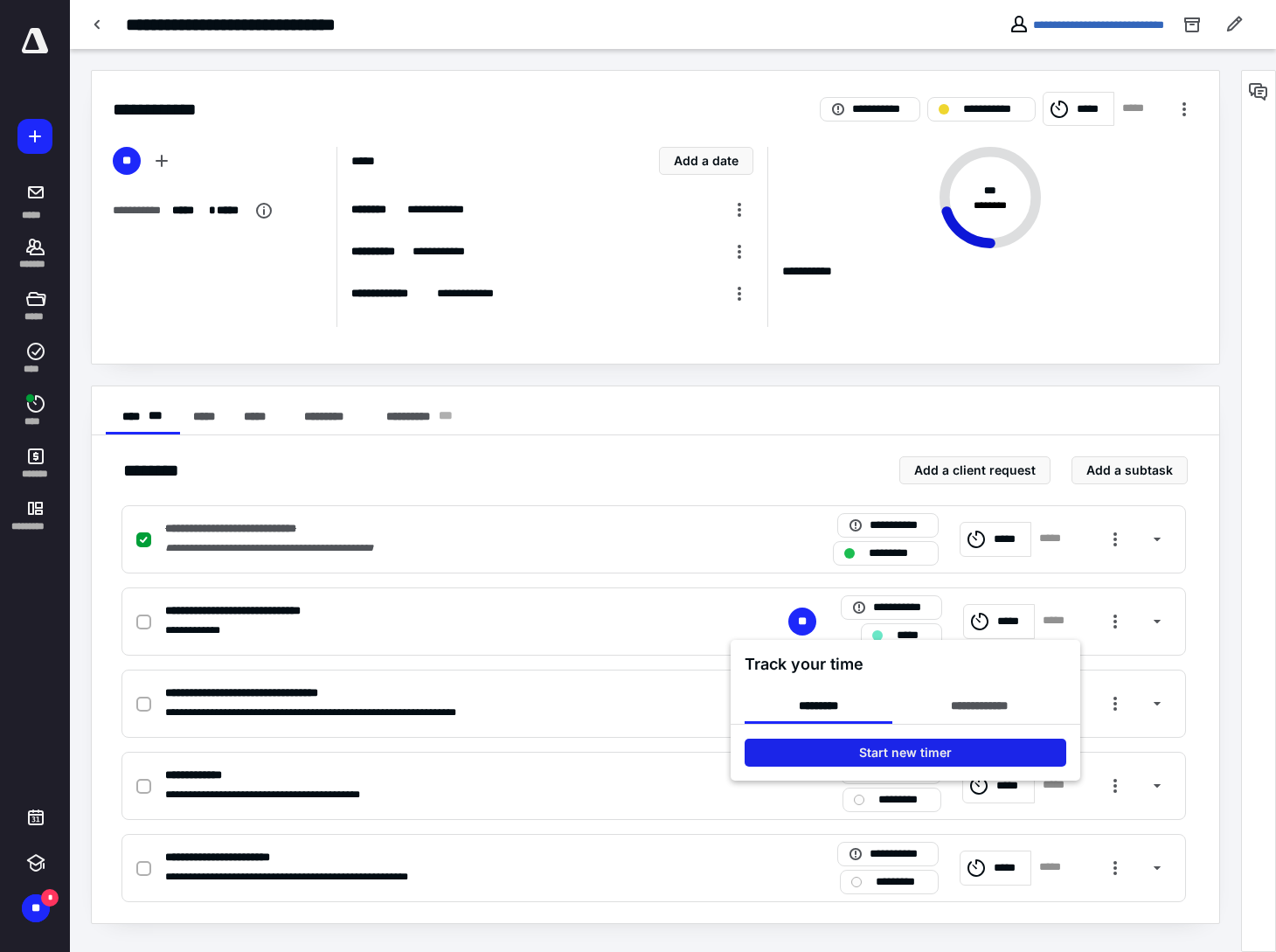 click on "Start new timer" at bounding box center (905, 753) 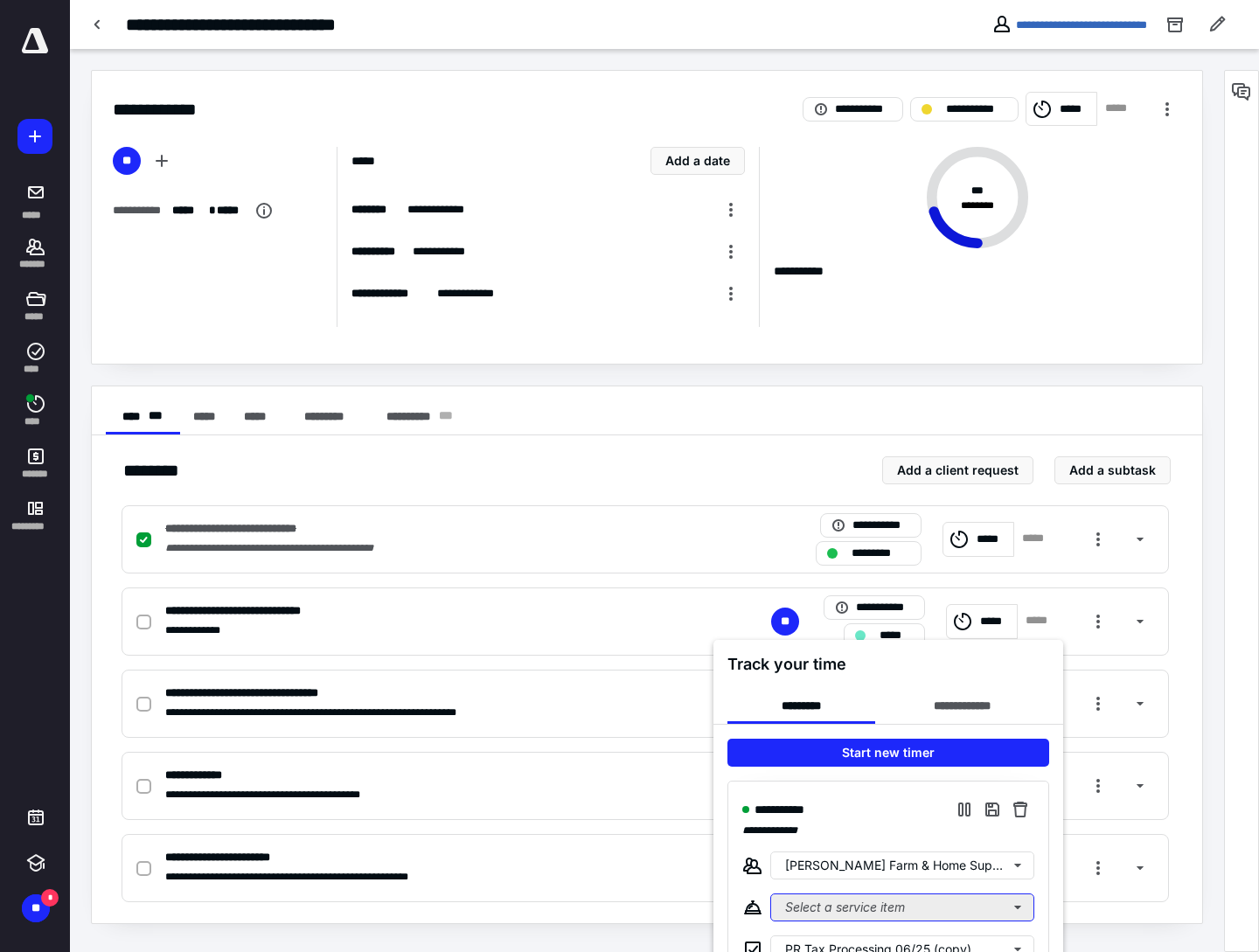 click on "Select a service item" at bounding box center (902, 907) 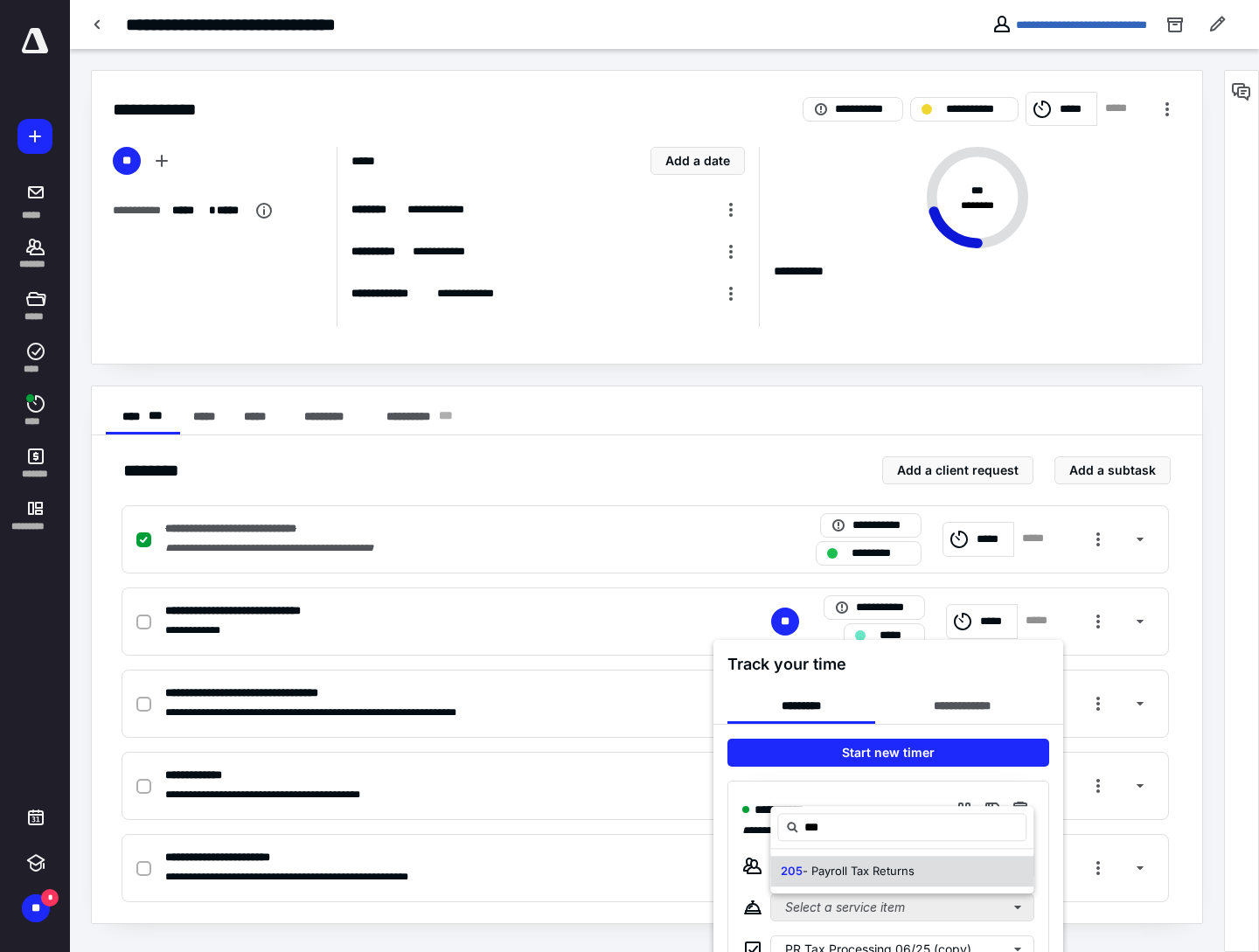 type on "***" 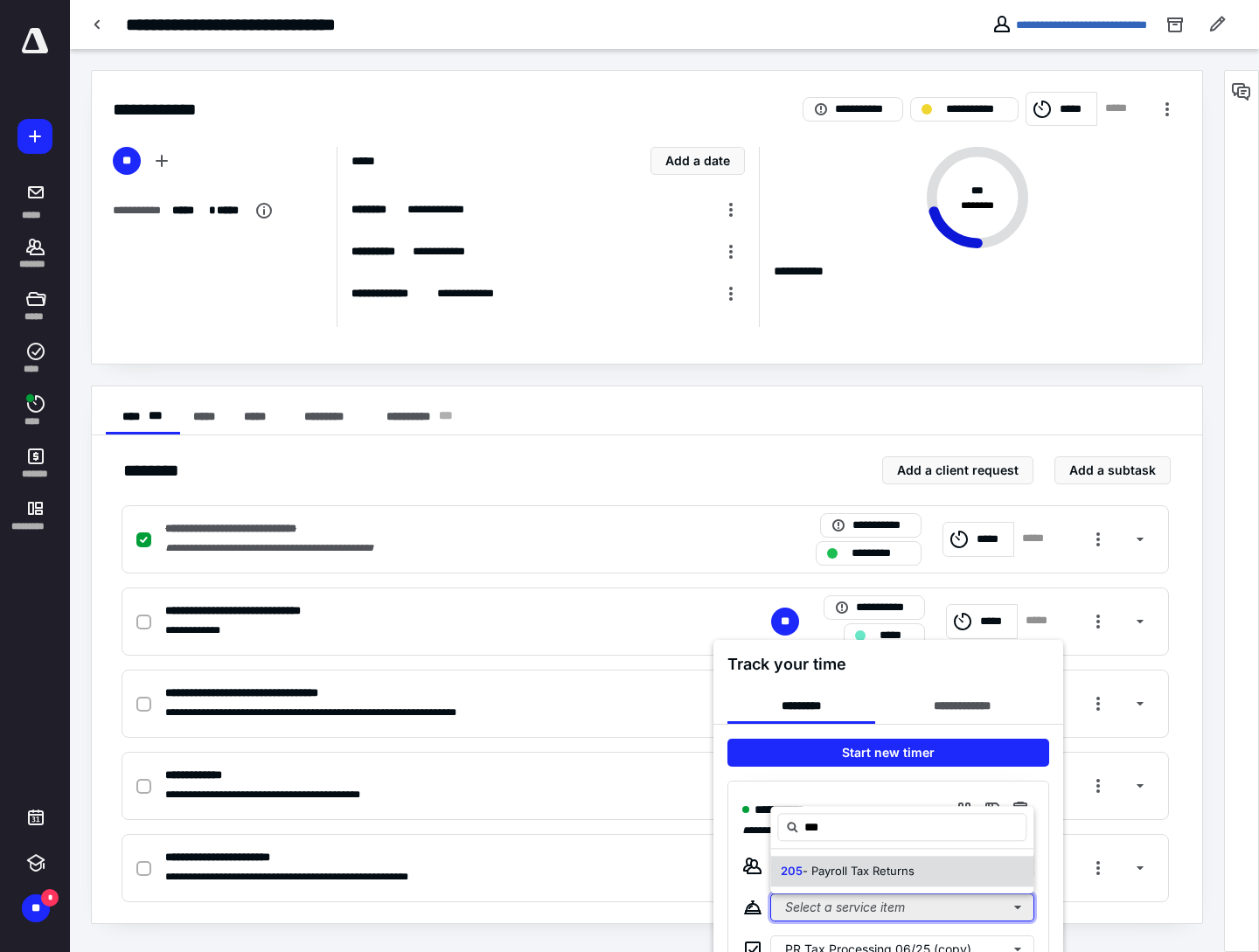 type 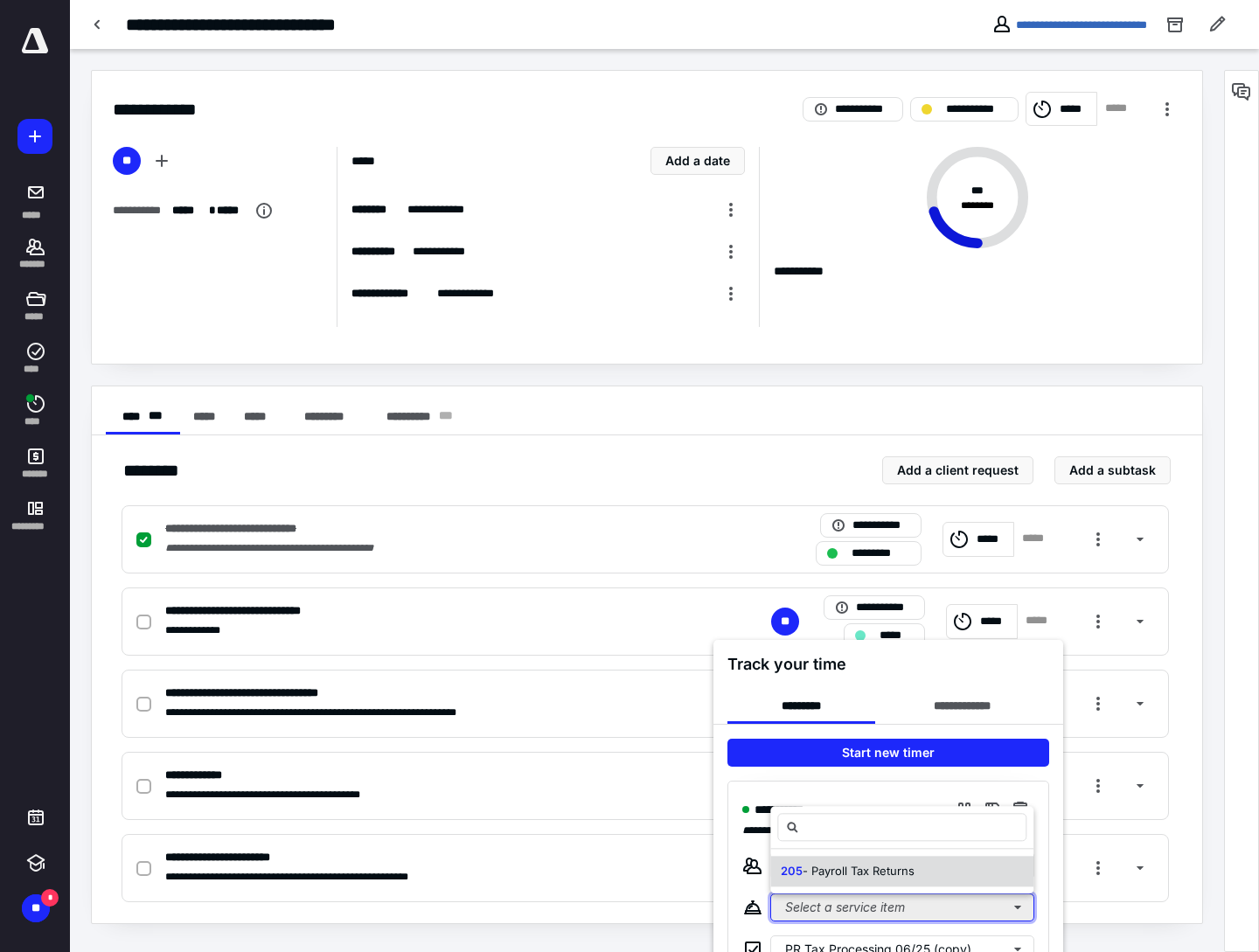 type 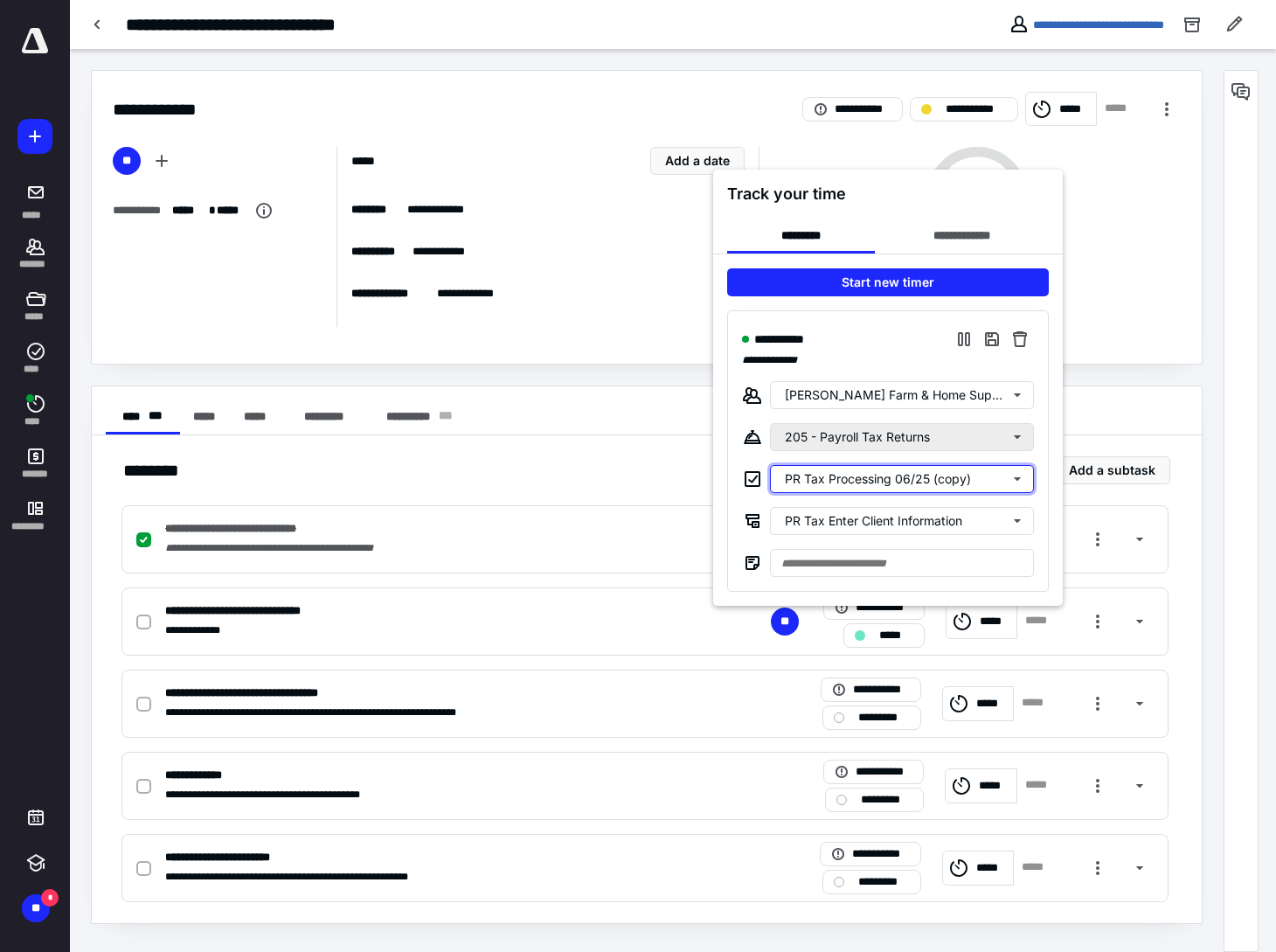 type 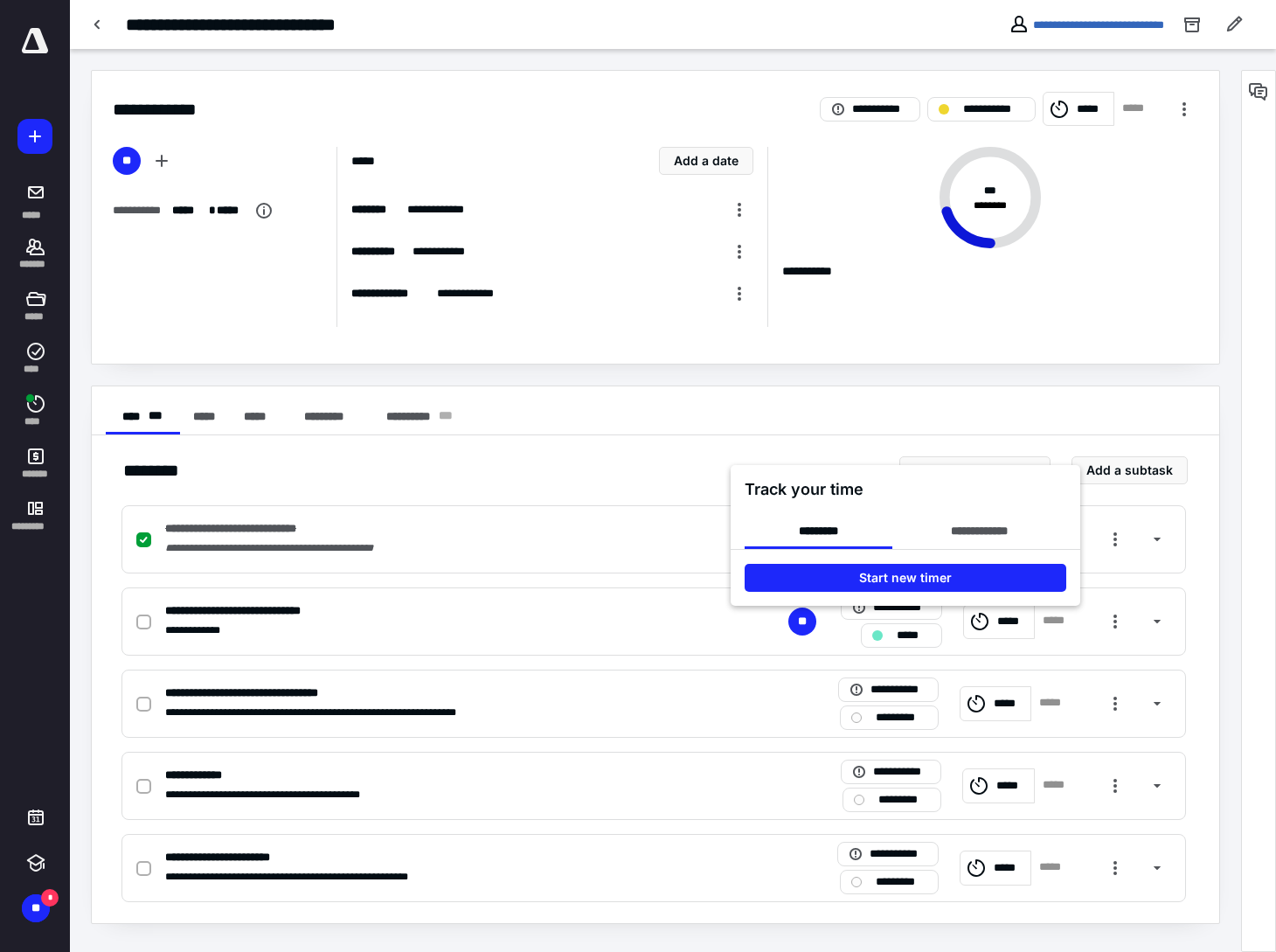 click at bounding box center (638, 476) 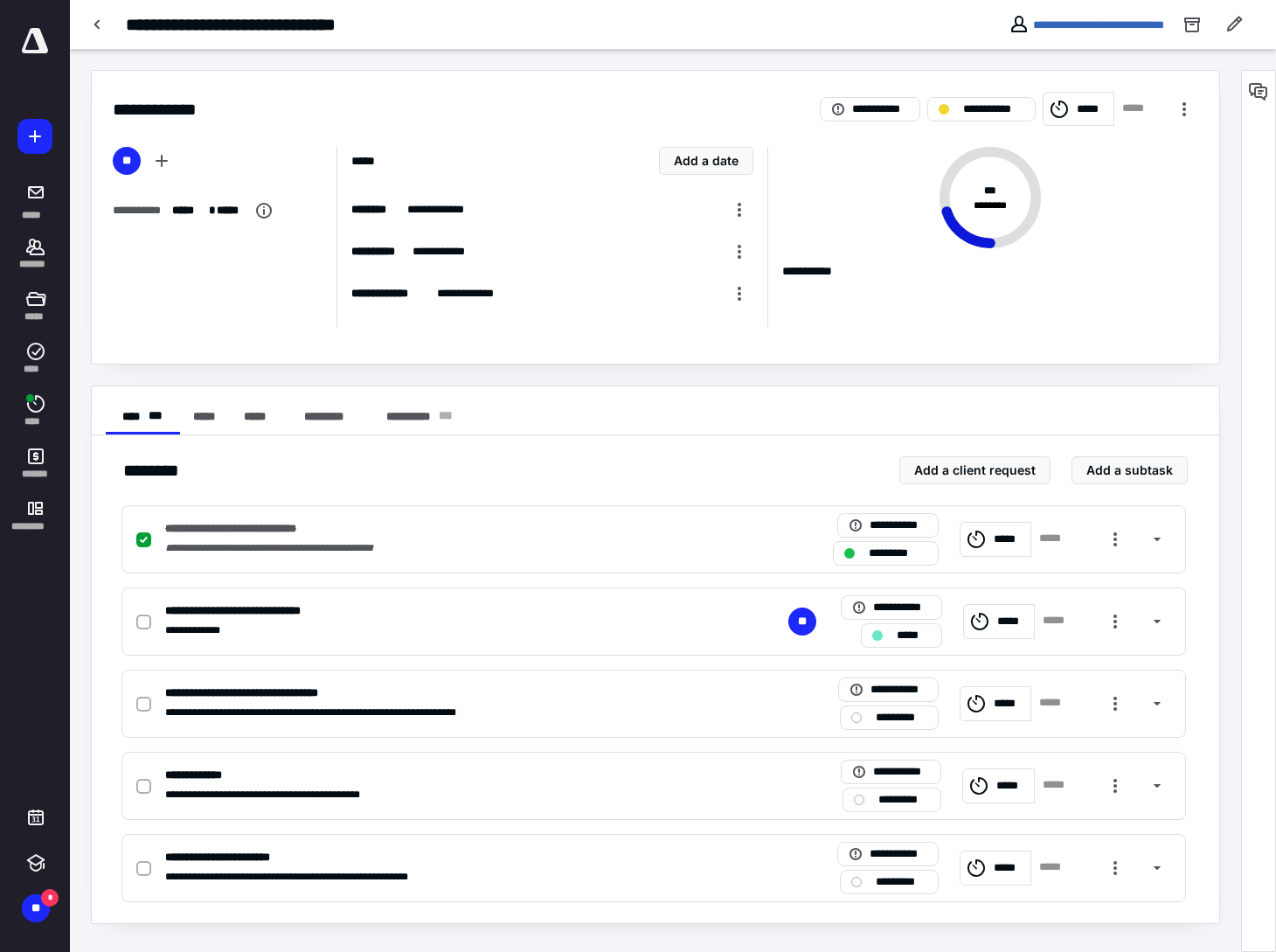 click 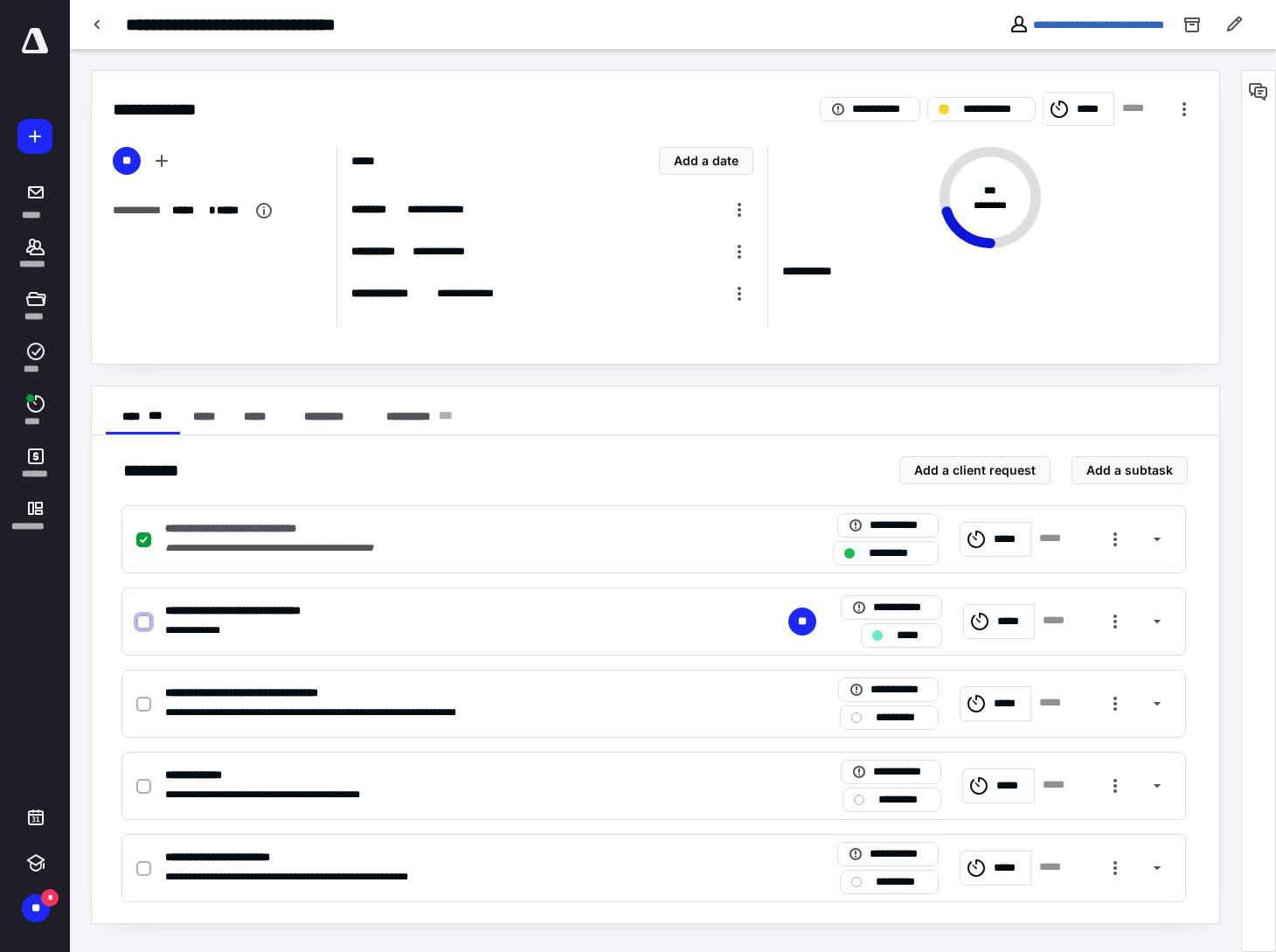 click at bounding box center (143, 622) 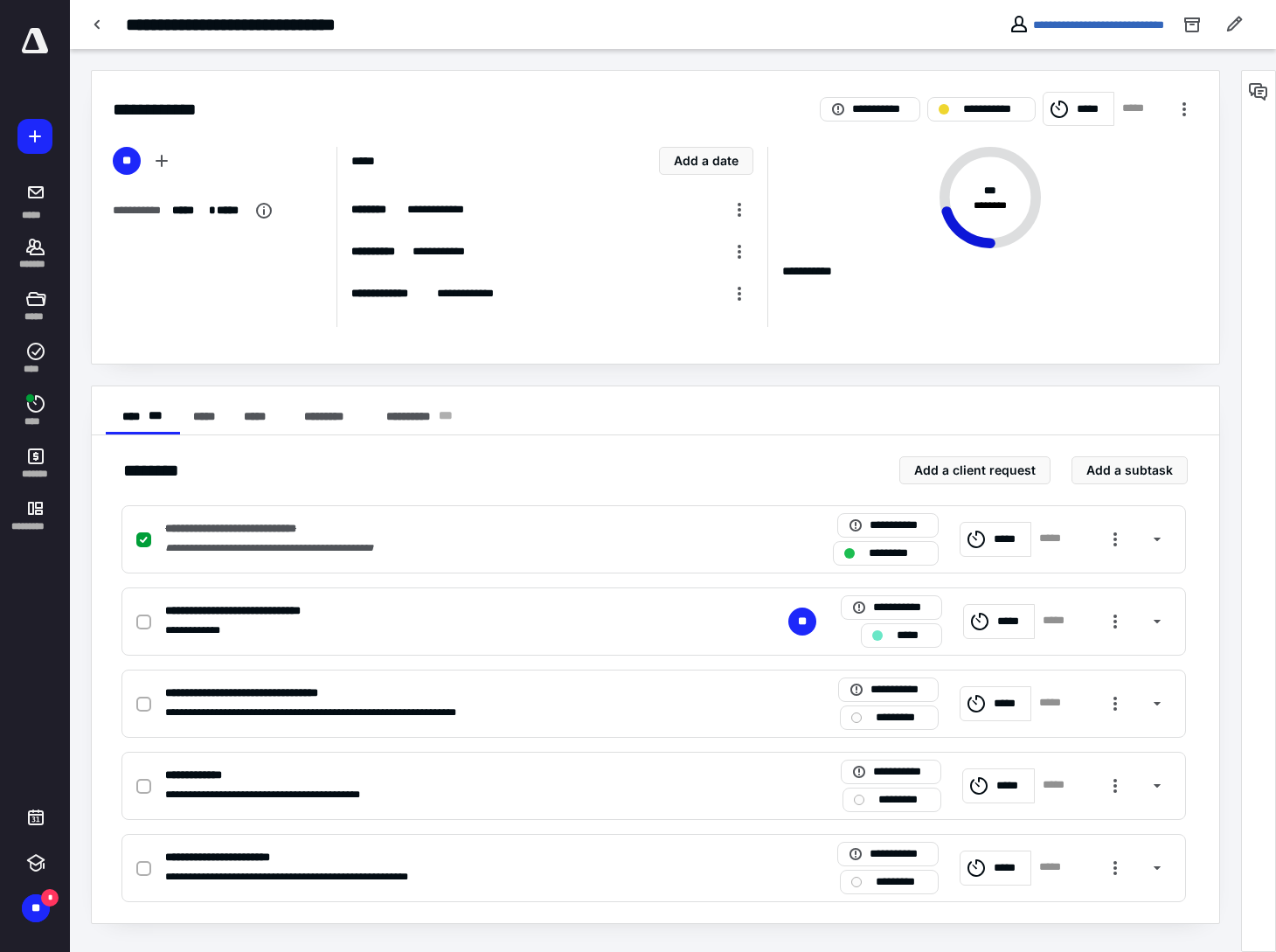 checkbox on "true" 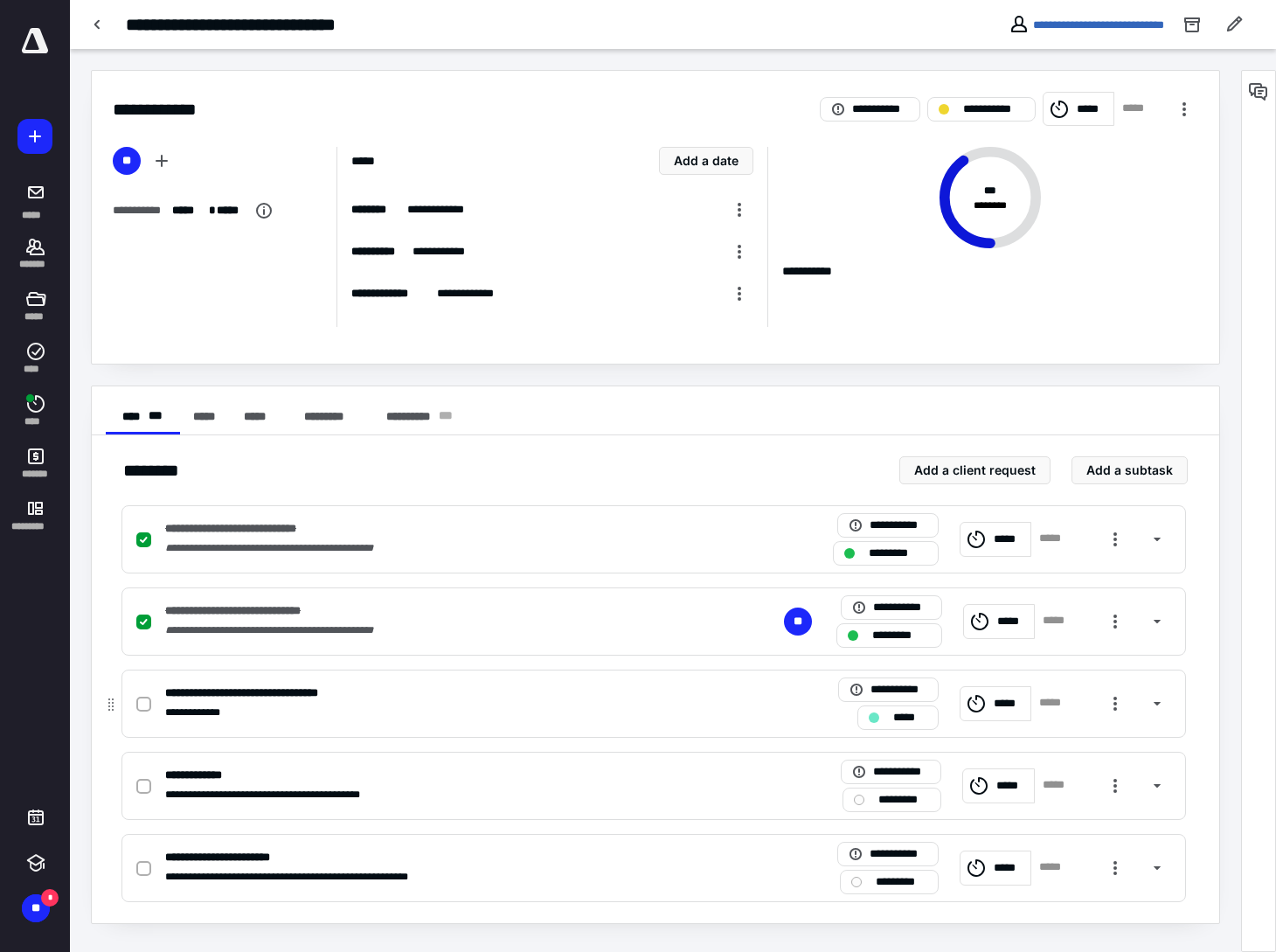 click 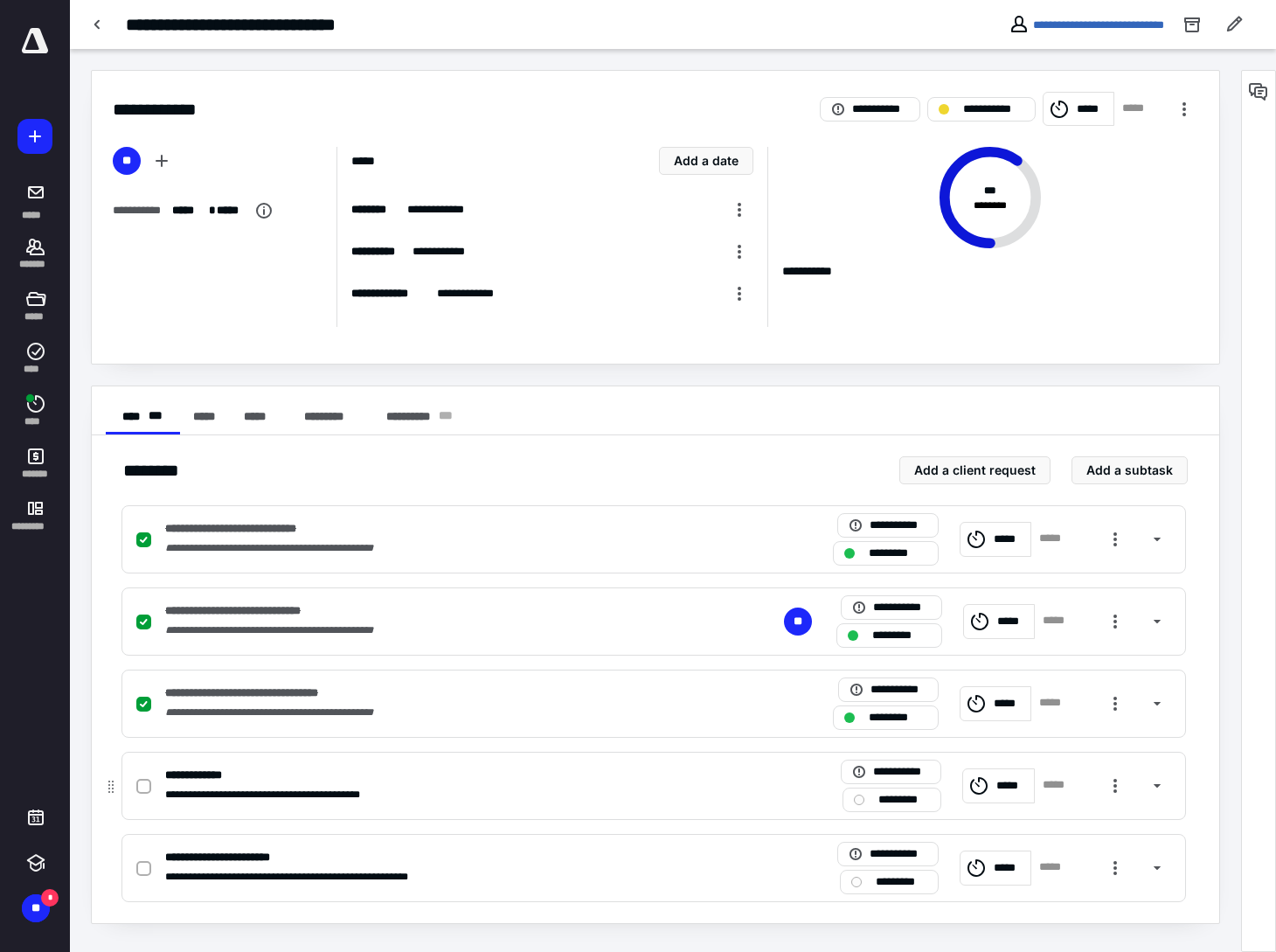 click on "**********" at bounding box center (424, 775) 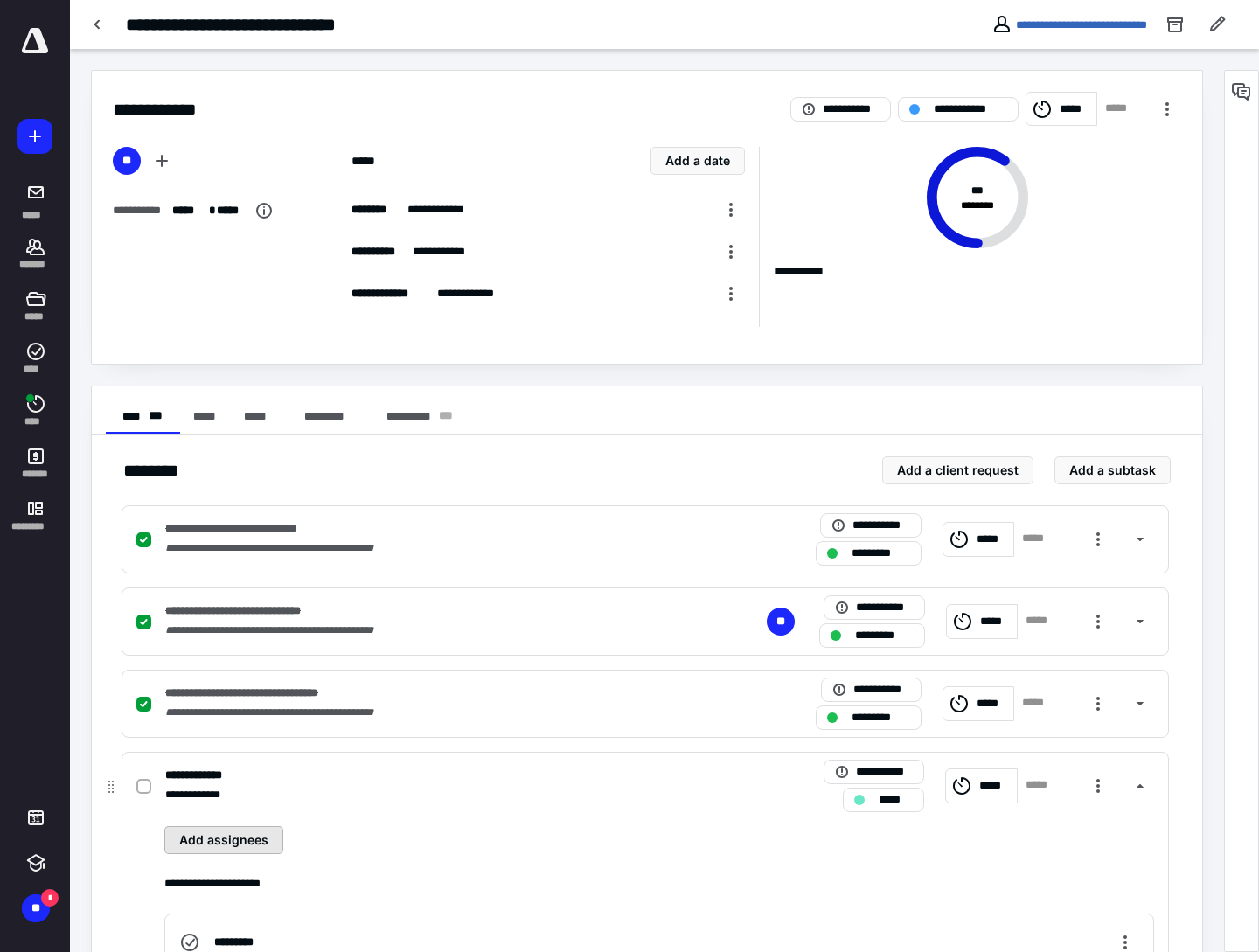 click on "Add assignees" at bounding box center (224, 840) 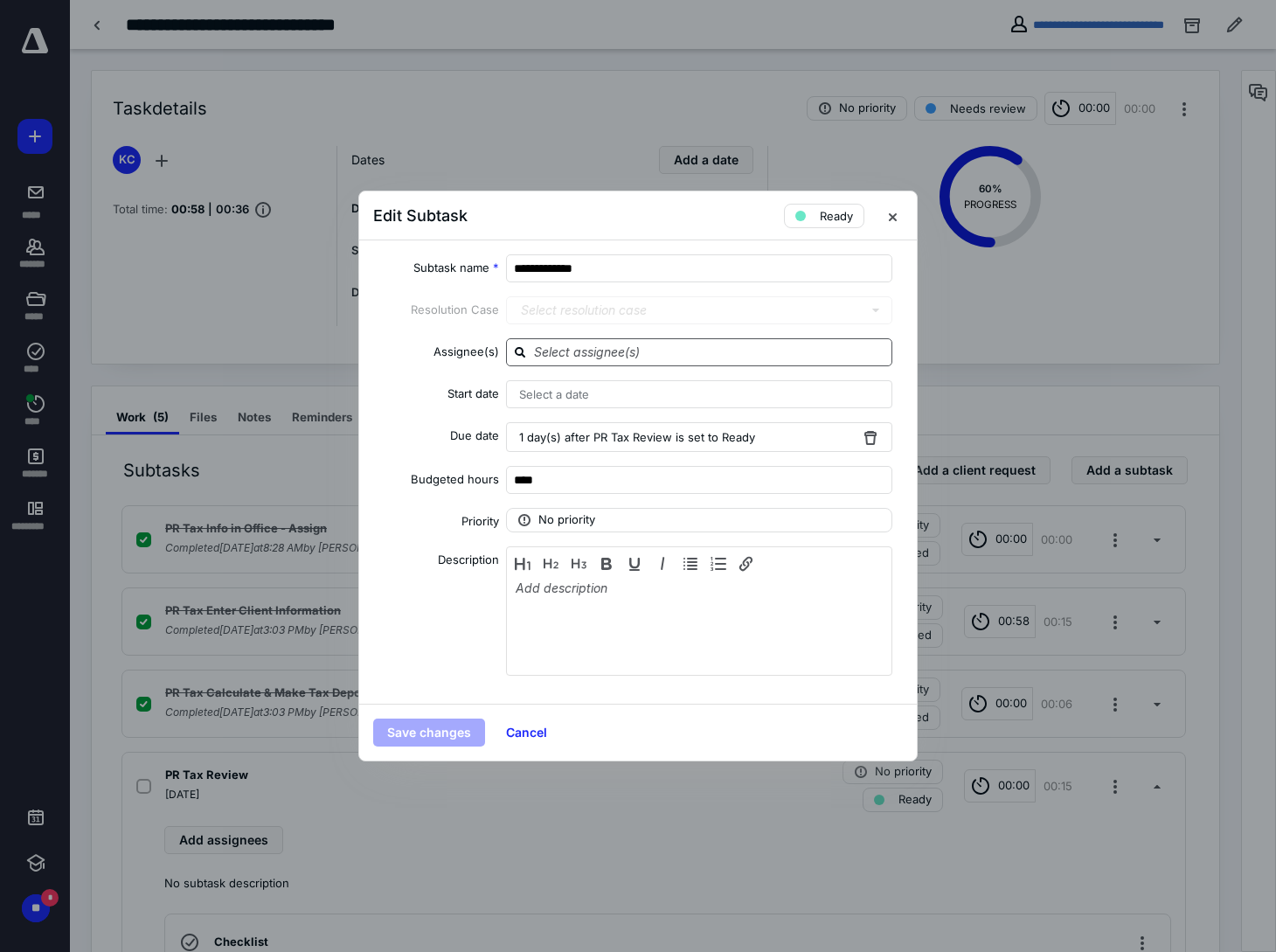 click at bounding box center (710, 351) 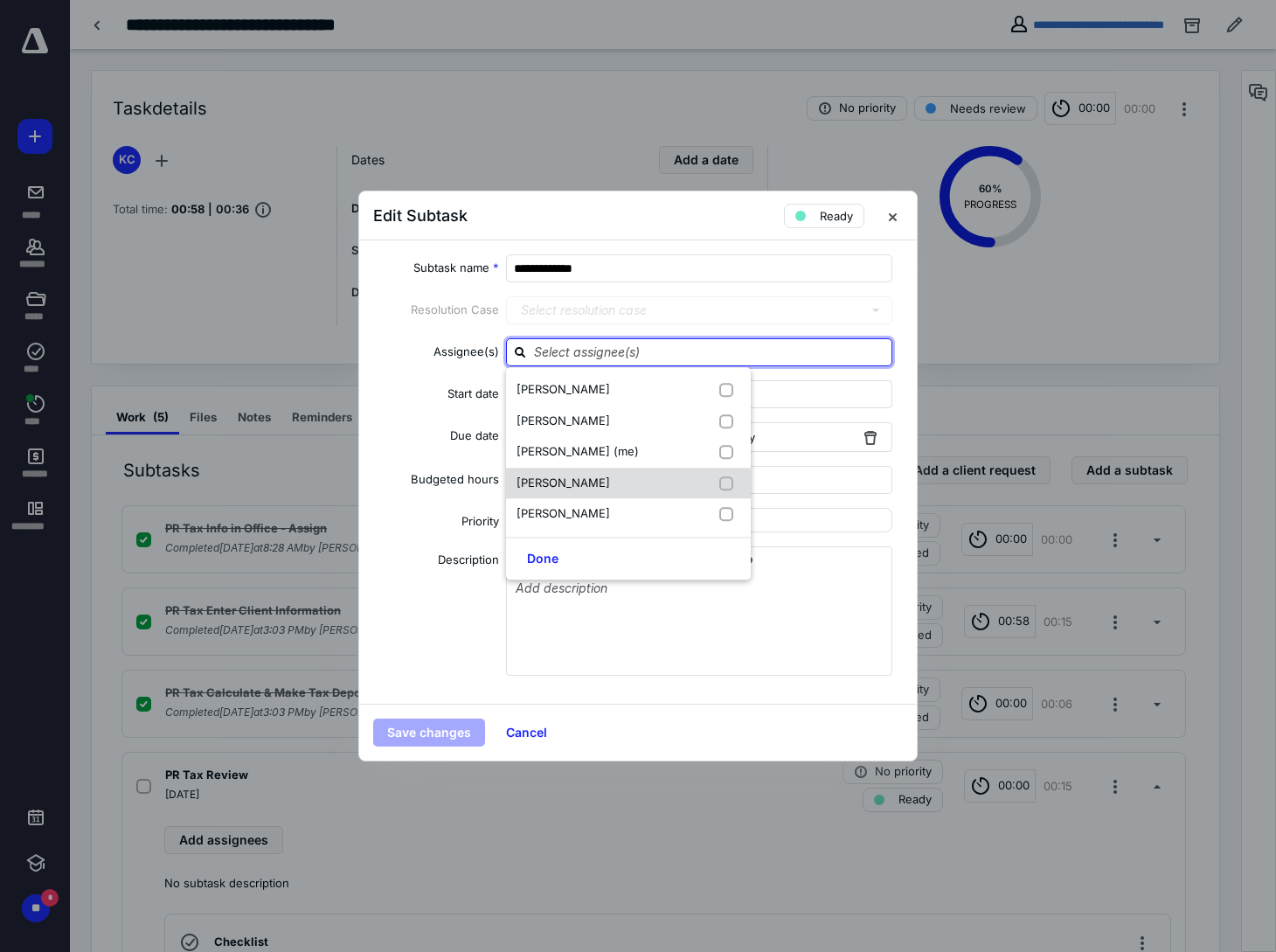 click on "Patience Shull" at bounding box center (563, 483) 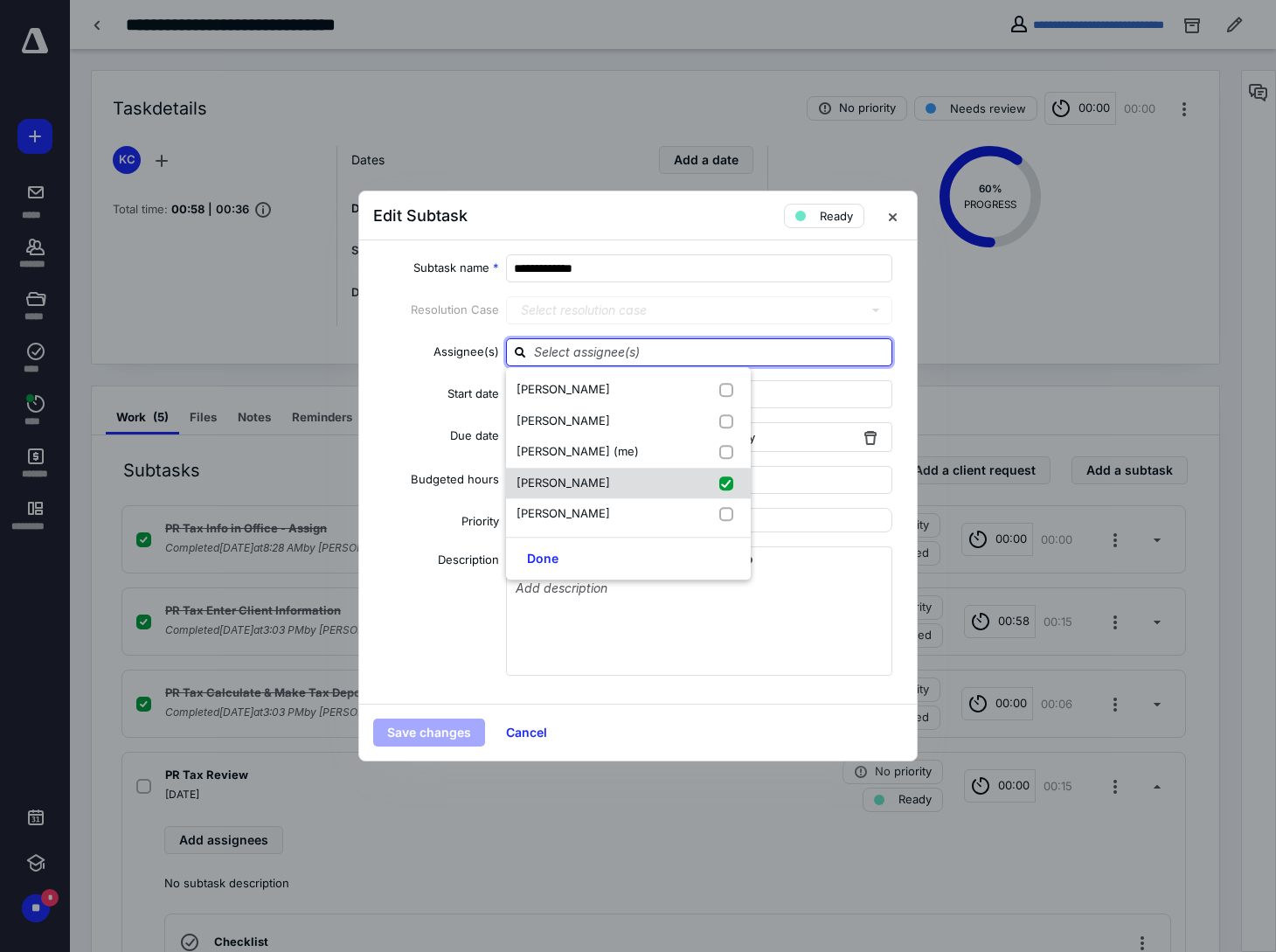 checkbox on "true" 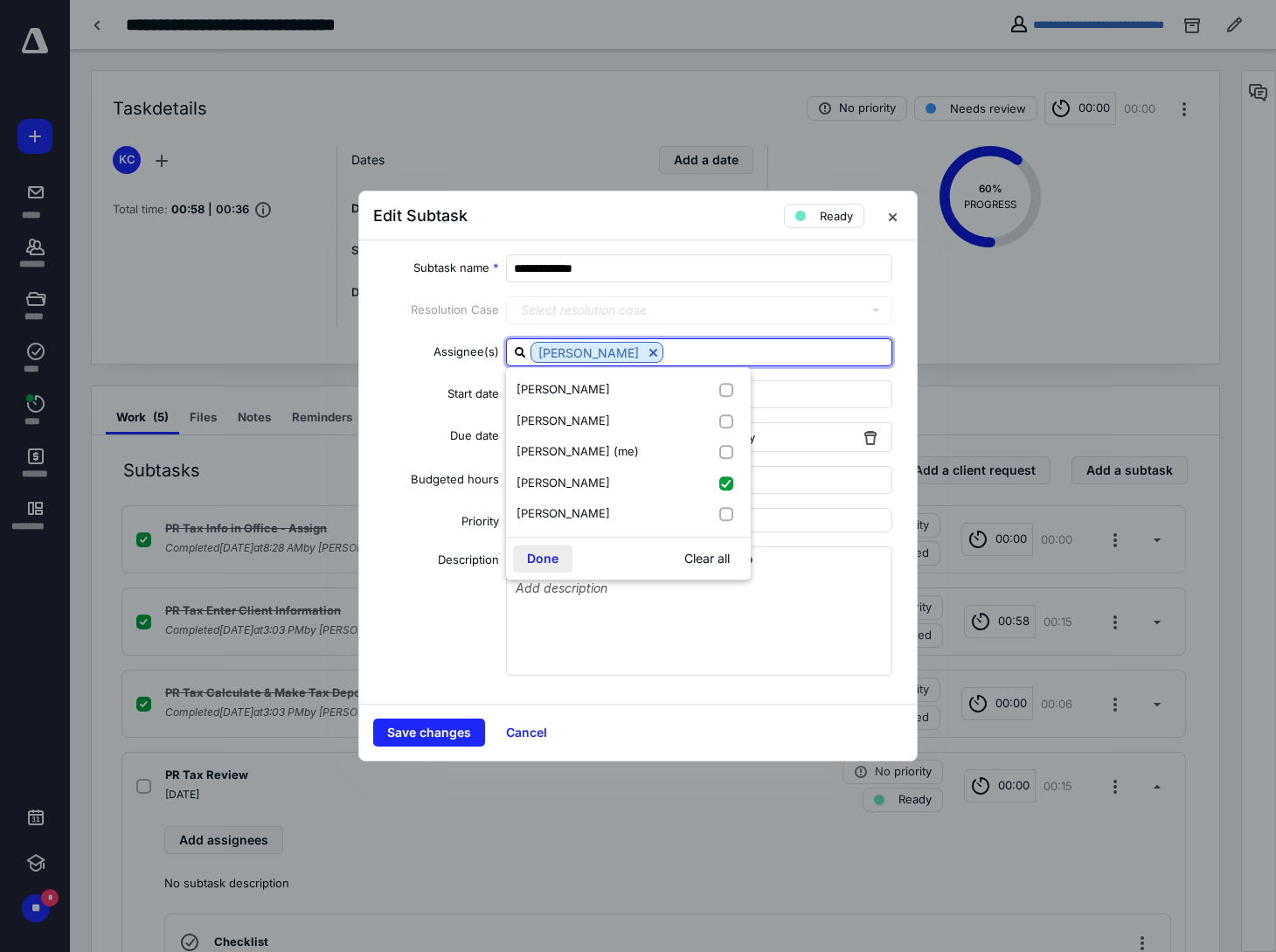 click on "Done" at bounding box center (543, 559) 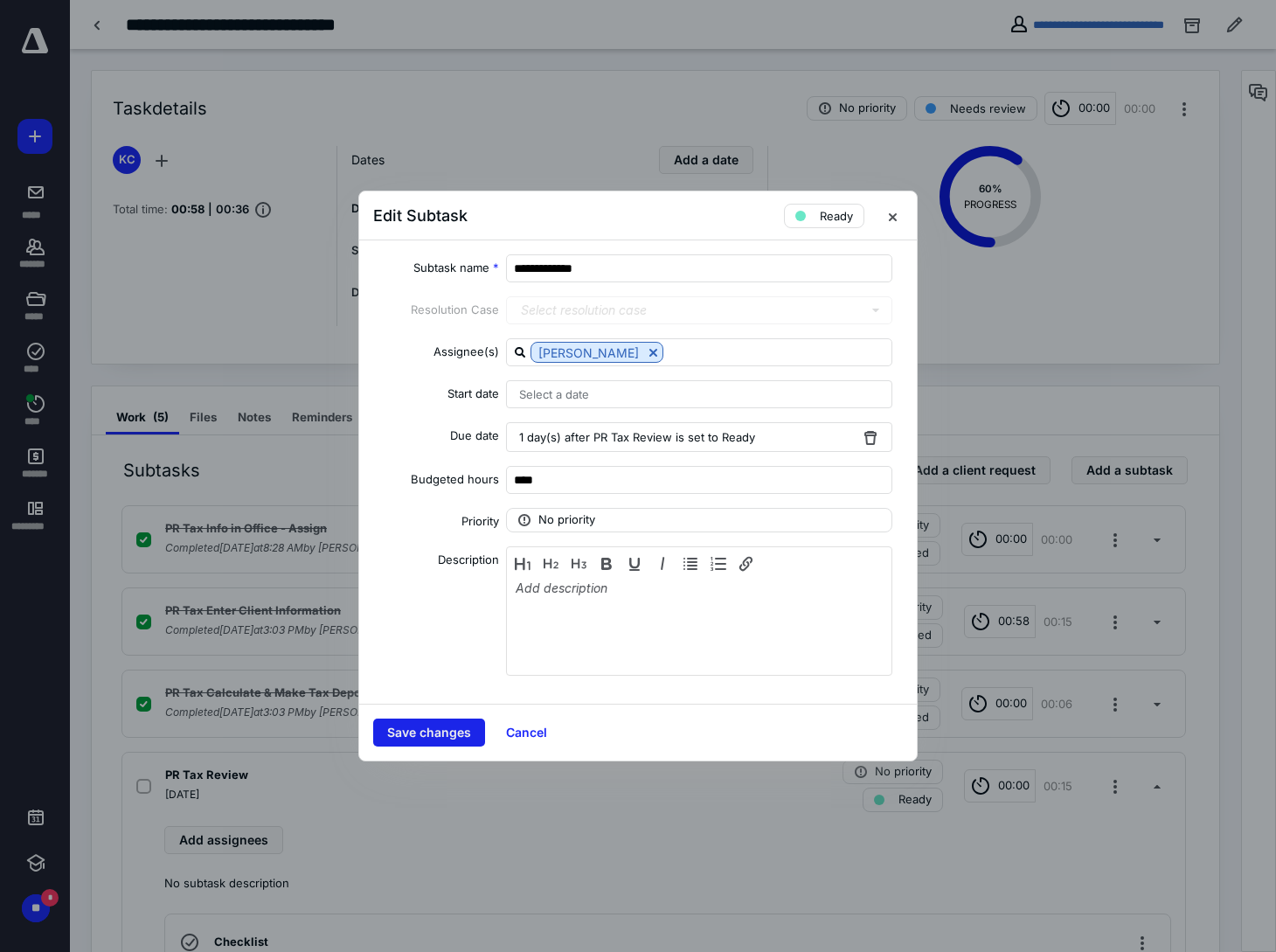 click on "Save changes" at bounding box center [429, 733] 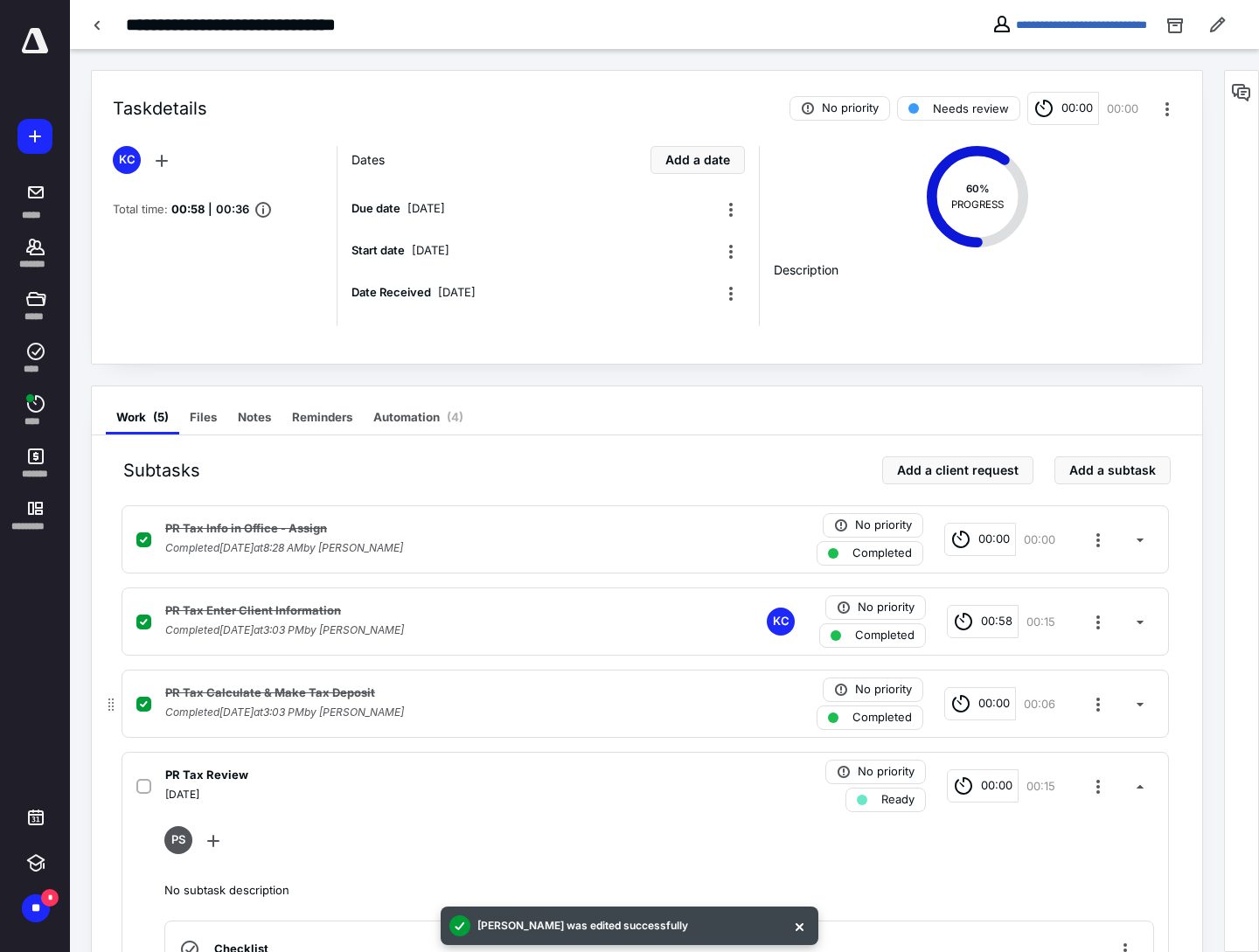 click on "PR Tax Calculate & Make Tax Deposit" at bounding box center (415, 693) 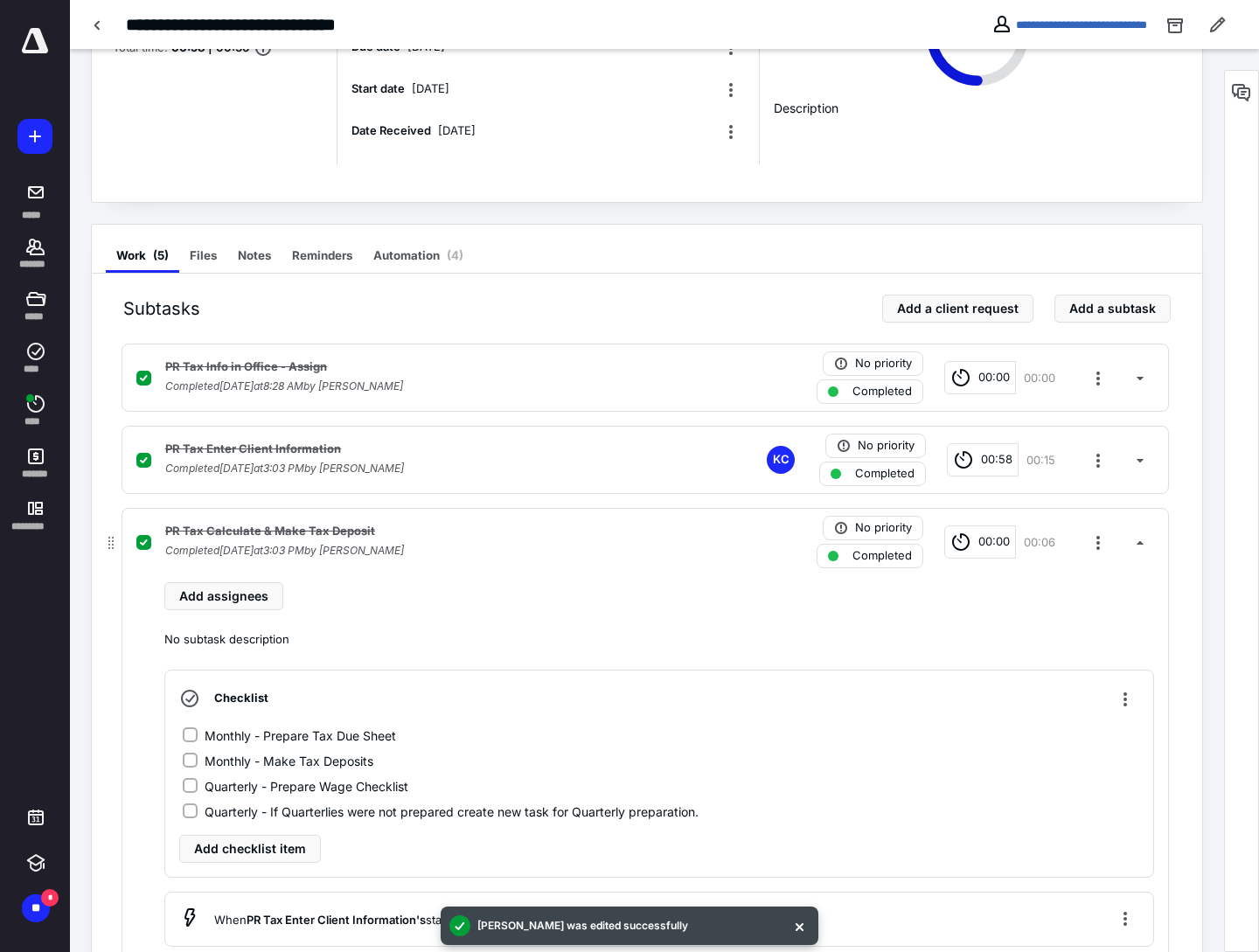 scroll, scrollTop: 350, scrollLeft: 0, axis: vertical 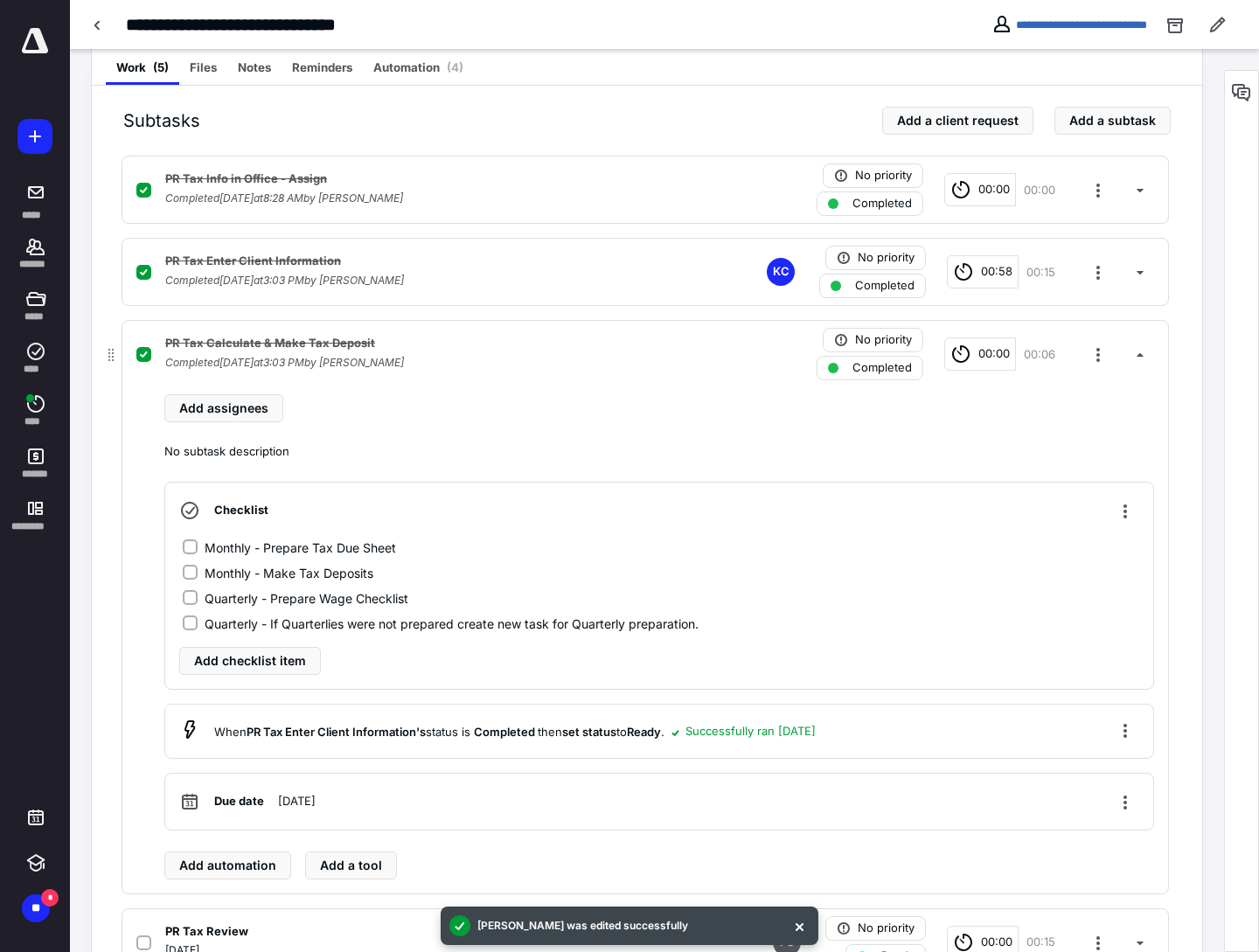 click on "Monthly - Prepare Tax Due Sheet" at bounding box center [190, 547] 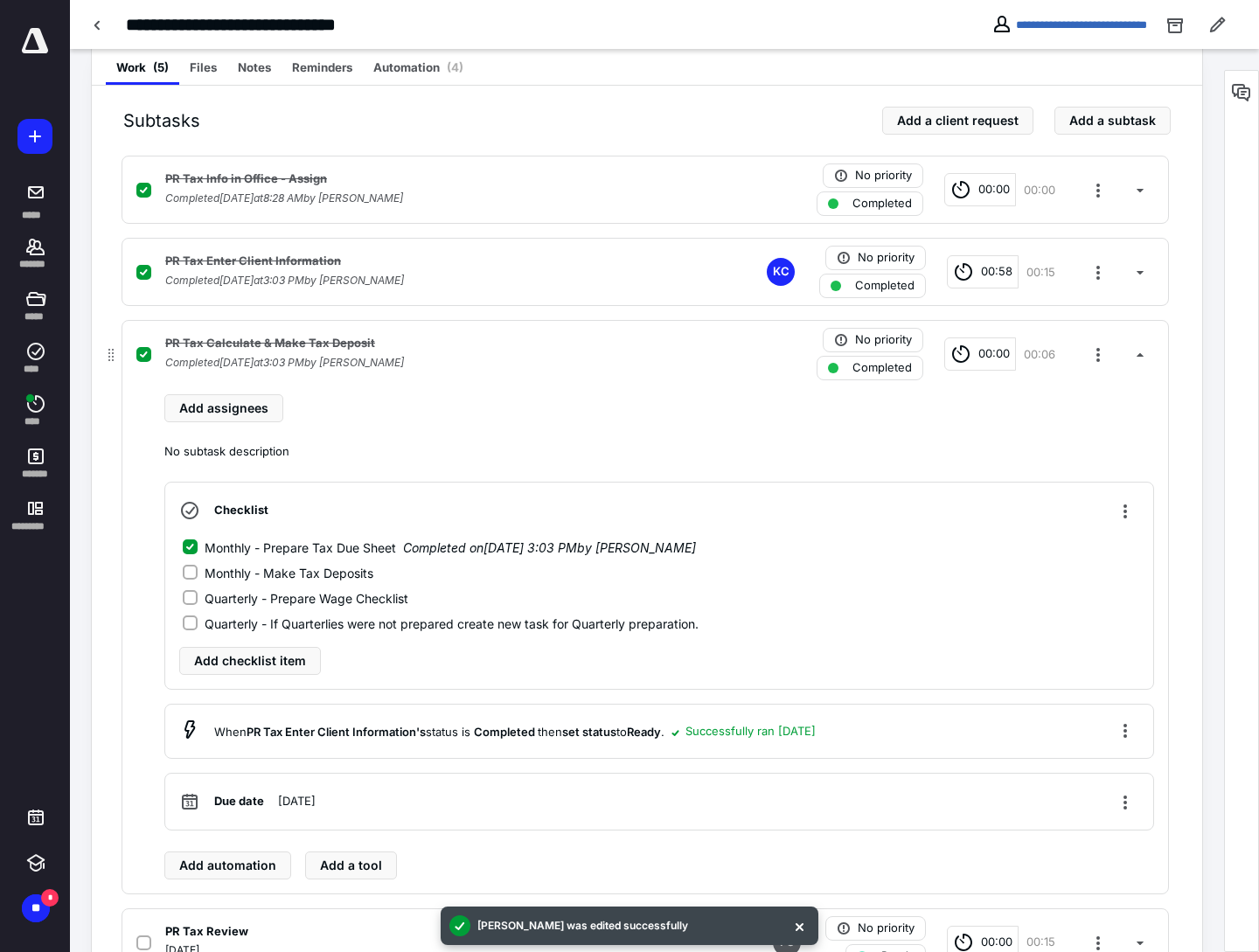 click 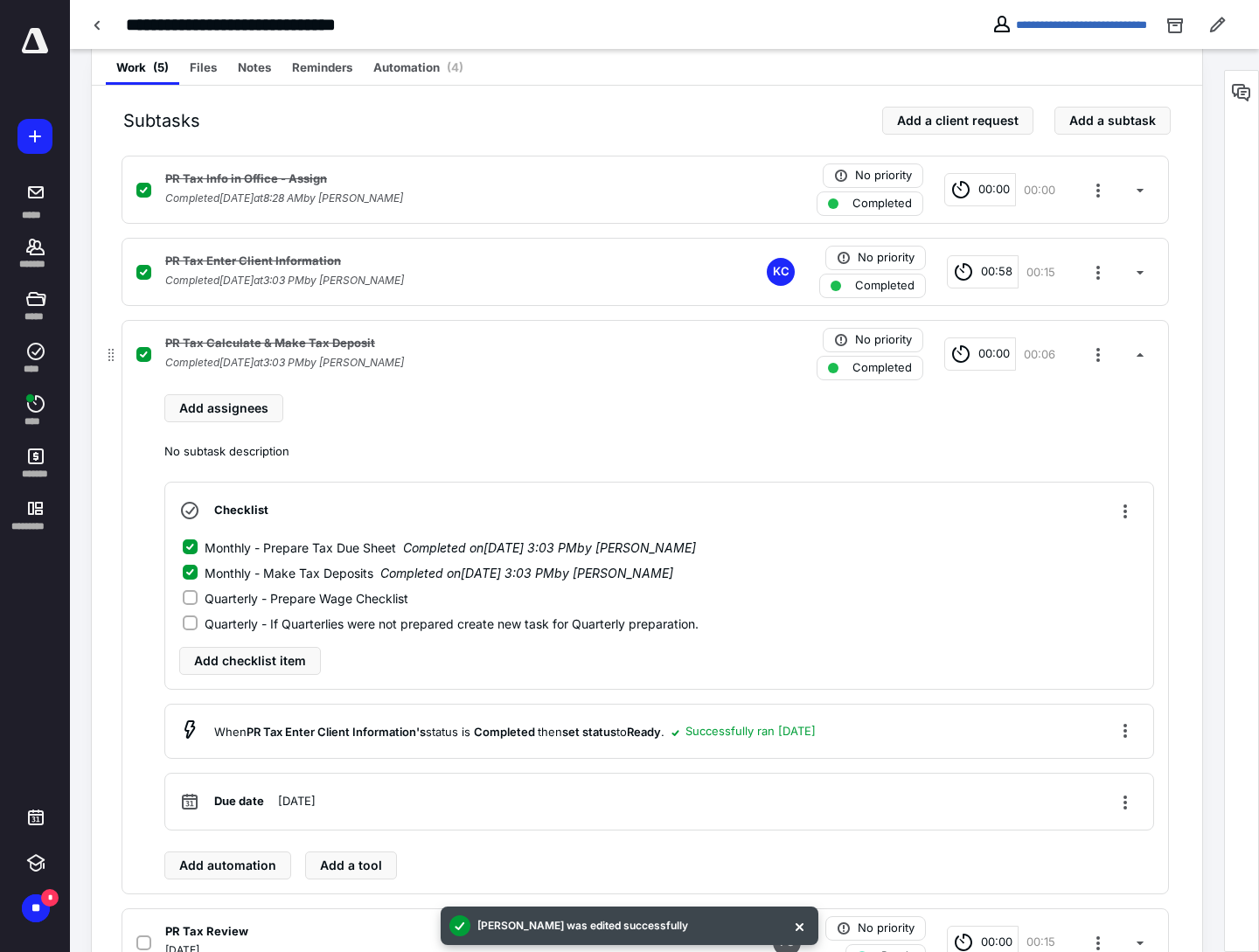 click 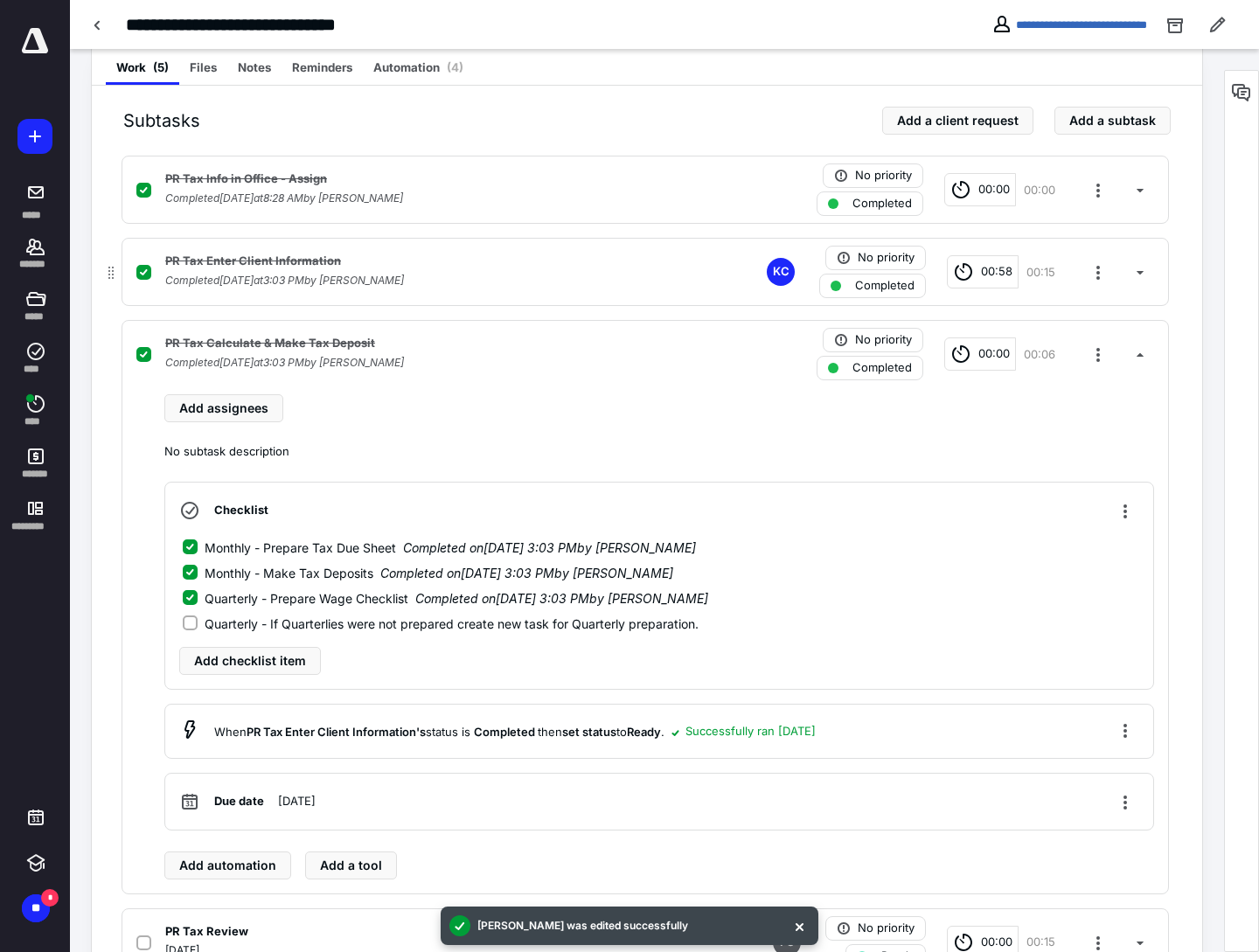 click on "Completed  July 10, 2025  at  3:03 PM  by Kim Cooper" at bounding box center (415, 281) 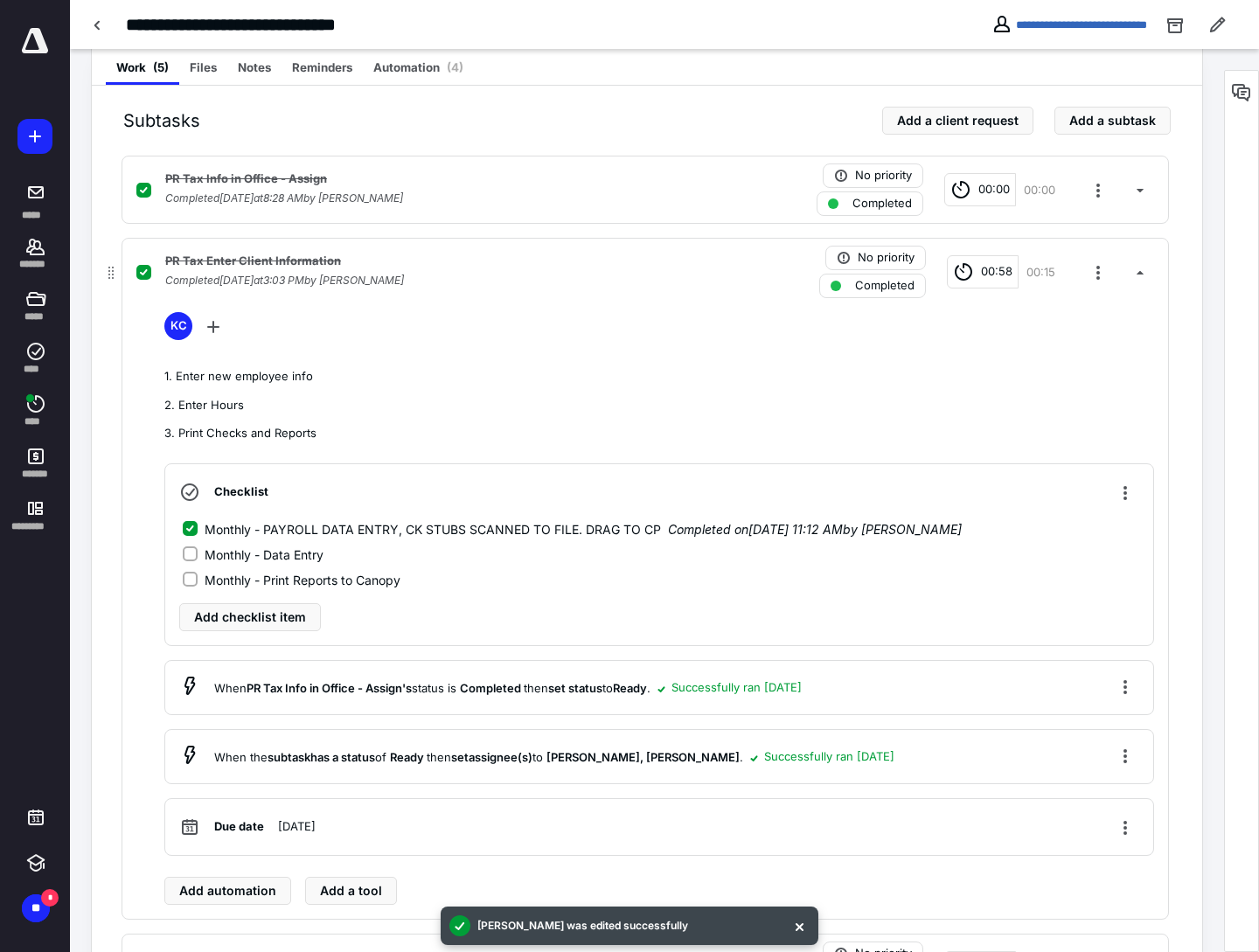 click 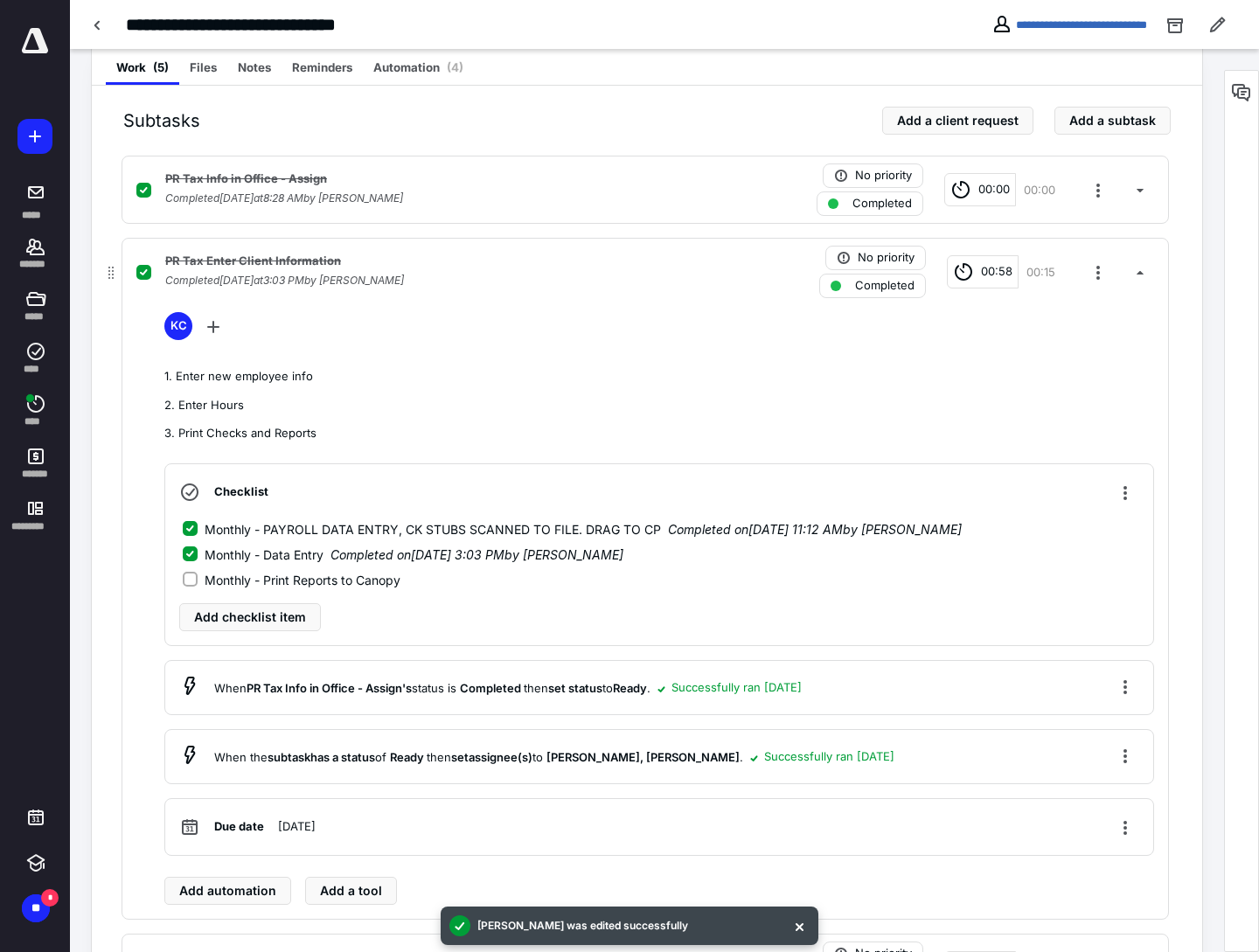 click 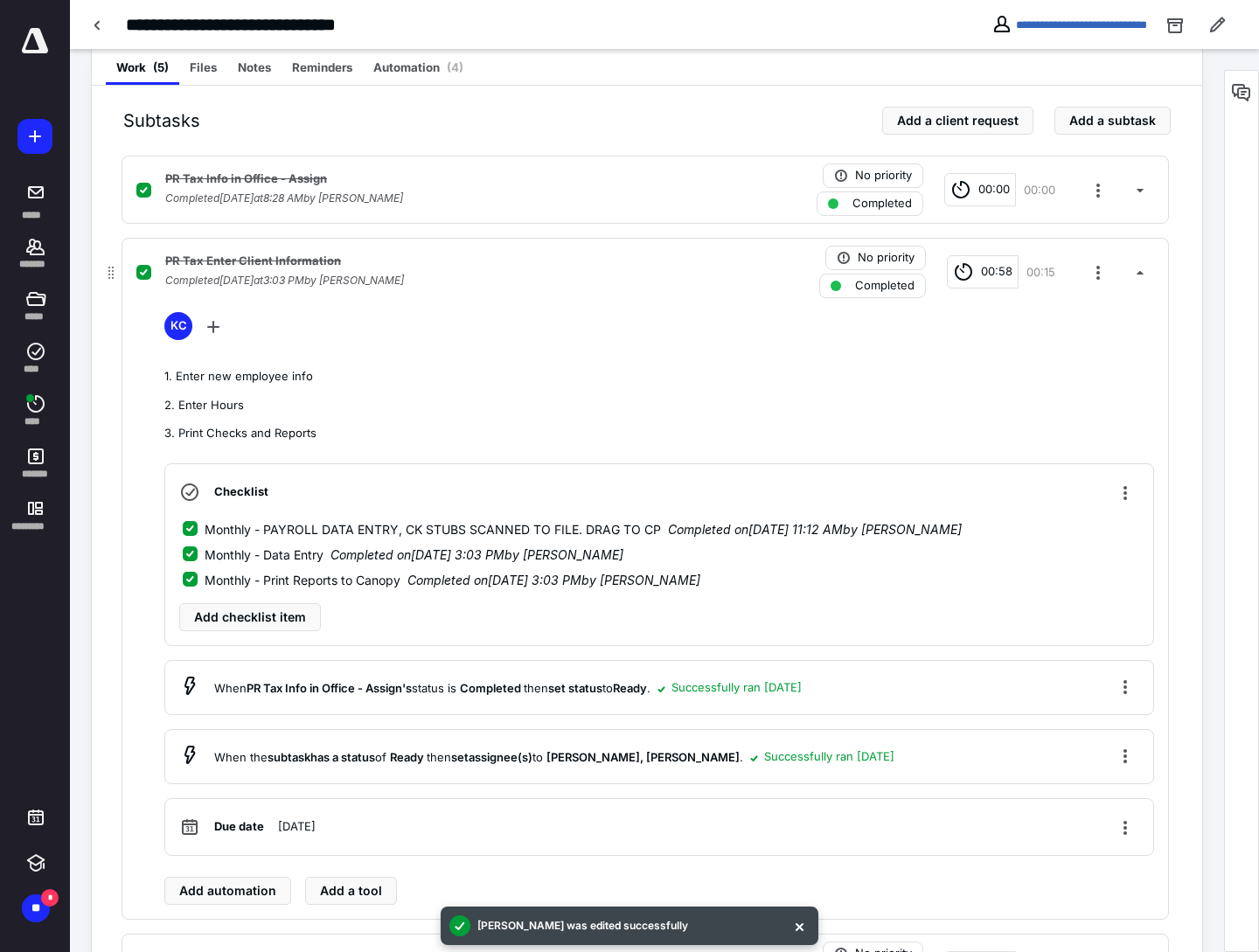 scroll, scrollTop: 612, scrollLeft: 0, axis: vertical 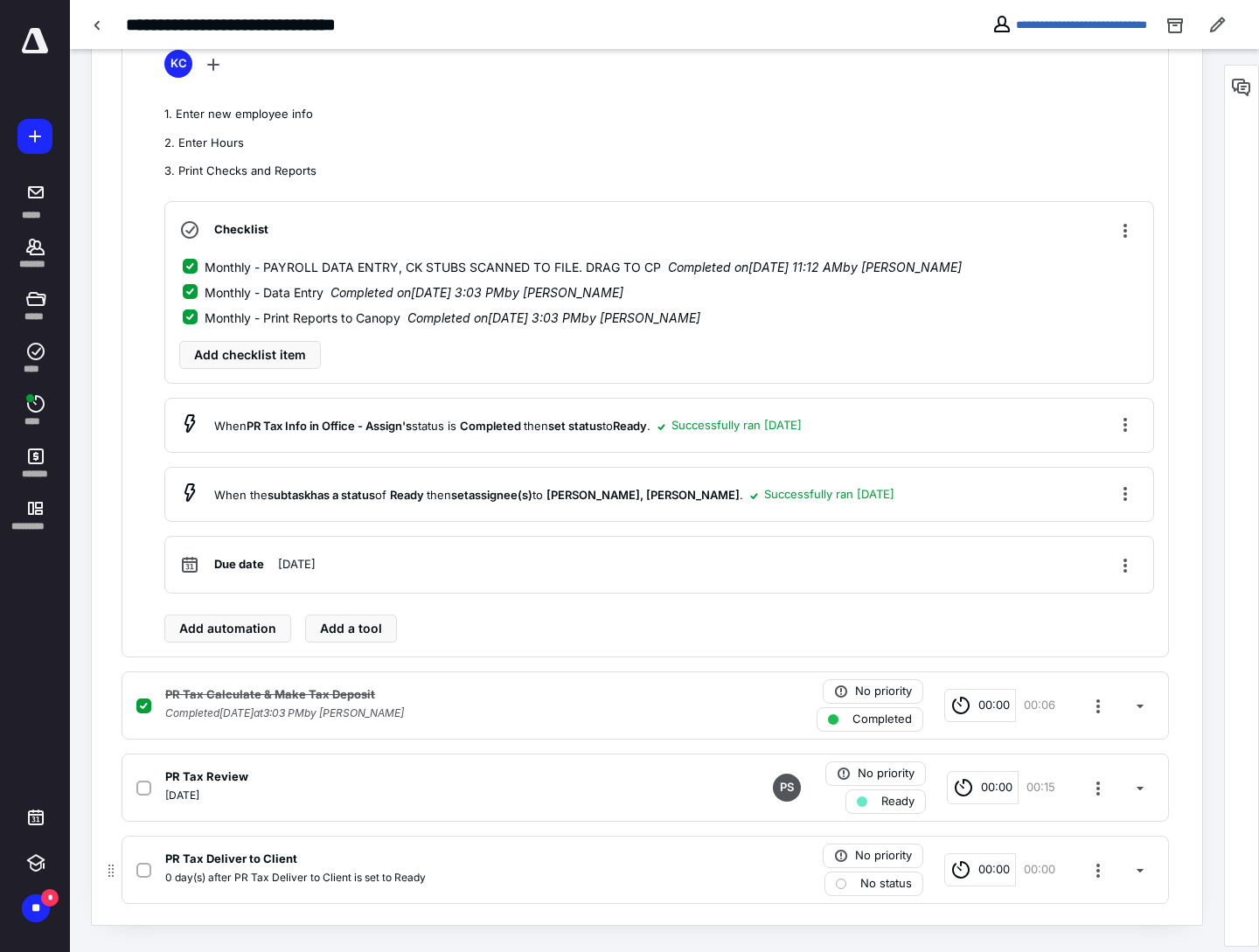 click on "PR Tax Deliver to Client" at bounding box center (415, 859) 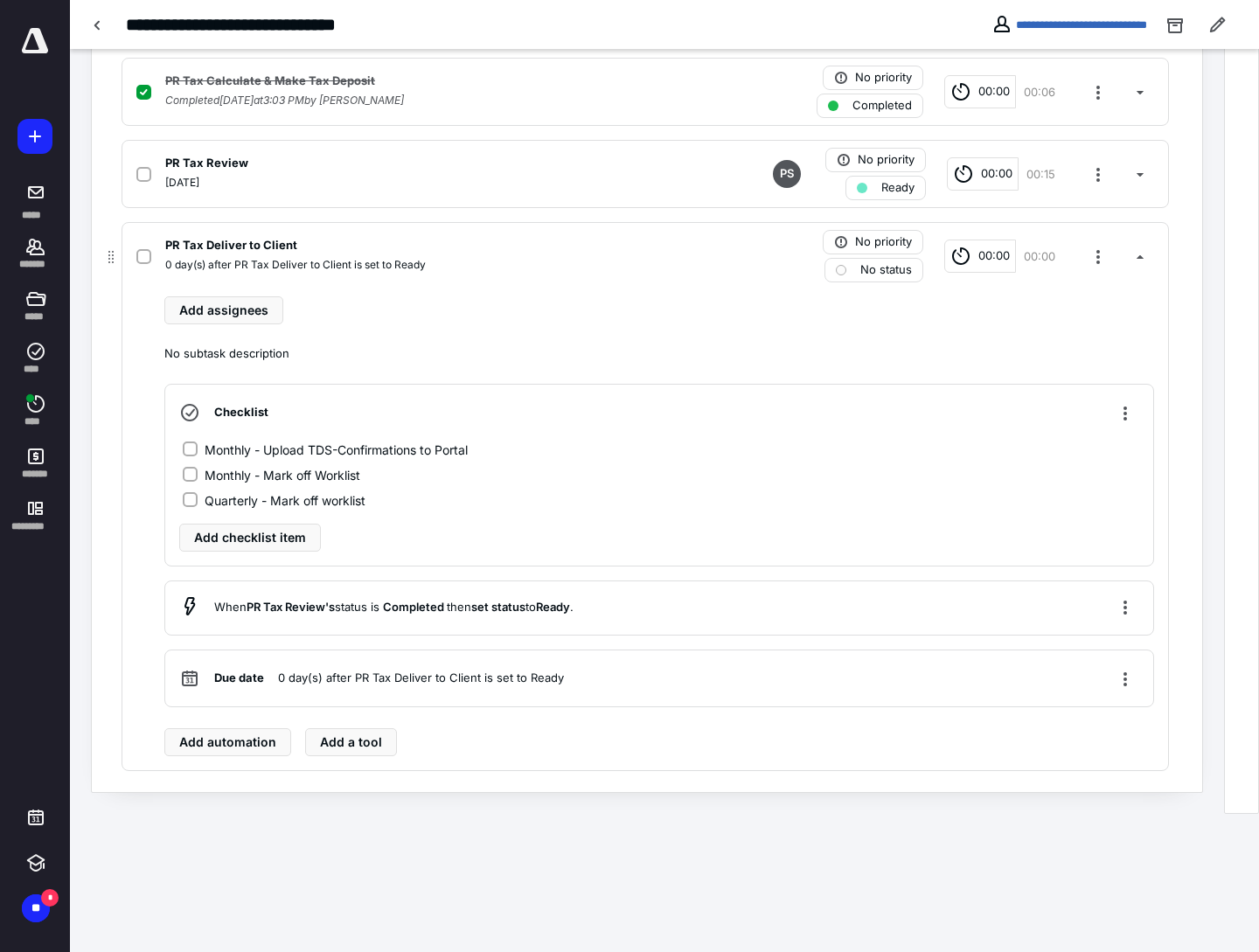 scroll, scrollTop: 477, scrollLeft: 0, axis: vertical 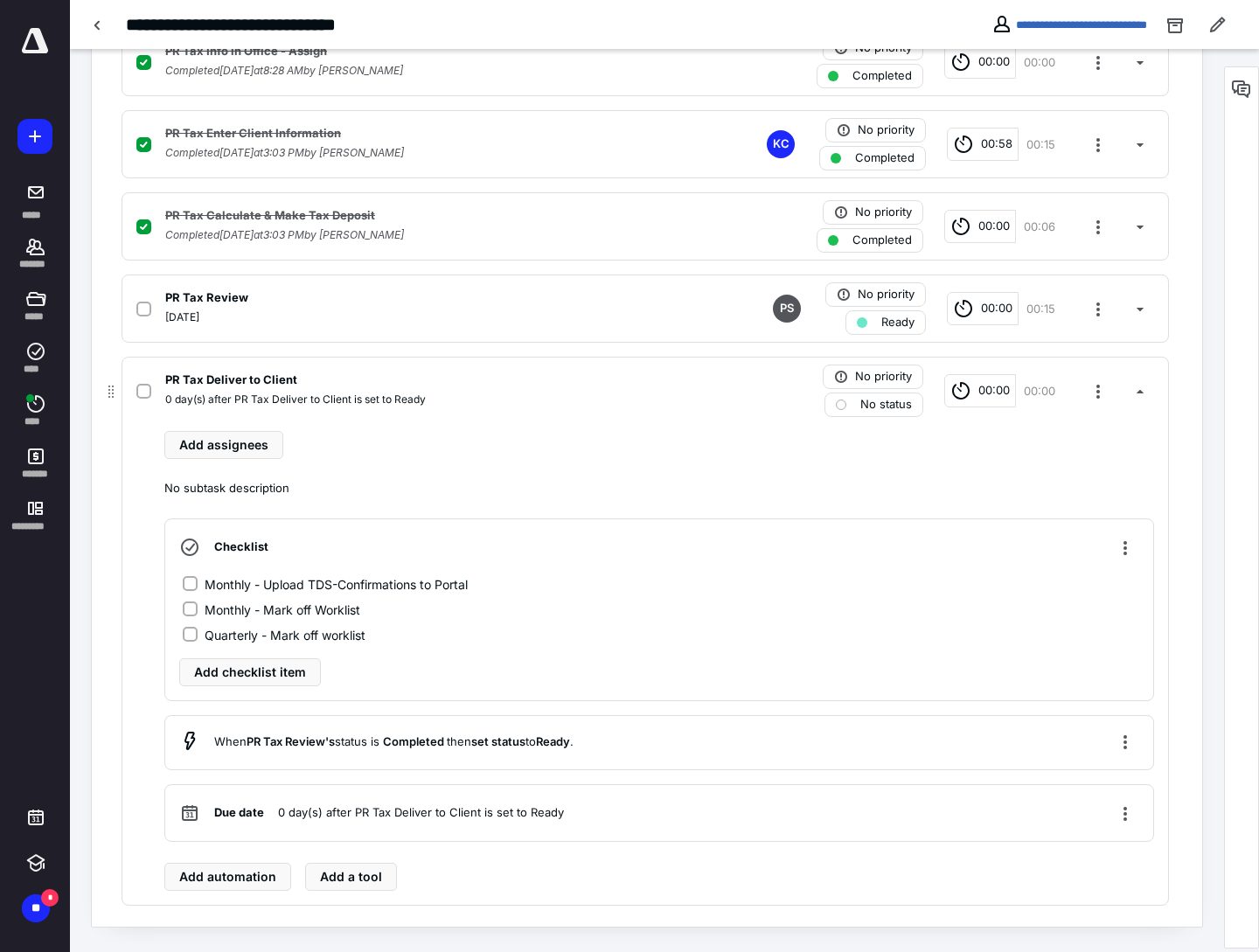 click 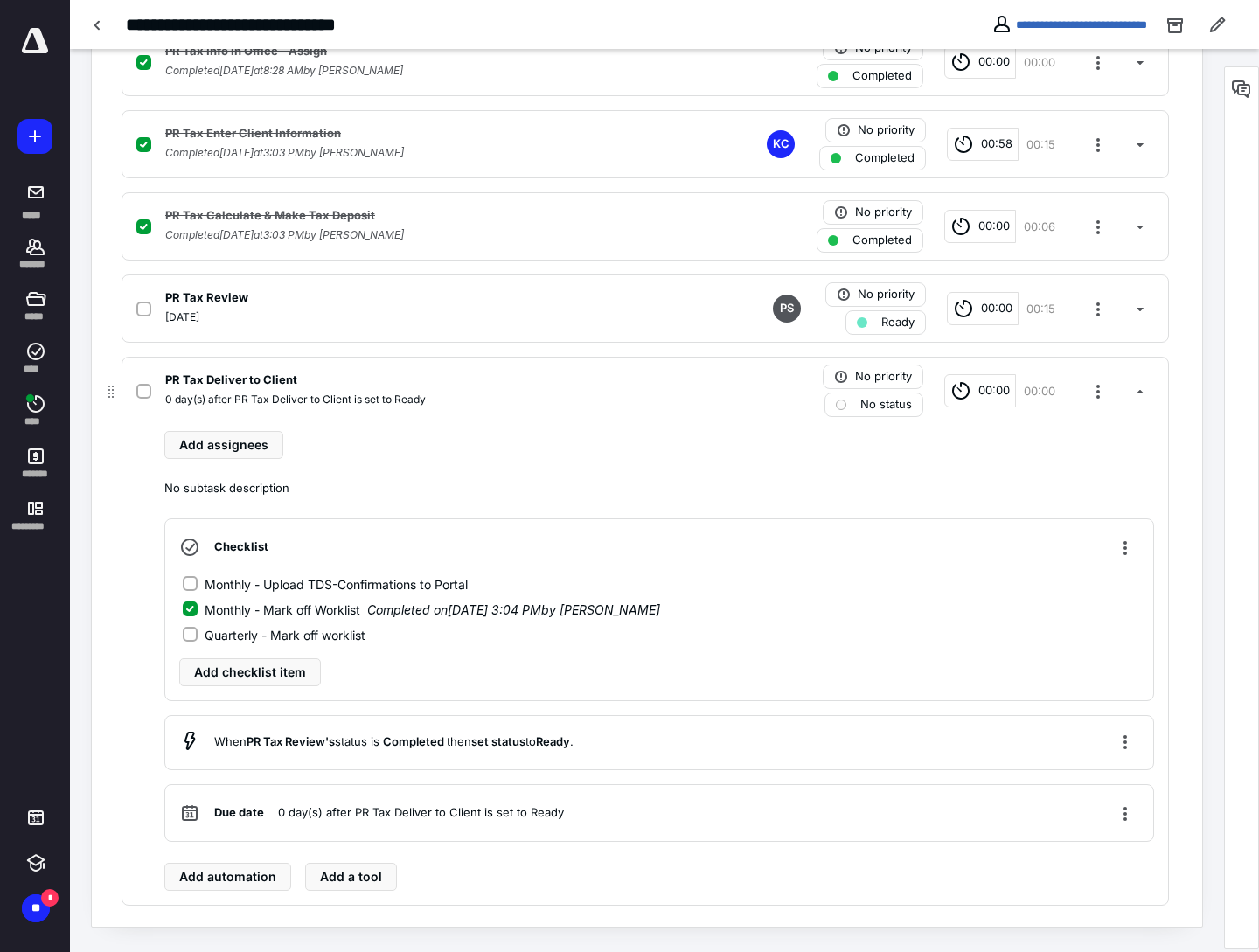 click on "Quarterly - Mark off worklist" at bounding box center (190, 635) 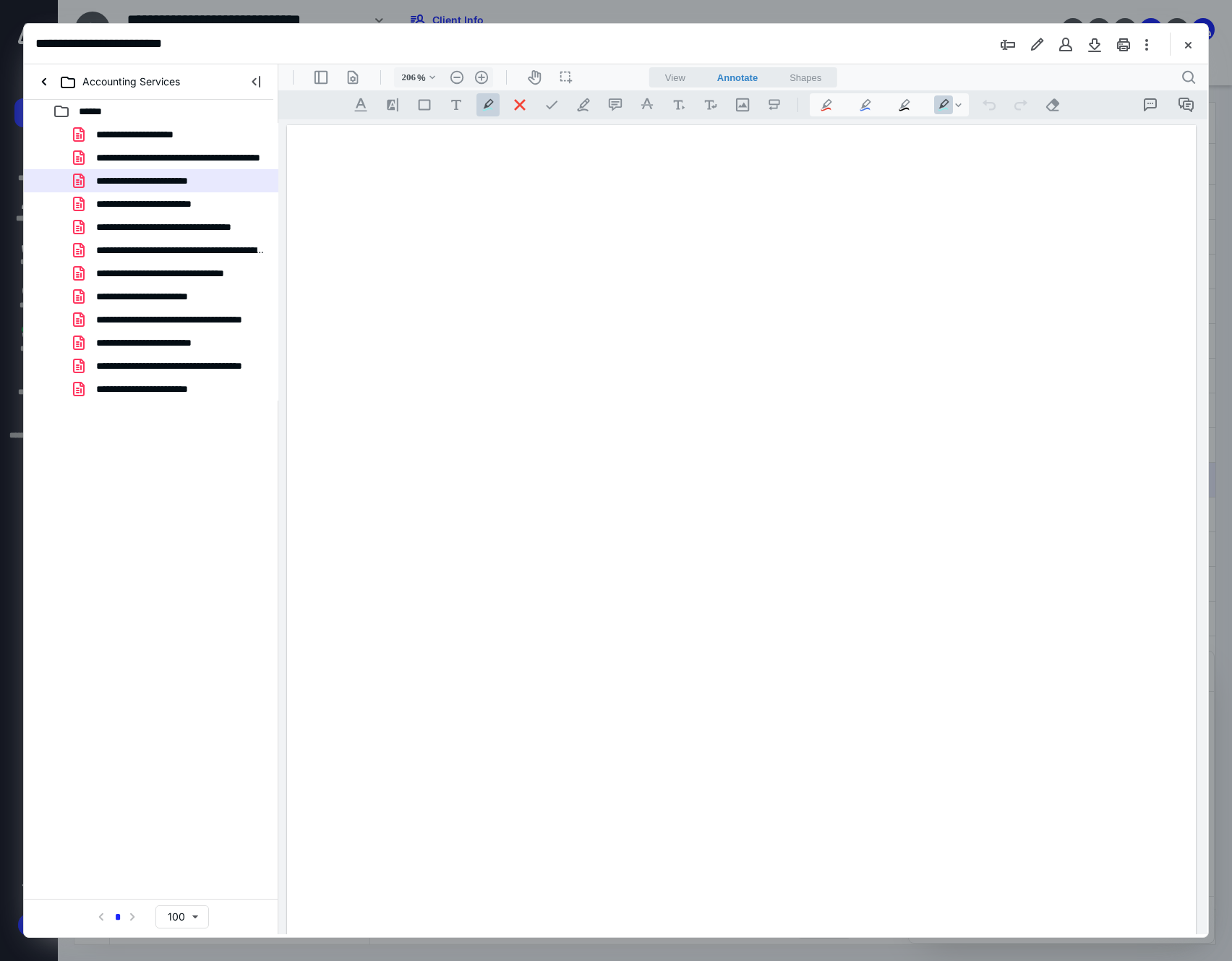scroll, scrollTop: 0, scrollLeft: 0, axis: both 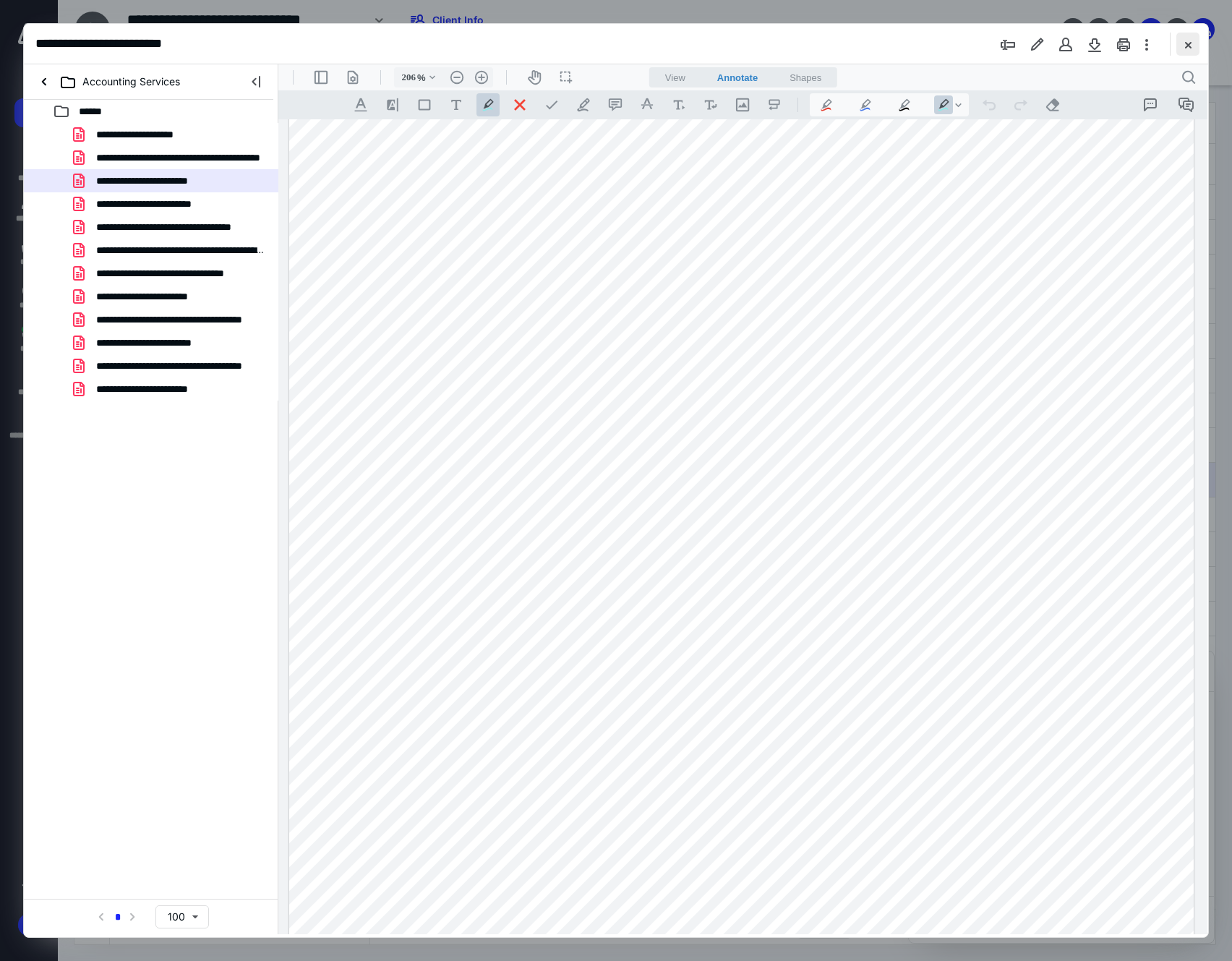 click at bounding box center (1188, 44) 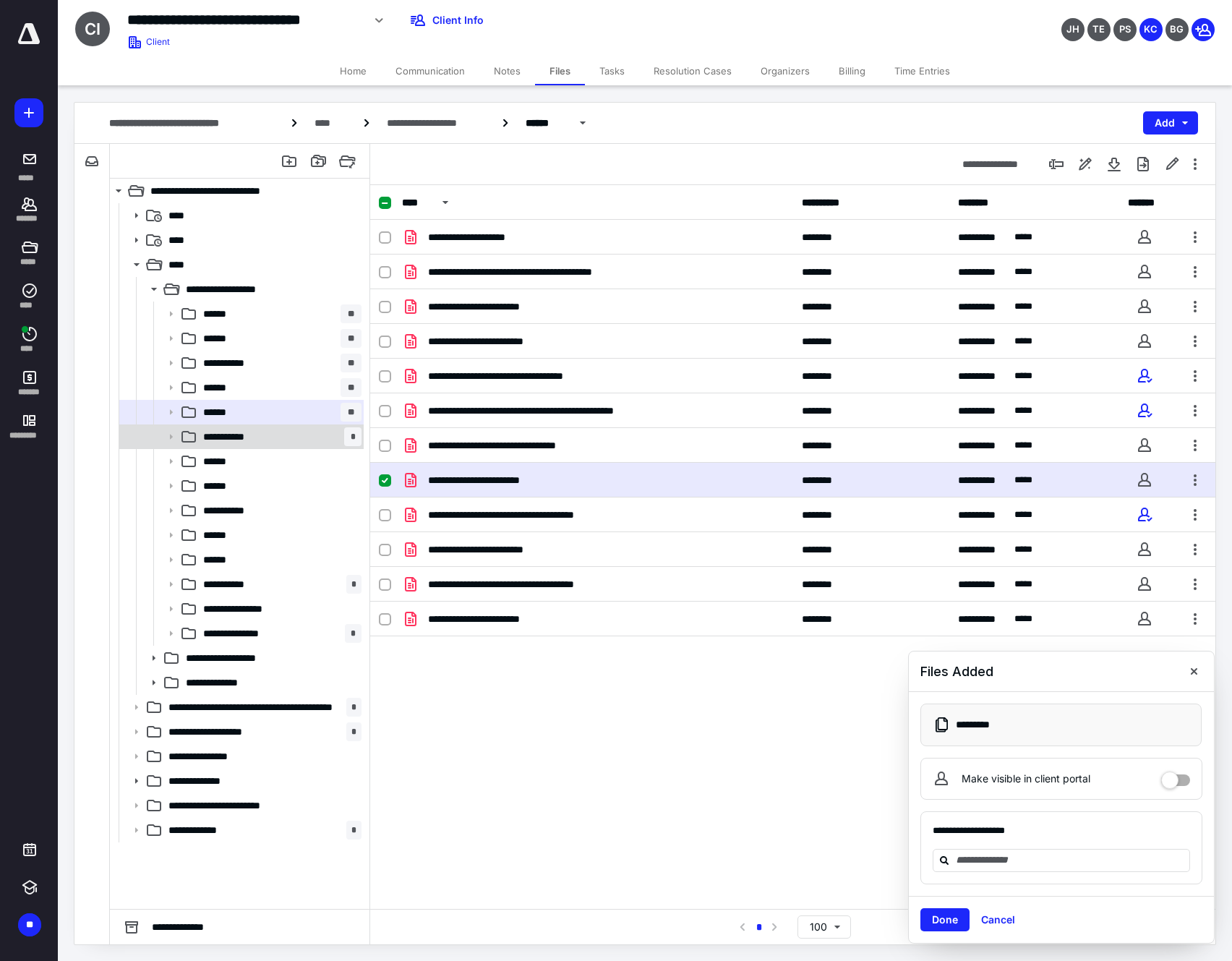 click on "**********" at bounding box center [240, 437] 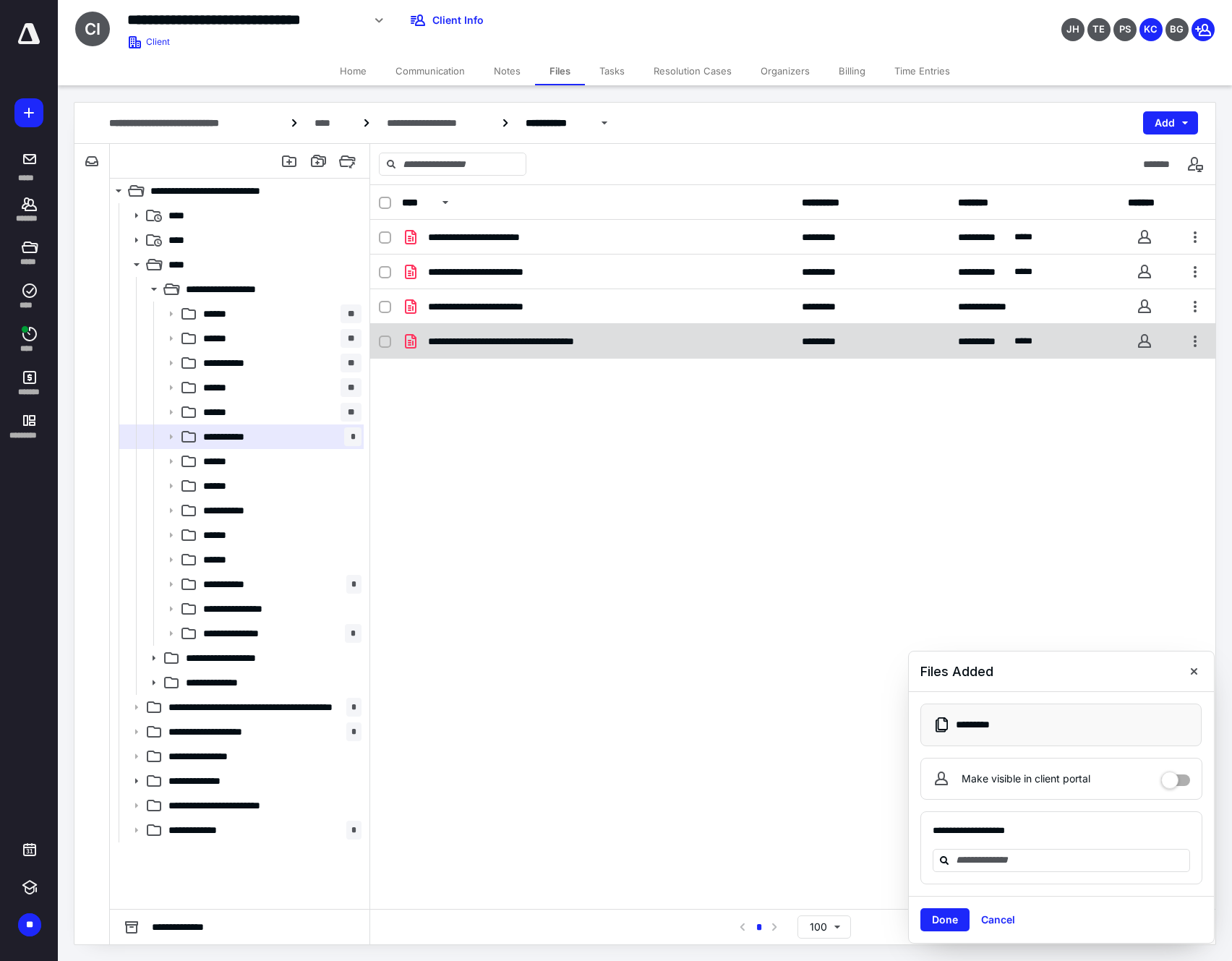 click on "**********" at bounding box center [792, 341] 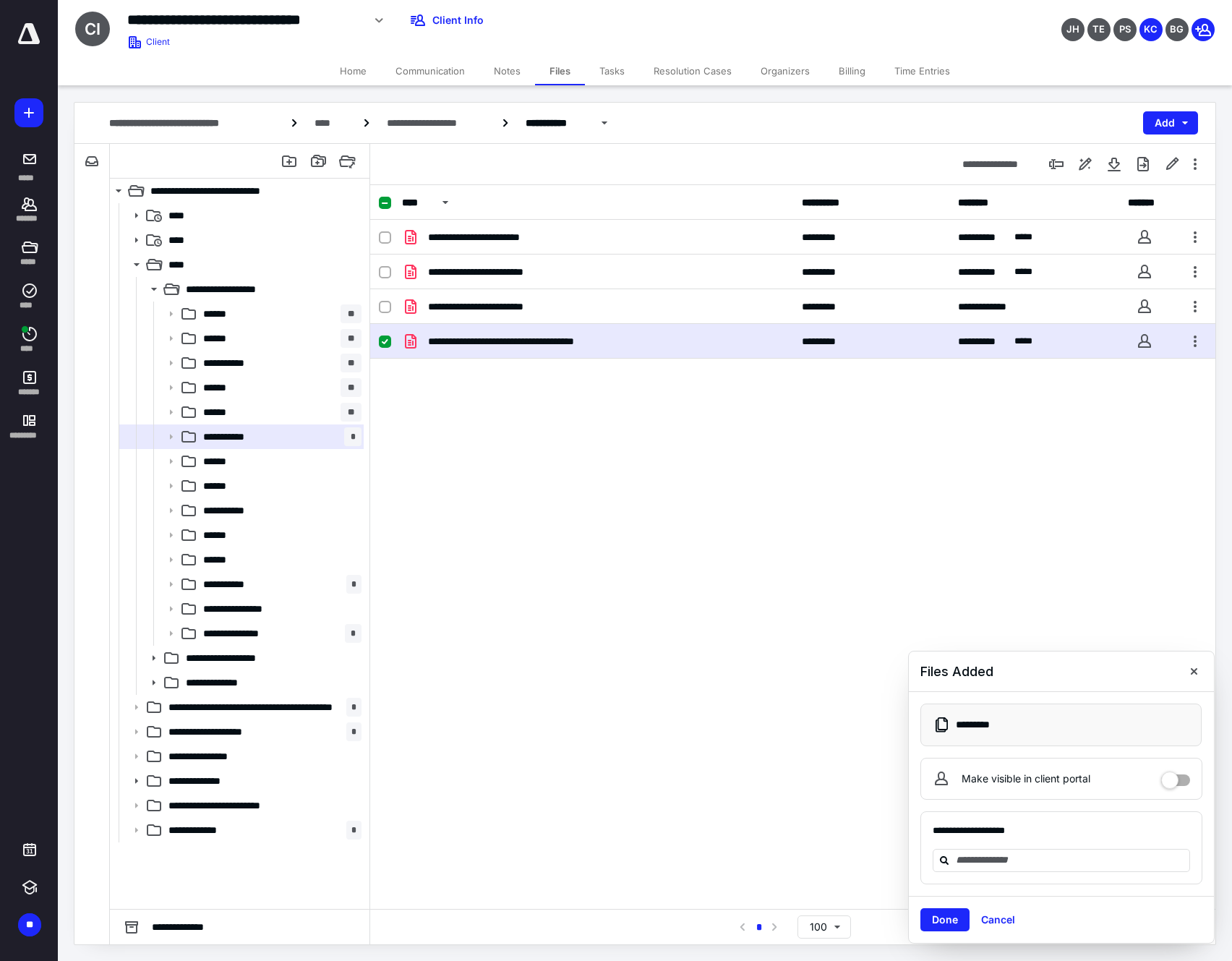 click on "**********" at bounding box center (792, 341) 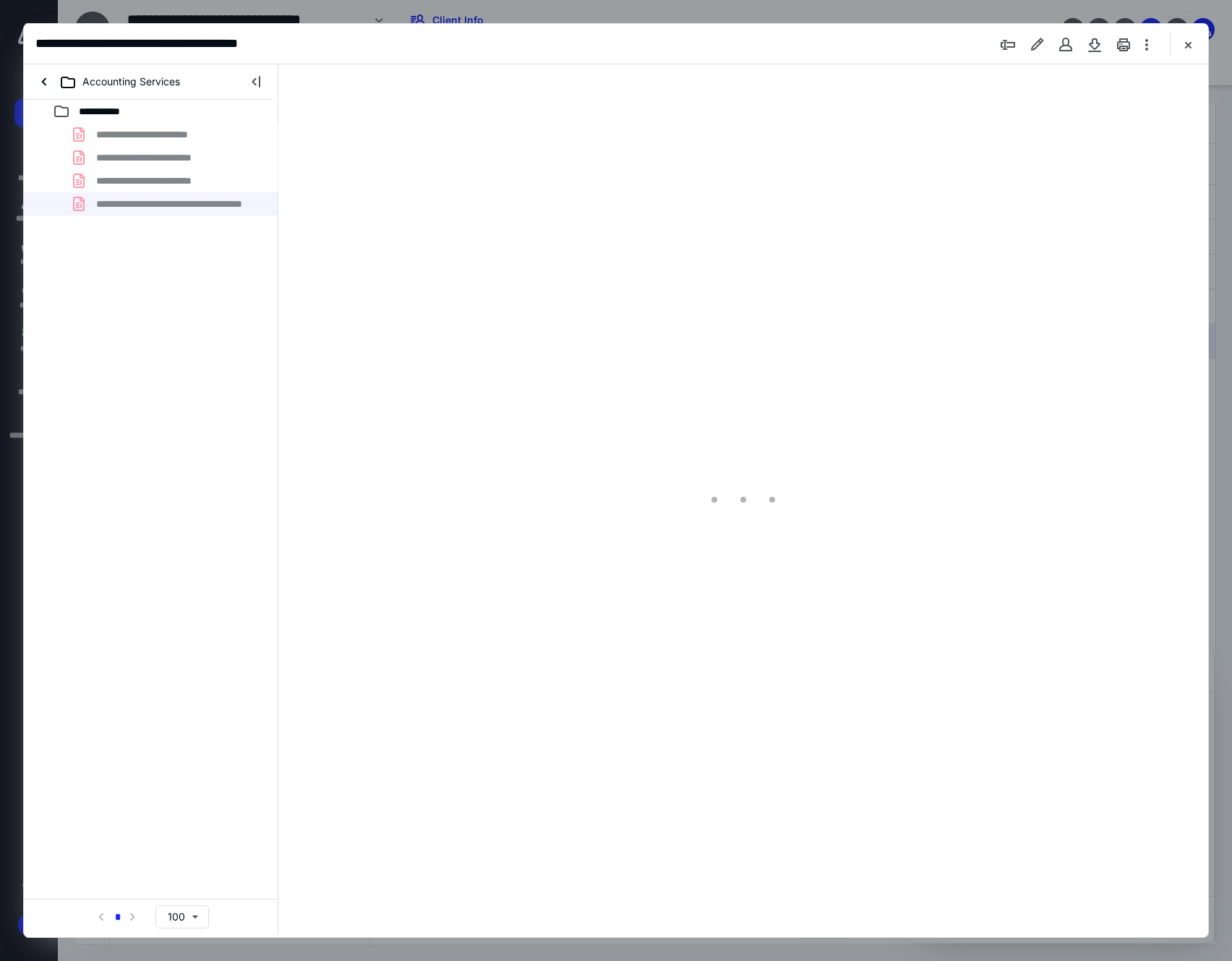 scroll, scrollTop: 0, scrollLeft: 0, axis: both 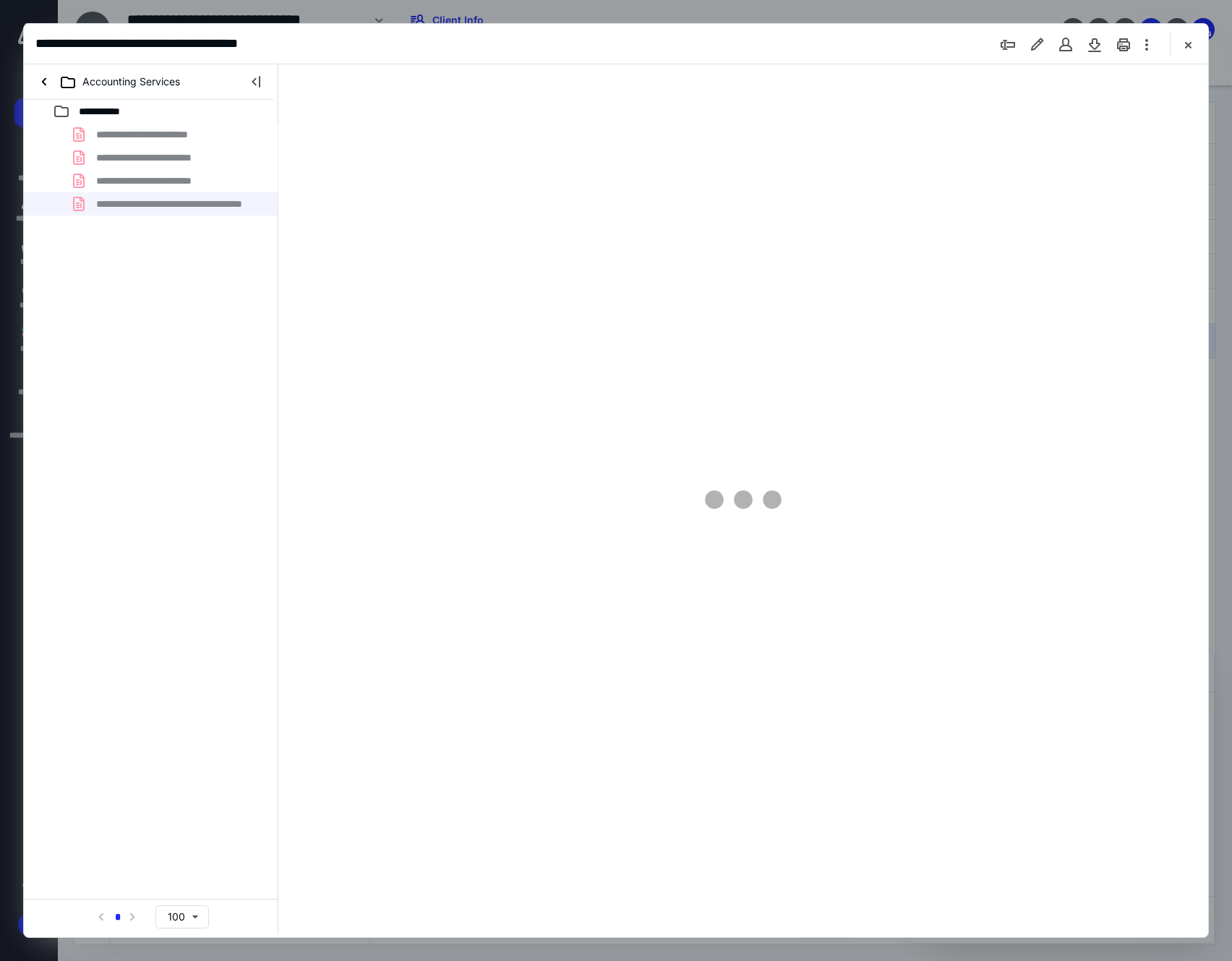 type on "206" 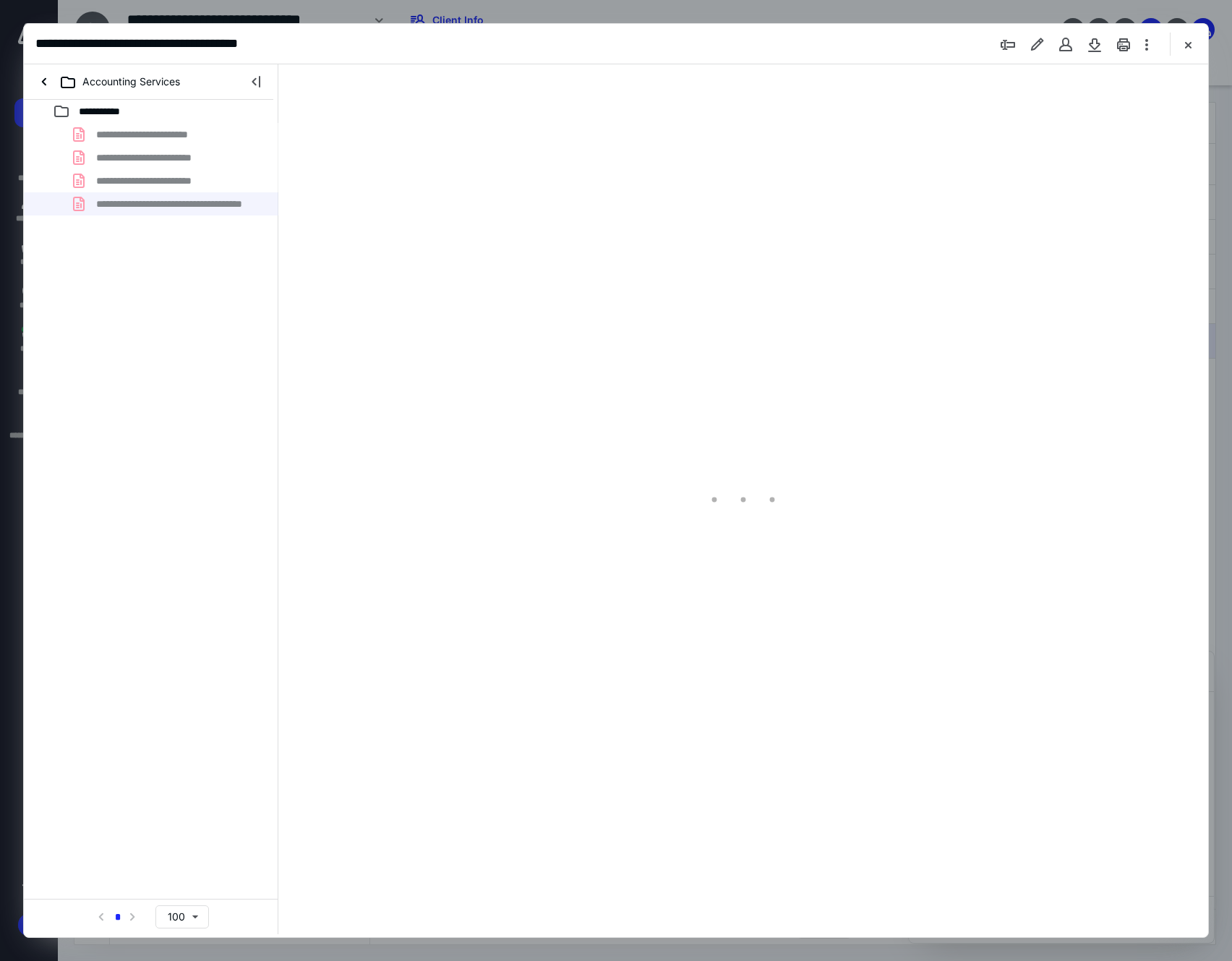 scroll, scrollTop: 61, scrollLeft: 132, axis: both 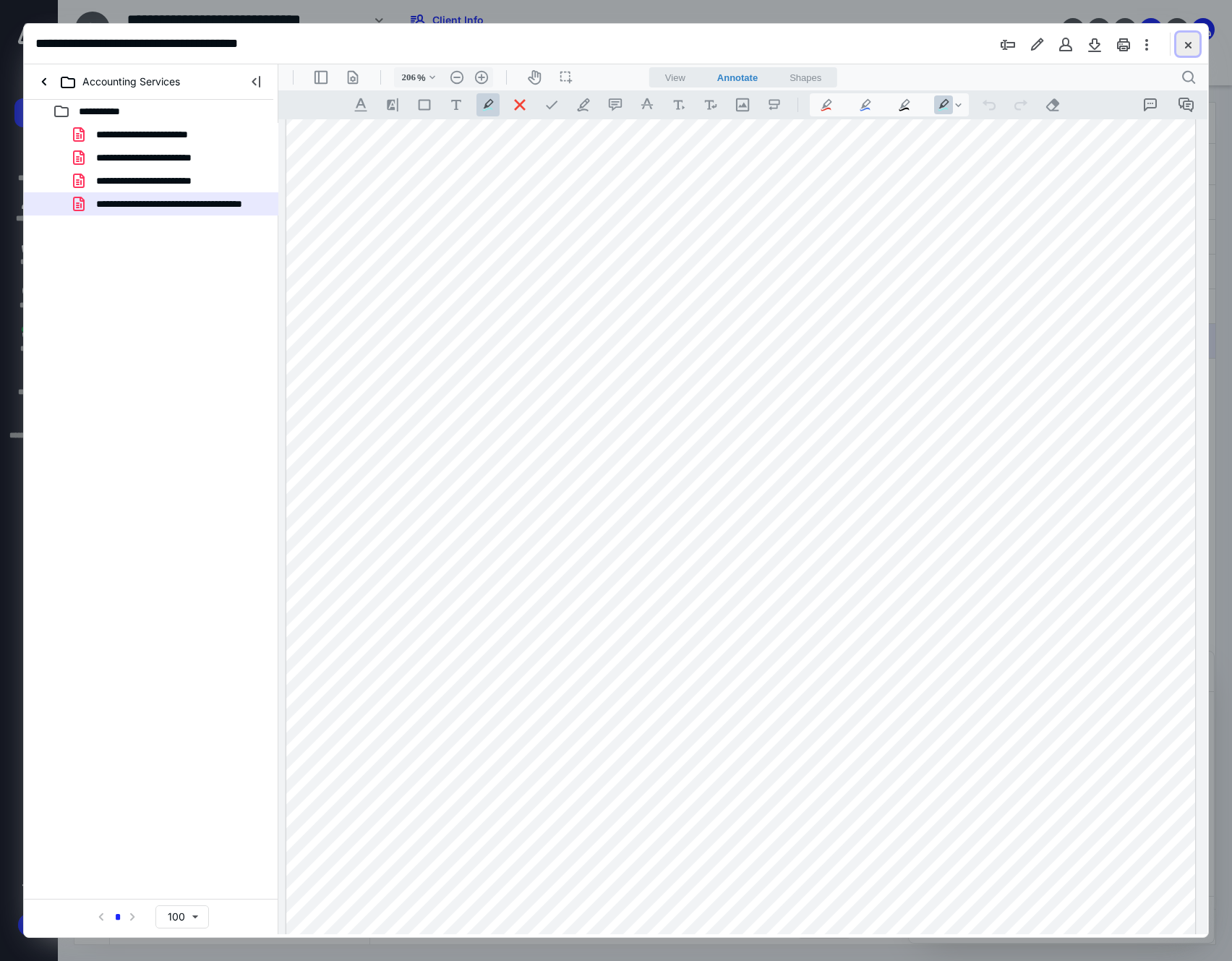 click at bounding box center [1188, 44] 